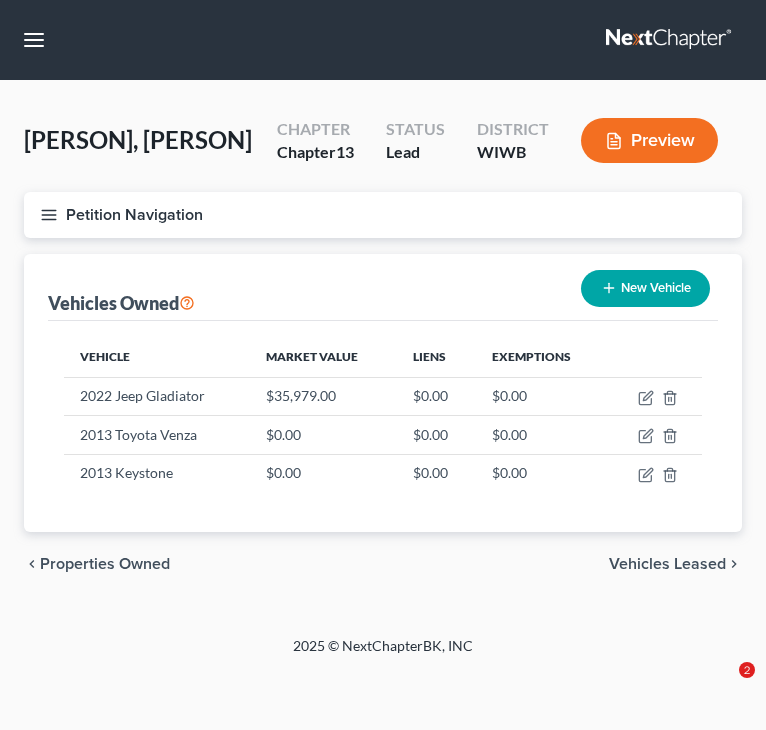 scroll, scrollTop: 0, scrollLeft: 0, axis: both 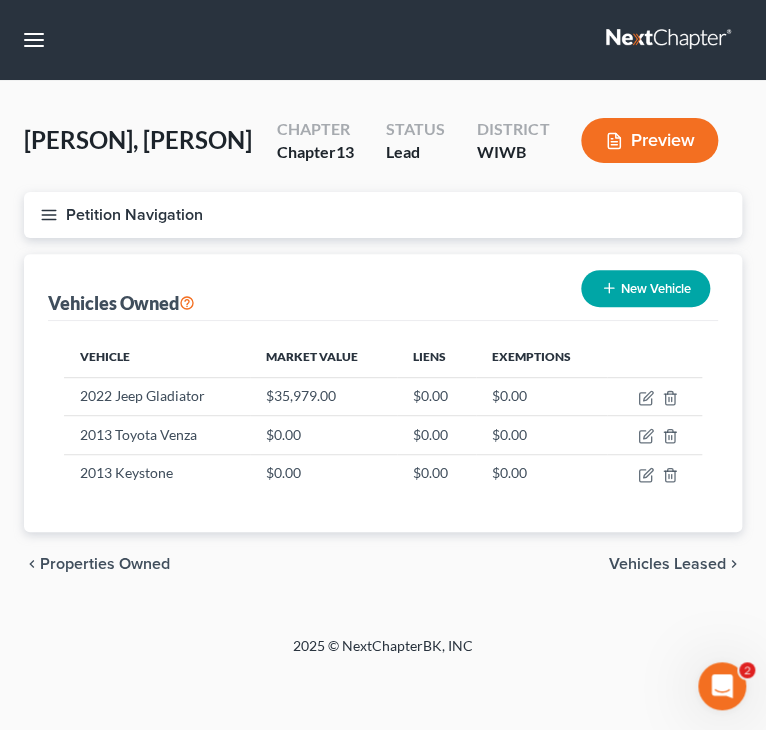 click on "chevron_left
Properties Owned
Vehicles Leased
chevron_right" at bounding box center (383, 612) 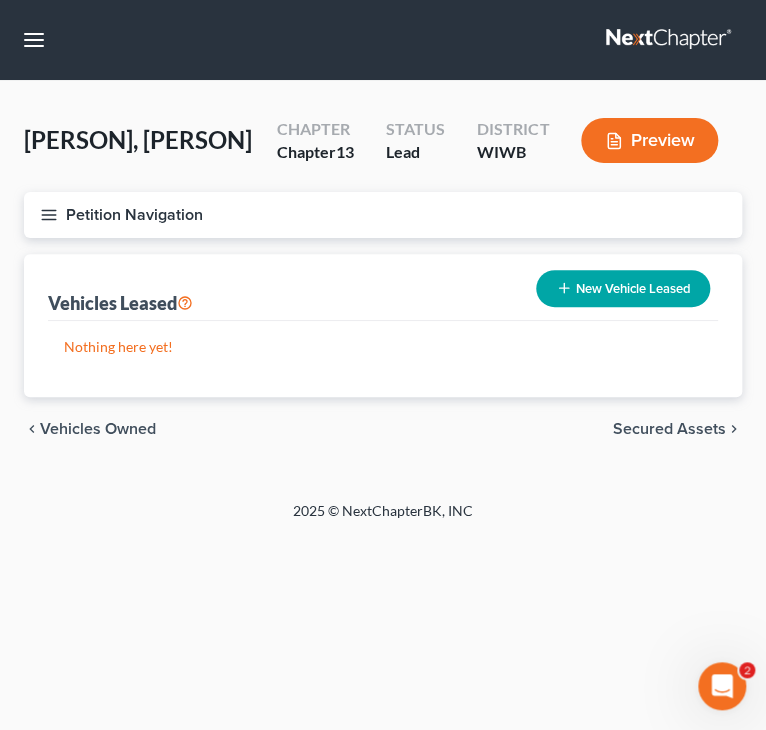 click on "Home New Case Client Portal Directory Cases DebtorCC Managed Cases Lein Law Offices, LLP [EMAIL] My Account Settings Plan + Billing Account Add-Ons Help Center Webinars Training Videos What's new Log out New Case Home Client Portal Directory Cases DebtorCC Managed Cases         - No Result - See all results Or Press Enter... CURRENT FIRM  Lein Law Offices, LLP Lein Law Offices, LLP [EMAIL] My Account Settings Plan + Billing Account Add-Ons Log out 	 Ulrich, Timothy & Tamara Upgraded Chapter Chapter  13 Status Lead District WIWB Preview Petition Navigation
Case Dashboard
Payments
Invoices" at bounding box center (383, 365) 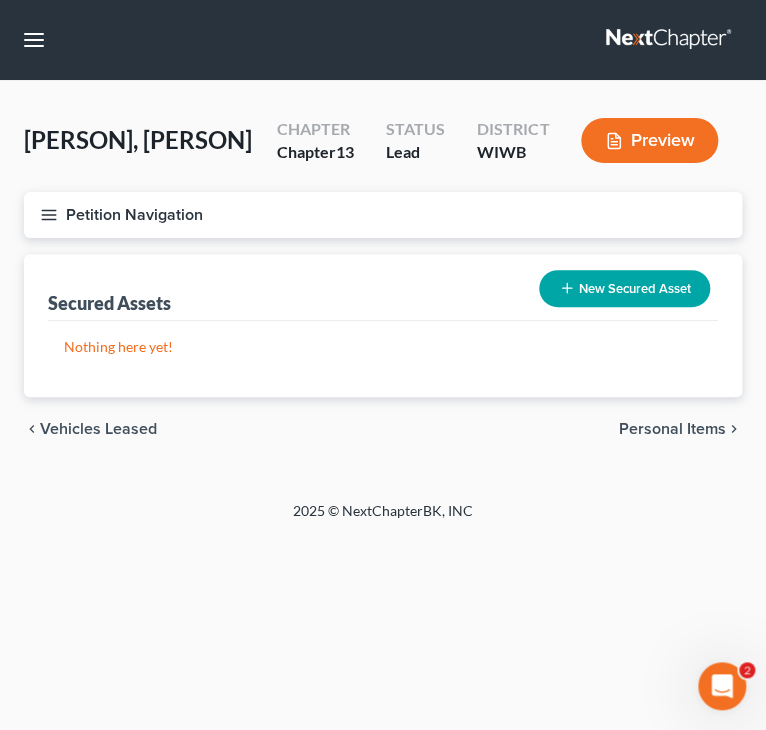 click on "Personal Items" at bounding box center [672, 477] 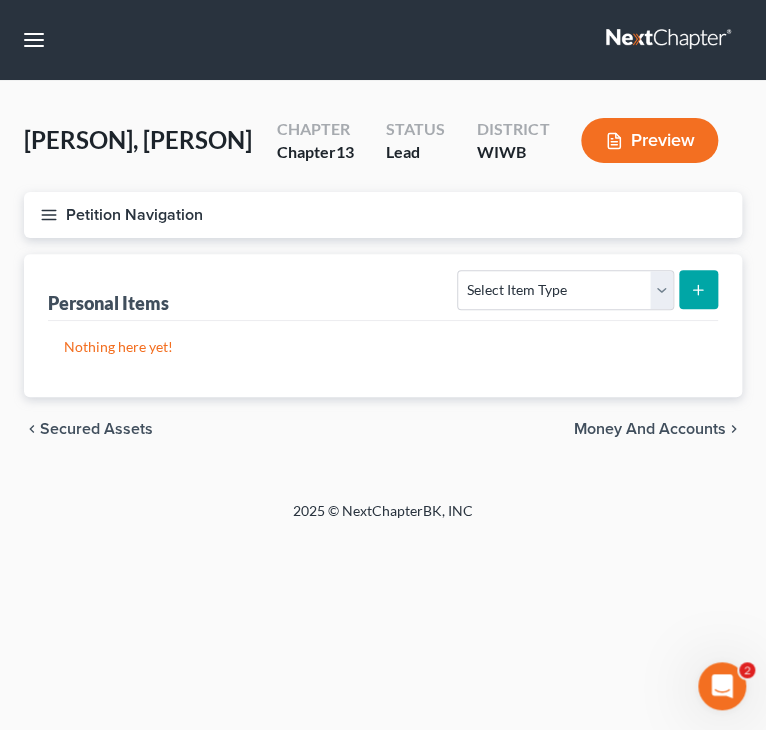 click 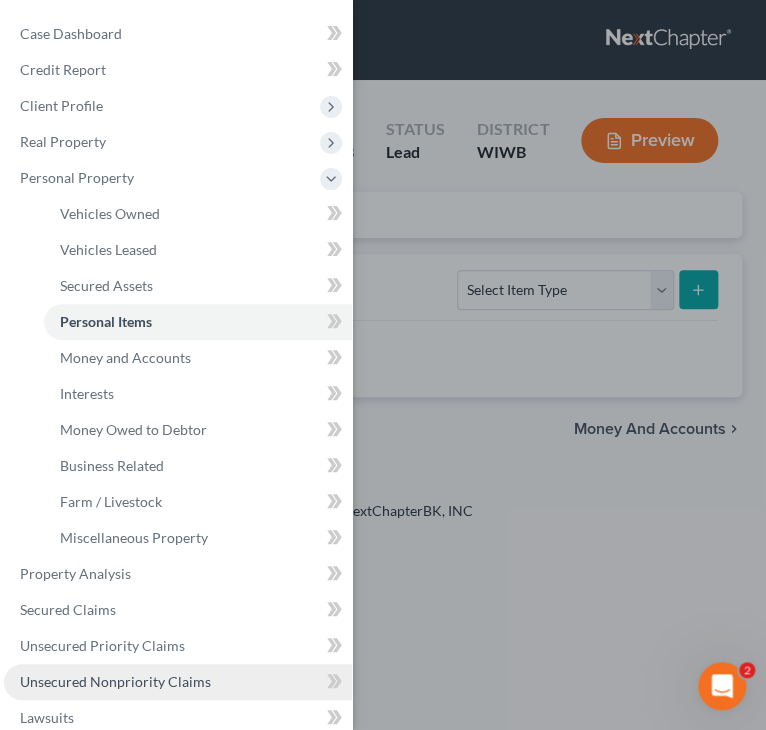click on "Unsecured Nonpriority Claims" at bounding box center [115, 681] 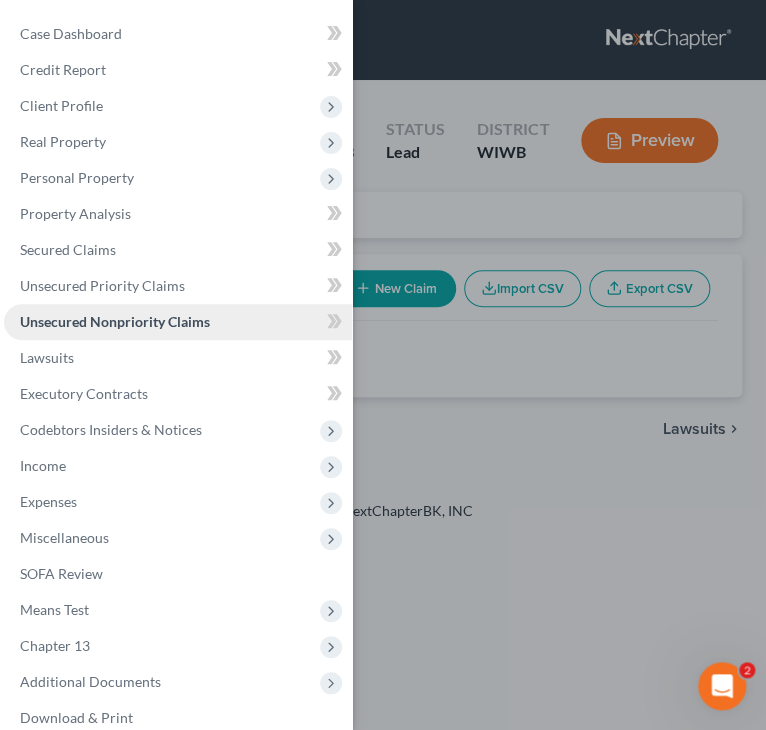 click on "Unsecured Nonpriority Claims" at bounding box center (178, 322) 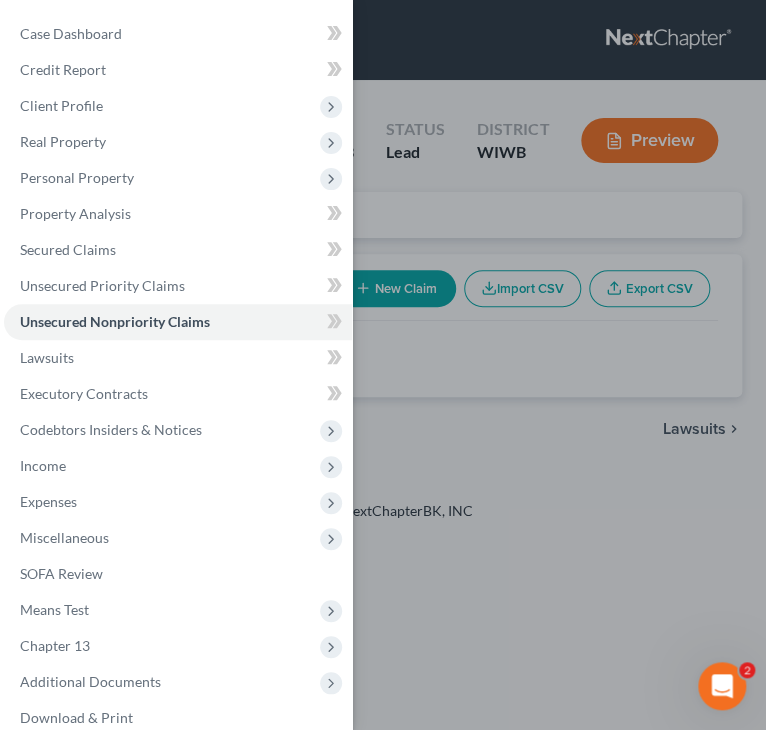 click on "Case Dashboard
Payments
Invoices
Payments
Payments
Credit Report
Client Profile" at bounding box center (383, 365) 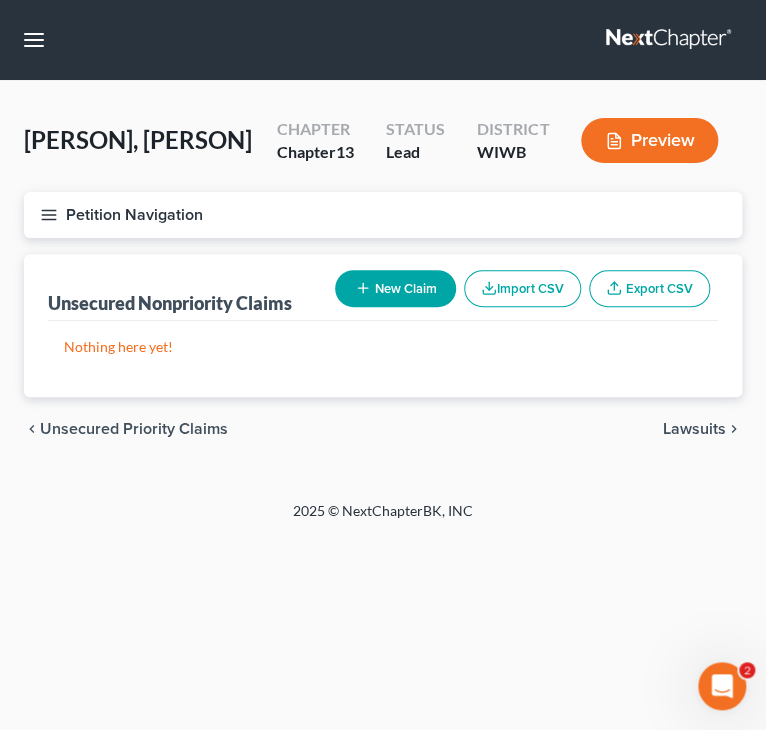 drag, startPoint x: 215, startPoint y: 518, endPoint x: 214, endPoint y: 507, distance: 11.045361 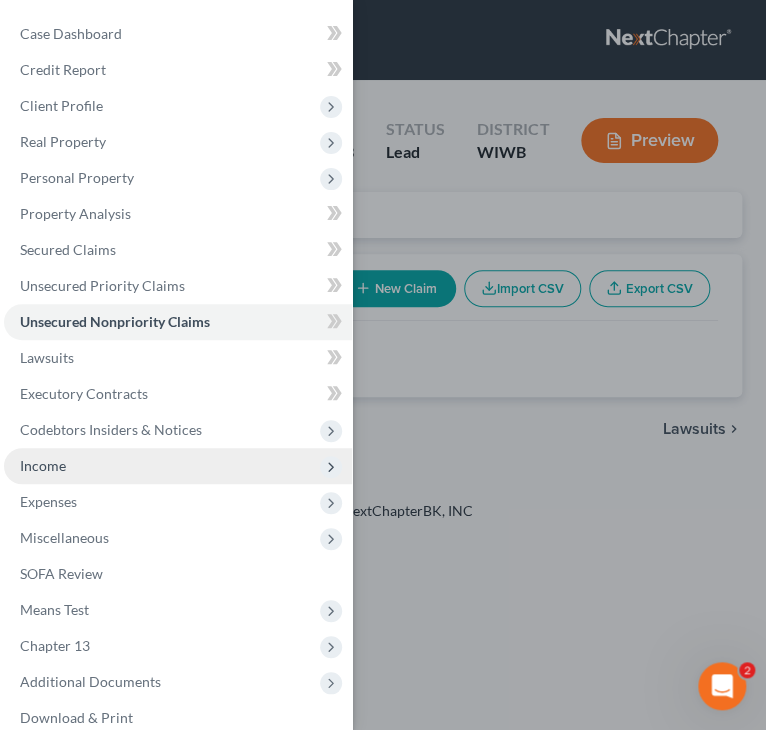 click on "Income" at bounding box center (178, 466) 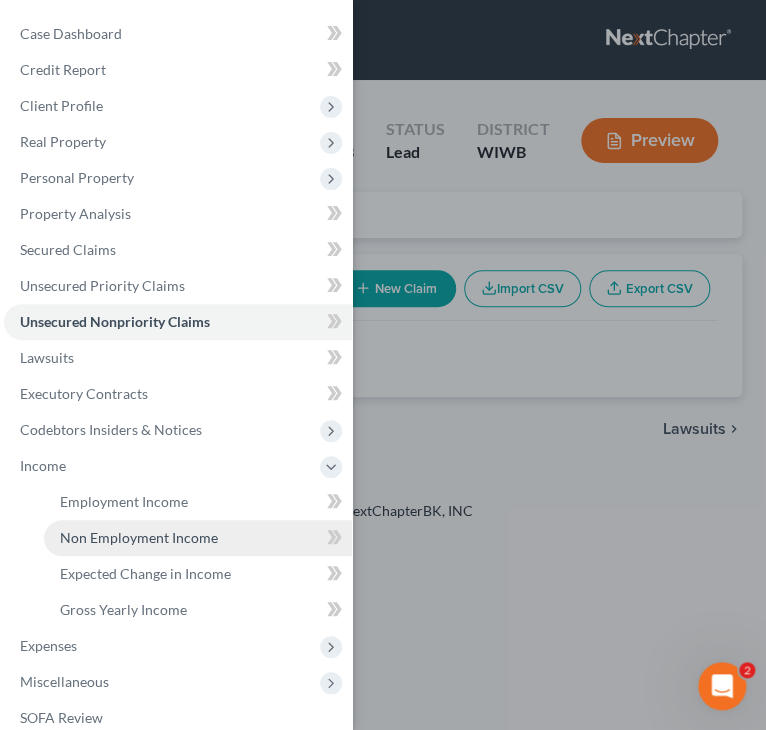click on "Non Employment Income" at bounding box center (139, 537) 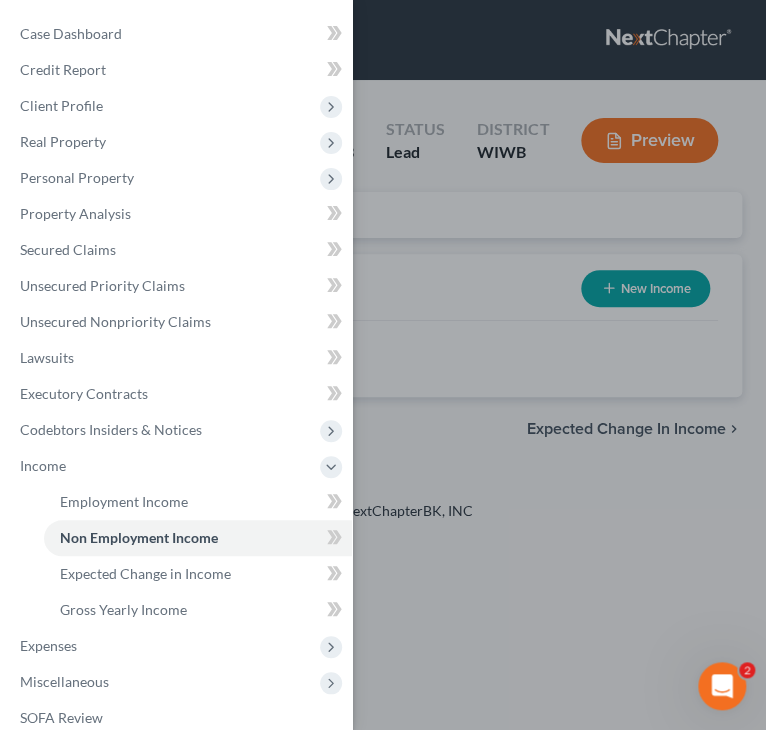 click on "Case Dashboard
Payments
Invoices
Payments
Payments
Credit Report
Client Profile" at bounding box center (383, 365) 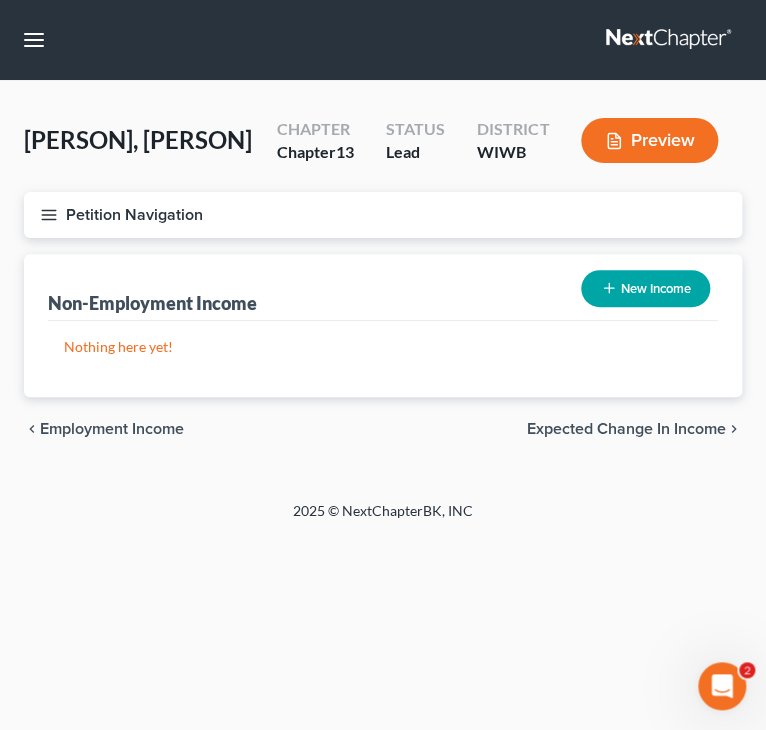 click on "New Income" at bounding box center [645, 336] 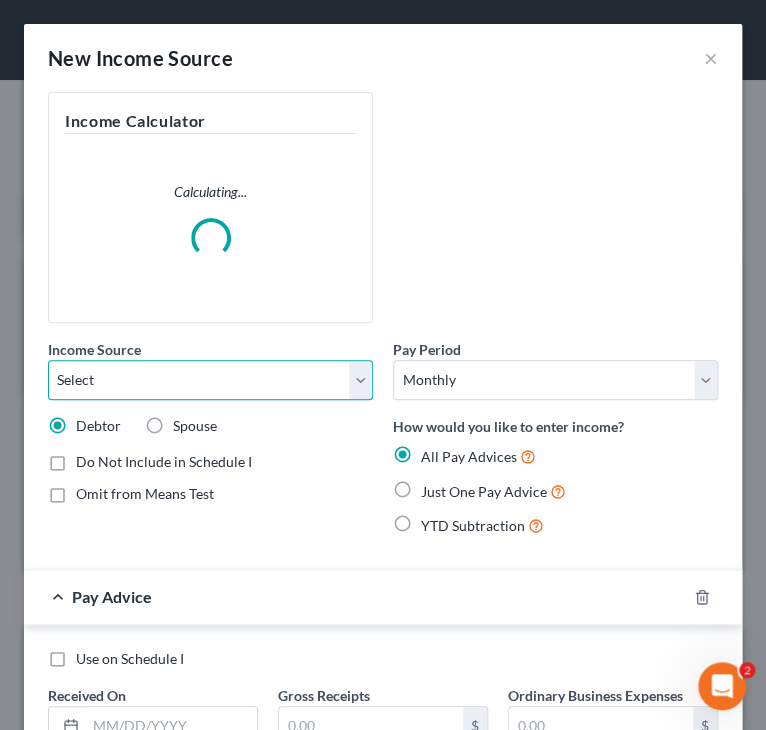 click on "Select Unemployment Disability (from employer) Pension Retirement Social Security / Social Security Disability Other Government Assistance Interests, Dividends or Royalties Child / Family Support Contributions to Household Property / Rental Business, Professional or Farm Alimony / Maintenance Payments Military Disability Benefits Other Monthly Income" at bounding box center [210, 380] 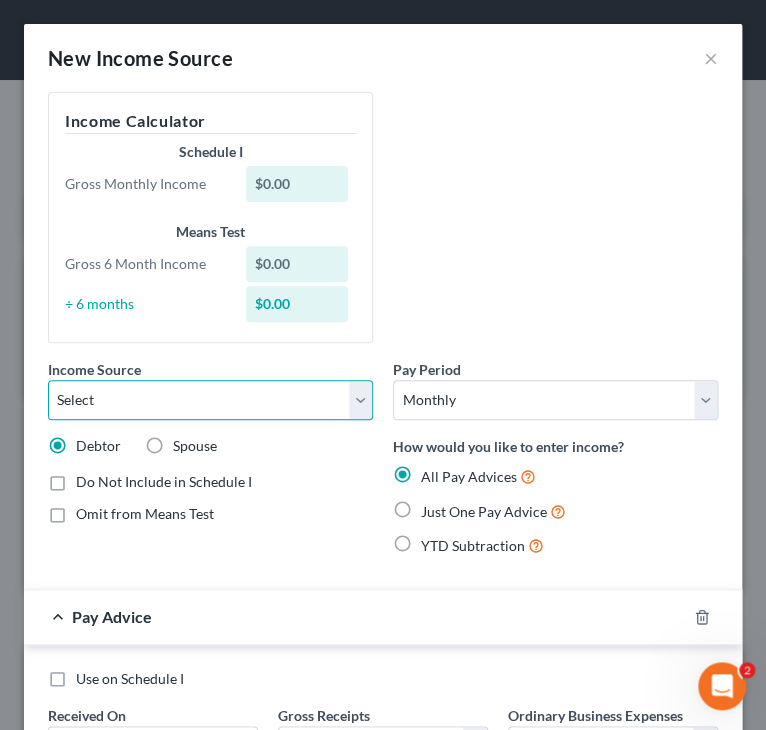 select on "4" 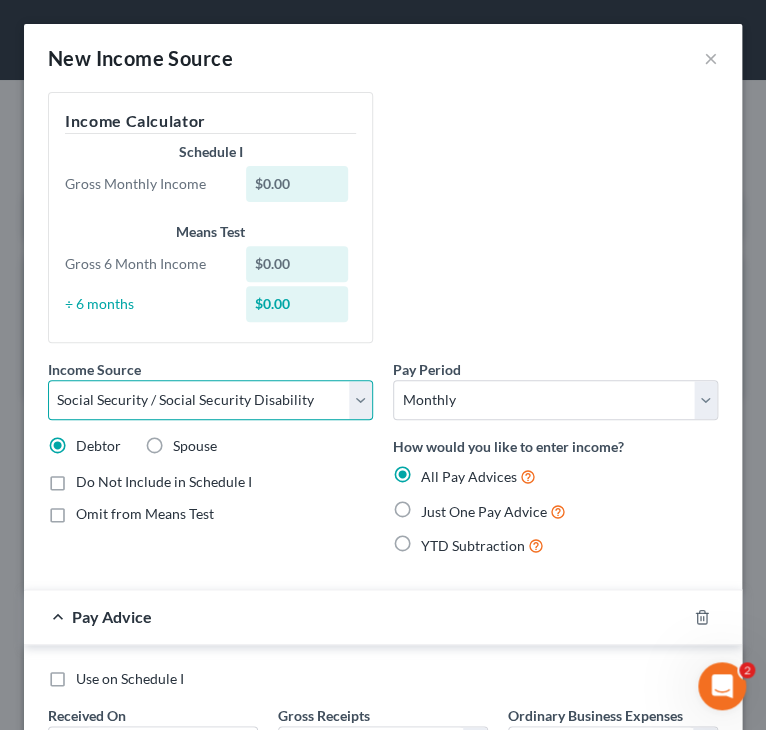 click on "Select Unemployment Disability (from employer) Pension Retirement Social Security / Social Security Disability Other Government Assistance Interests, Dividends or Royalties Child / Family Support Contributions to Household Property / Rental Business, Professional or Farm Alimony / Maintenance Payments Military Disability Benefits Other Monthly Income" at bounding box center [210, 400] 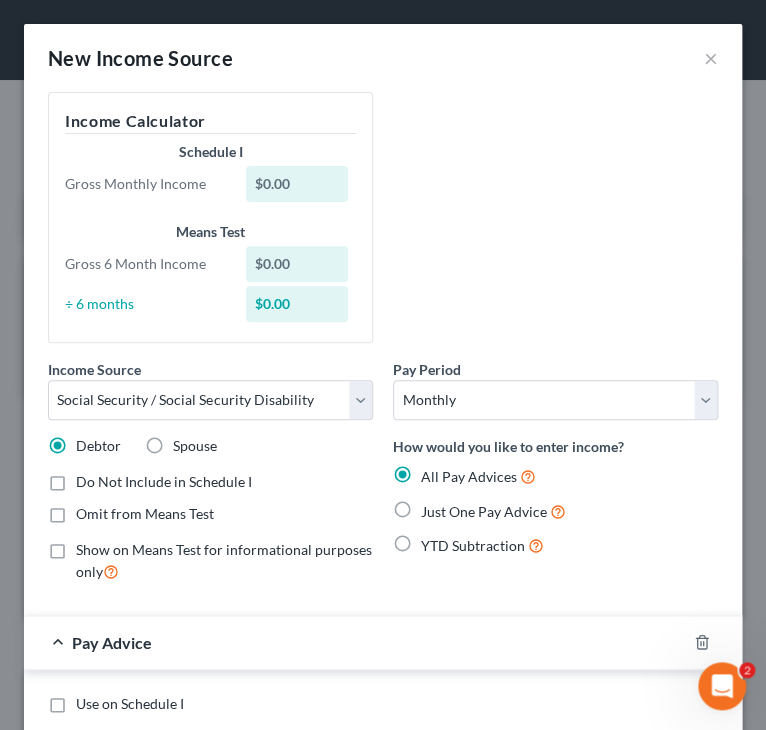 click on "Spouse" at bounding box center [195, 446] 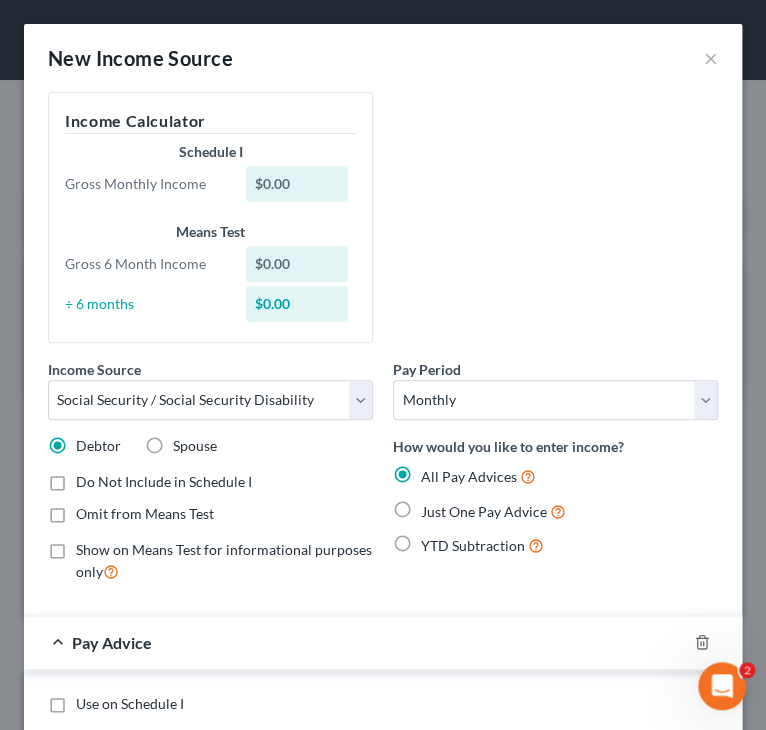 click on "Spouse" at bounding box center [187, 442] 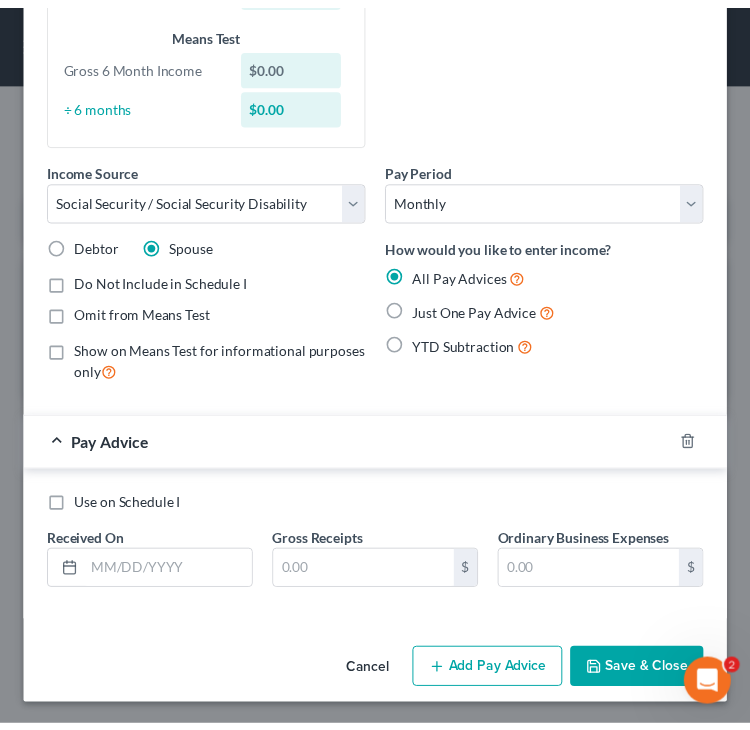 scroll, scrollTop: 200, scrollLeft: 0, axis: vertical 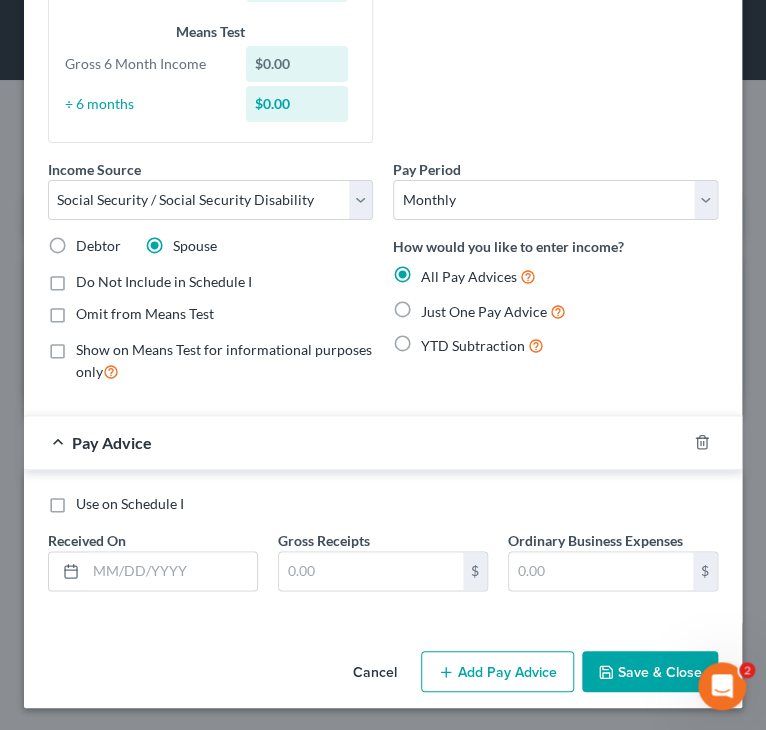 click on "Cancel" at bounding box center [375, 673] 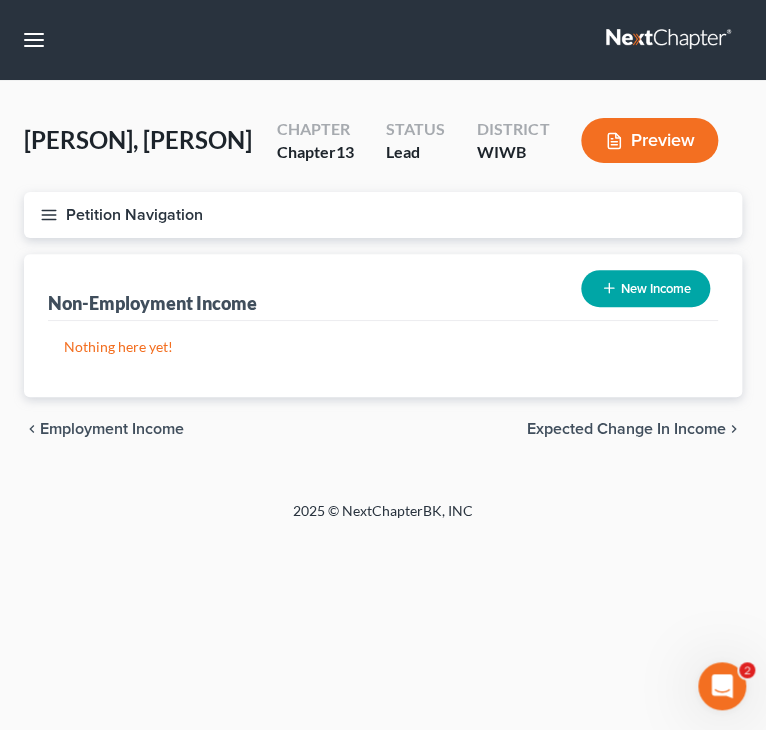 click on "Expected Change in Income" at bounding box center (626, 477) 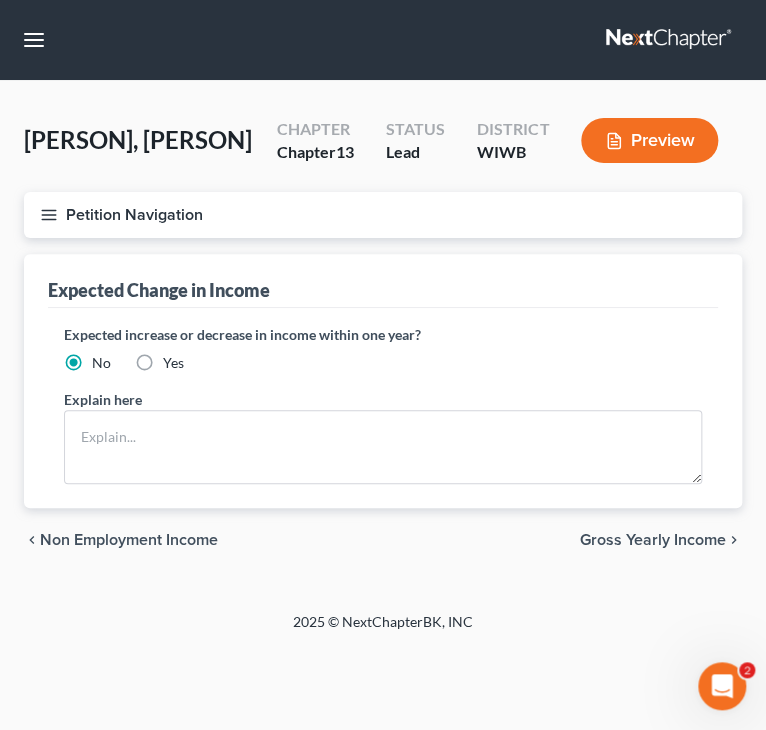 click on "chevron_left
Non Employment Income
Gross Yearly Income
chevron_right" at bounding box center (383, 588) 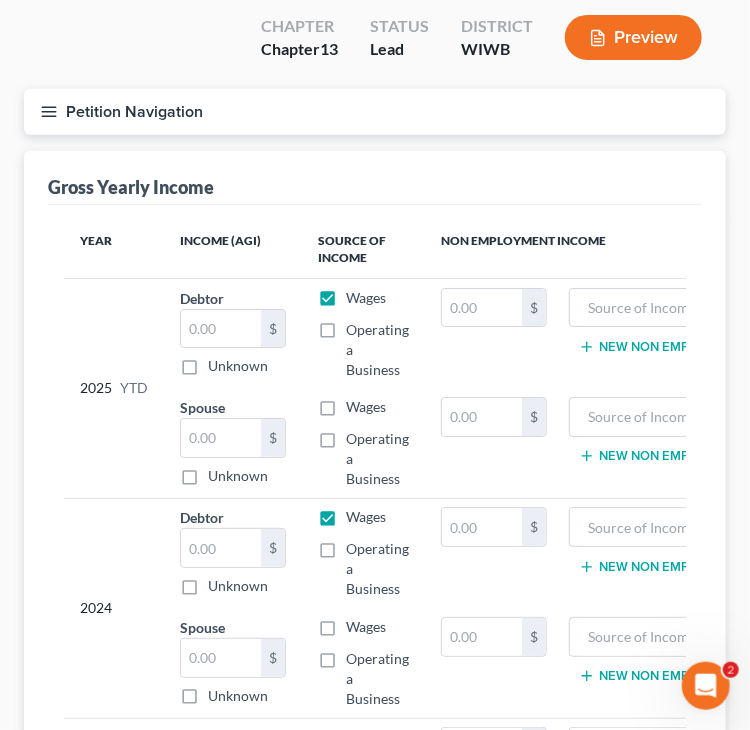 scroll, scrollTop: 200, scrollLeft: 0, axis: vertical 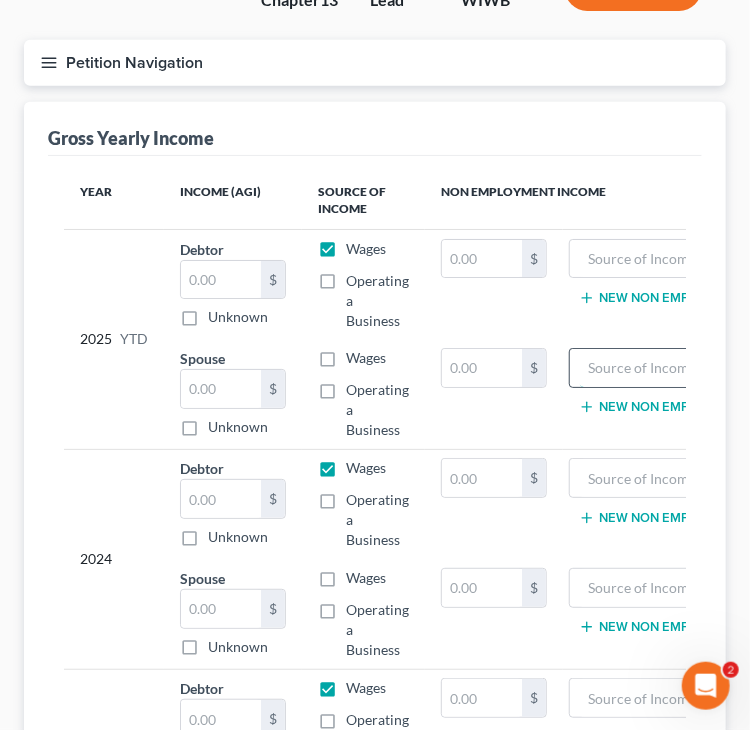 click at bounding box center [670, 368] 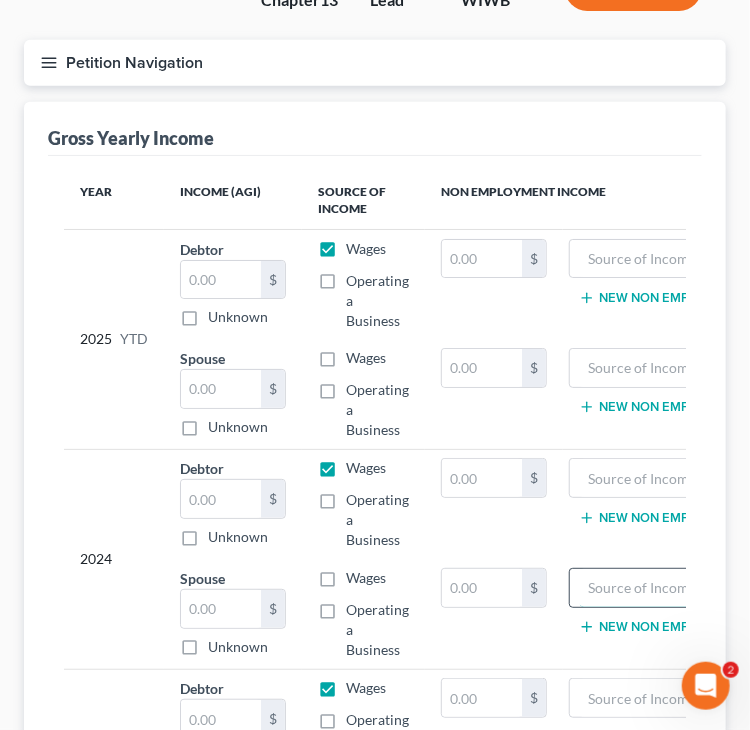click at bounding box center [670, 588] 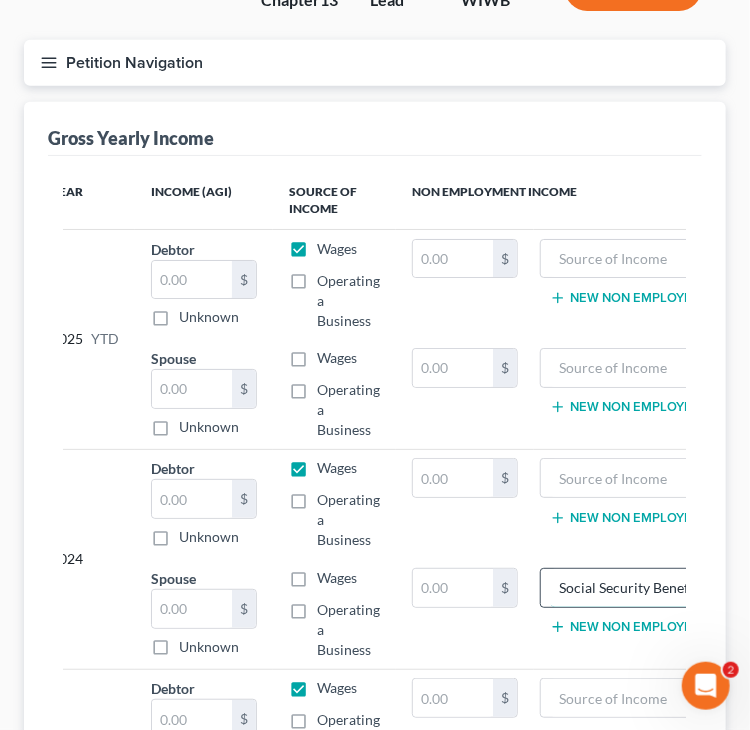 scroll, scrollTop: 0, scrollLeft: 37, axis: horizontal 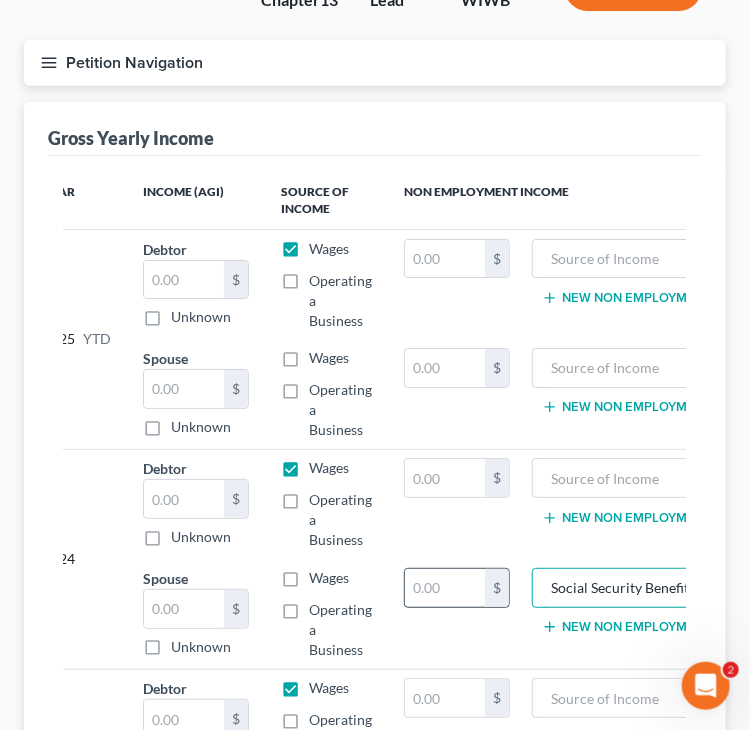 type on "Social Security Benefit" 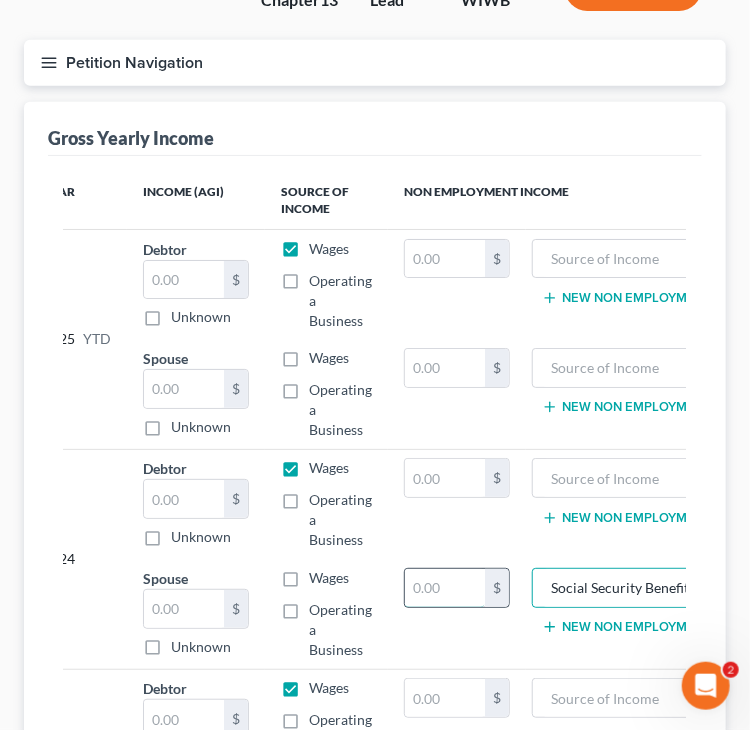 click at bounding box center (445, 588) 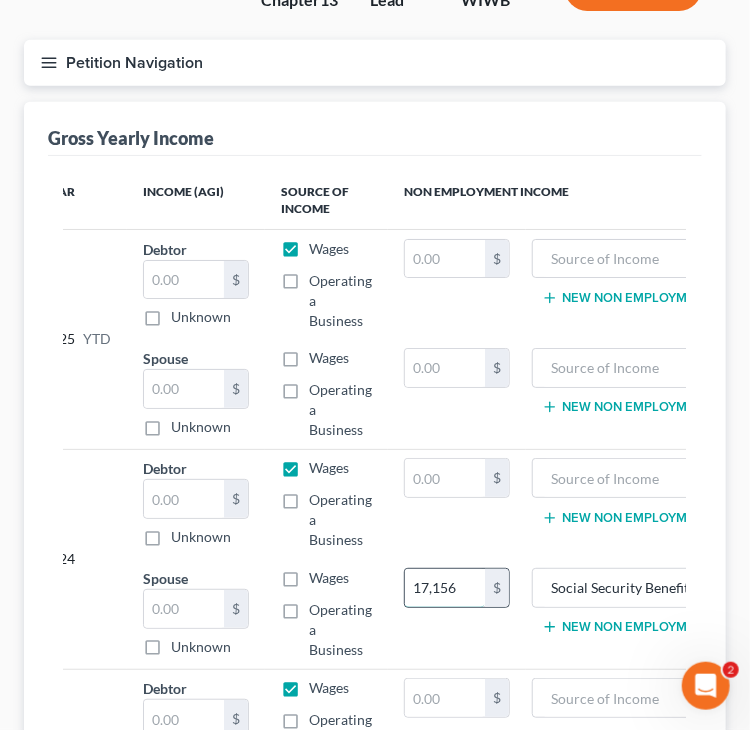 type on "17,156" 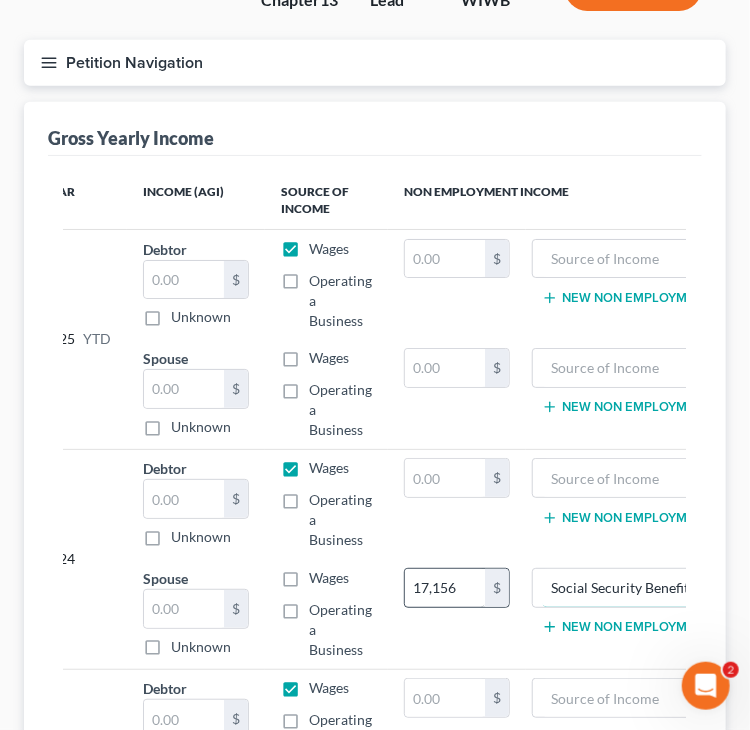 scroll, scrollTop: 0, scrollLeft: 72, axis: horizontal 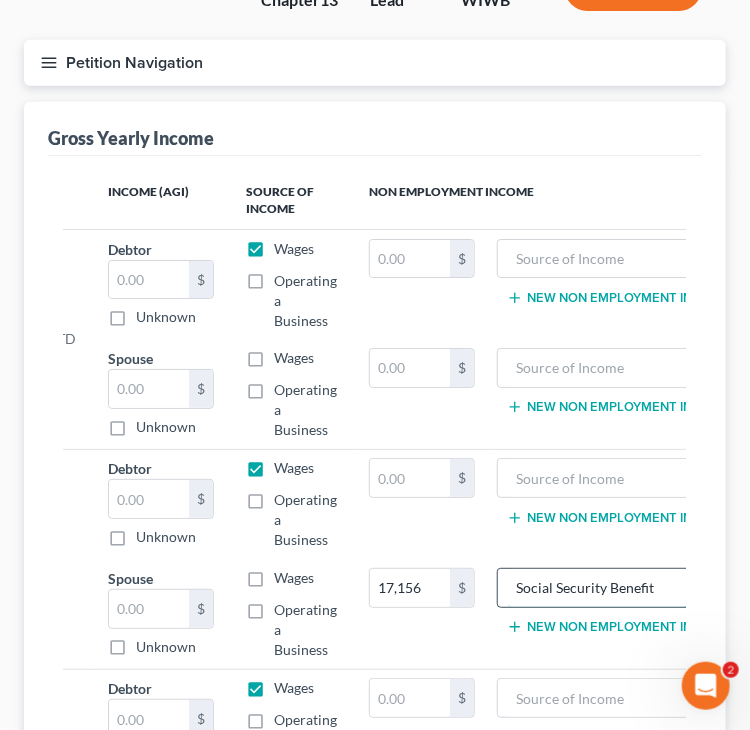 click on "Social Security Benefit" at bounding box center [598, 588] 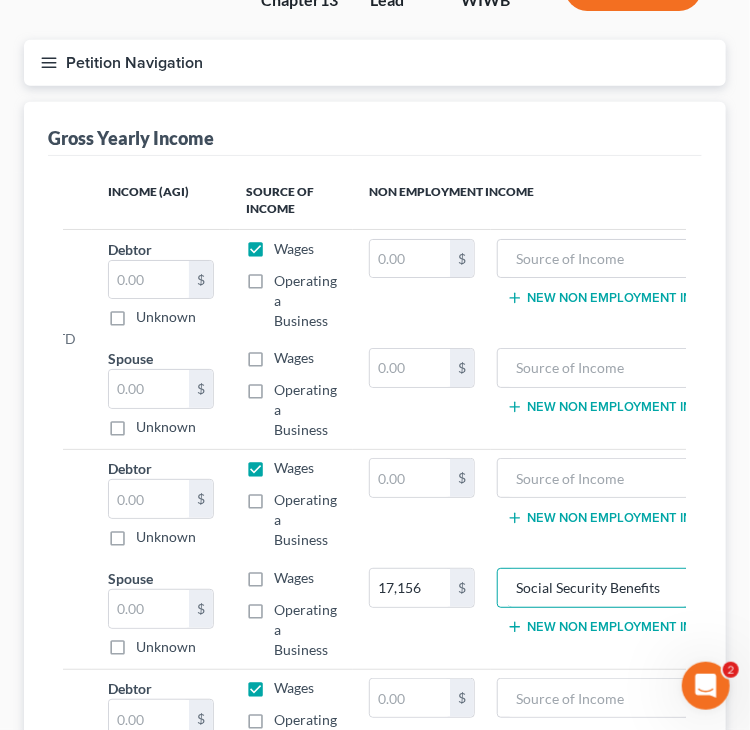 type on "Social Security Benefits" 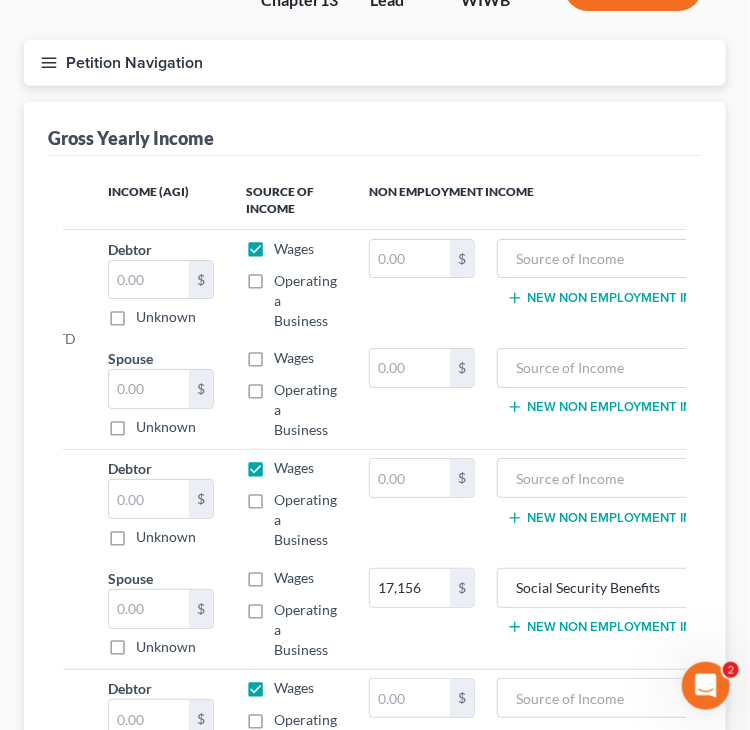 click on "Year" at bounding box center [42, 201] 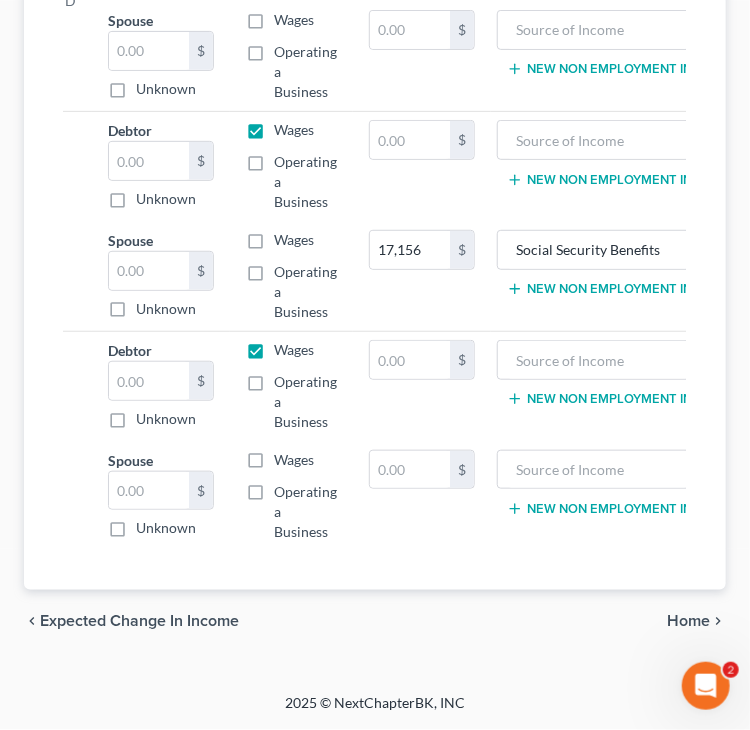scroll, scrollTop: 552, scrollLeft: 0, axis: vertical 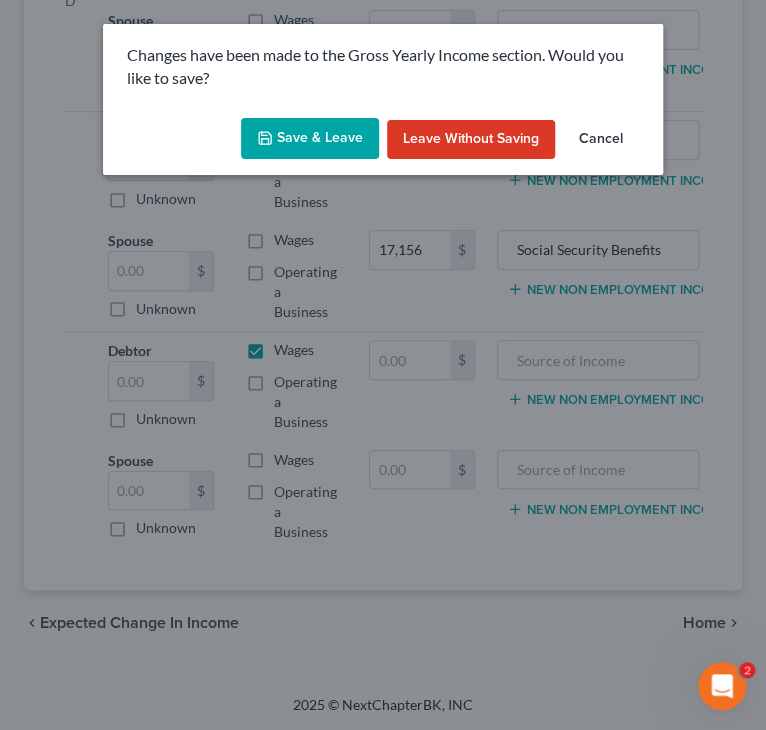 click on "Save & Leave" at bounding box center (310, 139) 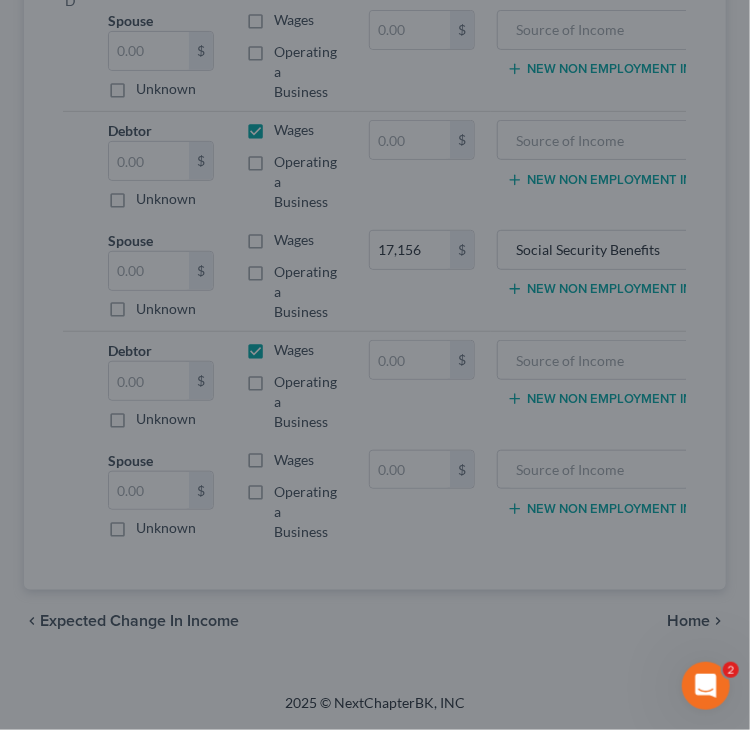 type on "17,156.00" 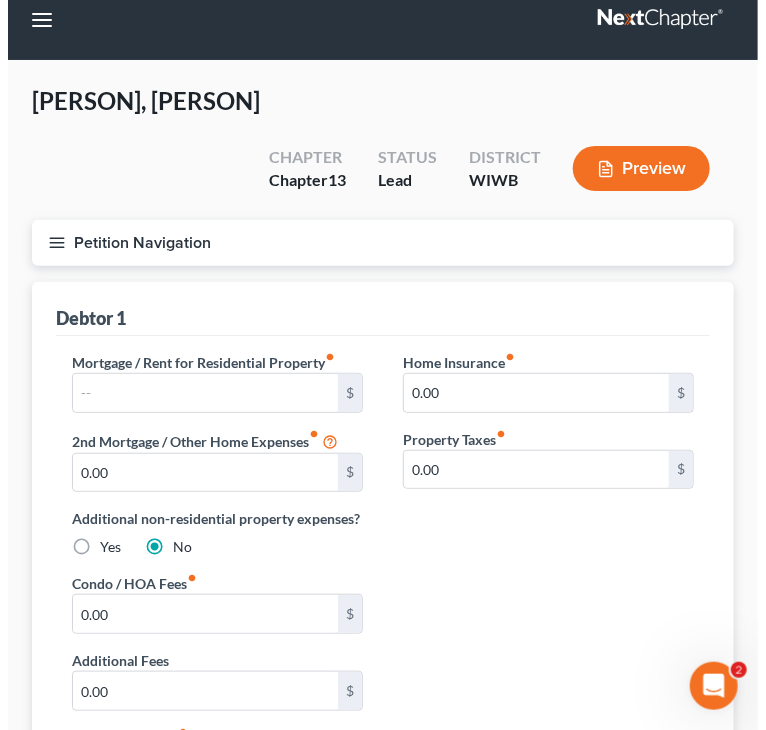 scroll, scrollTop: 0, scrollLeft: 0, axis: both 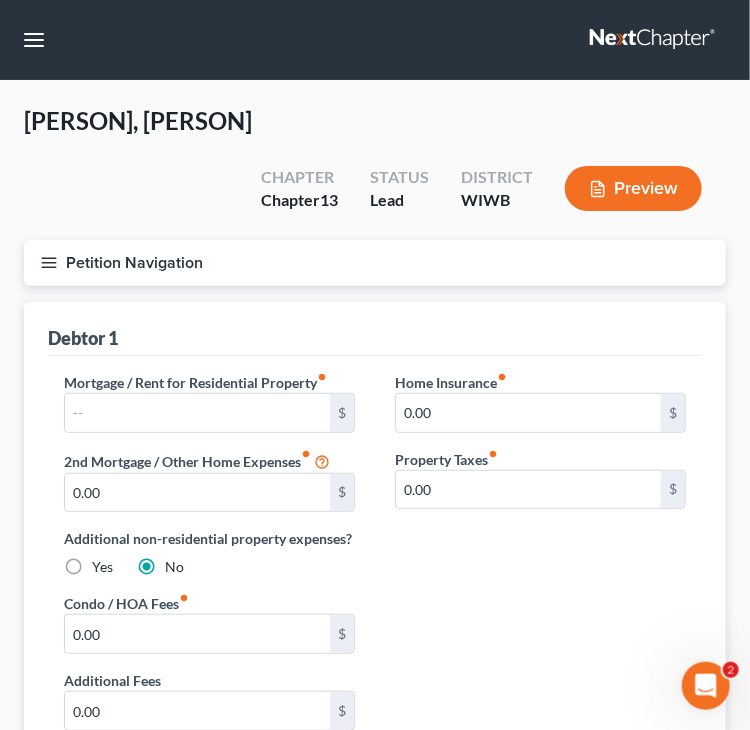 click 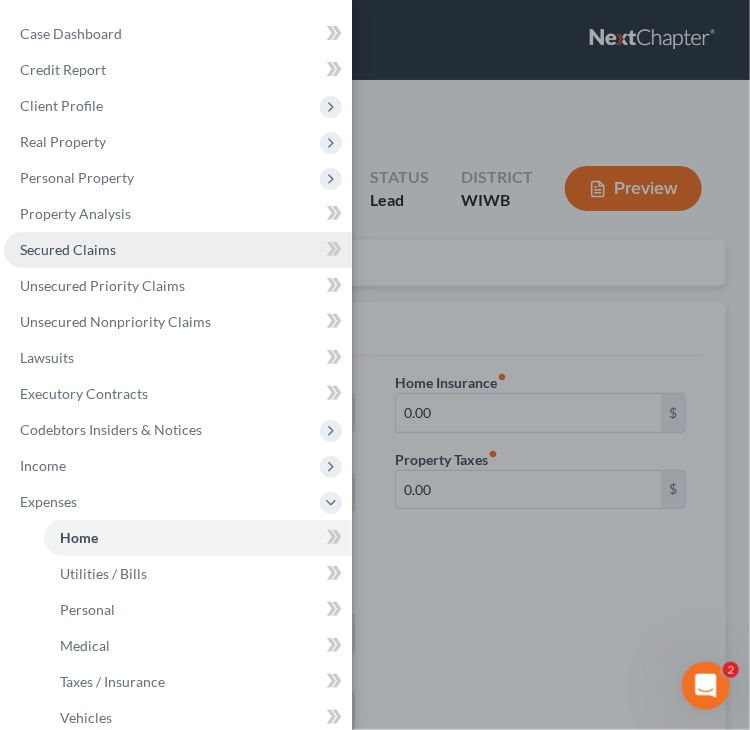 click on "Secured Claims" at bounding box center (178, 250) 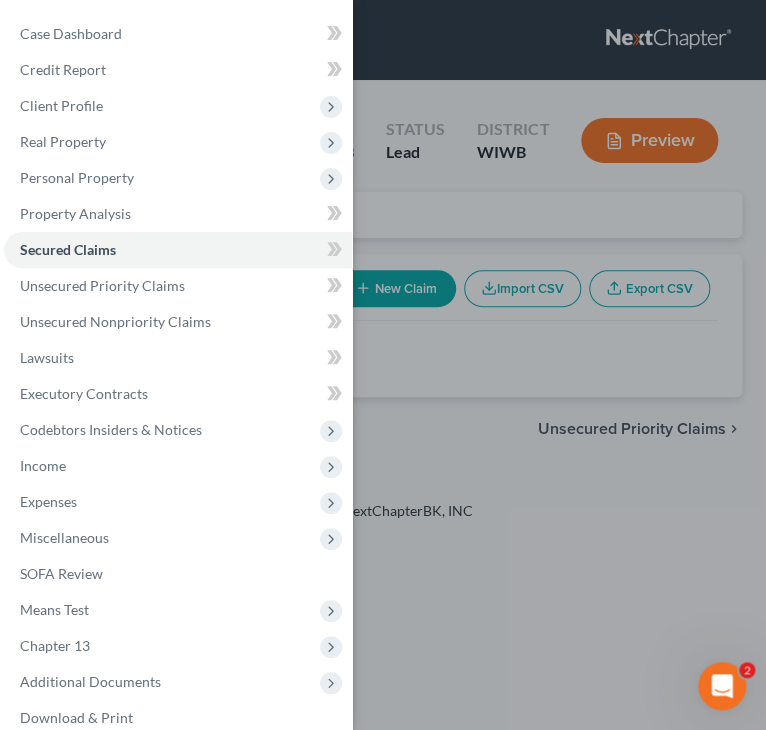 click on "Case Dashboard
Payments
Invoices
Payments
Payments
Credit Report
Client Profile" at bounding box center [383, 365] 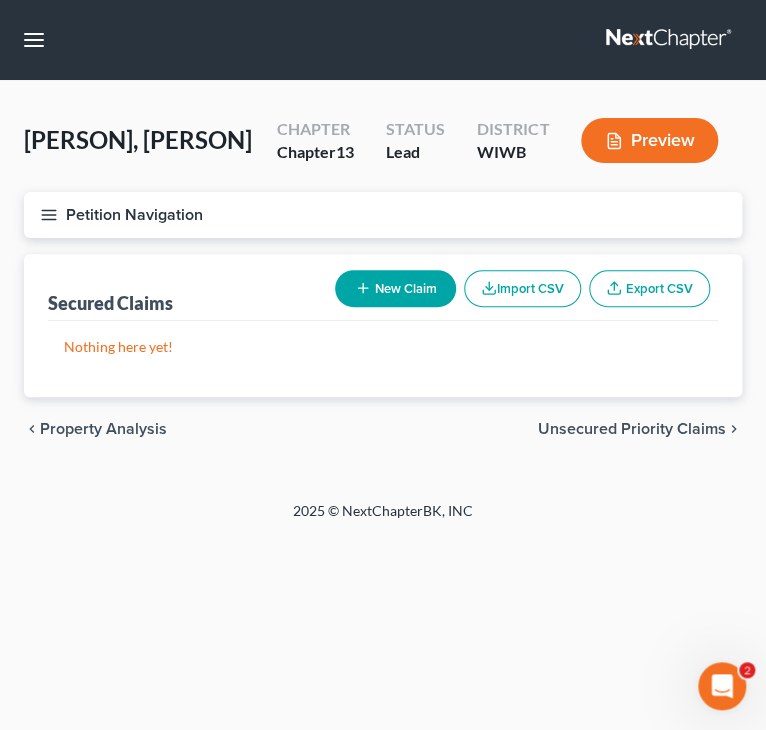 click on "New Claim" at bounding box center (395, 336) 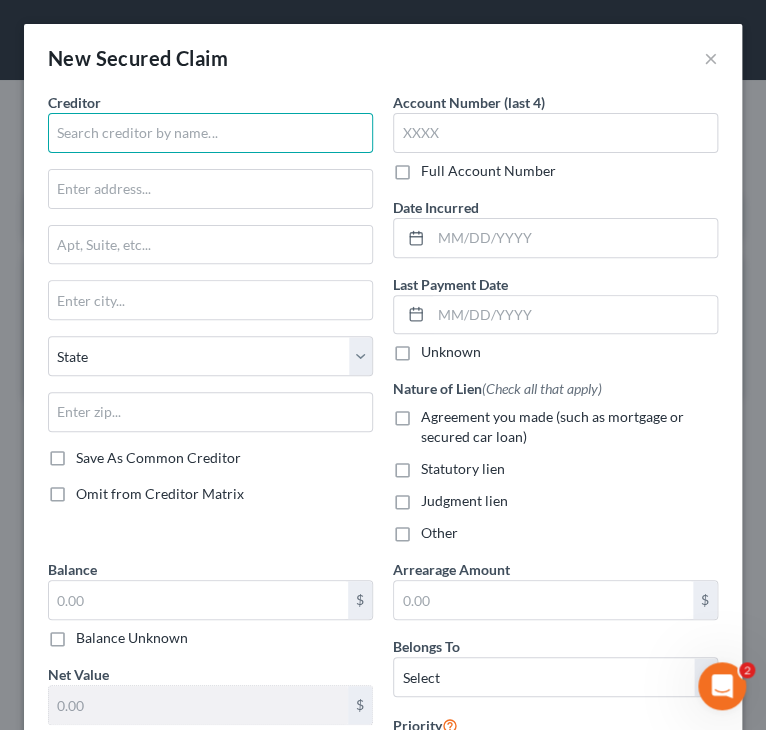 click at bounding box center [210, 133] 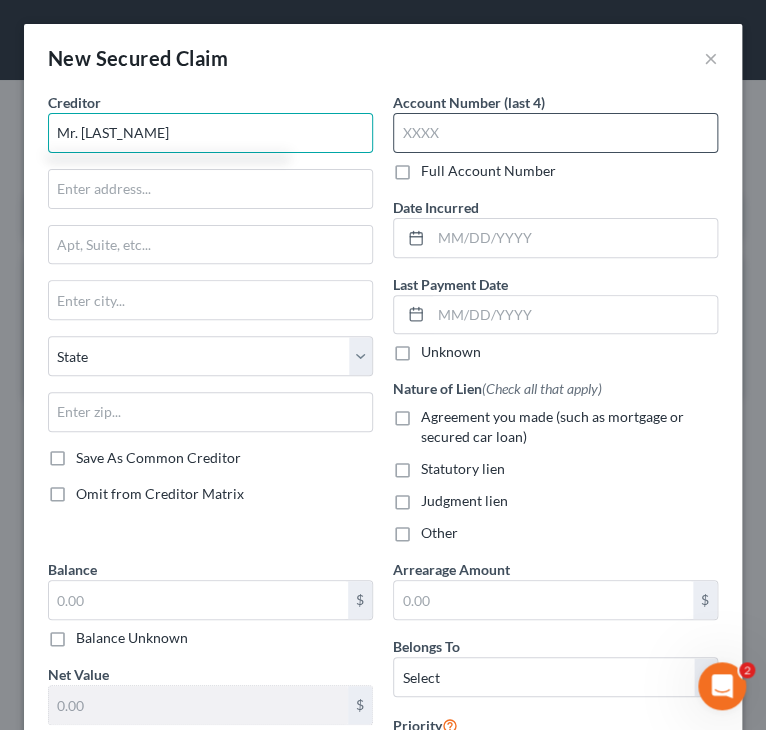 type on "Mr. Cooper" 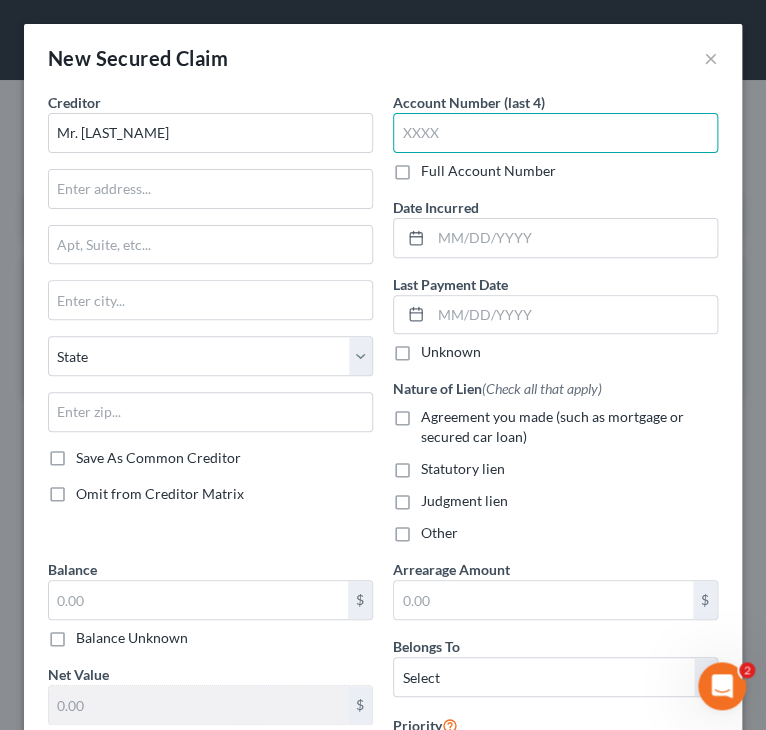 click at bounding box center [555, 133] 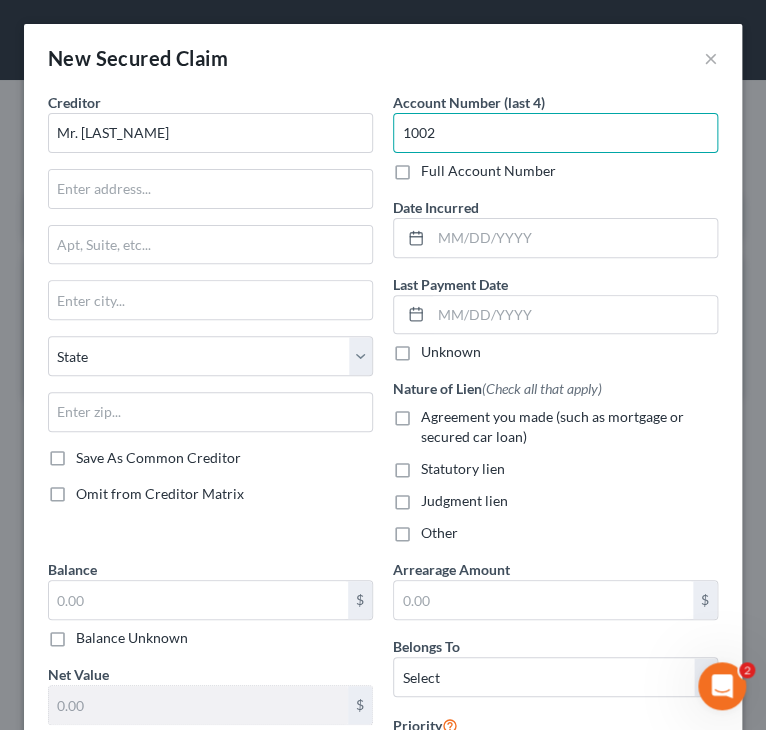 type on "1002" 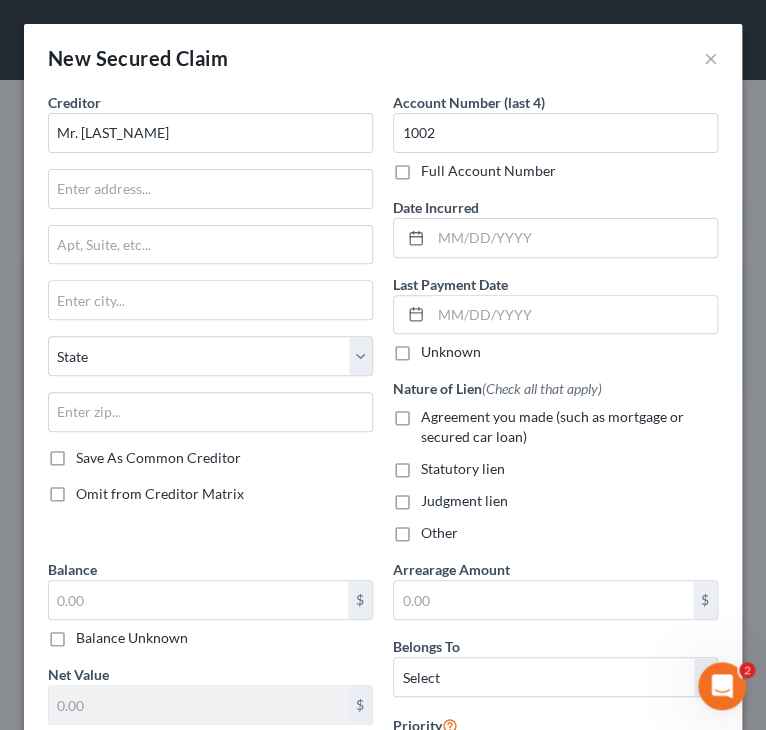 drag, startPoint x: 605, startPoint y: 486, endPoint x: 629, endPoint y: 450, distance: 43.266617 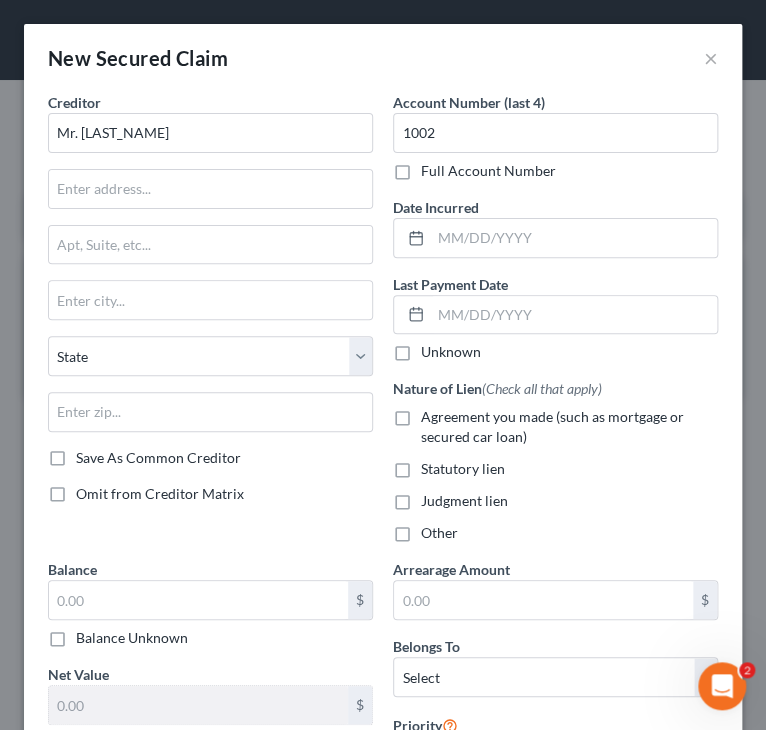 click on "Agreement you made (such as mortgage or secured car loan)" at bounding box center [552, 426] 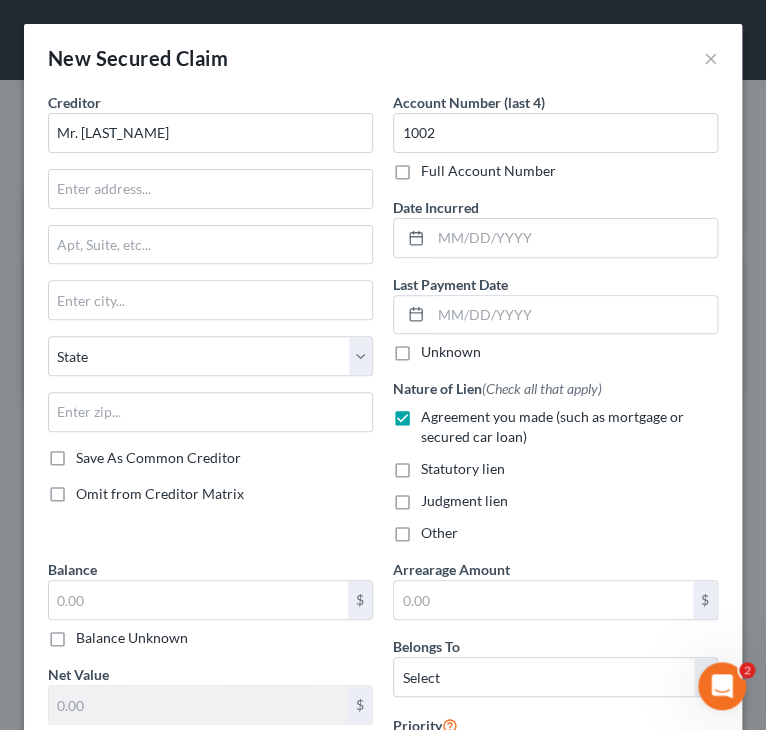 click on "Agreement you made (such as mortgage or secured car loan)" at bounding box center [552, 426] 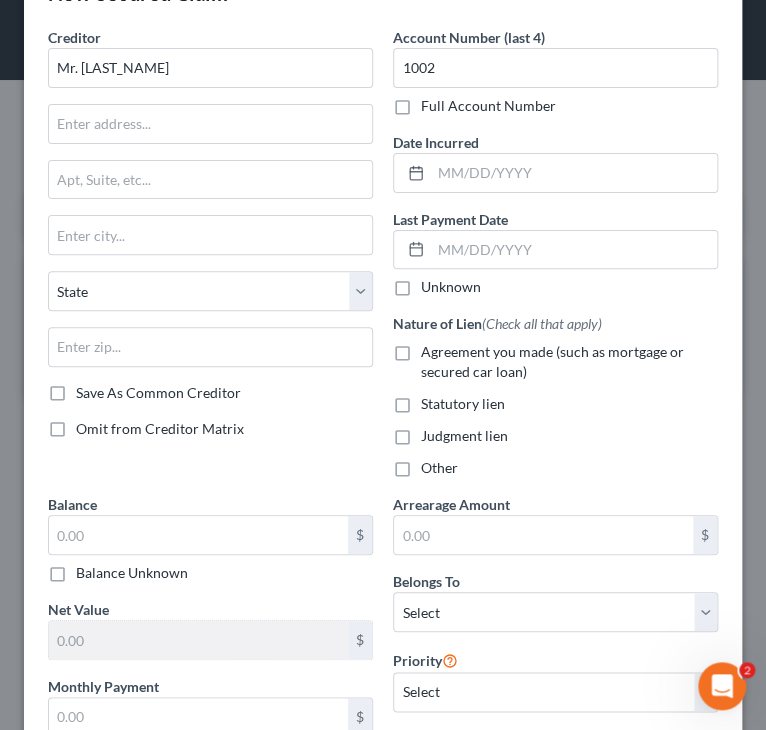 scroll, scrollTop: 100, scrollLeft: 0, axis: vertical 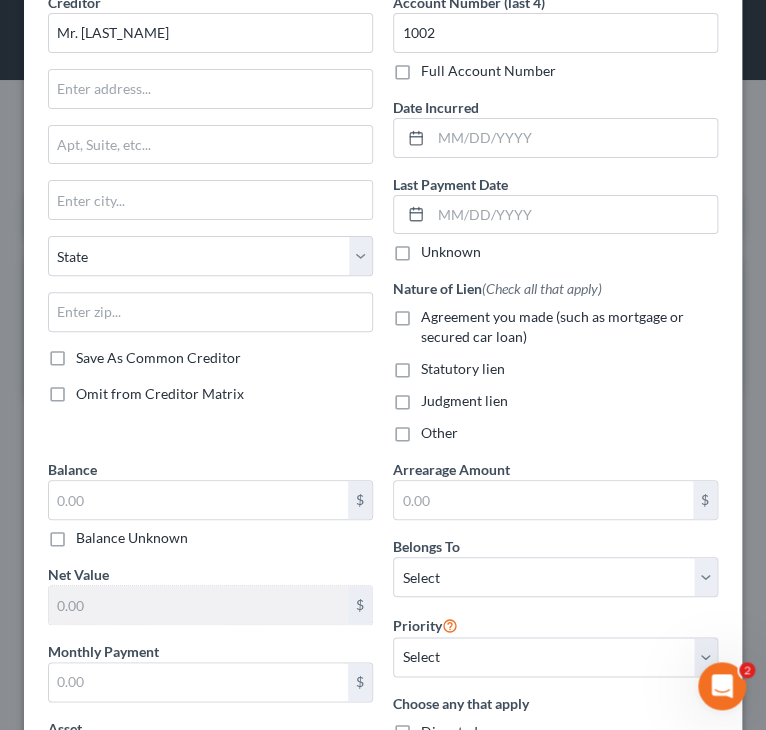 click on "Nature of Lien  (Check all that apply) Agreement you made (such as mortgage or secured car loan) Statutory lien Judgment lien Other" at bounding box center (555, 360) 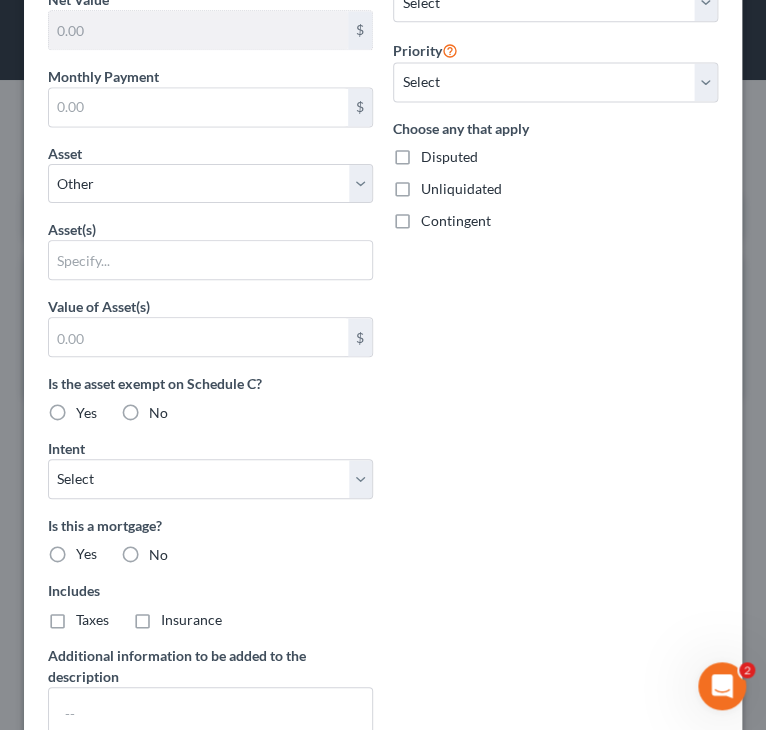 scroll, scrollTop: 844, scrollLeft: 0, axis: vertical 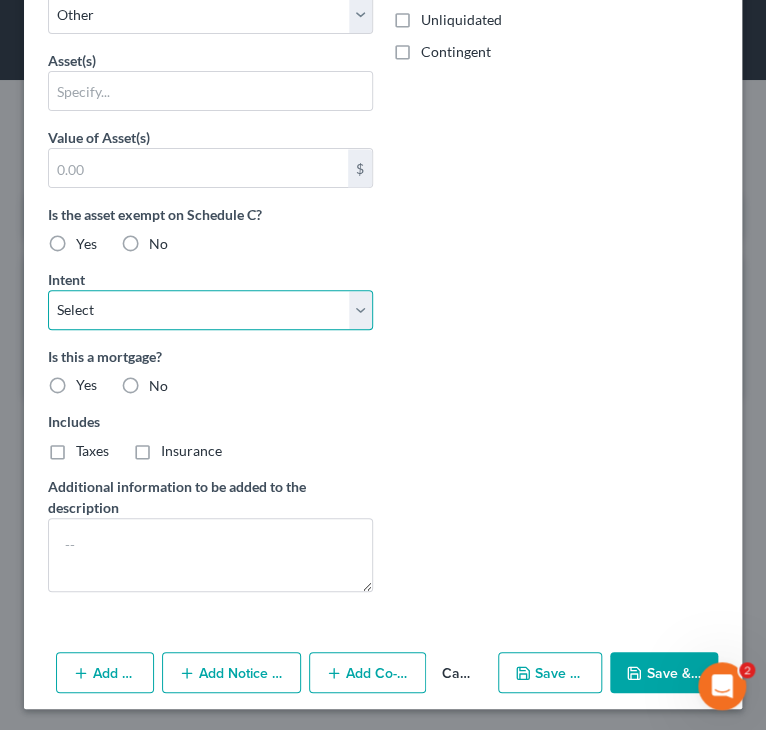 click on "Select Surrender Redeem Reaffirm Avoid Other" at bounding box center (210, 310) 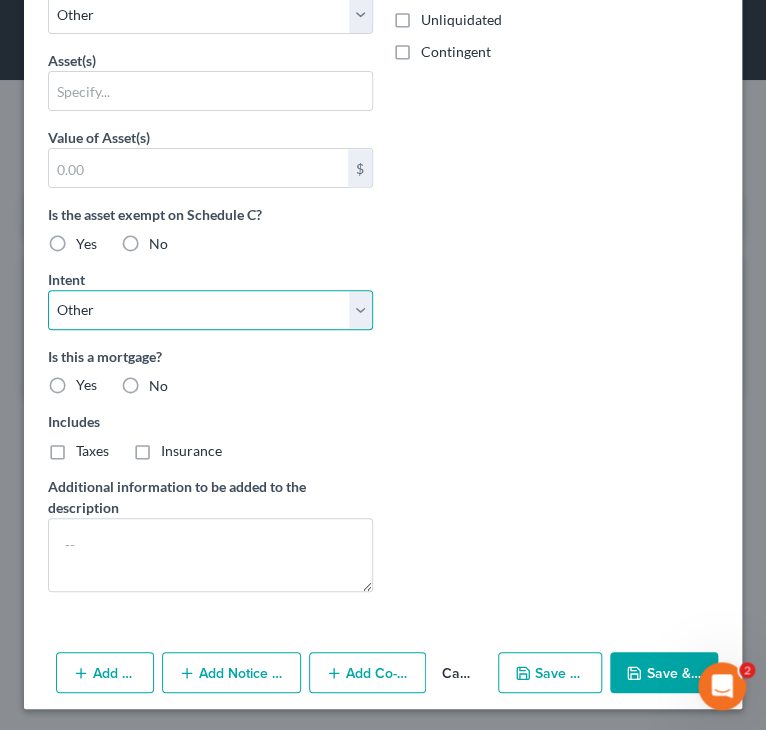 click on "Select Surrender Redeem Reaffirm Avoid Other" at bounding box center (210, 310) 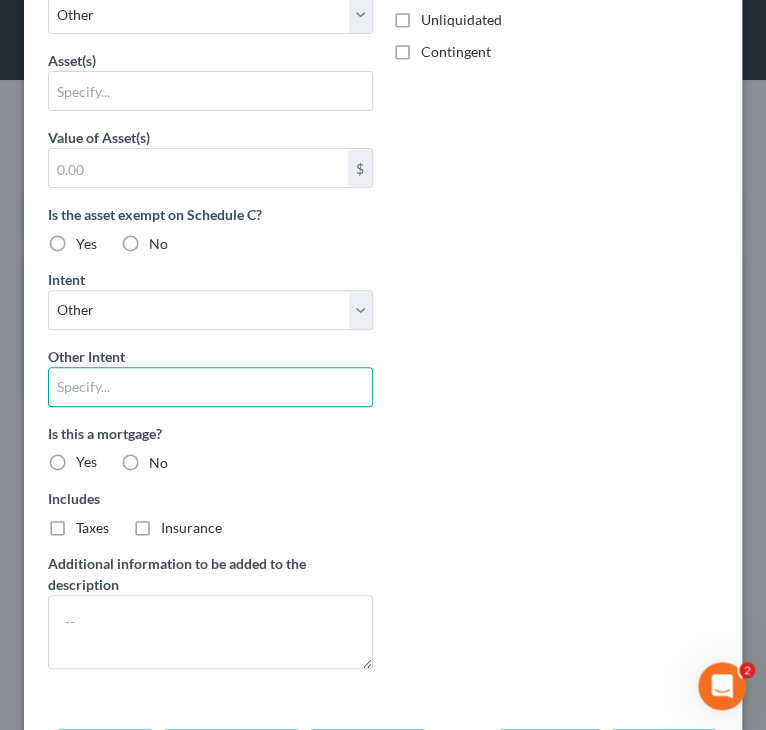 click at bounding box center (210, 387) 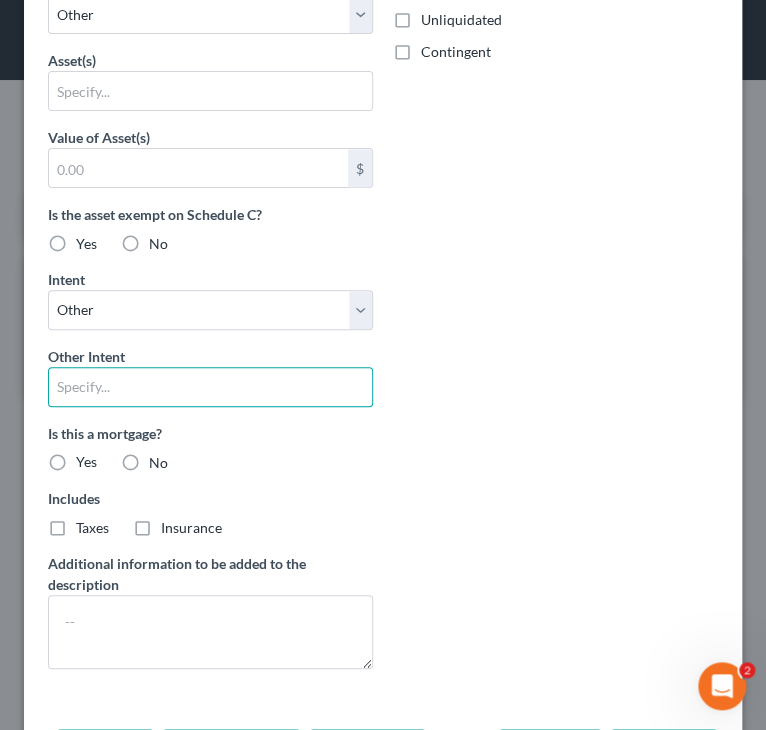 type on "Pay & Retain" 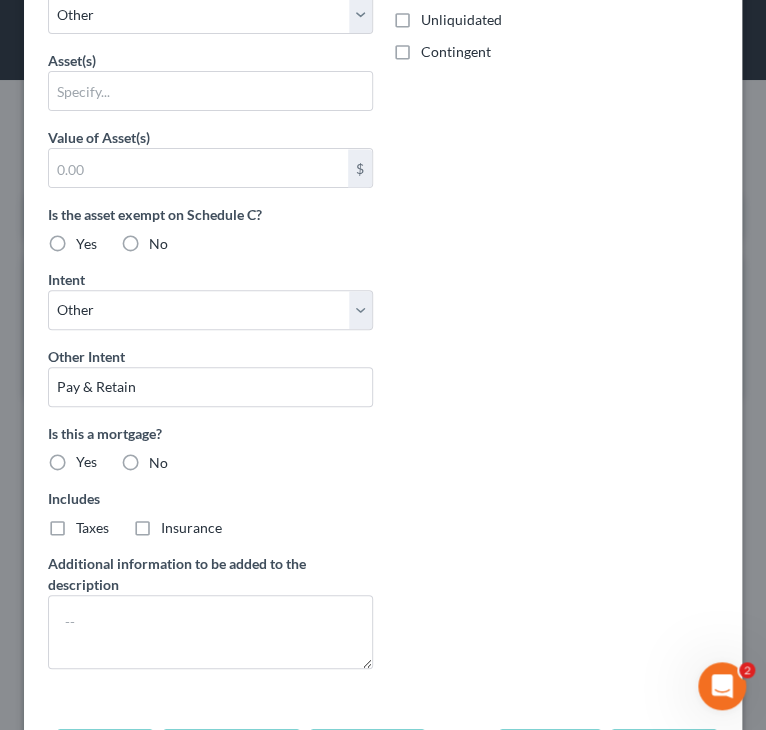 click on "Yes" at bounding box center (86, 462) 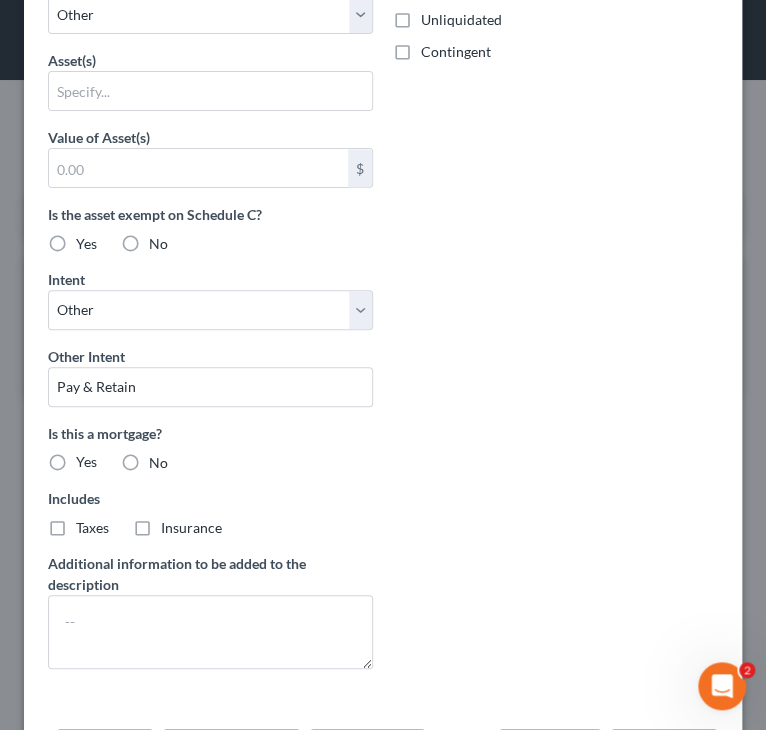 click on "Yes" at bounding box center [90, 458] 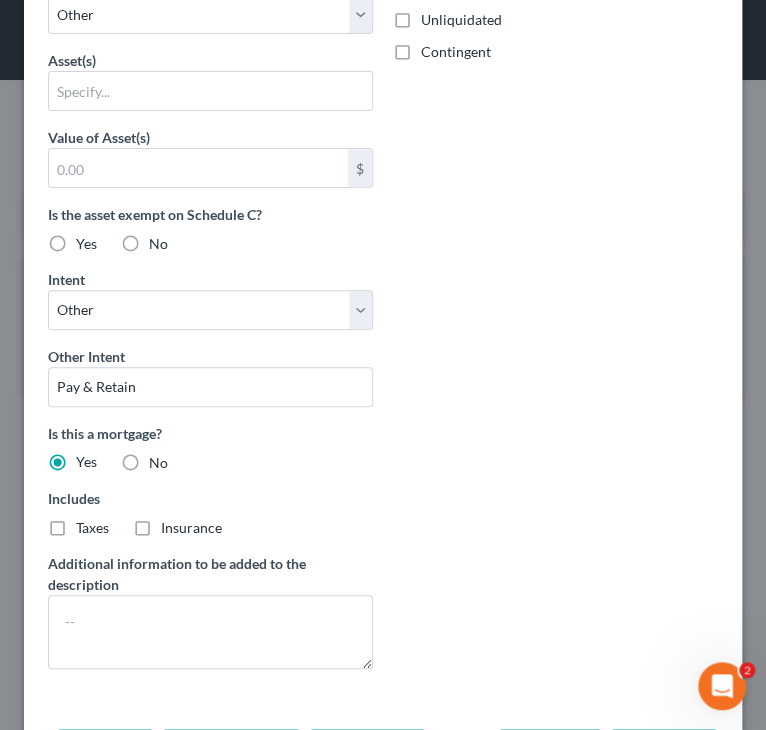 click on "Arrearage Amount $
Belongs To
*
Select Debtor 1 Only Debtor 2 Only Debtor 1 And Debtor 2 Only At Least One Of The Debtors And Another Community Property Priority  Select 1st 2nd 3rd 4th 5th 6th 7th 8th 9th 10th 11th 12th 13th 14th 15th 16th 17th 18th 19th 20th 21th 22th 23th 24th 25th 26th 27th 28th 29th 30th Choose any that apply Disputed Unliquidated Contingent" at bounding box center [555, 199] 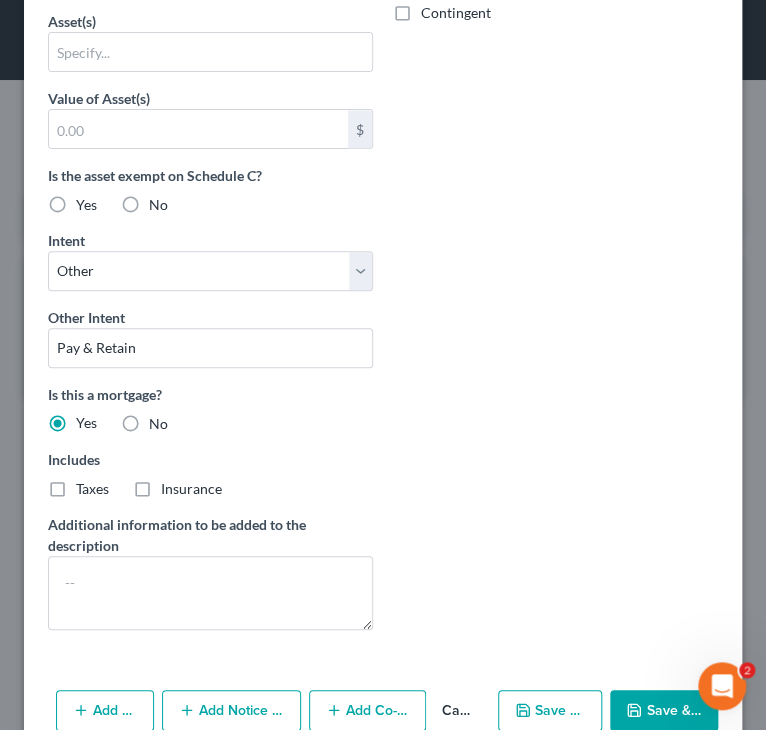 scroll, scrollTop: 920, scrollLeft: 0, axis: vertical 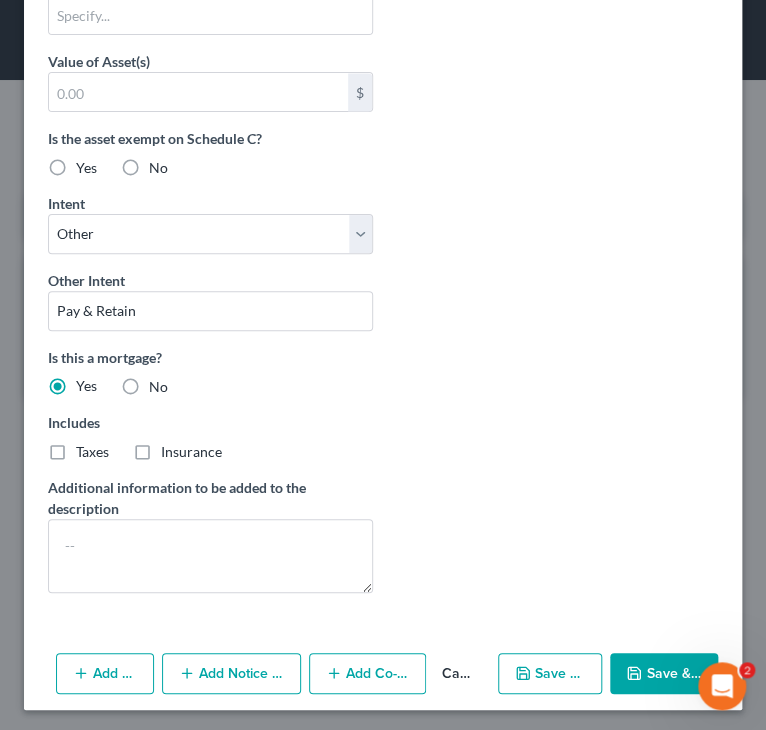 click on "Add Notice Address" at bounding box center [231, 674] 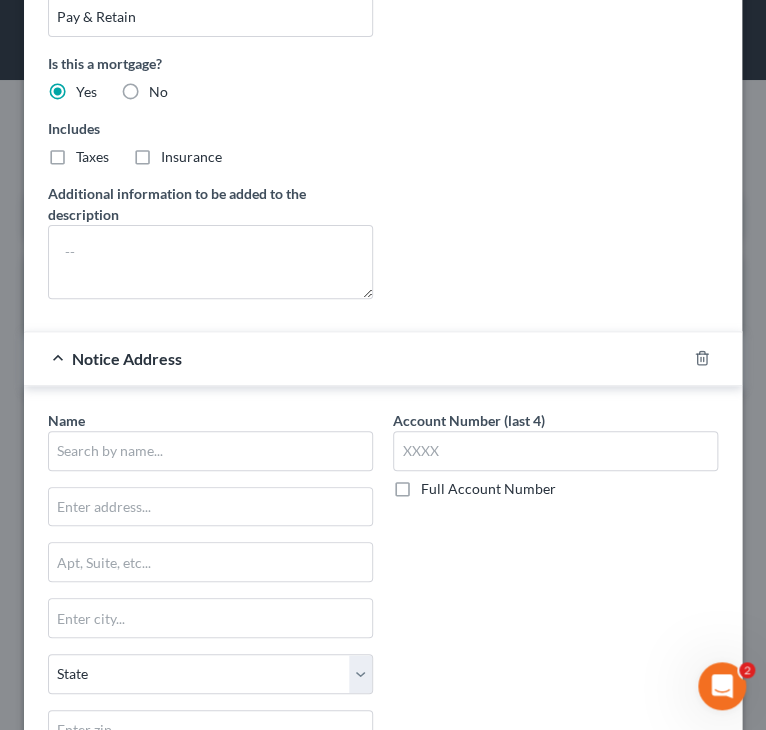 scroll, scrollTop: 1320, scrollLeft: 0, axis: vertical 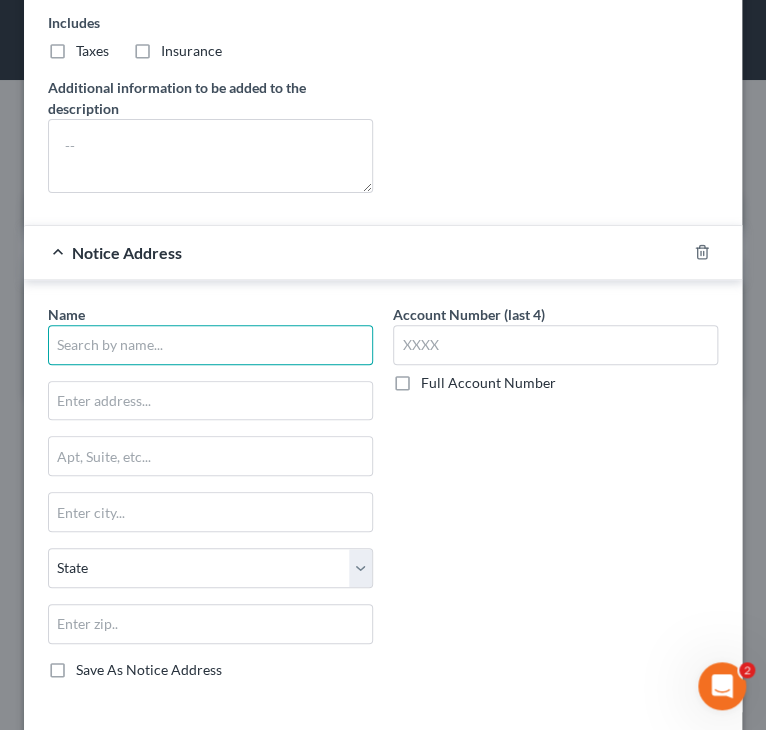 click at bounding box center (210, 345) 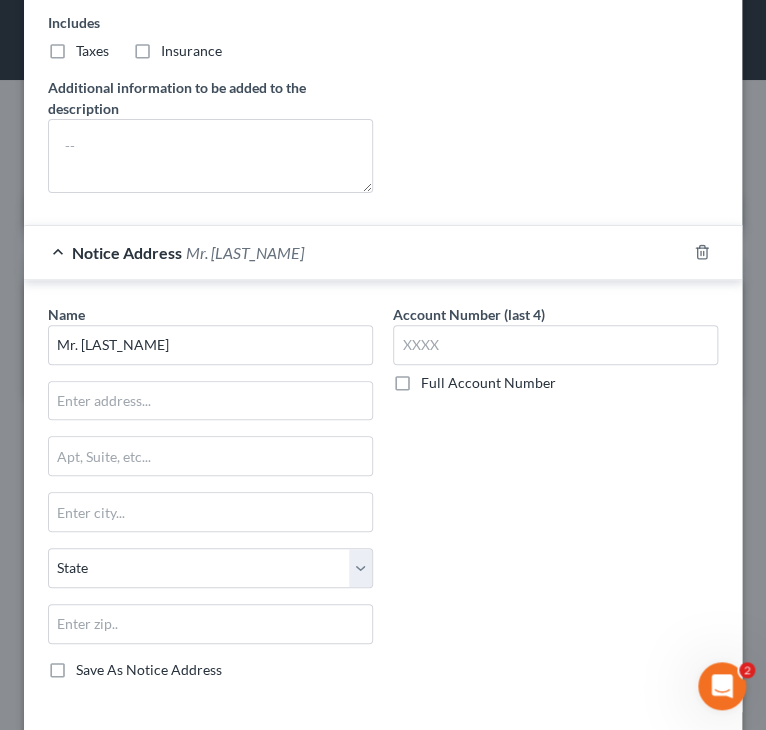 type on "Mr. Cooper" 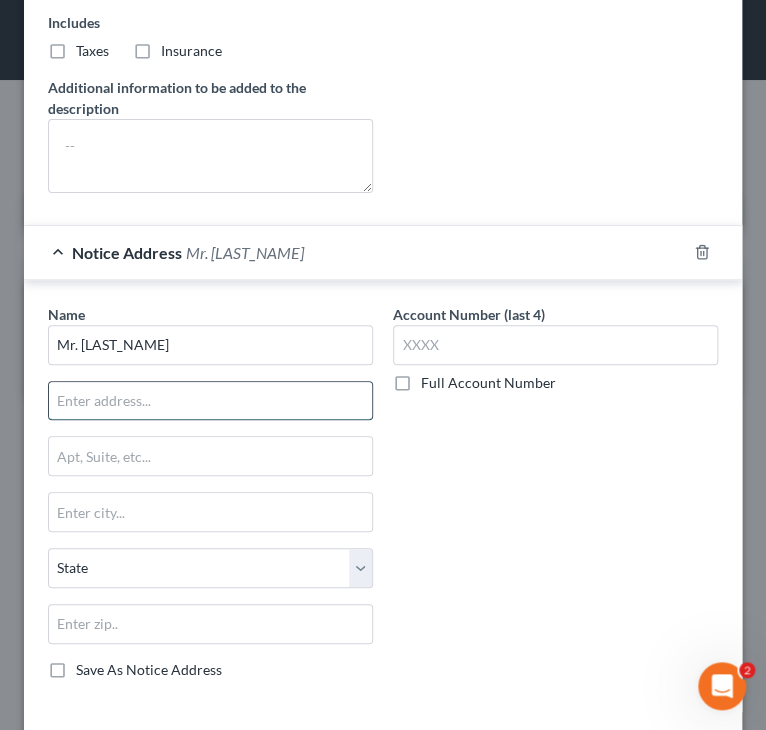 click at bounding box center [210, 401] 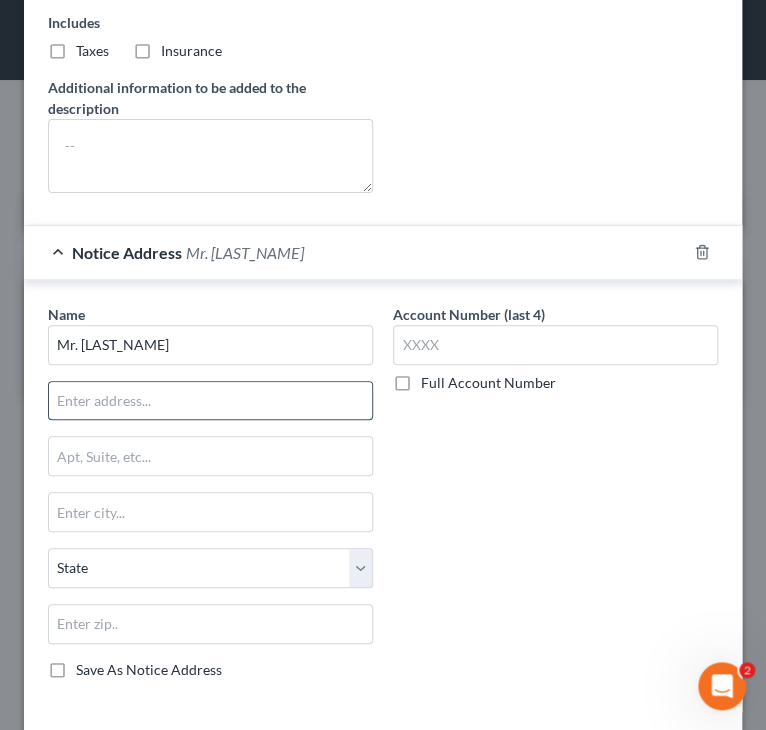 type on "Attn: Legal Dept" 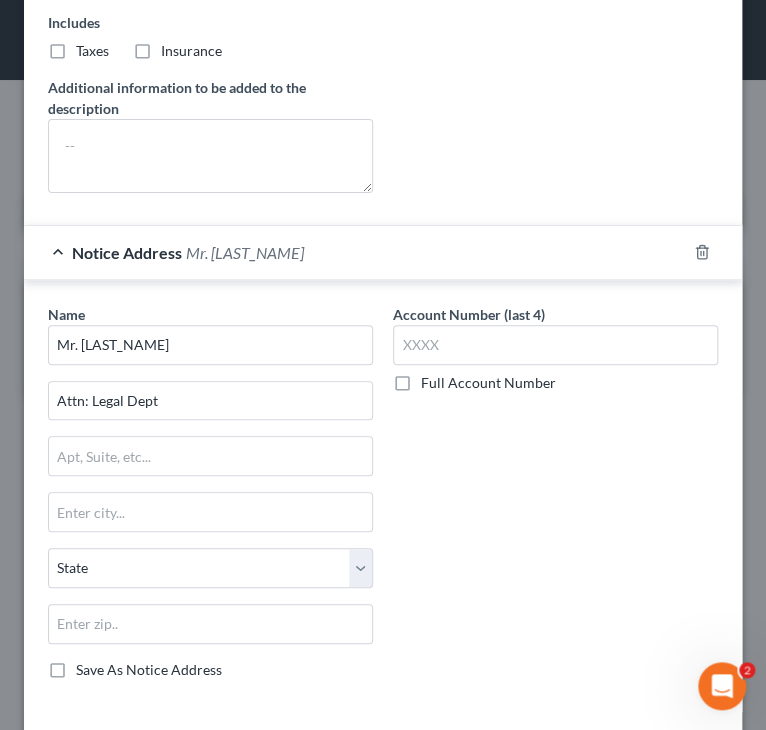 click on "Name
*
Mr. Cooper                      Attn: Legal Dept State [STATE] Save As Notice Address" at bounding box center [210, 492] 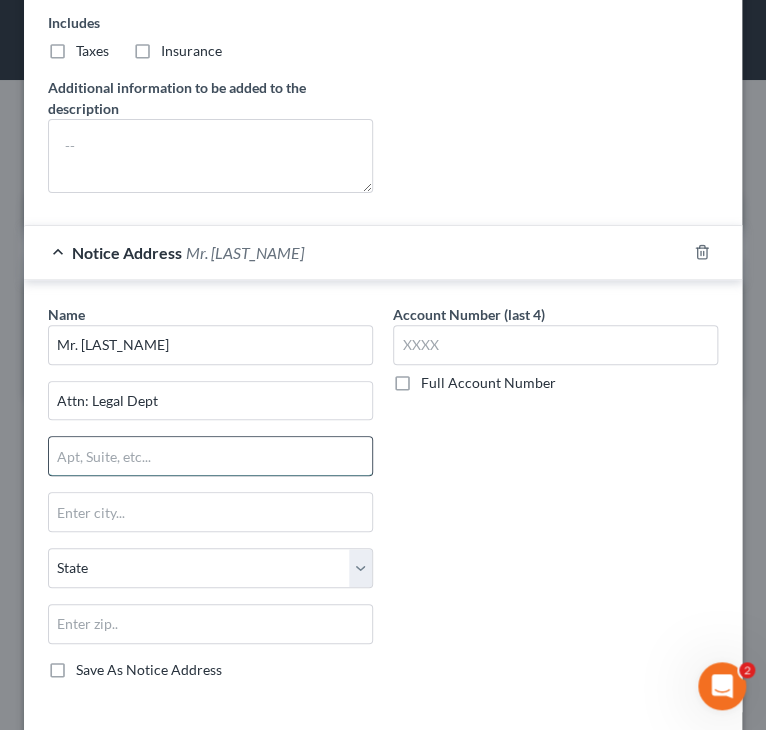 click at bounding box center (210, 456) 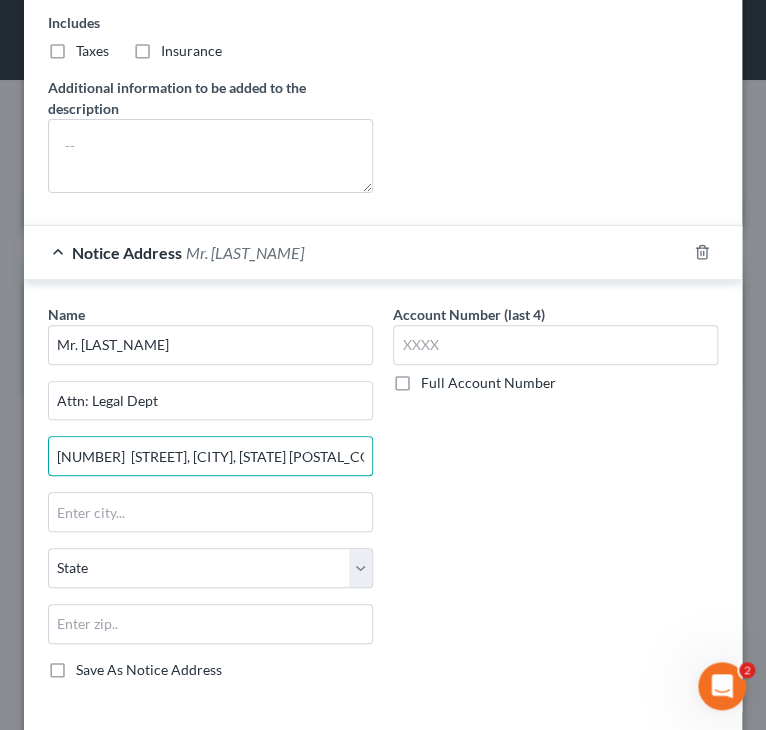drag, startPoint x: 304, startPoint y: 447, endPoint x: 423, endPoint y: 451, distance: 119.06721 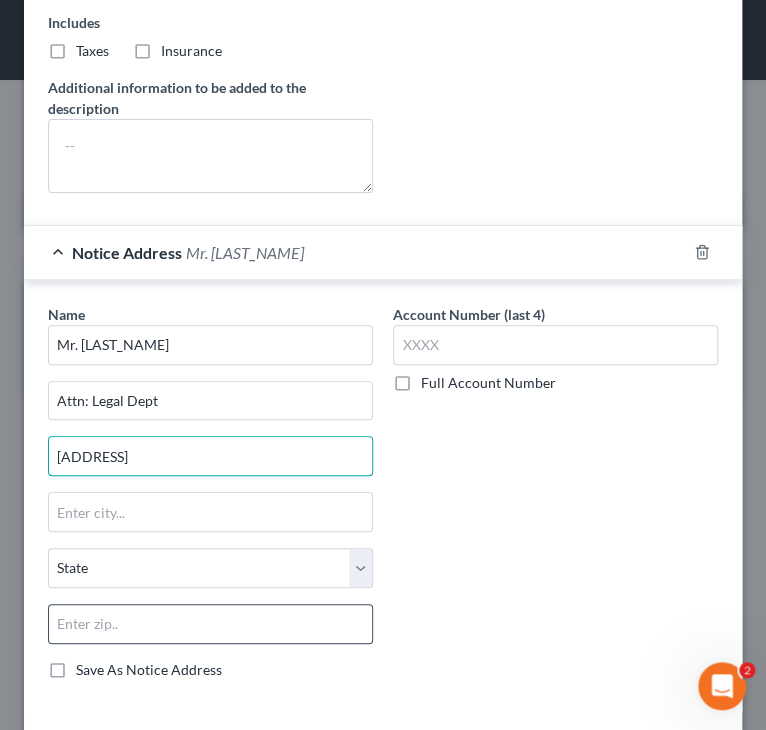 type on "[NUMBER] [STREET], [CITY], [STATE]" 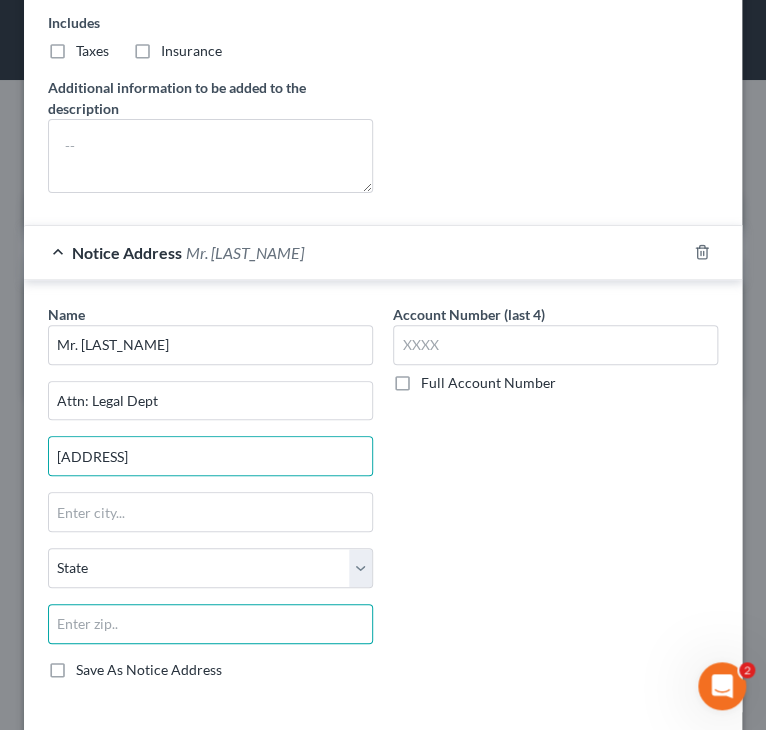 click at bounding box center (210, 624) 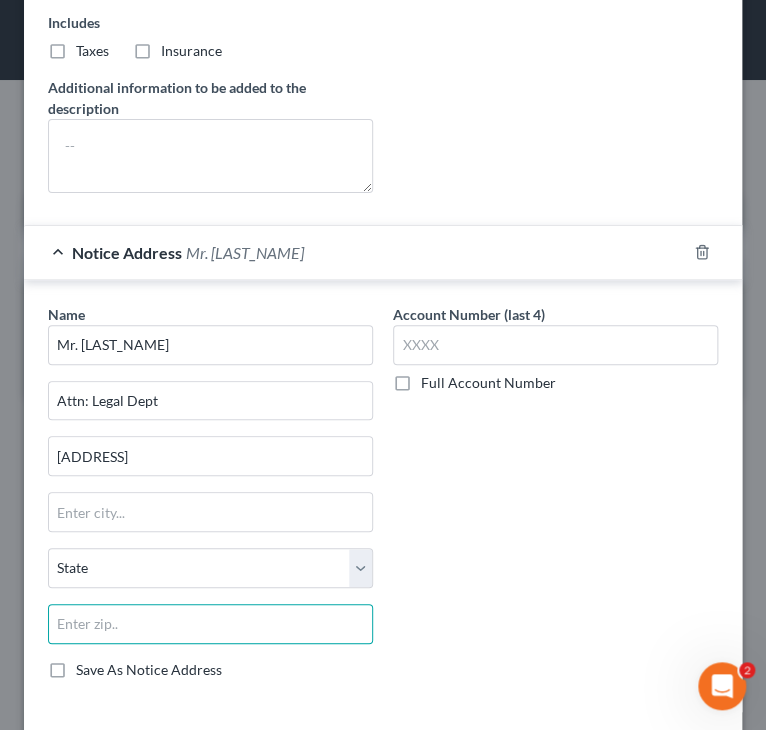 paste on "75019" 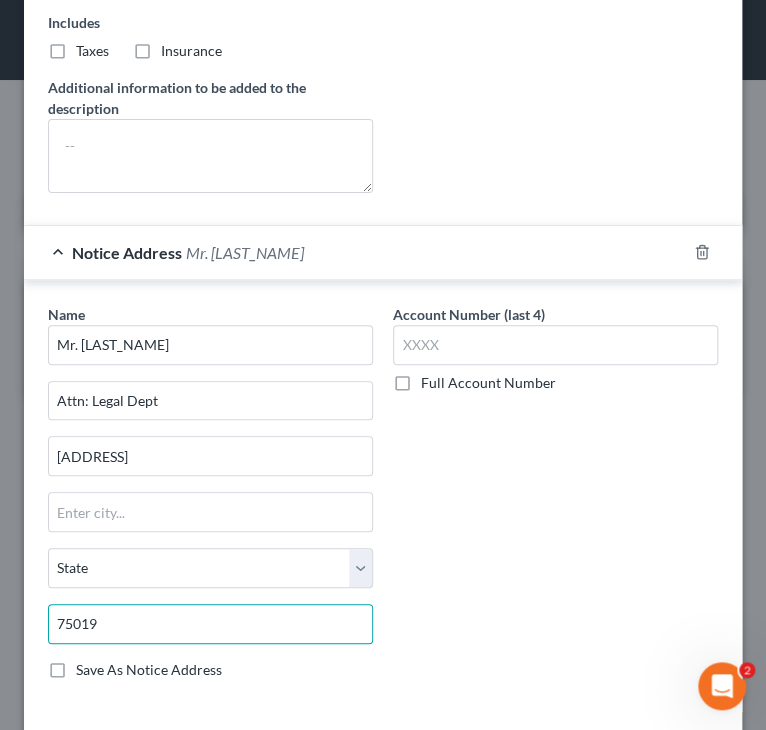 type on "75019" 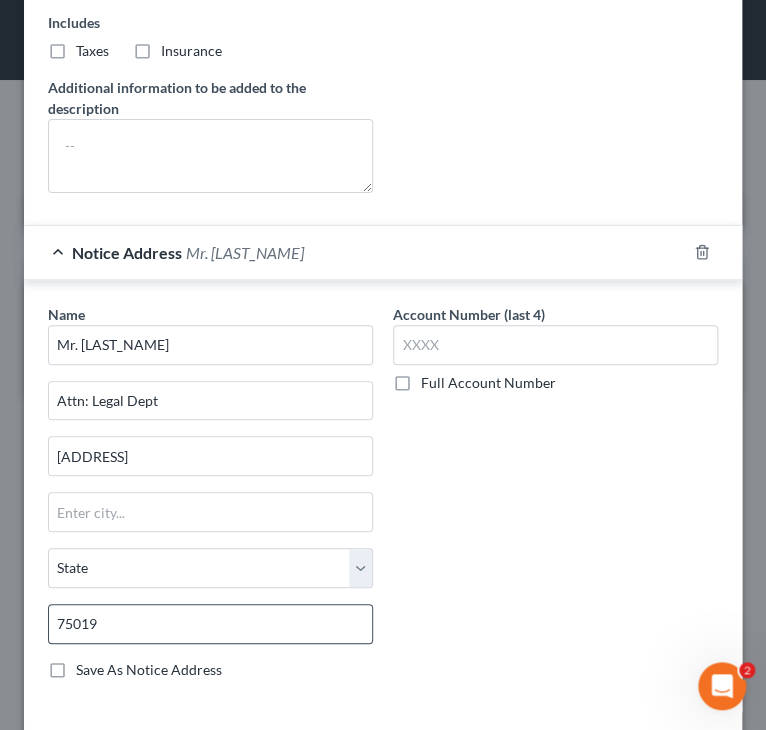 type on "Coppell" 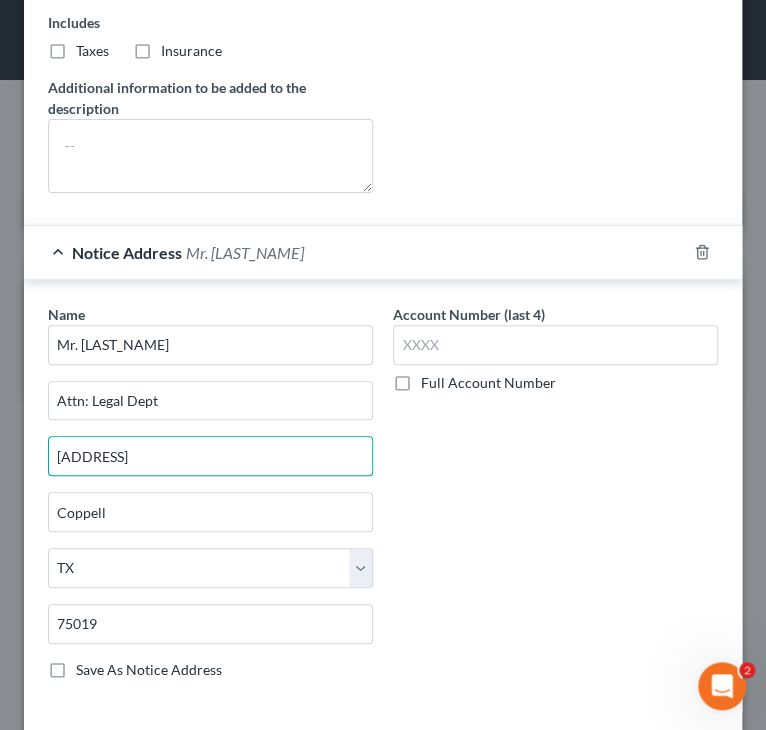 drag, startPoint x: 225, startPoint y: 452, endPoint x: 419, endPoint y: 447, distance: 194.06442 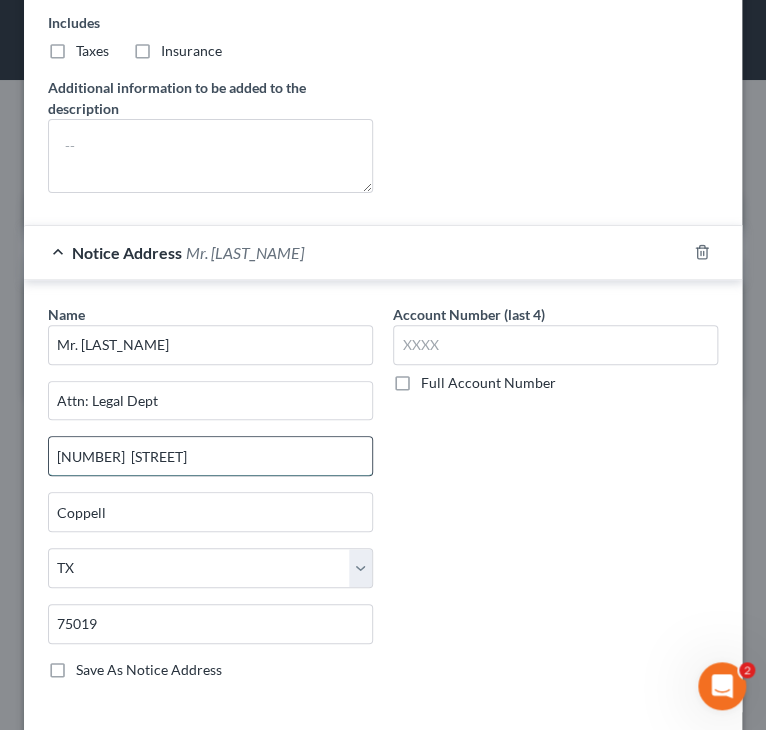 click on "[NUMBER] [STREET]" at bounding box center (210, 456) 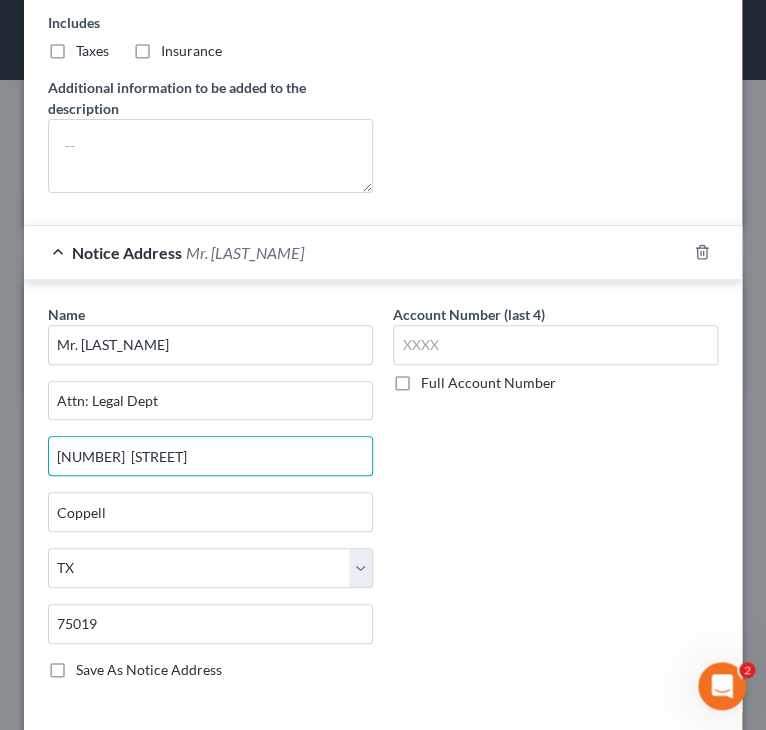 type on "[NUMBER] [STREET]" 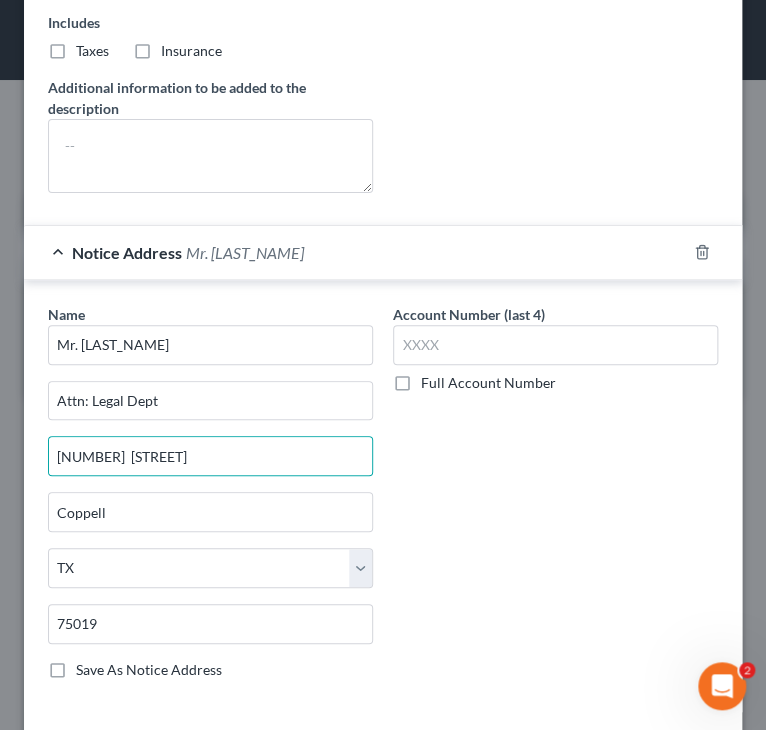click on "Account Number (last 4)
Full Account Number" at bounding box center (555, 500) 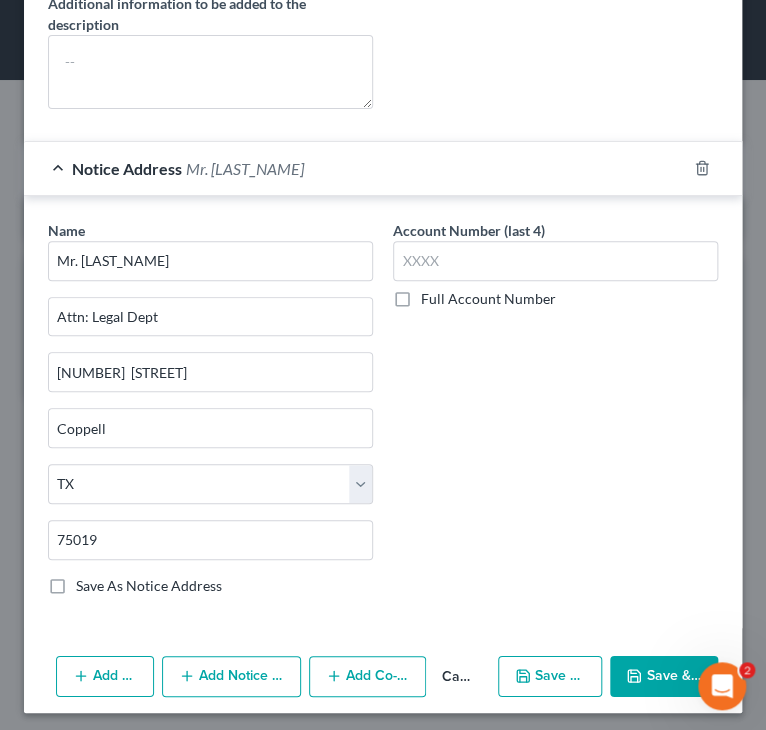 scroll, scrollTop: 1204, scrollLeft: 0, axis: vertical 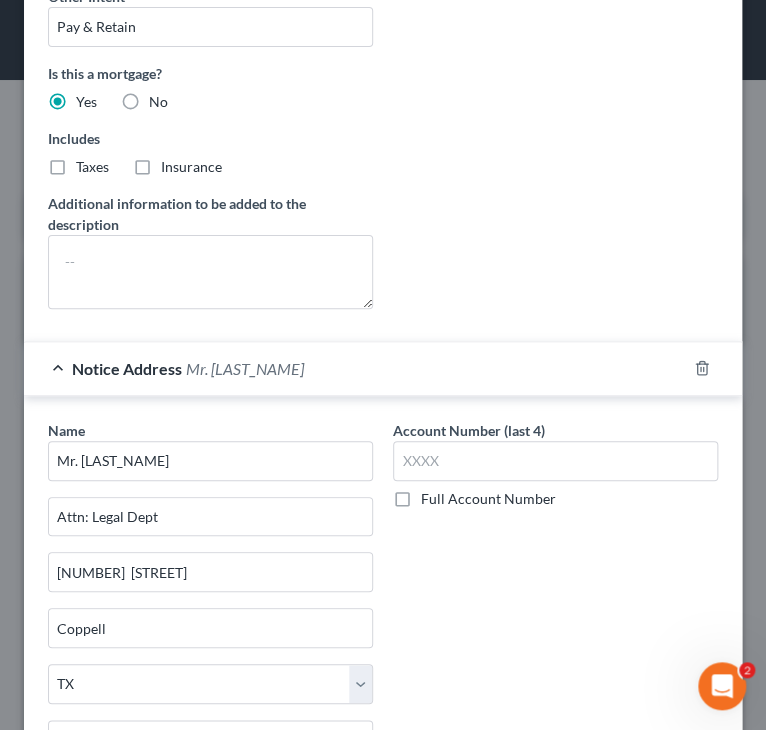 click on "Arrearage Amount $
Belongs To
*
Select Debtor 1 Only Debtor 2 Only Debtor 1 And Debtor 2 Only At Least One Of The Debtors And Another Community Property Priority  Select 1st 2nd 3rd 4th 5th 6th 7th 8th 9th 10th 11th 12th 13th 14th 15th 16th 17th 18th 19th 20th 21th 22th 23th 24th 25th 26th 27th 28th 29th 30th Choose any that apply Disputed Unliquidated Contingent" at bounding box center [555, -161] 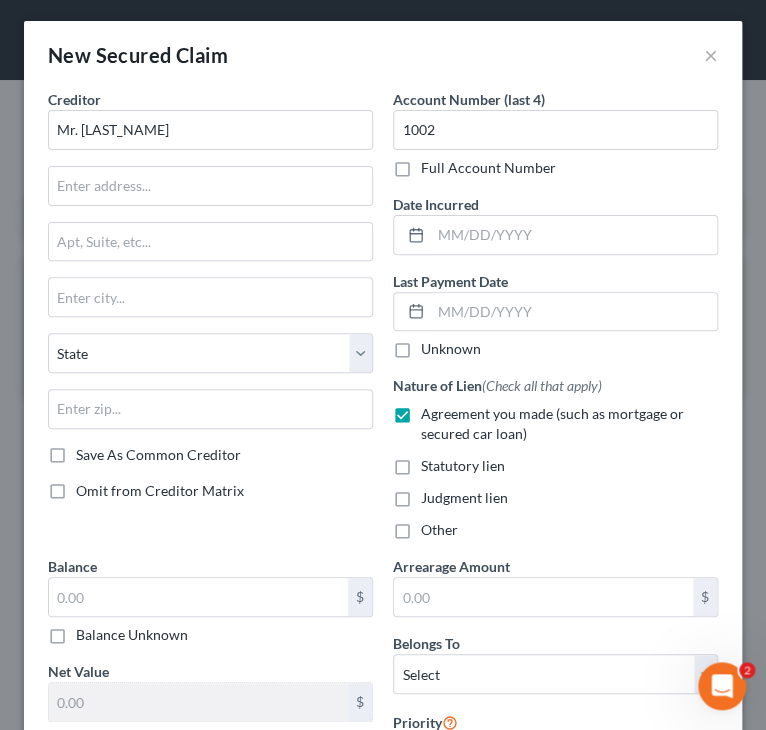 scroll, scrollTop: 0, scrollLeft: 0, axis: both 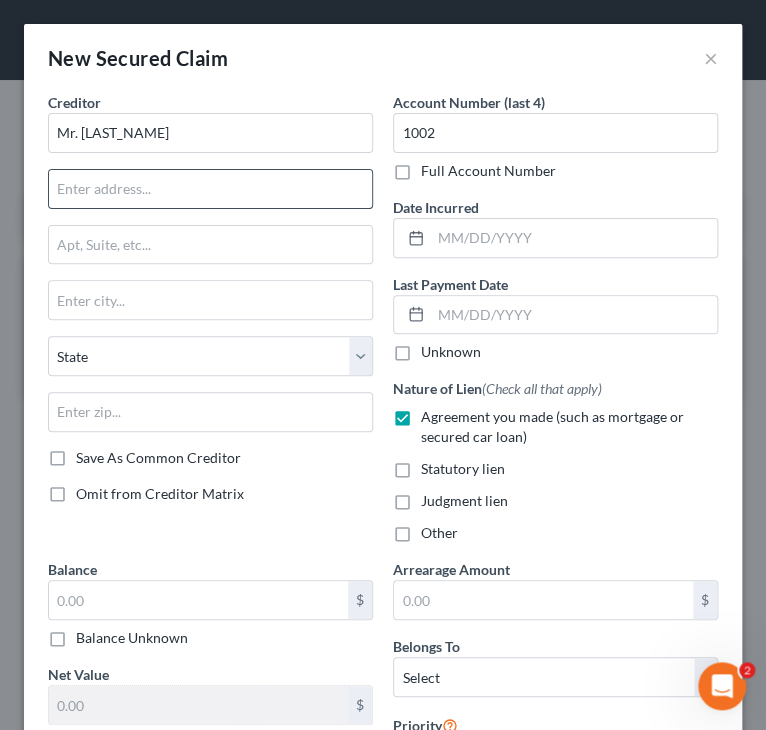 click at bounding box center [210, 189] 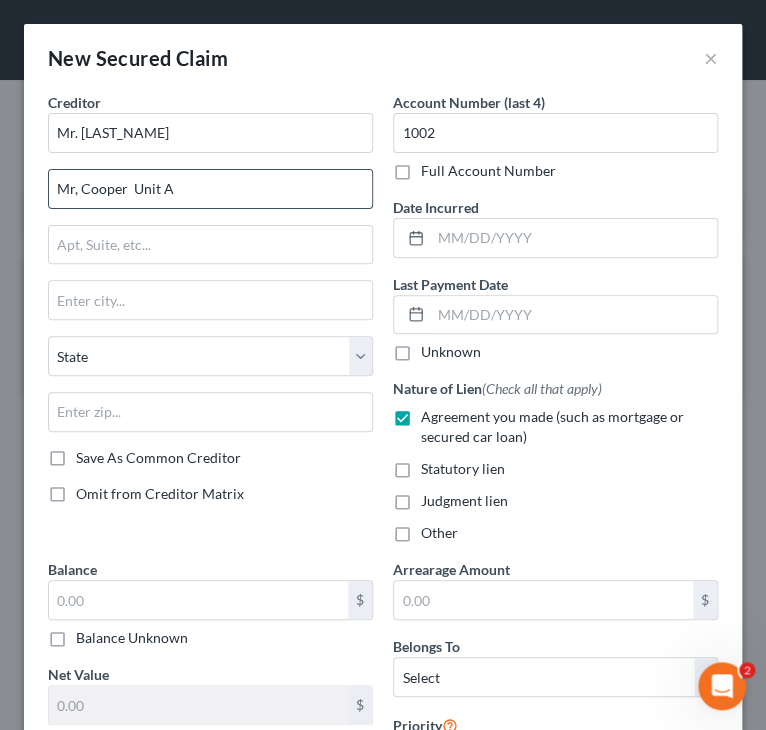 drag, startPoint x: 133, startPoint y: 187, endPoint x: 199, endPoint y: 183, distance: 66.1211 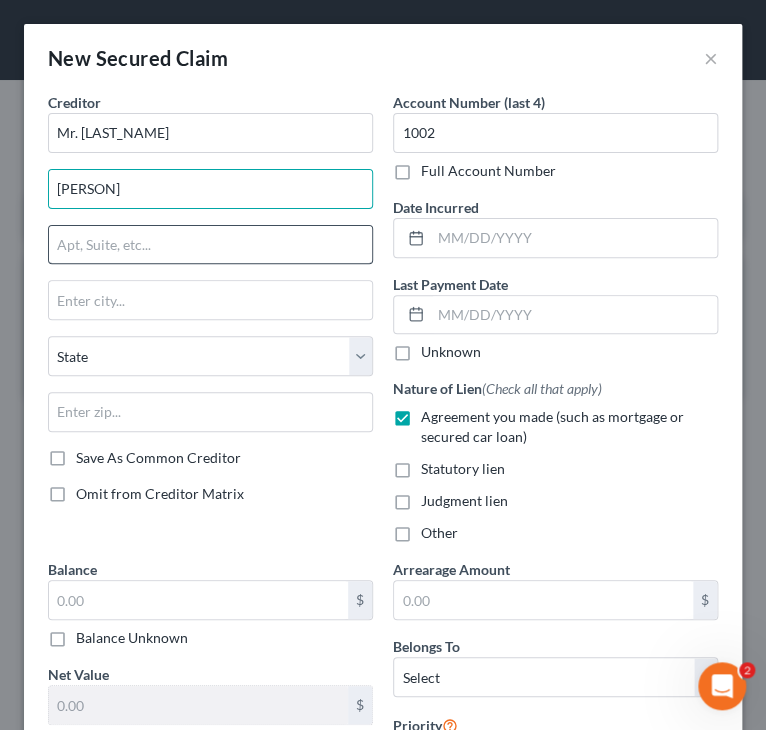 type on "[COMPANY]" 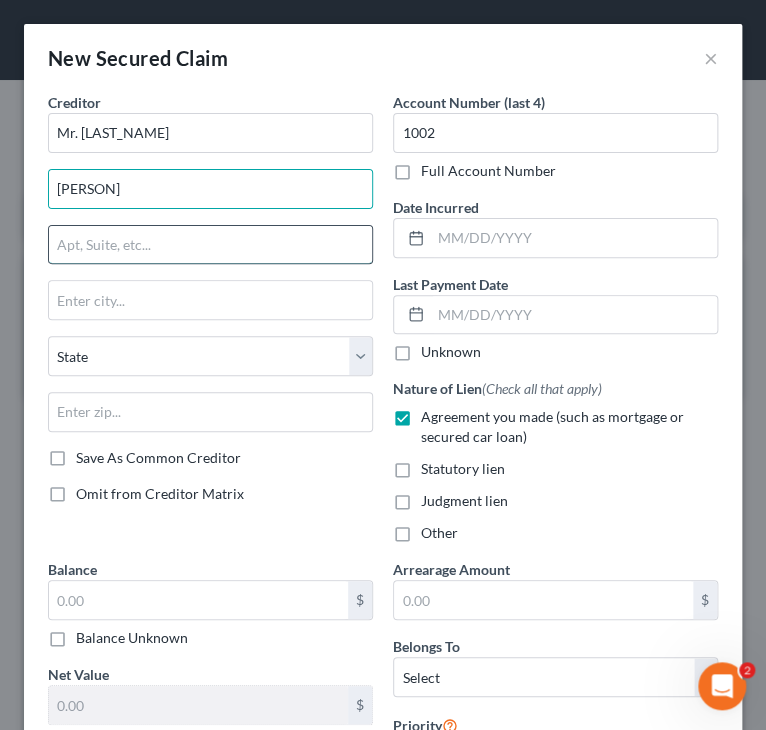 click at bounding box center [210, 245] 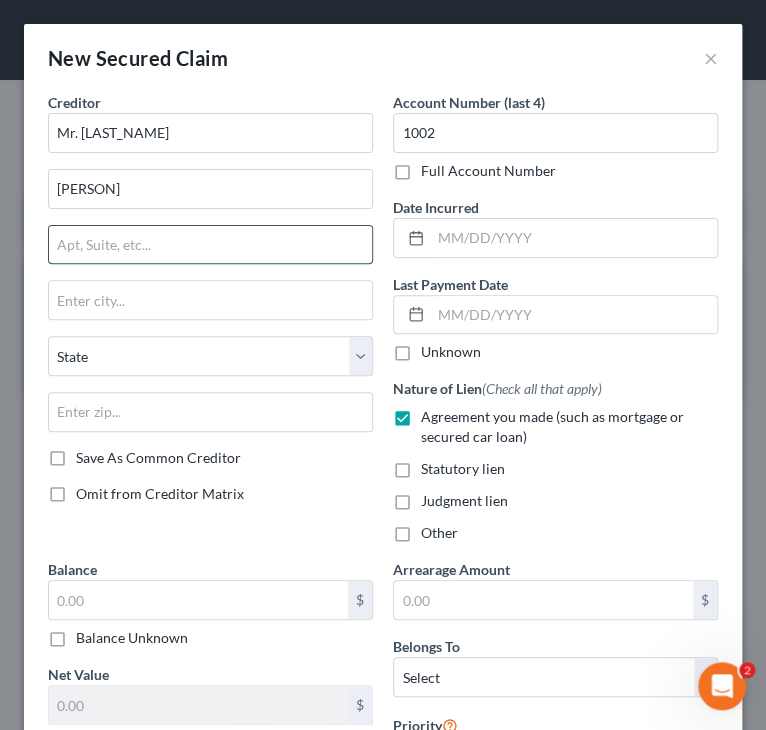 paste on "Unit A" 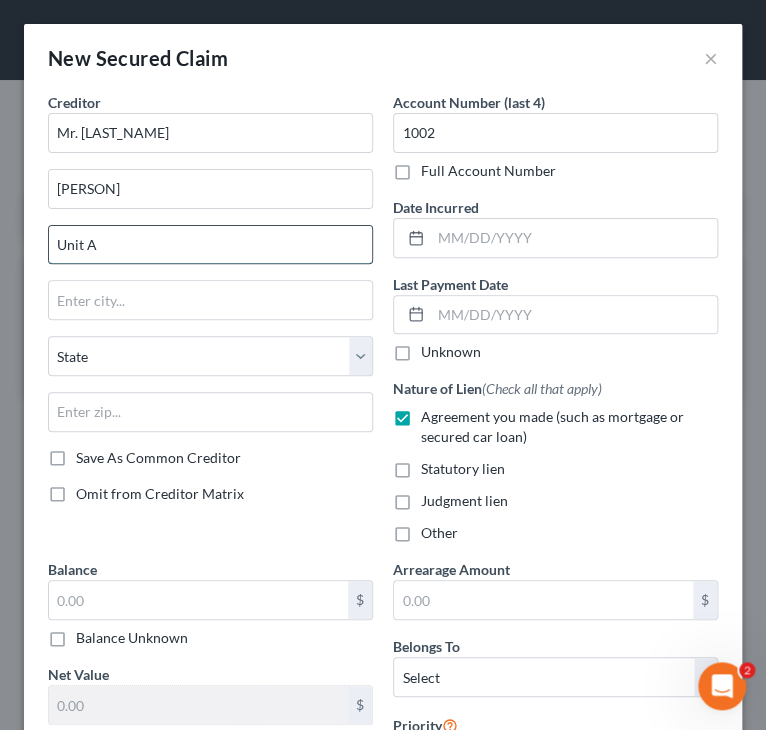 click on "Unit A" at bounding box center (210, 245) 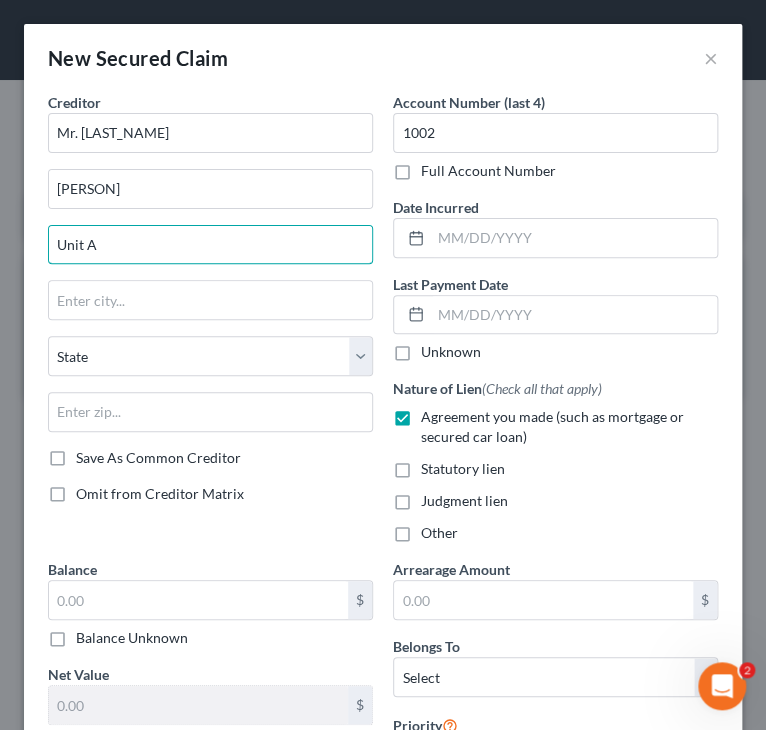 type on "Unit A" 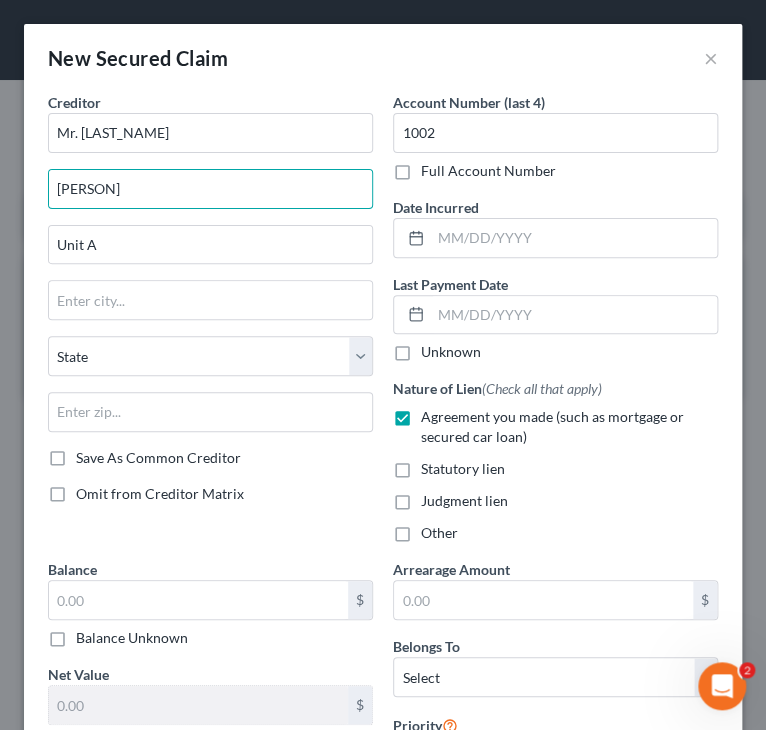 drag, startPoint x: 244, startPoint y: 198, endPoint x: -1, endPoint y: 195, distance: 245.01837 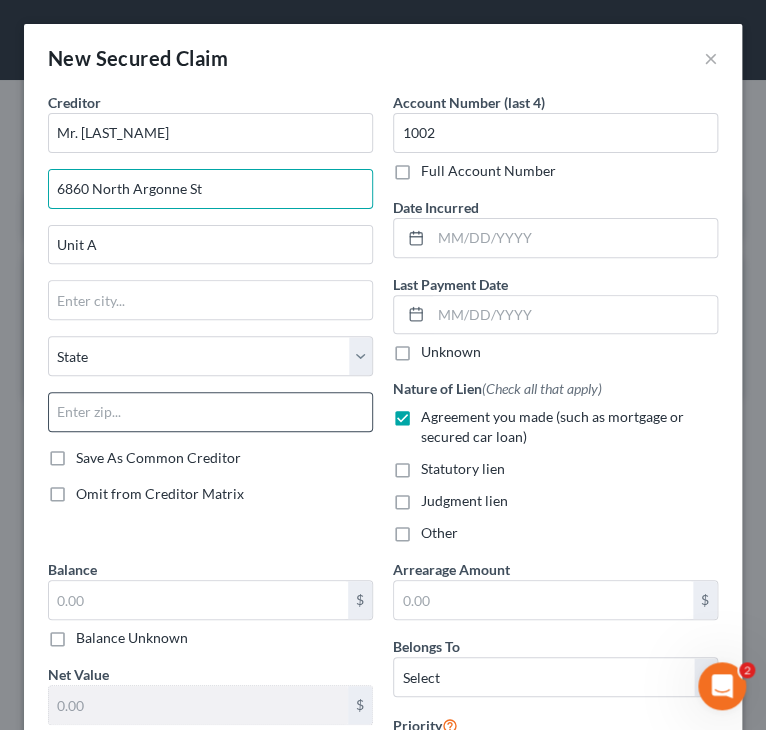 type on "[NUMBER] [STREET]" 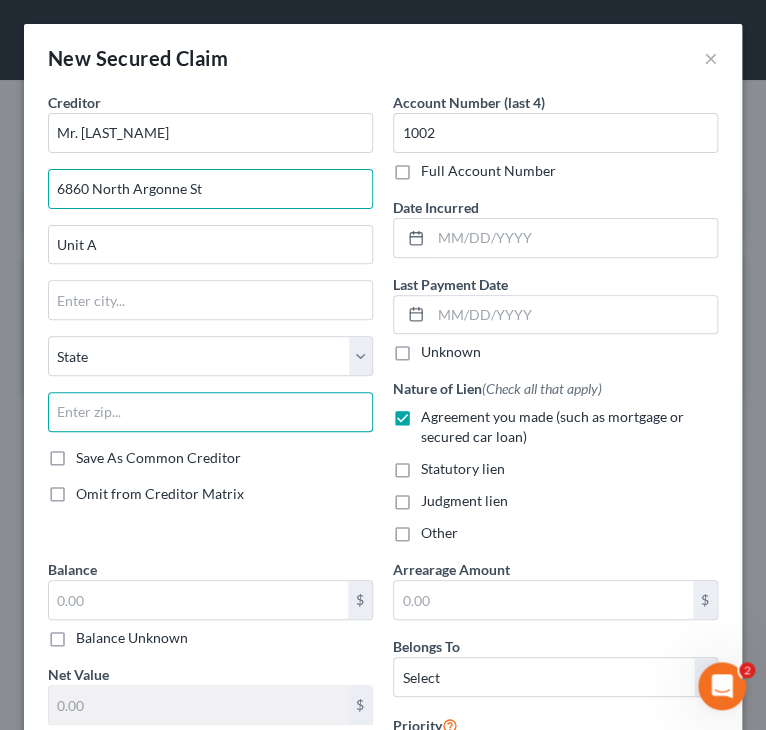 click at bounding box center [210, 412] 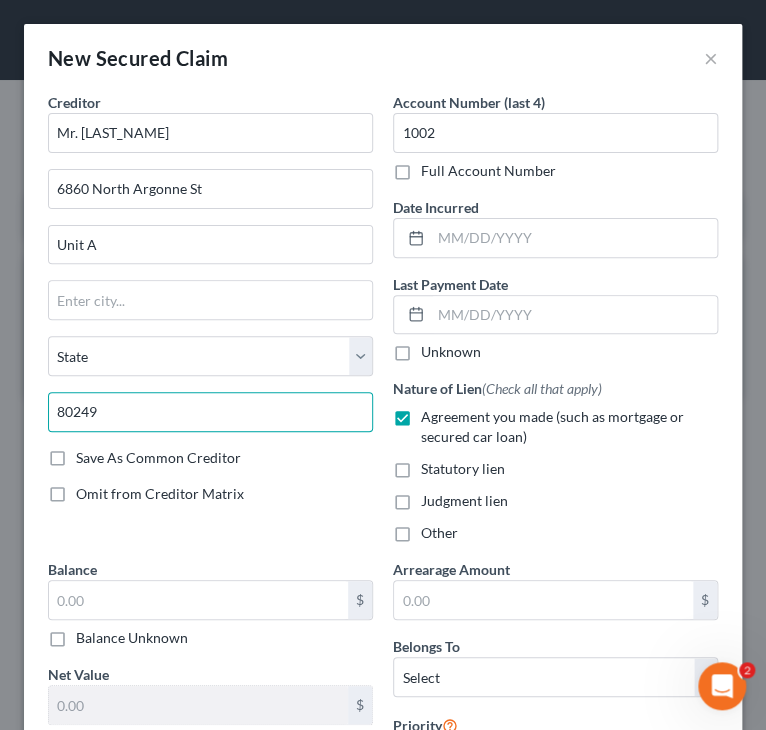 type on "80249" 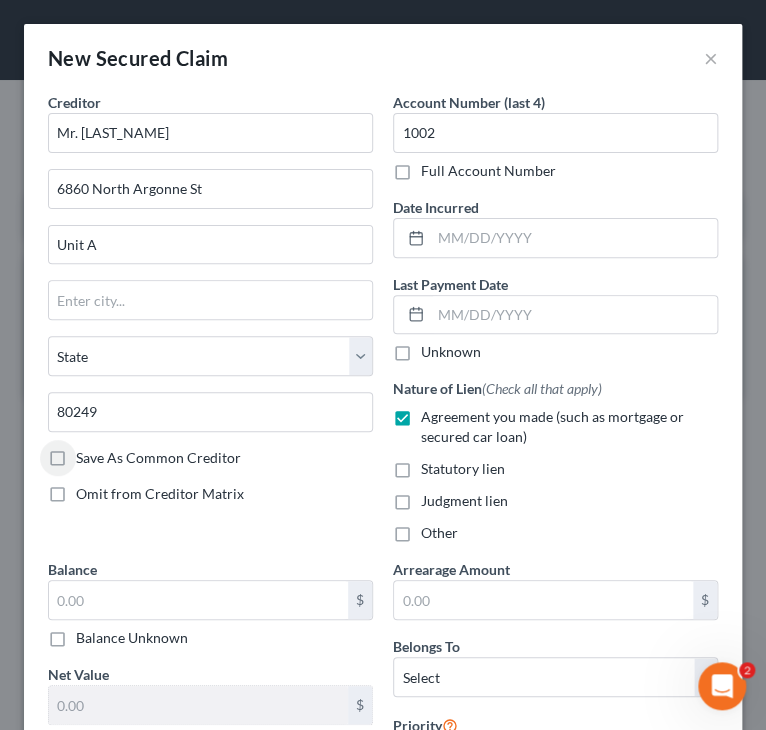 type on "Denver" 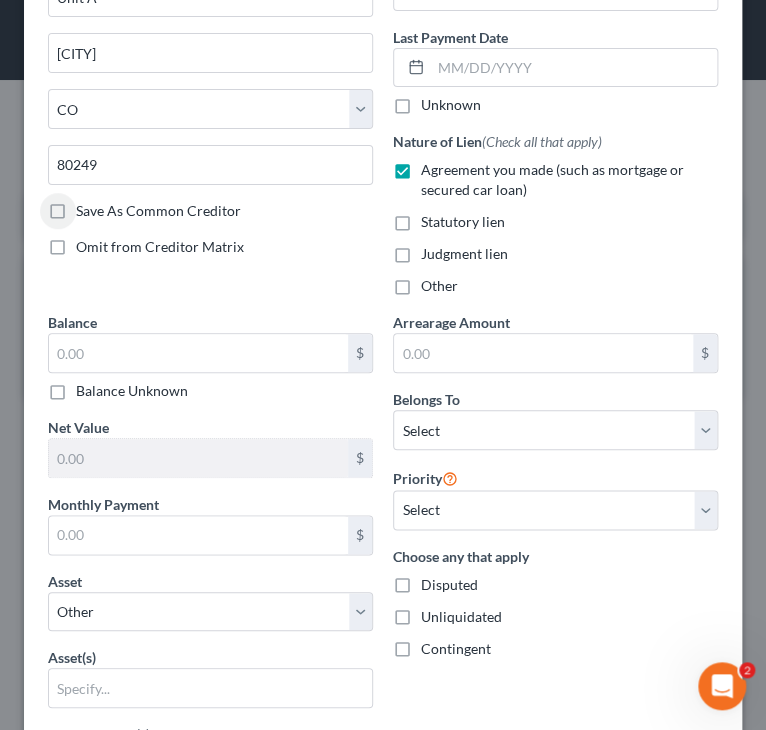 scroll, scrollTop: 300, scrollLeft: 0, axis: vertical 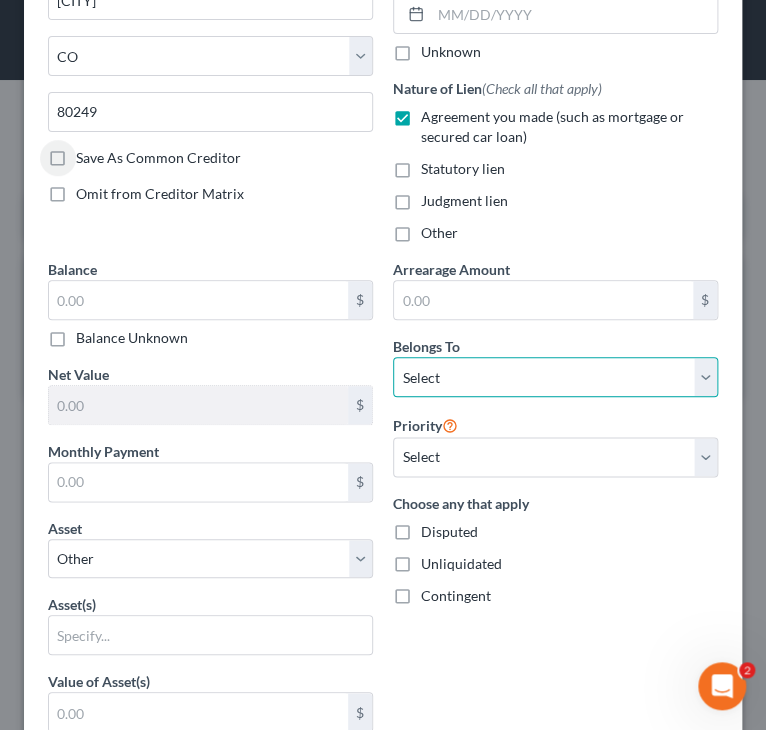 click on "Select Debtor 1 Only Debtor 2 Only Debtor 1 And Debtor 2 Only At Least One Of The Debtors And Another Community Property" at bounding box center [555, 377] 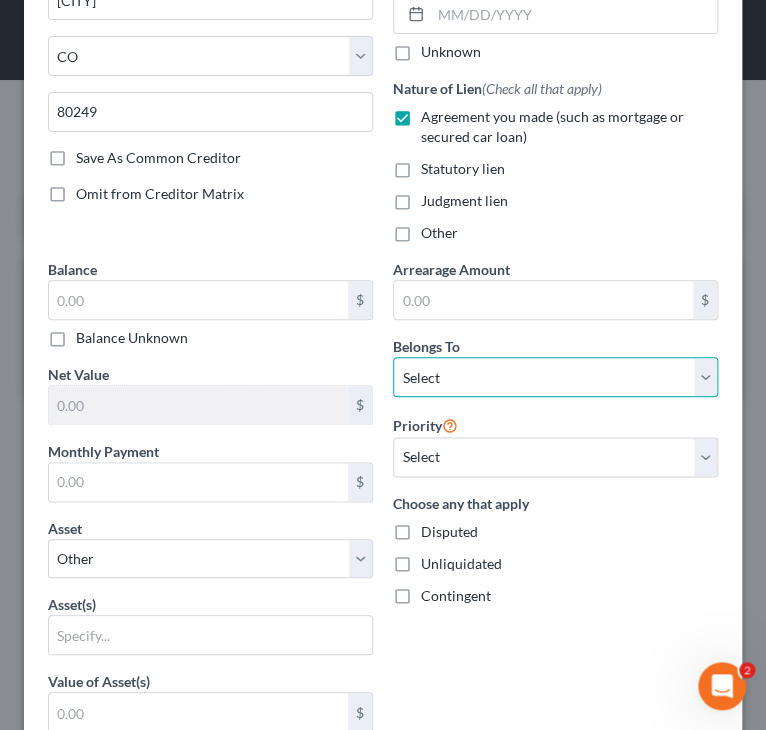 select on "2" 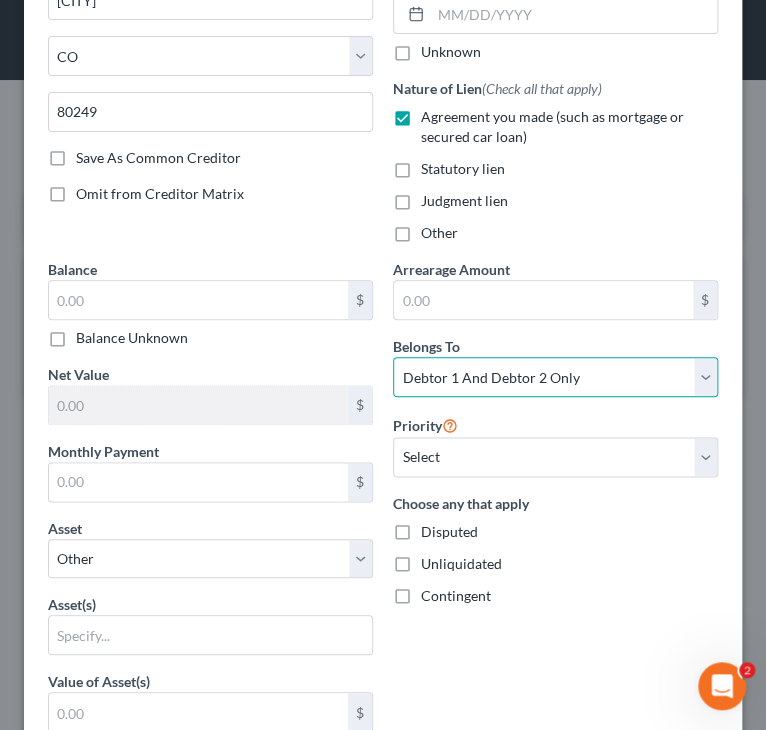 click on "Select Debtor 1 Only Debtor 2 Only Debtor 1 And Debtor 2 Only At Least One Of The Debtors And Another Community Property" at bounding box center [555, 377] 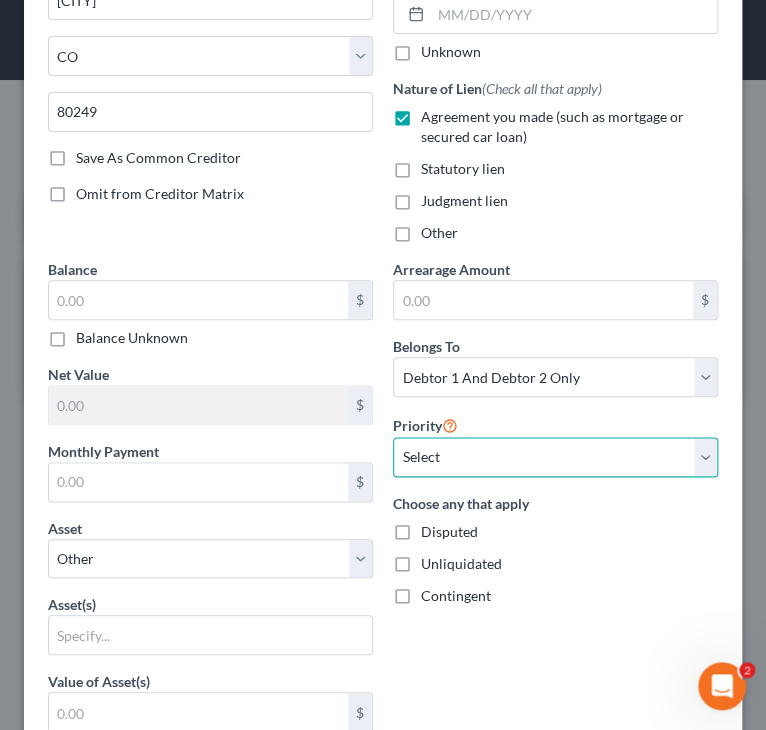 click on "Select 1st 2nd 3rd 4th 5th 6th 7th 8th 9th 10th 11th 12th 13th 14th 15th 16th 17th 18th 19th 20th 21th 22th 23th 24th 25th 26th 27th 28th 29th 30th" at bounding box center [555, 457] 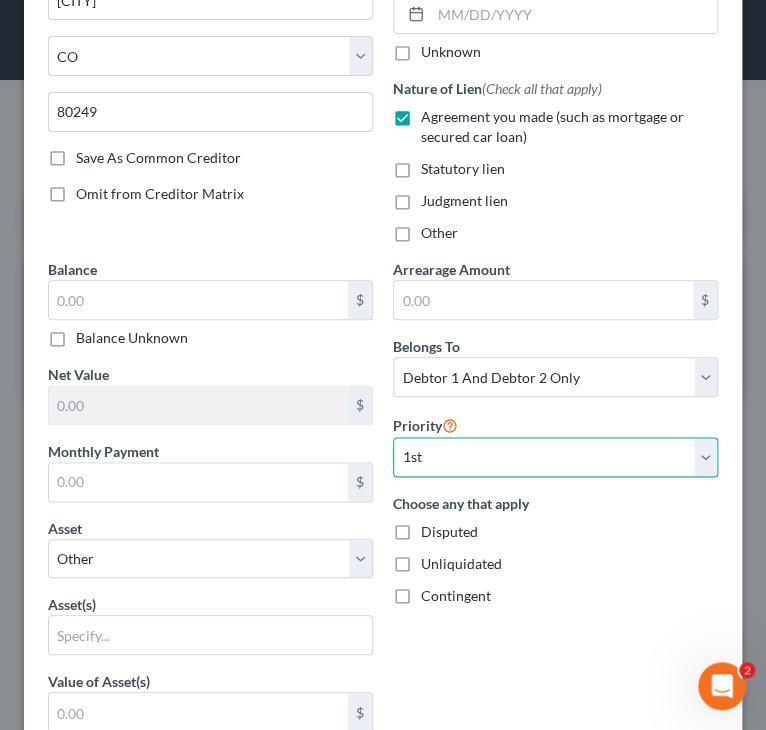 click on "Select 1st 2nd 3rd 4th 5th 6th 7th 8th 9th 10th 11th 12th 13th 14th 15th 16th 17th 18th 19th 20th 21th 22th 23th 24th 25th 26th 27th 28th 29th 30th" at bounding box center [555, 457] 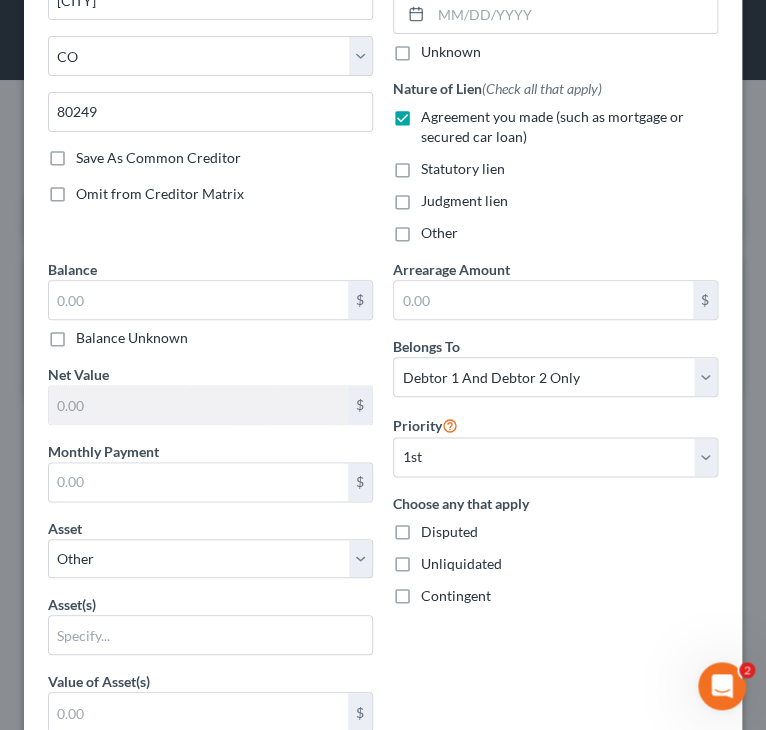 click on "Creditor * Mr. Cooper 6860 North Argonne St Unit A [CITY], [STATE] 80249 Save As Common Creditor Omit from Creditor Matrix" at bounding box center [210, 25] 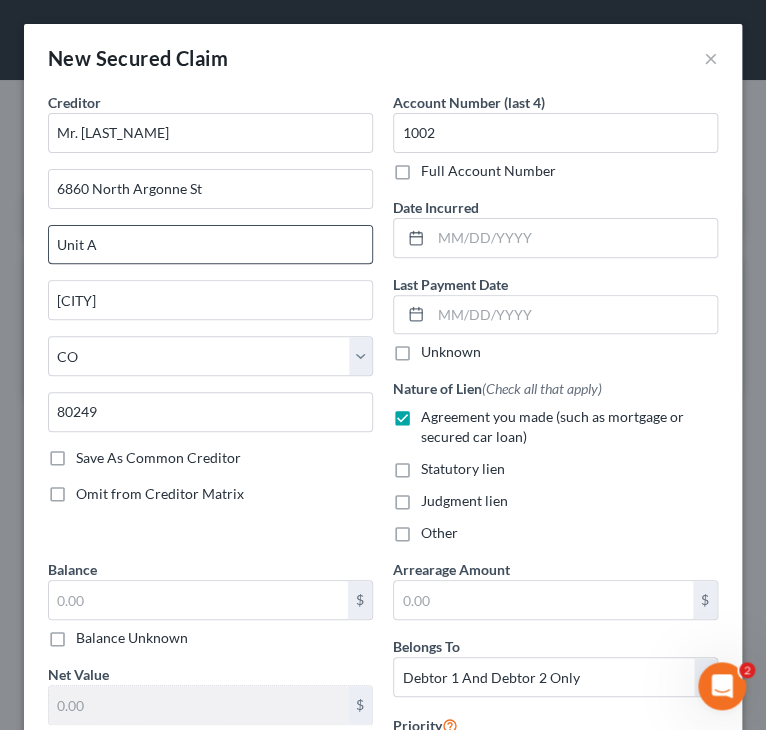 scroll, scrollTop: 0, scrollLeft: 0, axis: both 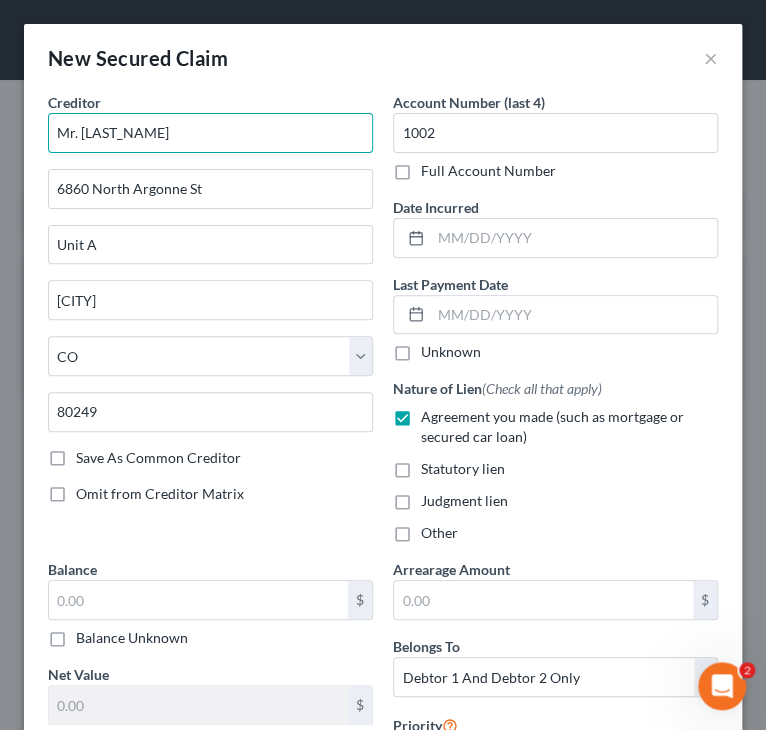 click on "Mr. Cooper" at bounding box center (210, 133) 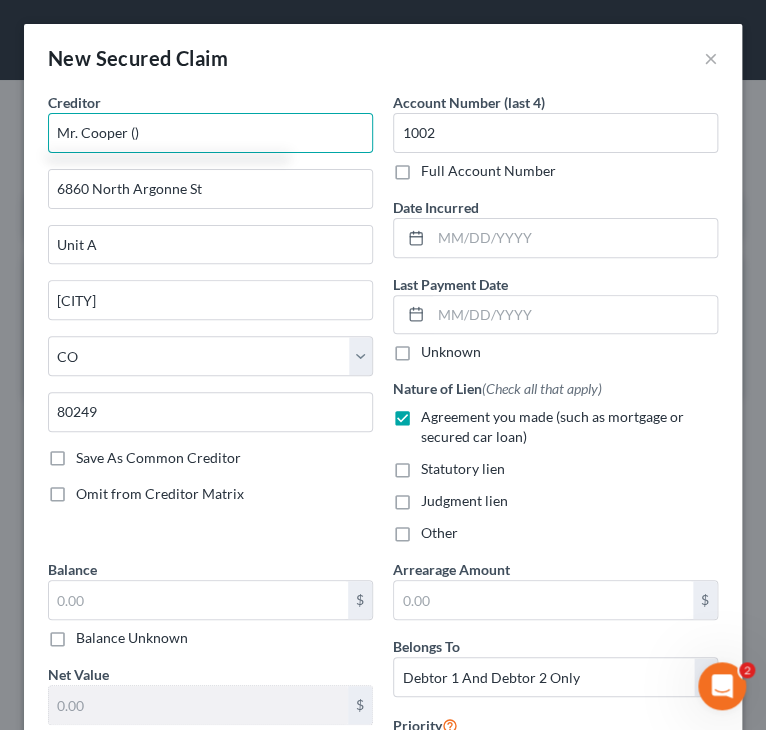 paste on "Nationstar Mortgage LLC" 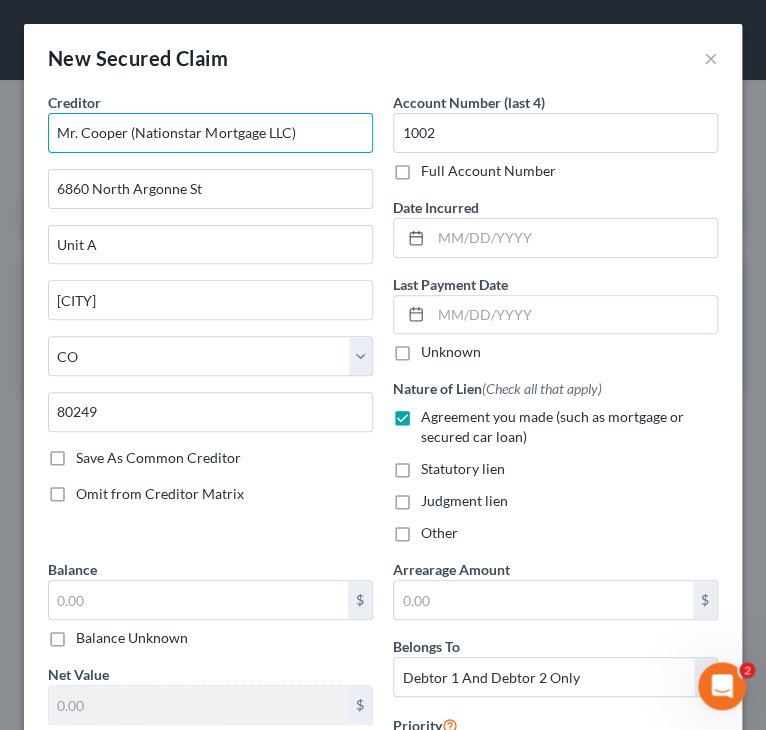 drag, startPoint x: 128, startPoint y: 131, endPoint x: 48, endPoint y: 141, distance: 80.622574 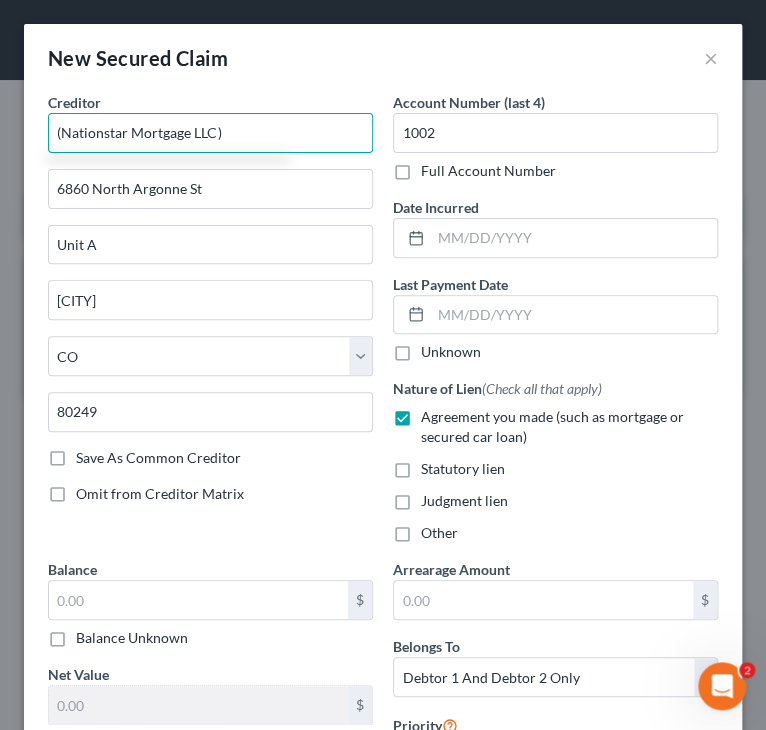 click on "Mr. Cooper ()" at bounding box center (210, 133) 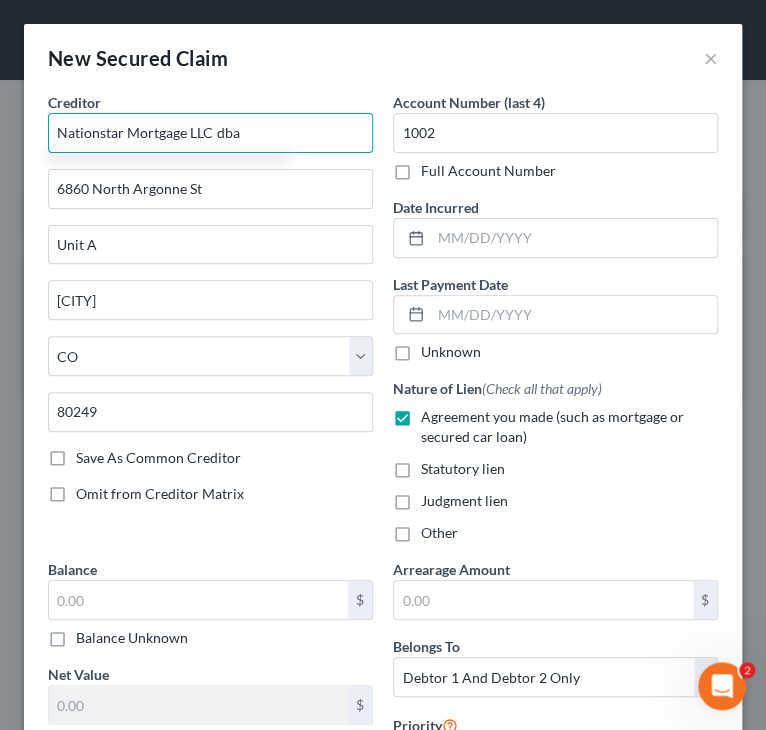 paste on "Mr. Cooper" 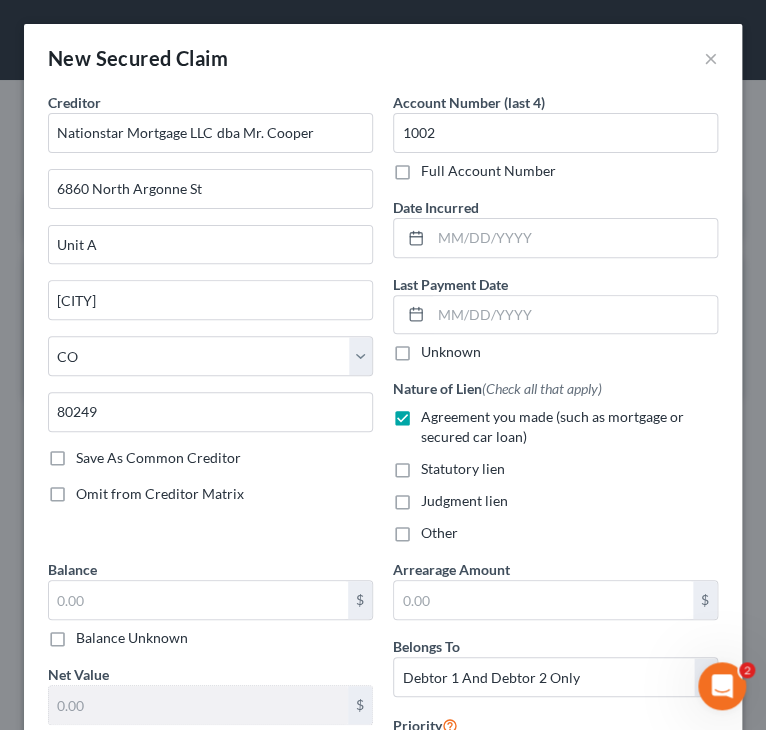 type on "Nationstar Mortgage LLC dba Mr. Cooper" 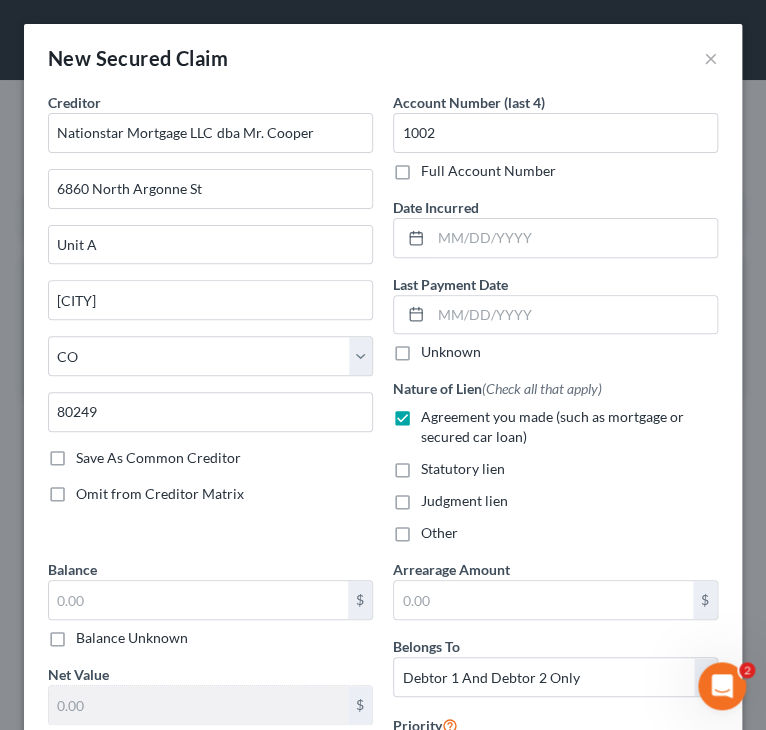 click on "Creditor * Nationstar Mortgage LLC dba Mr. Cooper 6860 North Argonne St Unit A Denver State AL AK AR AZ CA CO CT DE DC FL GA GU HI ID IL IN IA KS KY LA ME MD MA MI MN MS MO MT NC ND NE NV NH NJ NM NY OH OK OR PA PR RI SC SD TN TX UT VI VA VT WA WV WI WY [ZIP] Save As Common Creditor Omit from Creditor Matrix" at bounding box center [210, 325] 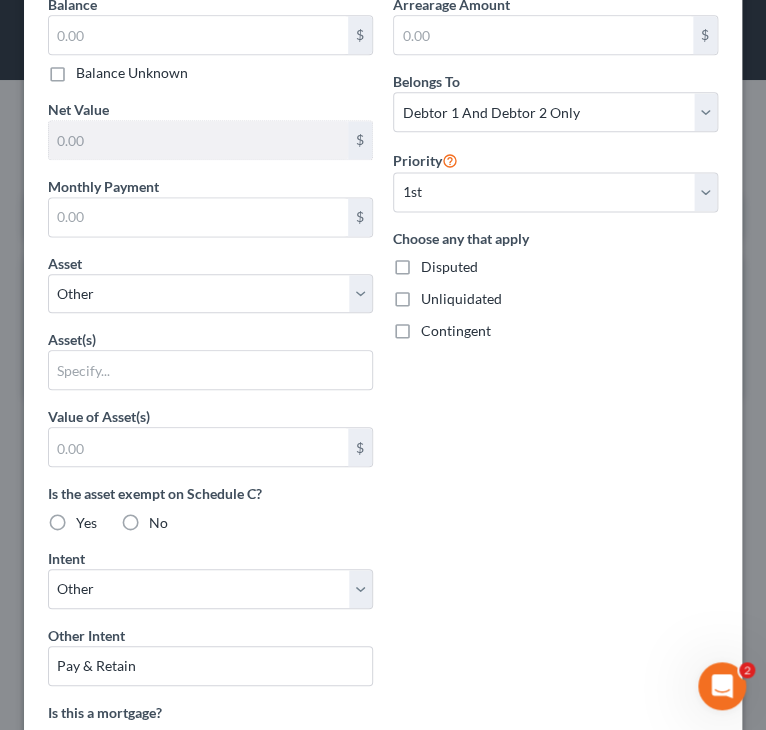 scroll, scrollTop: 600, scrollLeft: 0, axis: vertical 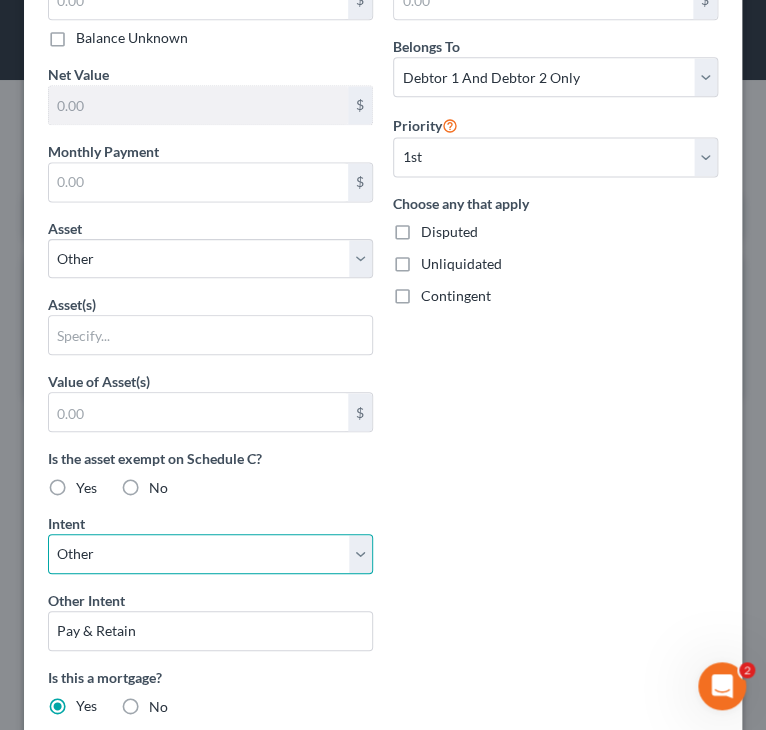 click on "Select Surrender Redeem Reaffirm Avoid Other" at bounding box center (210, 554) 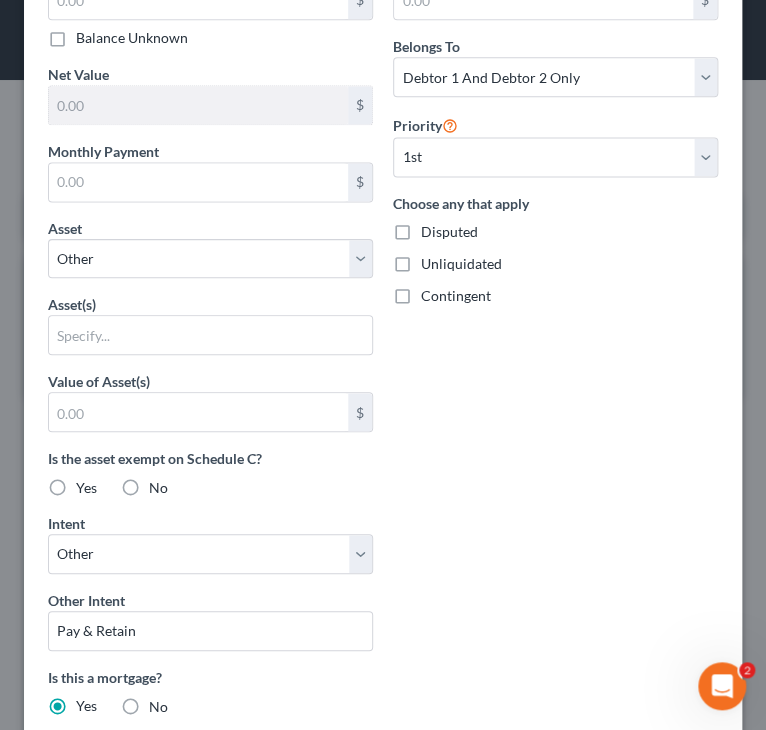 click on "Arrearage Amount $
Belongs To
*
Select Debtor 1 Only Debtor 2 Only Debtor 1 And Debtor 2 Only At Least One Of The Debtors And Another Community Property Priority  Select 1st 2nd 3rd 4th 5th 6th 7th 8th 9th 10th 11th 12th 13th 14th 15th 16th 17th 18th 19th 20th 21th 22th 23th 24th 25th 26th 27th 28th 29th 30th Choose any that apply Disputed Unliquidated Contingent" at bounding box center [555, 443] 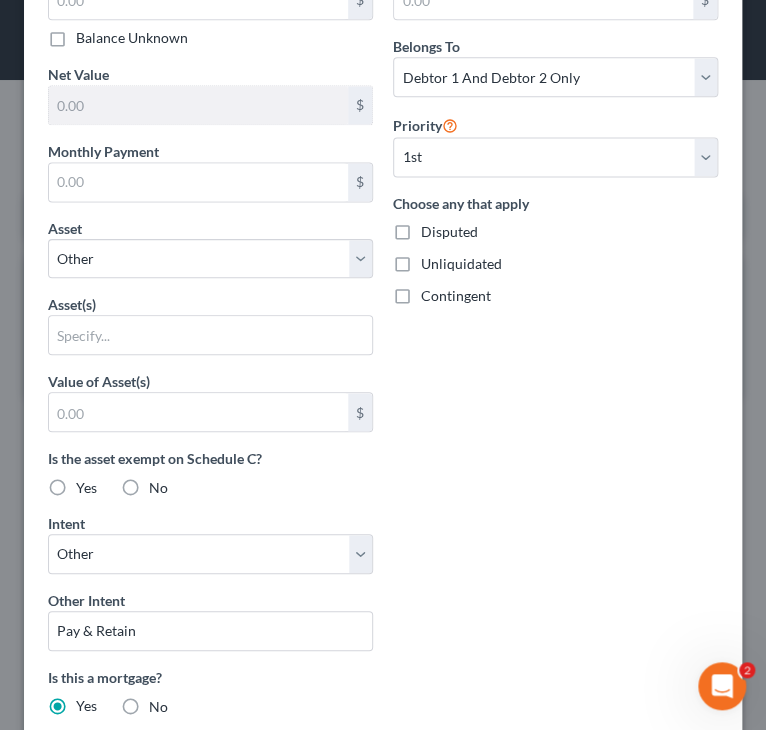 click on "Yes" at bounding box center (86, 486) 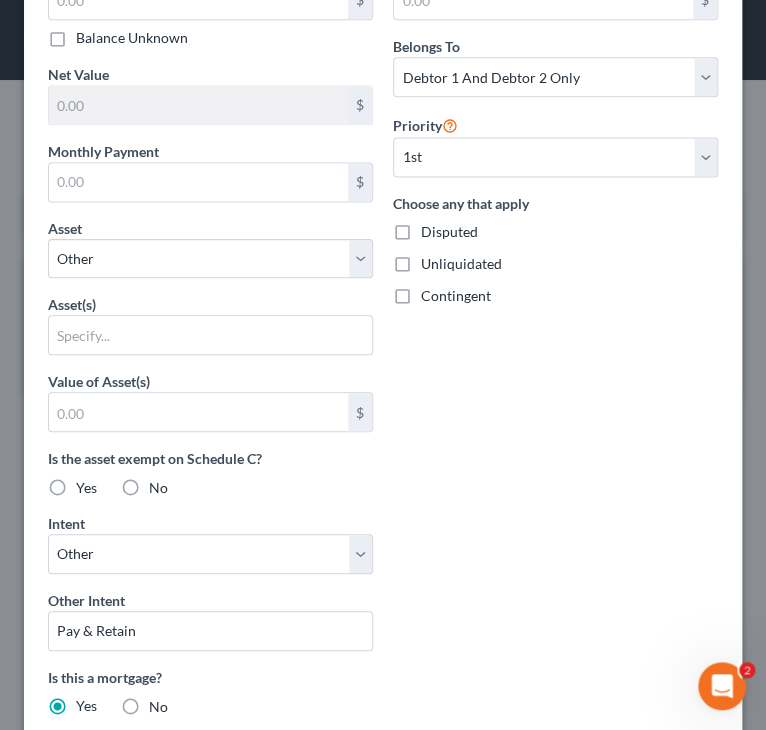 click on "Yes" at bounding box center [90, 483] 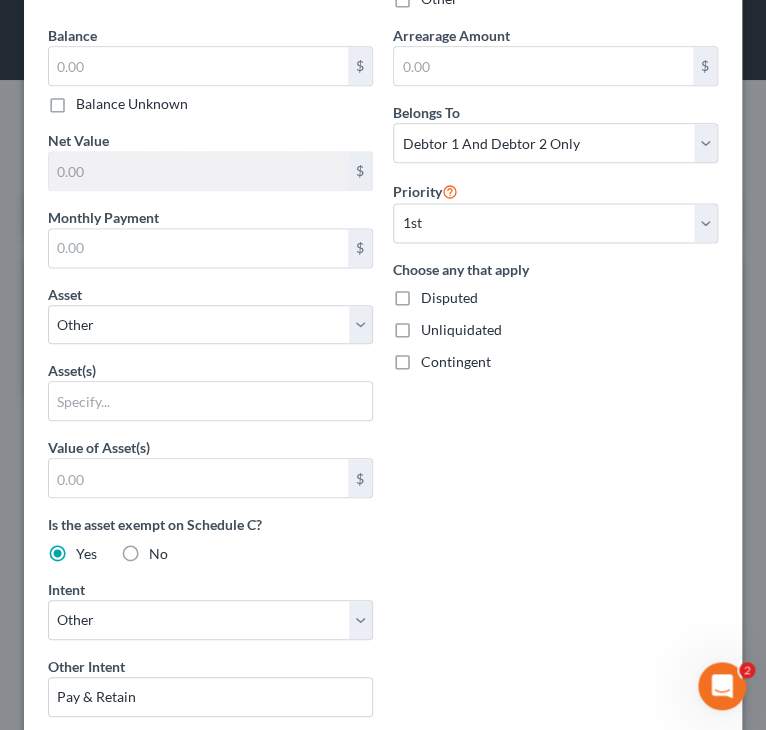 scroll, scrollTop: 500, scrollLeft: 0, axis: vertical 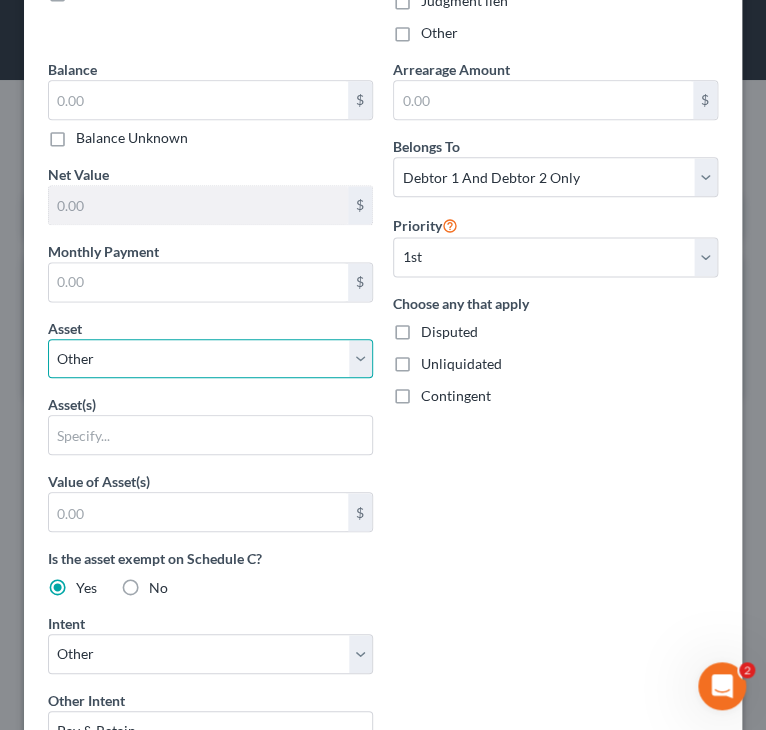 click on "Select Other Multiple Assets 2013 Toyota Venza - $0.0 5139 S County Line Road - $250000.0 2022 Jeep Gladiator - $35979.0 2013 Keystone - $0.0" at bounding box center [210, 359] 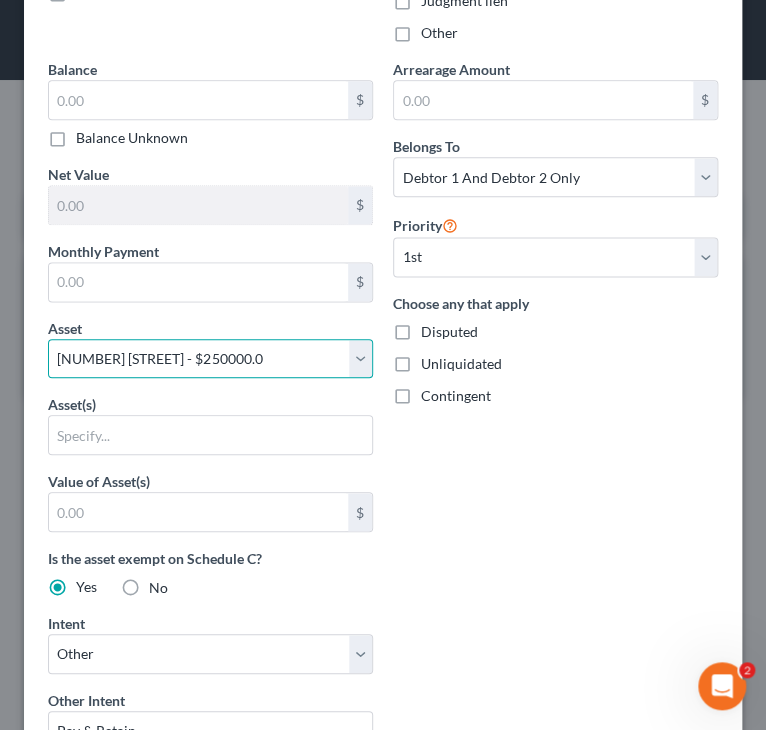 click on "Select Other Multiple Assets 2013 Toyota Venza - $0.0 5139 S County Line Road - $250000.0 2022 Jeep Gladiator - $35979.0 2013 Keystone - $0.0" at bounding box center [210, 359] 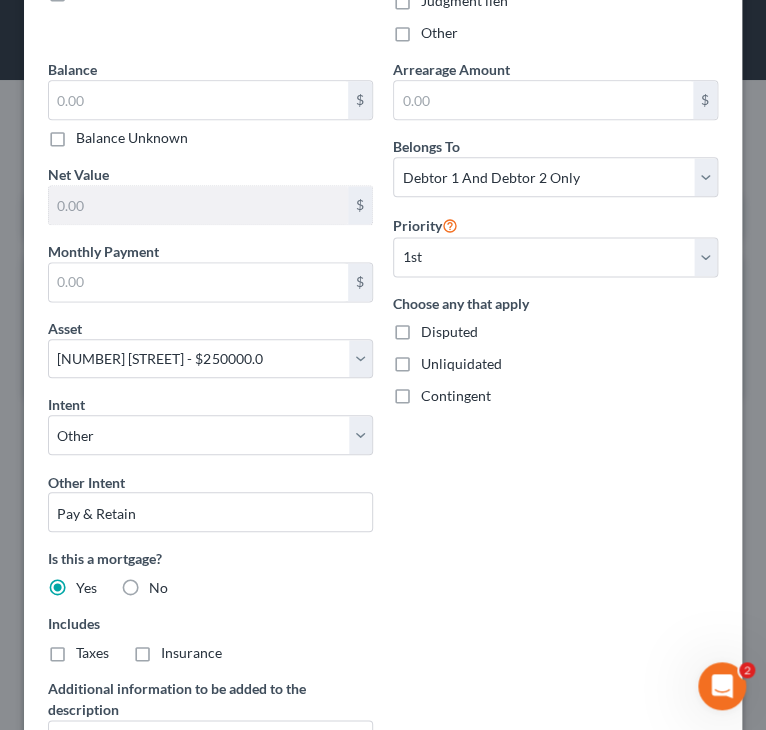 drag, startPoint x: 381, startPoint y: 556, endPoint x: 476, endPoint y: 543, distance: 95.885345 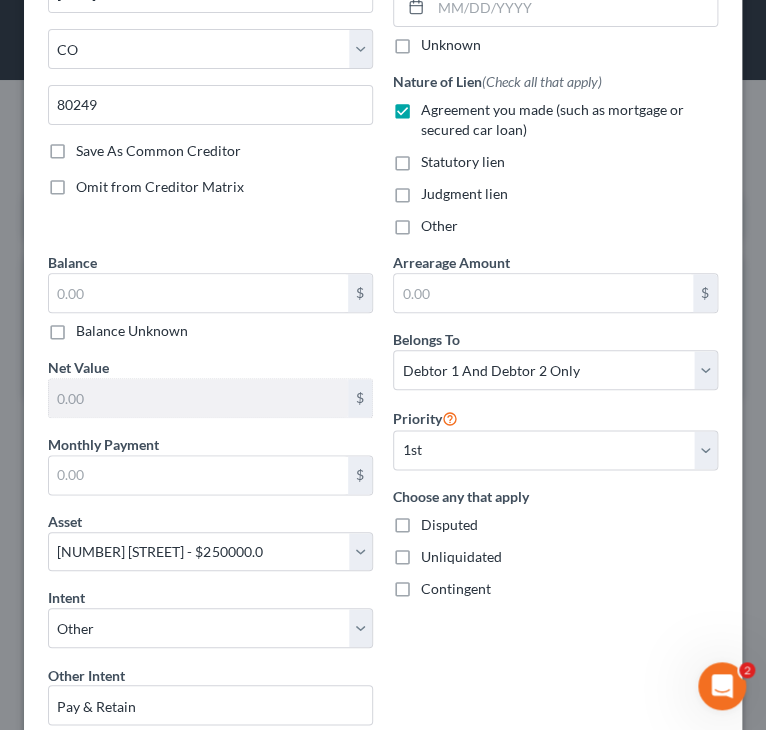 scroll, scrollTop: 300, scrollLeft: 0, axis: vertical 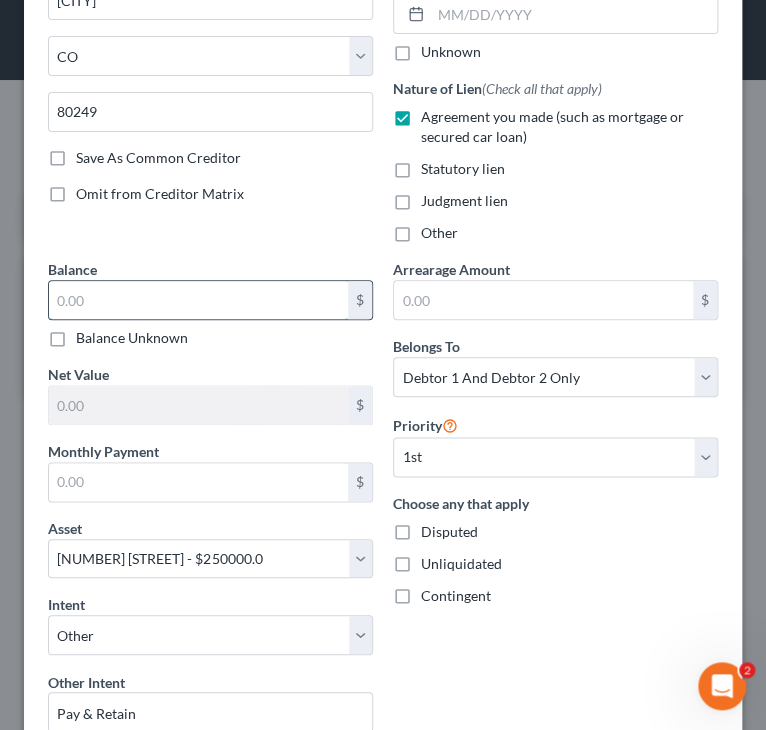 click at bounding box center (198, 300) 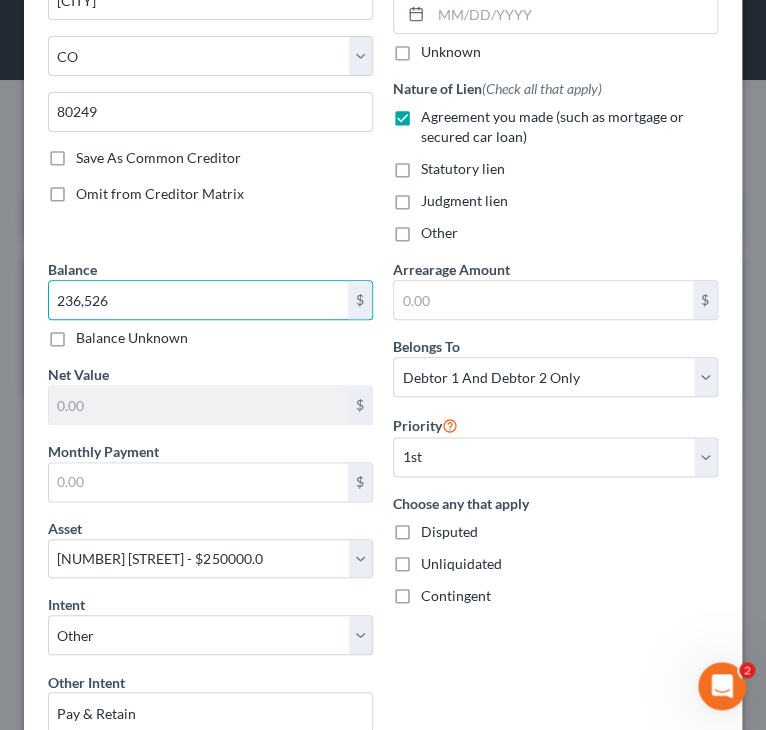 type on "236,526" 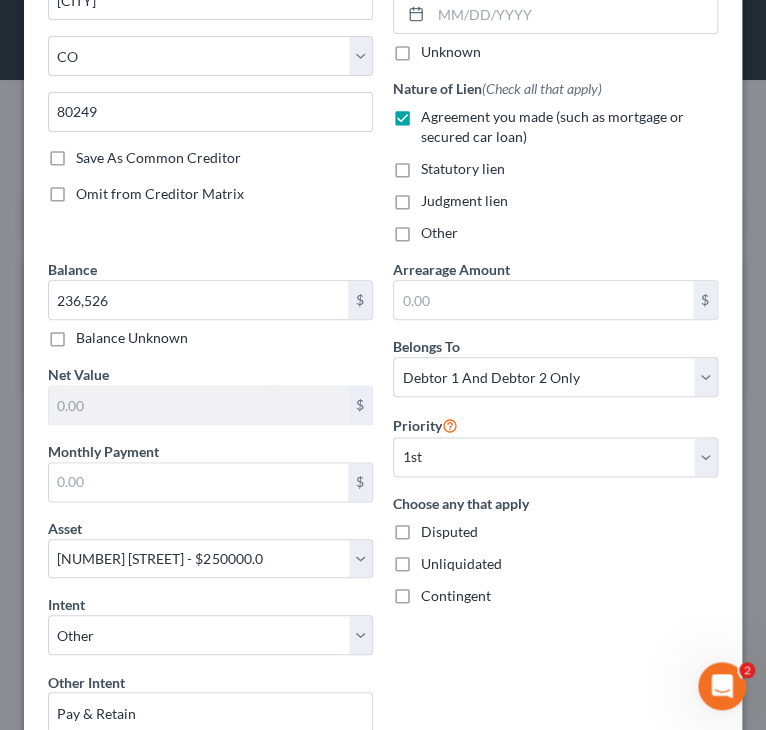click on "Contingent" at bounding box center [555, 596] 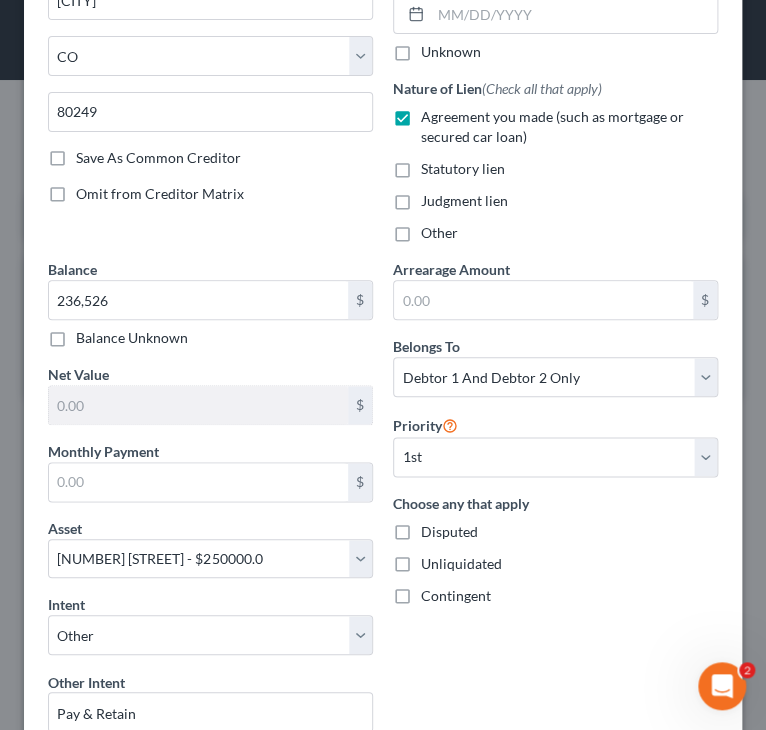 click on "Unliquidated" at bounding box center [555, 564] 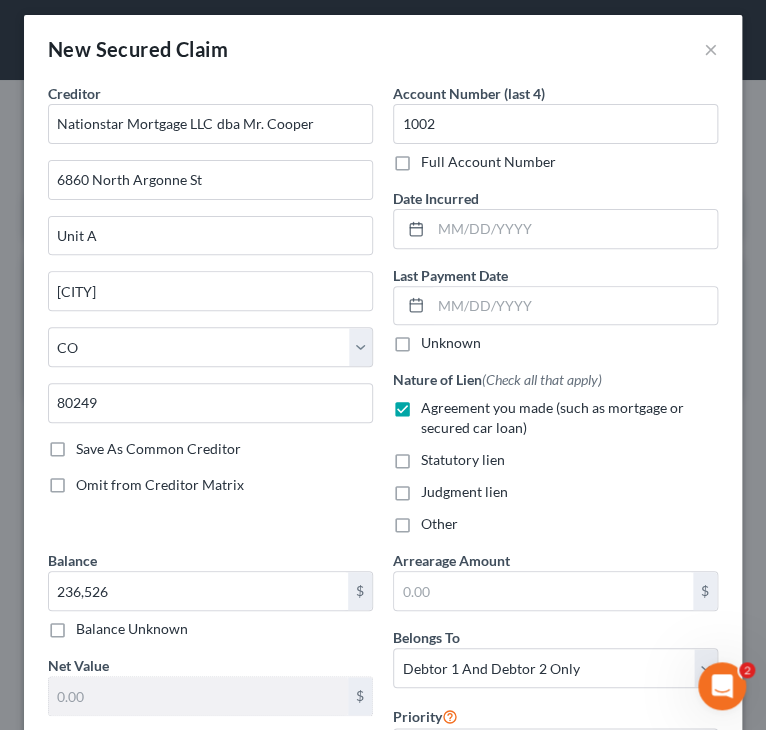 scroll, scrollTop: 0, scrollLeft: 0, axis: both 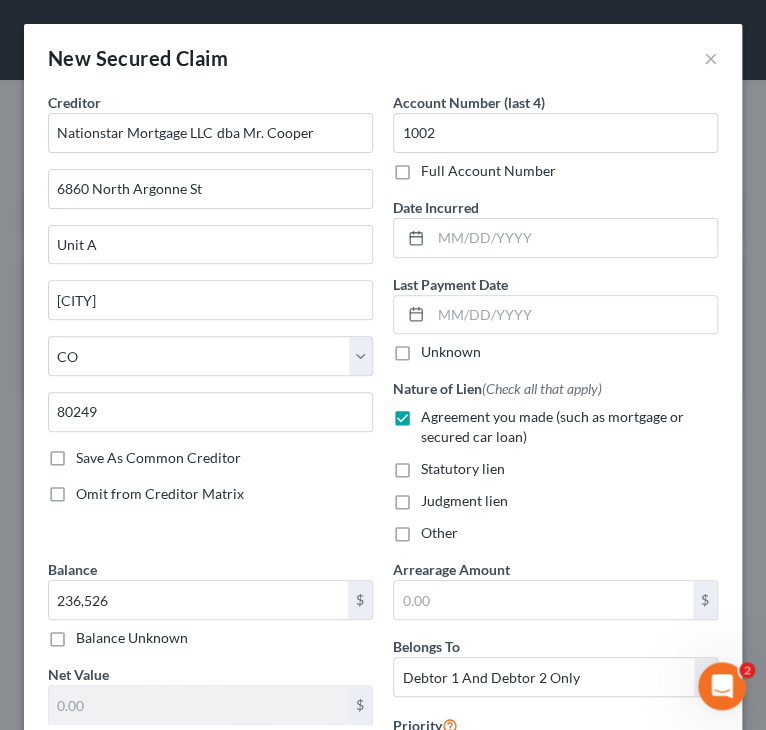 click on "Judgment lien" at bounding box center (555, 501) 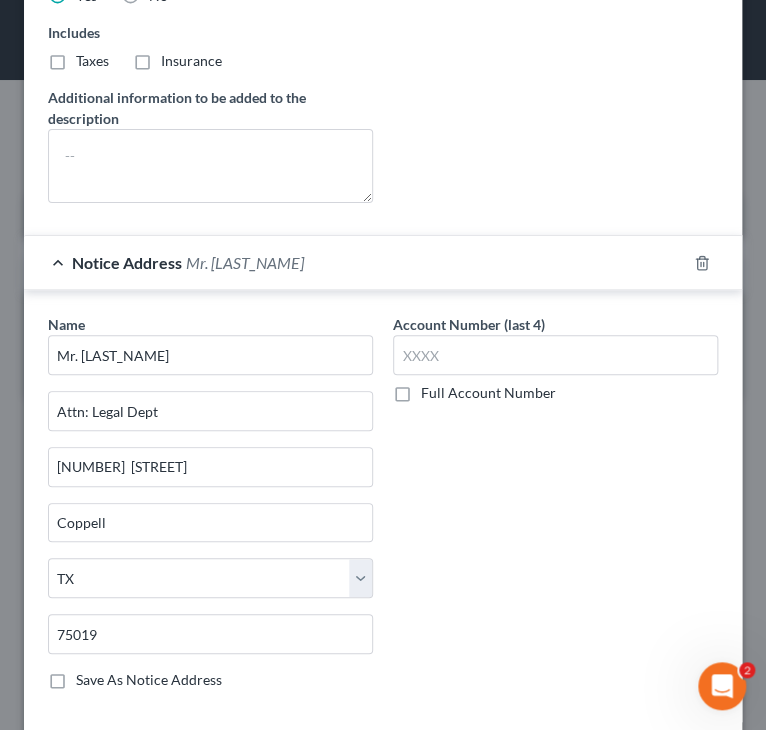 scroll, scrollTop: 1186, scrollLeft: 0, axis: vertical 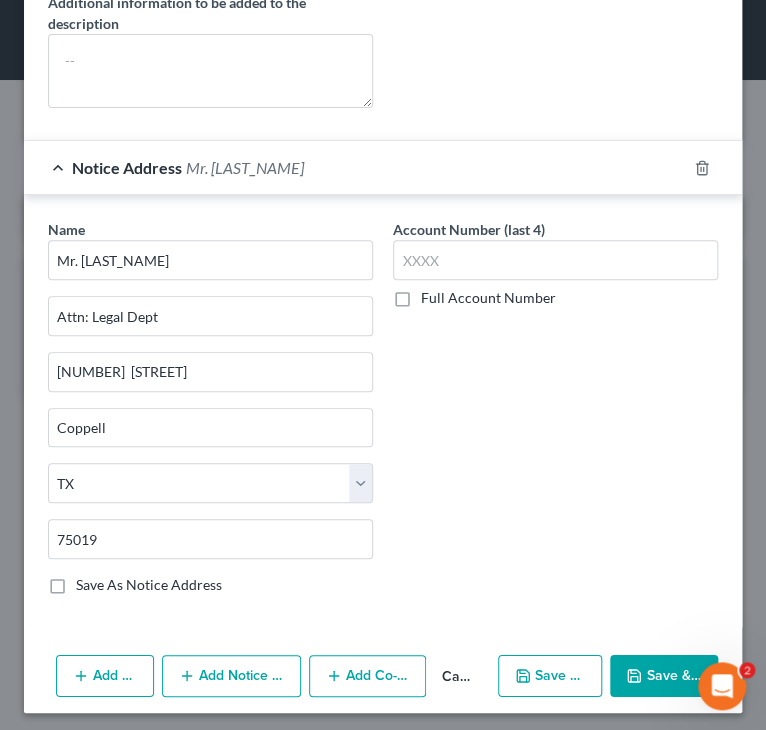 click on "Save & Close" at bounding box center [664, 676] 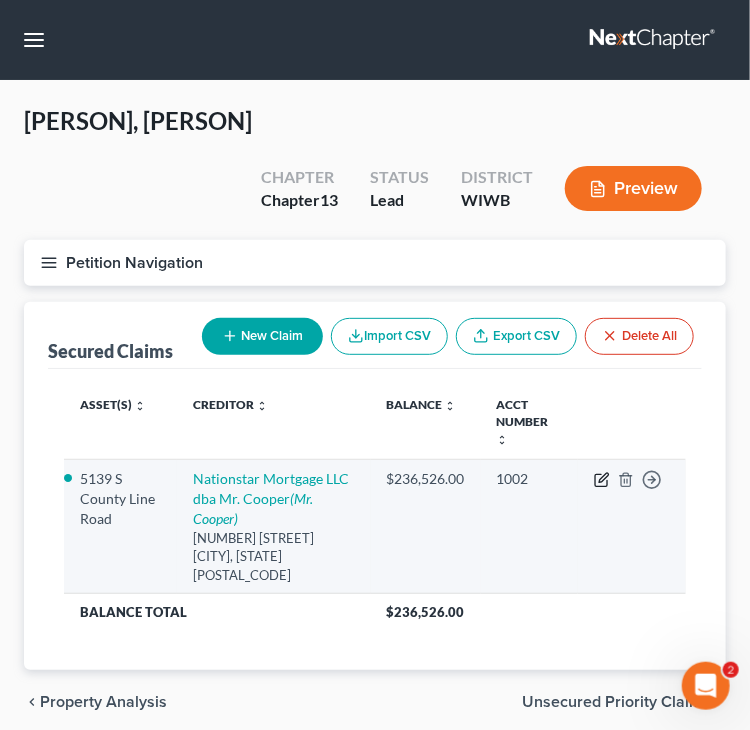 click 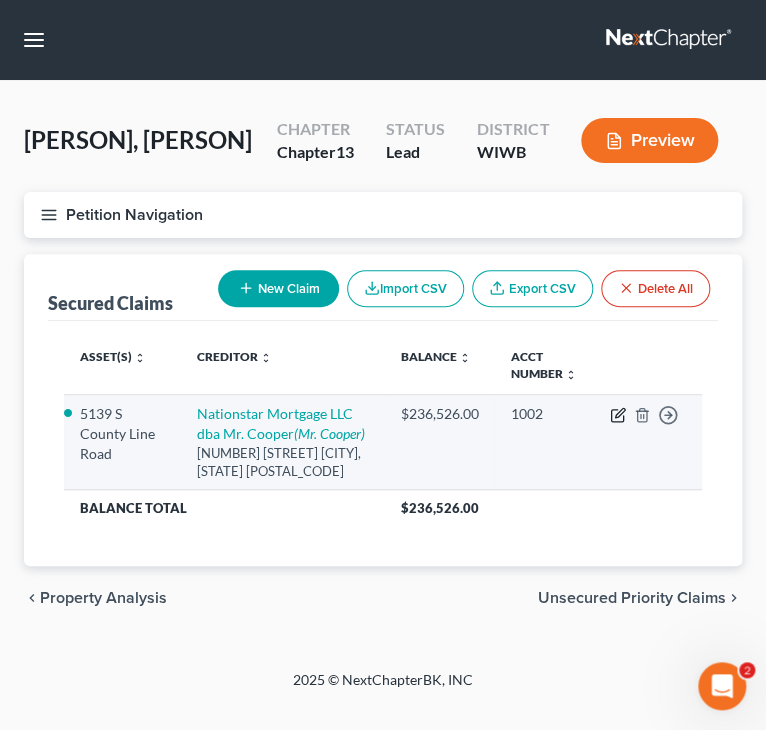 select on "5" 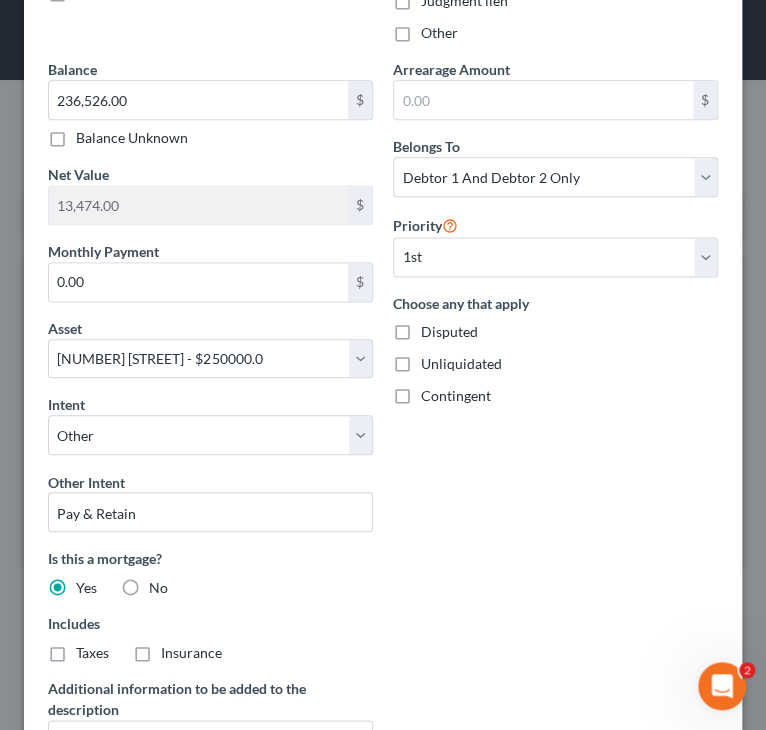 scroll, scrollTop: 600, scrollLeft: 0, axis: vertical 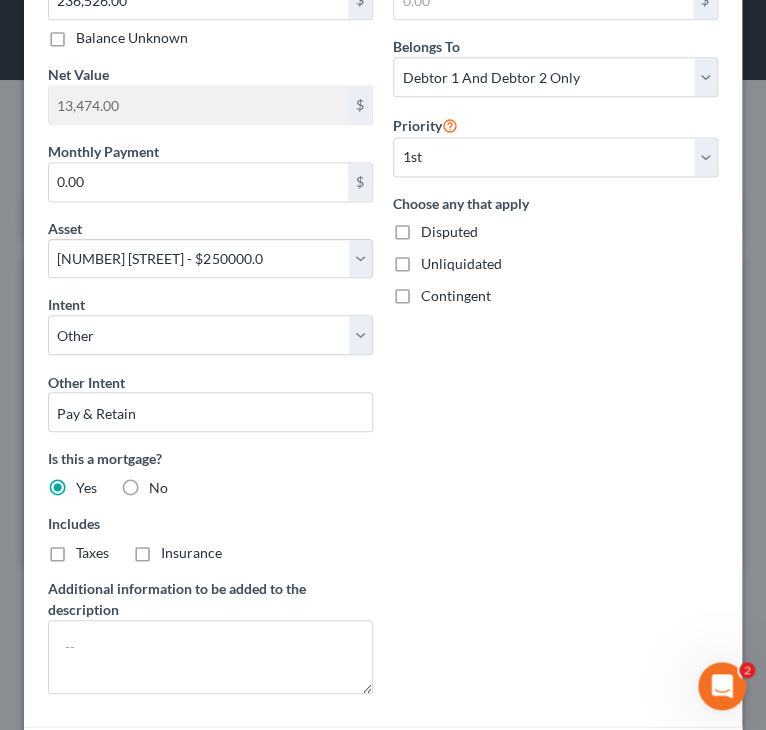 click on "Taxes" at bounding box center [92, 552] 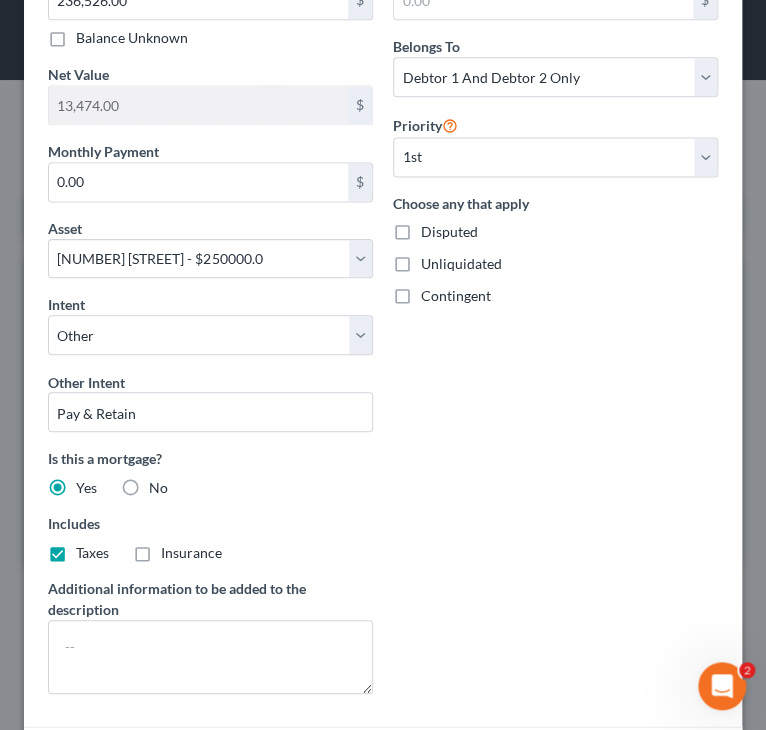 click on "Insurance" at bounding box center (191, 552) 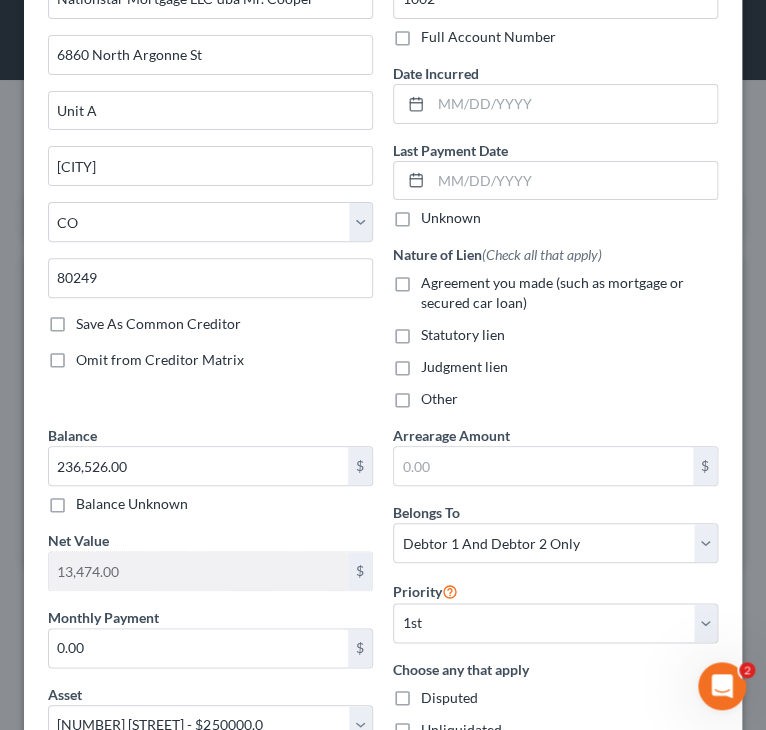 scroll, scrollTop: 100, scrollLeft: 0, axis: vertical 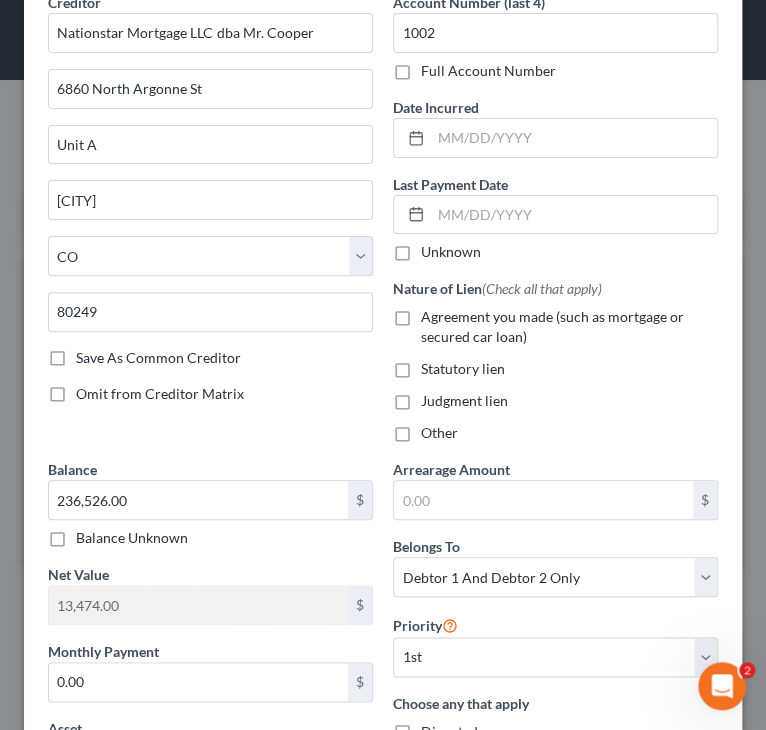 click on "Agreement you made (such as mortgage or secured car loan)" at bounding box center [569, 327] 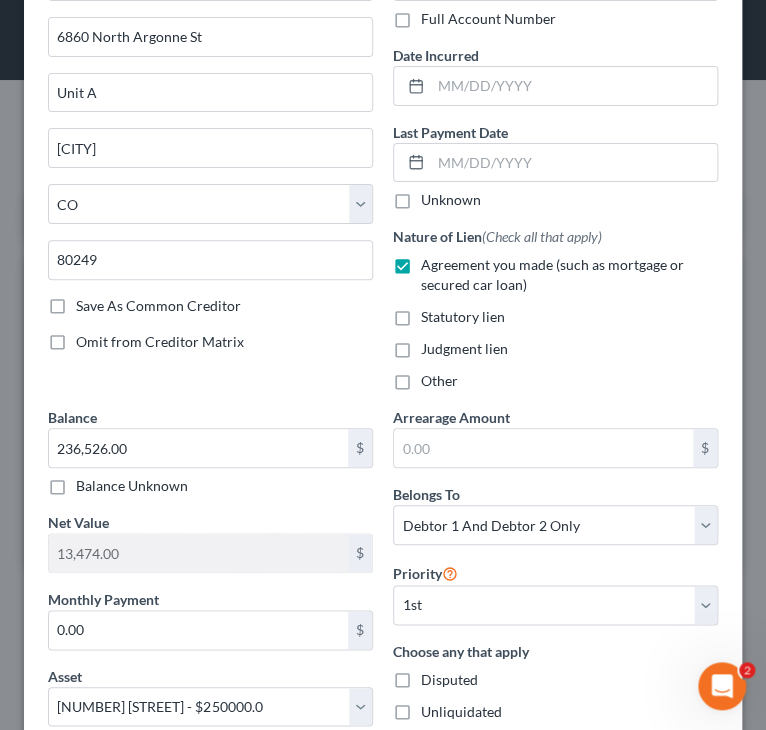 scroll, scrollTop: 200, scrollLeft: 0, axis: vertical 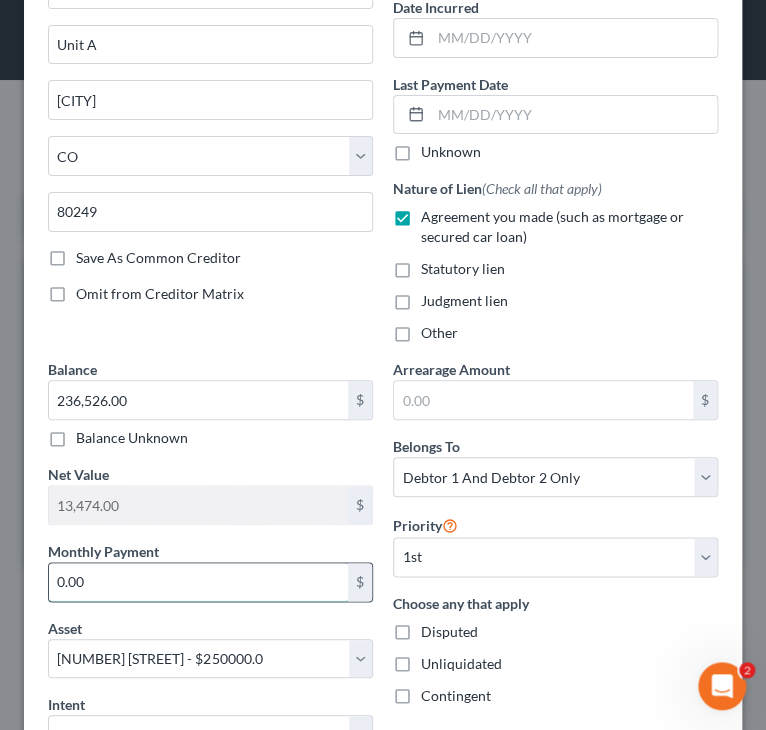 click on "0.00" at bounding box center [198, 582] 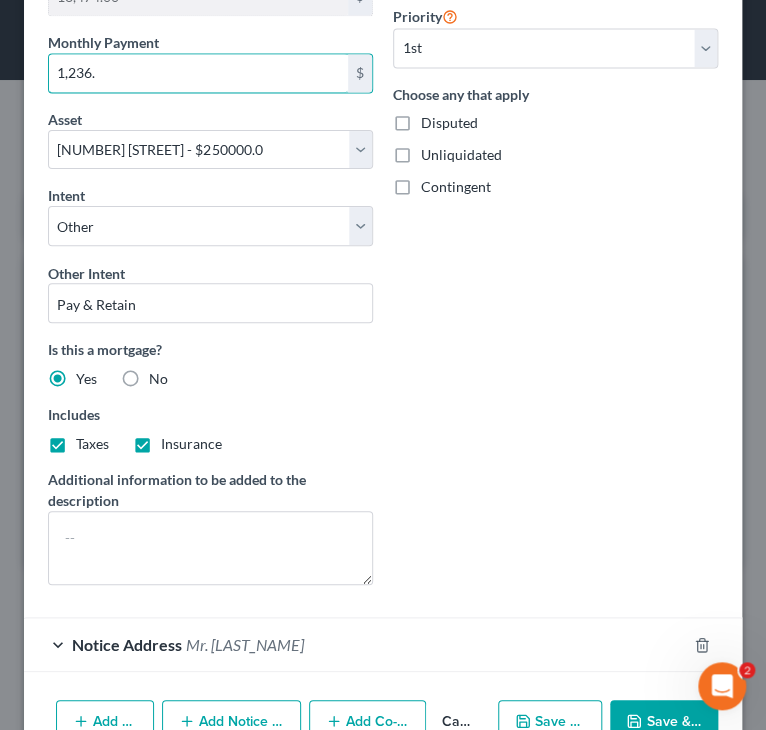scroll, scrollTop: 772, scrollLeft: 0, axis: vertical 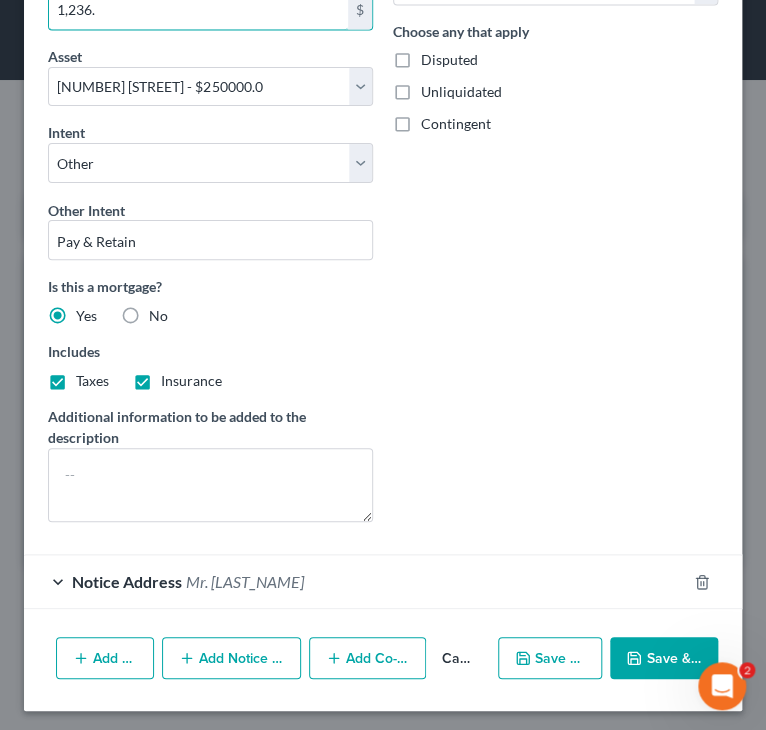 type on "1,236." 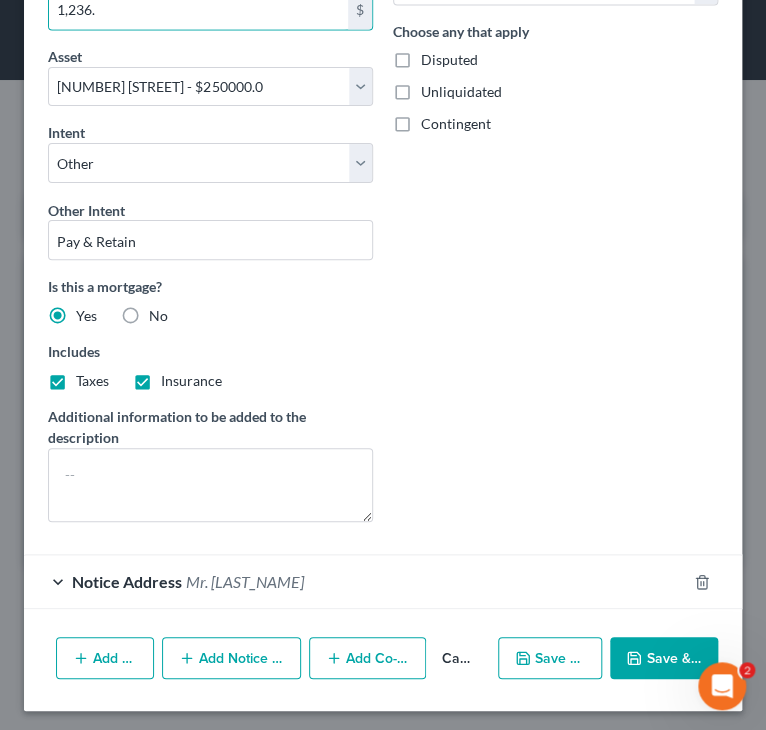 click on "Arrearage Amount $
Belongs To
*
Select Debtor 1 Only Debtor 2 Only Debtor 1 And Debtor 2 Only At Least One Of The Debtors And Another Community Property Priority  Select 1st 2nd 3rd 4th 5th 6th 7th 8th 9th 10th 11th 12th 13th 14th 15th 16th 17th 18th 19th 20th 21th 22th 23th 24th 25th 26th 27th 28th 29th 30th Choose any that apply Disputed Unliquidated Contingent" at bounding box center (555, 162) 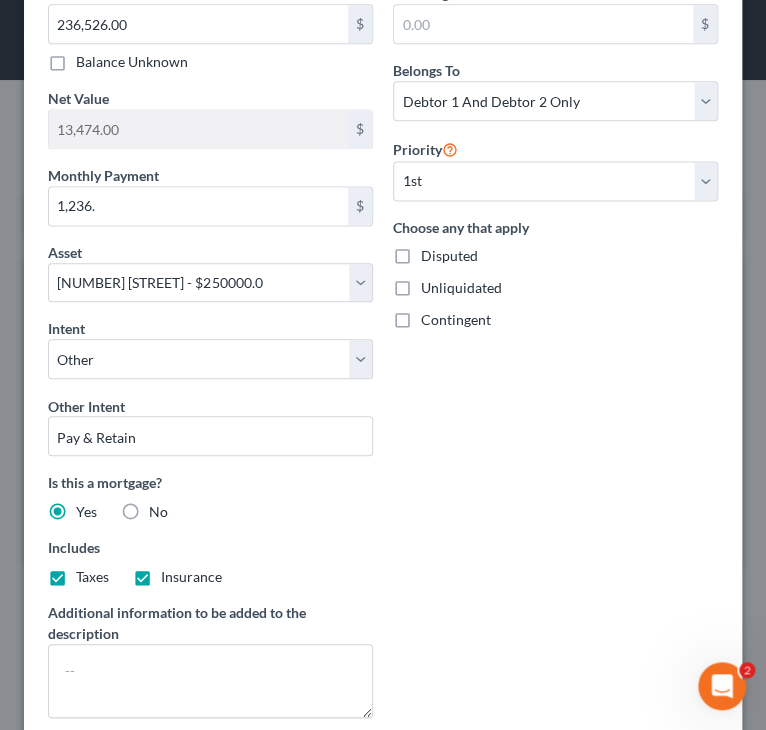 scroll, scrollTop: 772, scrollLeft: 0, axis: vertical 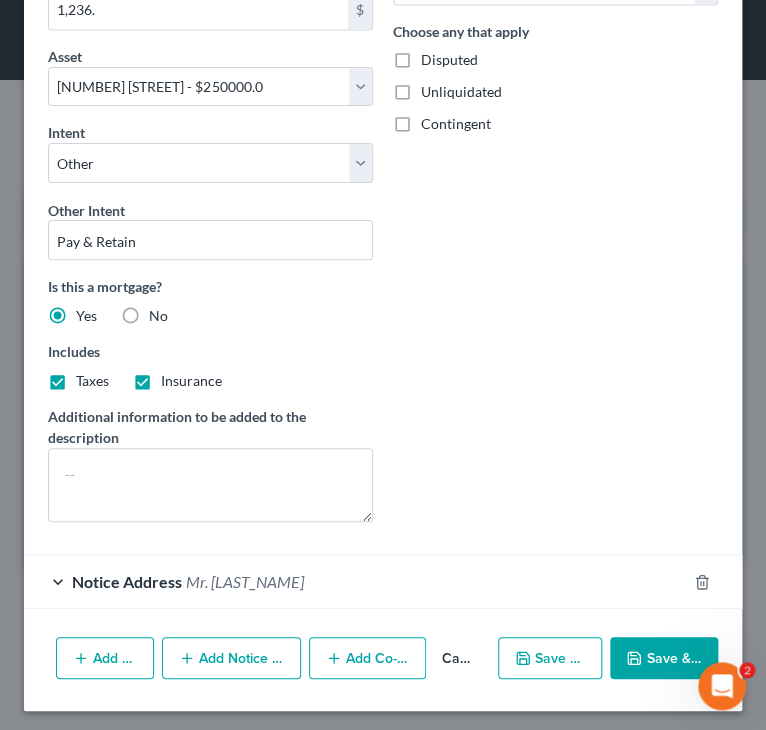 click on "Arrearage Amount $
Belongs To
*
Select Debtor 1 Only Debtor 2 Only Debtor 1 And Debtor 2 Only At Least One Of The Debtors And Another Community Property Priority  Select 1st 2nd 3rd 4th 5th 6th 7th 8th 9th 10th 11th 12th 13th 14th 15th 16th 17th 18th 19th 20th 21th 22th 23th 24th 25th 26th 27th 28th 29th 30th Choose any that apply Disputed Unliquidated Contingent" at bounding box center [555, 162] 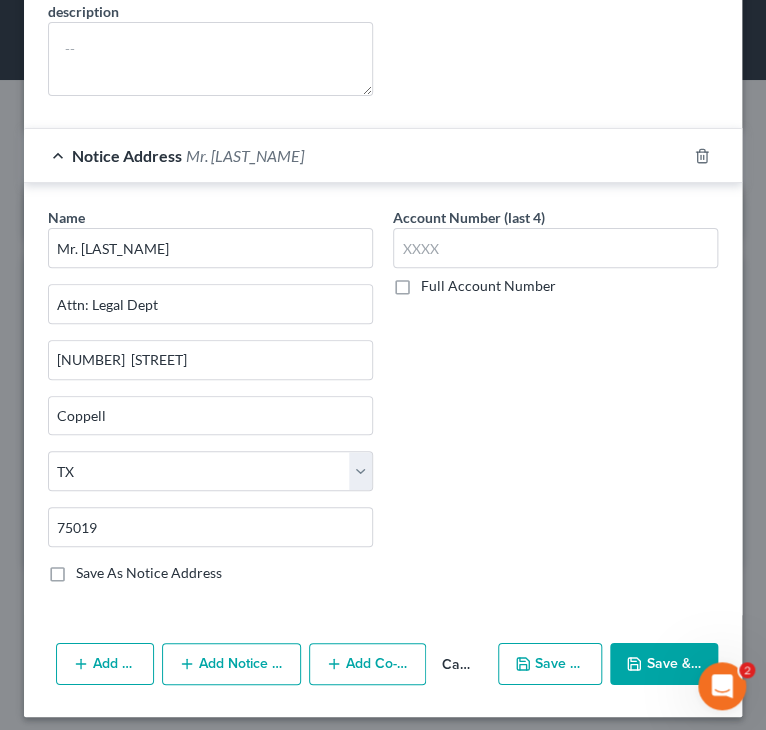scroll, scrollTop: 1202, scrollLeft: 0, axis: vertical 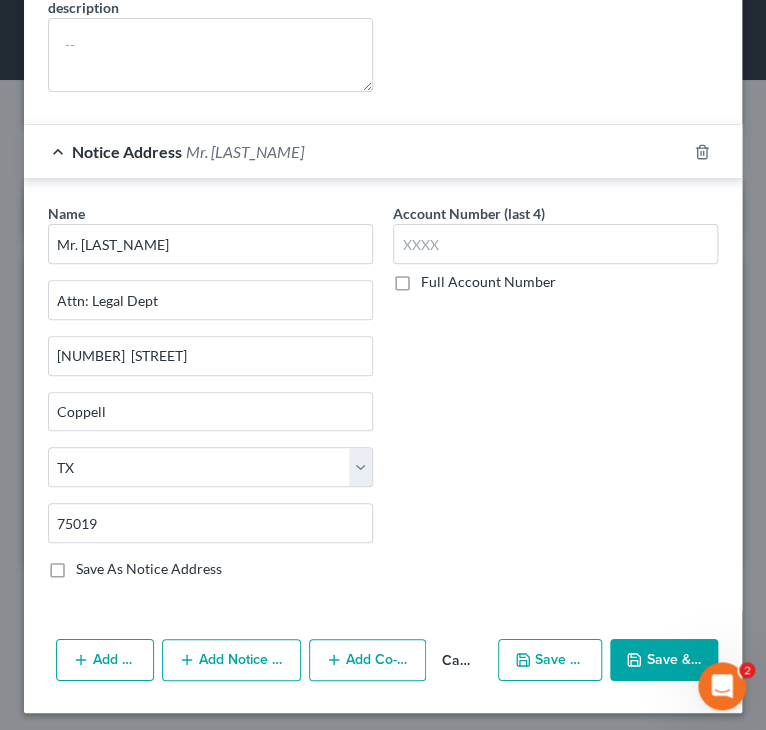 click on "Save & Close" at bounding box center (664, 660) 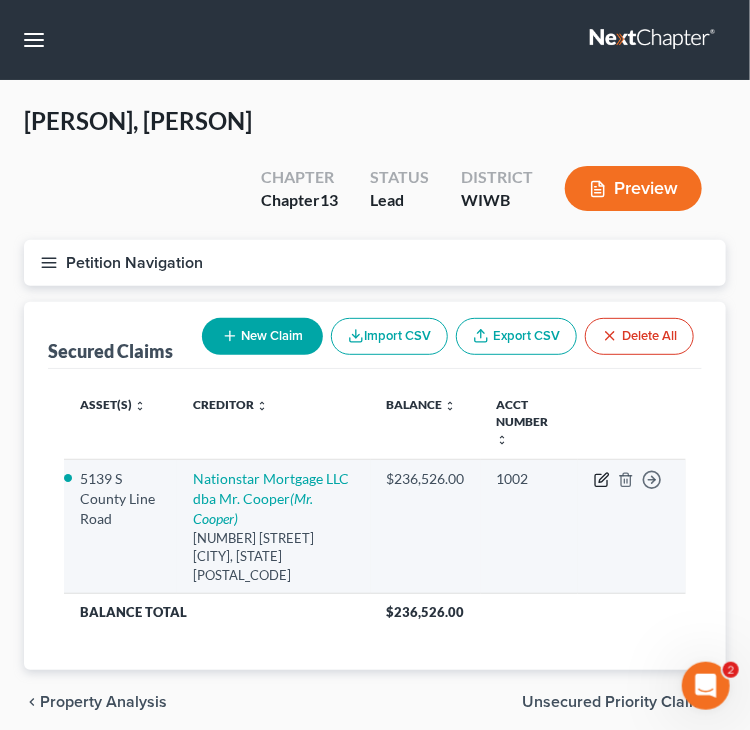 click 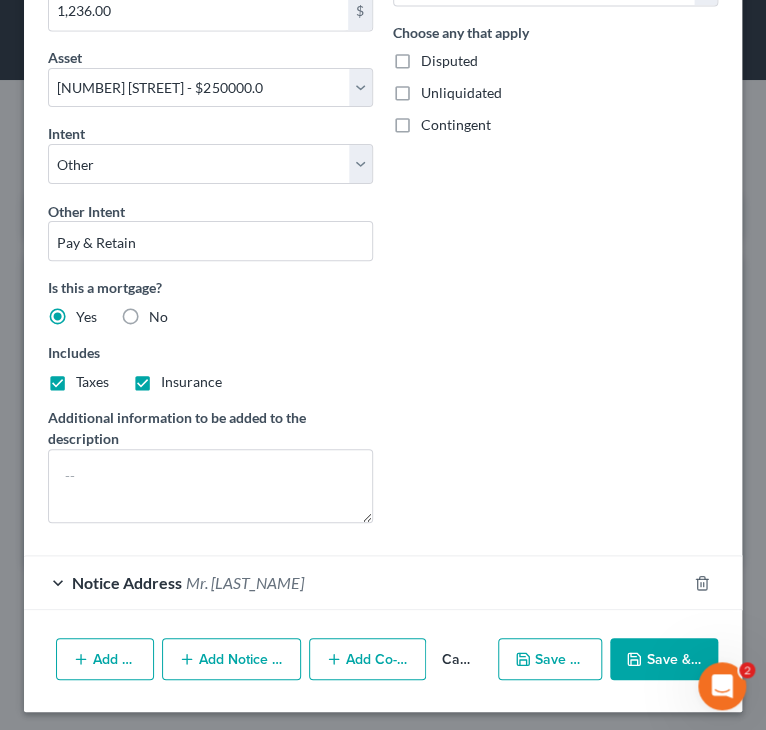 scroll, scrollTop: 772, scrollLeft: 0, axis: vertical 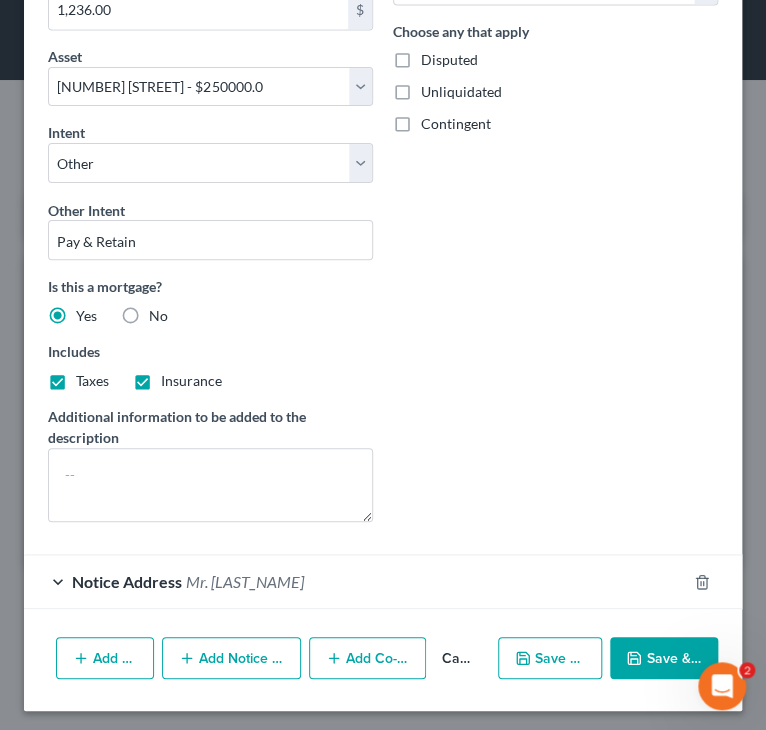 click on "Save & Close" at bounding box center (664, 658) 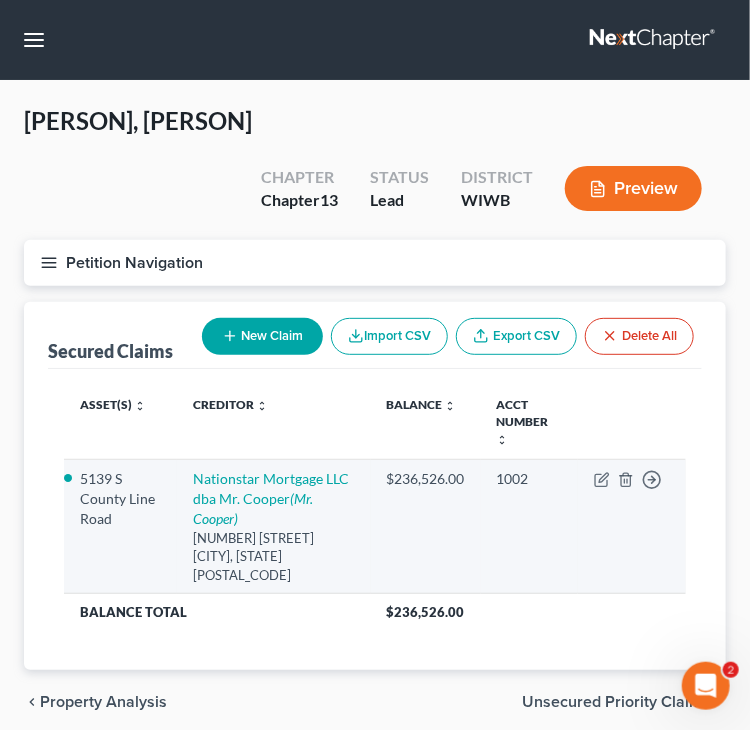 click on "Move to E Move to F Move to G Move to Notice Only" at bounding box center (632, 527) 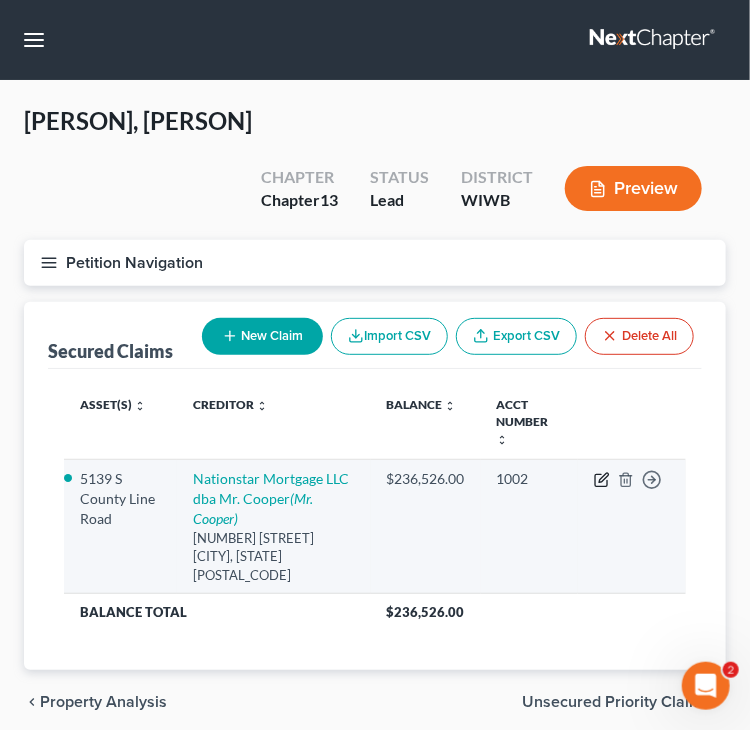 click 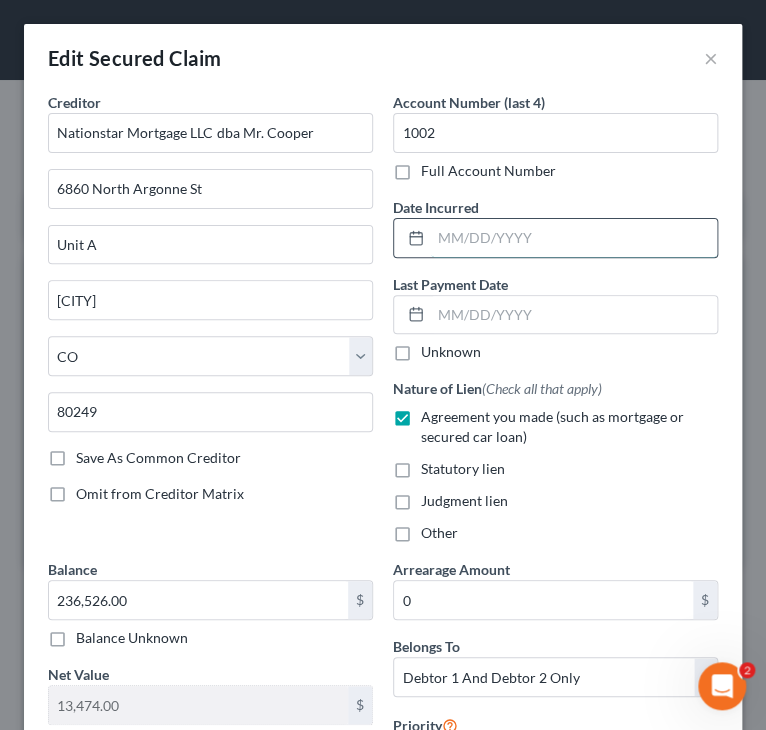 click at bounding box center [574, 238] 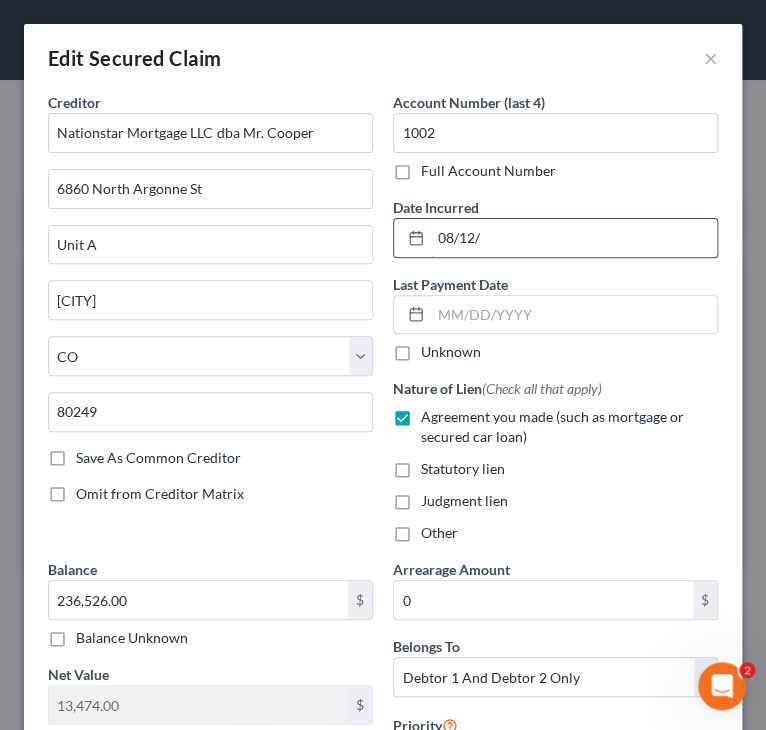 click on "08/12/" at bounding box center [574, 238] 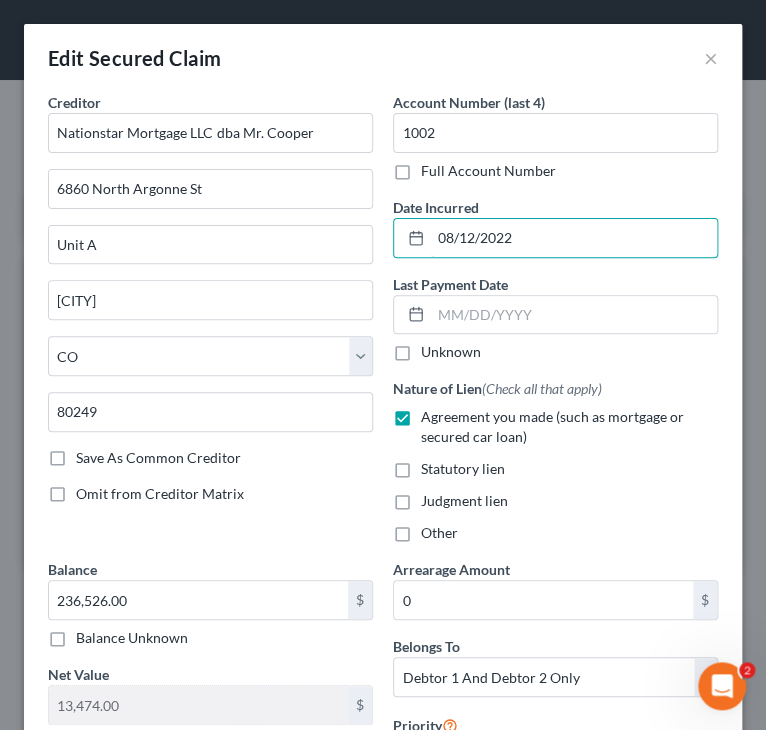 type on "08/12/2022" 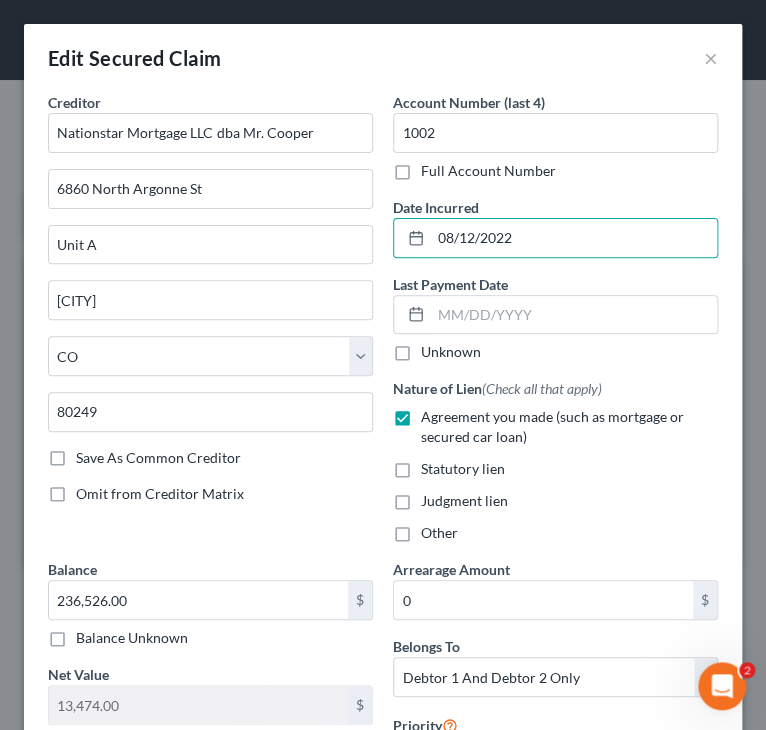 click on "Nature of Lien  (Check all that apply) Agreement you made (such as mortgage or secured car loan) Statutory lien Judgment lien Other" at bounding box center [555, 460] 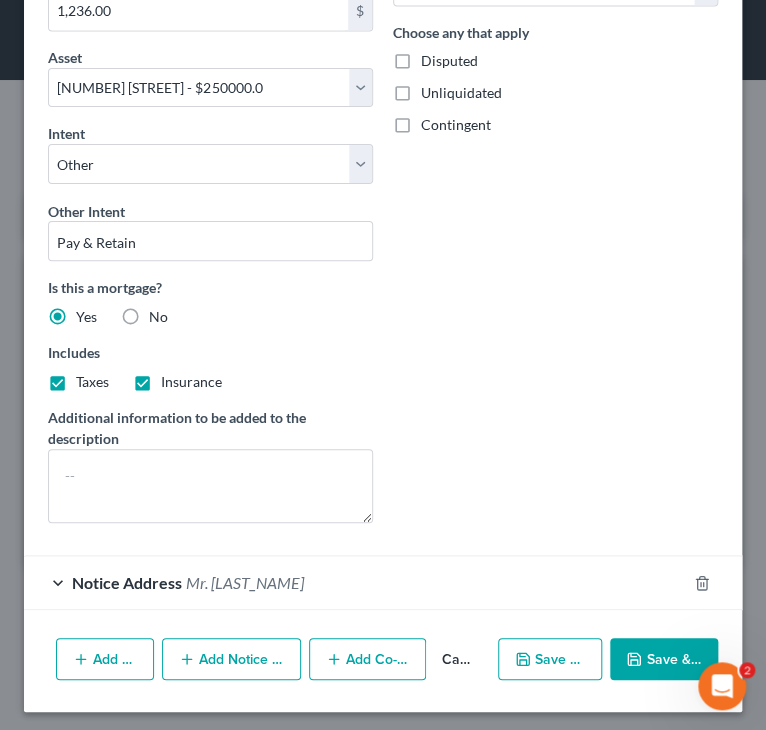 scroll, scrollTop: 772, scrollLeft: 0, axis: vertical 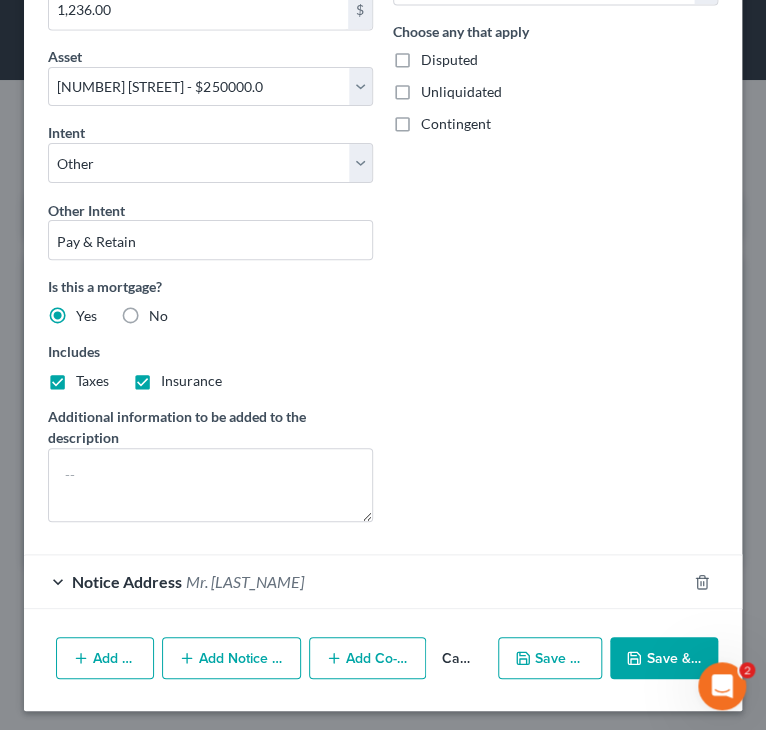 click on "Arrearage Amount 0 $
Belongs To
*
Select Debtor 1 Only Debtor 2 Only Debtor 1 And Debtor 2 Only At Least One Of The Debtors And Another Community Property Priority  Select 1st 2nd 3rd 4th 5th 6th 7th 8th 9th 10th 11th 12th 13th 14th 15th 16th 17th 18th 19th 20th 21th 22th 23th 24th 25th 26th 27th 28th 29th 30th Choose any that apply Disputed Unliquidated Contingent" at bounding box center (555, 162) 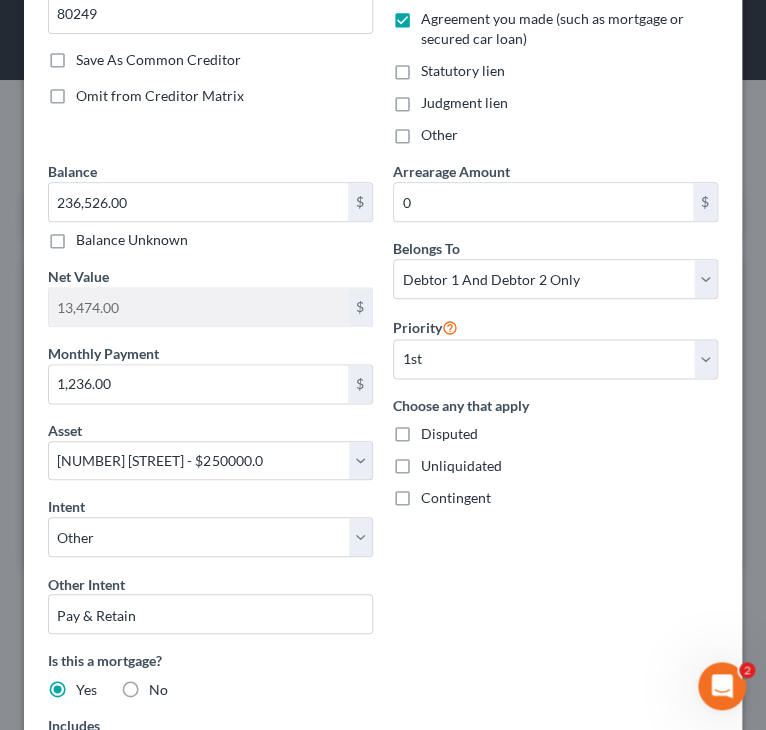 scroll, scrollTop: 772, scrollLeft: 0, axis: vertical 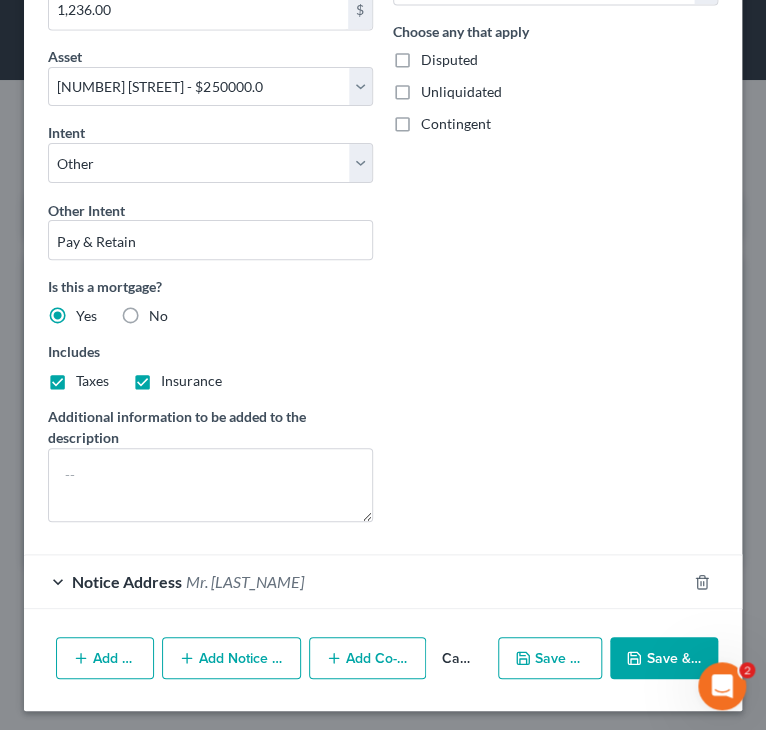 click on "Save & Close" at bounding box center (664, 658) 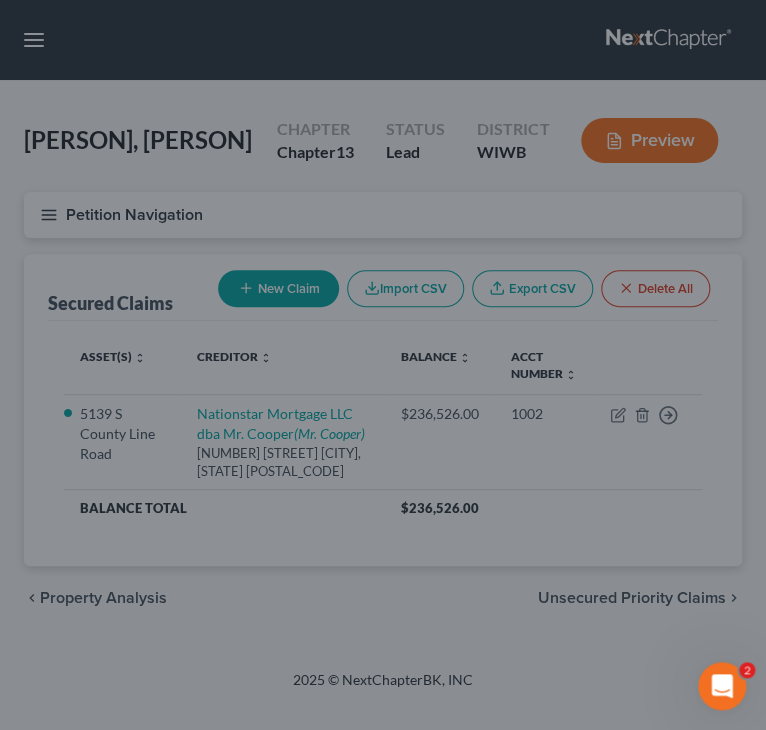 select 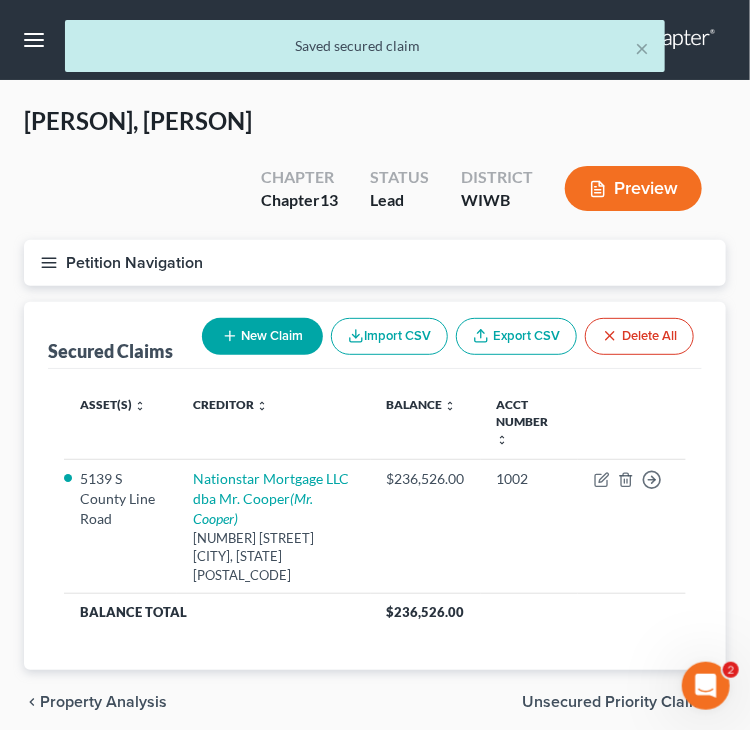 click 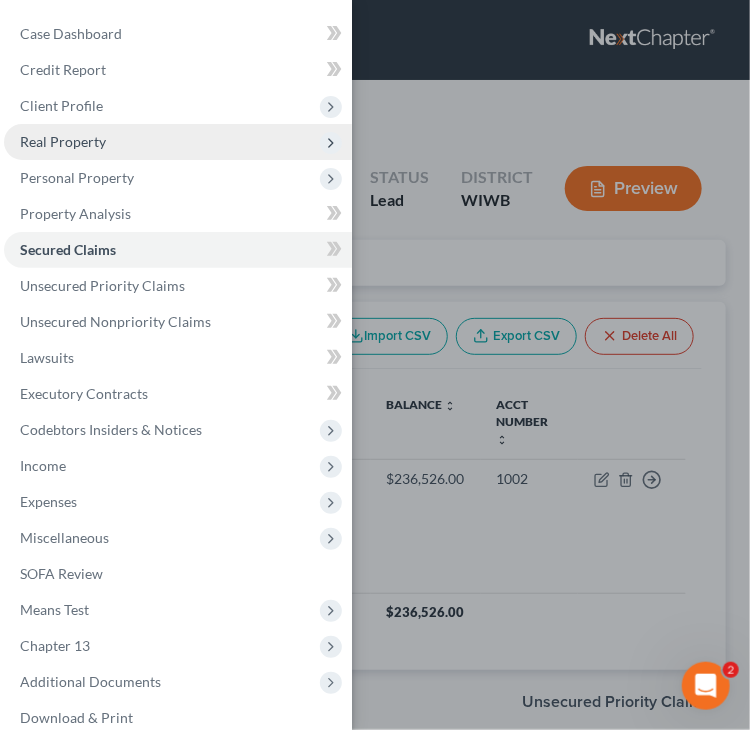 click on "Real Property" at bounding box center [178, 142] 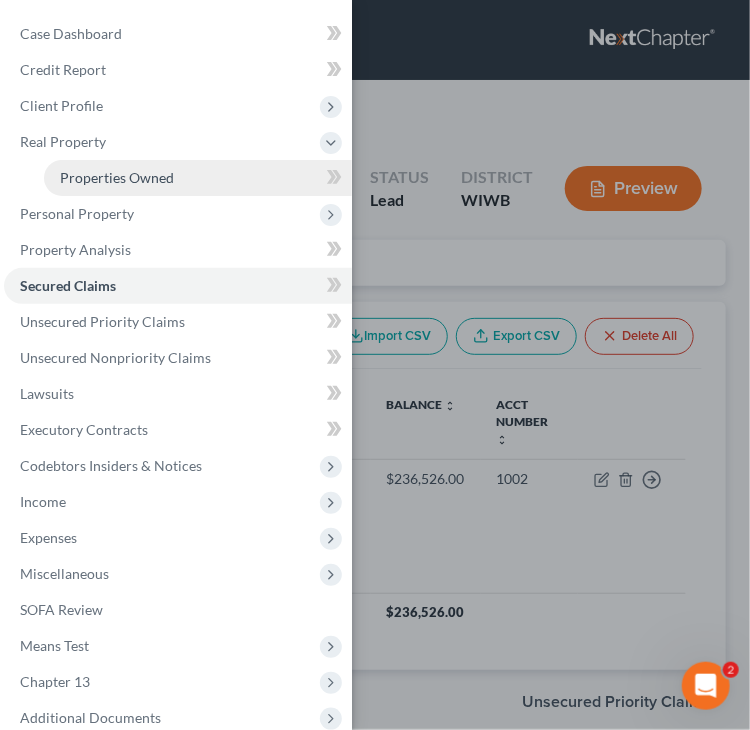click on "Properties Owned" at bounding box center [117, 177] 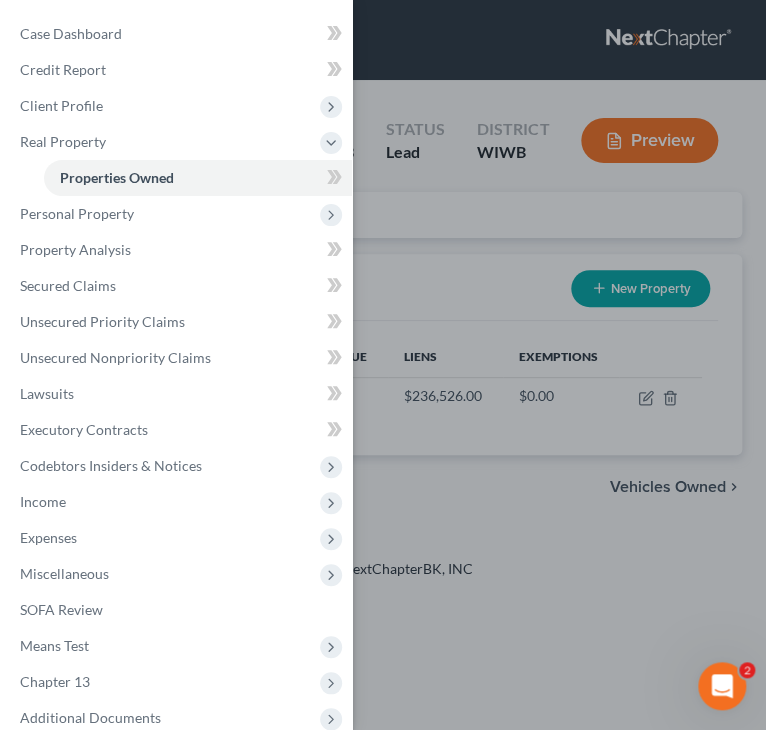 click on "Case Dashboard
Payments
Invoices
Payments
Payments
Credit Report
Client Profile" at bounding box center (383, 365) 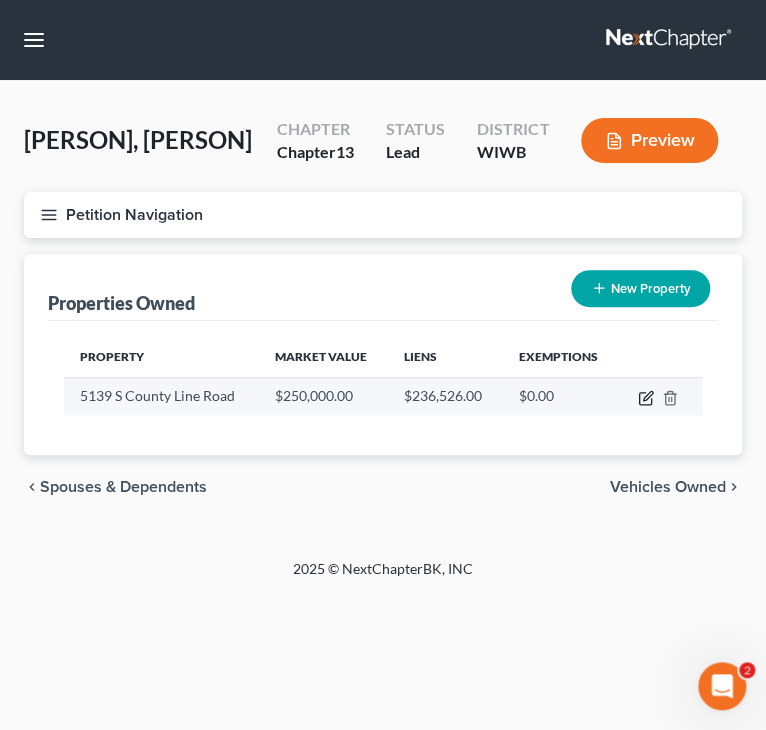 click 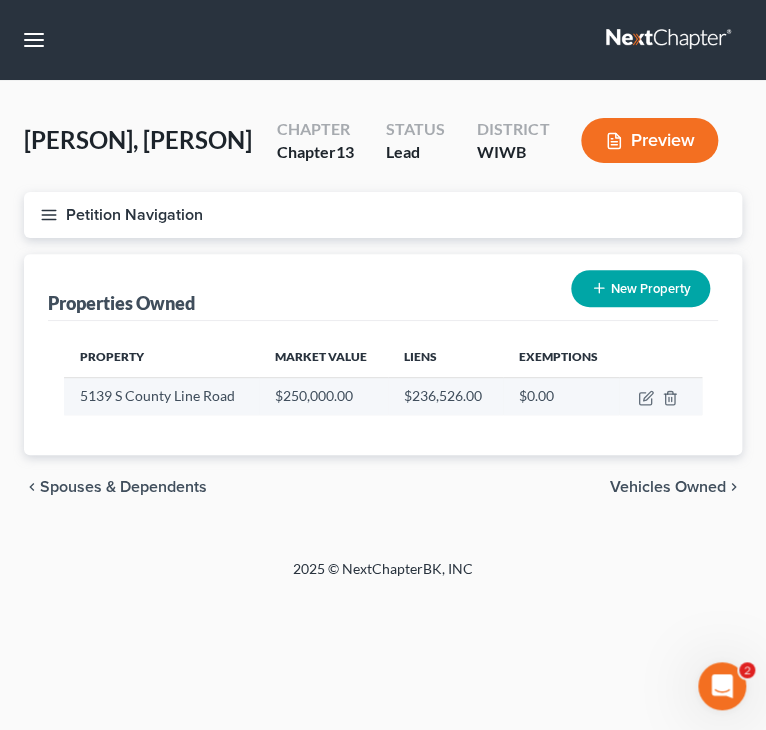 select on "52" 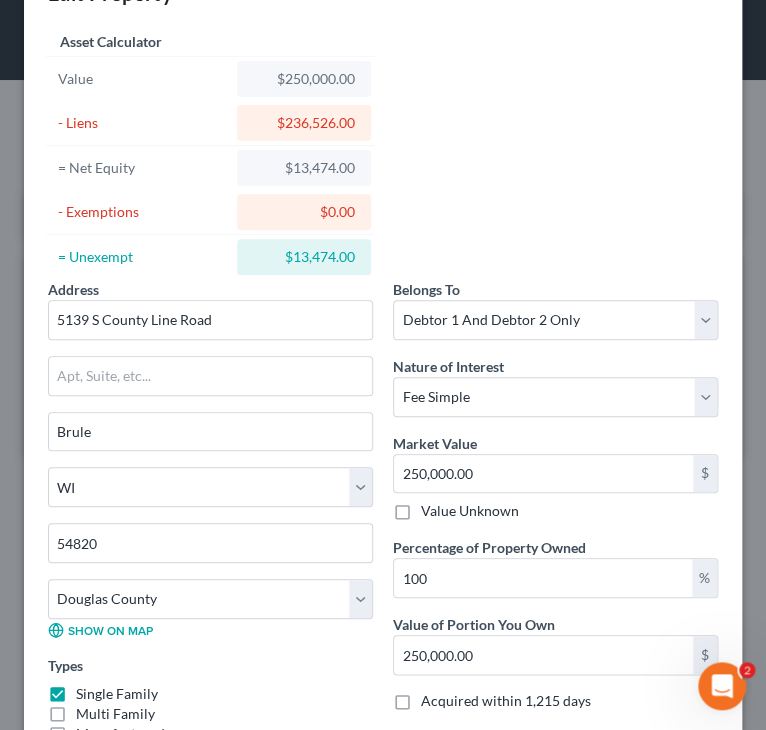 scroll, scrollTop: 100, scrollLeft: 0, axis: vertical 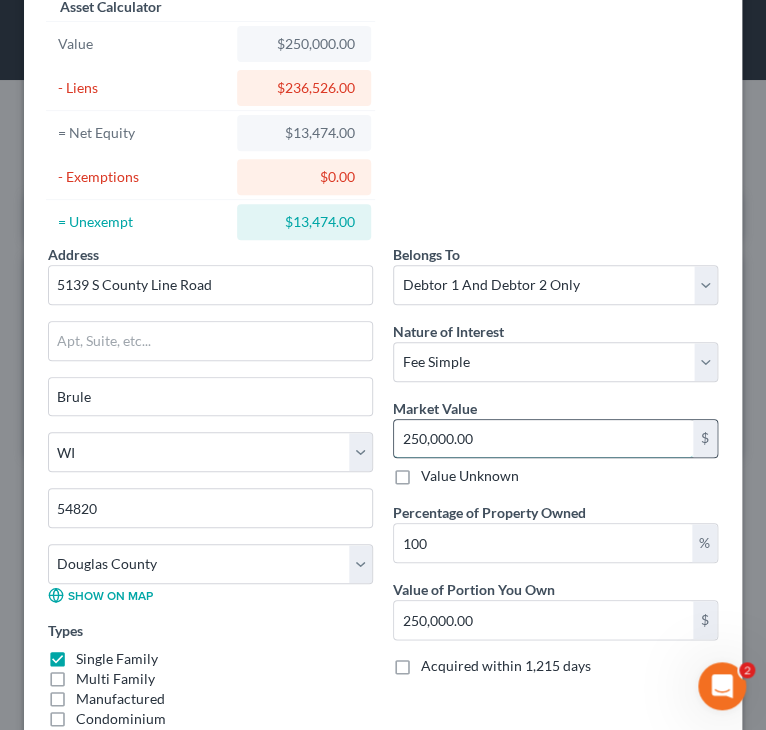 click on "250,000.00" at bounding box center (543, 439) 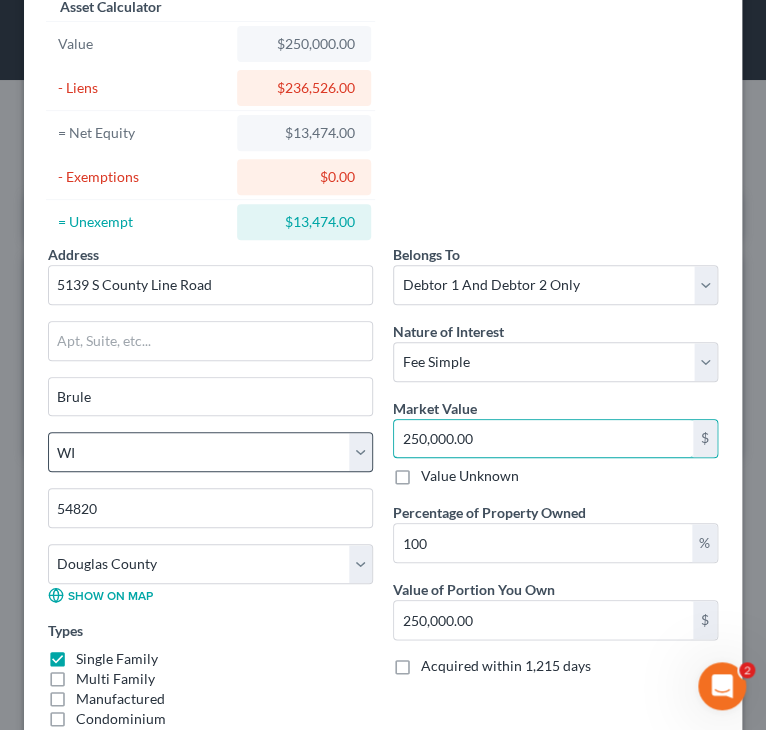 drag, startPoint x: 415, startPoint y: 433, endPoint x: 364, endPoint y: 433, distance: 51 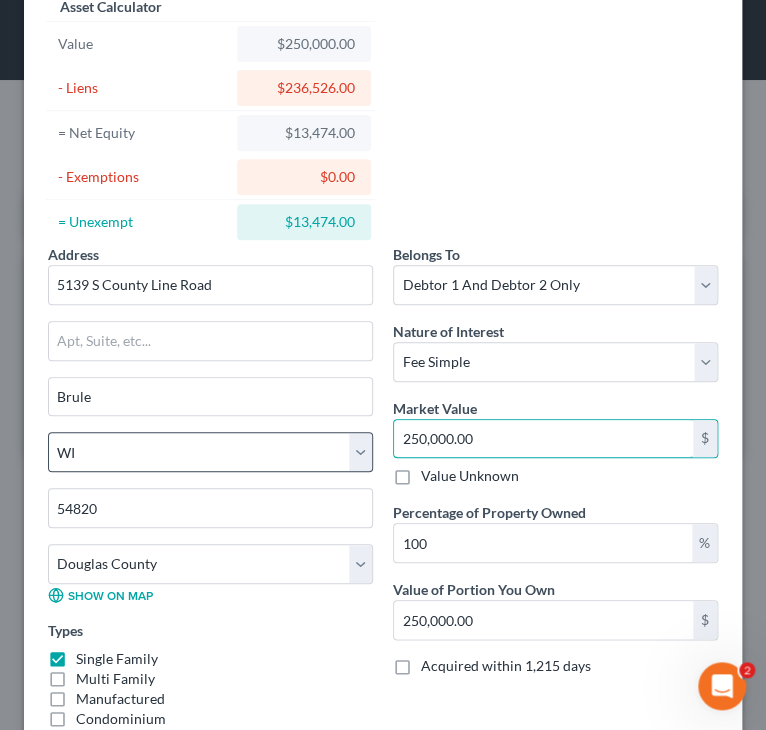 click on "Address
*
5139 S County Line Road Brule State AL AK AR AZ CA CO CT DE DC FL GA GU HI ID IL IN IA KS KY LA ME MD MA MI MN MS MO MT NC ND NE NV NH NJ NM MS MO MT NC ND NE NV NH NJ NM NY OH OK OR PA PR RI SC SD TN TX UT VI VA VT WA WV WI WY [POSTAL_CODE] County Adams County Ashland County Barron County Bayfield County Brown County Buffalo County Burnett County Calumet County Chippewa County Clark County Columbia County Crawford County Dane County Dodge County Door County Douglas County Dunn County Eau Claire County Florence County Fond du Lac County Forest County Grant County Green County Green Lake County Iowa County Iron County Jackson County Jefferson County Juneau County Kenosha County Kewaunee County La Crosse County Lafayette County Langlade County Lincoln County Manitowoc County Marathon County Marinette County Marquette County Menominee County Milwaukee County Monroe County Oconto County Oneida County Outagamie County Ozaukee County Pepin County Pierce County Polk County Portage County Price County Racine County" at bounding box center (383, 552) 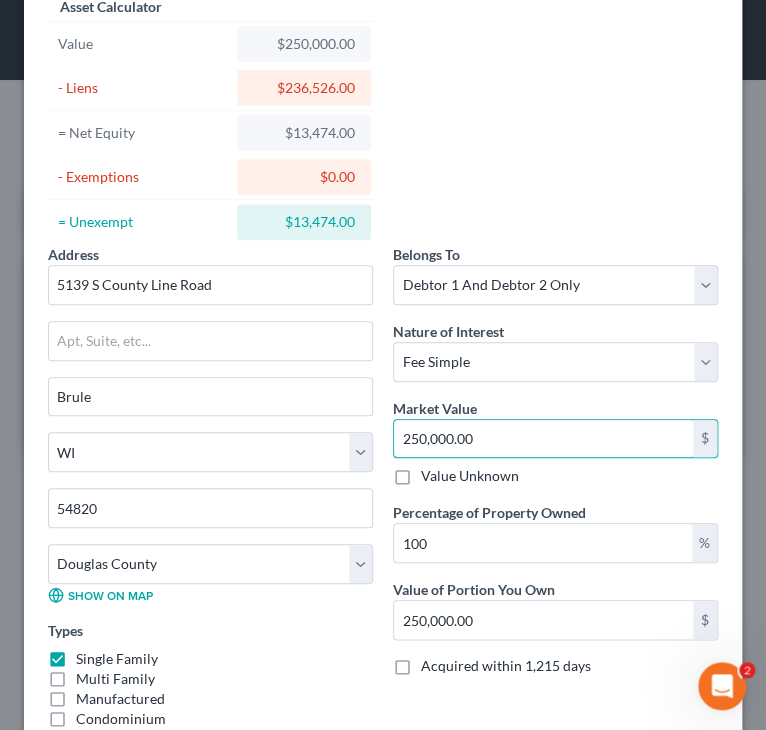 type on "2,000.00" 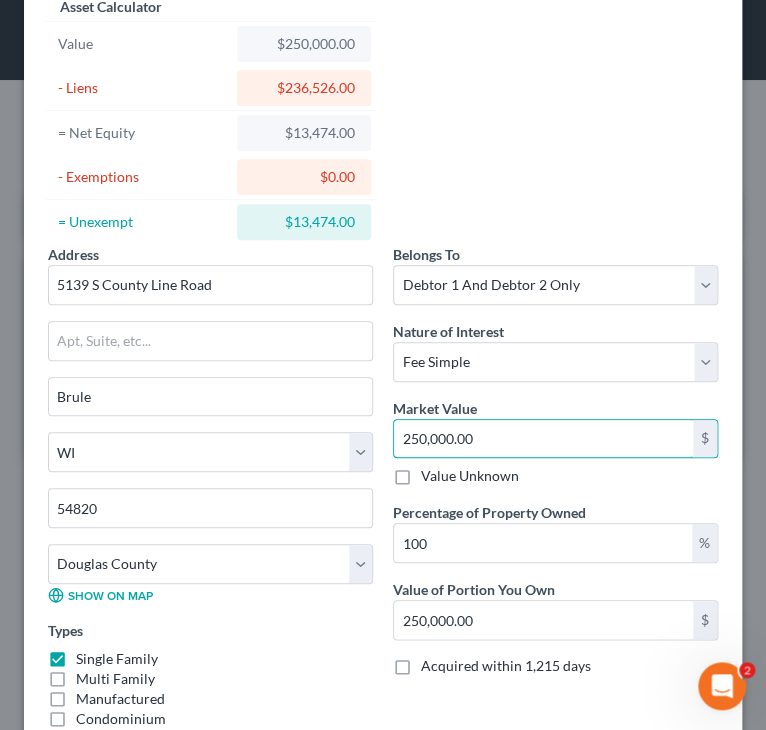 type on "2,000.00" 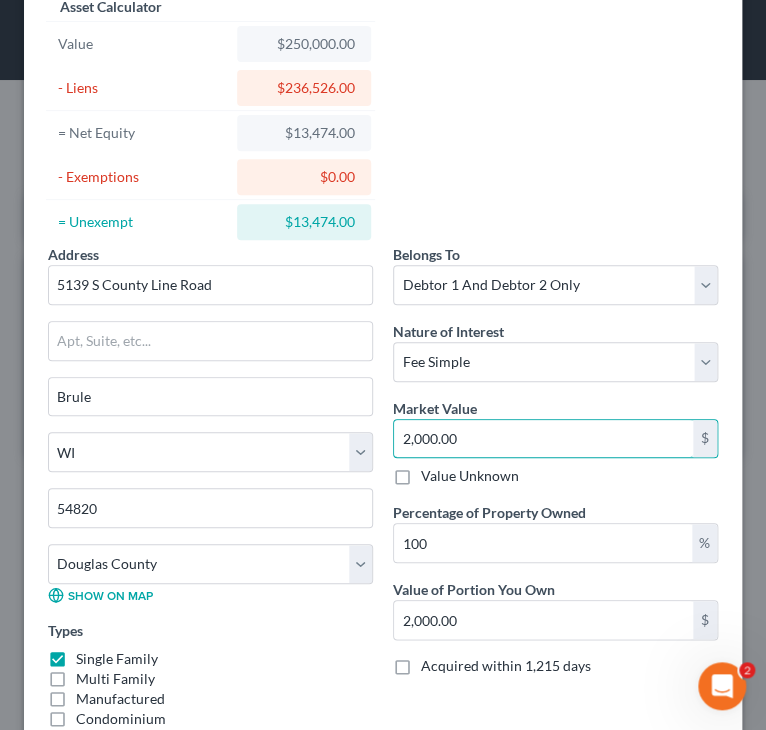 type on "22,000.00" 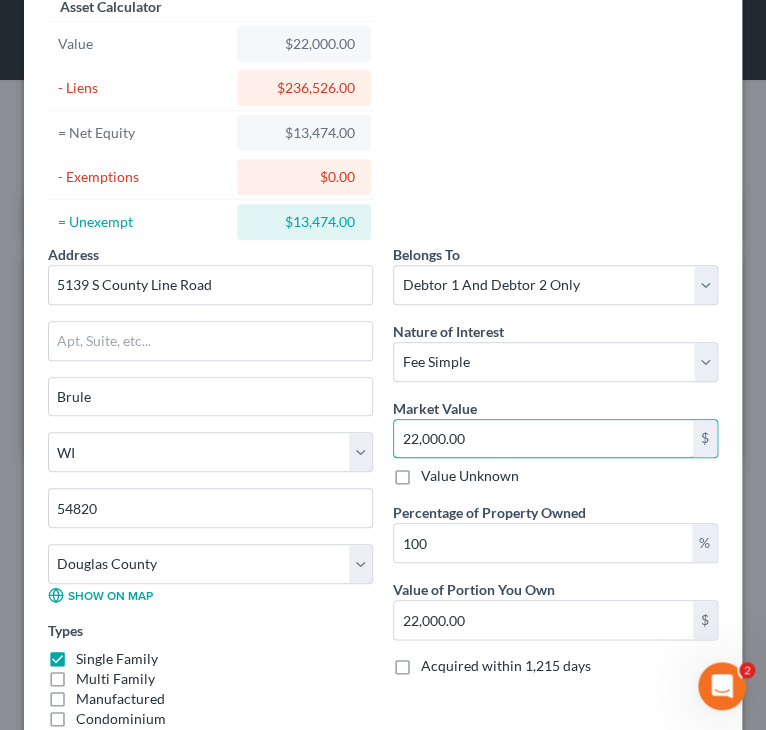type on "227,000.00" 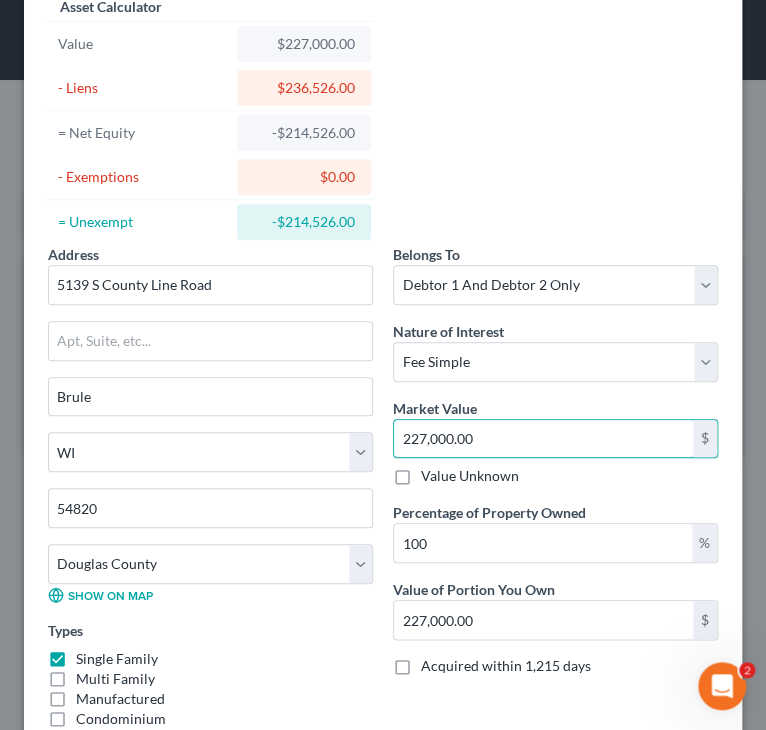 type on "227,000.00" 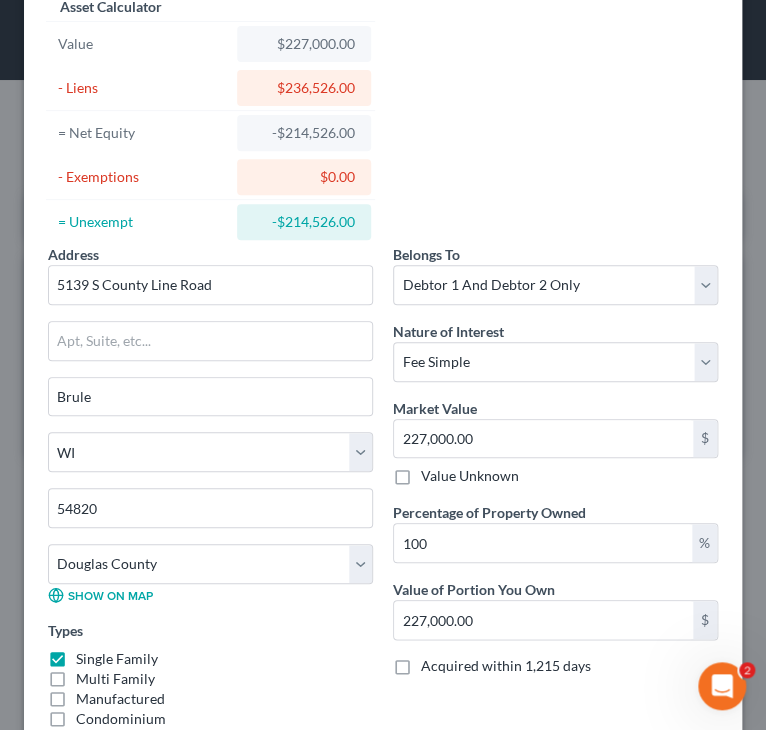 click on "Value Unknown" at bounding box center (555, 476) 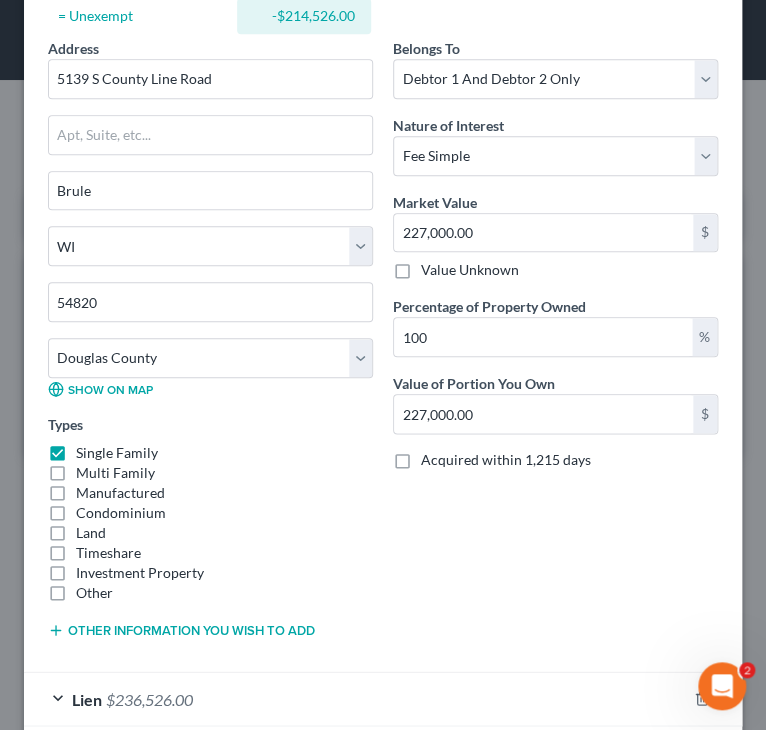 scroll, scrollTop: 400, scrollLeft: 0, axis: vertical 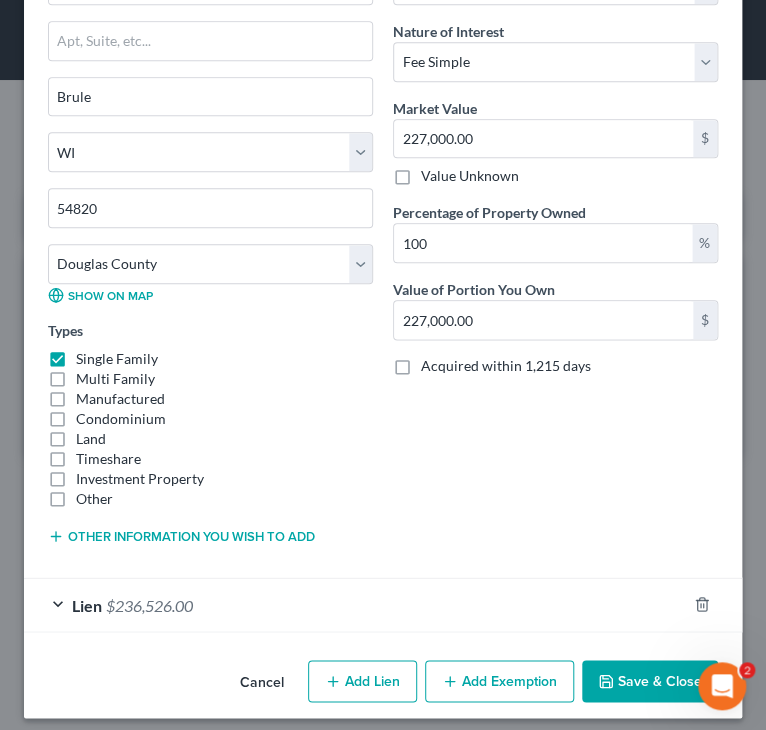 click on "Other information you wish to add" at bounding box center (181, 536) 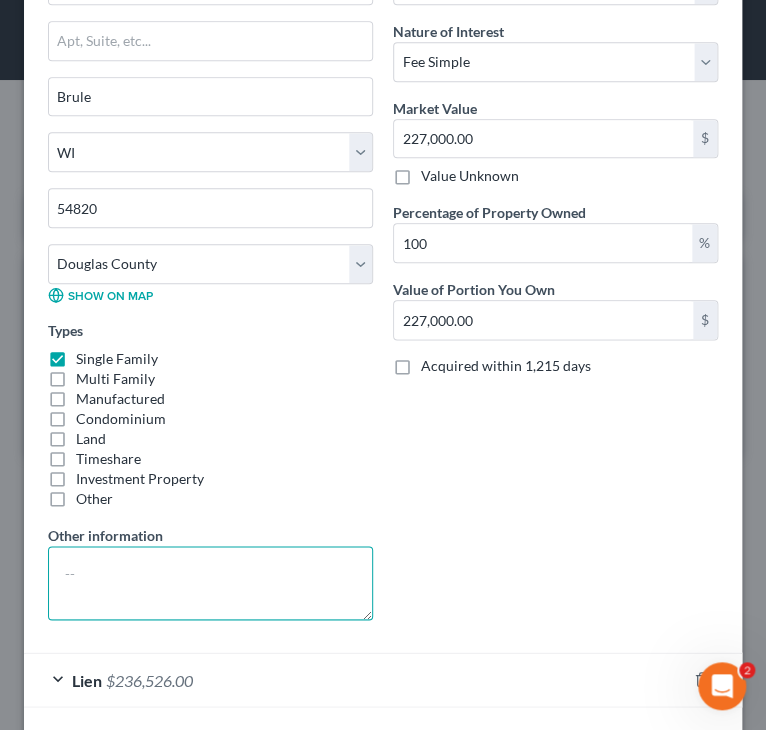 click at bounding box center [210, 583] 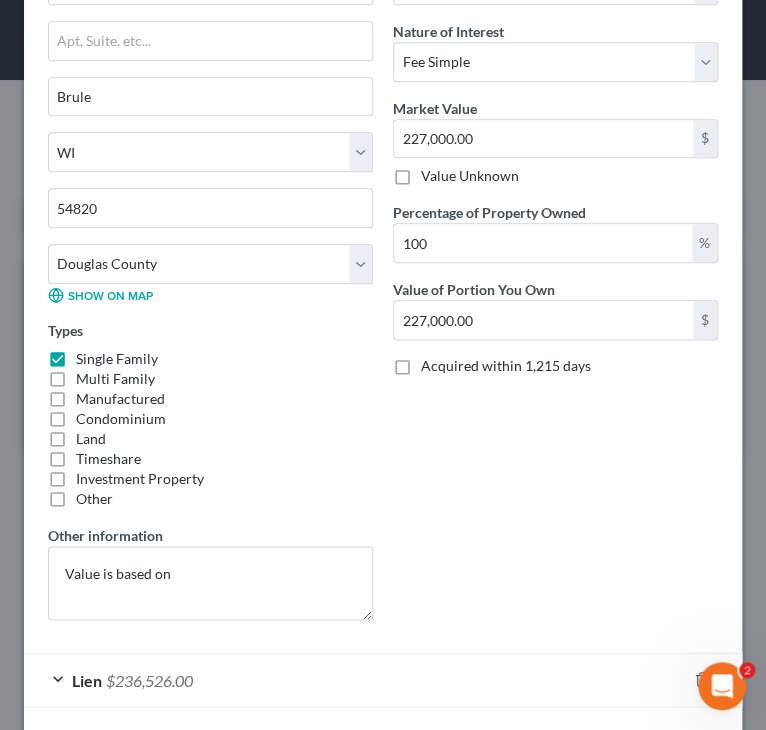 click on "Multi Family" at bounding box center [210, 379] 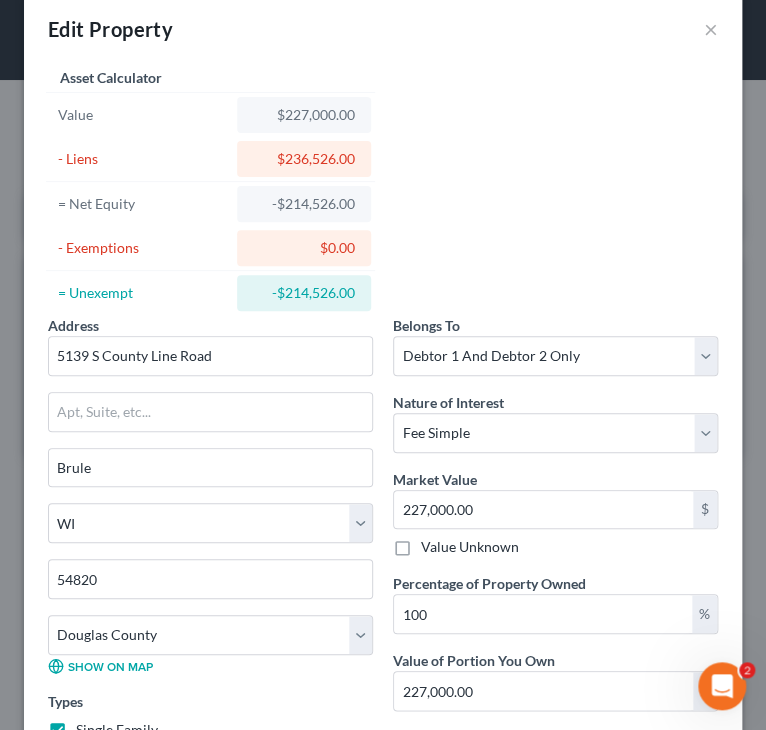 scroll, scrollTop: 0, scrollLeft: 0, axis: both 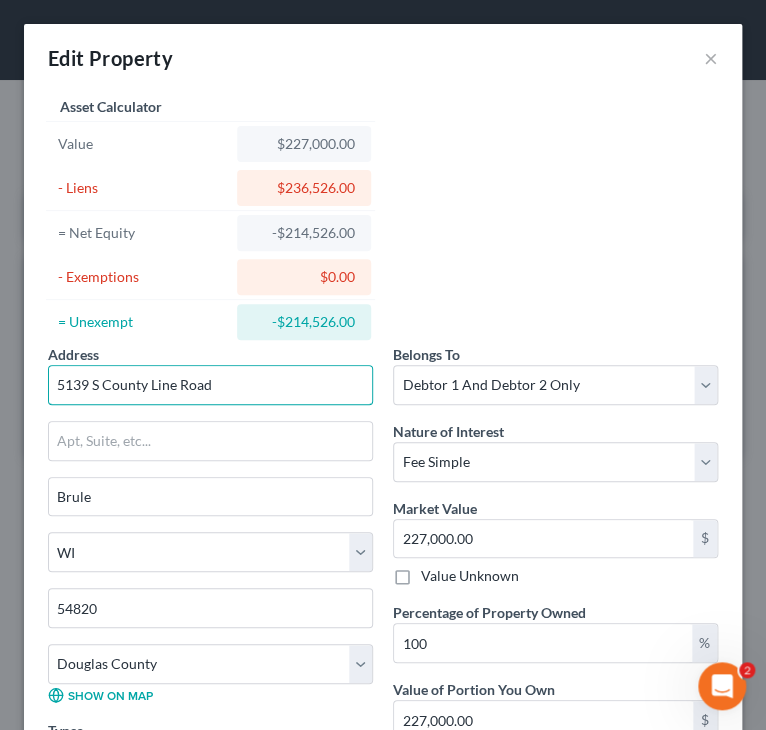 drag, startPoint x: 298, startPoint y: 392, endPoint x: -1, endPoint y: 410, distance: 299.54132 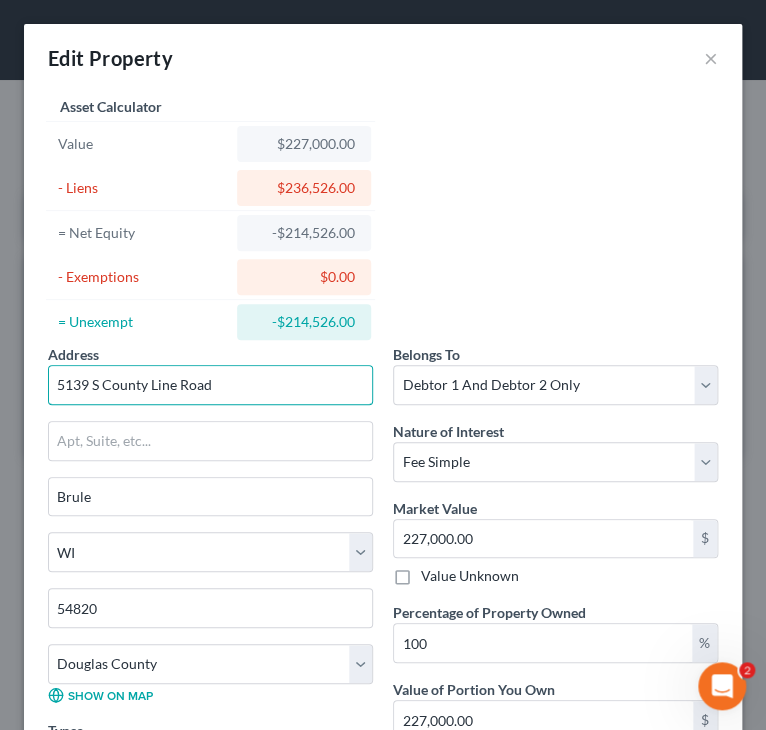 click on "Home New Case Client Portal Directory Cases DebtorCC Managed Cases Lein Law Offices, LLP [EMAIL] My Account Settings Plan + Billing Account Add-Ons Help Center Webinars Training Videos What's new Log out New Case Home Client Portal Directory Cases DebtorCC Managed Cases         - No Result - See all results Or Press Enter... CURRENT FIRM  Lein Law Offices, LLP Lein Law Offices, LLP [EMAIL] My Account Settings Plan + Billing Account Add-Ons Log out 	 [LAST], [LAST] & [LAST] Upgraded Chapter Chapter  13 Status Lead District [STATE]WB Preview Petition Navigation
Case Dashboard
Payments
Invoices
Payments" at bounding box center (383, 365) 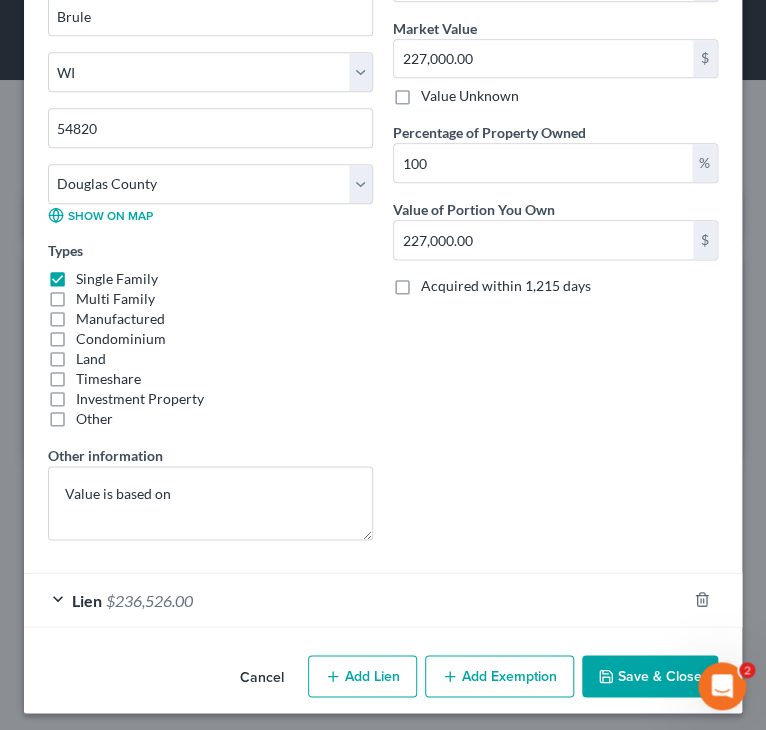 scroll, scrollTop: 483, scrollLeft: 0, axis: vertical 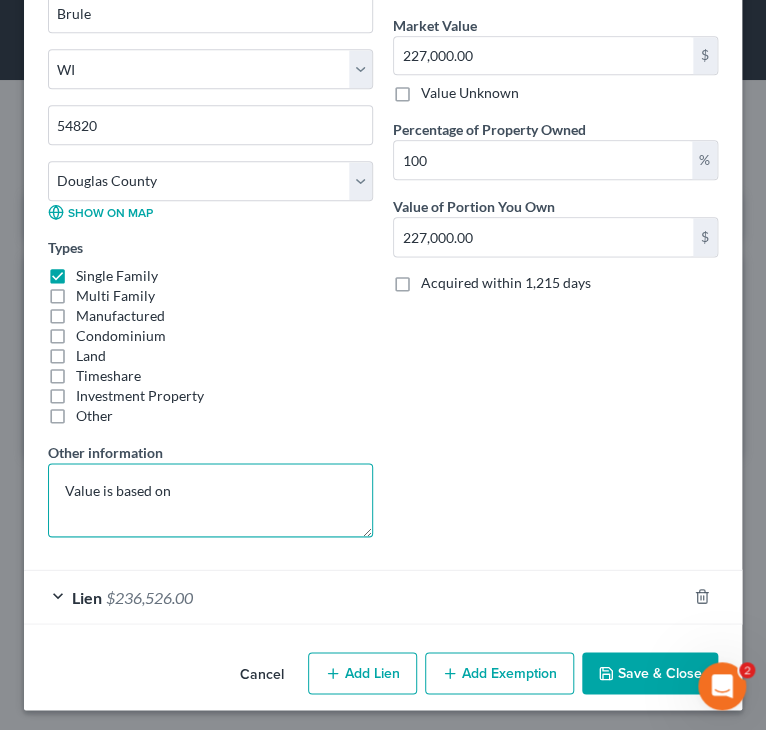 click on "Value is based on" at bounding box center (210, 500) 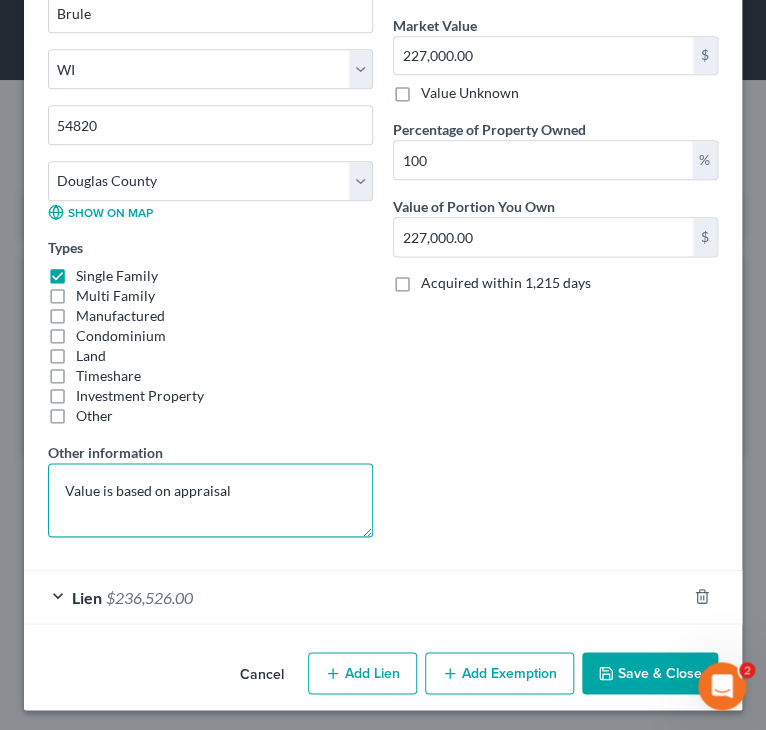 click on "Value is based on appraisal" at bounding box center (210, 500) 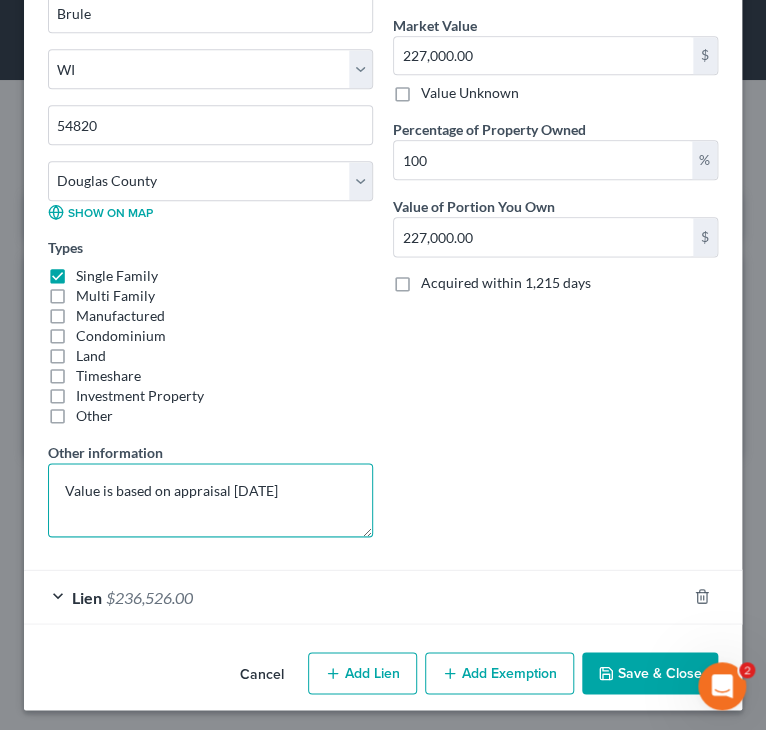 drag, startPoint x: 230, startPoint y: 483, endPoint x: 321, endPoint y: 491, distance: 91.350975 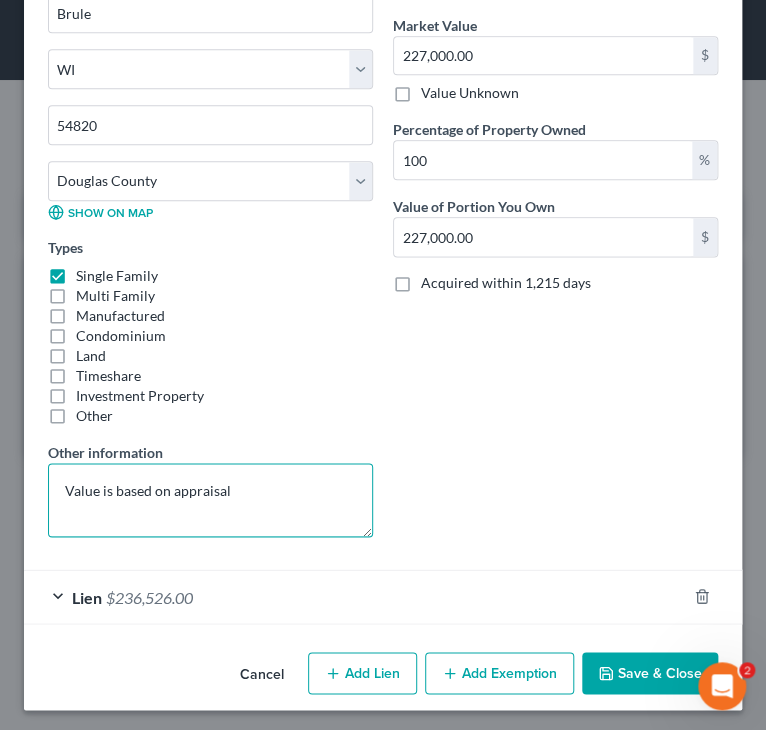 click on "Value is based on appraisal" at bounding box center [210, 500] 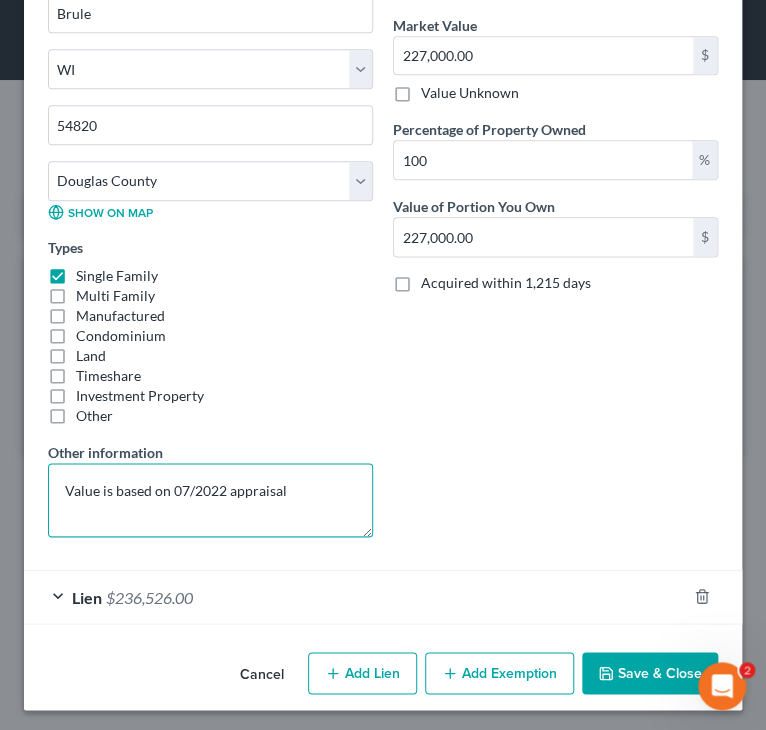 type on "Value is based on 07/2022 appraisal" 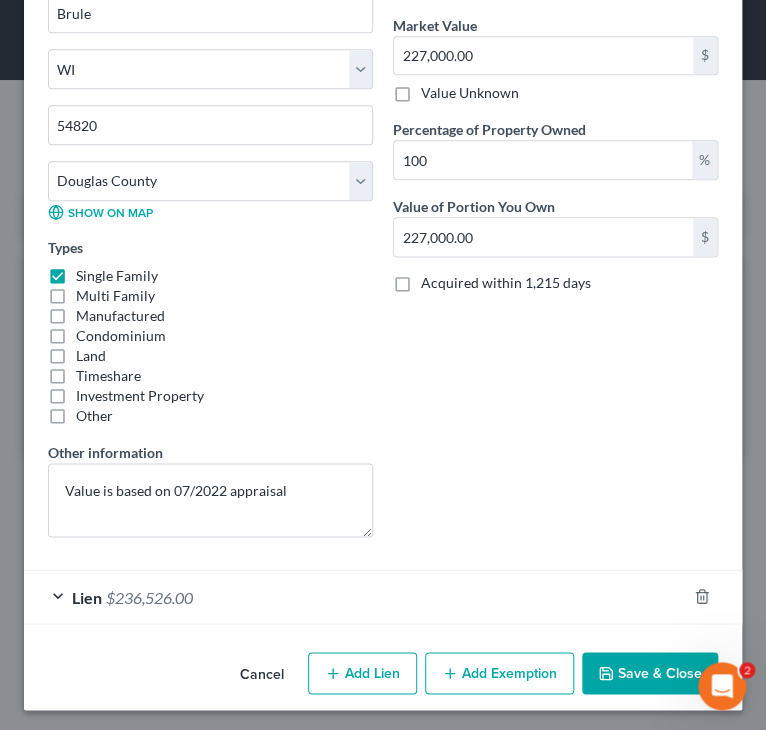 click on "Save & Close" at bounding box center (650, 673) 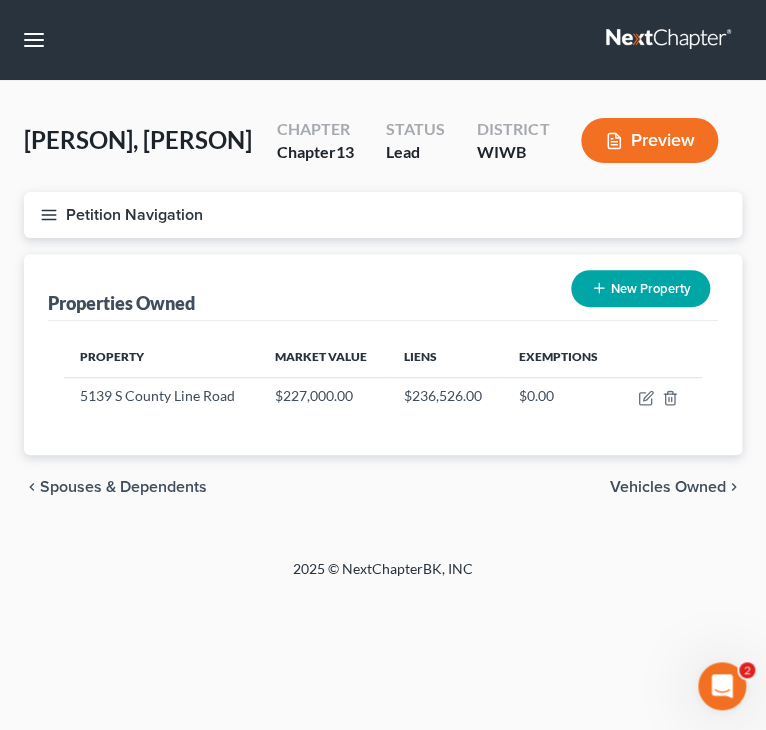 click 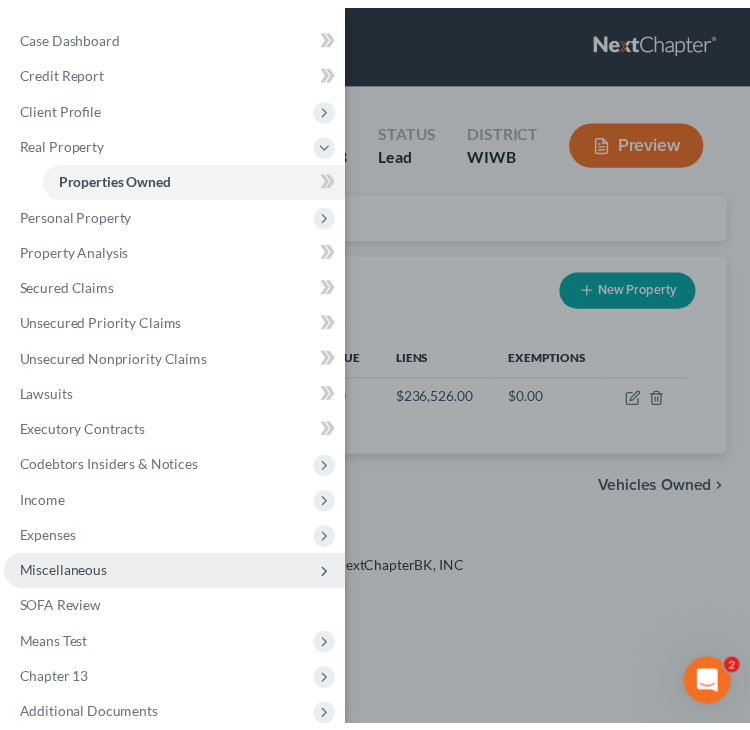 scroll, scrollTop: 94, scrollLeft: 0, axis: vertical 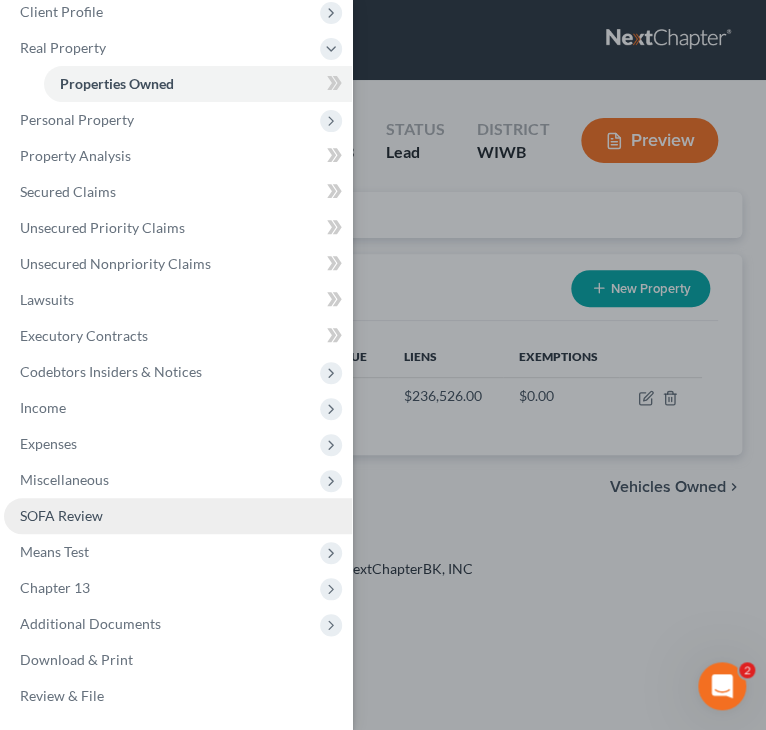 click on "SOFA Review" at bounding box center (61, 515) 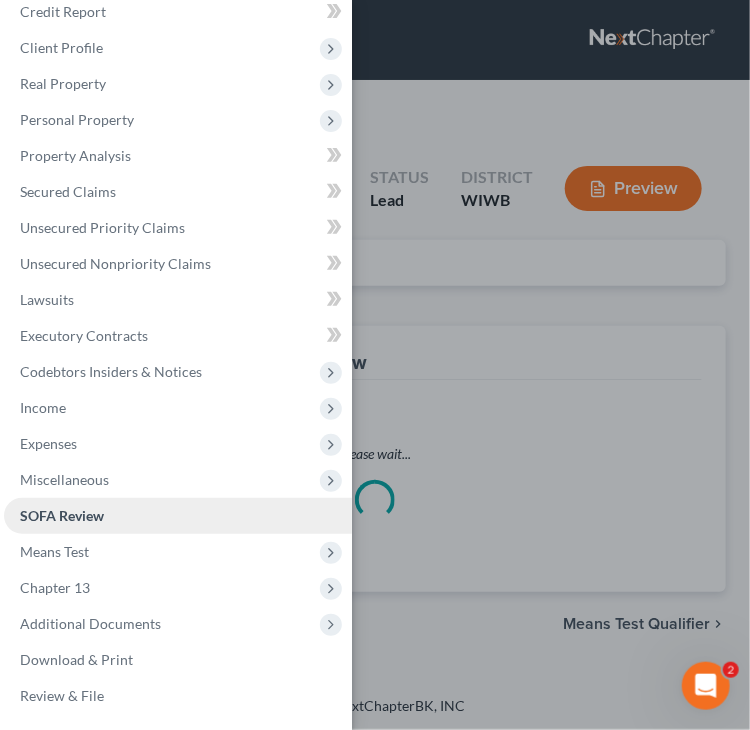 scroll, scrollTop: 58, scrollLeft: 0, axis: vertical 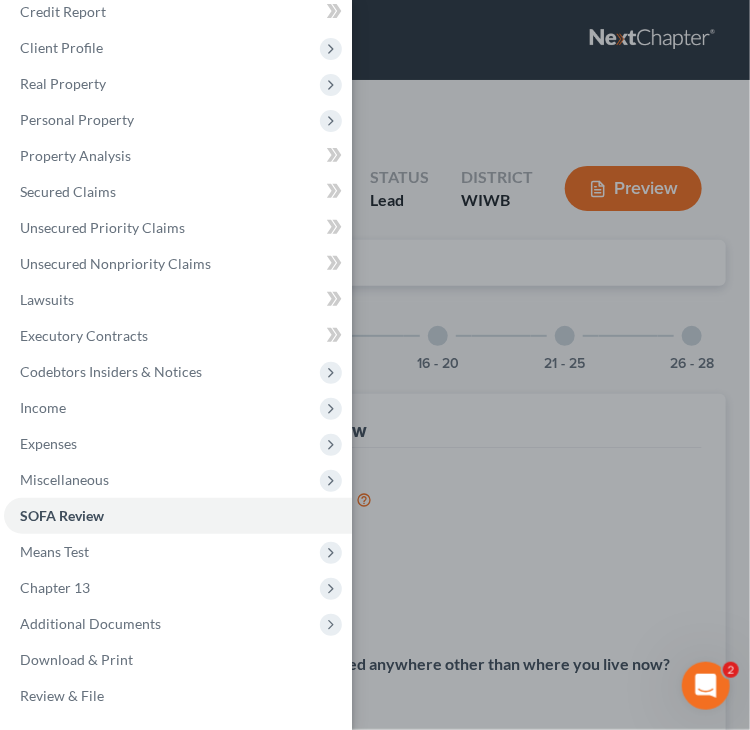 click on "Case Dashboard
Payments
Invoices
Payments
Payments
Credit Report
Client Profile" at bounding box center [375, 365] 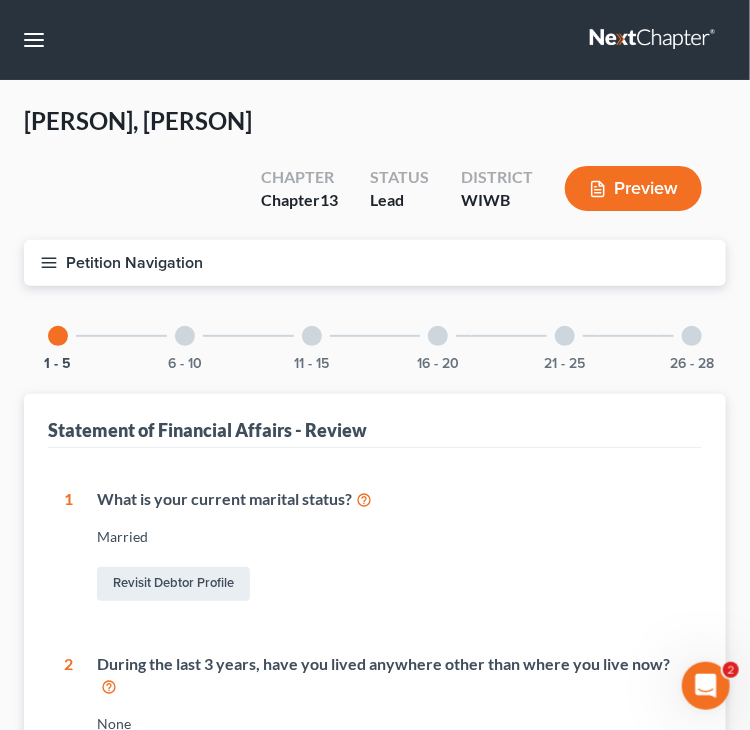 click at bounding box center [438, 336] 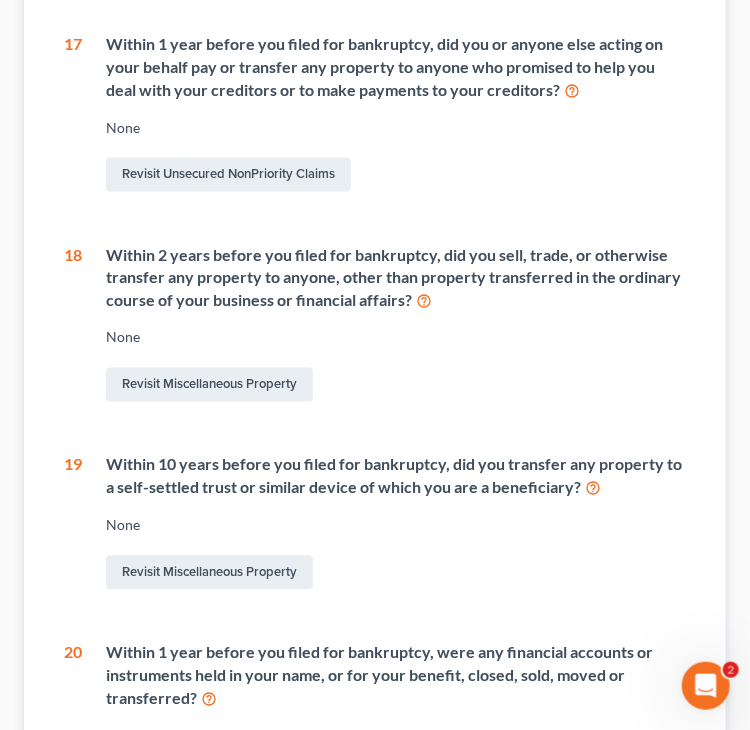 scroll, scrollTop: 700, scrollLeft: 0, axis: vertical 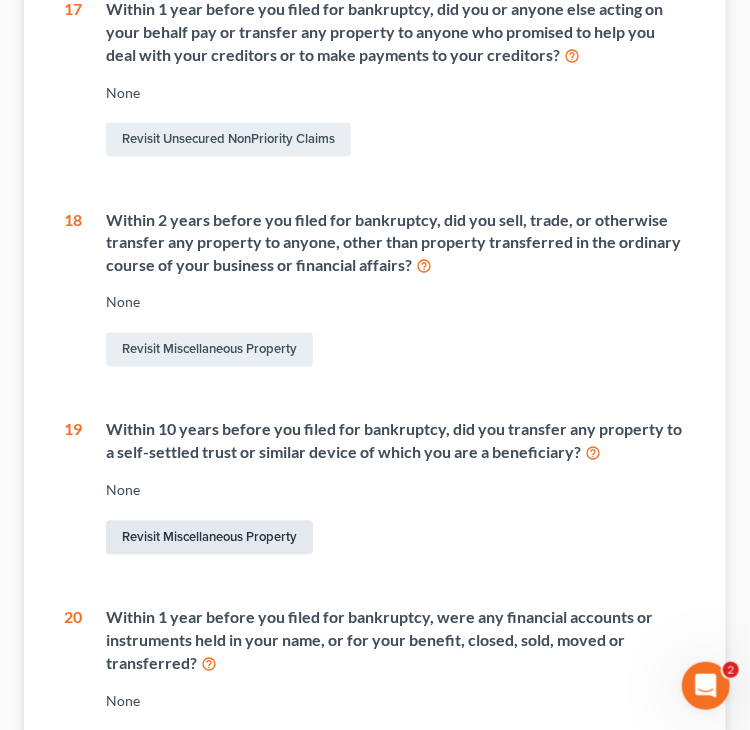 click on "Revisit Miscellaneous Property" at bounding box center (209, 538) 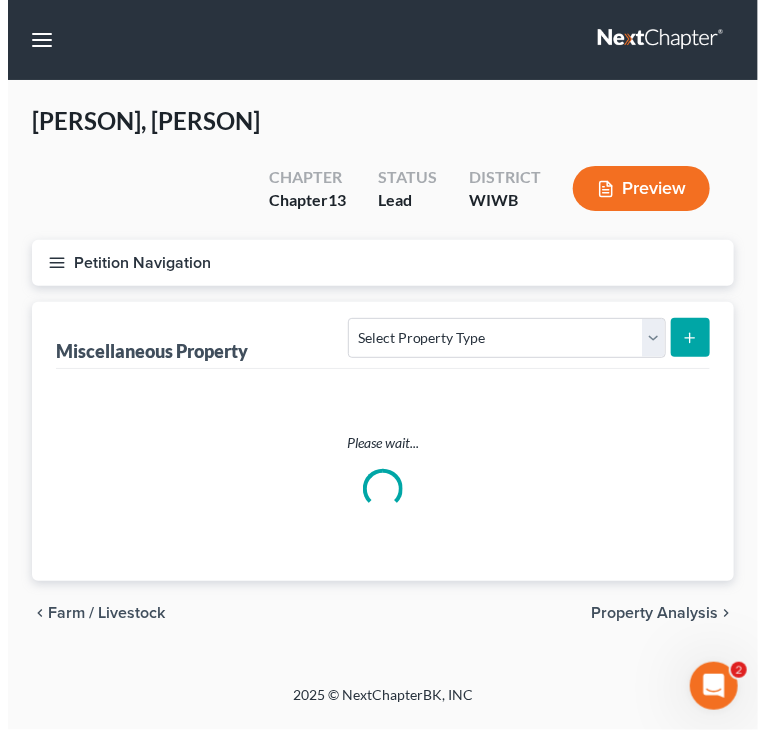 scroll, scrollTop: 0, scrollLeft: 0, axis: both 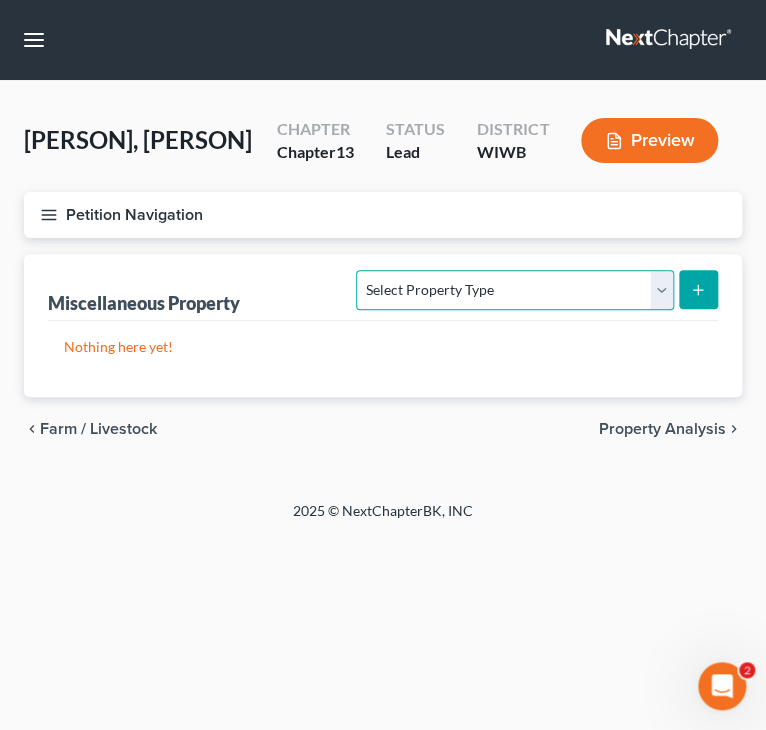 click on "Select Property Type Assigned for Creditor Benefit Within 1 Year Holding for Another Not Yet Listed Stored Within 1 Year Transferred" at bounding box center (514, 338) 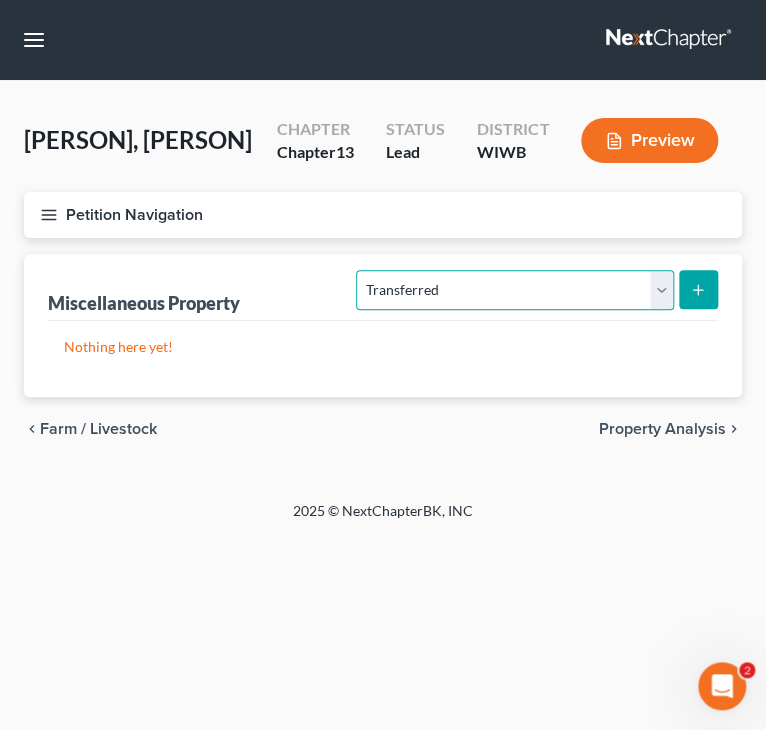 click on "Select Property Type Assigned for Creditor Benefit Within 1 Year Holding for Another Not Yet Listed Stored Within 1 Year Transferred" at bounding box center (514, 338) 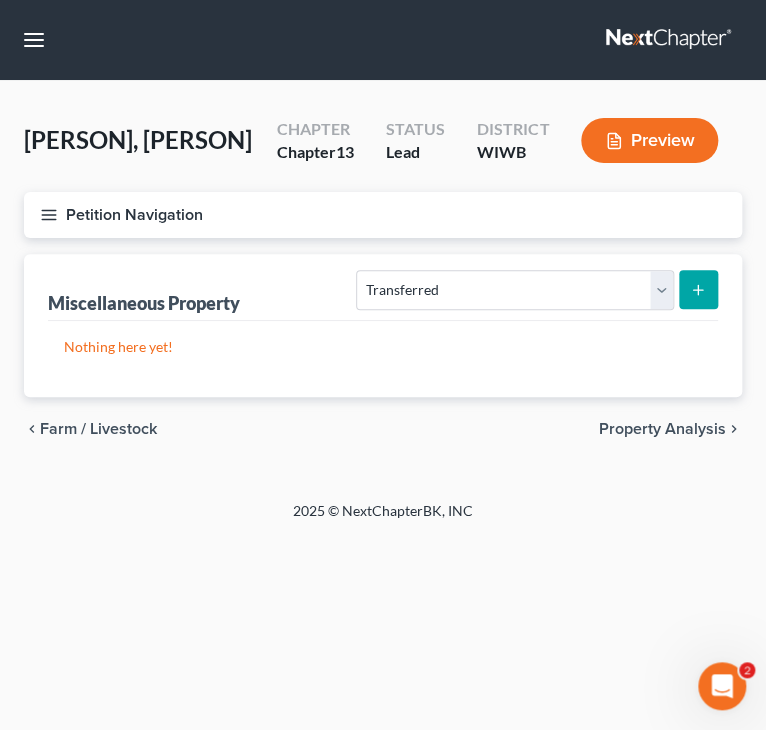 click at bounding box center (698, 337) 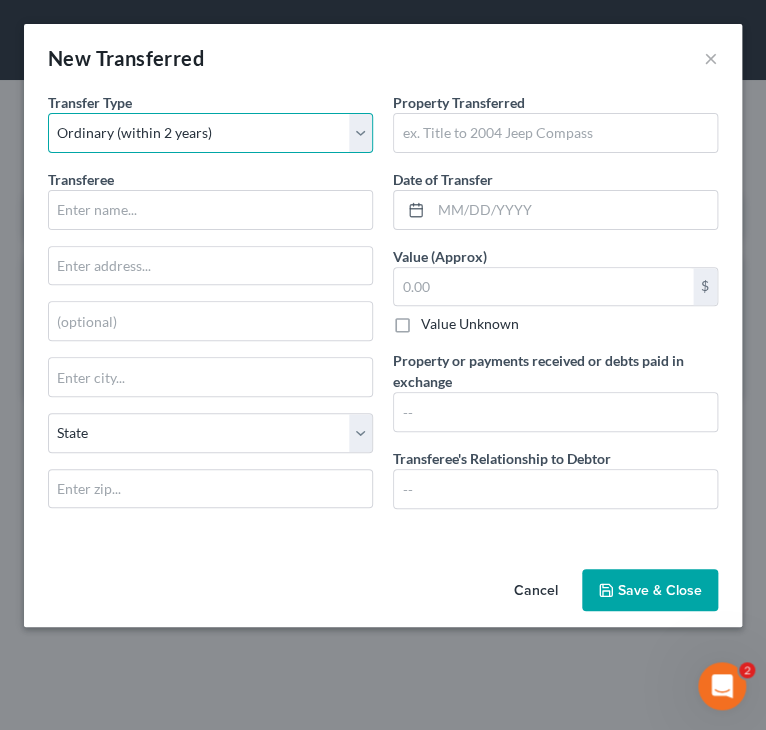 click on "Select Ordinary (within 2 years) Within 10 Years" at bounding box center (210, 133) 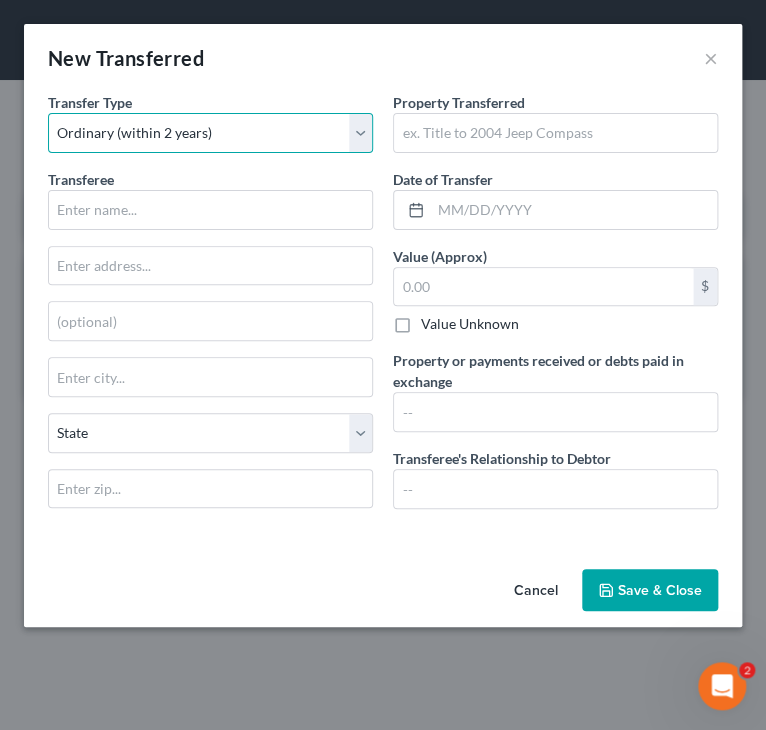 select on "Within 10 Years" 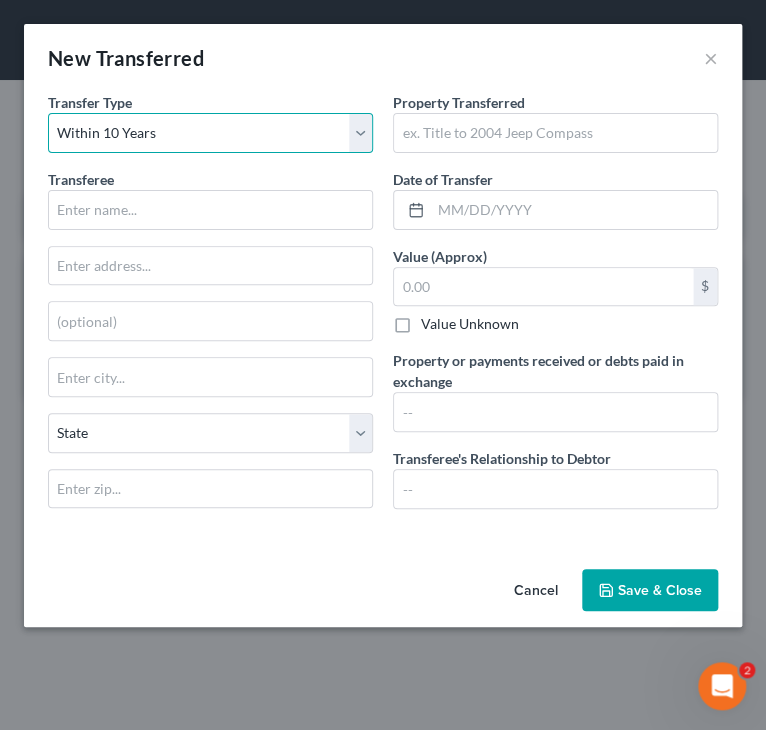 click on "Select Ordinary (within 2 years) Within 10 Years" at bounding box center (210, 133) 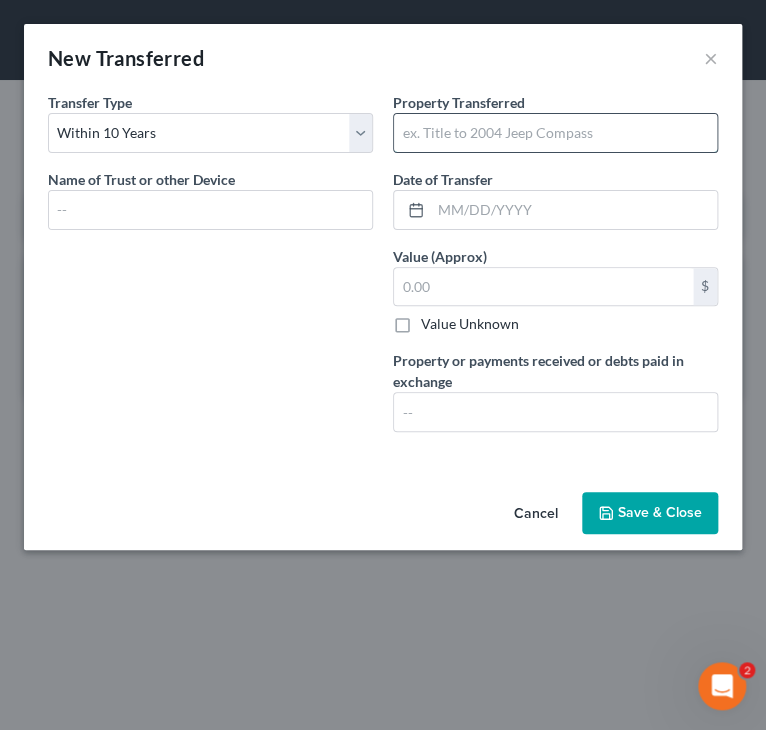 click at bounding box center (555, 133) 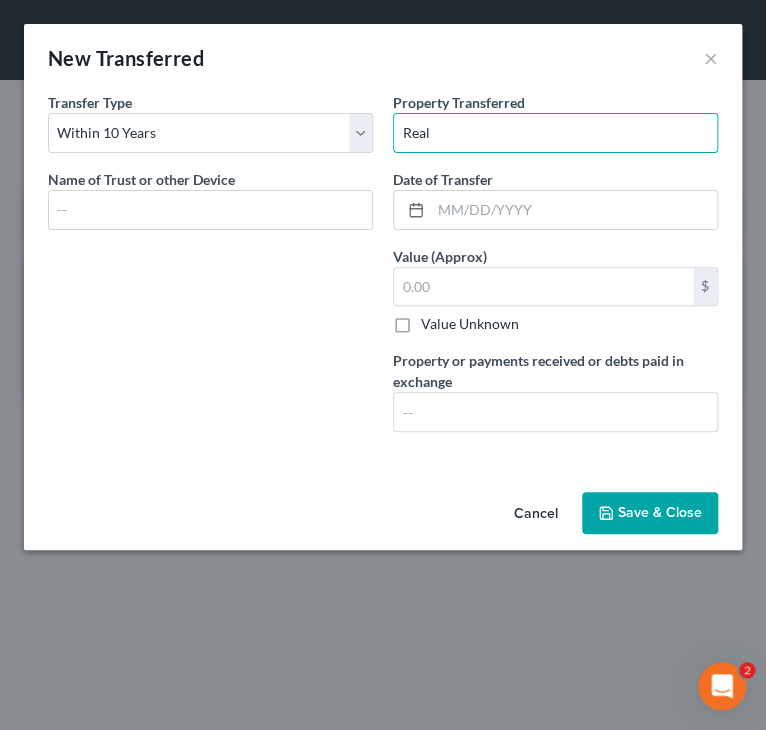 drag, startPoint x: 533, startPoint y: 132, endPoint x: 686, endPoint y: 145, distance: 153.5513 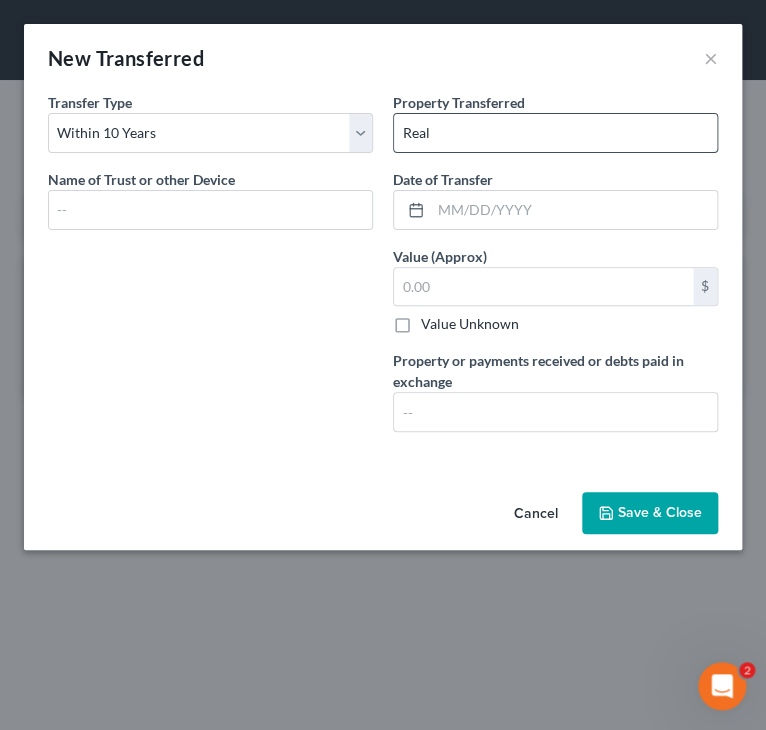 click on "New Transferred × An exemption set must first be selected from the Filing Information section.
Transfer Type
*
Select Ordinary (within 2 years) Within 10 Years Name of Trust or other Device
Property Transferred
*
Real
Date of Transfer
*
Value (Approx)
$
Value Unknown
Balance Undetermined
$
Value Unknown
Property or payments received or debts paid in exchange Cancel Save & Close" at bounding box center [383, 365] 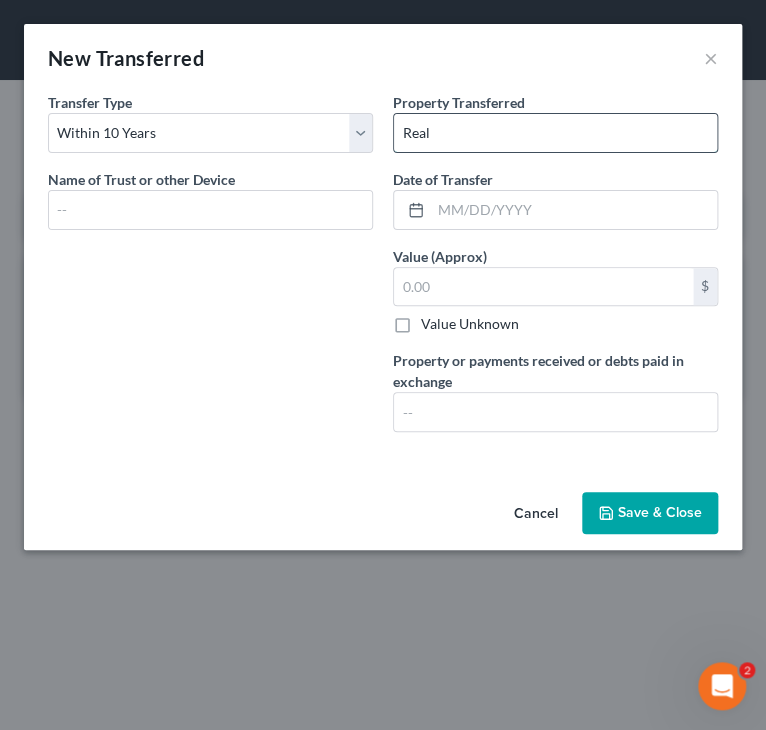 click on "Real" at bounding box center (555, 133) 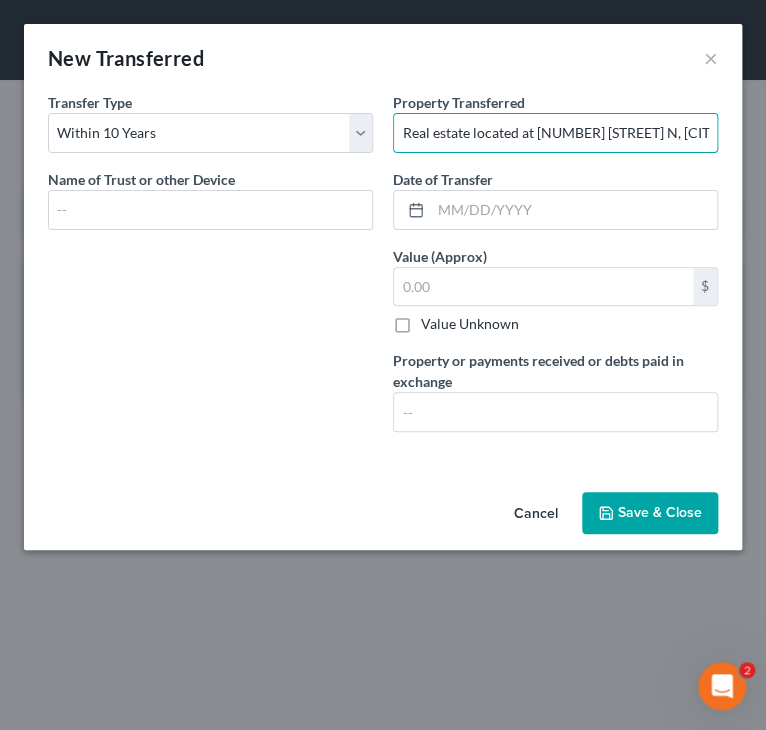 scroll, scrollTop: 0, scrollLeft: 85, axis: horizontal 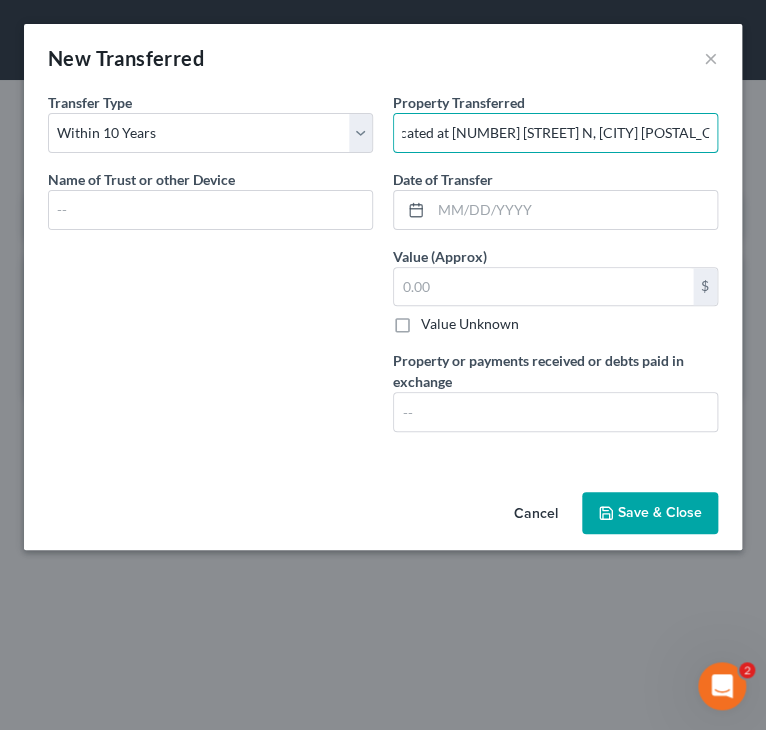 drag, startPoint x: 537, startPoint y: 129, endPoint x: 800, endPoint y: 141, distance: 263.27362 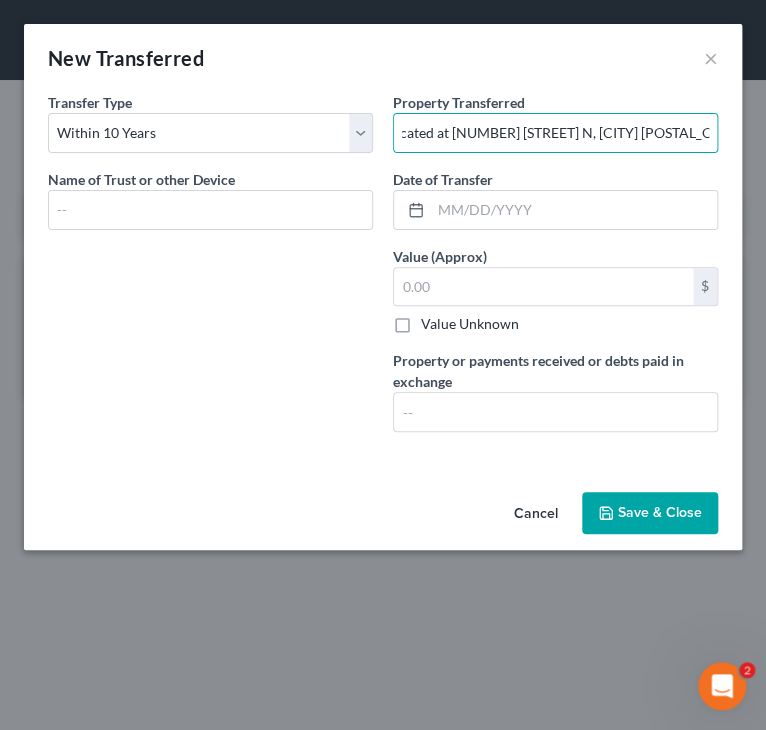 scroll, scrollTop: 0, scrollLeft: 0, axis: both 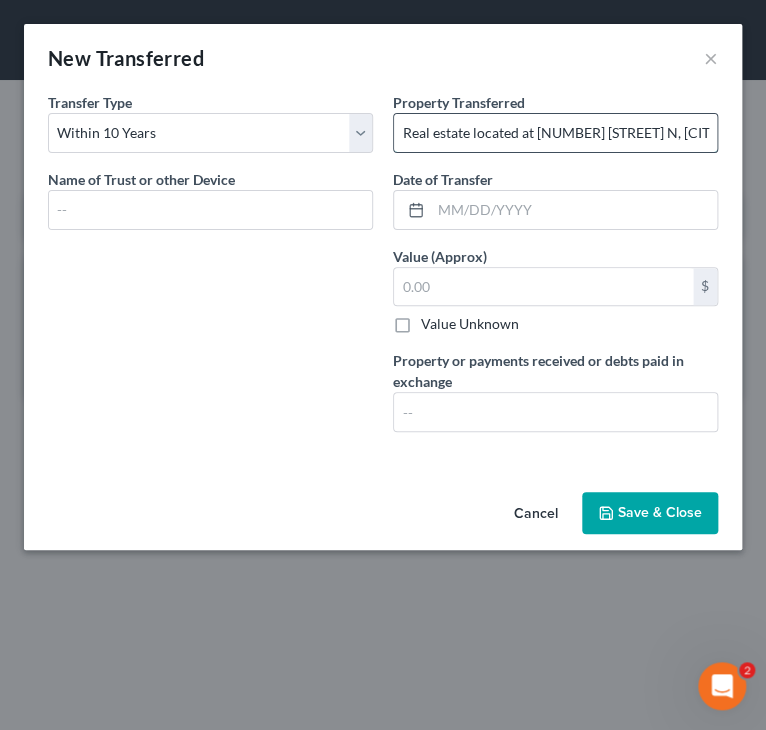click on "Real estate located at [NUMBER] [STREET], [CITY] [POSTAL_CODE]" at bounding box center (555, 133) 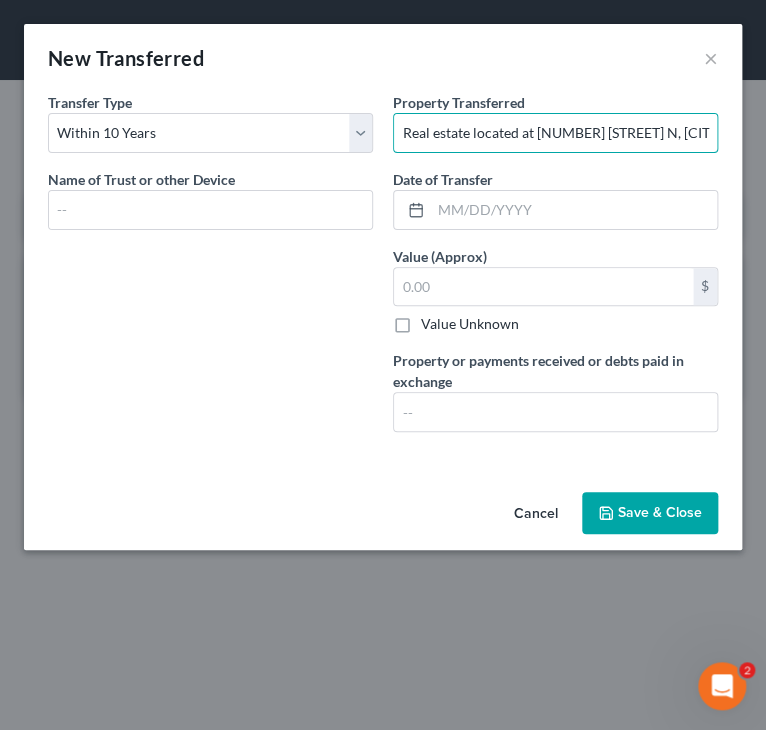 scroll, scrollTop: 0, scrollLeft: 85, axis: horizontal 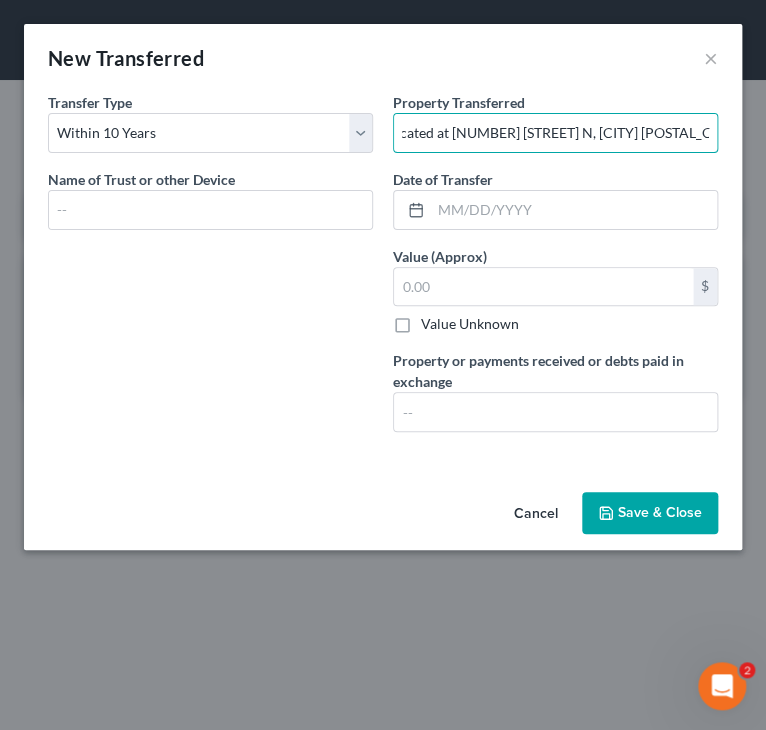 drag, startPoint x: 536, startPoint y: 129, endPoint x: 852, endPoint y: 121, distance: 316.10126 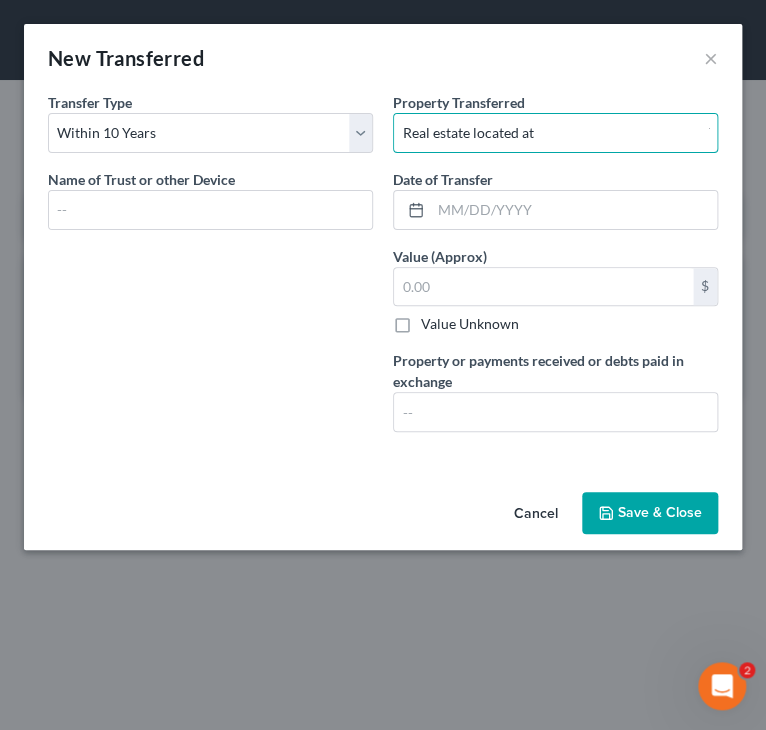 scroll, scrollTop: 0, scrollLeft: 0, axis: both 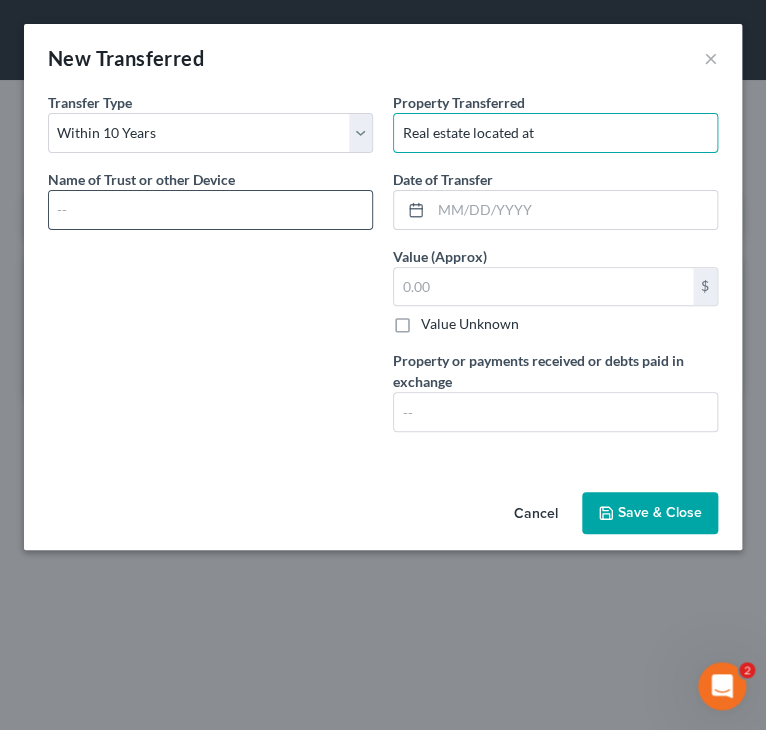 type on "Real estate located at" 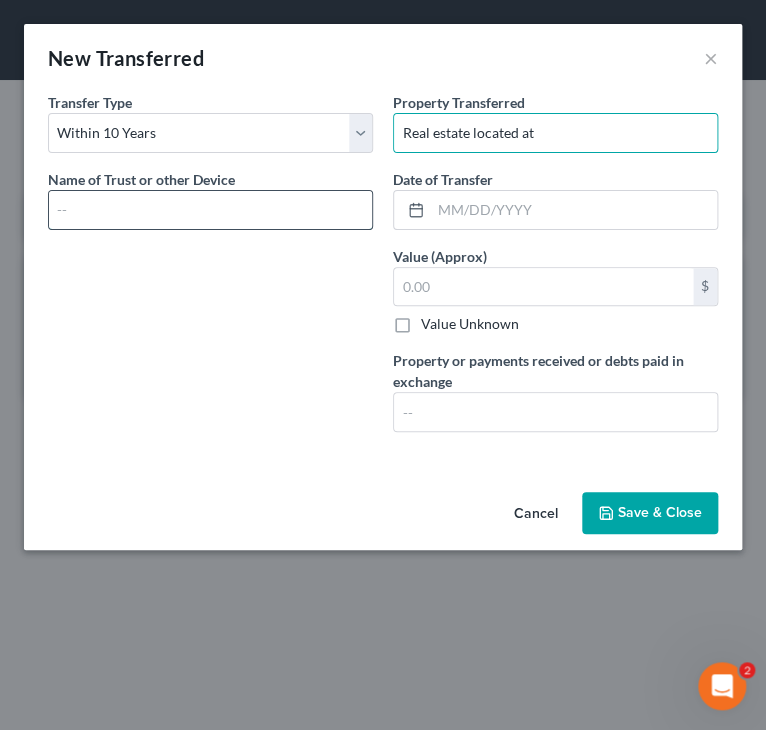 click at bounding box center (210, 210) 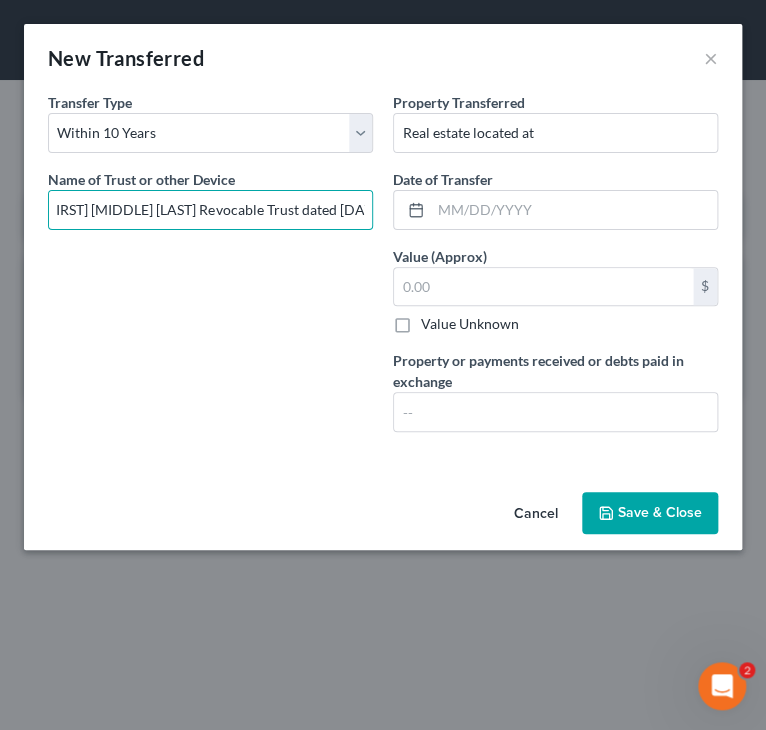 scroll, scrollTop: 0, scrollLeft: 21, axis: horizontal 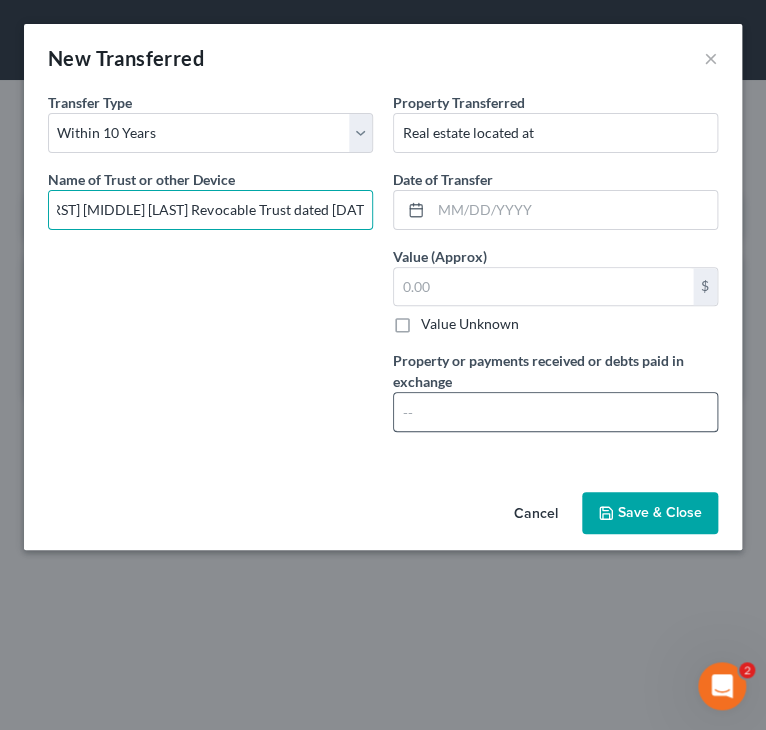 type on "[FIRST] [LAST] Revocable Trust dated [DATE]" 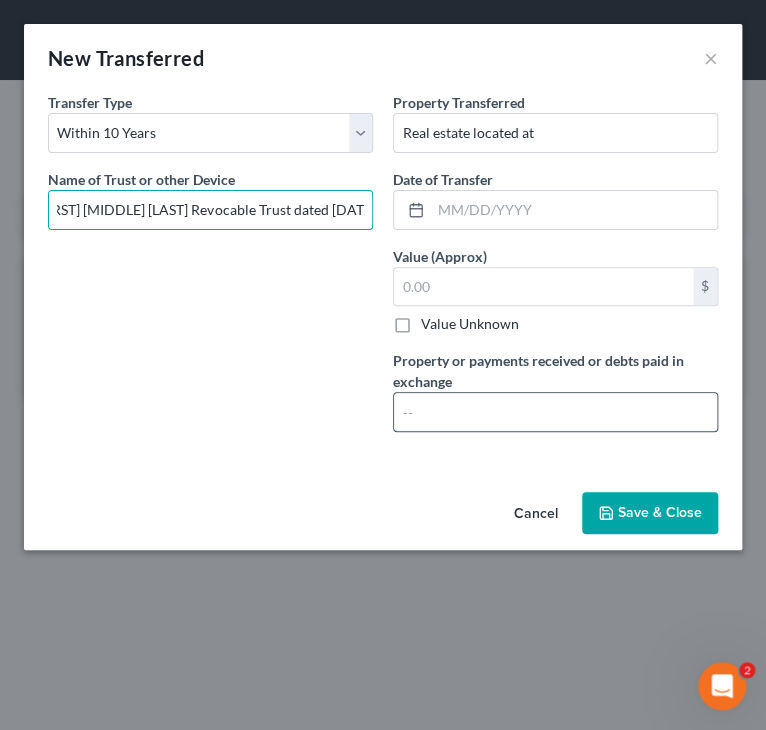 scroll, scrollTop: 0, scrollLeft: 0, axis: both 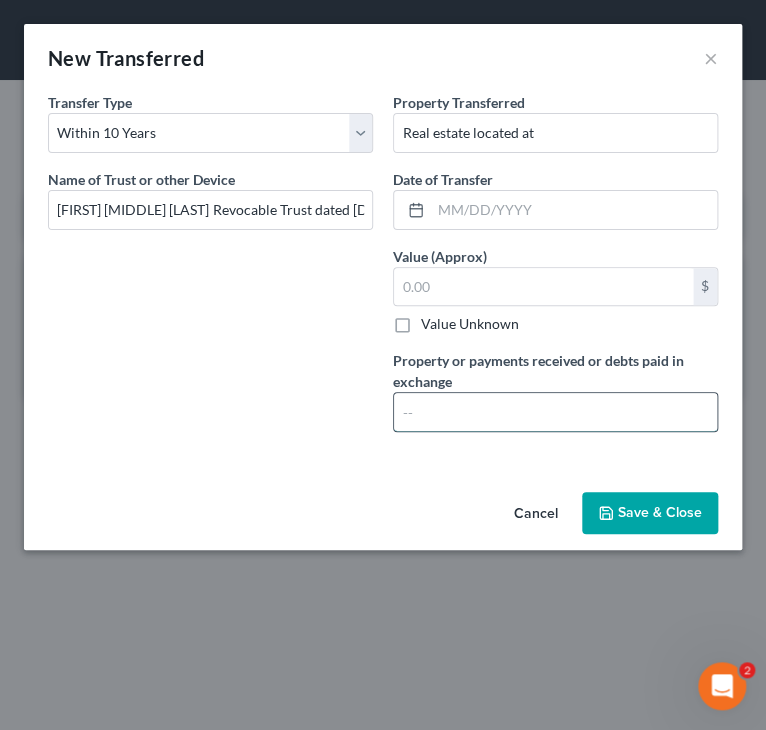 click at bounding box center (555, 412) 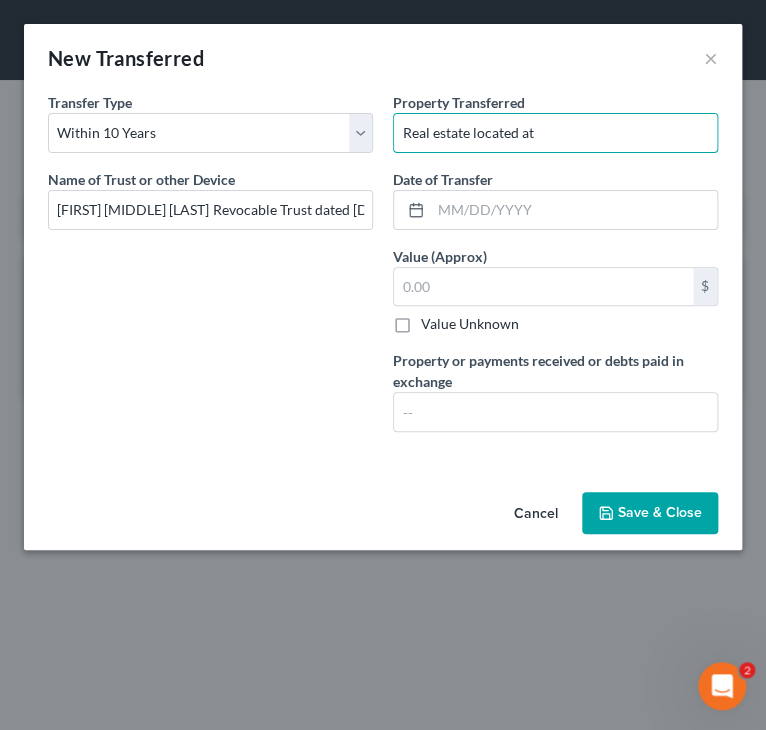 drag, startPoint x: 471, startPoint y: 134, endPoint x: 503, endPoint y: 105, distance: 43.185646 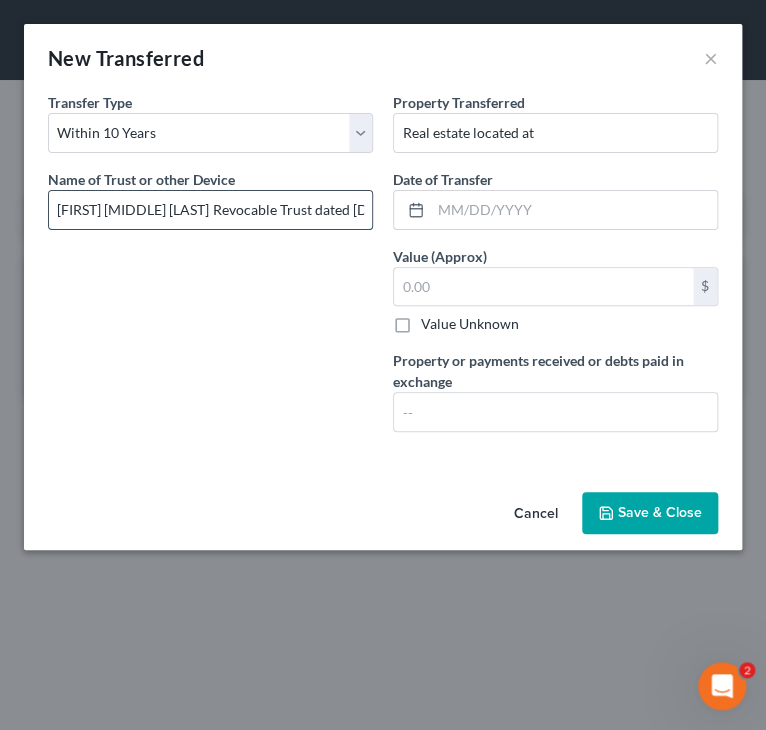 click on "[FIRST] [LAST] Revocable Trust dated [DATE]" at bounding box center [210, 210] 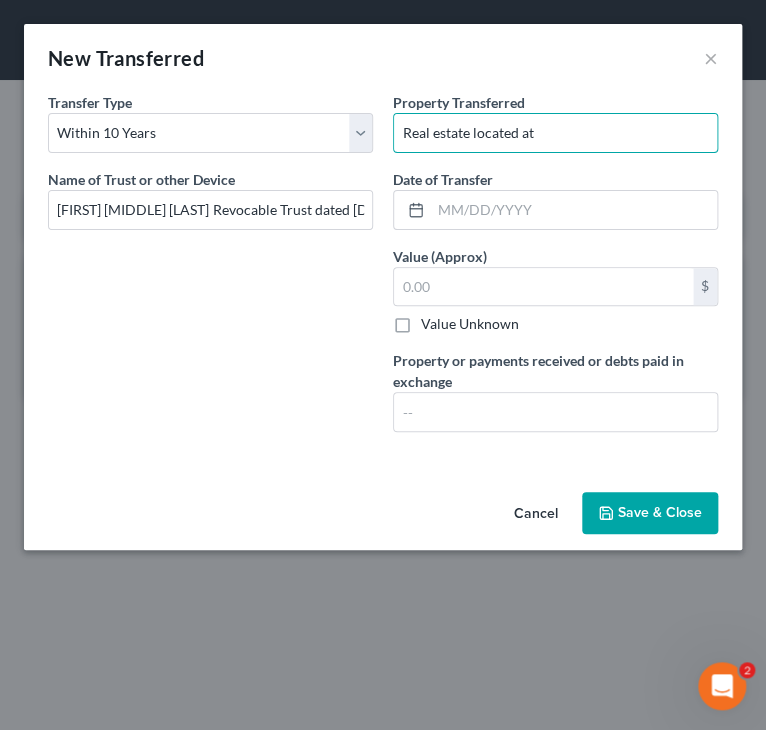 drag, startPoint x: 400, startPoint y: 135, endPoint x: 452, endPoint y: 105, distance: 60.033325 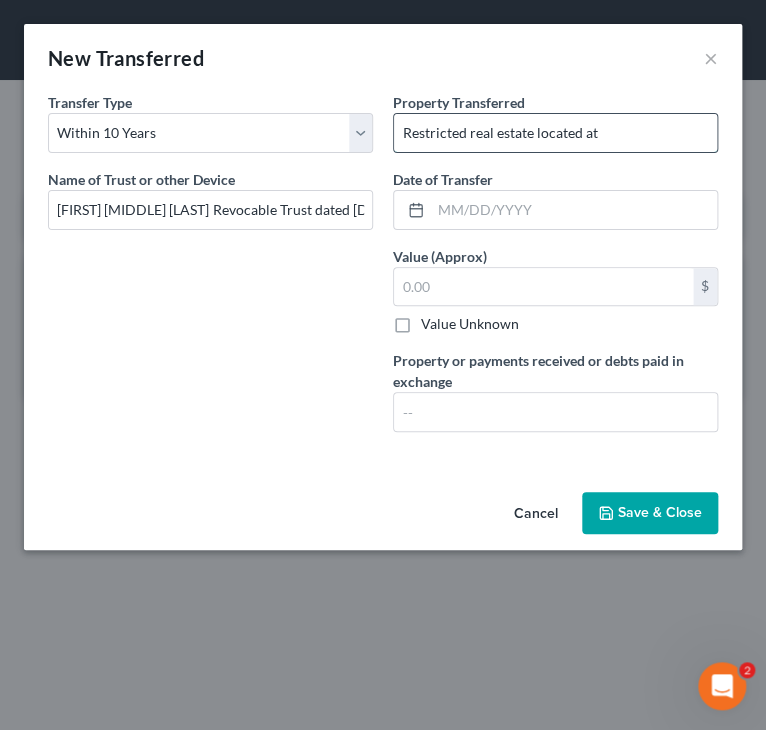 click on "Restricted real estate located at" at bounding box center [555, 133] 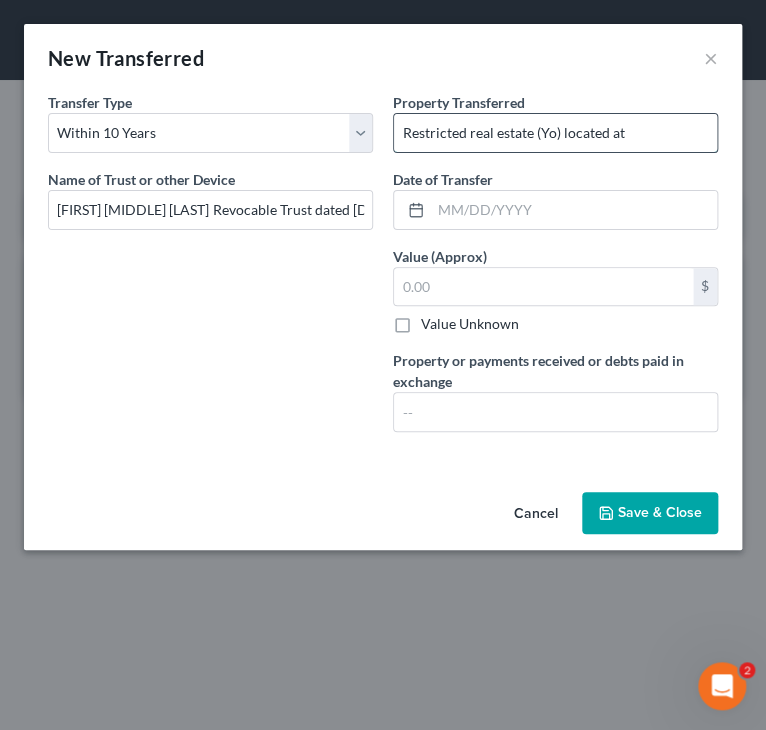 drag, startPoint x: 546, startPoint y: 134, endPoint x: 561, endPoint y: 125, distance: 17.492855 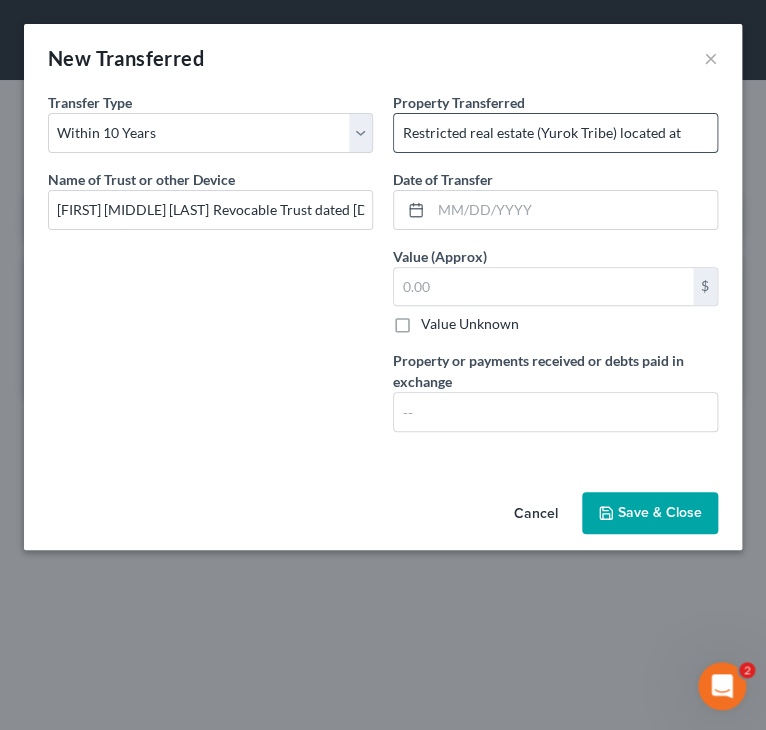 click on "Restricted real estate (Yurok Tribe) located at" at bounding box center (555, 133) 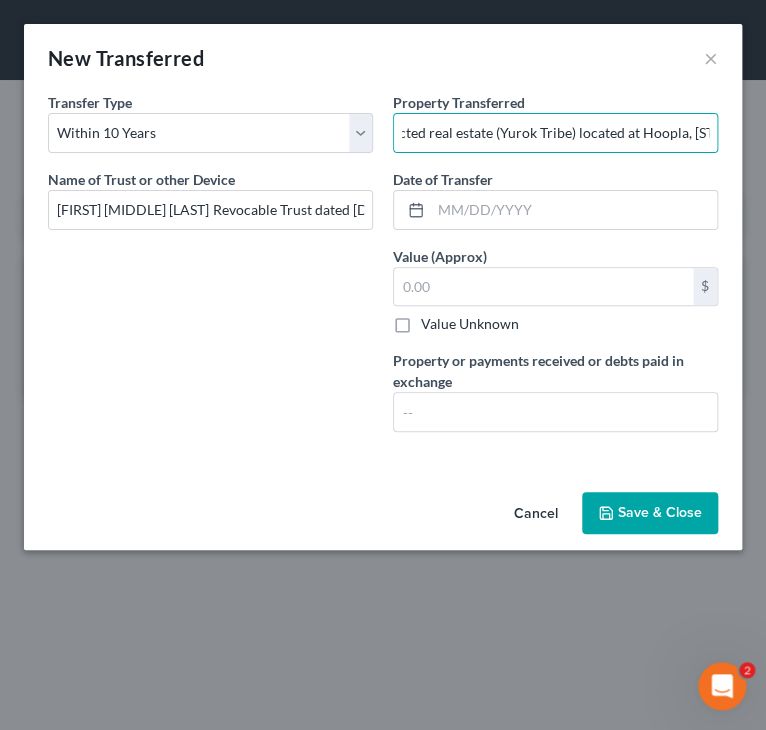 scroll, scrollTop: 0, scrollLeft: 0, axis: both 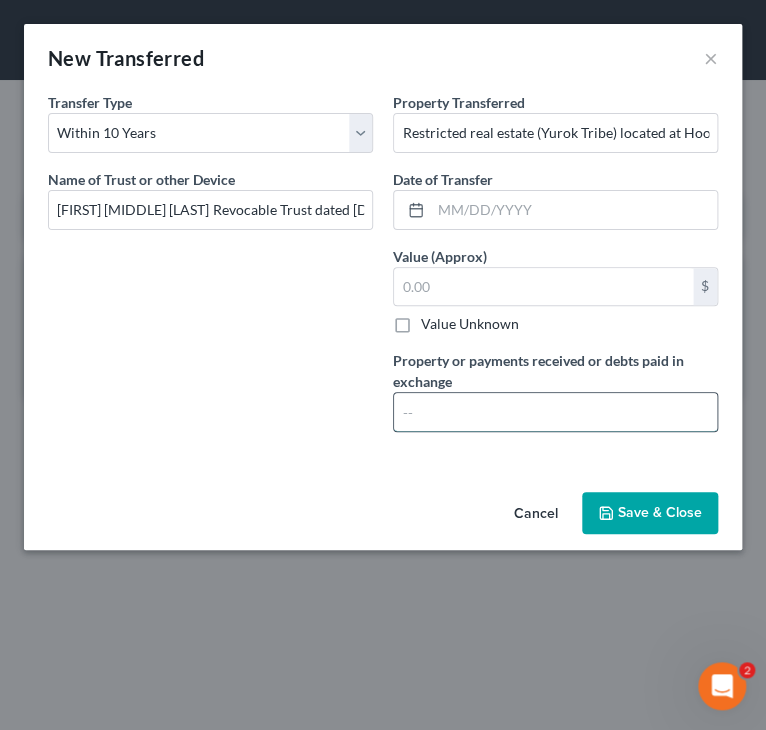 click at bounding box center [555, 412] 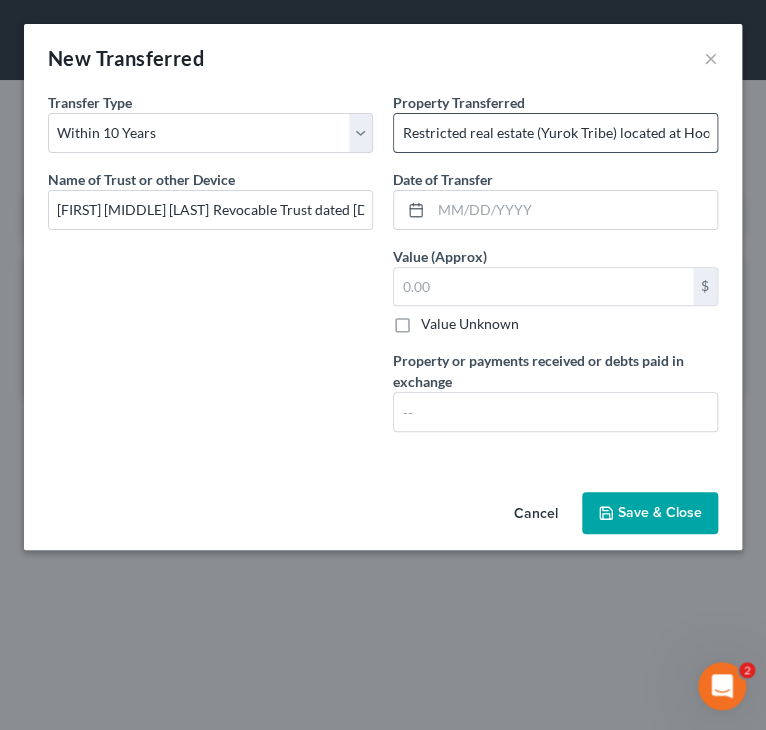drag, startPoint x: 632, startPoint y: 128, endPoint x: 686, endPoint y: 126, distance: 54.037025 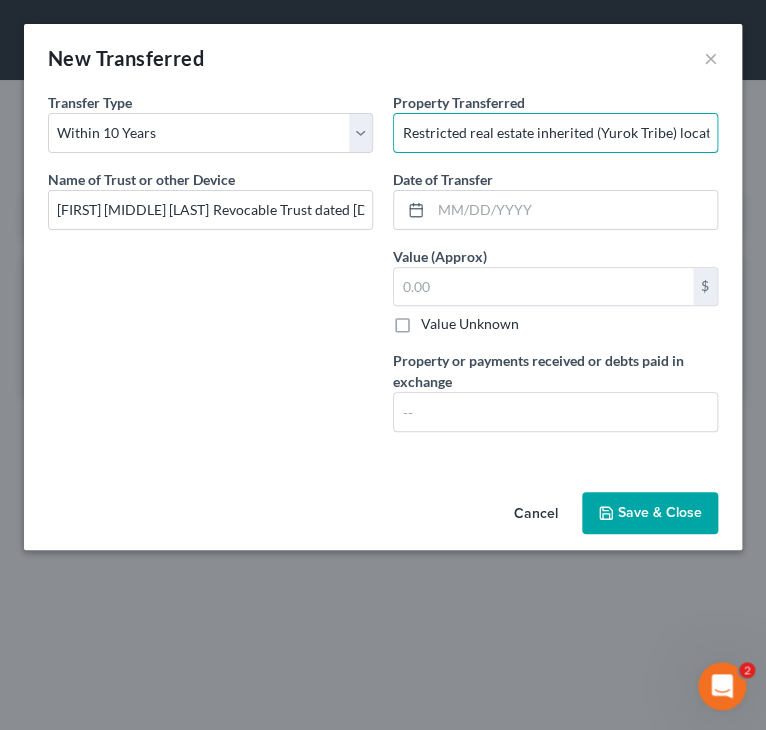 drag, startPoint x: 673, startPoint y: 133, endPoint x: 732, endPoint y: 114, distance: 61.983868 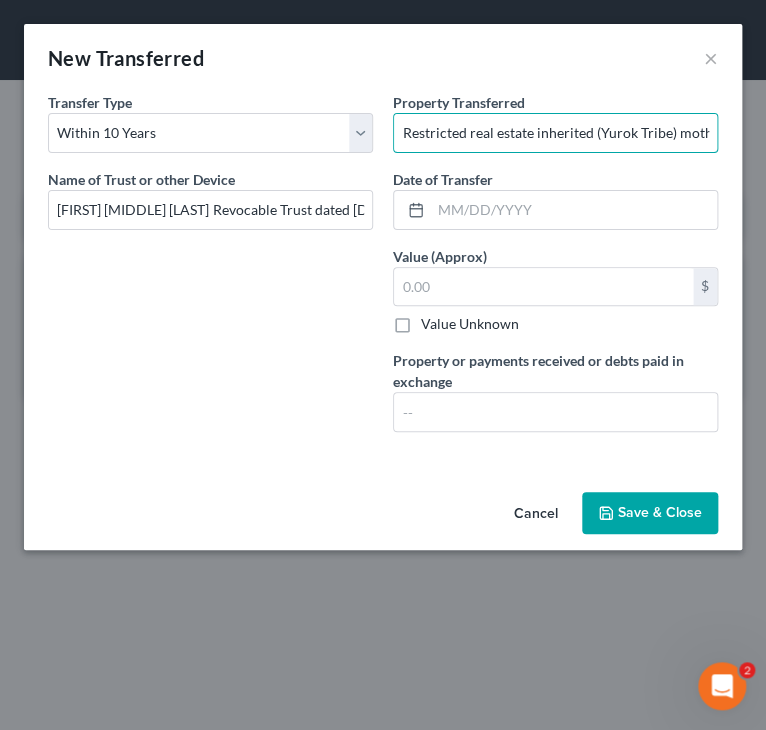 scroll, scrollTop: 0, scrollLeft: 14, axis: horizontal 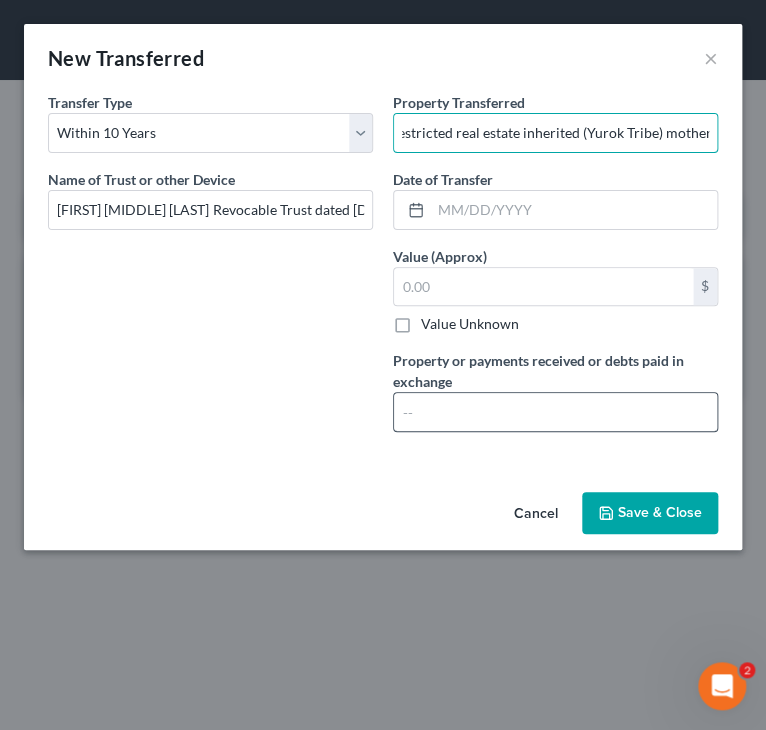 type on "Restricted real estate inherited (Yurok Tribe) mother located at [CITY], [STATE]" 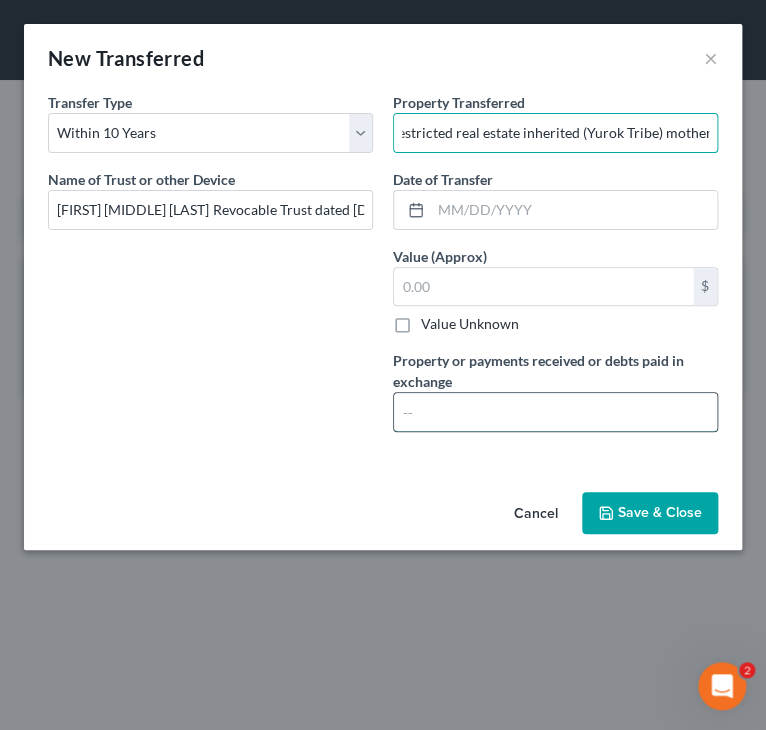 scroll, scrollTop: 0, scrollLeft: 0, axis: both 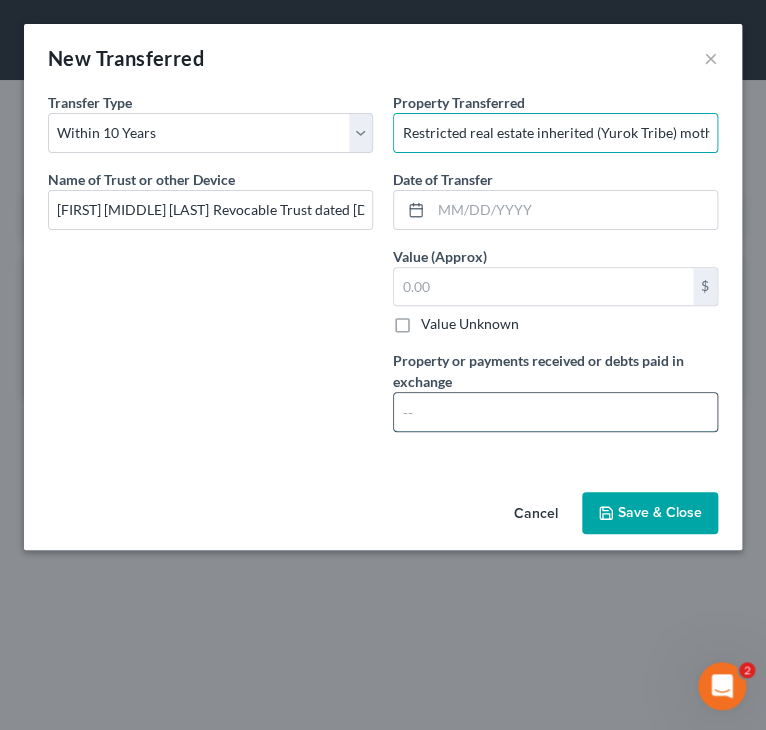click at bounding box center (555, 412) 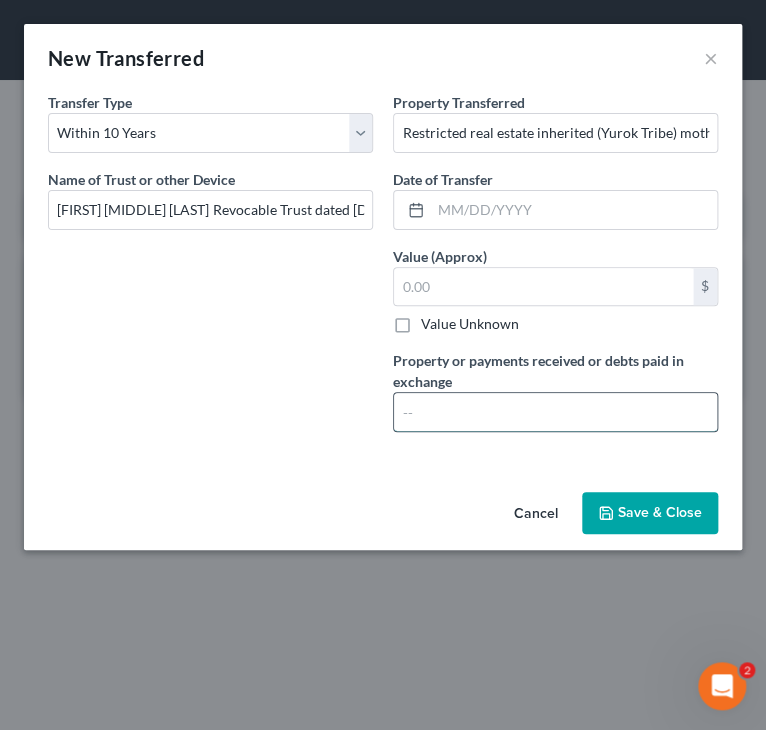 click at bounding box center (555, 412) 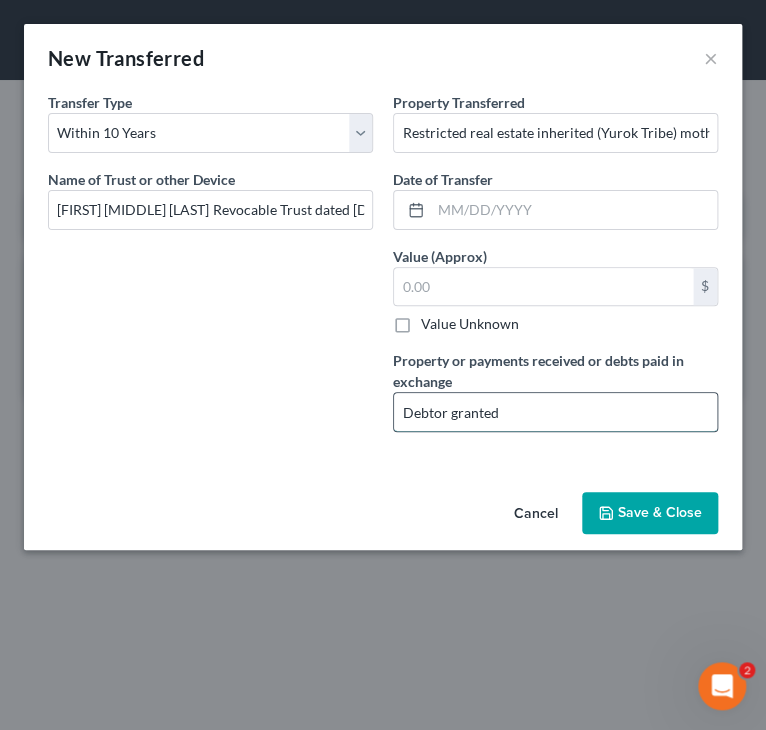 click on "Debtor granted" at bounding box center [555, 412] 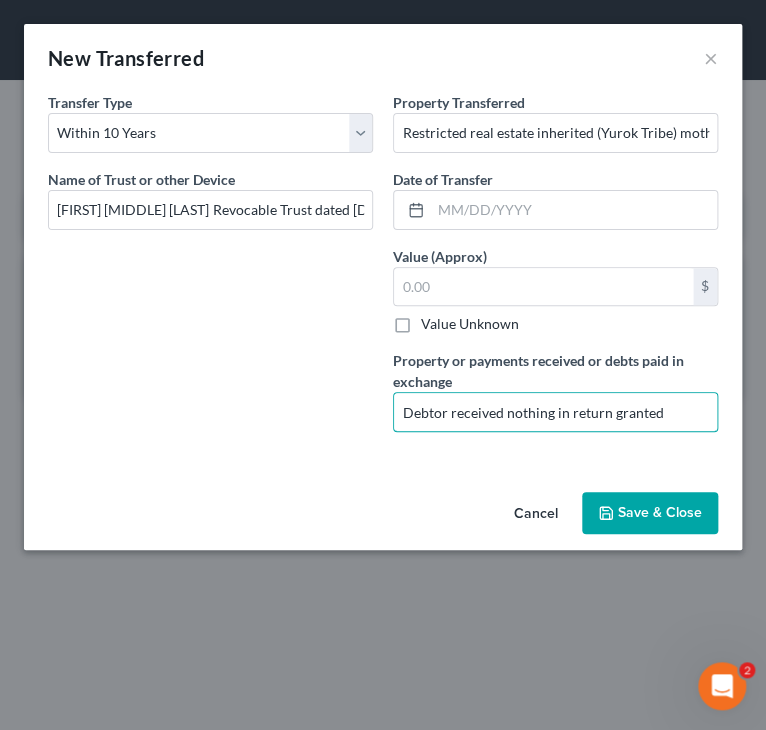 type on "Debtor received nothing in return granted" 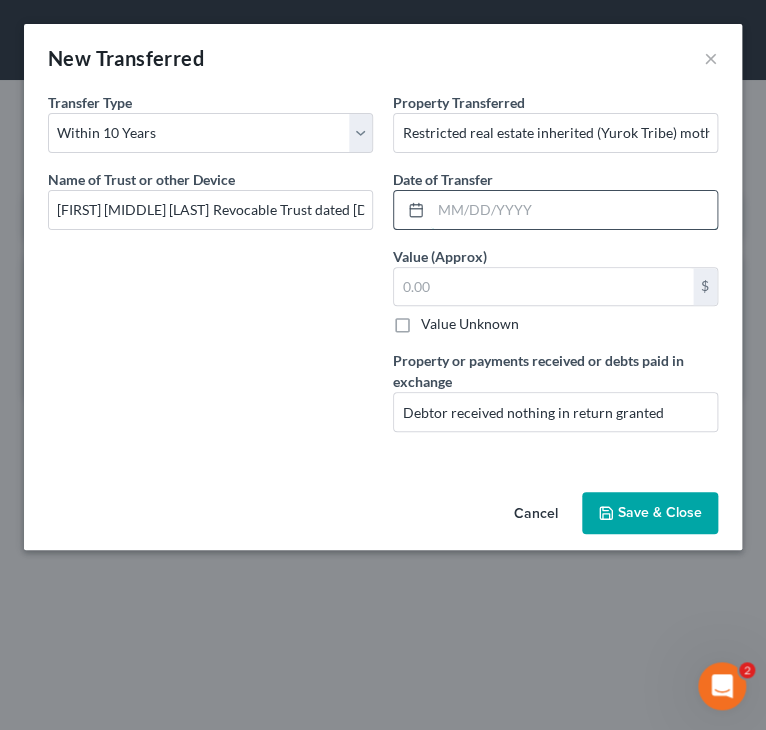 click at bounding box center [574, 210] 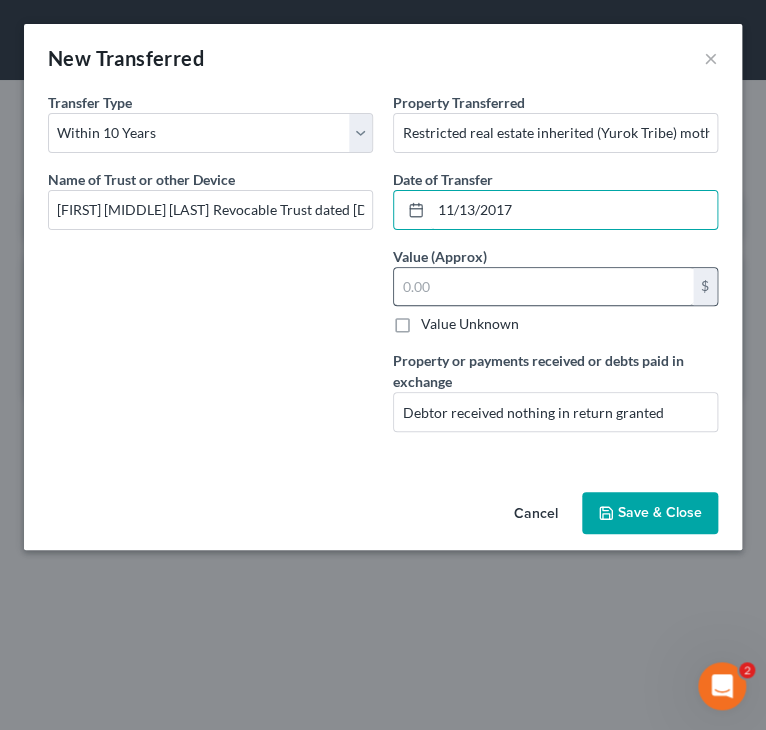 type on "[DATE]" 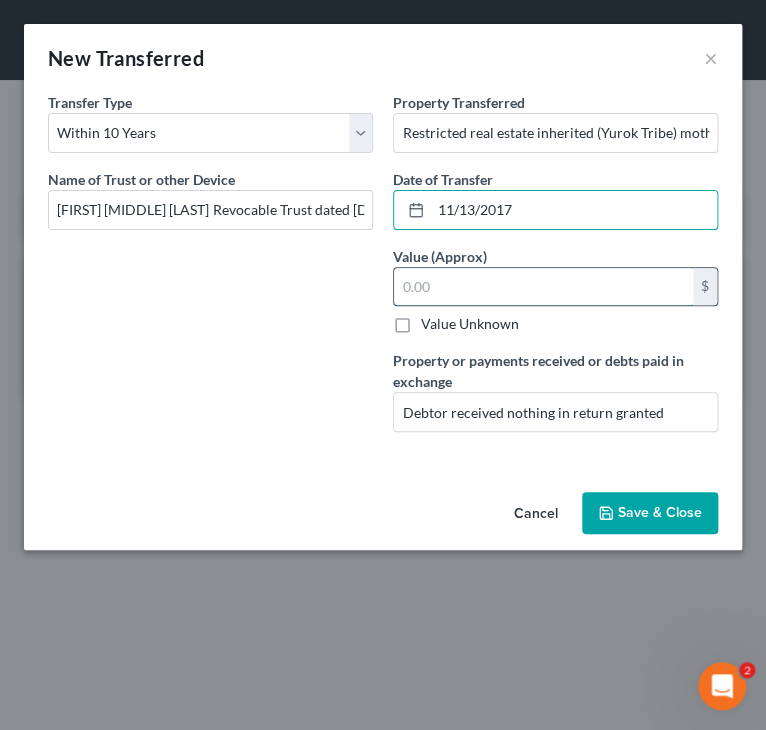 click at bounding box center [543, 287] 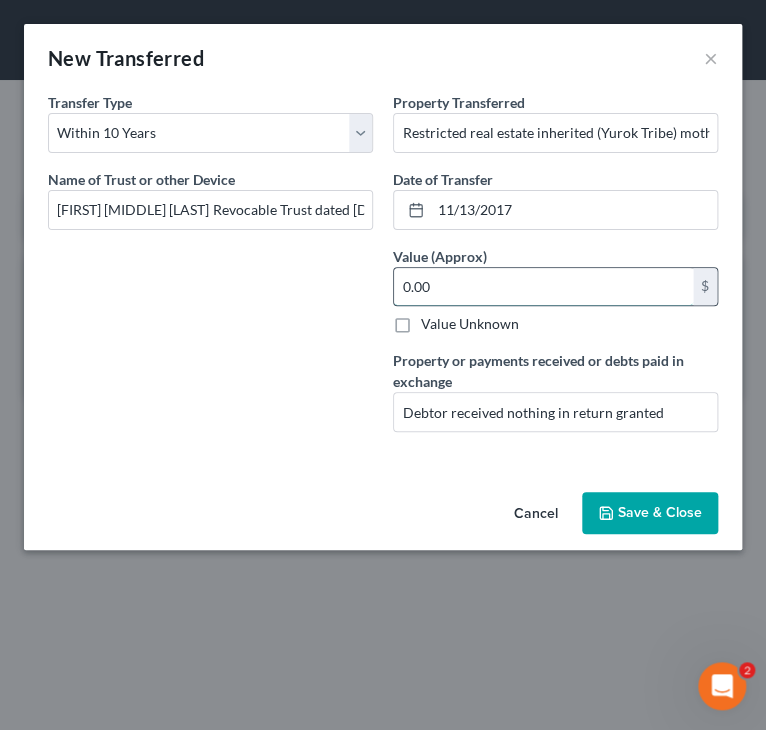 type on "0.00" 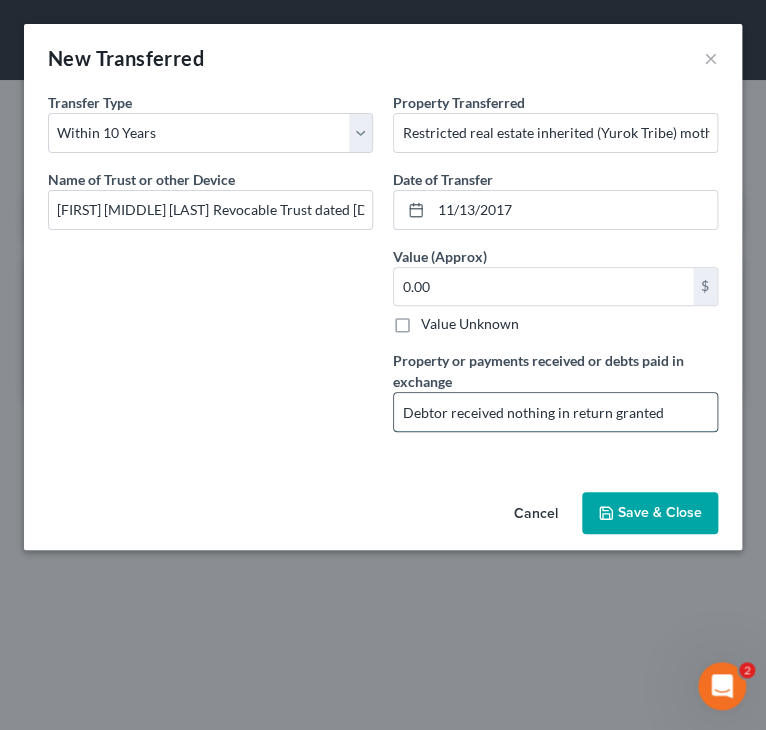 click on "Debtor received nothing in return granted" at bounding box center (555, 412) 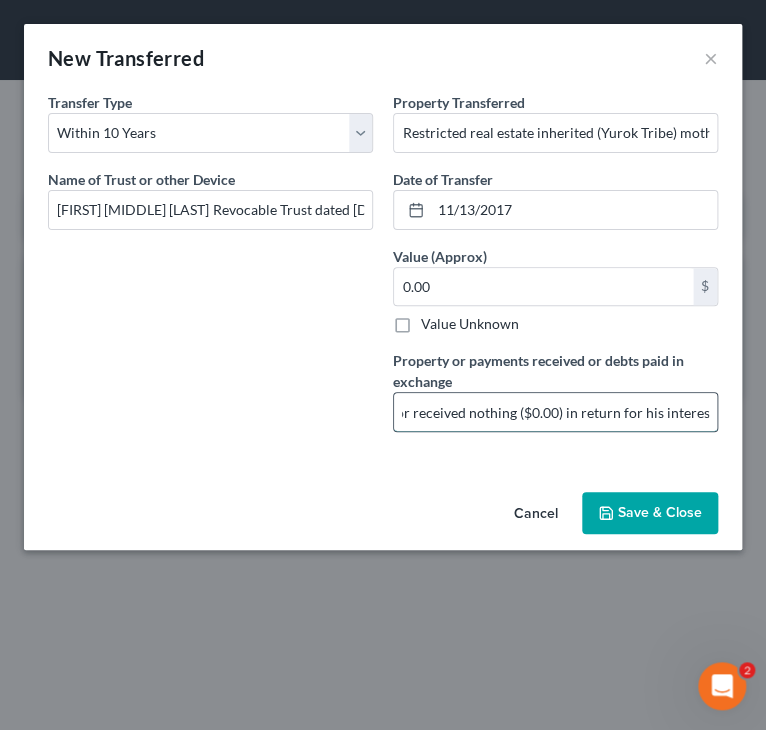 scroll, scrollTop: 0, scrollLeft: 37, axis: horizontal 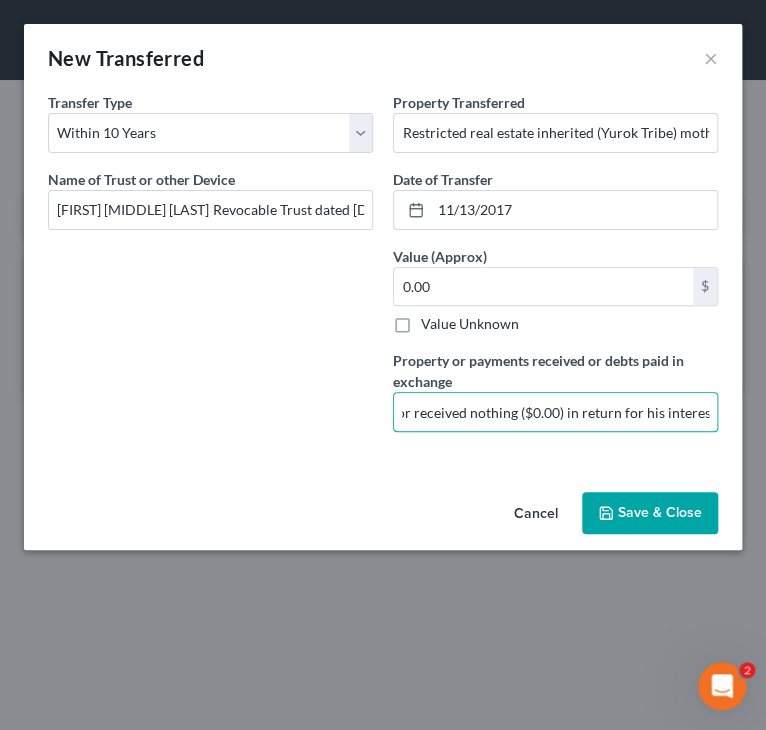 type on "Debtor received nothing ($0.00) in return for his interest" 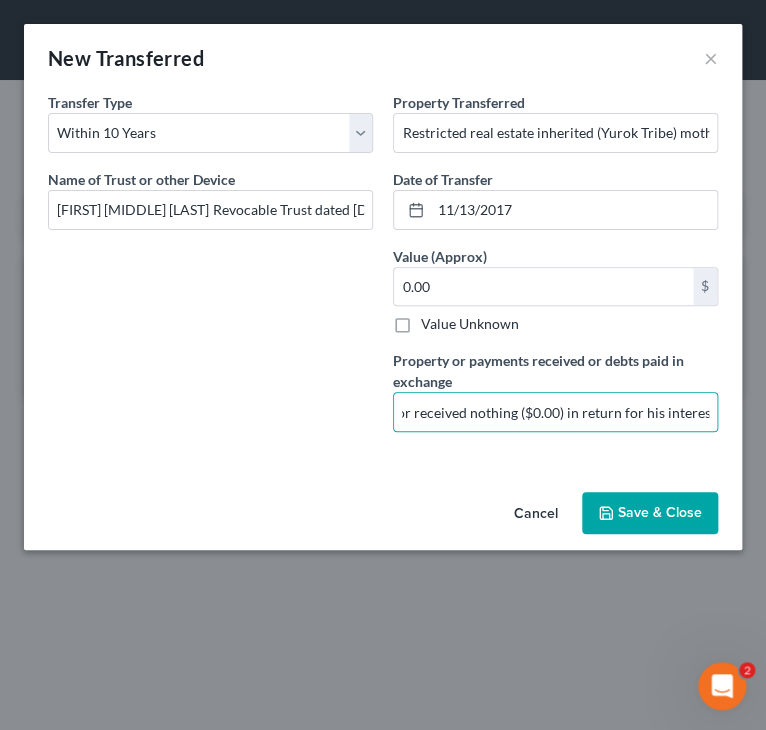 click on "Save & Close" at bounding box center [650, 513] 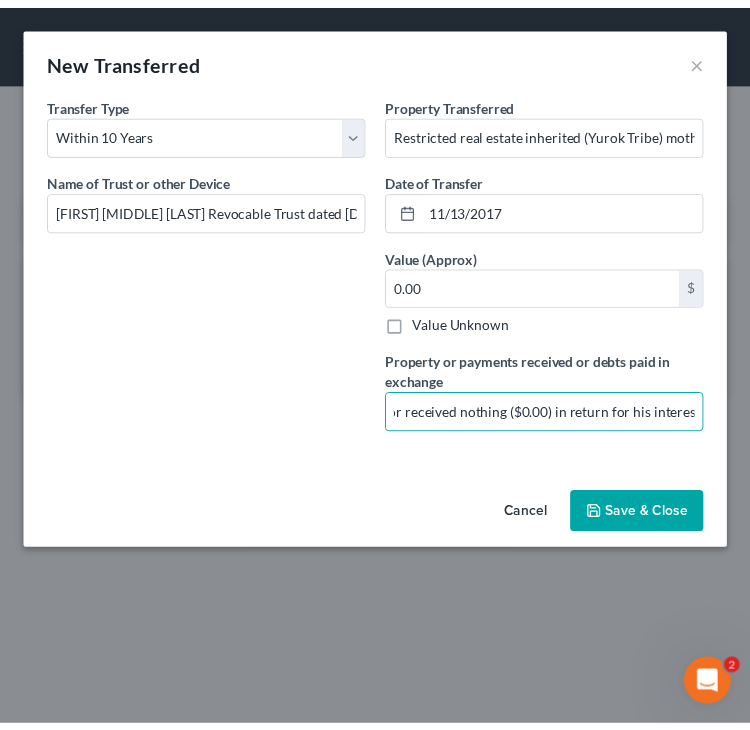 scroll, scrollTop: 0, scrollLeft: 0, axis: both 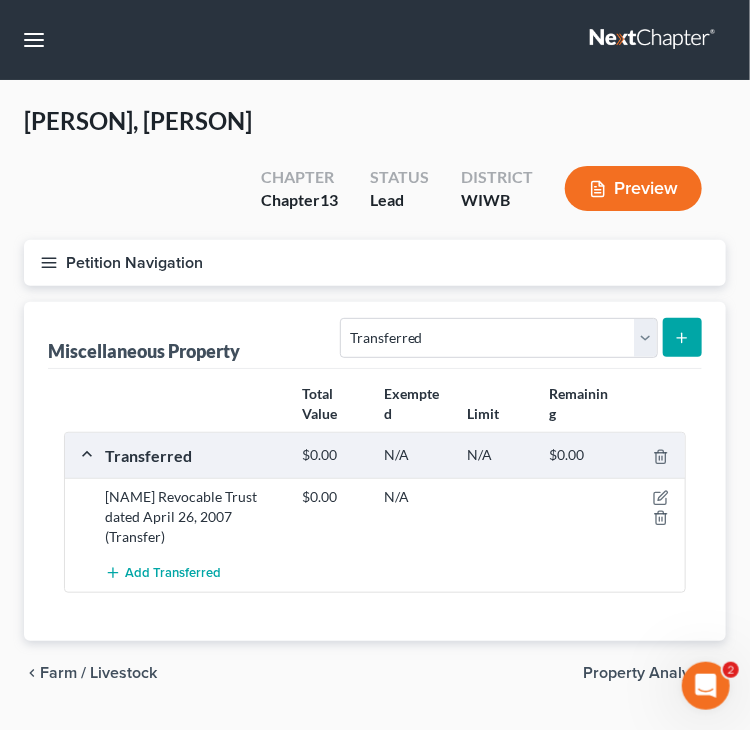 click on "Total Value Exempted Limit Remaining
Transferred $0.00 N/A N/A $0.00
[FIRST] [LAST] Revocable Trust dated April 26, 2007 (Transfer) $0.00 N/A Add Transferred" at bounding box center (375, 505) 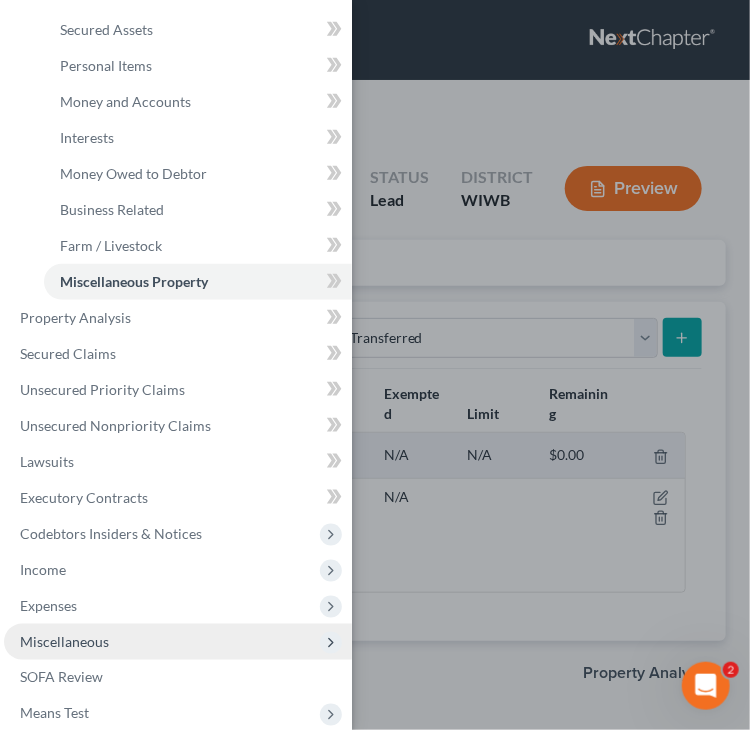 scroll, scrollTop: 258, scrollLeft: 0, axis: vertical 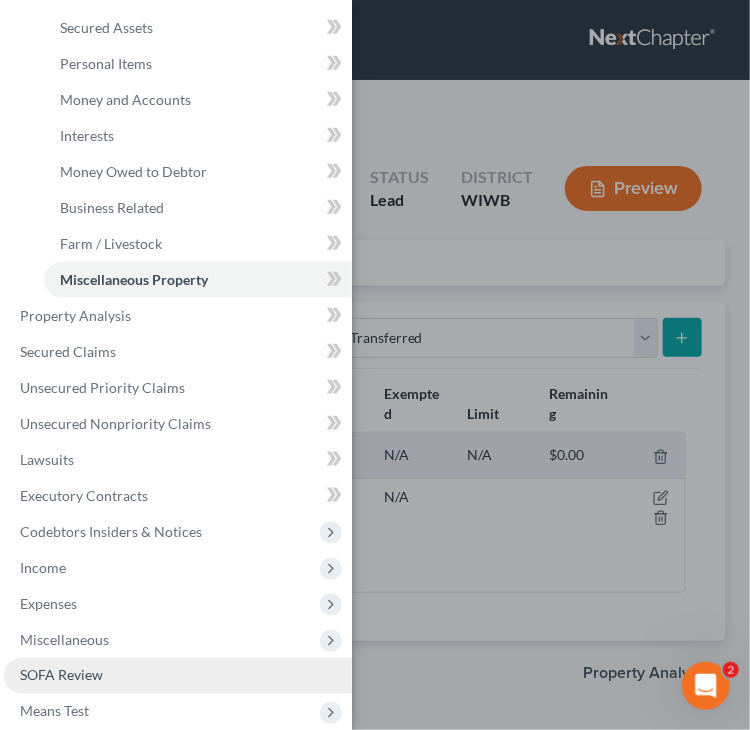 click on "SOFA Review" at bounding box center [61, 675] 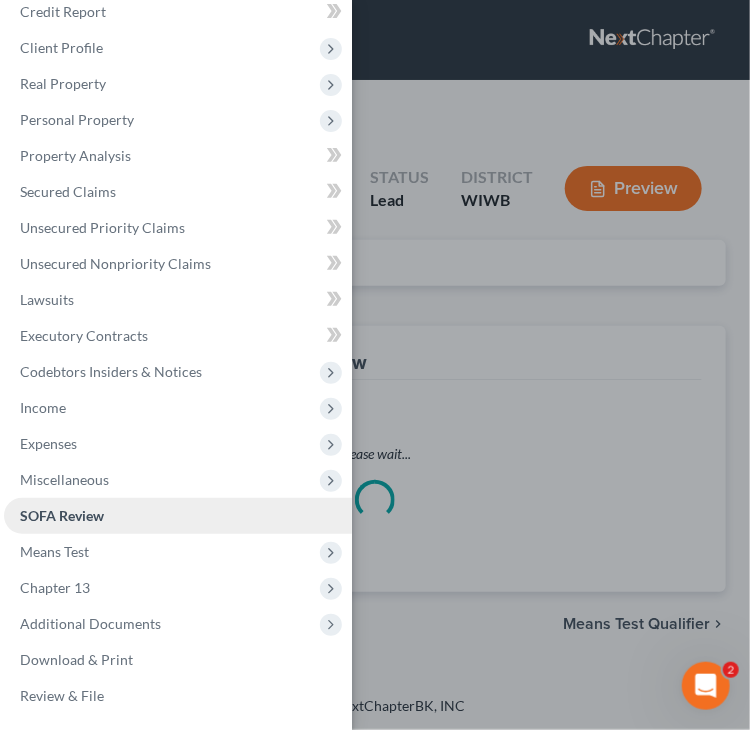 scroll, scrollTop: 58, scrollLeft: 0, axis: vertical 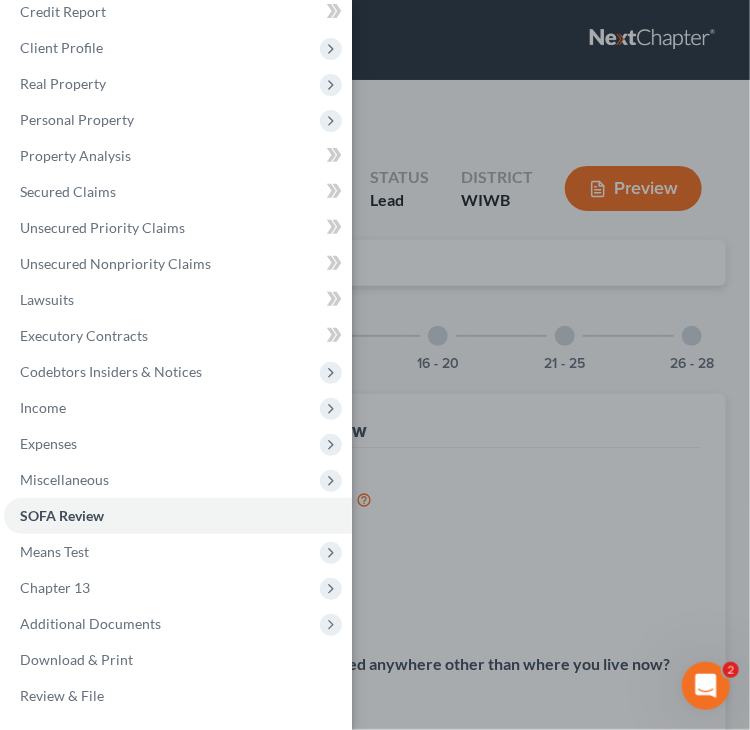 click on "Case Dashboard
Payments
Invoices
Payments
Payments
Credit Report
Client Profile" at bounding box center [375, 365] 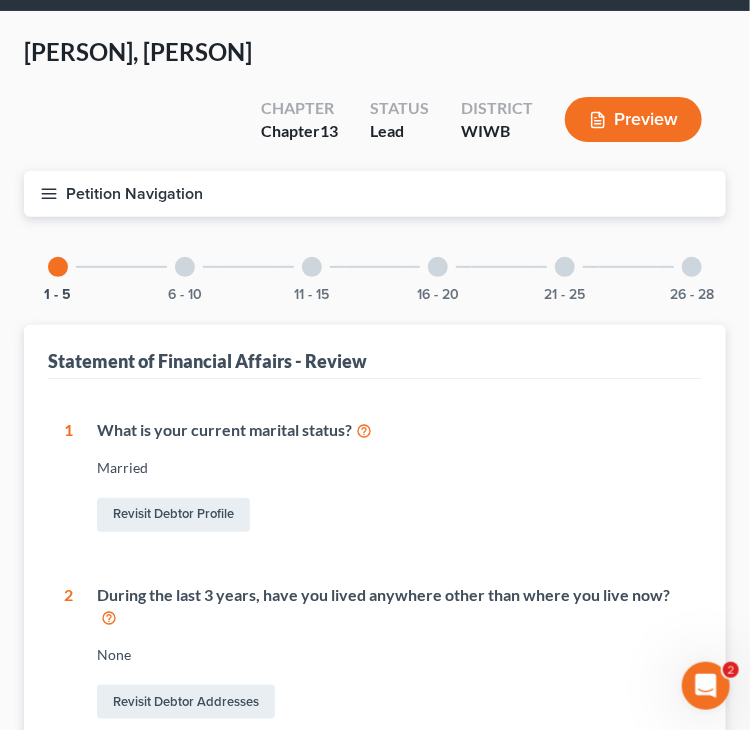 scroll, scrollTop: 100, scrollLeft: 0, axis: vertical 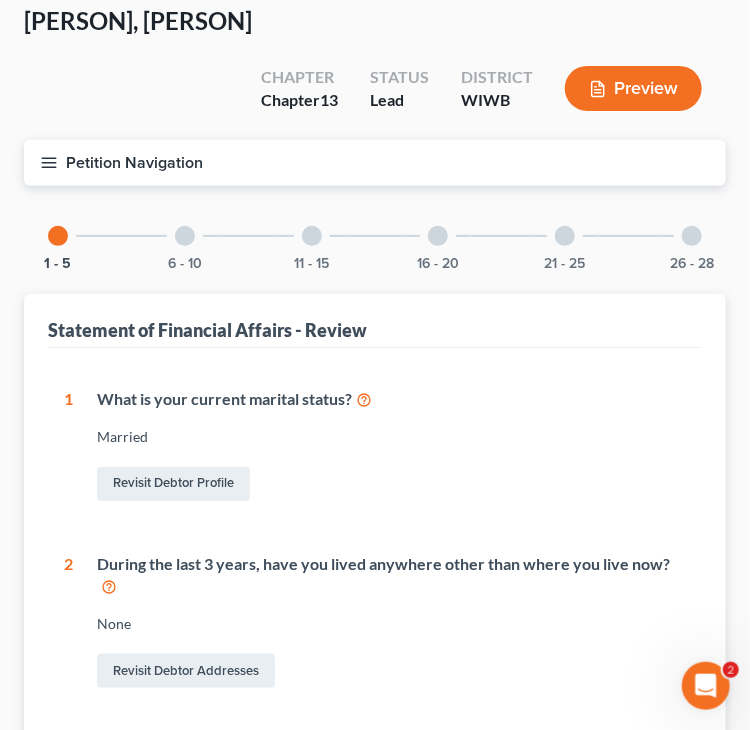 click 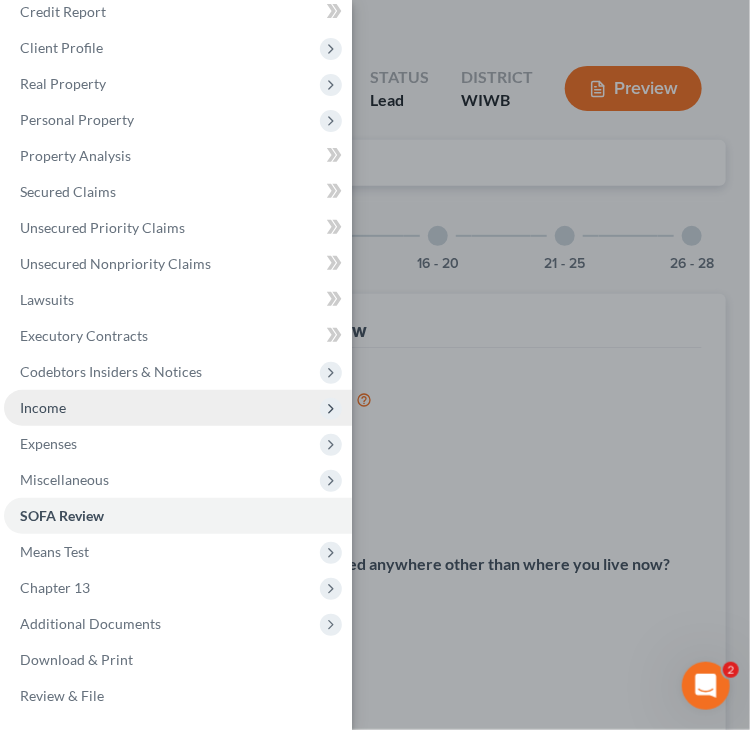 click on "Income" at bounding box center [43, 407] 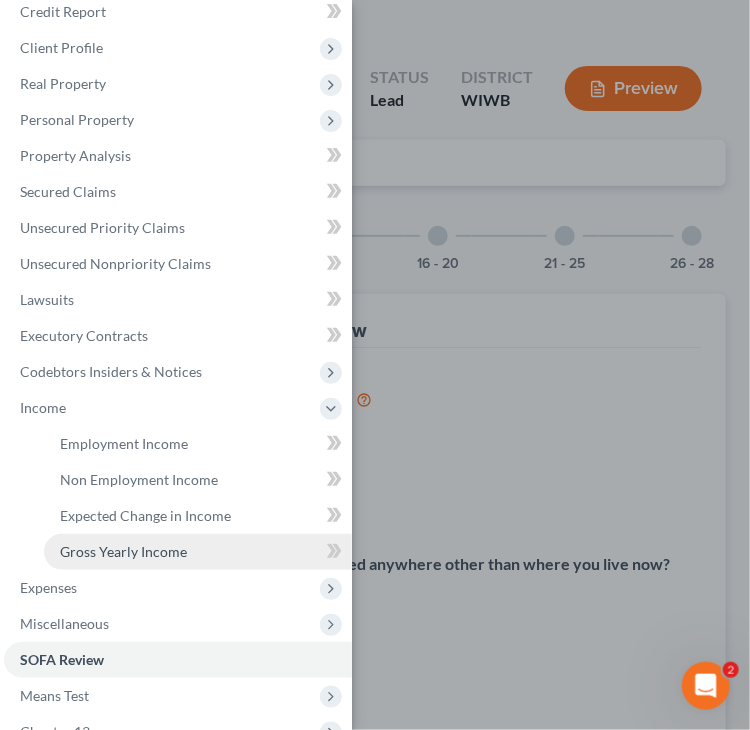 click on "Gross Yearly Income" at bounding box center (123, 551) 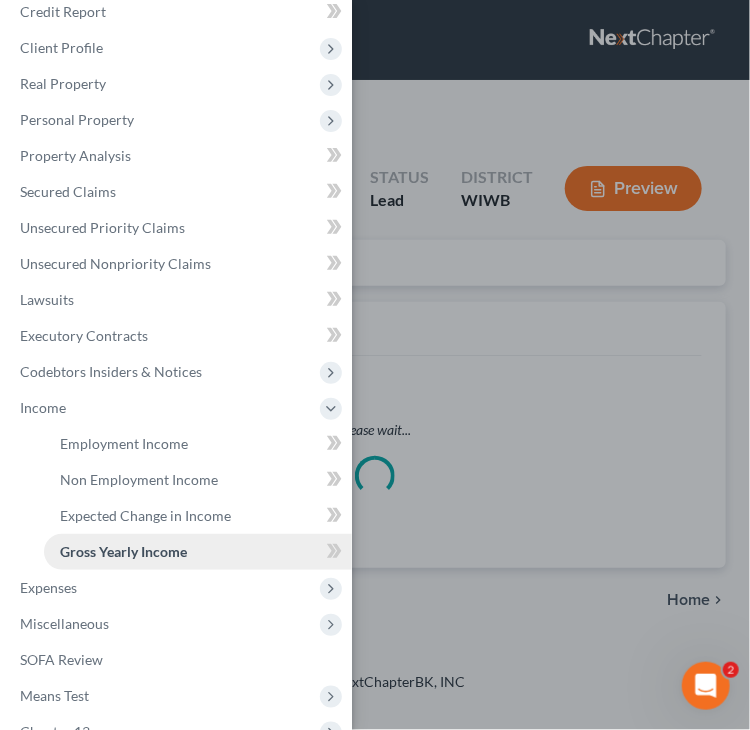scroll, scrollTop: 0, scrollLeft: 0, axis: both 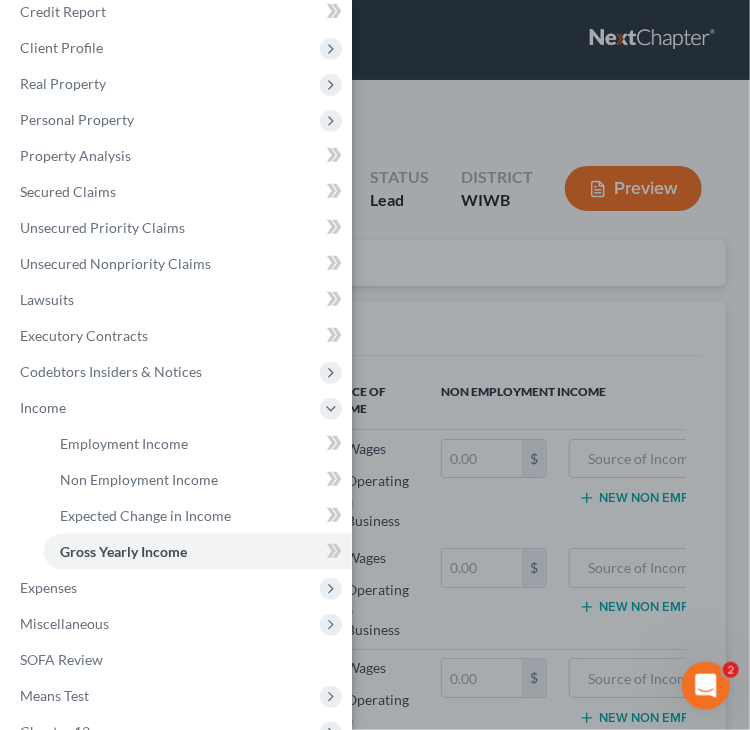 click on "Case Dashboard
Payments
Invoices
Payments
Payments
Credit Report
Client Profile" at bounding box center (375, 365) 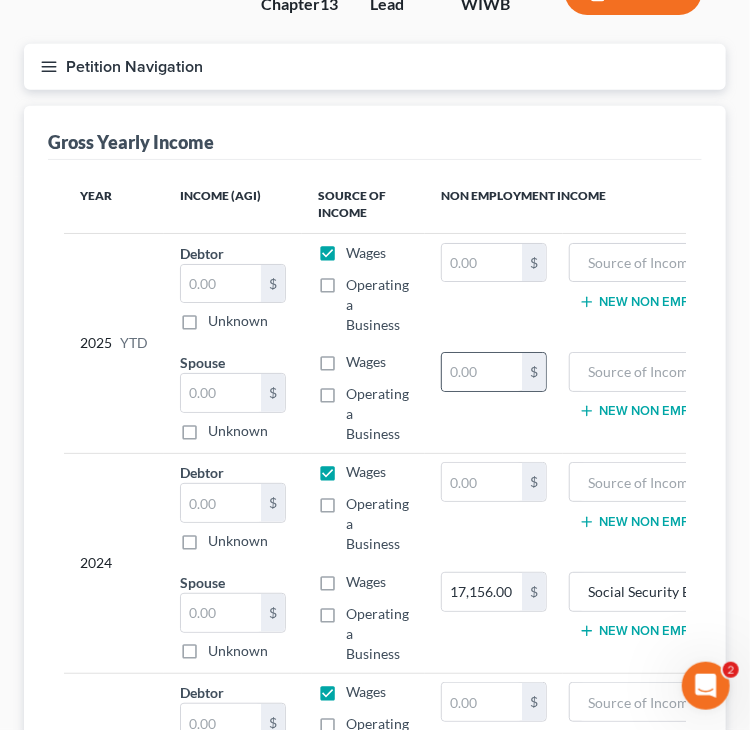 scroll, scrollTop: 200, scrollLeft: 0, axis: vertical 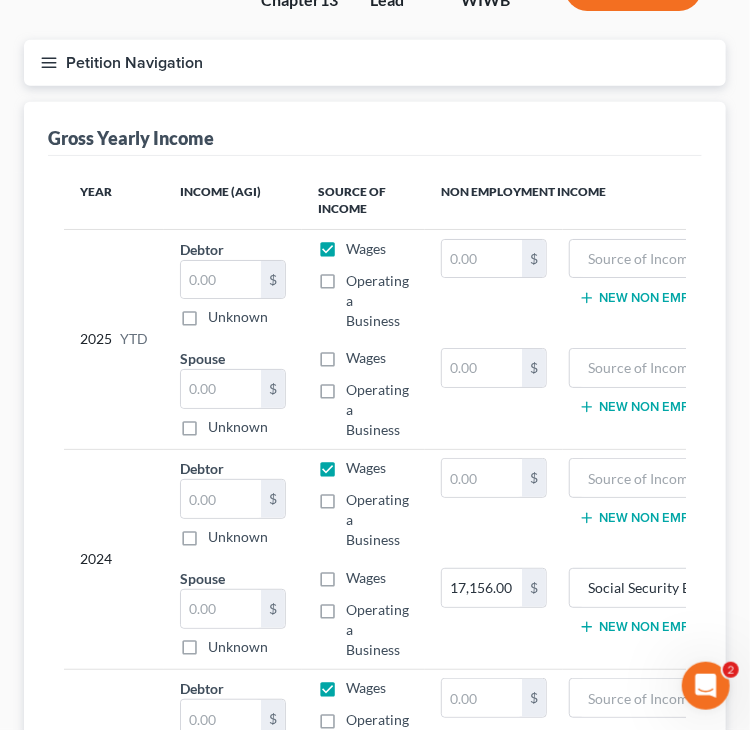 click on "2024" at bounding box center [114, 559] 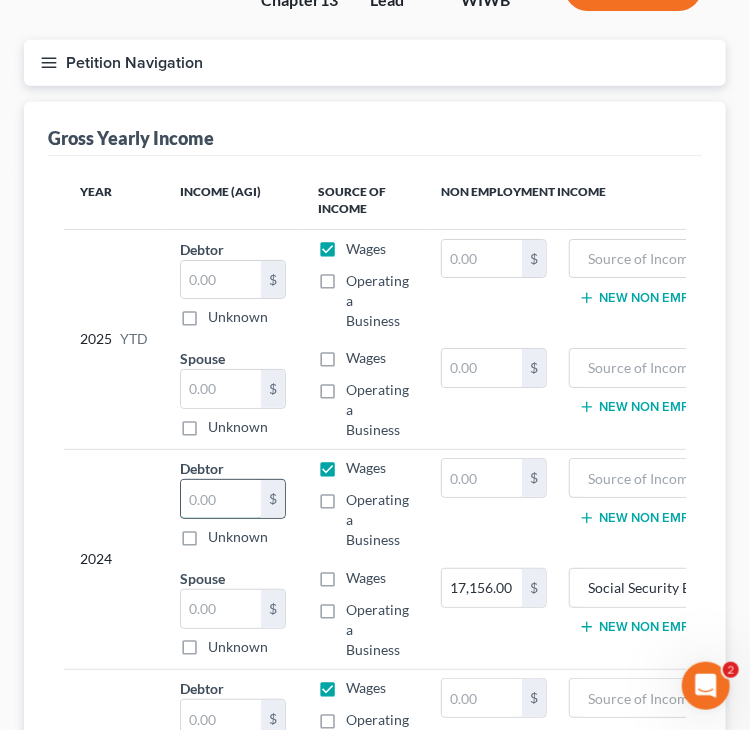 click at bounding box center [221, 499] 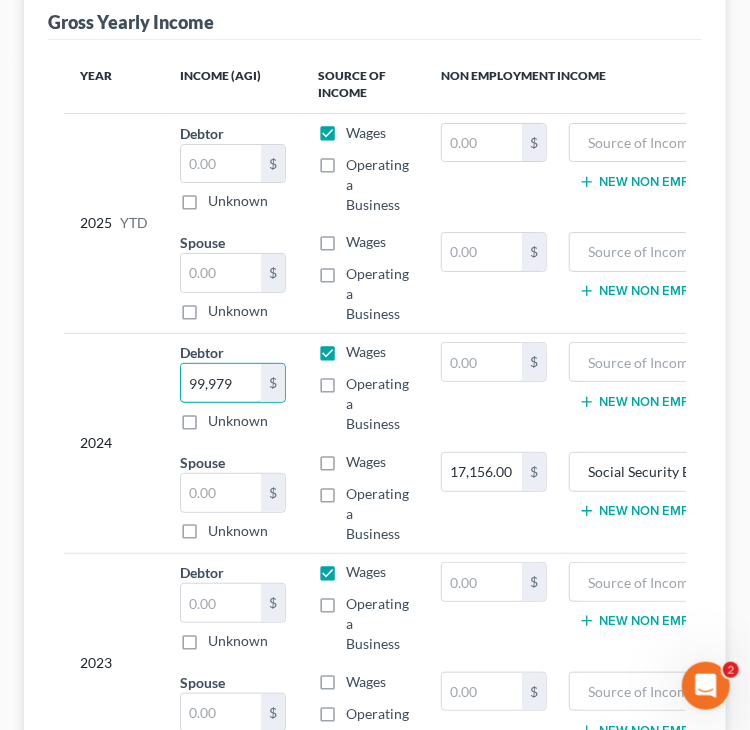 scroll, scrollTop: 400, scrollLeft: 0, axis: vertical 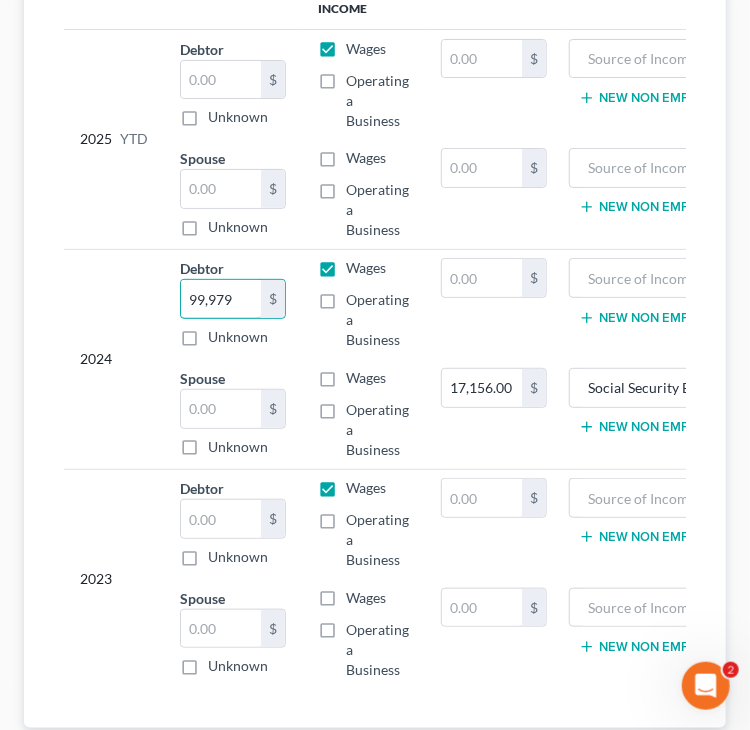 type on "99,979" 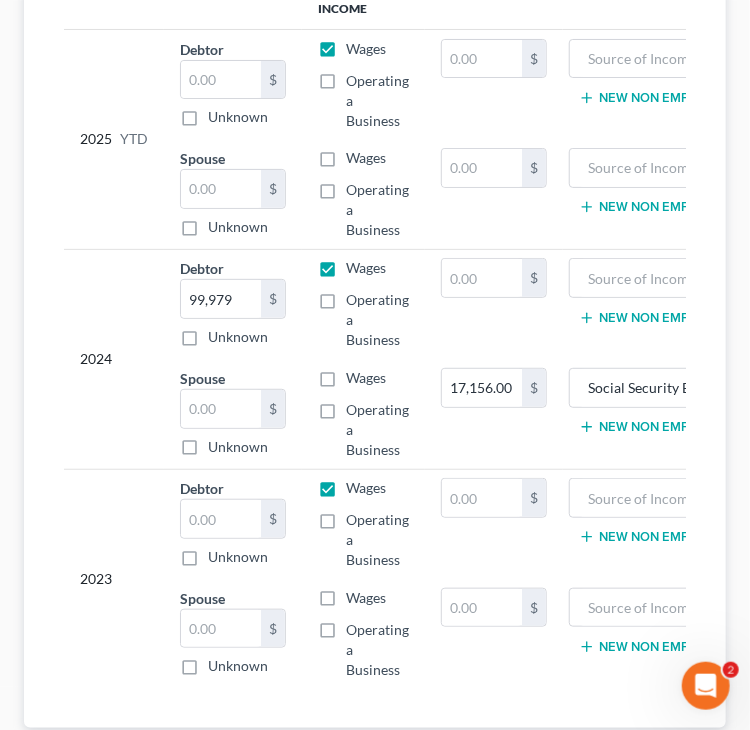 drag, startPoint x: 100, startPoint y: 243, endPoint x: 290, endPoint y: 6, distance: 303.75812 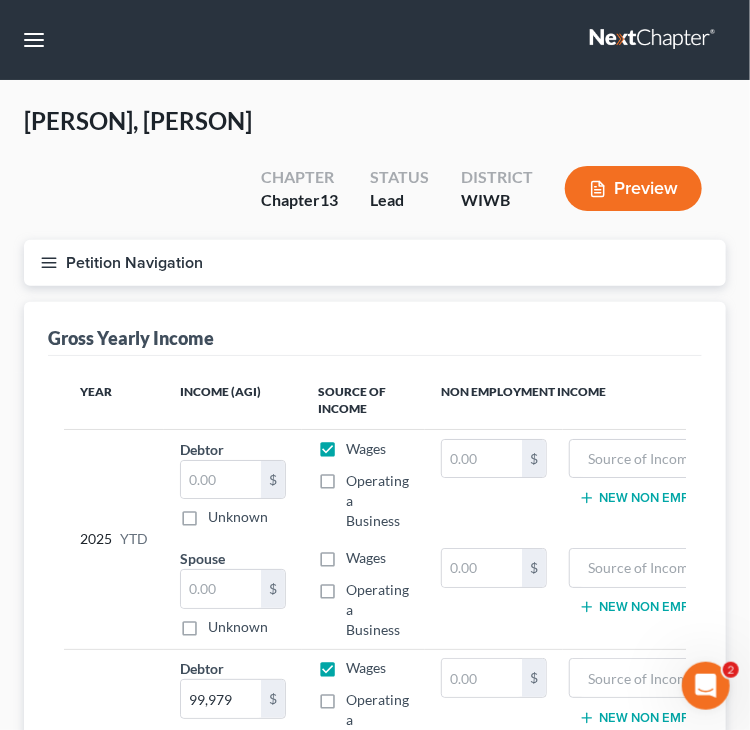 scroll, scrollTop: 0, scrollLeft: 0, axis: both 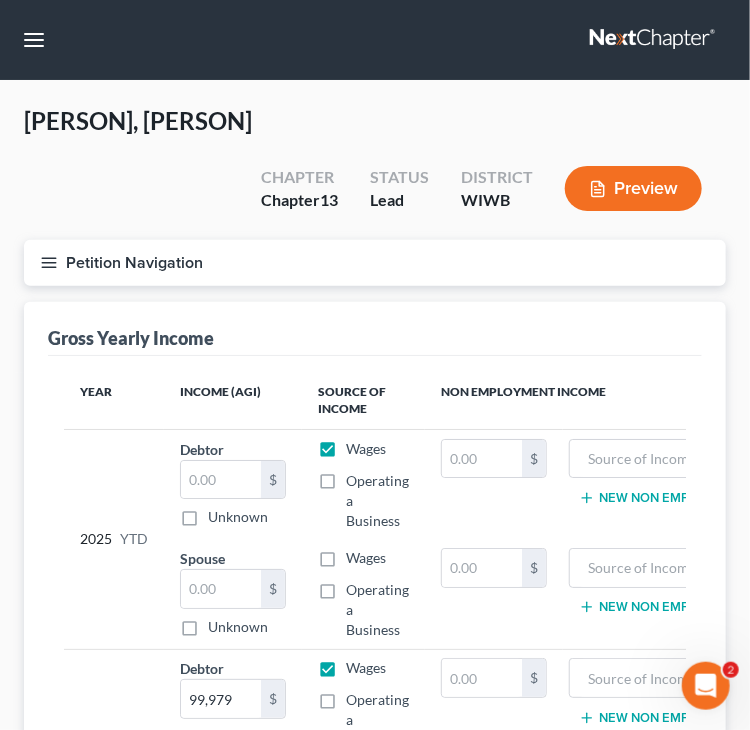 click 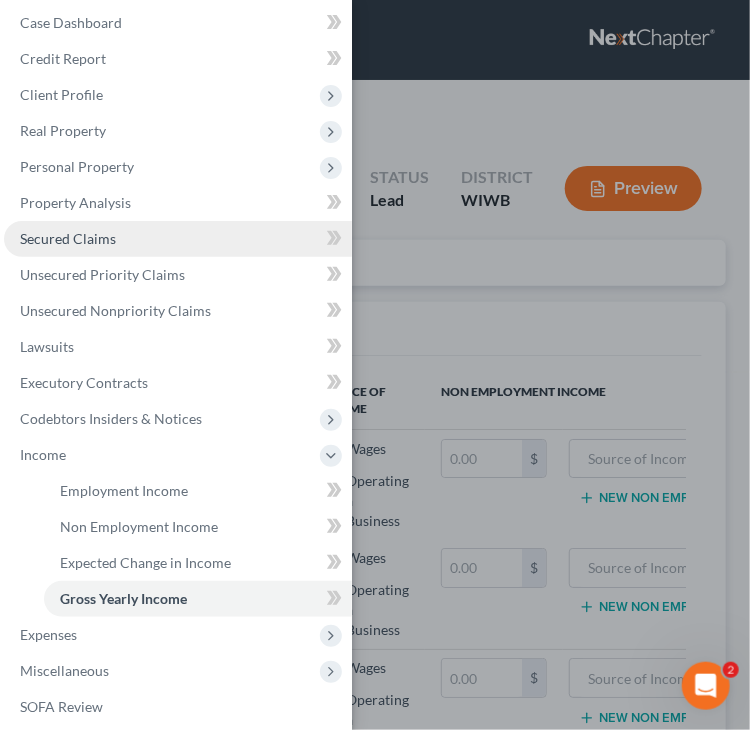 scroll, scrollTop: 0, scrollLeft: 0, axis: both 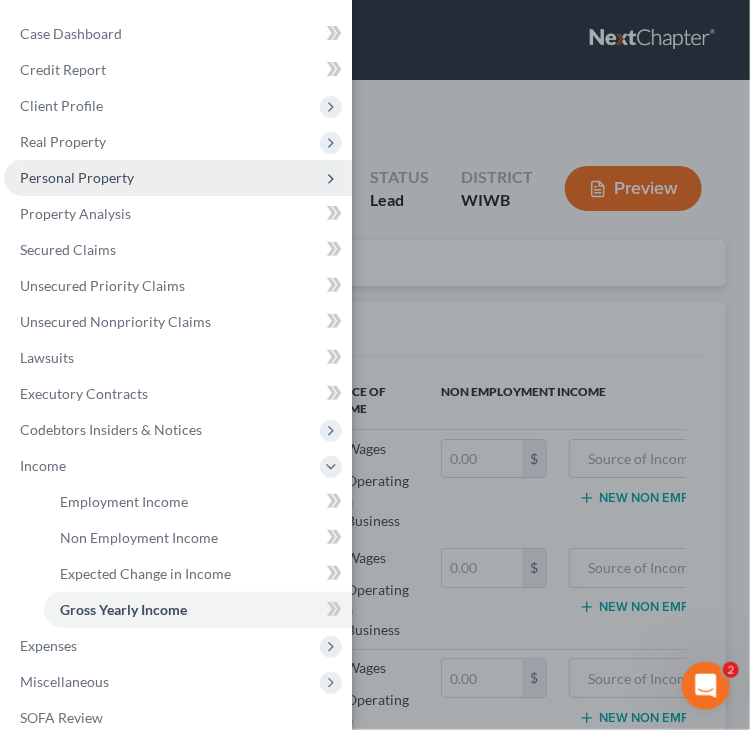 click on "Personal Property" at bounding box center [77, 177] 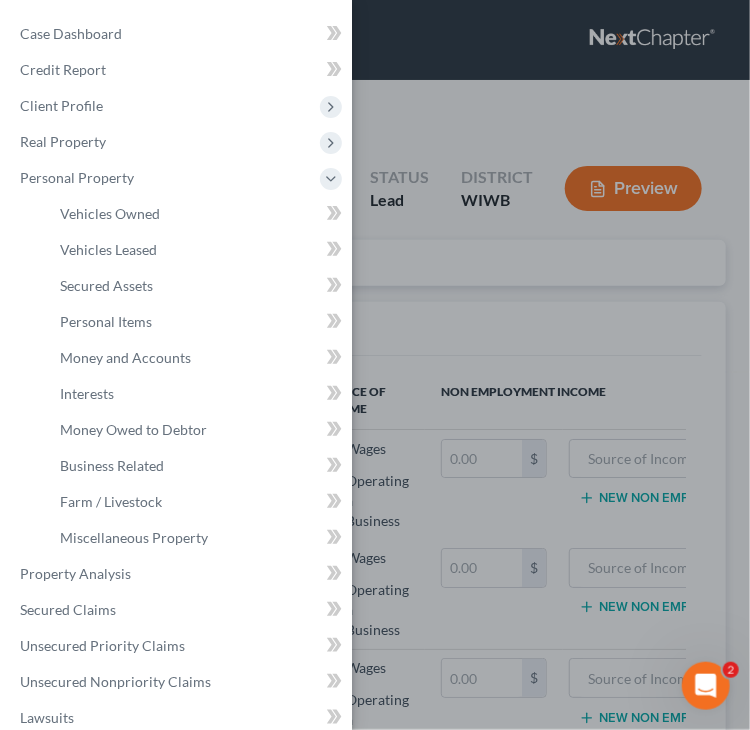 drag, startPoint x: 605, startPoint y: 99, endPoint x: 632, endPoint y: 110, distance: 29.15476 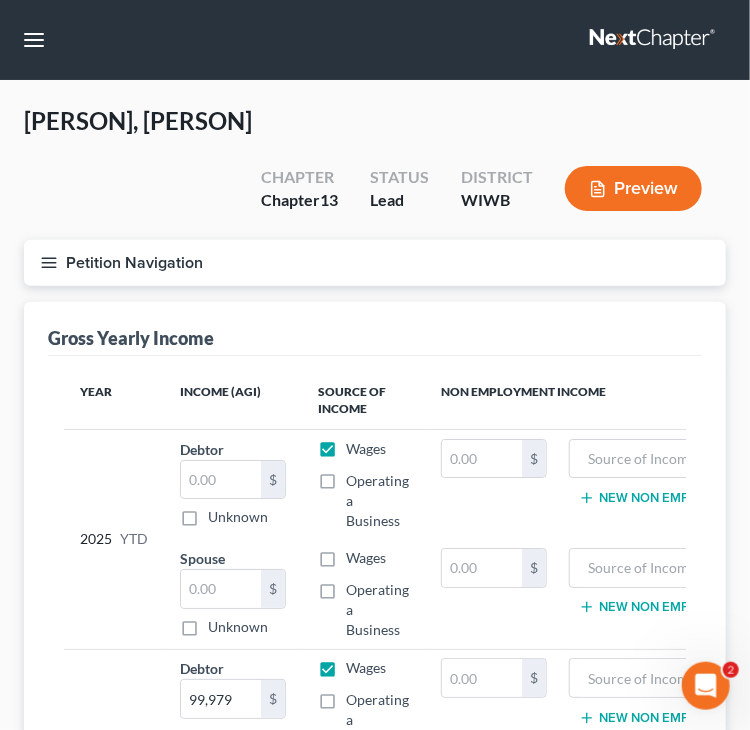 click on "[LAST], [FIRST] & [LAST] Upgraded Chapter Chapter  13 Status Lead District WIWB Preview" at bounding box center [375, 172] 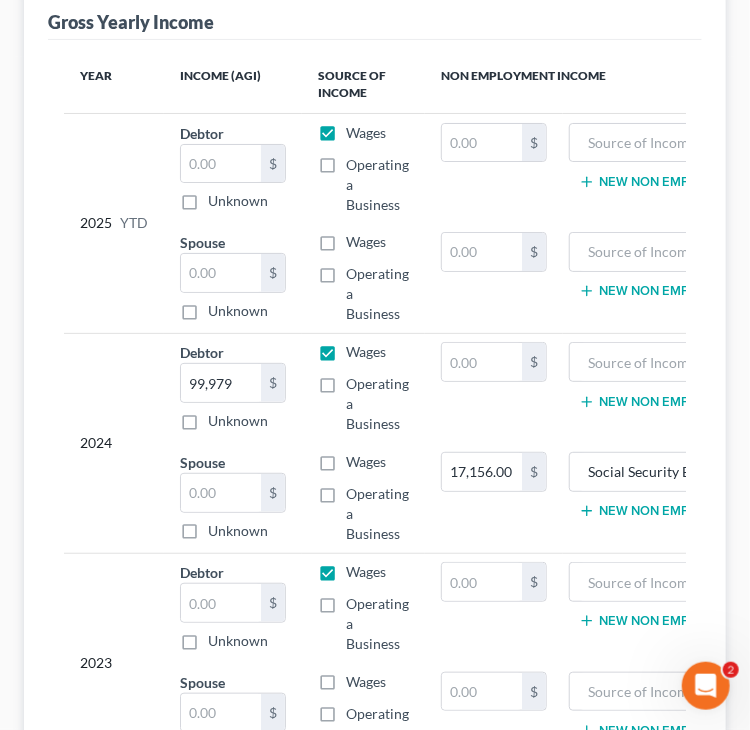 scroll, scrollTop: 552, scrollLeft: 0, axis: vertical 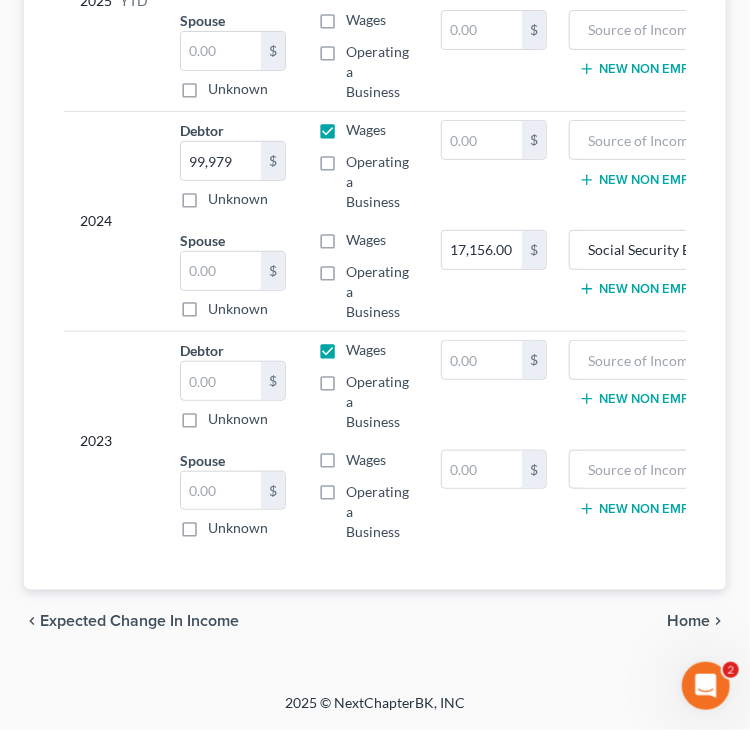 click on "Home" at bounding box center (688, 622) 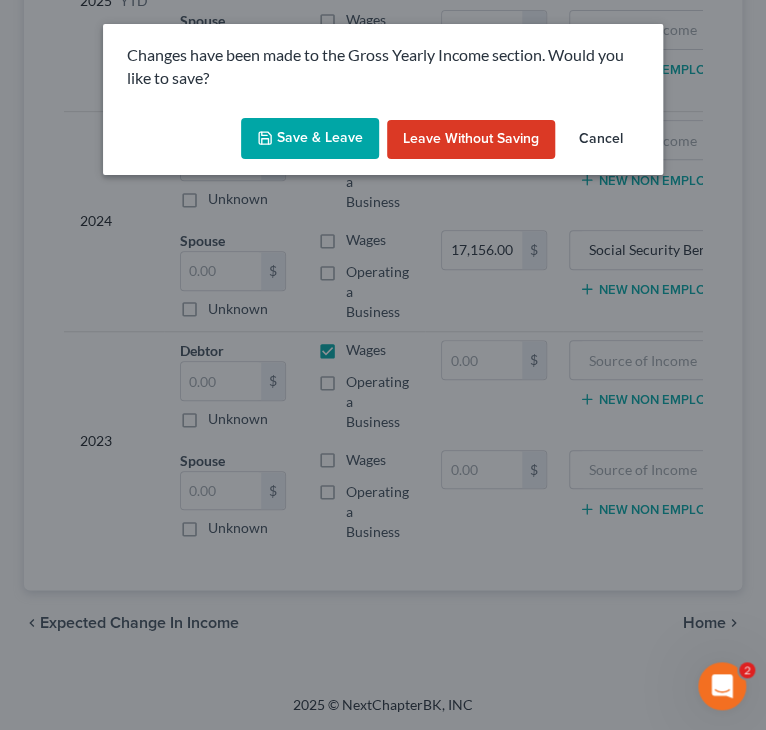 click on "Save & Leave" at bounding box center (310, 139) 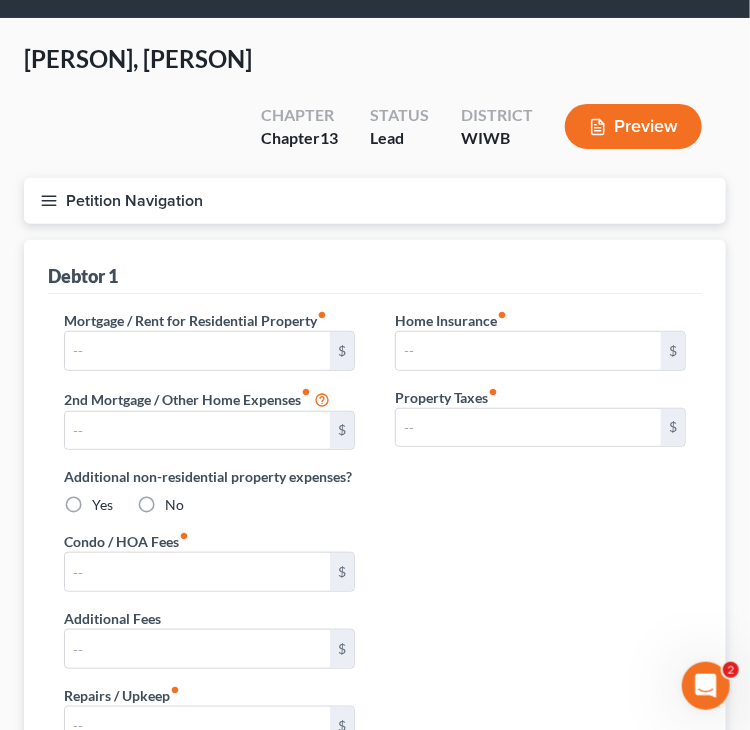 type on "0.00" 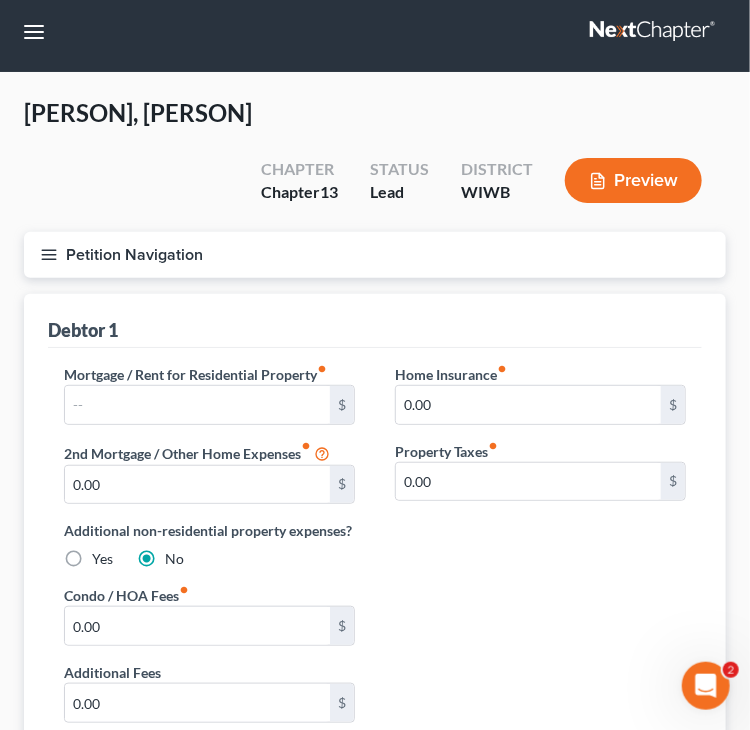 scroll, scrollTop: 0, scrollLeft: 0, axis: both 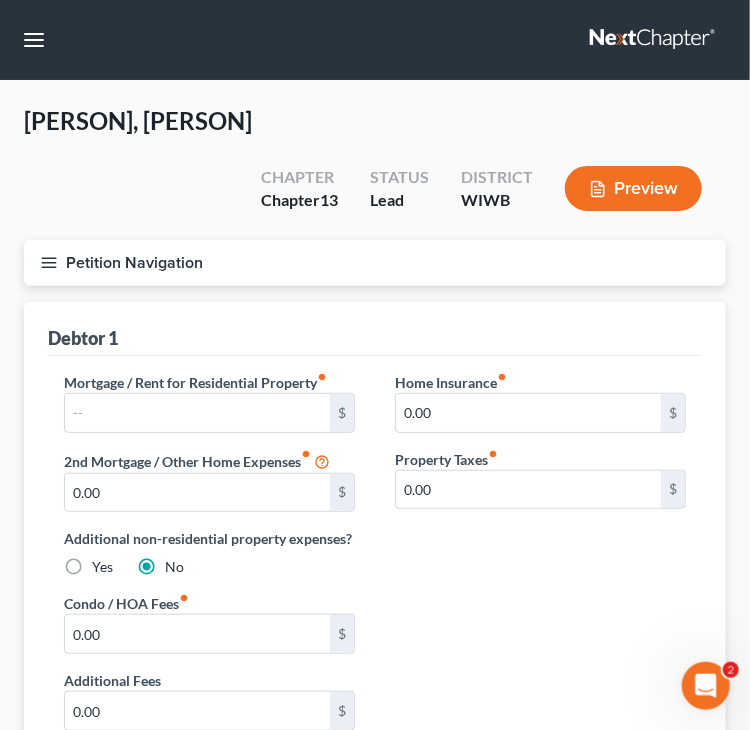 click 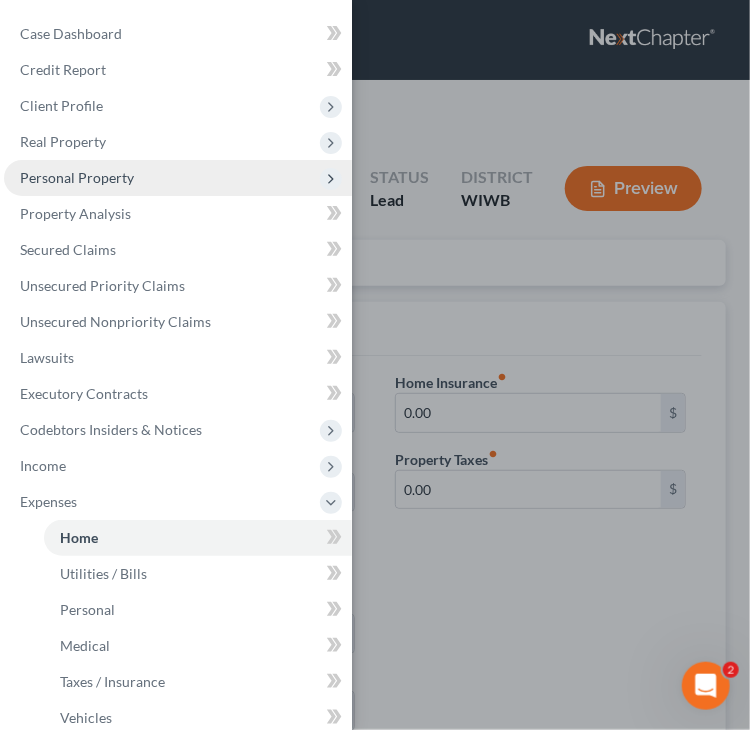 click on "Personal Property" at bounding box center (77, 177) 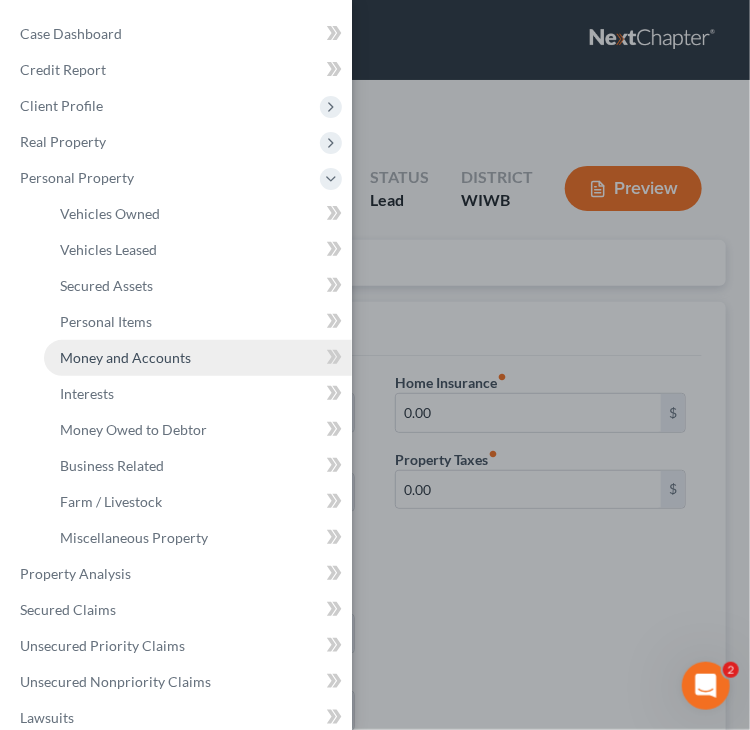 click on "Money and Accounts" at bounding box center (125, 357) 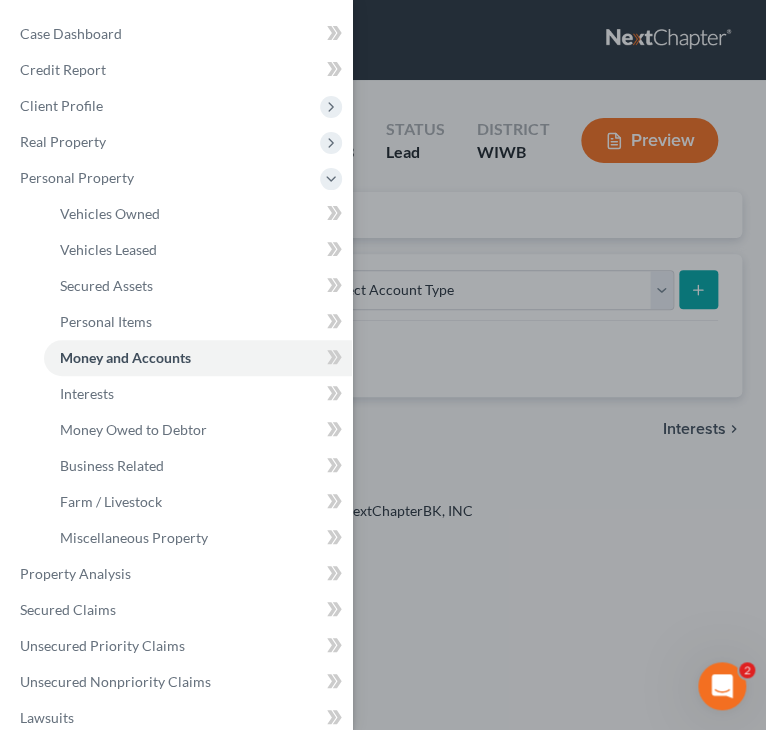 click on "Case Dashboard
Payments
Invoices
Payments
Payments
Credit Report
Client Profile" at bounding box center [383, 365] 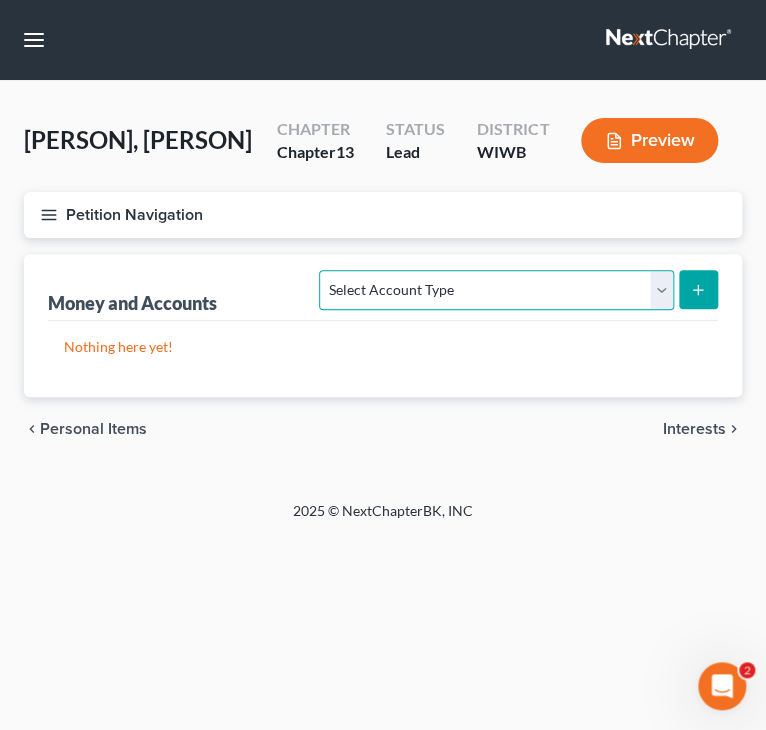 click on "Select Account Type Brokerage Cash on Hand Certificates of Deposit Checking Account Money Market Other (Credit Union, Health Savings Account, etc) Safe Deposit Box Savings Account Security Deposits or Prepayments" at bounding box center [496, 338] 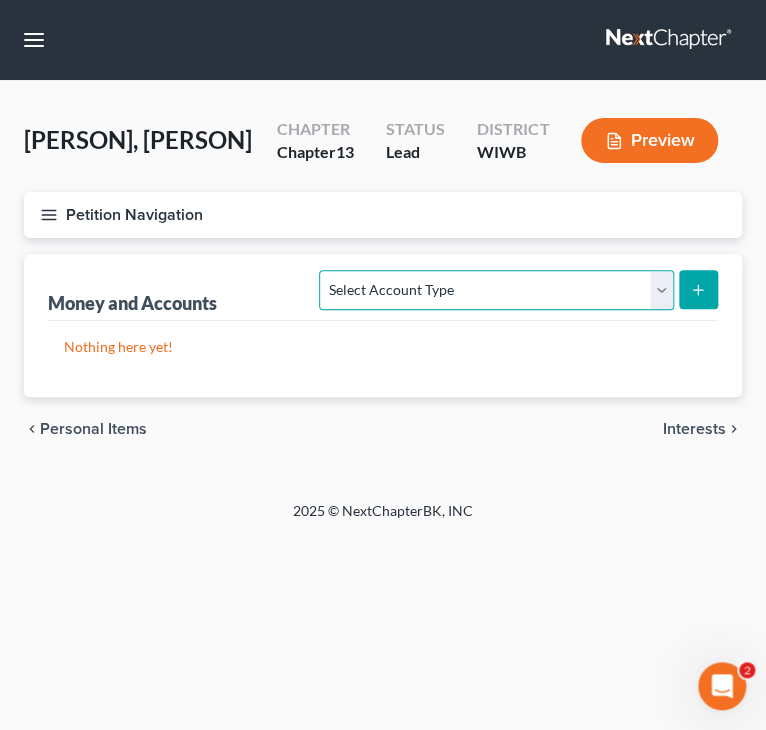 select on "checking" 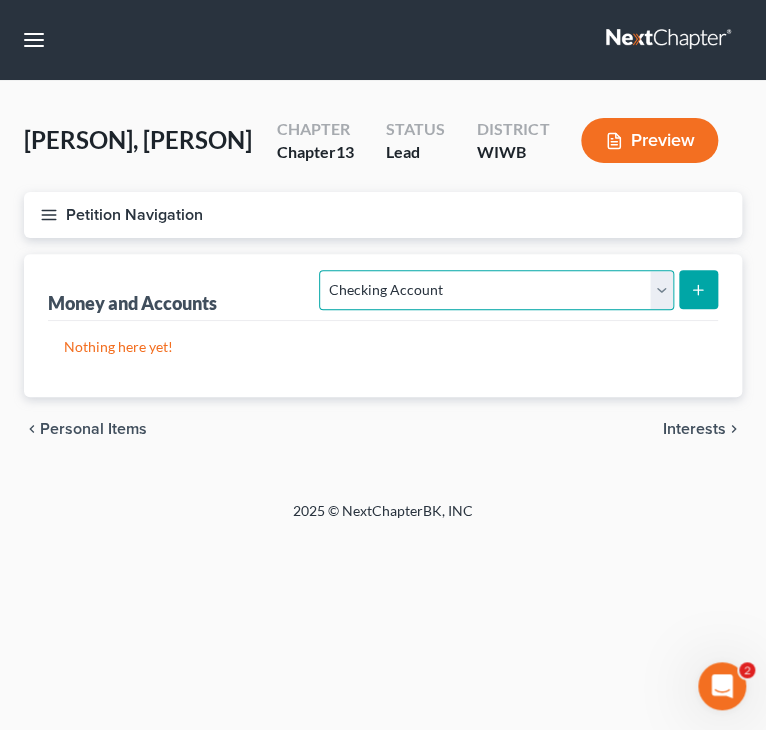 click on "Select Account Type Brokerage Cash on Hand Certificates of Deposit Checking Account Money Market Other (Credit Union, Health Savings Account, etc) Safe Deposit Box Savings Account Security Deposits or Prepayments" at bounding box center [496, 338] 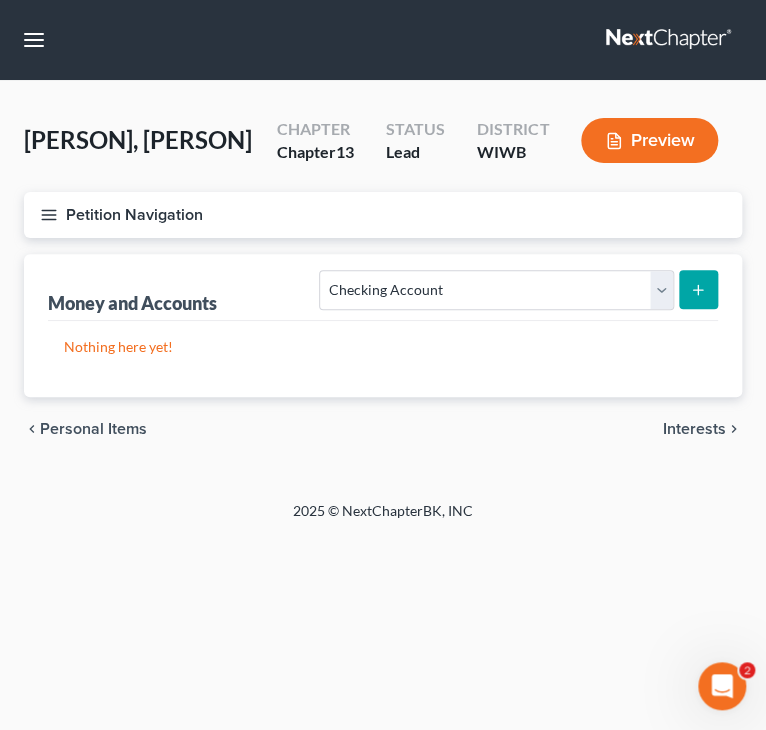 click 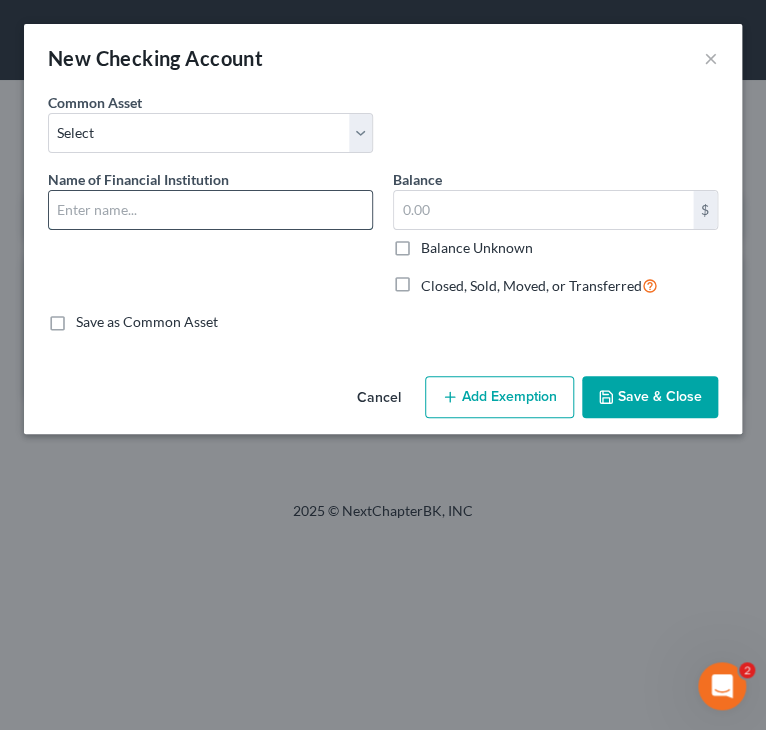 click at bounding box center (210, 210) 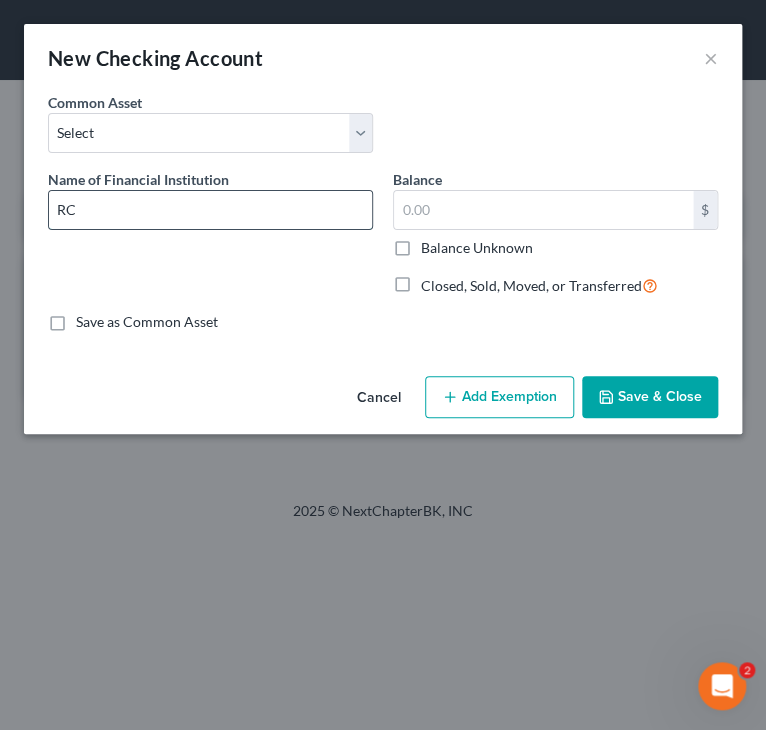 type on "RCU" 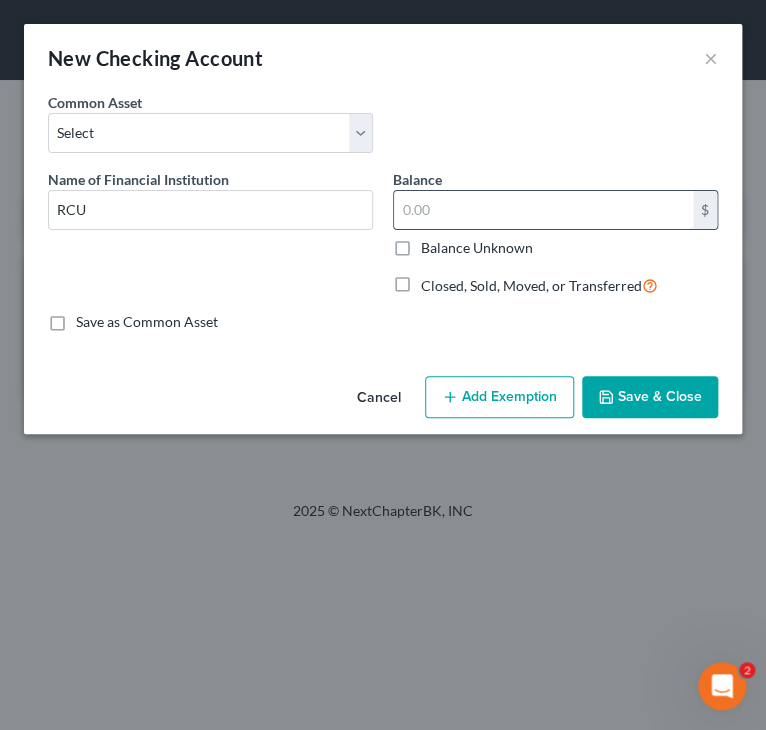 click at bounding box center (543, 210) 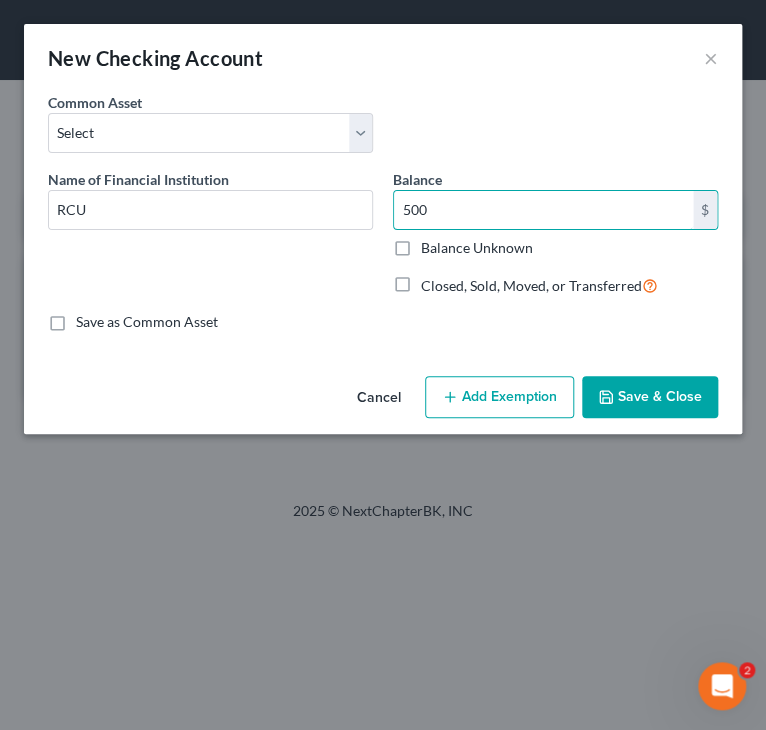 type on "500" 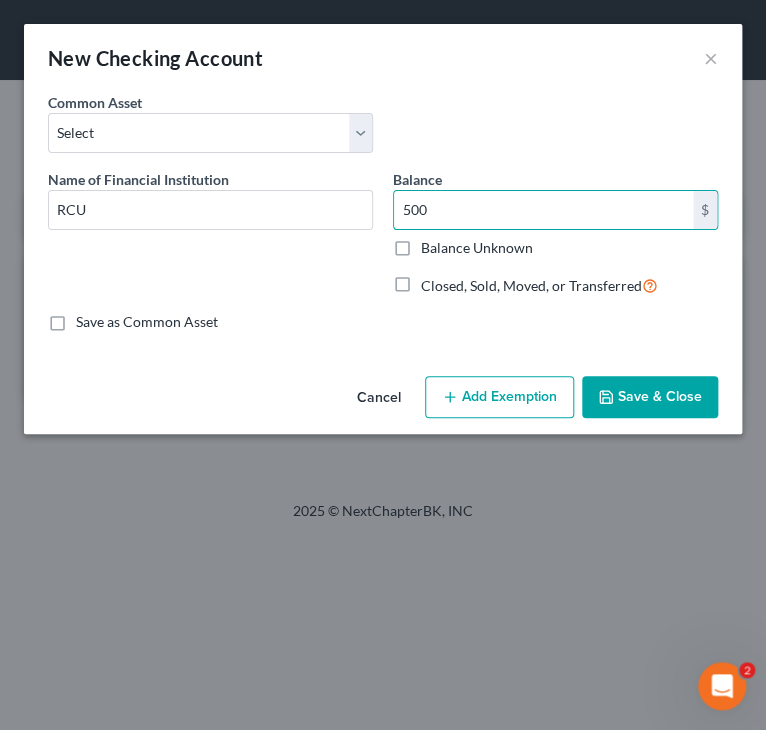 click on "Save & Close" at bounding box center (650, 397) 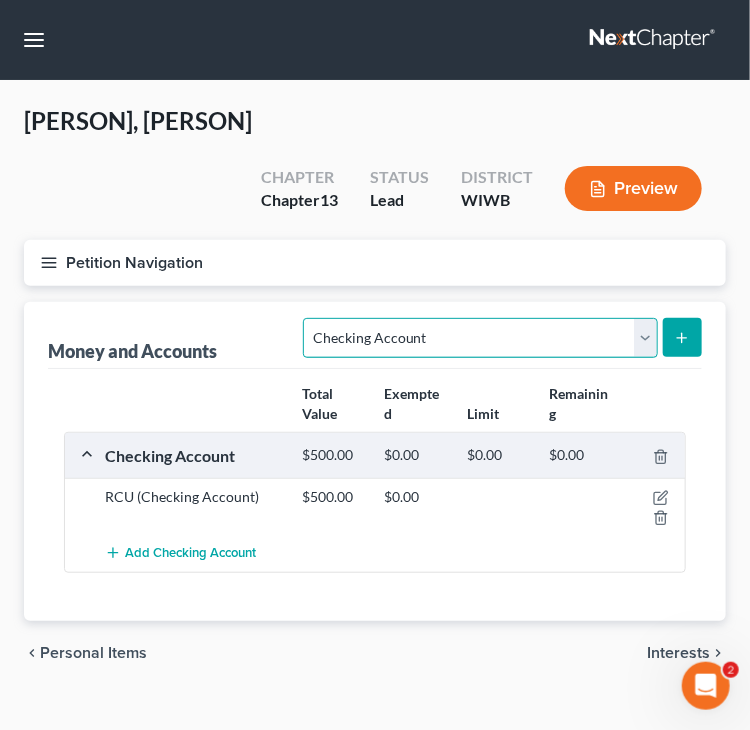 click on "Select Account Type Brokerage Cash on Hand Certificates of Deposit Checking Account Money Market Other (Credit Union, Health Savings Account, etc) Safe Deposit Box Savings Account Security Deposits or Prepayments" at bounding box center [480, 338] 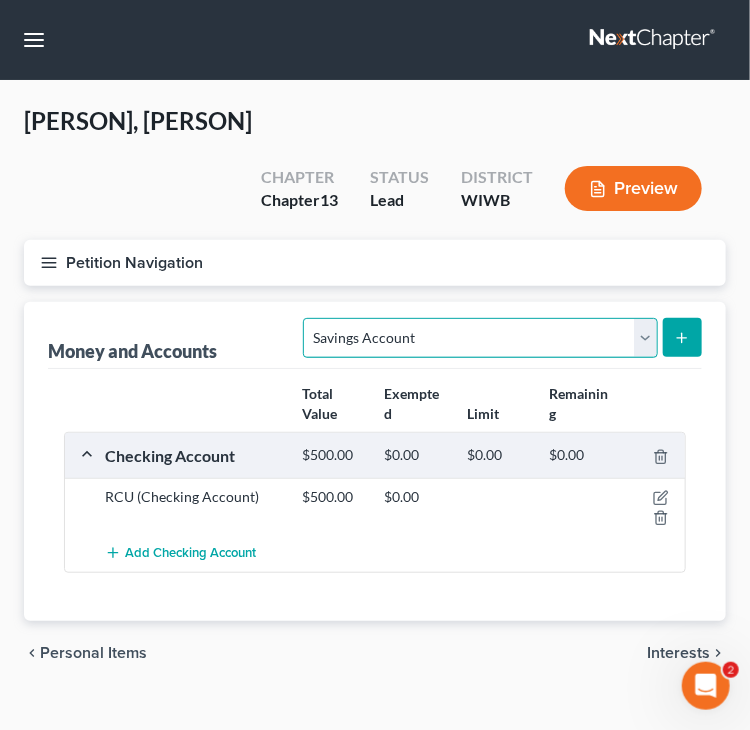 click on "Select Account Type Brokerage Cash on Hand Certificates of Deposit Checking Account Money Market Other (Credit Union, Health Savings Account, etc) Safe Deposit Box Savings Account Security Deposits or Prepayments" at bounding box center (480, 338) 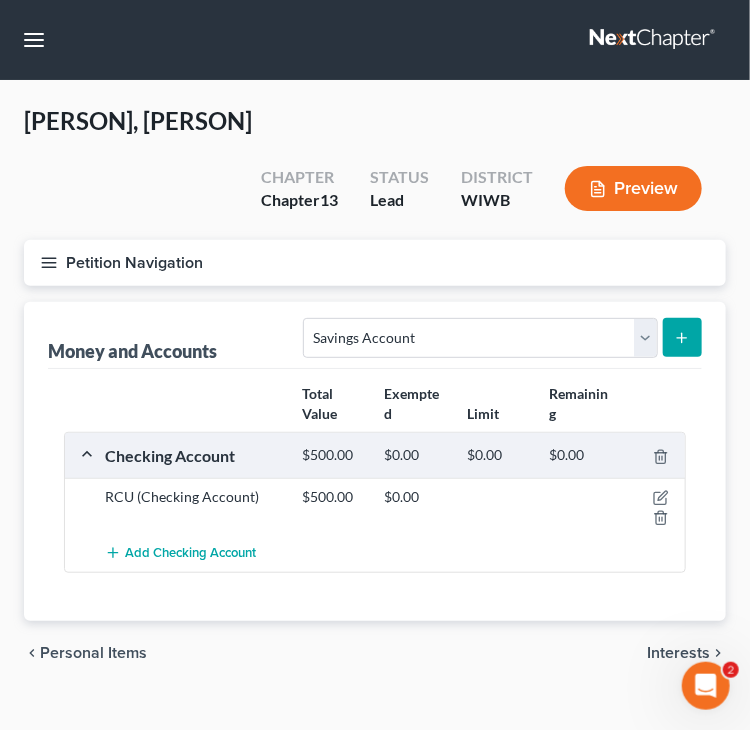 click at bounding box center (682, 337) 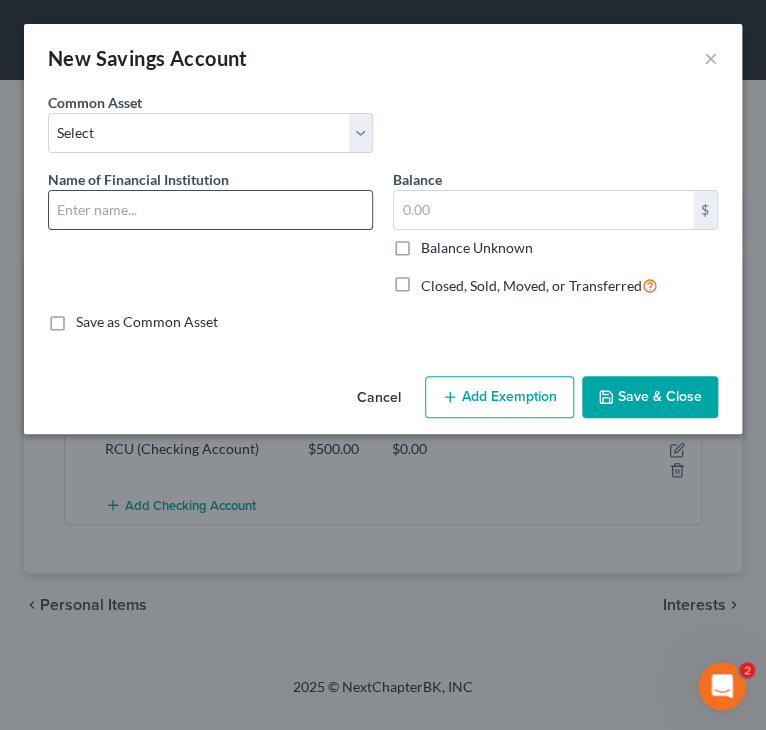 click at bounding box center (210, 210) 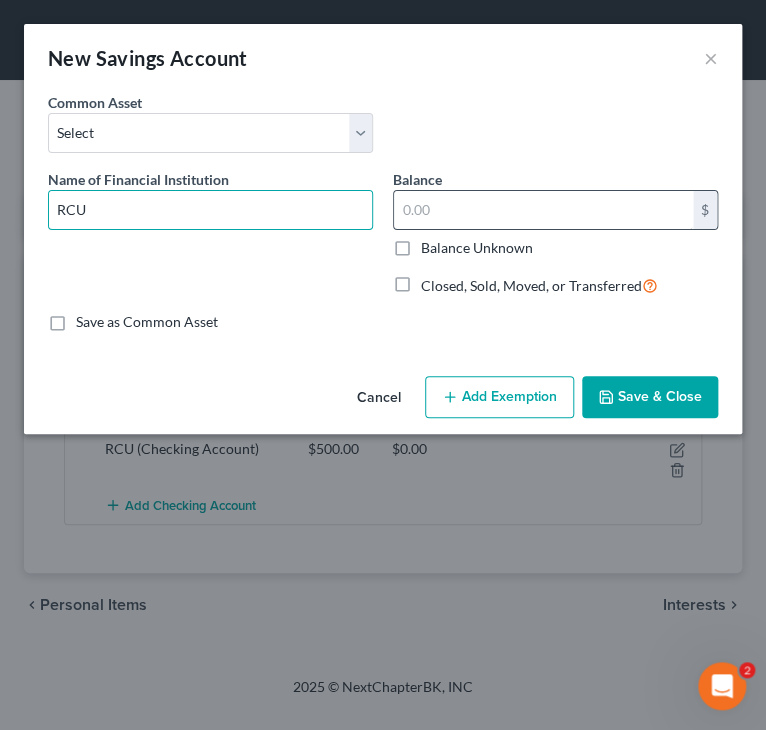 type on "RCU" 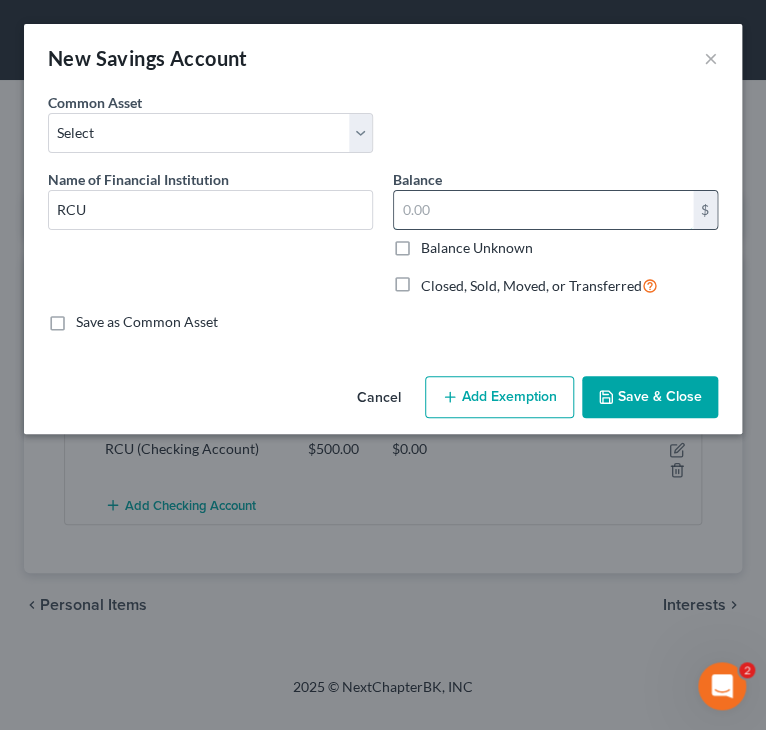 click at bounding box center (543, 210) 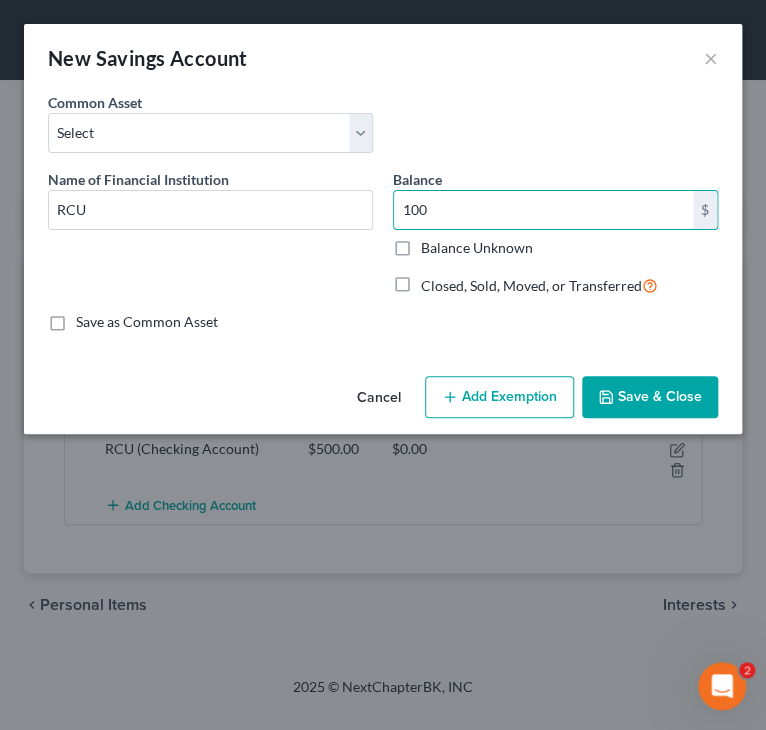 type on "100" 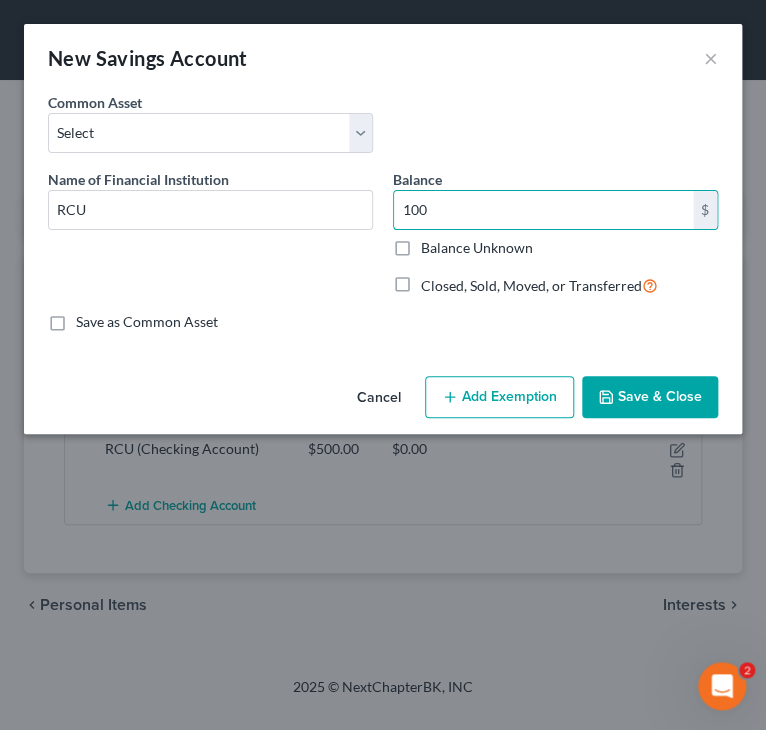 click 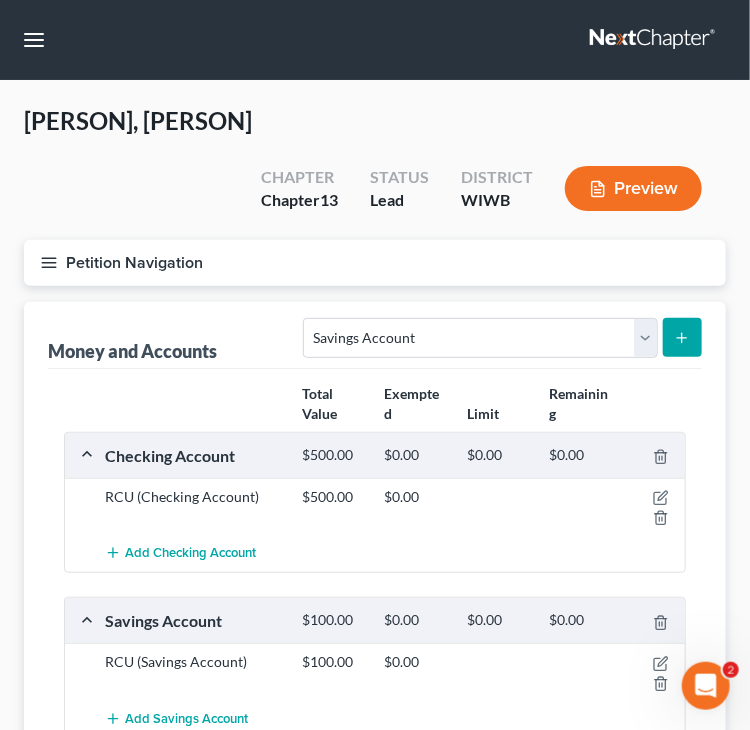 click 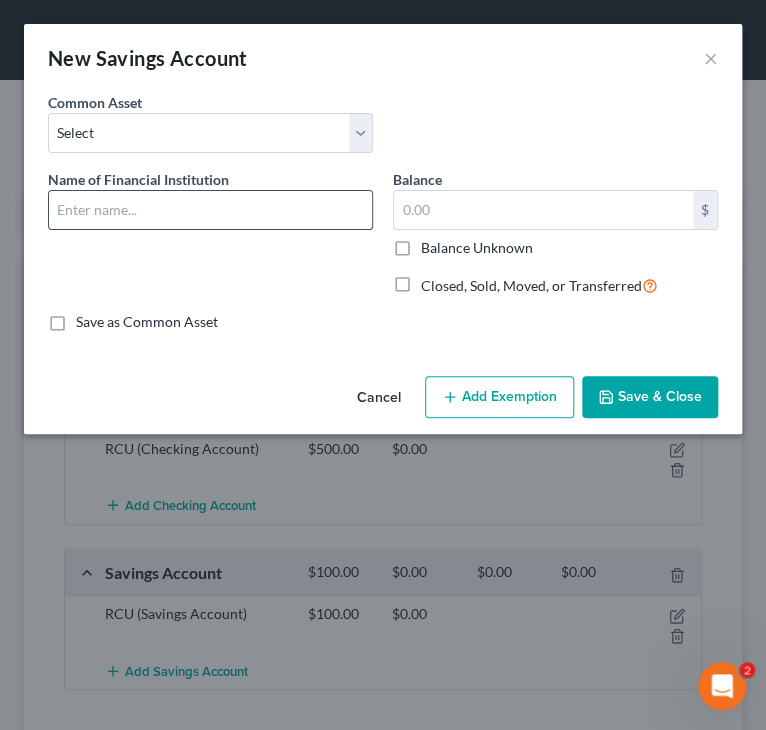 click at bounding box center (210, 210) 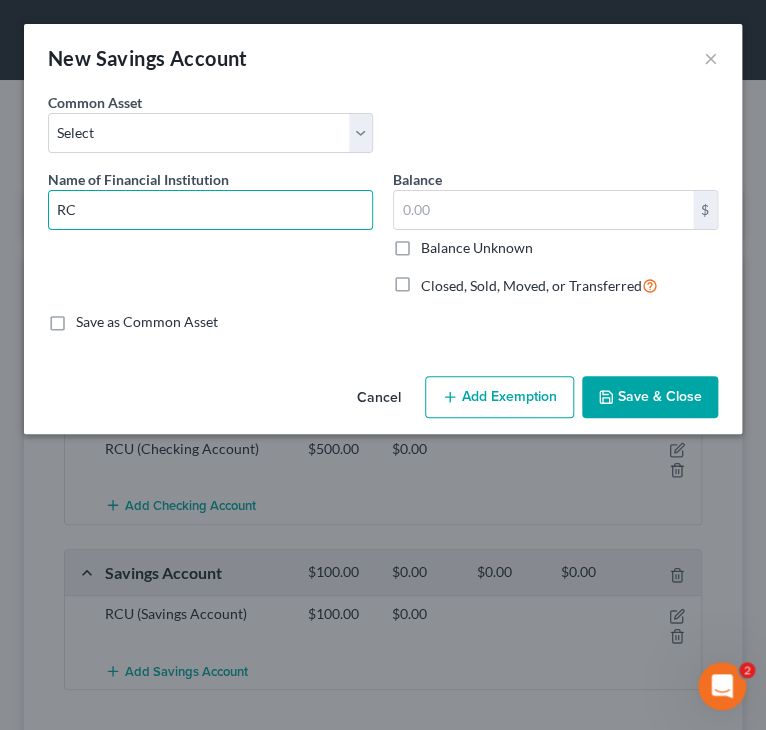type on "RCU" 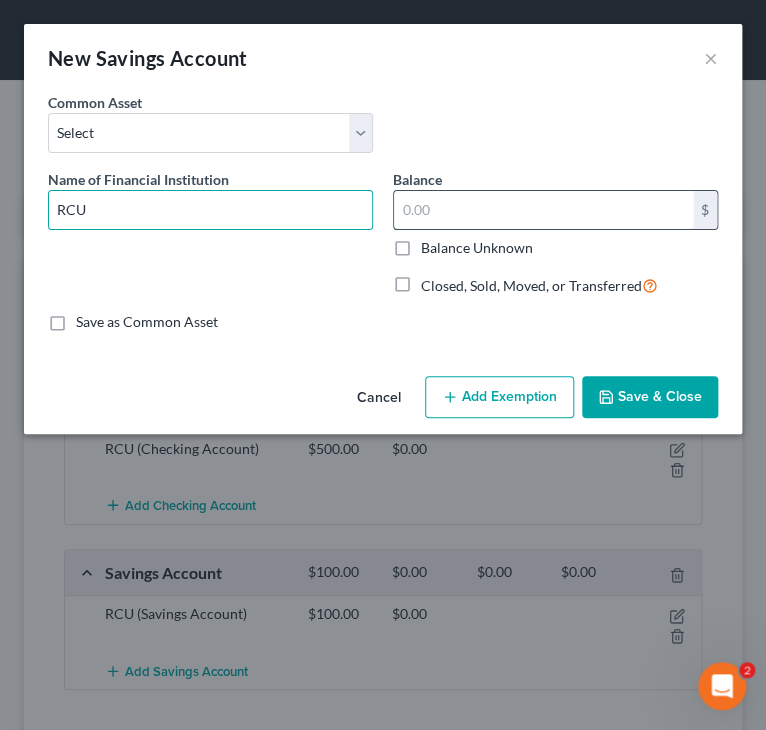 click at bounding box center (543, 210) 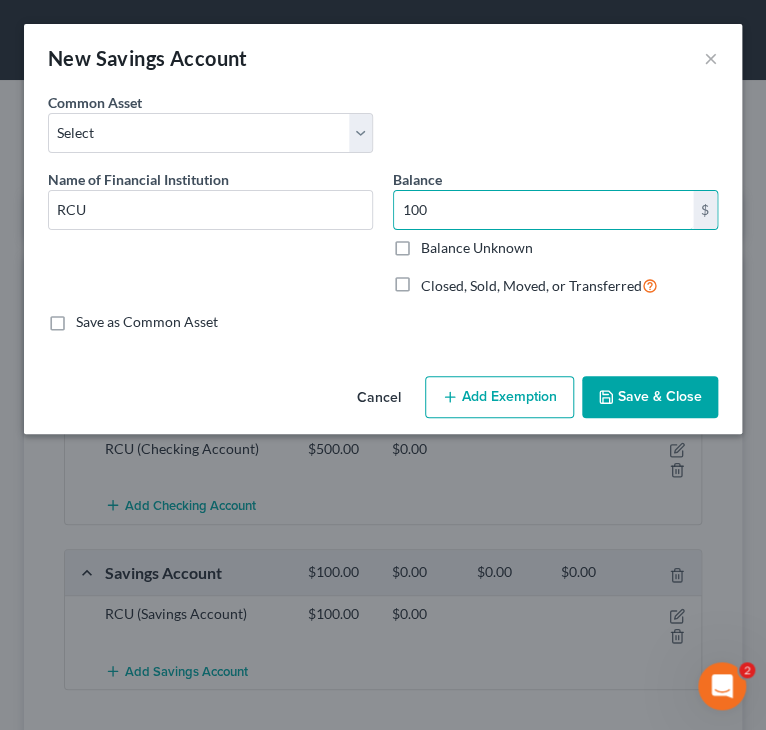 type on "100" 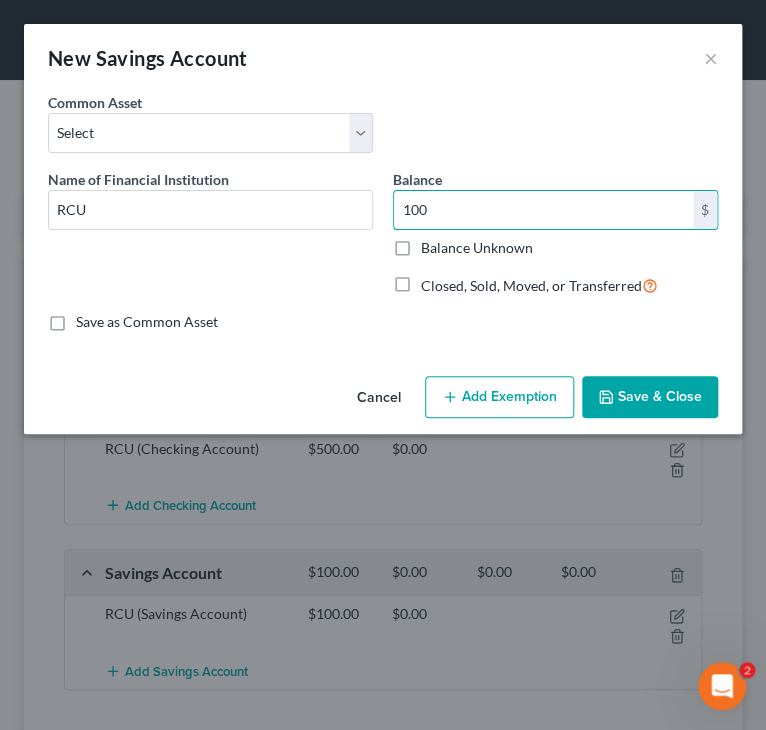 click on "Save & Close" at bounding box center (650, 397) 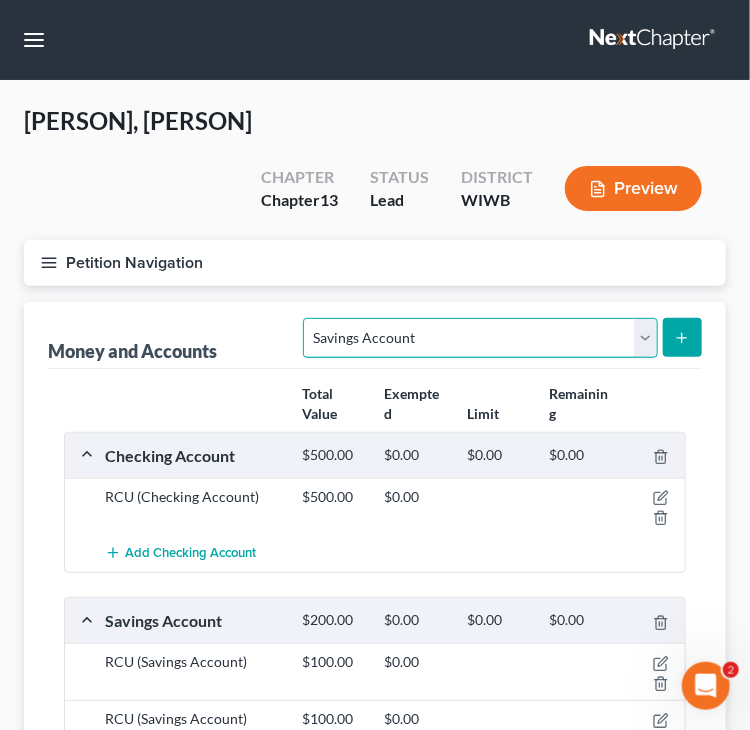 click on "Select Account Type Brokerage Cash on Hand Certificates of Deposit Checking Account Money Market Other (Credit Union, Health Savings Account, etc) Safe Deposit Box Savings Account Security Deposits or Prepayments" at bounding box center [480, 338] 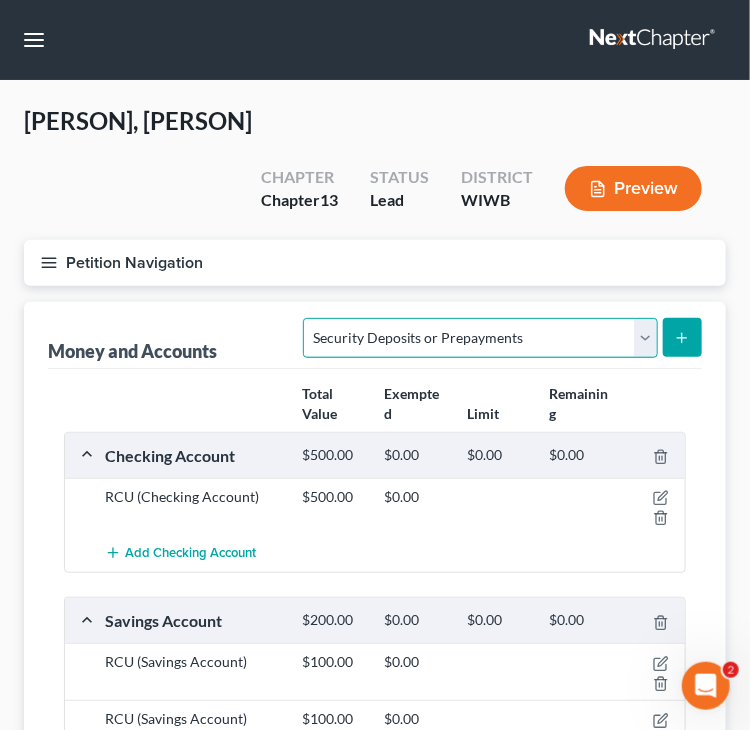 click on "Select Account Type Brokerage Cash on Hand Certificates of Deposit Checking Account Money Market Other (Credit Union, Health Savings Account, etc) Safe Deposit Box Savings Account Security Deposits or Prepayments" at bounding box center (480, 338) 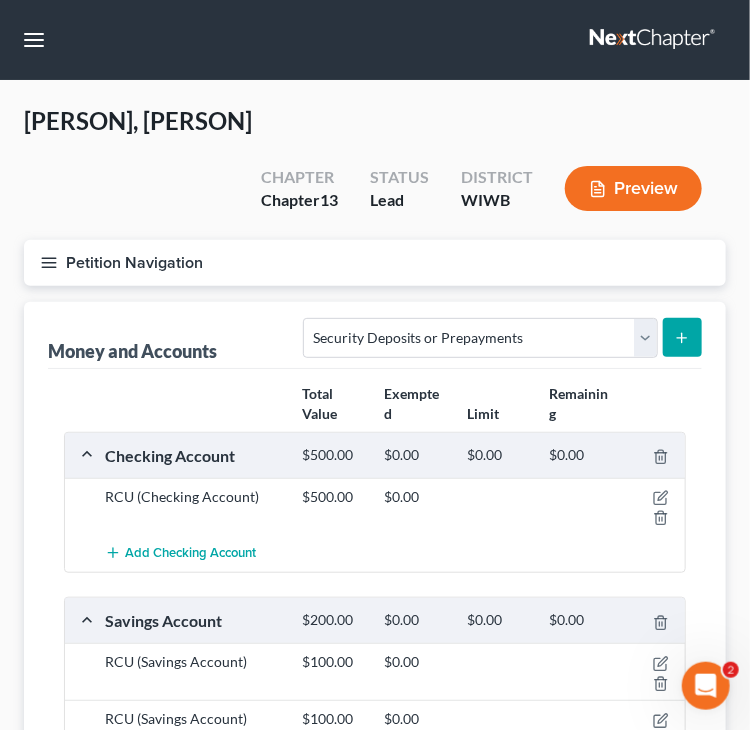 click at bounding box center (682, 337) 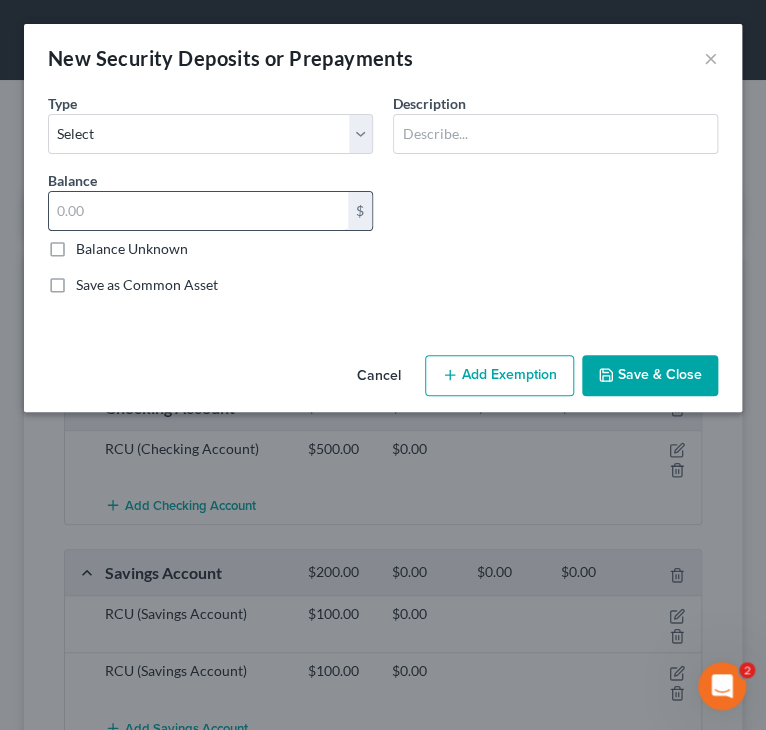 click at bounding box center [198, 211] 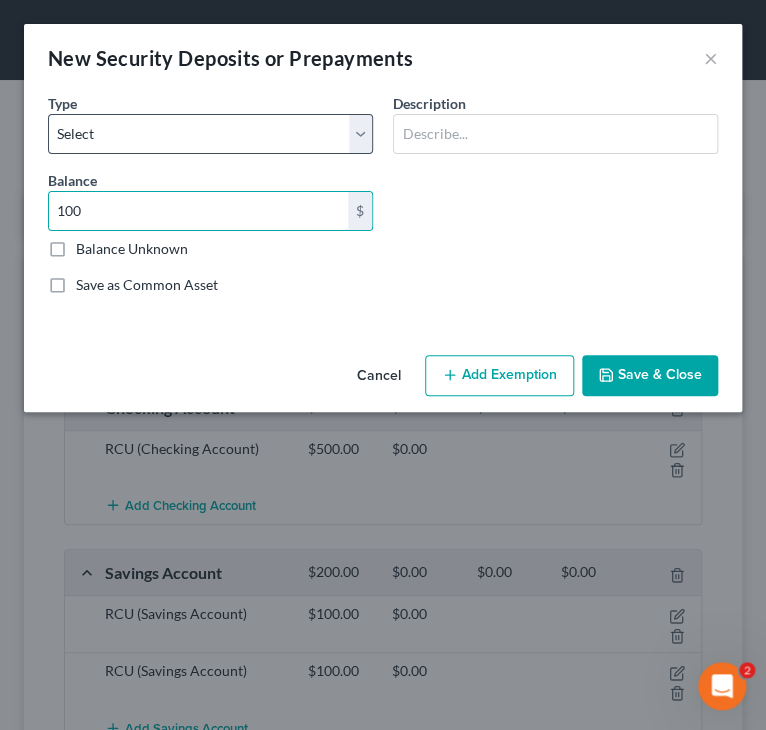type on "100" 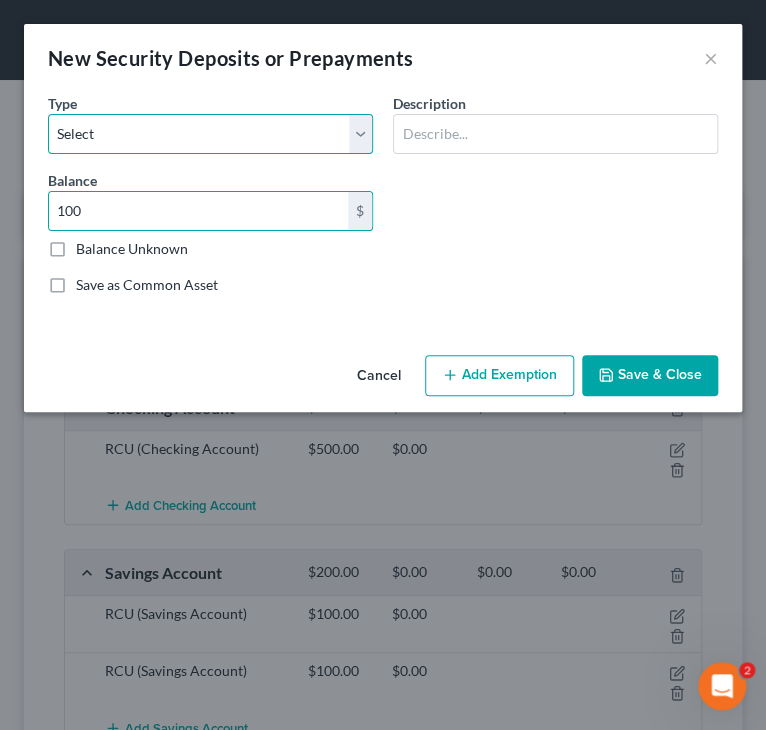 click on "Select Electric Gas Heating Oil Security Deposit On Rental Unit Prepaid Rent Telephone Water Rented Furniture Other" at bounding box center [210, 134] 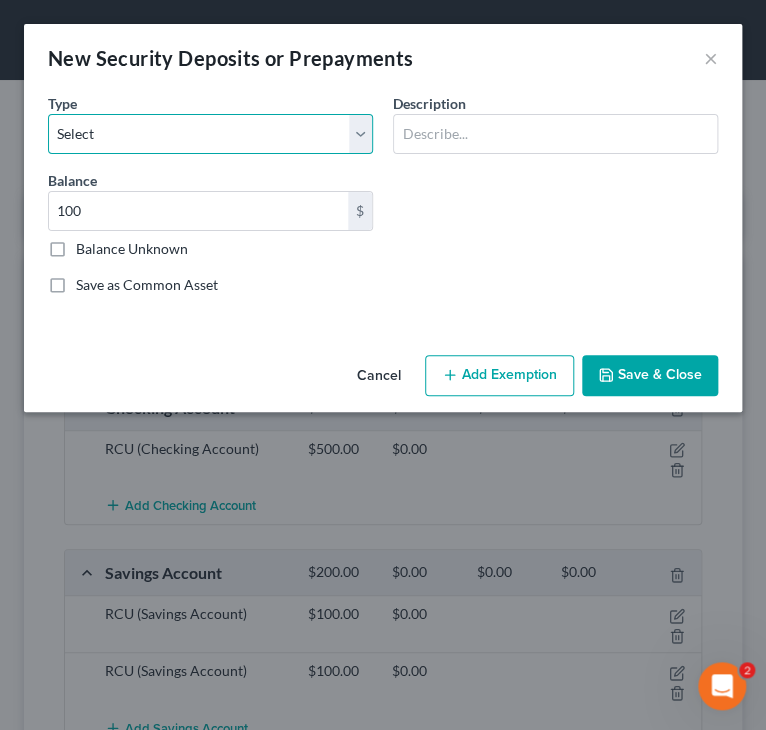 select on "8" 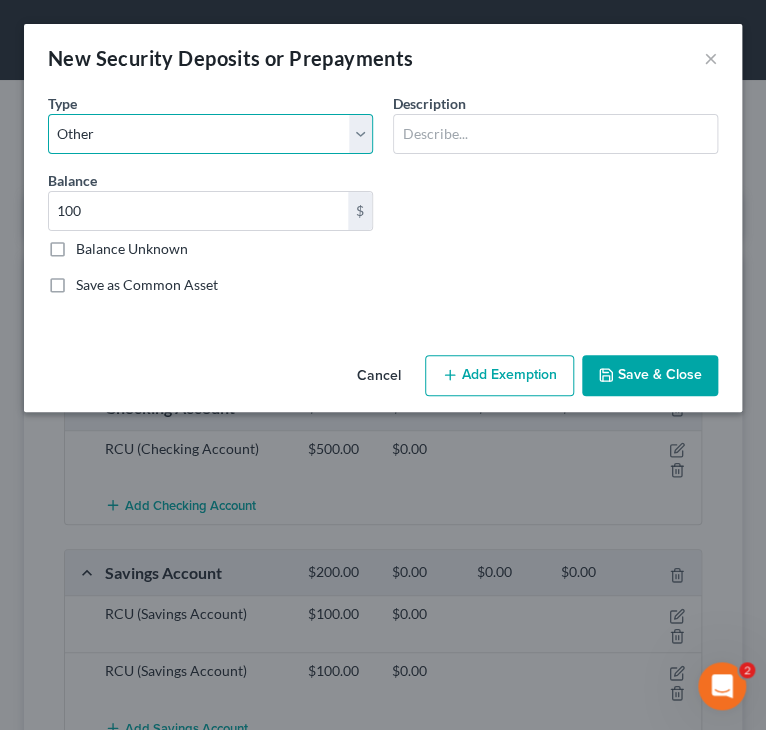 click on "Select Electric Gas Heating Oil Security Deposit On Rental Unit Prepaid Rent Telephone Water Rented Furniture Other" at bounding box center [210, 134] 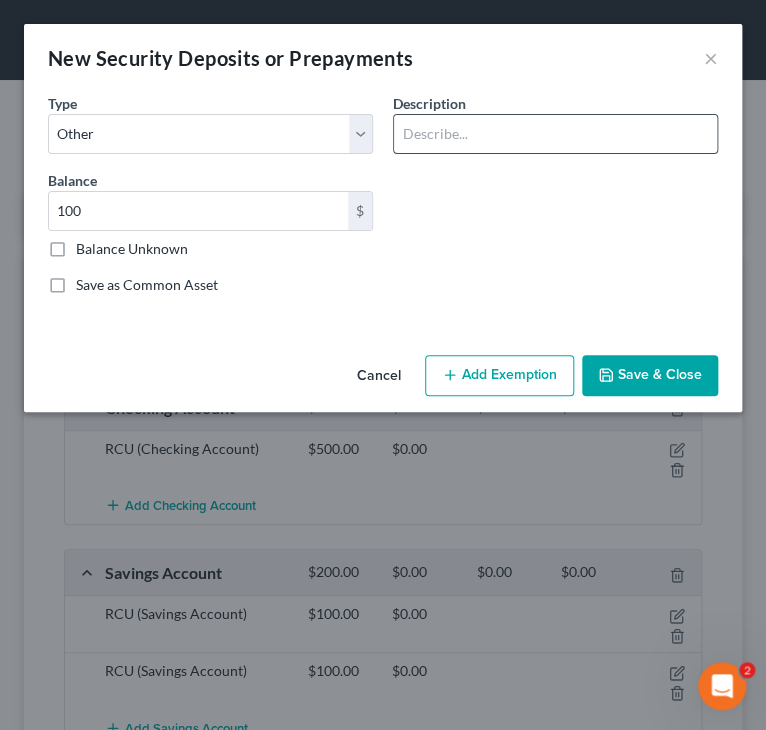 click at bounding box center (555, 134) 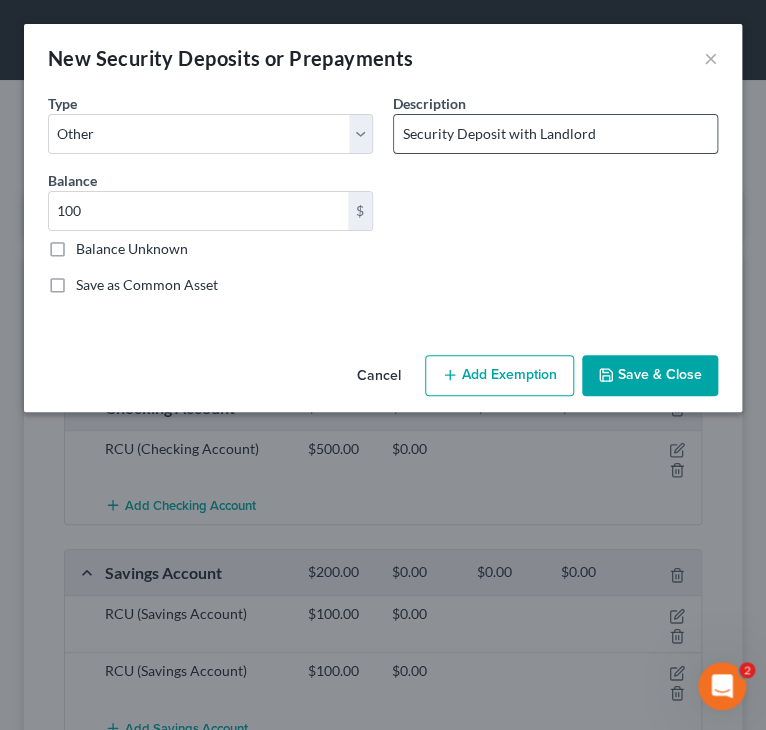 drag, startPoint x: 537, startPoint y: 137, endPoint x: 689, endPoint y: 138, distance: 152.0033 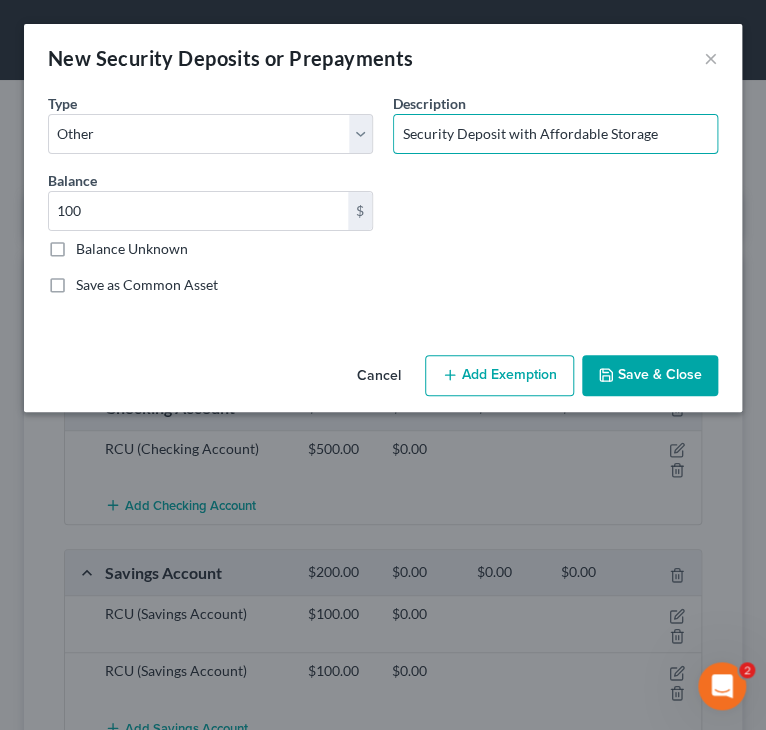 type on "Security Deposit with Affordable Storage" 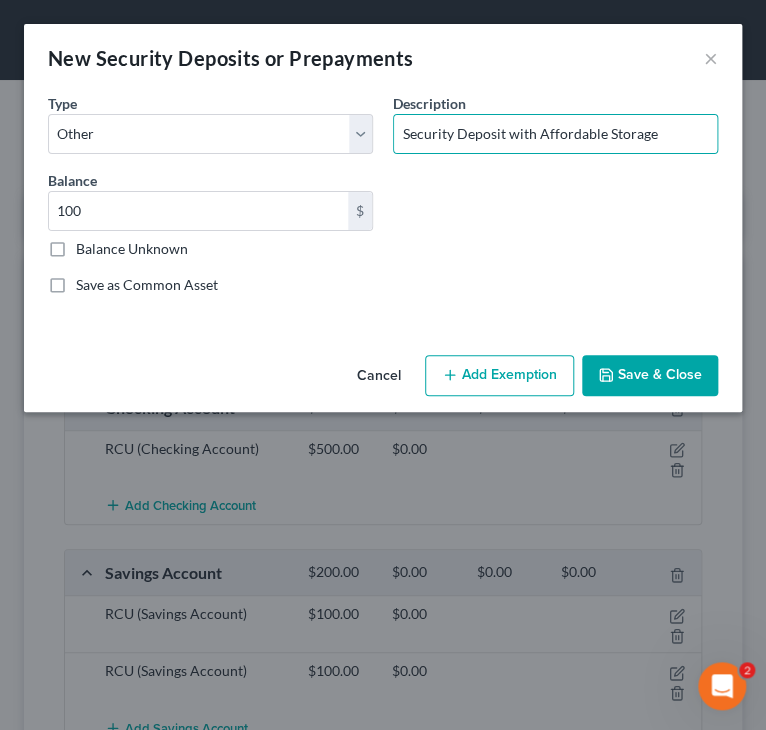 click on "Save & Close" at bounding box center (650, 376) 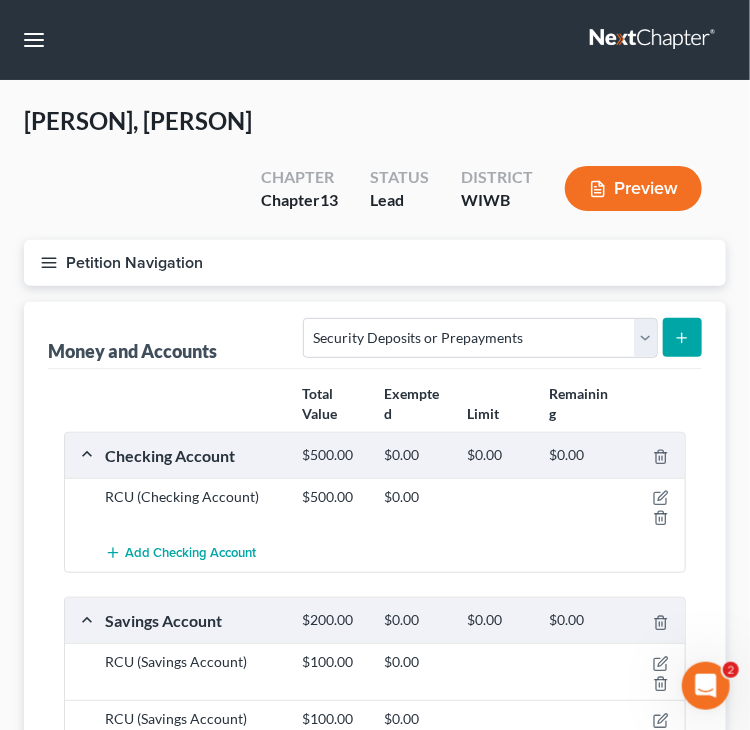 click on "Total Value Exempted Limit Remaining" at bounding box center [375, 404] 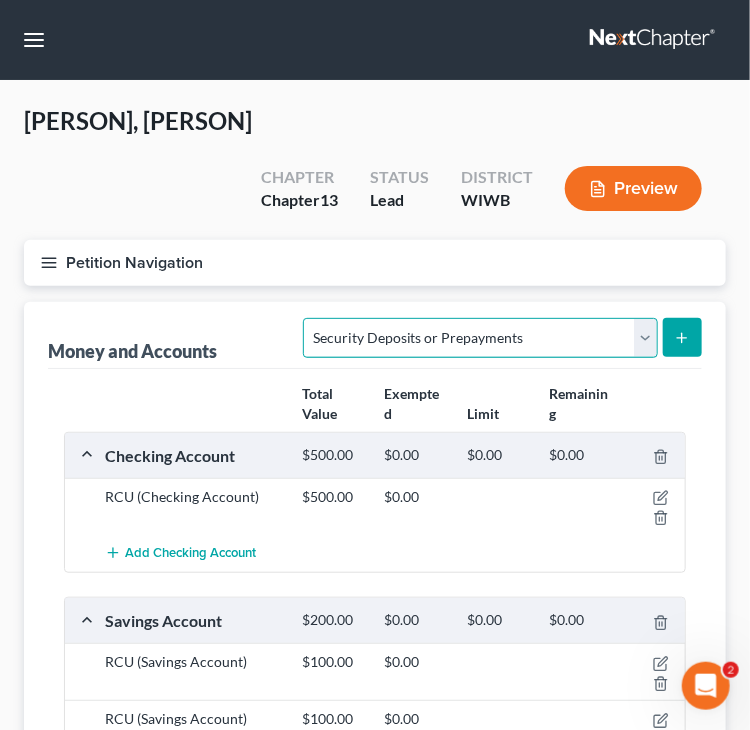 click on "Select Account Type Brokerage Cash on Hand Certificates of Deposit Checking Account Money Market Other (Credit Union, Health Savings Account, etc) Safe Deposit Box Savings Account Security Deposits or Prepayments" at bounding box center (480, 338) 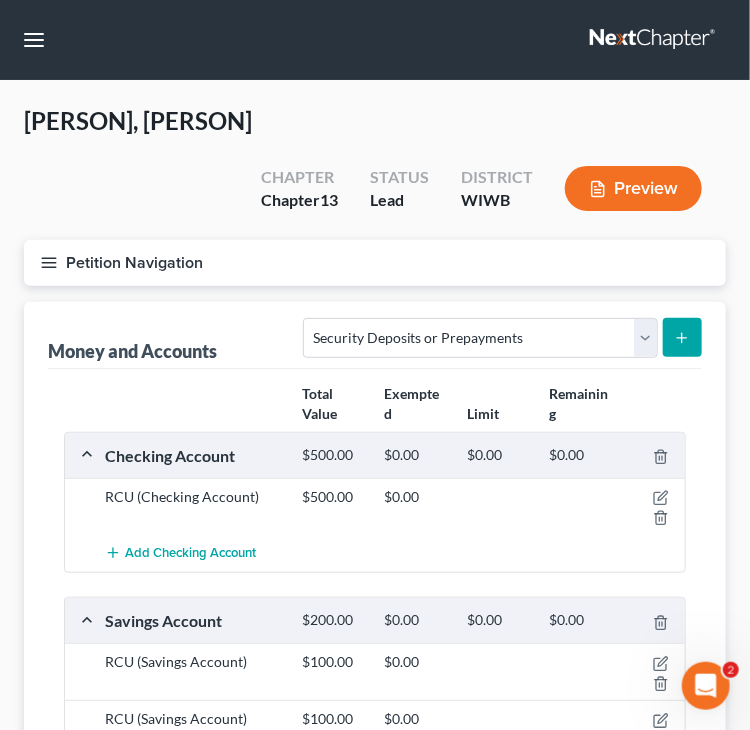 click on "Total Value Exempted Limit Remaining" at bounding box center [375, 404] 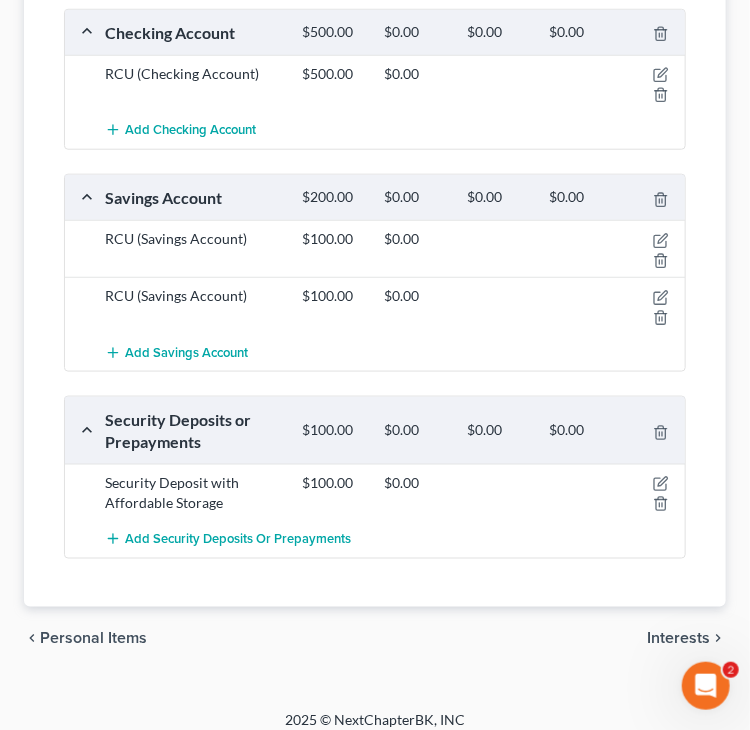 scroll, scrollTop: 436, scrollLeft: 0, axis: vertical 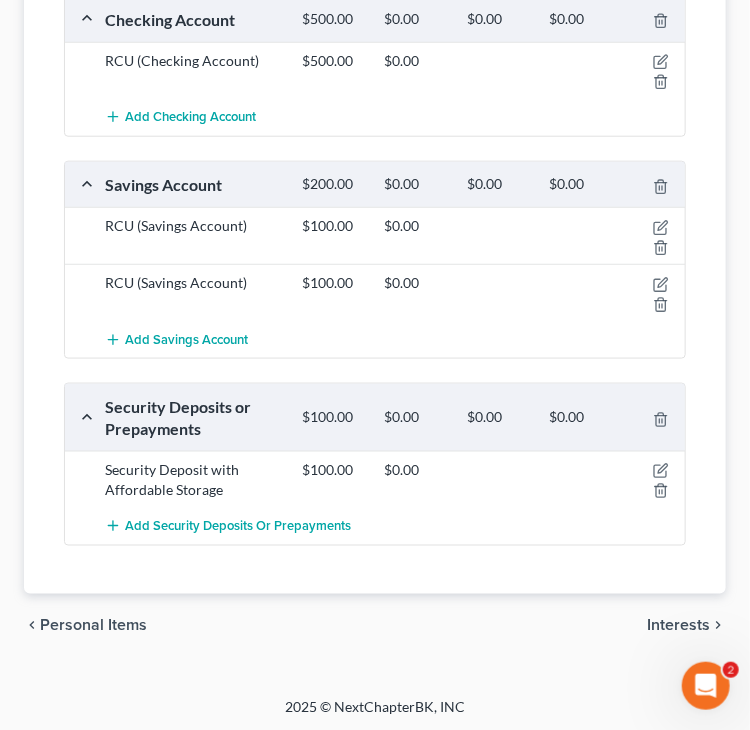 click on "Personal Items" at bounding box center (93, 626) 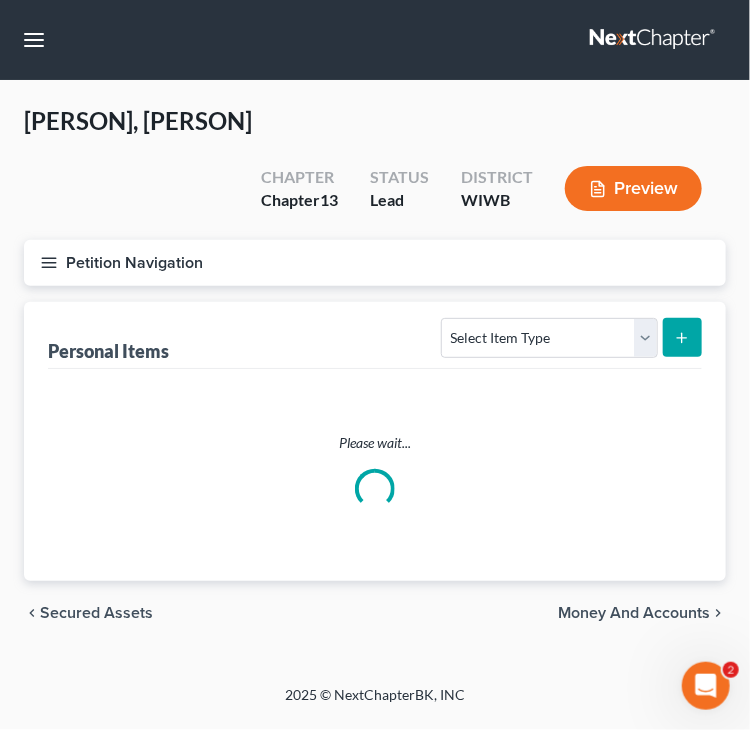 scroll, scrollTop: 0, scrollLeft: 0, axis: both 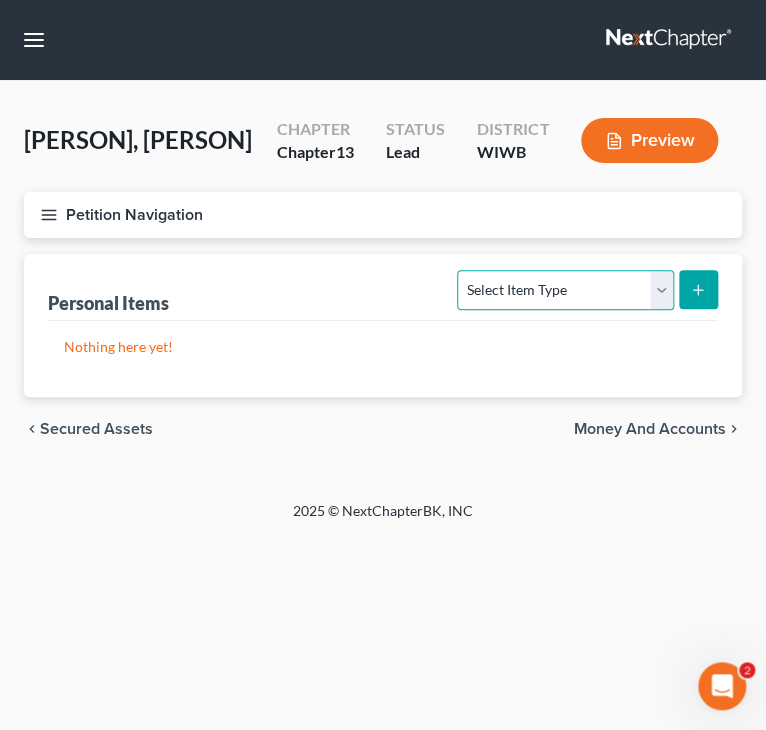 click on "Select Item Type Clothing Collectibles Of Value Electronics Firearms Household Goods Jewelry Other Pet(s) Sports & Hobby Equipment" at bounding box center (565, 338) 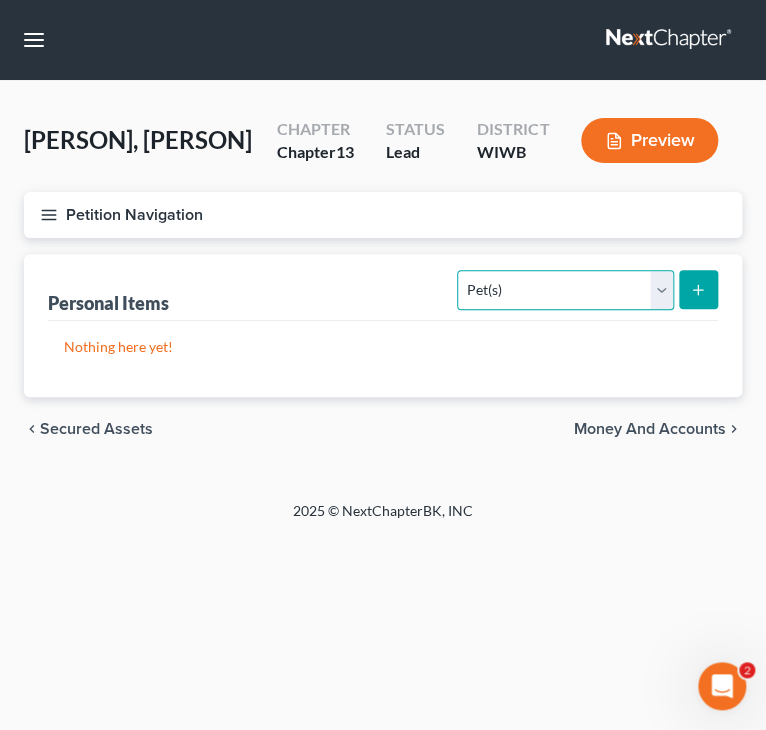 click on "Select Item Type Clothing Collectibles Of Value Electronics Firearms Household Goods Jewelry Other Pet(s) Sports & Hobby Equipment" at bounding box center (565, 338) 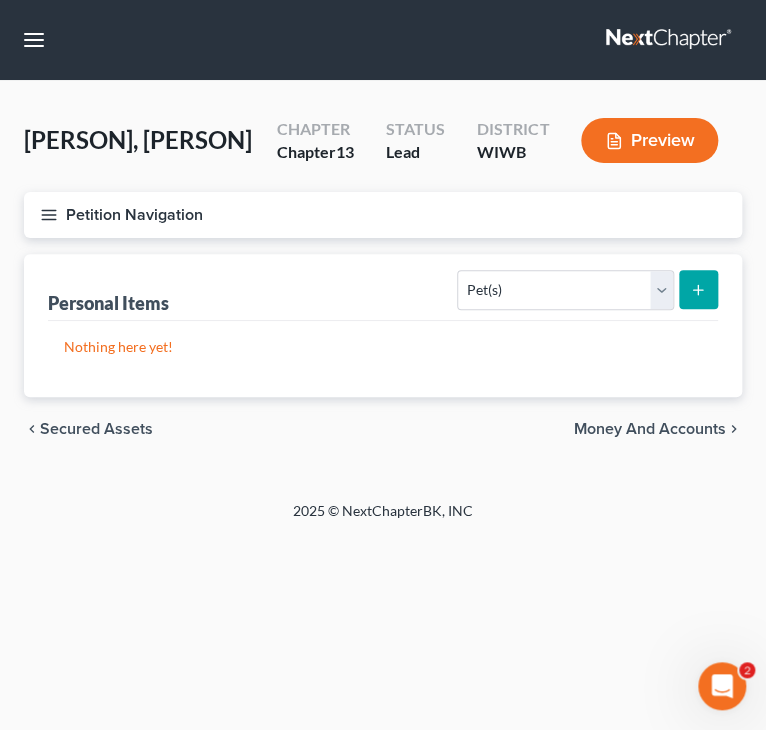 click on "Select Item Type Clothing Collectibles Of Value Electronics Firearms Household Goods Jewelry Other Pet(s) Sports & Hobby Equipment" at bounding box center (587, 338) 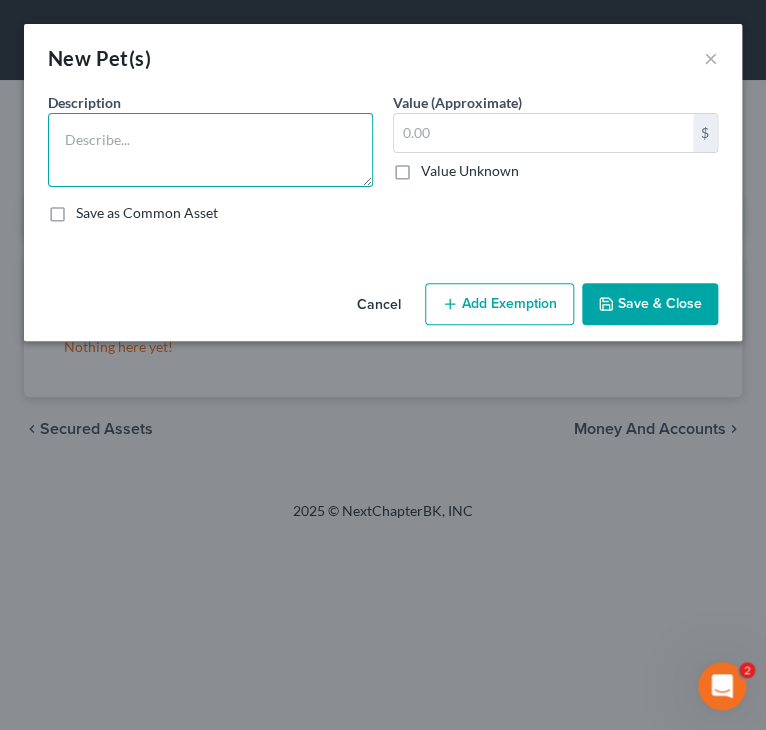 click at bounding box center (210, 150) 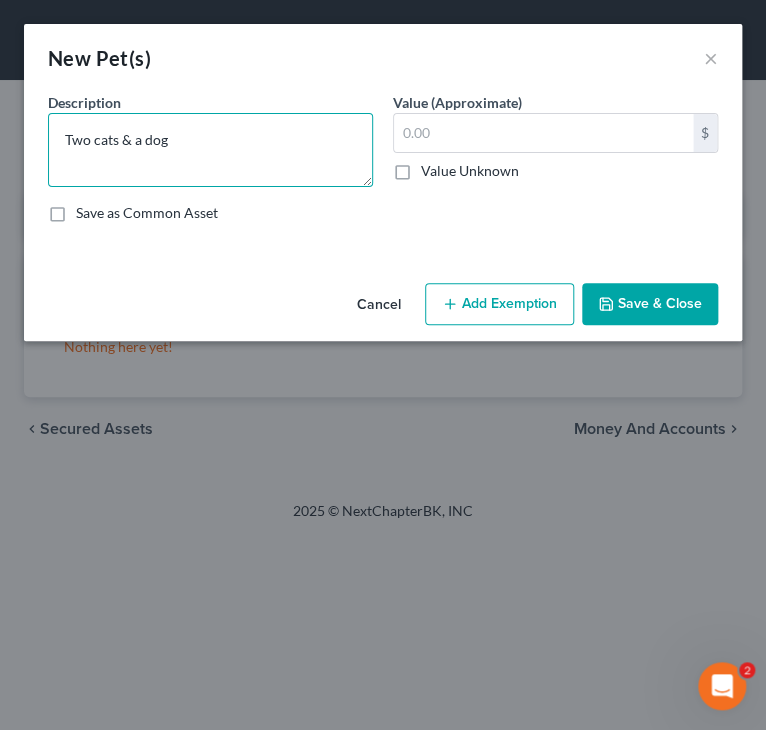 type on "Two cats & a dog" 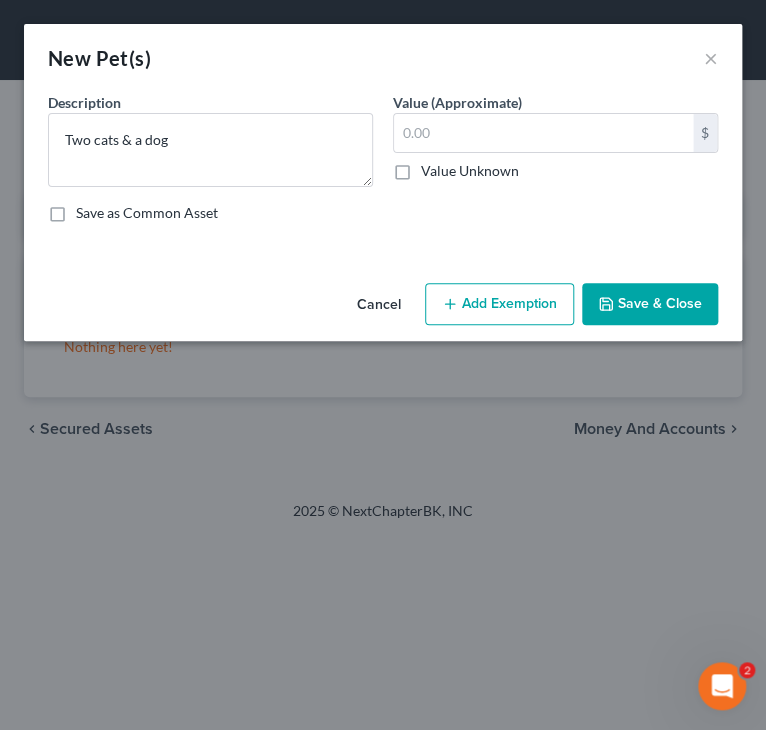 click on "Save & Close" at bounding box center [650, 304] 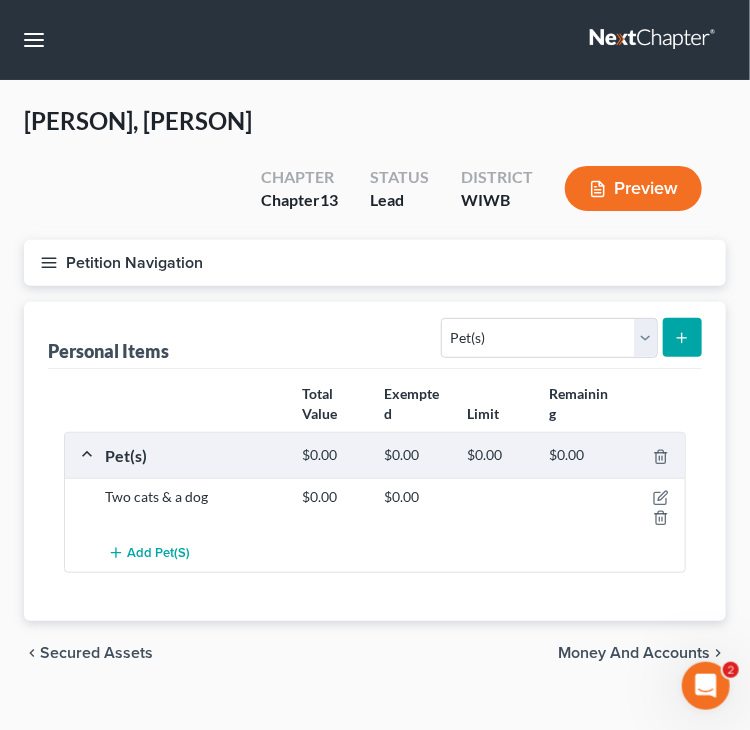 click on "Personal Items Select Item Type Clothing Collectibles Of Value Electronics Firearms Household Goods Jewelry Other Pet(s) Sports & Hobby Equipment" at bounding box center [375, 335] 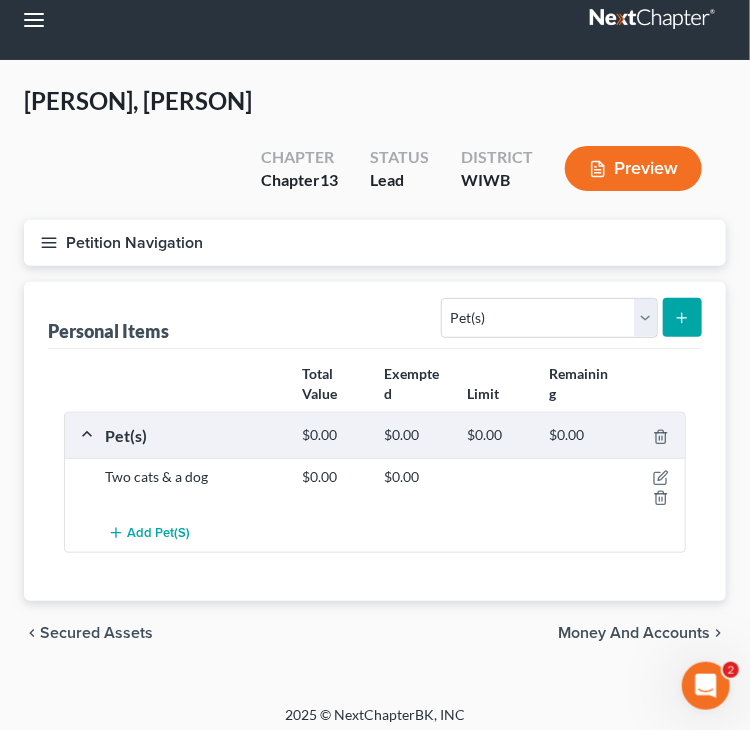 scroll, scrollTop: 29, scrollLeft: 0, axis: vertical 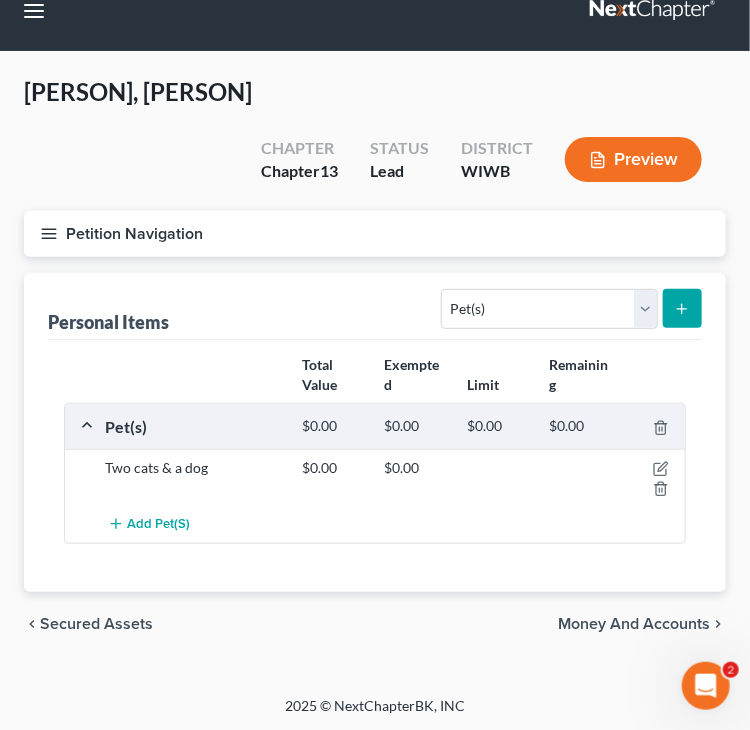 click 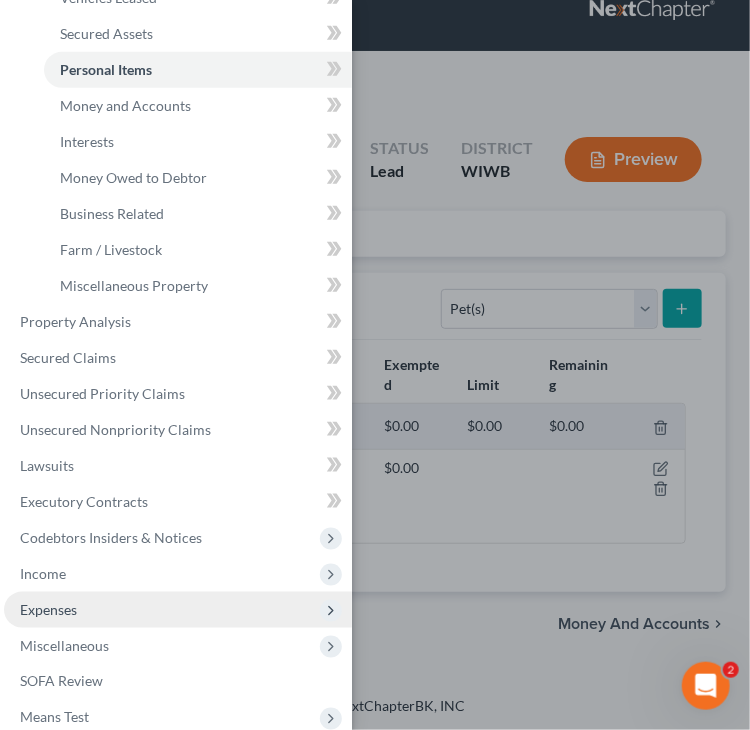 scroll, scrollTop: 300, scrollLeft: 0, axis: vertical 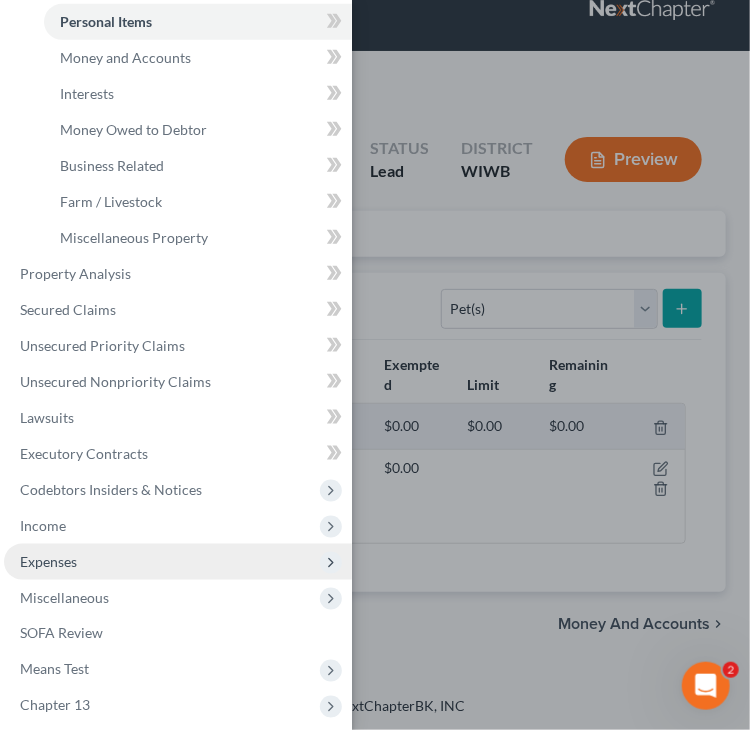 click on "Expenses" at bounding box center (178, 562) 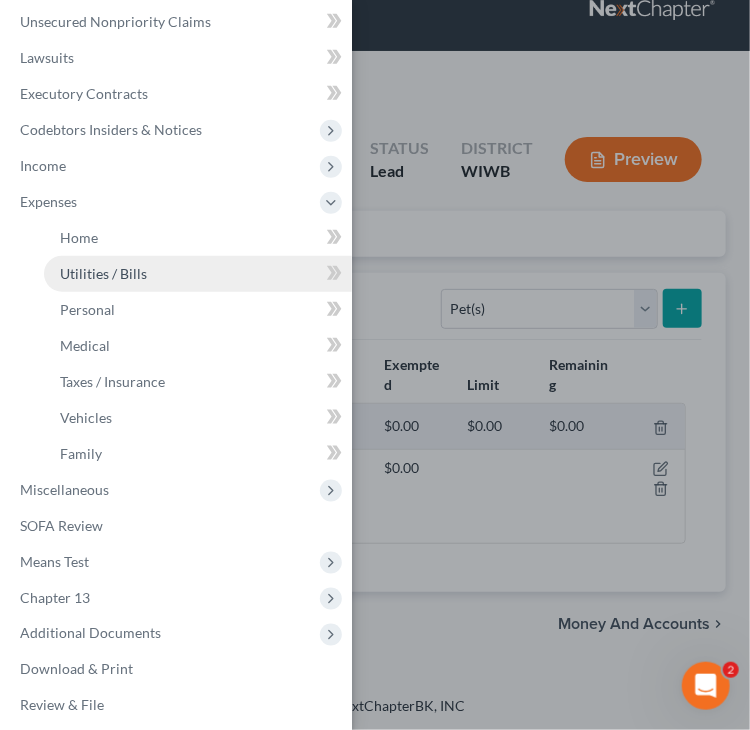 click on "Utilities / Bills" at bounding box center [103, 273] 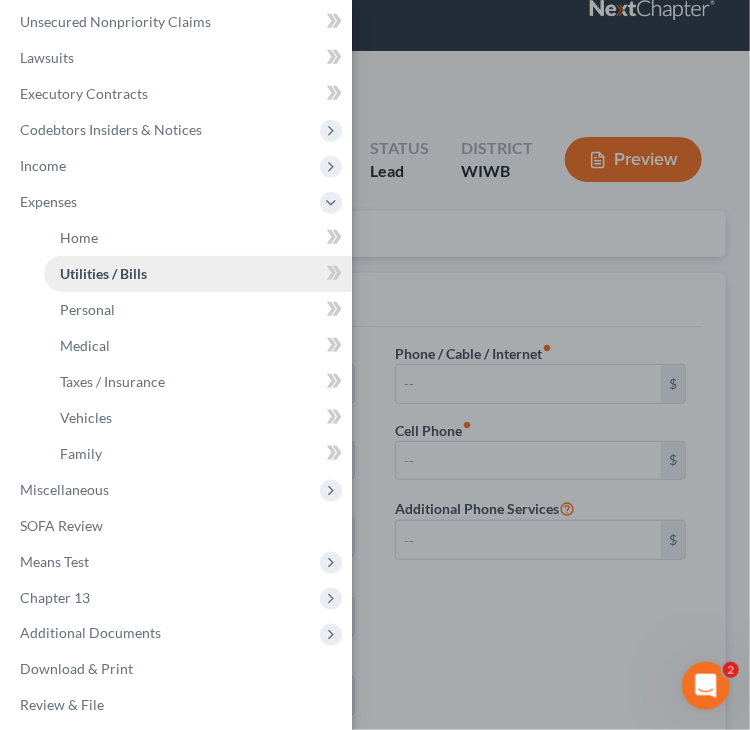 type on "0.00" 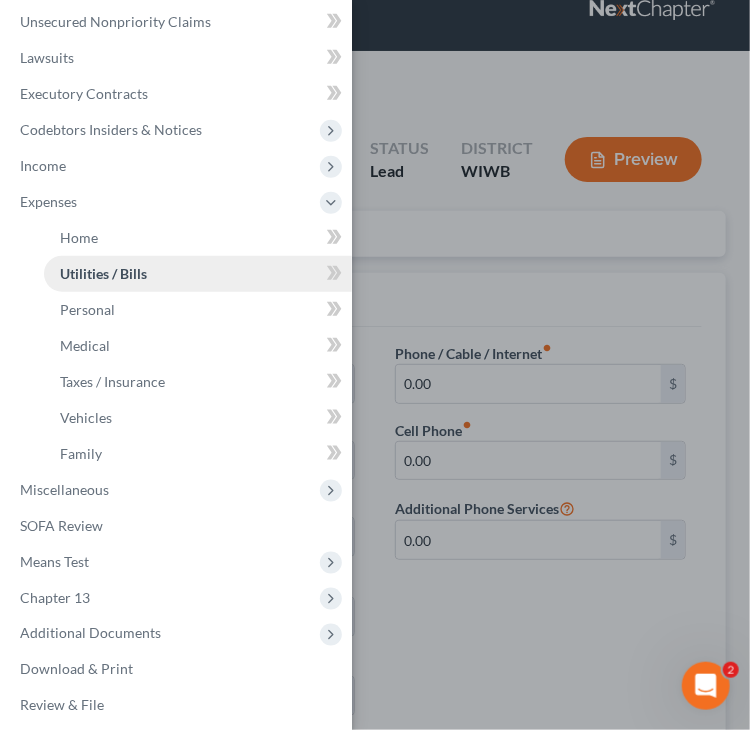 scroll, scrollTop: 0, scrollLeft: 0, axis: both 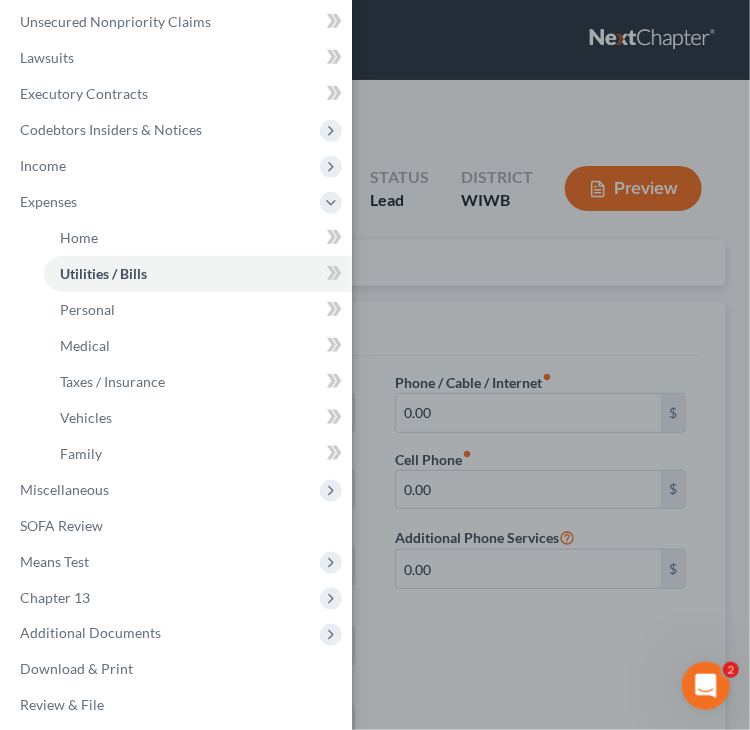 click on "Case Dashboard
Payments
Invoices
Payments
Payments
Credit Report
Client Profile" at bounding box center (375, 365) 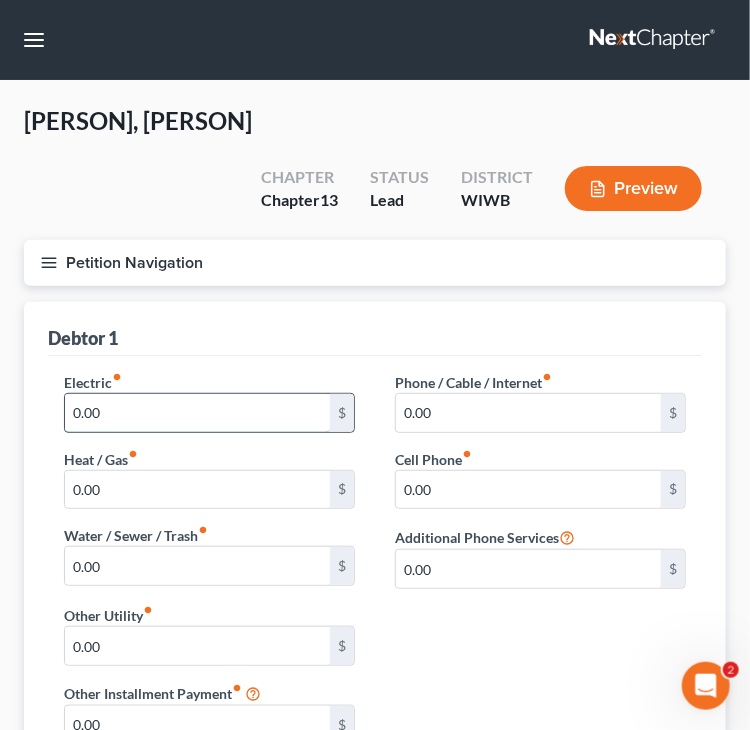 click on "0.00" at bounding box center [197, 413] 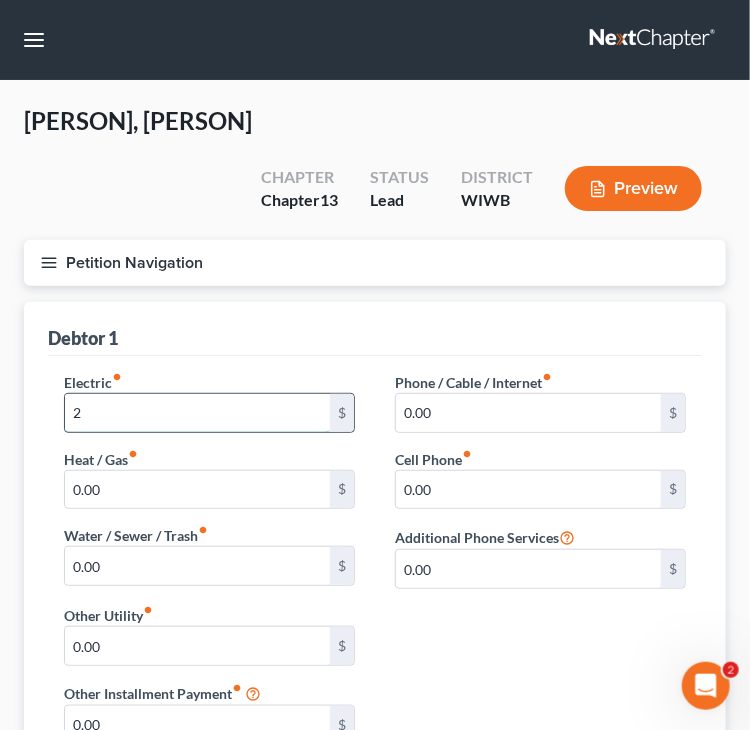 type on "200.00" 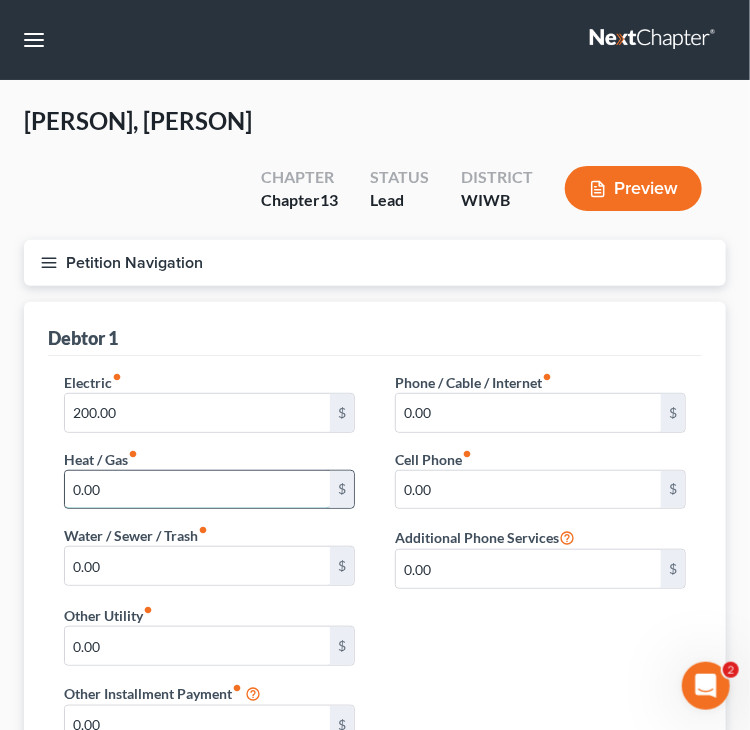 click on "0.00" at bounding box center (197, 490) 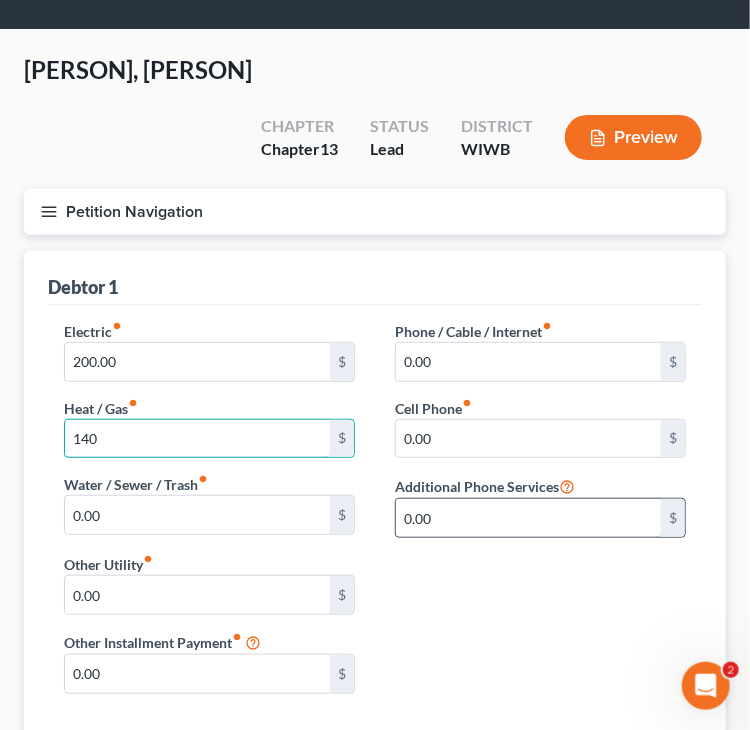 scroll, scrollTop: 100, scrollLeft: 0, axis: vertical 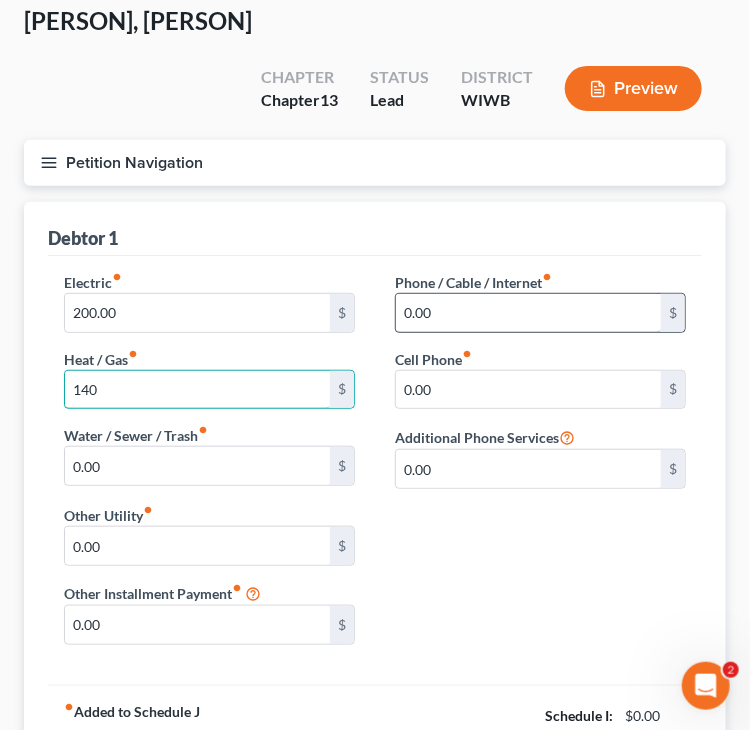 type on "140" 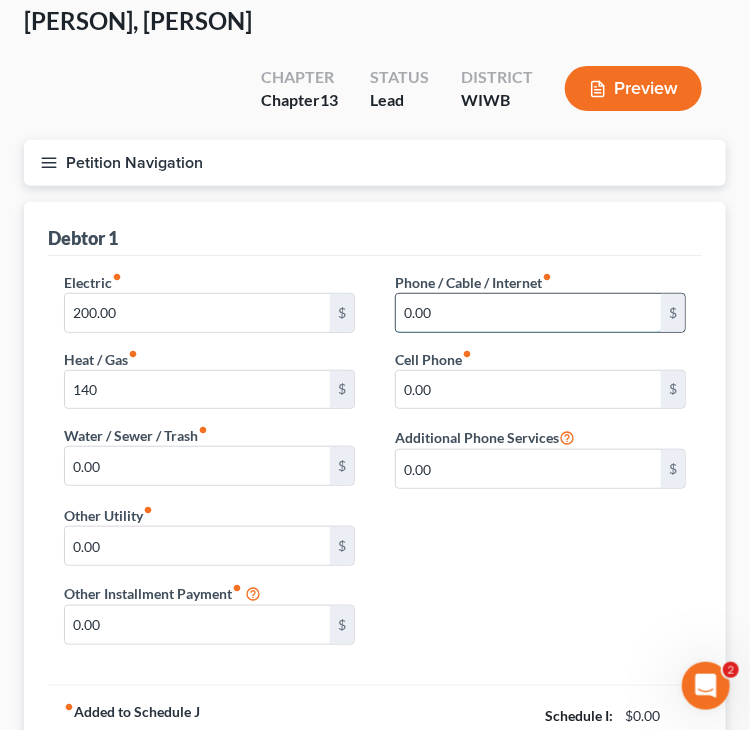 click on "0.00" at bounding box center (528, 313) 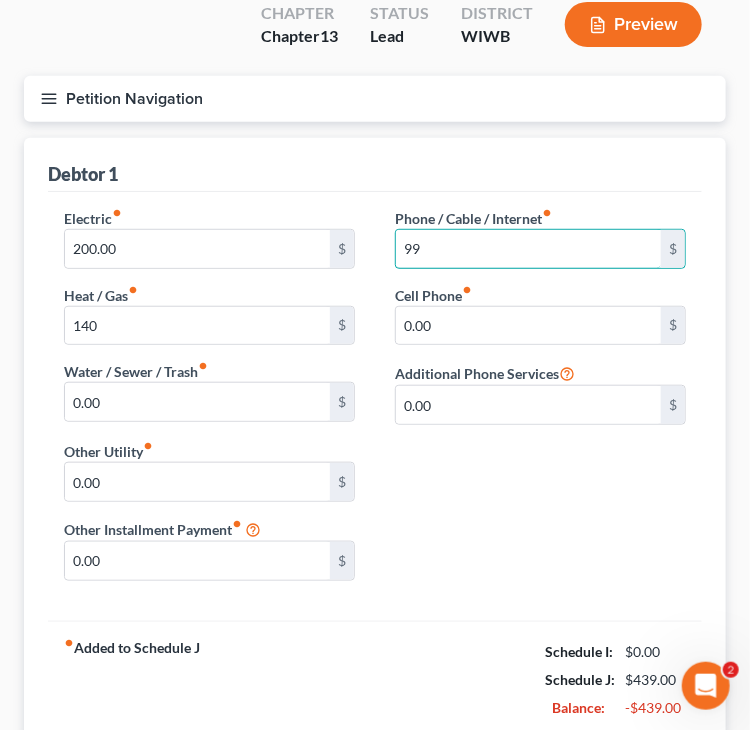 scroll, scrollTop: 200, scrollLeft: 0, axis: vertical 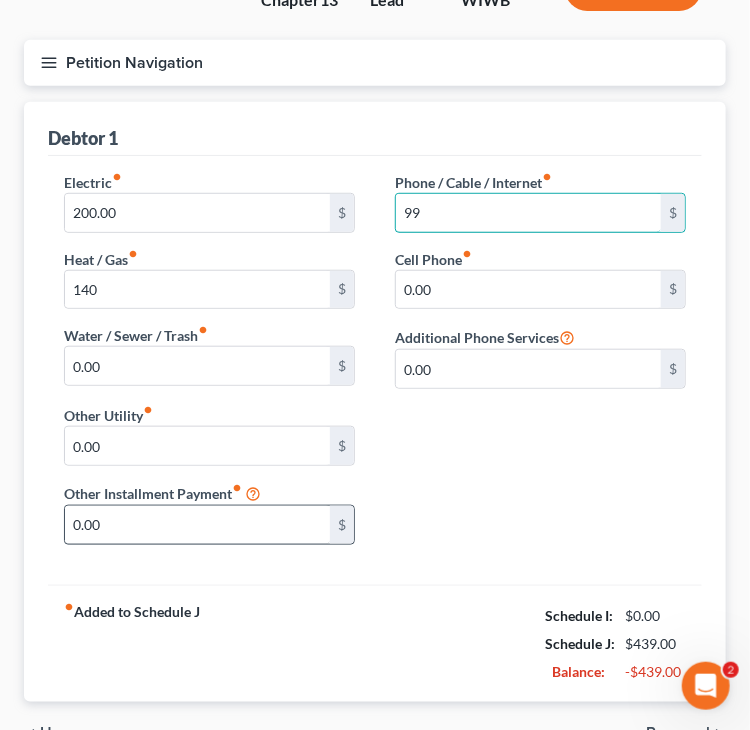 type on "99" 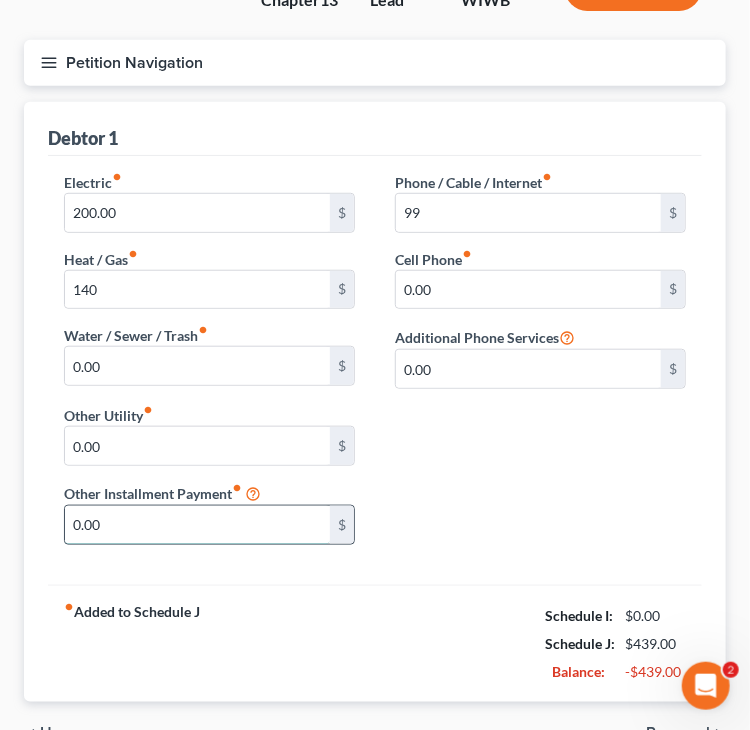 click on "0.00" at bounding box center [197, 525] 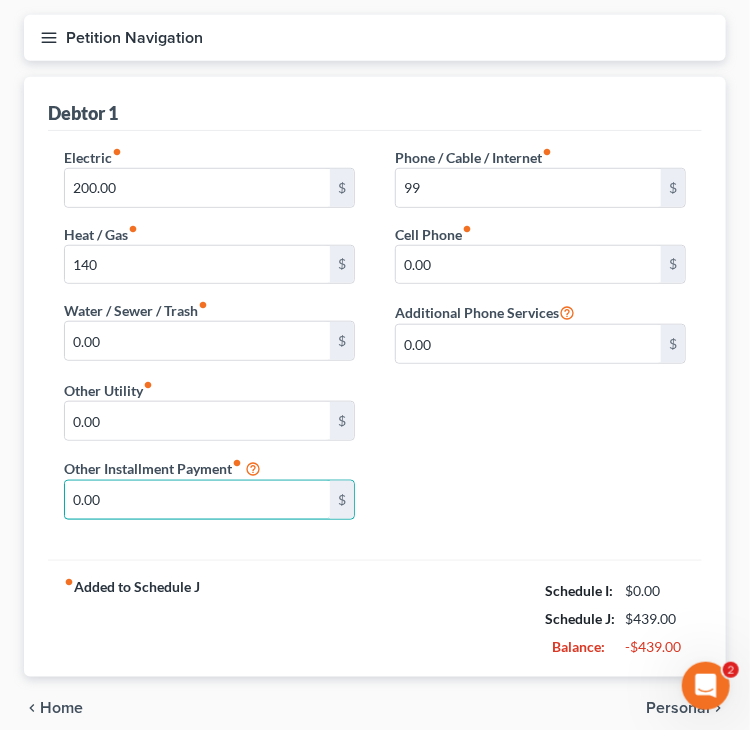 scroll, scrollTop: 300, scrollLeft: 0, axis: vertical 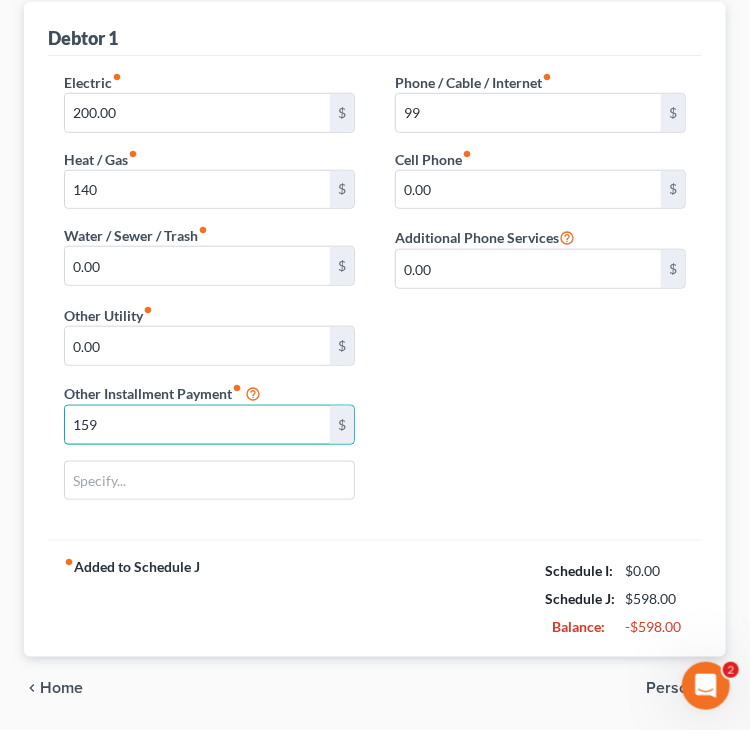type on "159" 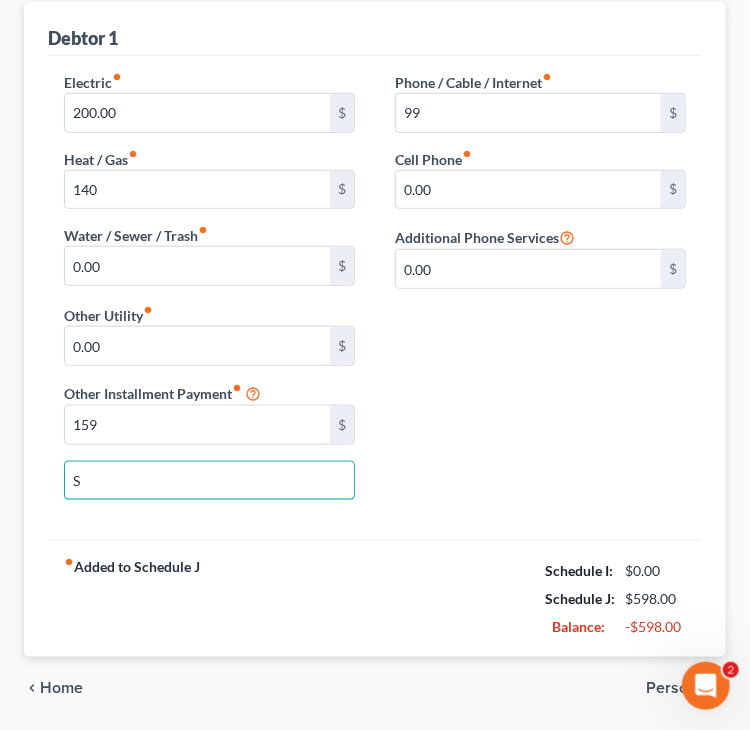 type on "Streaming subscription" 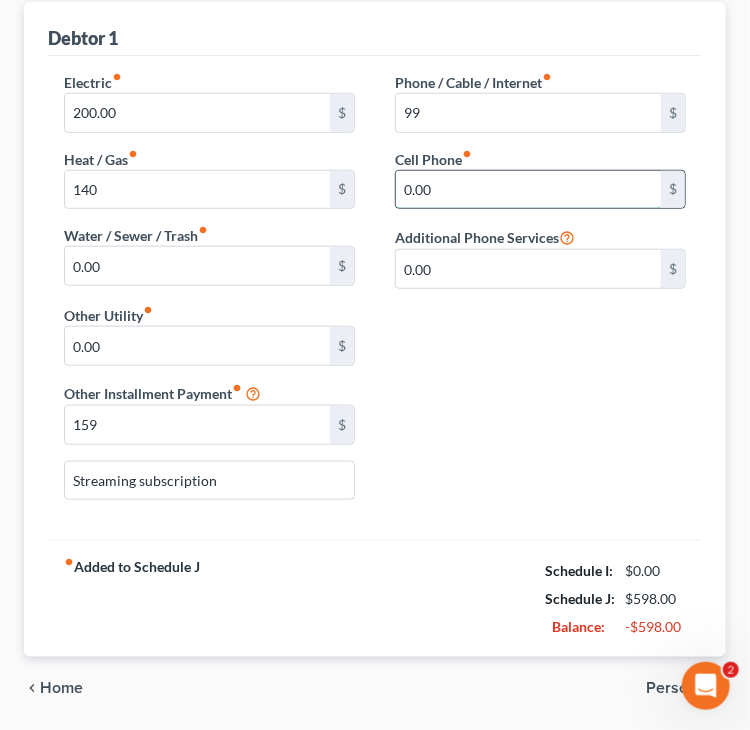click on "0.00" at bounding box center [528, 190] 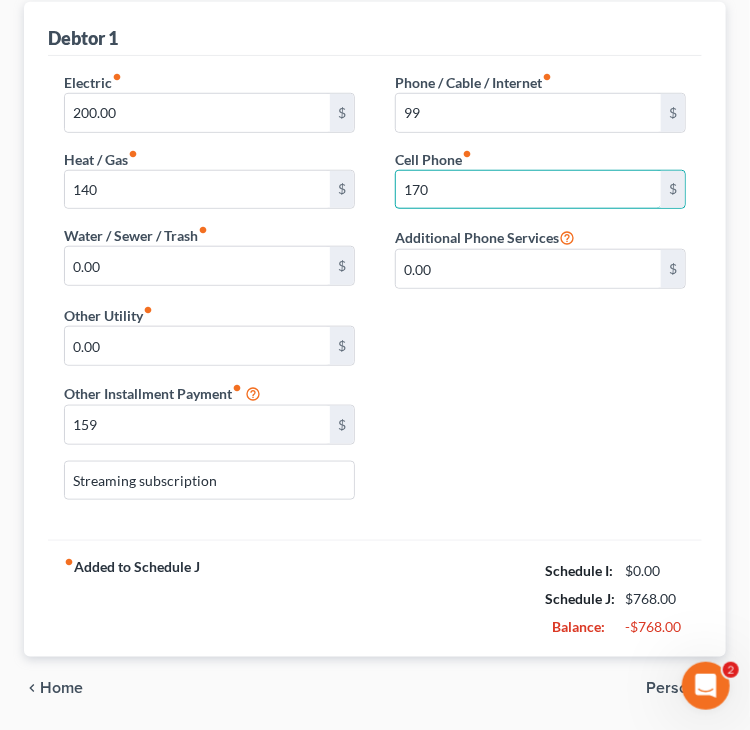 type on "170" 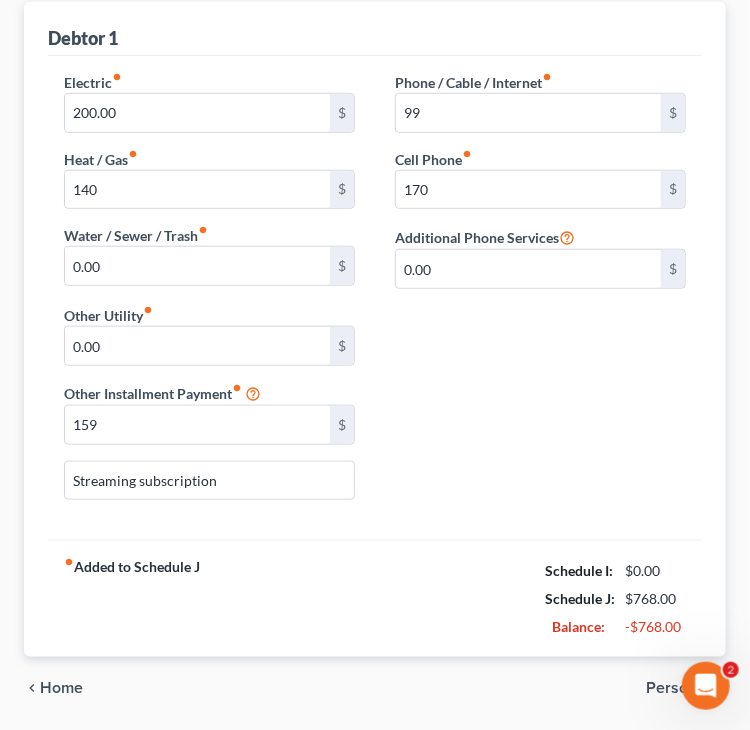 click on "chevron_left
Home
Personal
chevron_right" at bounding box center (375, 689) 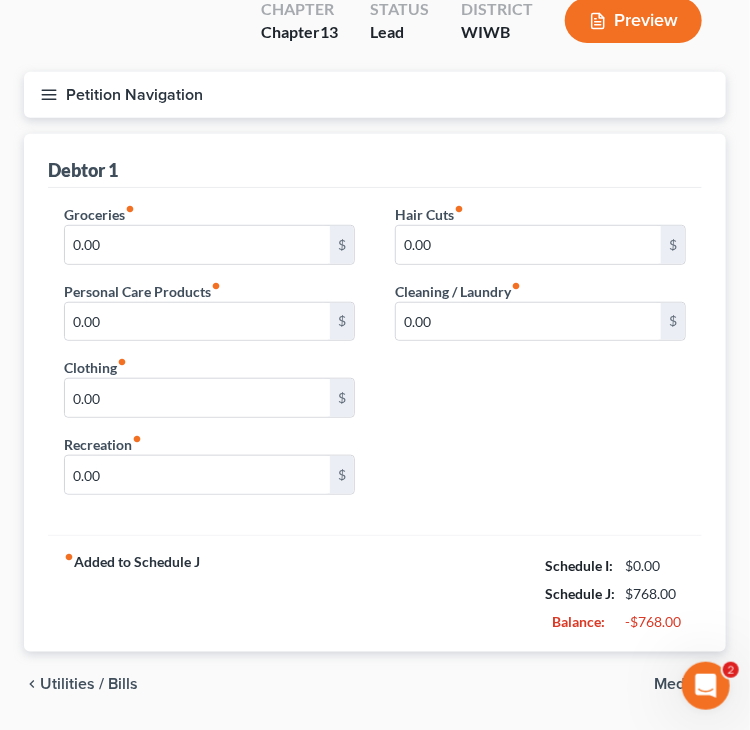 scroll, scrollTop: 0, scrollLeft: 0, axis: both 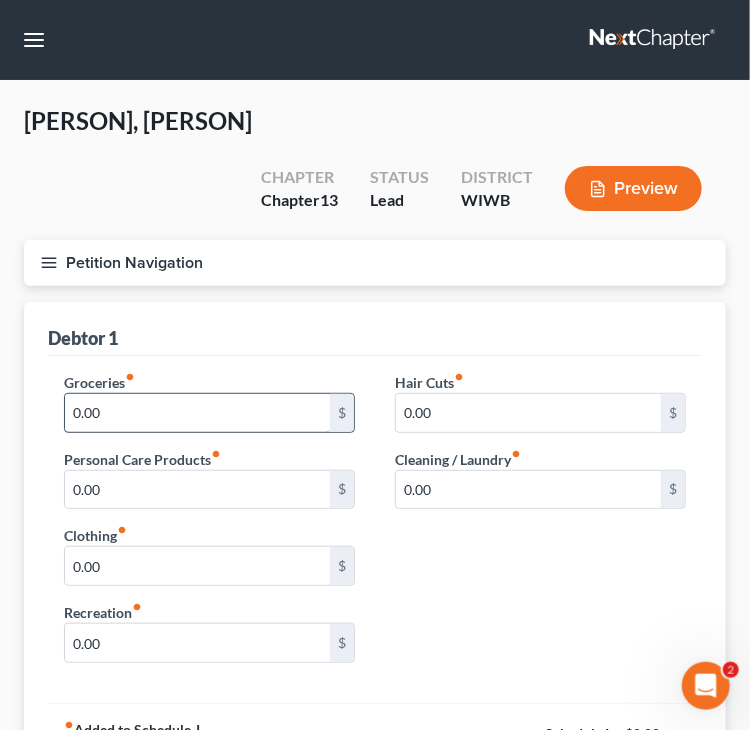 click on "0.00" at bounding box center [197, 413] 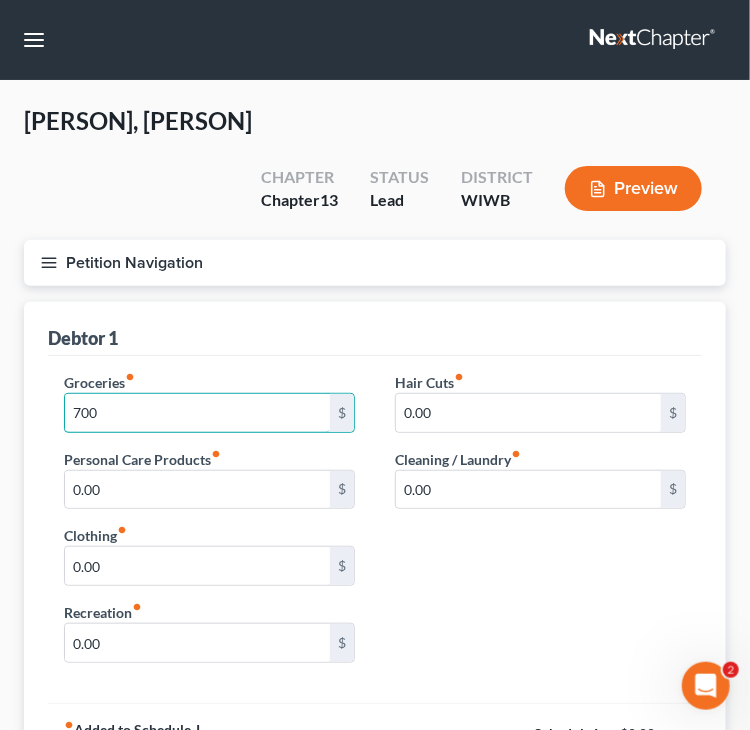 type on "700.00" 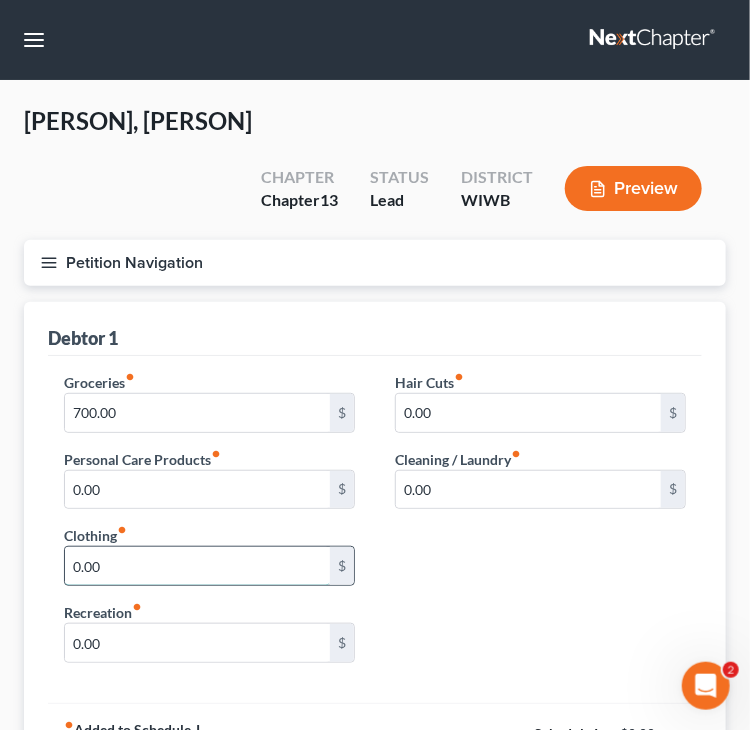click on "0.00" at bounding box center [197, 566] 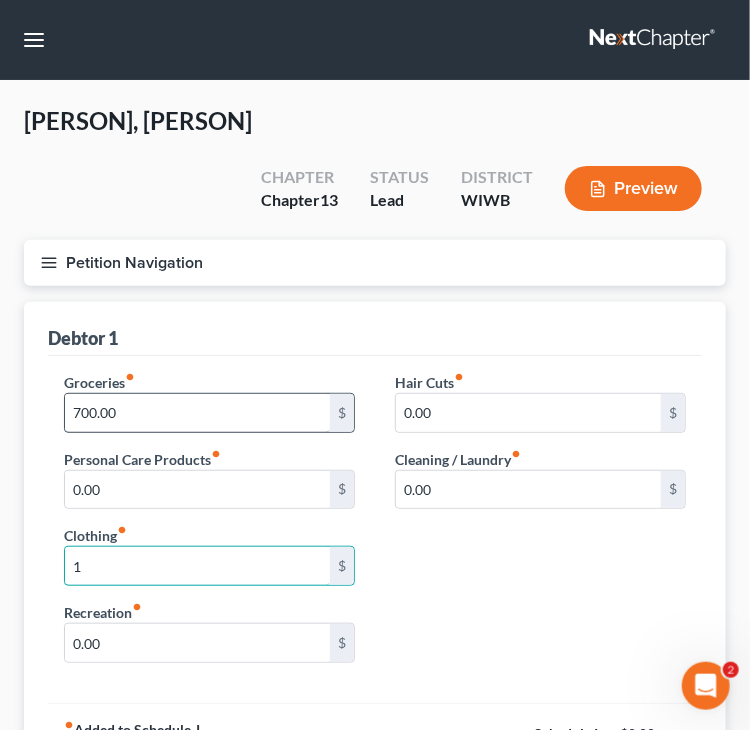 type on "100" 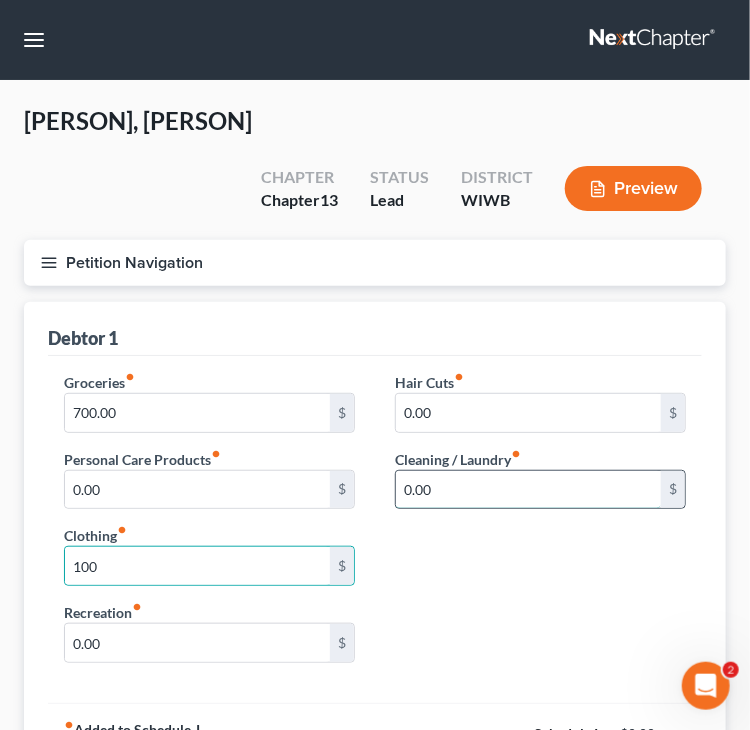 click on "0.00" at bounding box center (528, 490) 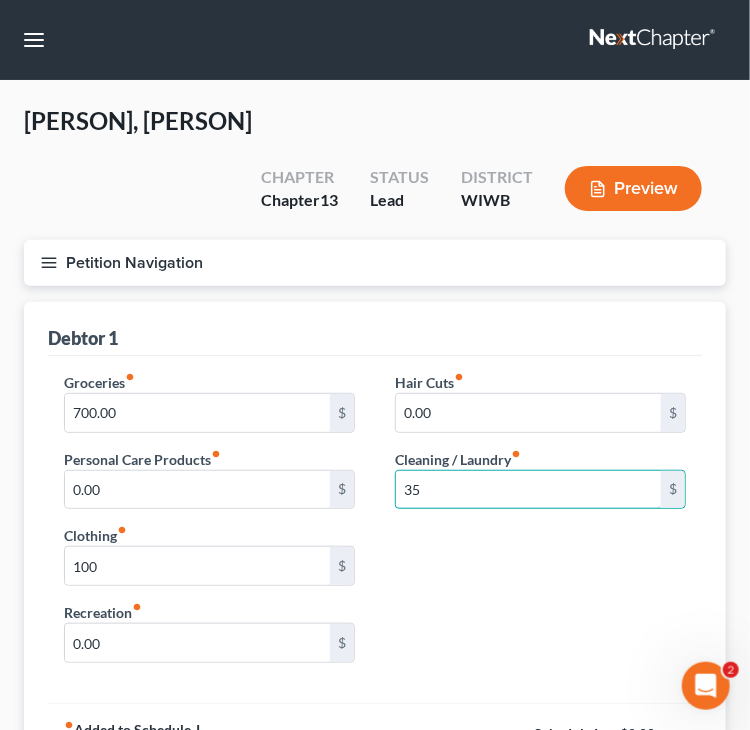type on "35" 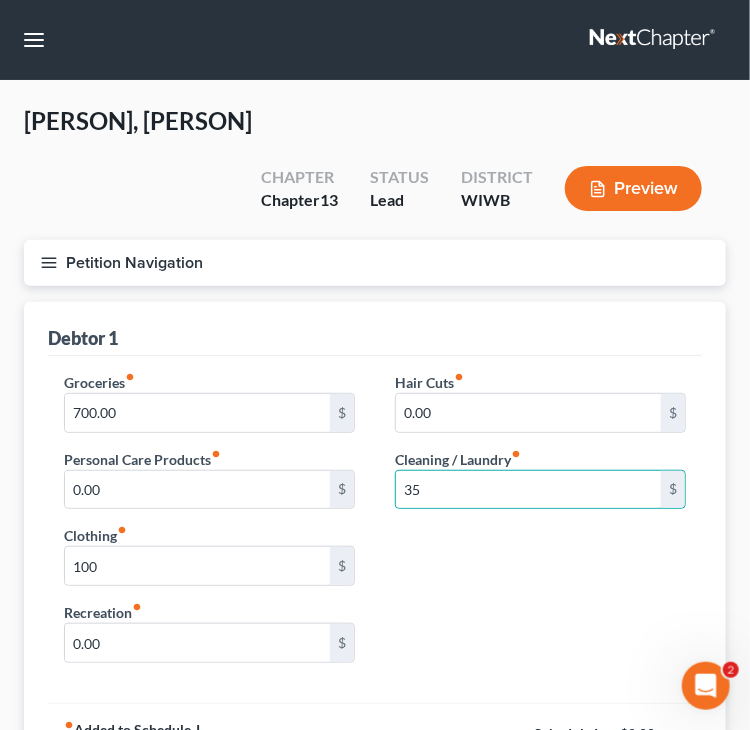 click on "Groceries  fiber_manual_record 700.00 $ Personal Care Products  fiber_manual_record 0.00 $ Hair Cuts  fiber_manual_record 0.00 $ Cleaning / Laundry  fiber_manual_record 35 $ Clothing  fiber_manual_record 100 $ Recreation  fiber_manual_record 0.00 $" at bounding box center (375, 525) 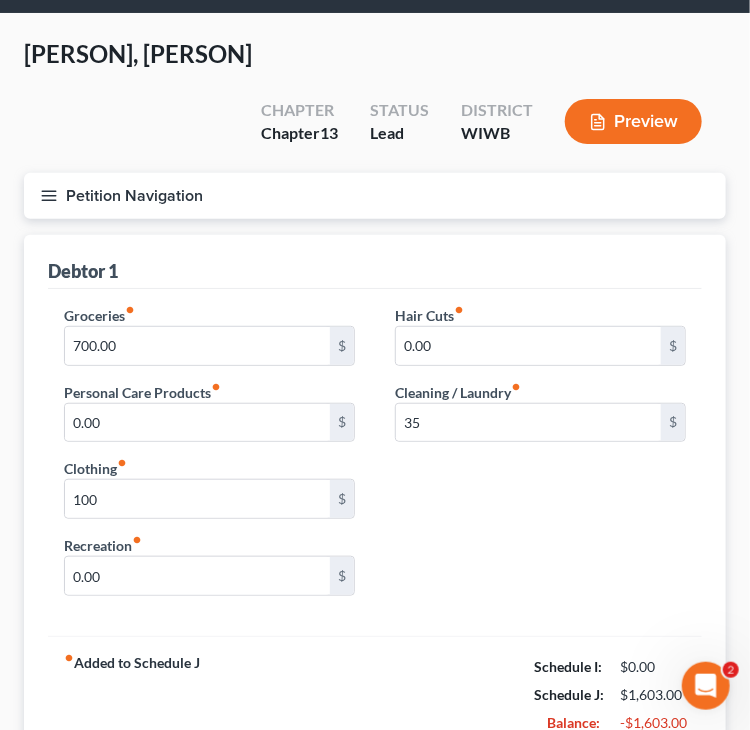 scroll, scrollTop: 100, scrollLeft: 0, axis: vertical 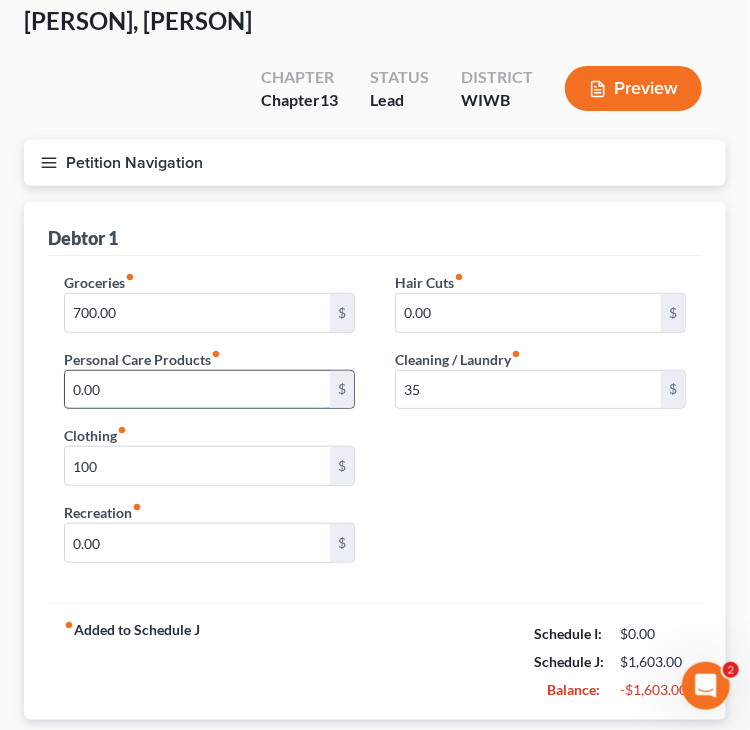 click on "0.00" at bounding box center [197, 390] 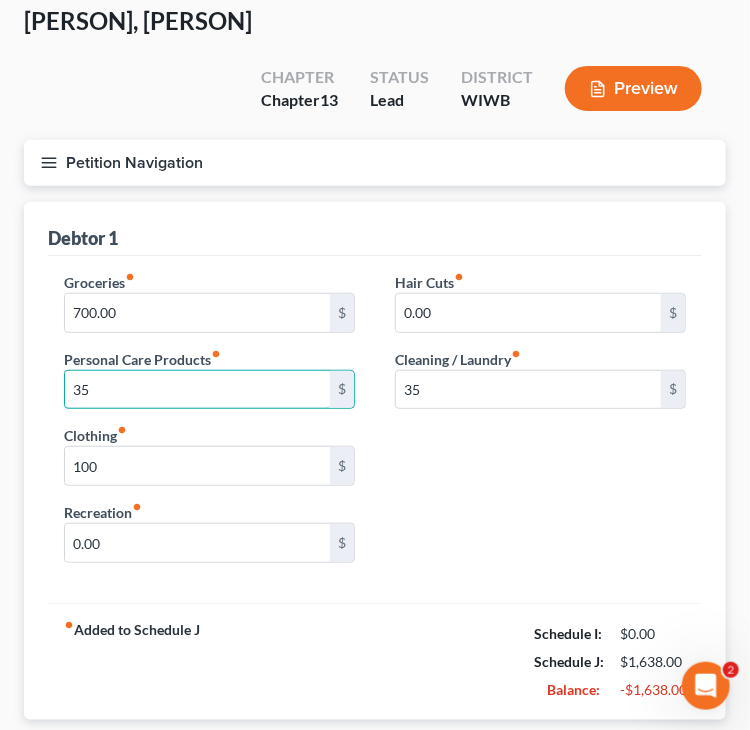 type on "35" 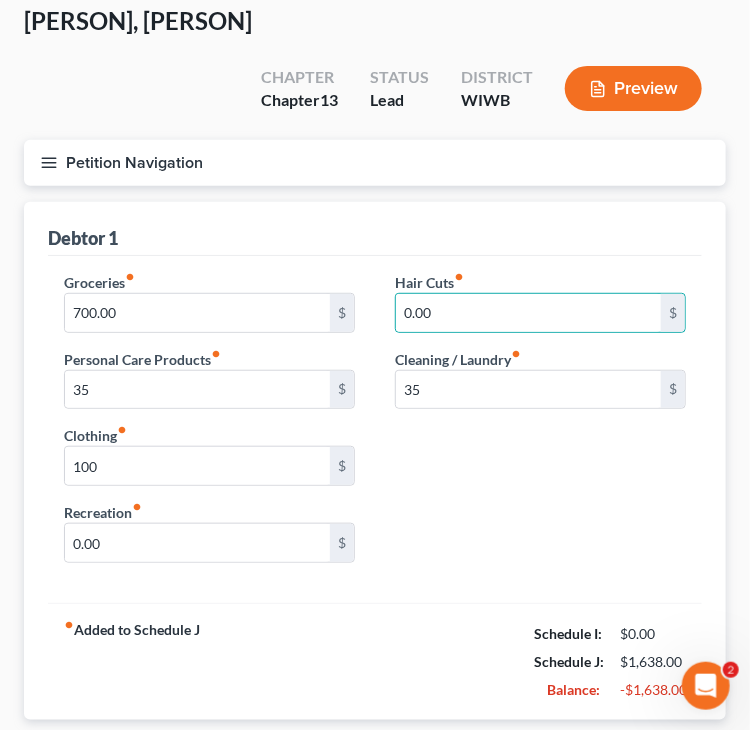 click on "Groceries  fiber_manual_record 700.00 $ Personal Care Products  fiber_manual_record 35 $ Hair Cuts  fiber_manual_record 0.00 $ Cleaning / Laundry  fiber_manual_record 35 $ Clothing  fiber_manual_record 100 $ Recreation  fiber_manual_record 0.00 $" at bounding box center [375, 425] 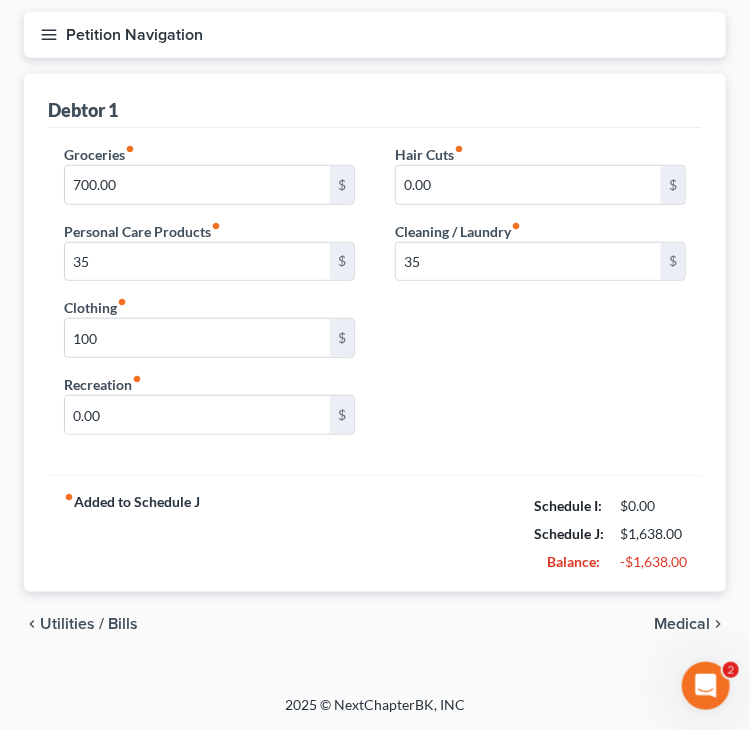 click on "Medical" at bounding box center [682, 624] 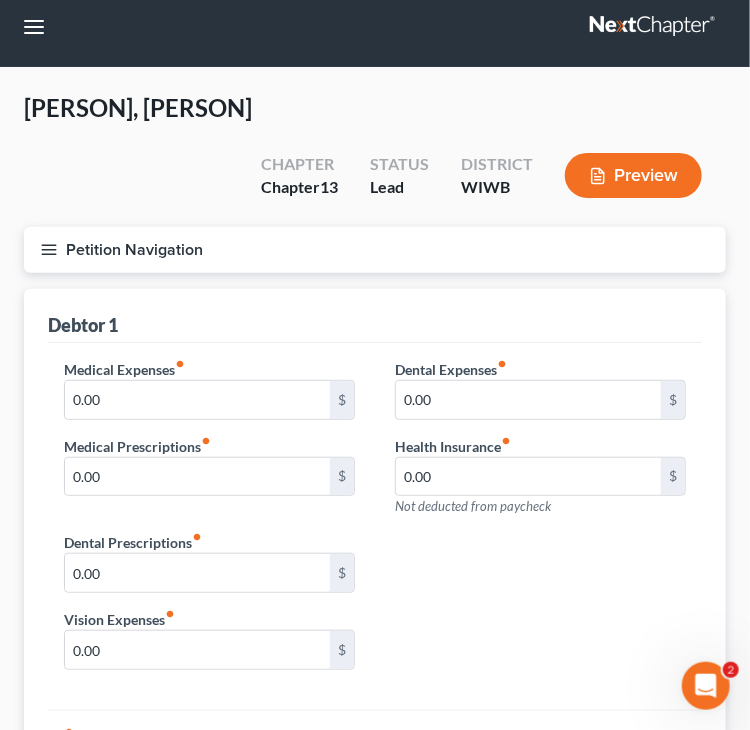 scroll, scrollTop: 0, scrollLeft: 0, axis: both 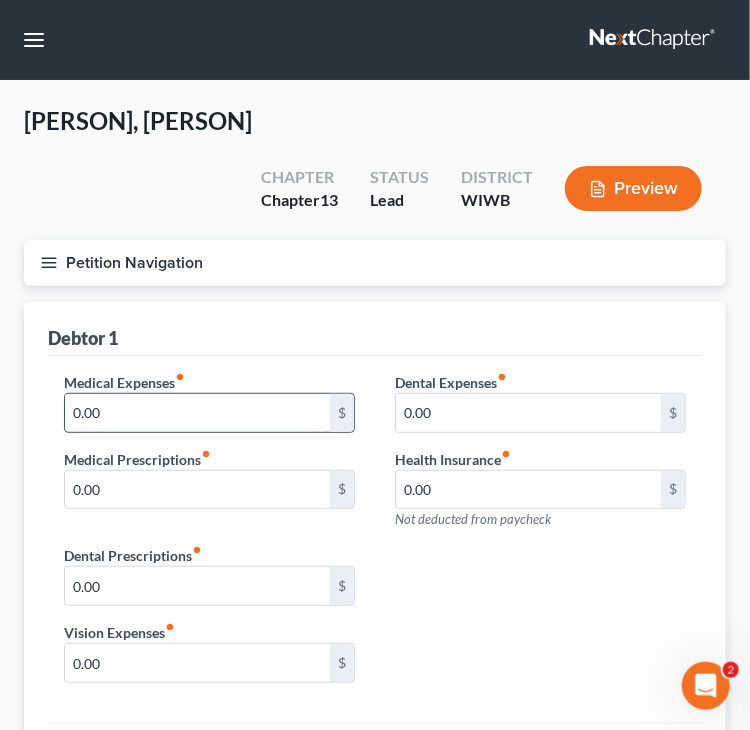 click on "0.00" at bounding box center [197, 413] 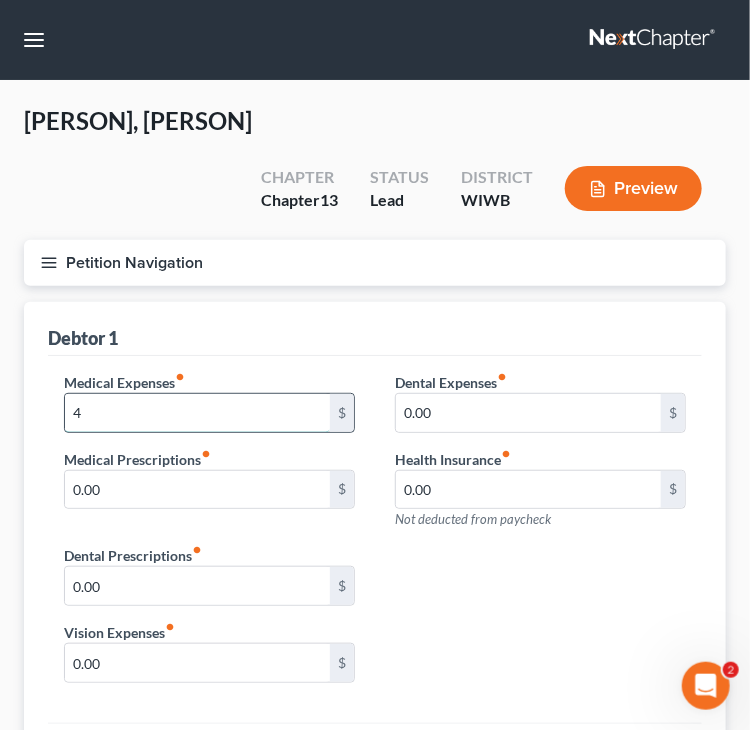 type on "40.00" 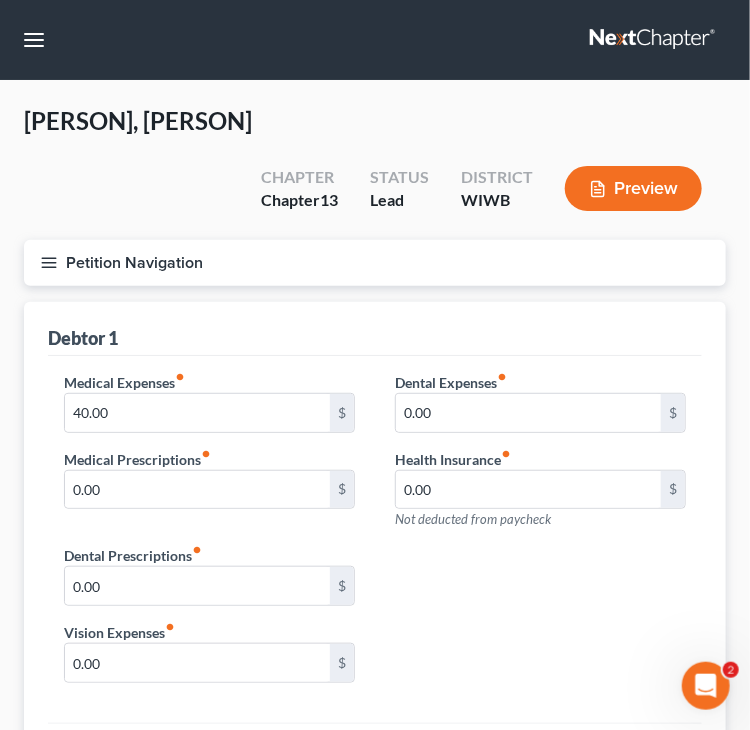click on "Medical Expenses  fiber_manual_record 40.00 $ Medical Prescriptions  fiber_manual_record 0.00 $ Dental Expenses  fiber_manual_record 0.00 $ Health Insurance  fiber_manual_record 0.00 $ Not deducted from paycheck Dental Prescriptions  fiber_manual_record 0.00 $ Vision Expenses  fiber_manual_record 0.00 $" at bounding box center (375, 535) 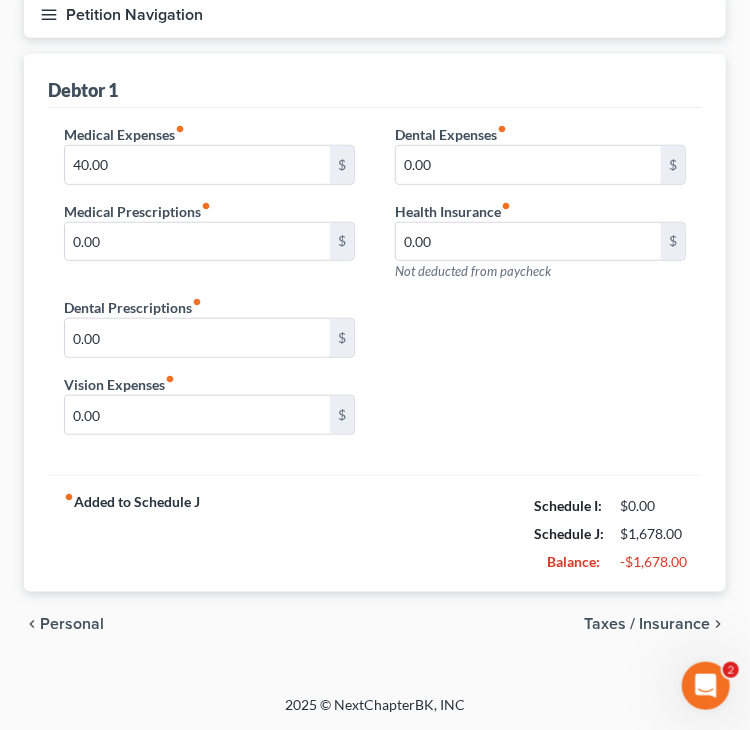 click on "Taxes / Insurance" at bounding box center [647, 624] 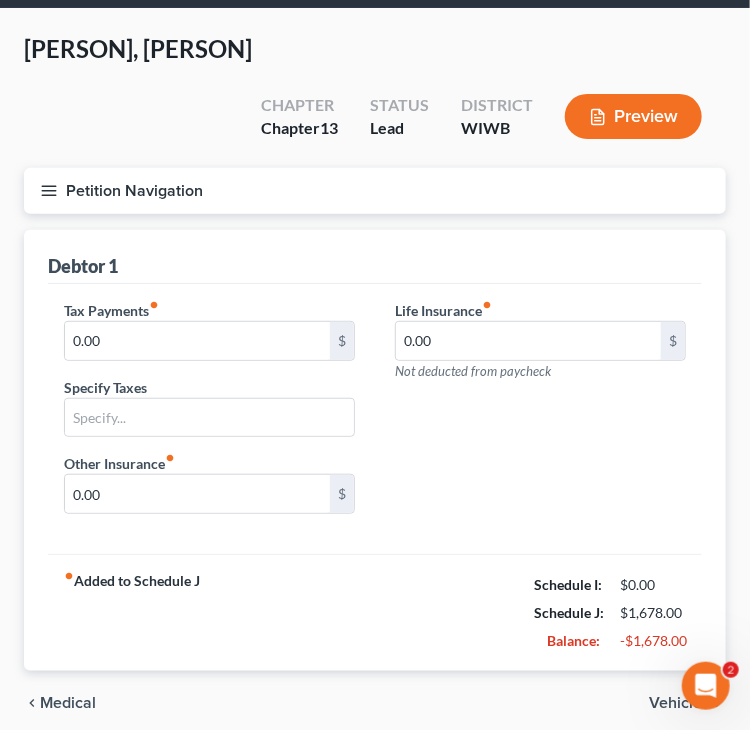 scroll, scrollTop: 0, scrollLeft: 0, axis: both 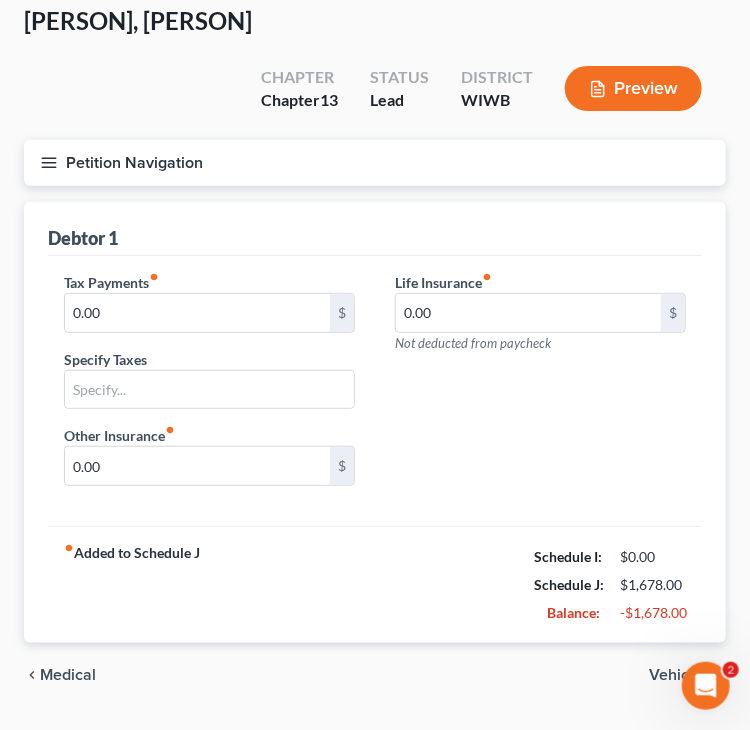 click on "Vehicles" at bounding box center [679, 675] 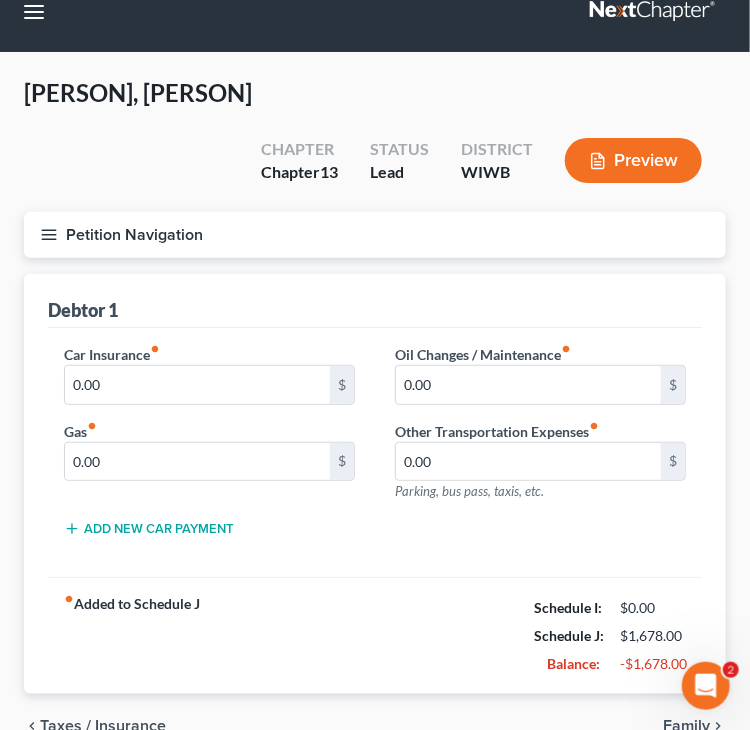 scroll, scrollTop: 0, scrollLeft: 0, axis: both 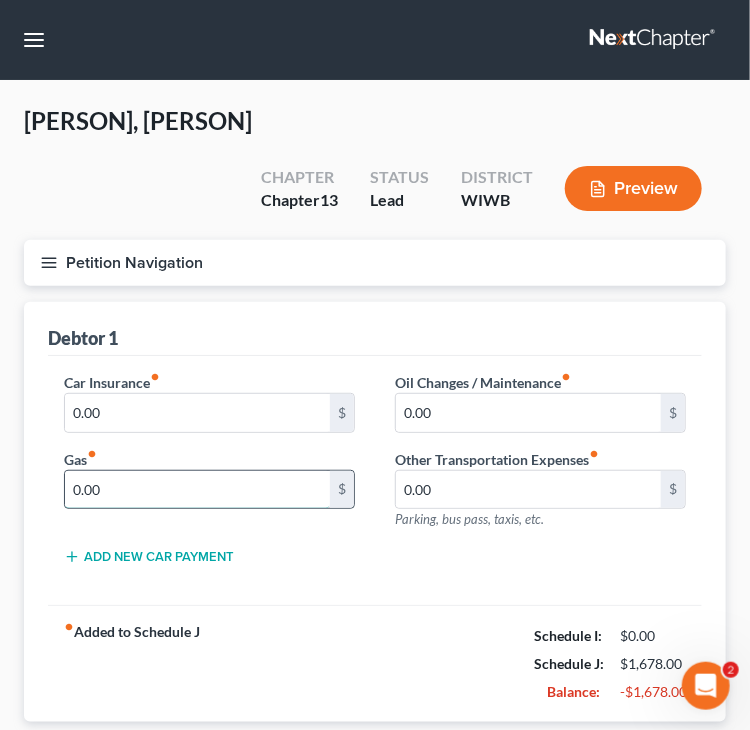 click on "0.00" at bounding box center (197, 490) 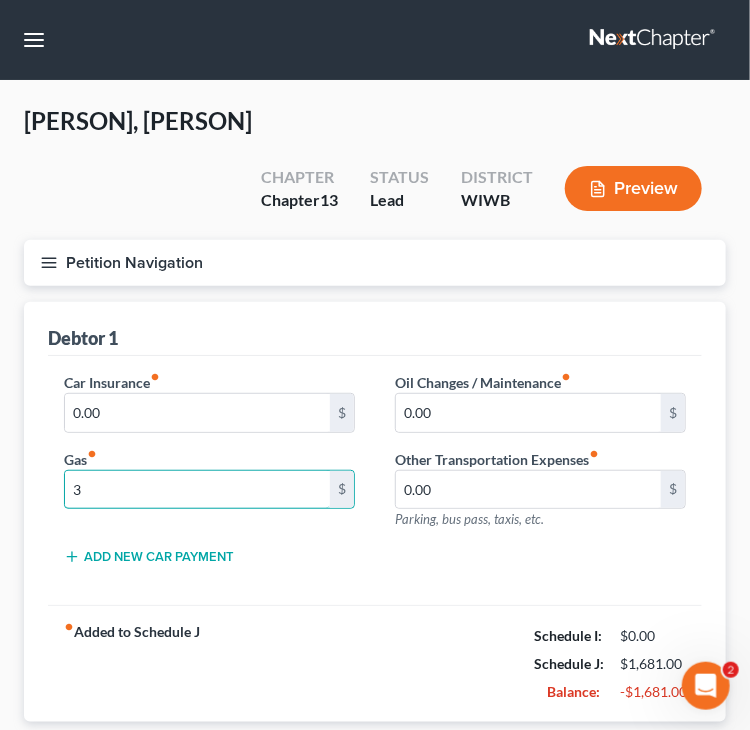 type on "300" 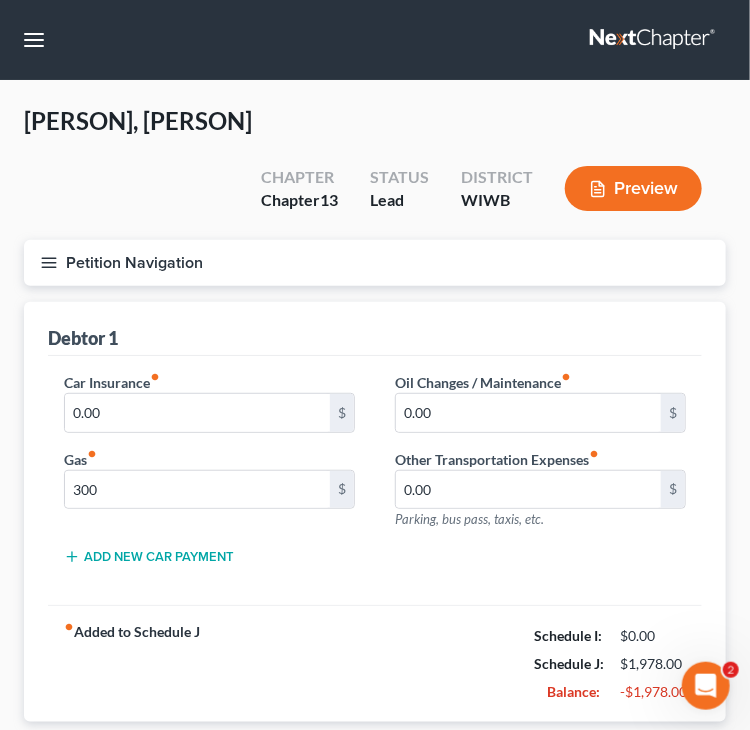 click on "Car Insurance  fiber_manual_record 0.00 $ Gas  fiber_manual_record 300 $ Oil Changes / Maintenance  fiber_manual_record 0.00 $ Other Transportation Expenses  fiber_manual_record 0.00 $ Parking, bus pass, taxis, etc. Add New Car Payment" at bounding box center [375, 481] 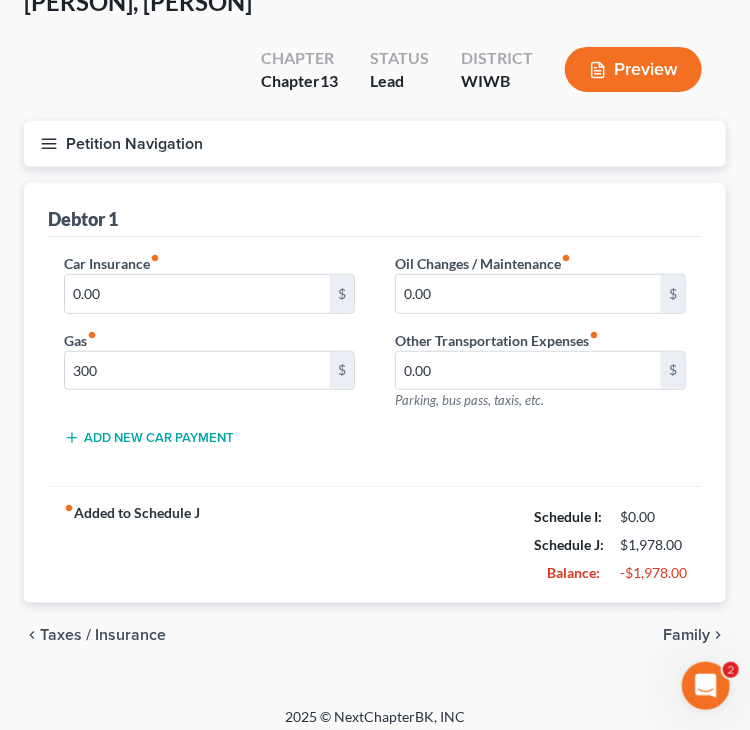 scroll, scrollTop: 131, scrollLeft: 0, axis: vertical 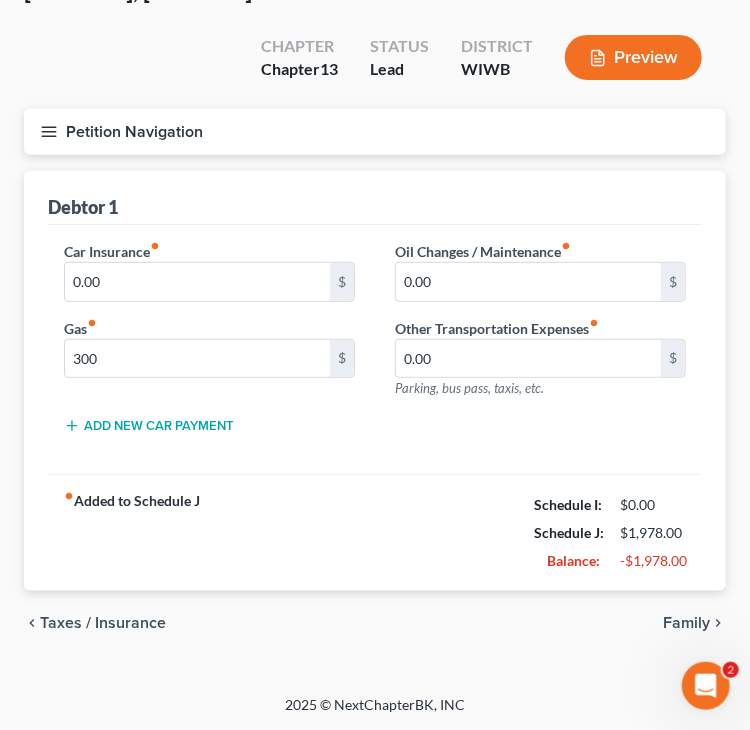 click on "Family" at bounding box center [686, 623] 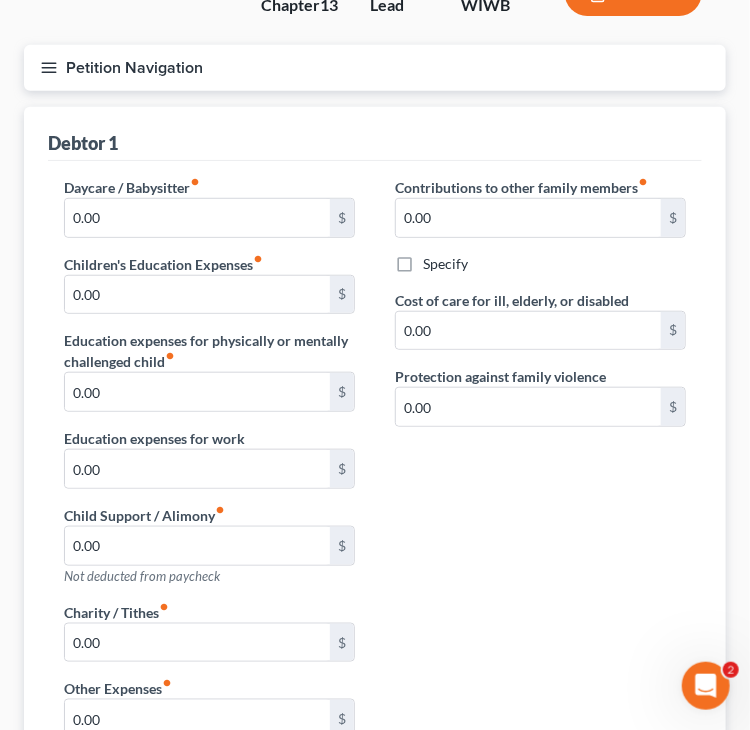 scroll, scrollTop: 200, scrollLeft: 0, axis: vertical 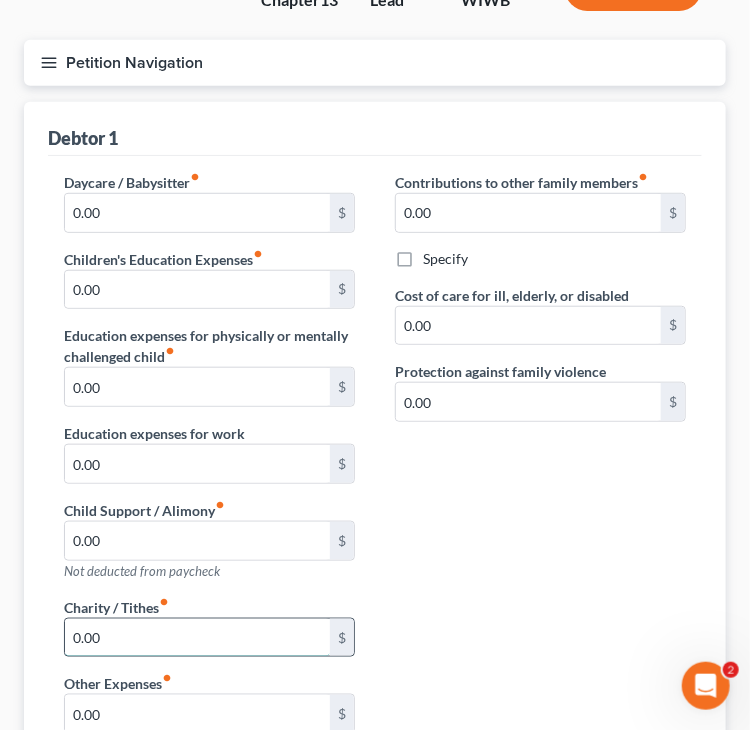 click on "0.00" at bounding box center (197, 638) 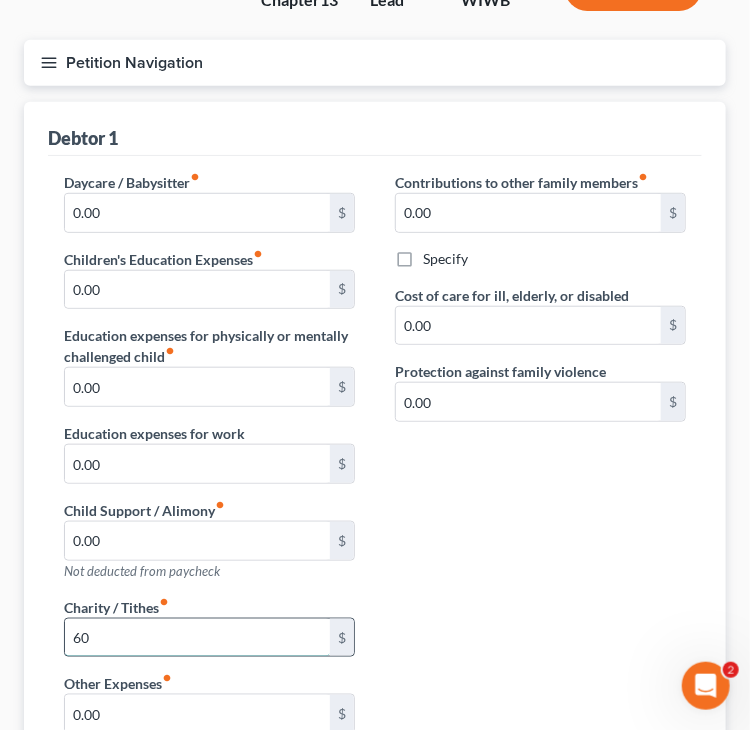 type on "60" 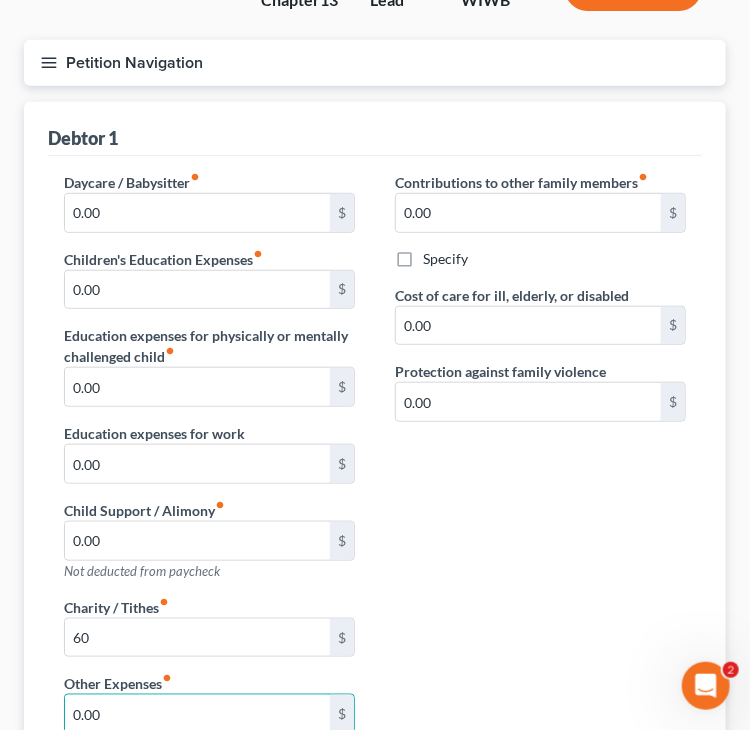 click on "Contributions to other family members  fiber_manual_record 0.00 $ Specify Cost of care for ill, elderly, or disabled 0.00 $ Protection against family violence 0.00 $" at bounding box center (540, 384) 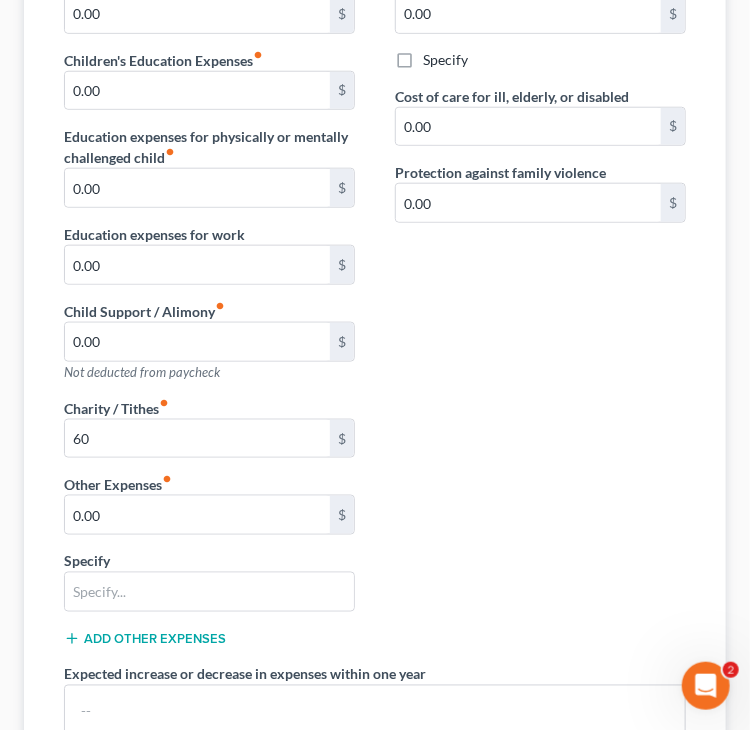 scroll, scrollTop: 400, scrollLeft: 0, axis: vertical 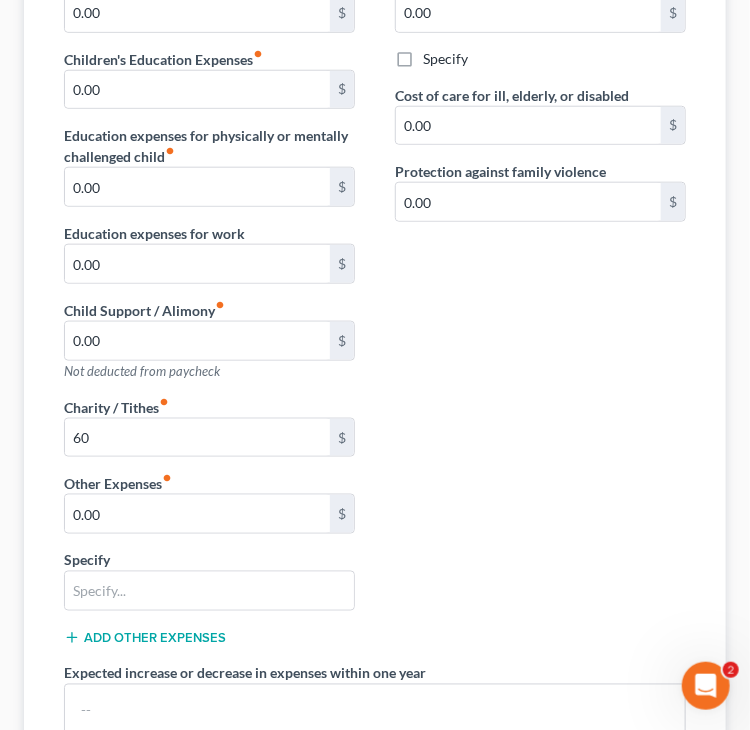 click on "Debtor 1 Daycare / Babysitter fiber_manual_record 0.00 $ Children's Education Expenses fiber_manual_record 0.00 $ Education expenses for physically or mentally challenged child fiber_manual_record 0.00 $ Education expenses for work 0.00 $ Child Support / Alimony fiber_manual_record 0.00 $ Not deducted from paycheck Contributions to other family members fiber_manual_record 0.00 $ Specify Cost of care for ill, elderly, or disabled 0.00 $ Protection against family violence 0.00 $ Charity / Tithes fiber_manual_record 60 $ Other Expenses fiber_manual_record 0.00 $ Specify Add Other Expenses Expected increase or decrease in expenses within one year Do expenses include the expenses of people other than yourself and your dependents? Yes No fiber_manual_record Added to Schedule J Schedule I: $0.00 Schedule J: $2,038.00 Balance: -$2,038.00" at bounding box center (375, 441) 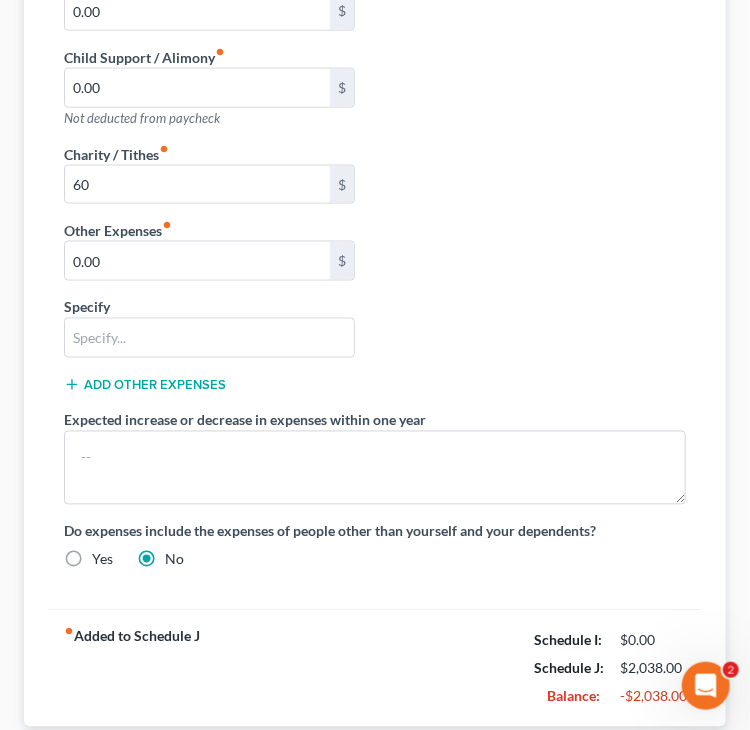 scroll, scrollTop: 700, scrollLeft: 0, axis: vertical 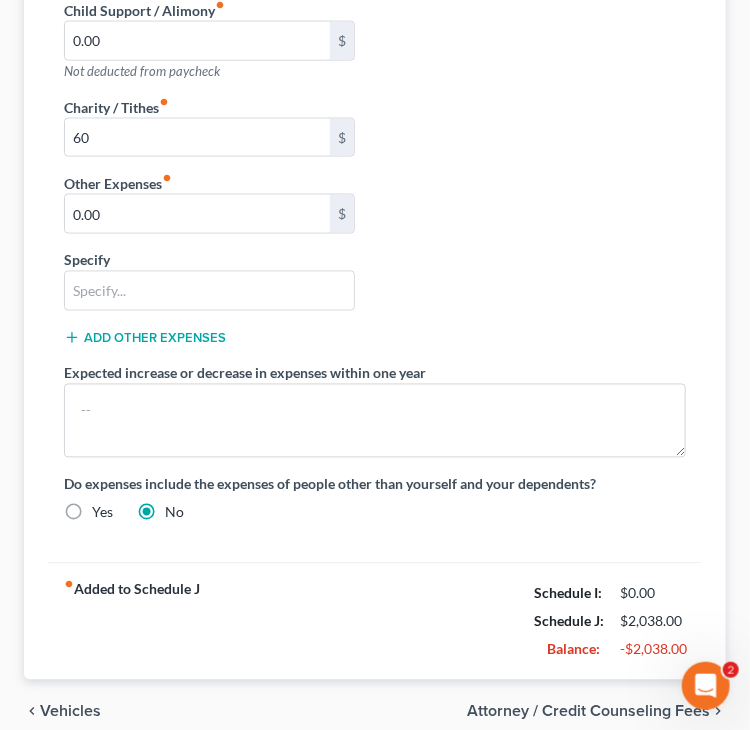 click on "chevron_left
Vehicles
Attorney / Credit Counseling Fees
chevron_right" at bounding box center (375, 712) 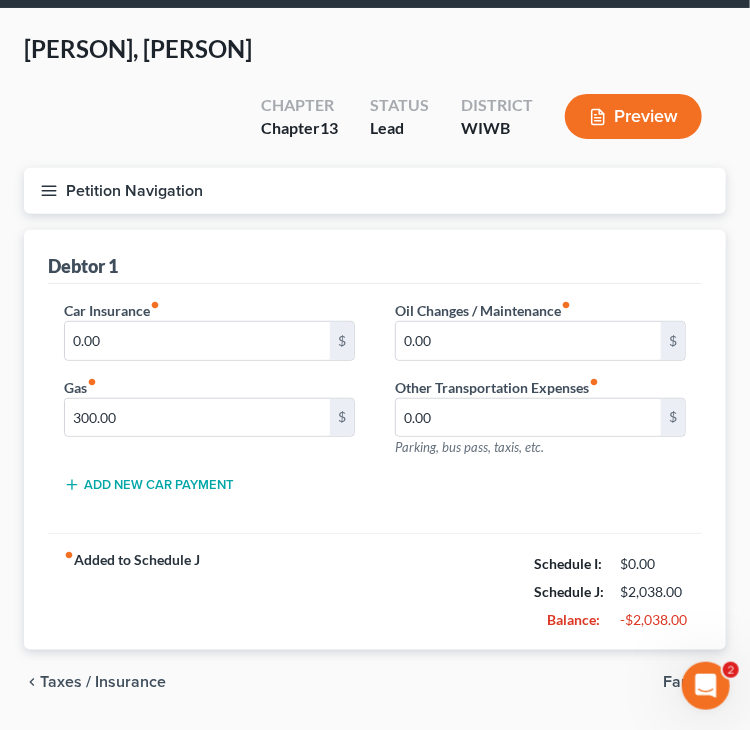 scroll, scrollTop: 0, scrollLeft: 0, axis: both 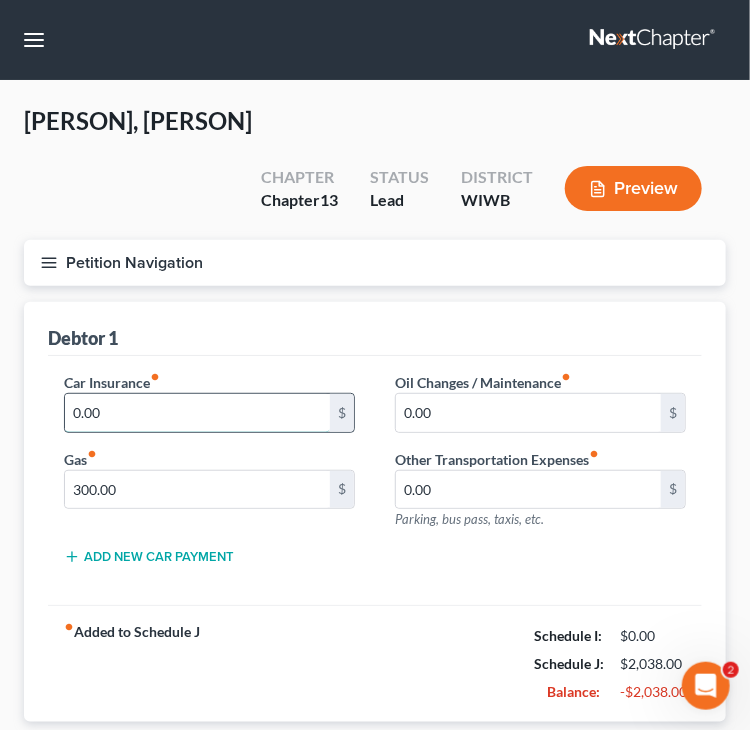 click on "0.00" at bounding box center [197, 413] 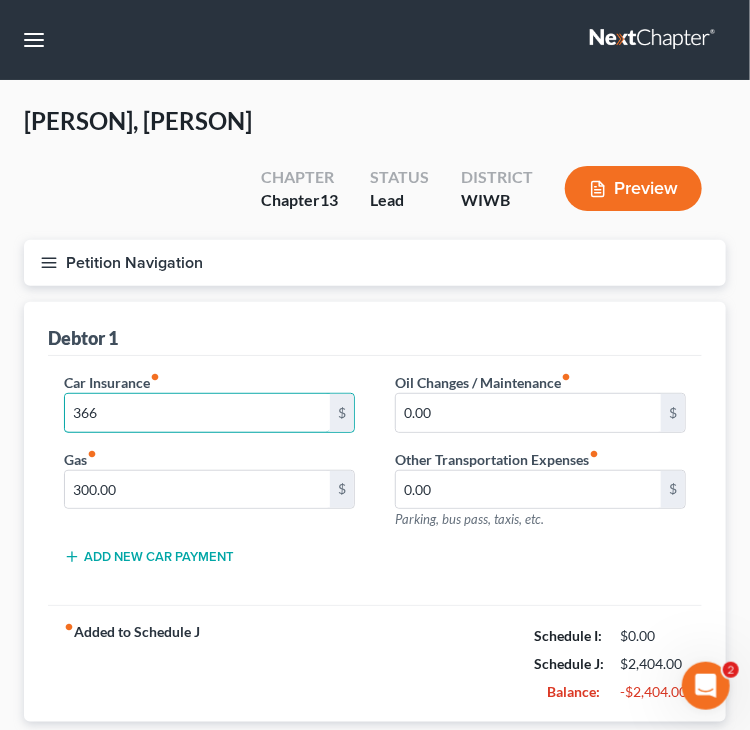 type on "366" 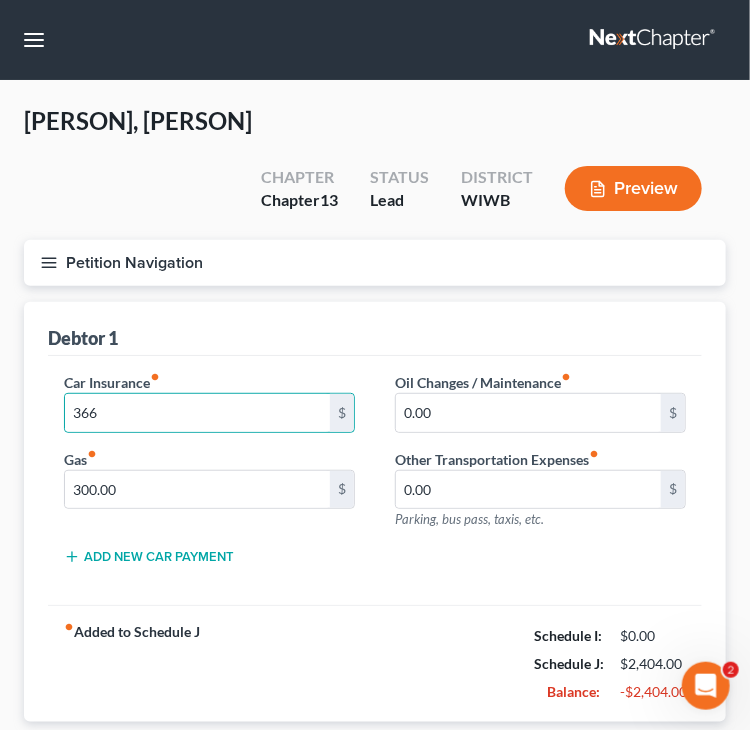 click on "Oil Changes / Maintenance  fiber_manual_record 0.00 $ Other Transportation Expenses  fiber_manual_record 0.00 $ Parking, bus pass, taxis, etc." at bounding box center (540, 459) 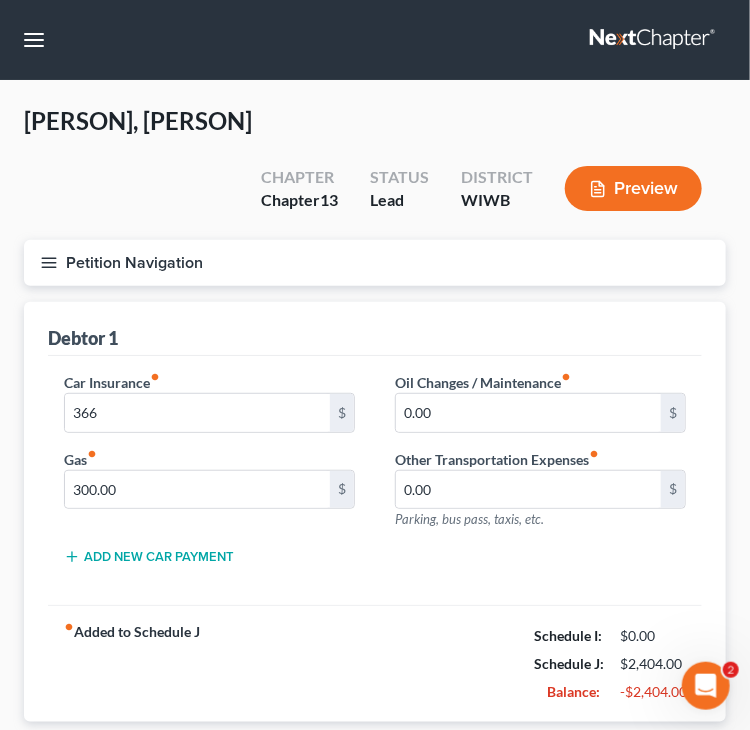 click on "Car Insurance  fiber_manual_record 366 $ Gas  fiber_manual_record 300.00 $ Oil Changes / Maintenance  fiber_manual_record 0.00 $ Other Transportation Expenses  fiber_manual_record 0.00 $ Parking, bus pass, taxis, etc. Add New Car Payment" at bounding box center [375, 477] 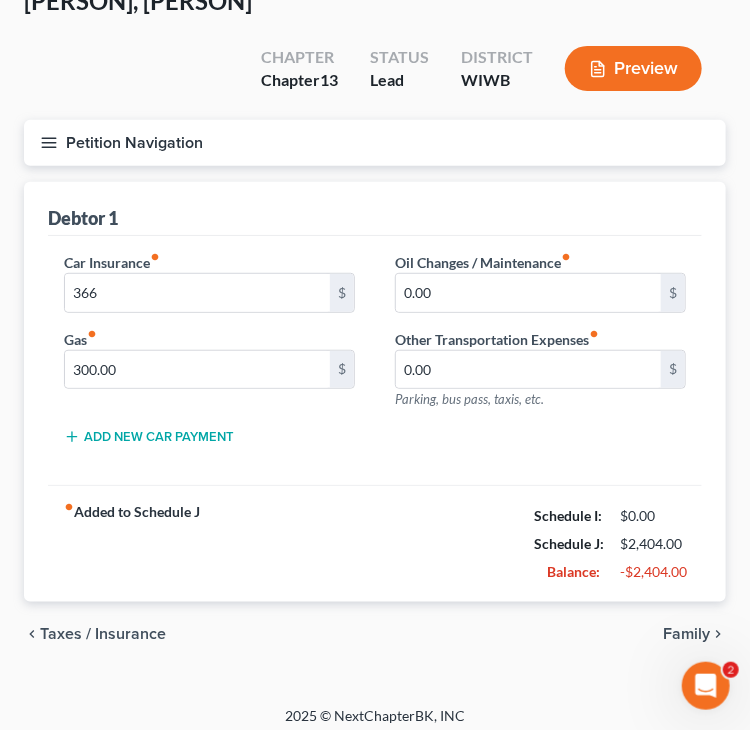 scroll, scrollTop: 131, scrollLeft: 0, axis: vertical 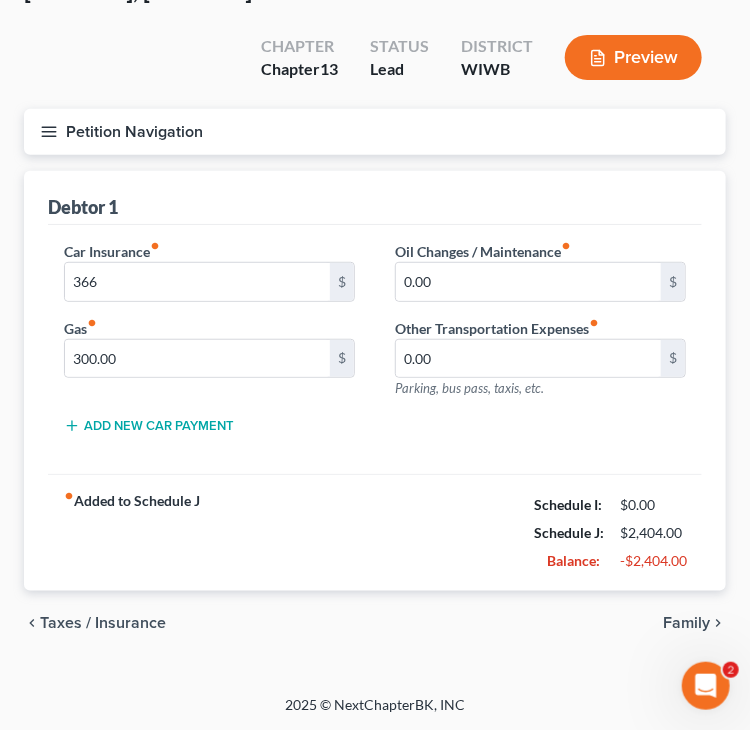 click on "Family" at bounding box center (686, 623) 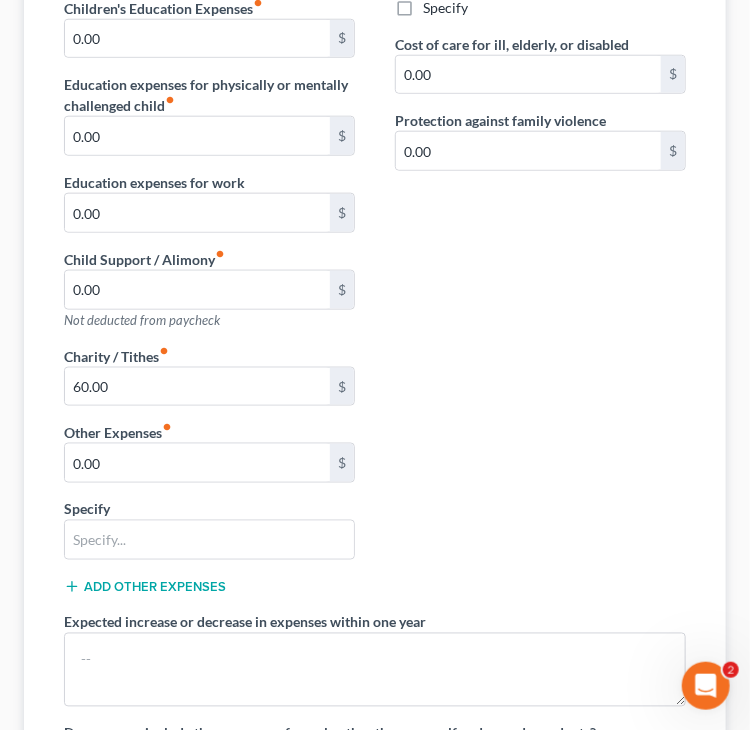 scroll, scrollTop: 500, scrollLeft: 0, axis: vertical 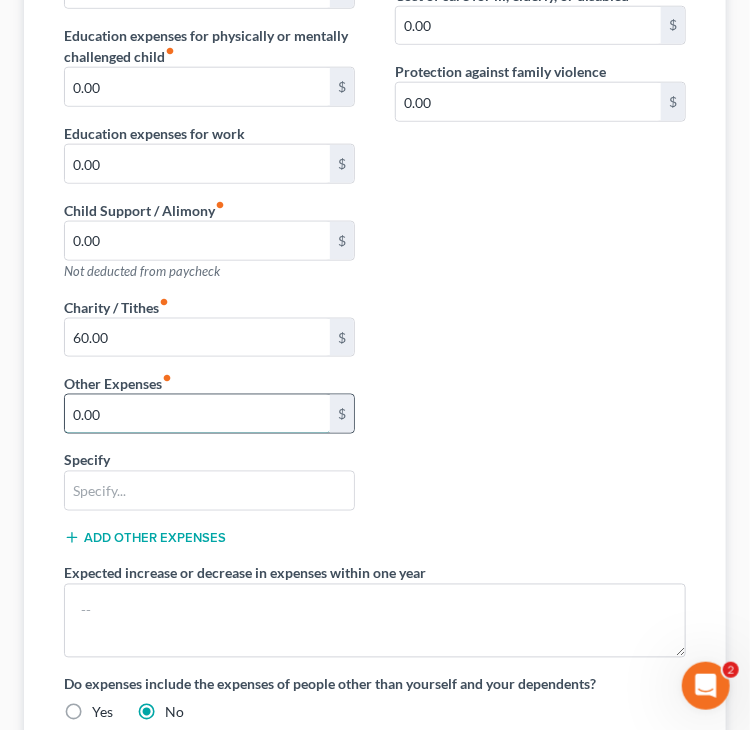 type on "1" 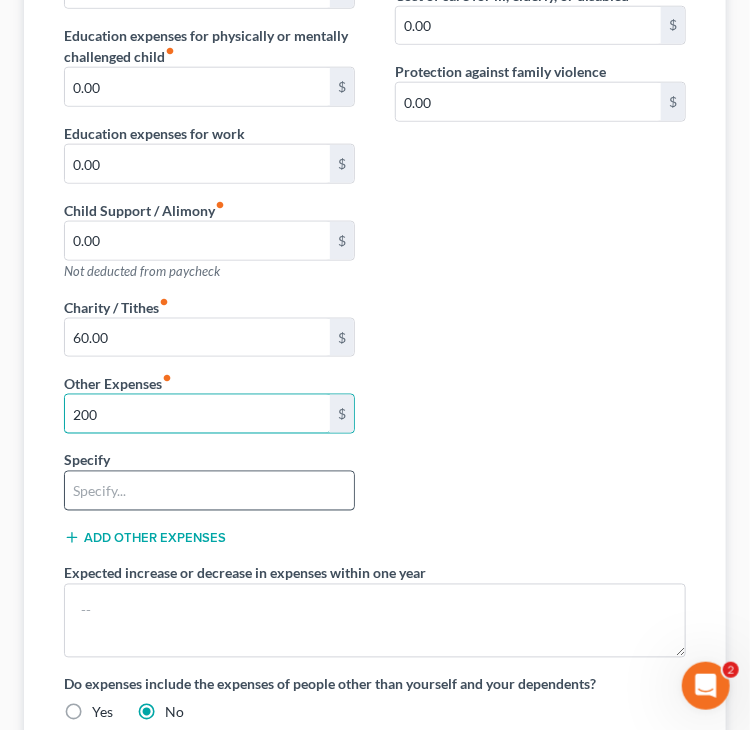 type on "200.00" 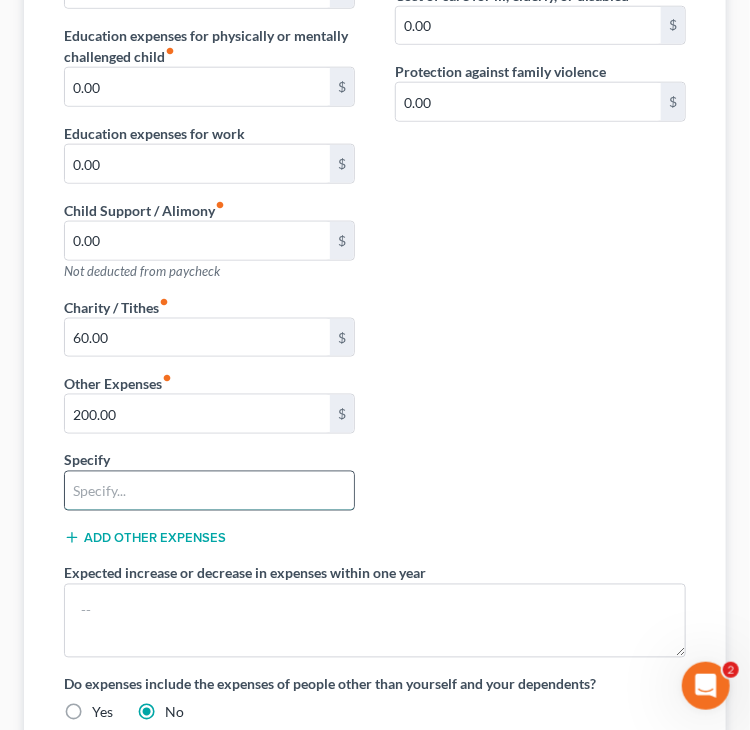 click at bounding box center (209, 491) 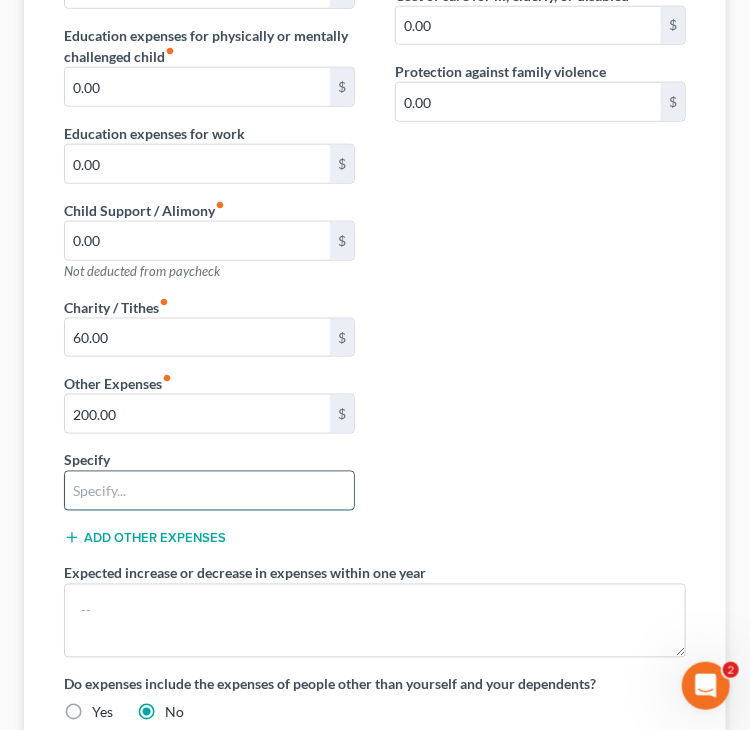 type on "Pet supplies/food/Vet" 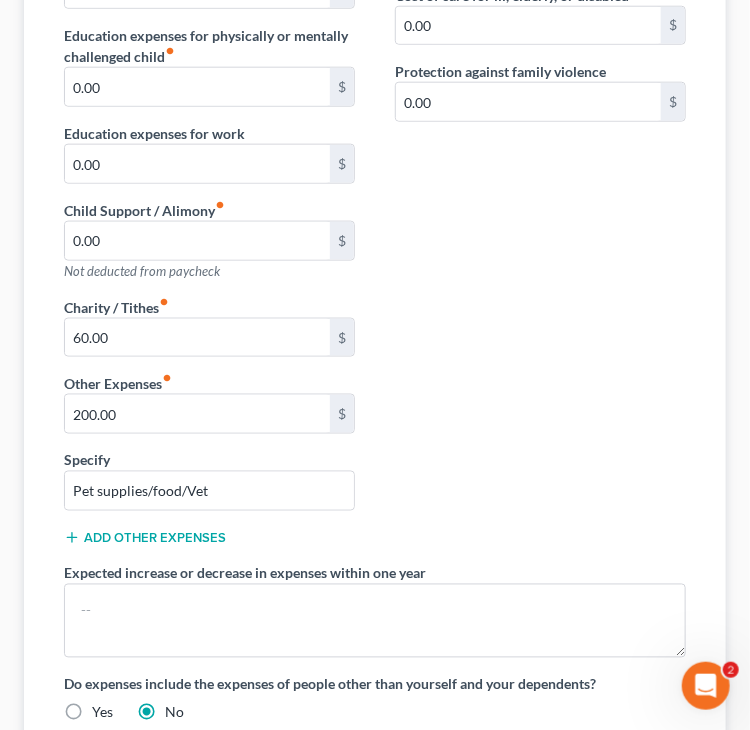 click on "Add Other Expenses" at bounding box center [145, 538] 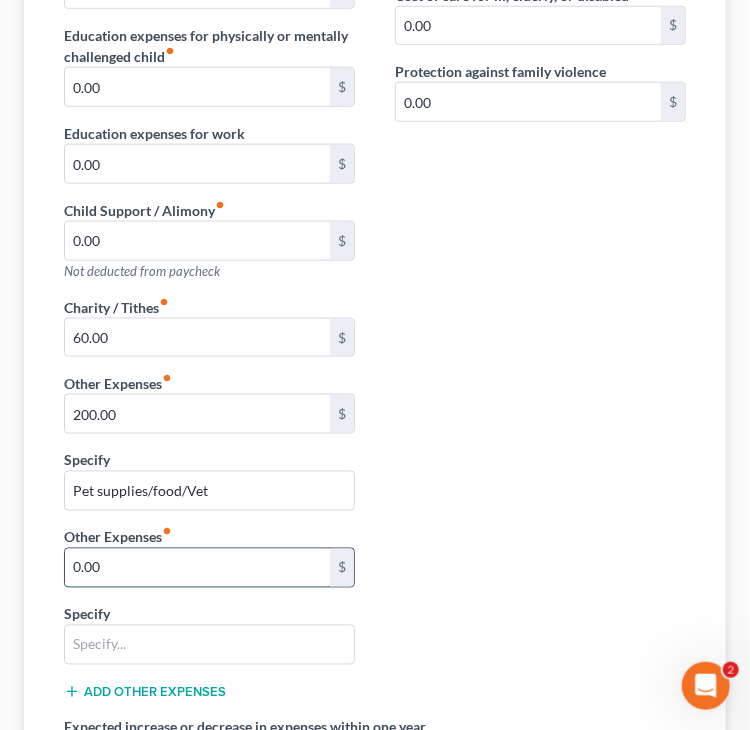 click on "0.00" at bounding box center [197, 568] 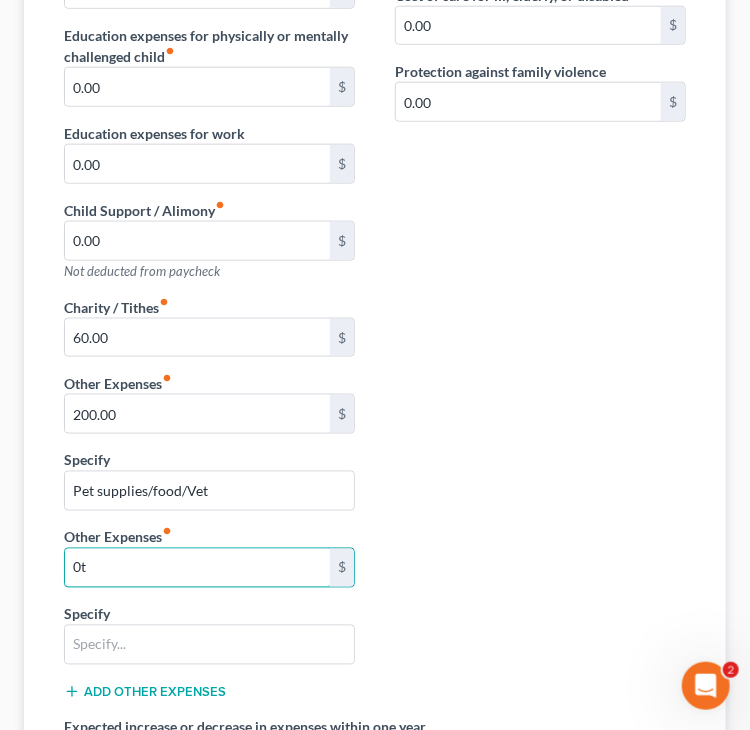 type on "0" 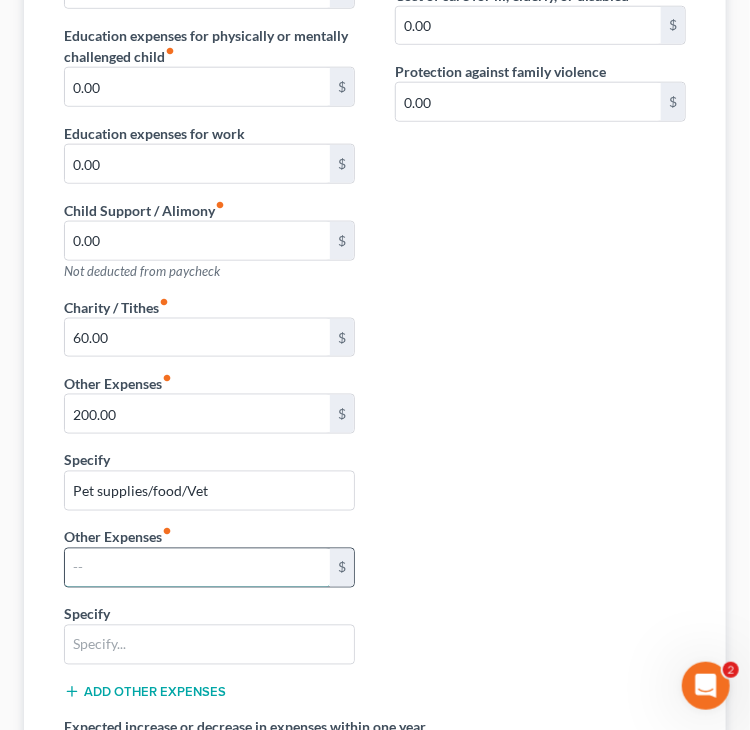 click at bounding box center [197, 568] 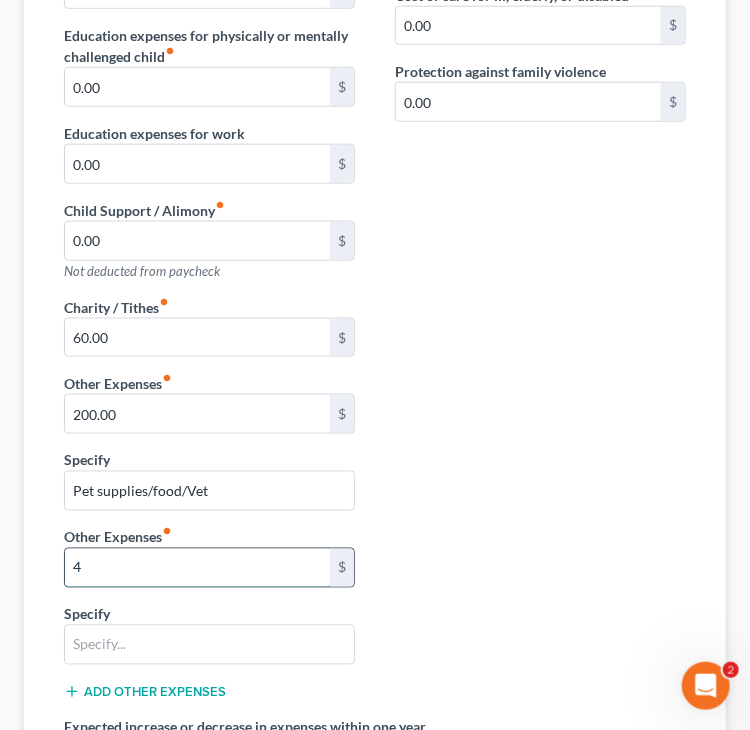 type on "45" 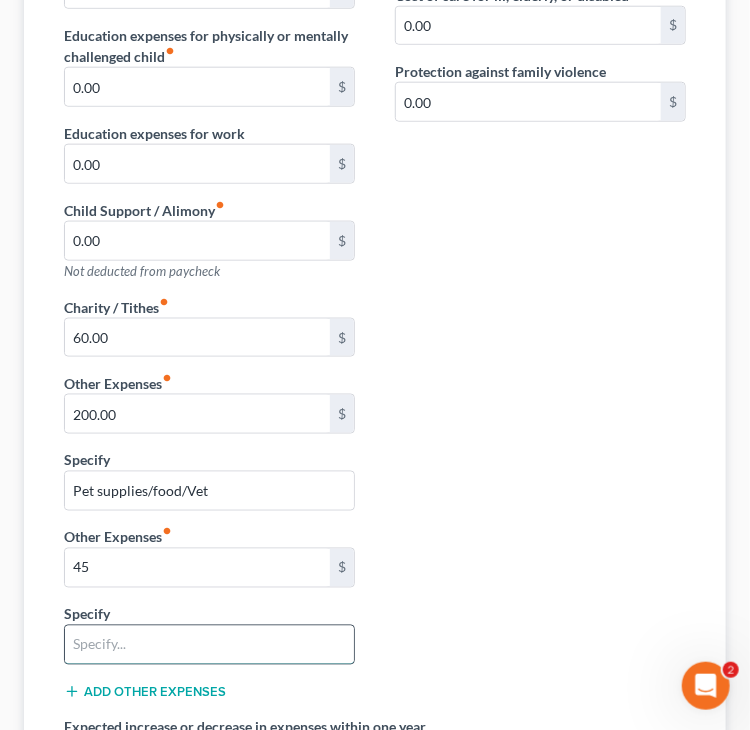 click at bounding box center (209, 645) 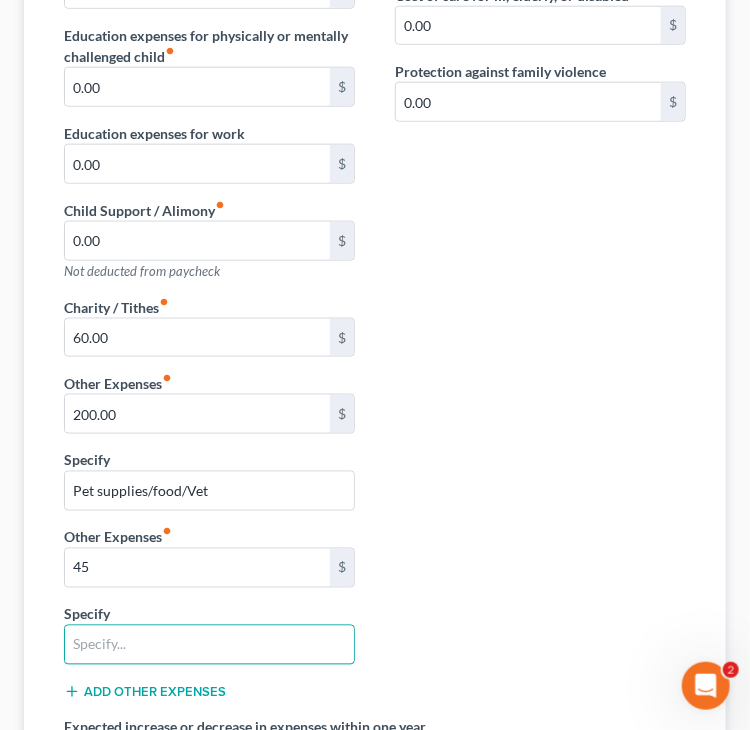 type on "Gifts/Contingency" 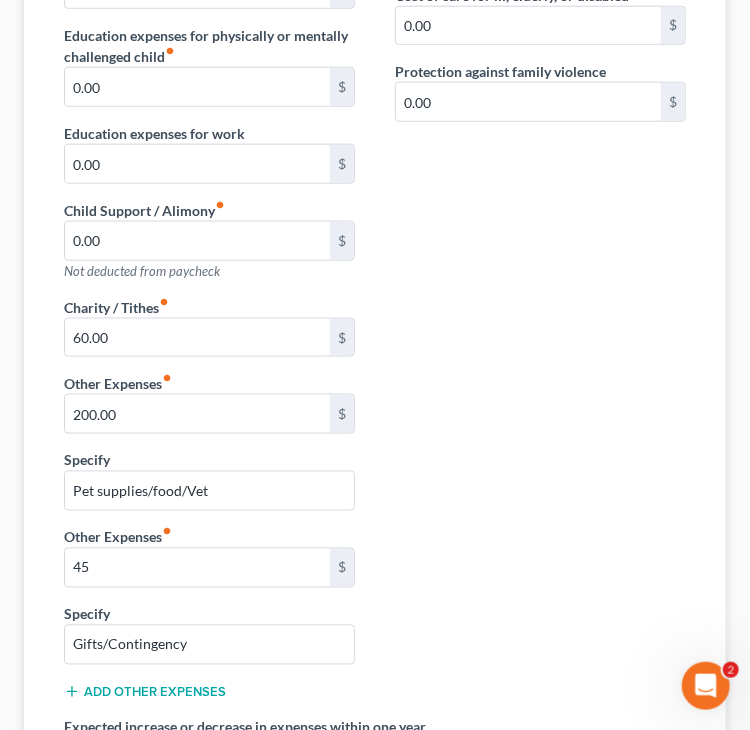 click on "Daycare / Babysitter  fiber_manual_record 0.00 $ Children's Education Expenses  fiber_manual_record 0.00 $ Education expenses for physically or mentally challenged child  fiber_manual_record 0.00 $ Education expenses for work 0.00 $ Child Support / Alimony  fiber_manual_record 0.00 $ Not deducted from paycheck Contributions to other family members  fiber_manual_record 0.00 $ Specify Cost of care for ill, elderly, or disabled 0.00 $ Protection against family violence 0.00 $ Charity / Tithes  fiber_manual_record 60.00 $ Other Expenses  fiber_manual_record 200.00 $ Specify Pet supplies/food/Vet Other Expenses  fiber_manual_record 45 $ Specify Gifts/Contingency Add Other Expenses Expected increase or decrease in expenses within one year Do expenses include the expenses of people other than yourself and your dependents? Yes No" at bounding box center [375, 382] 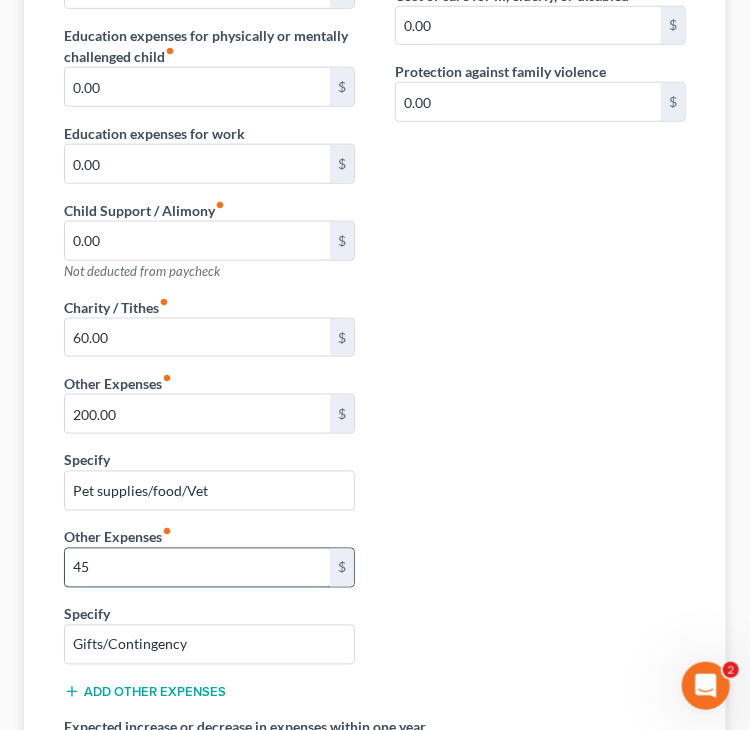 click on "45" at bounding box center [197, 568] 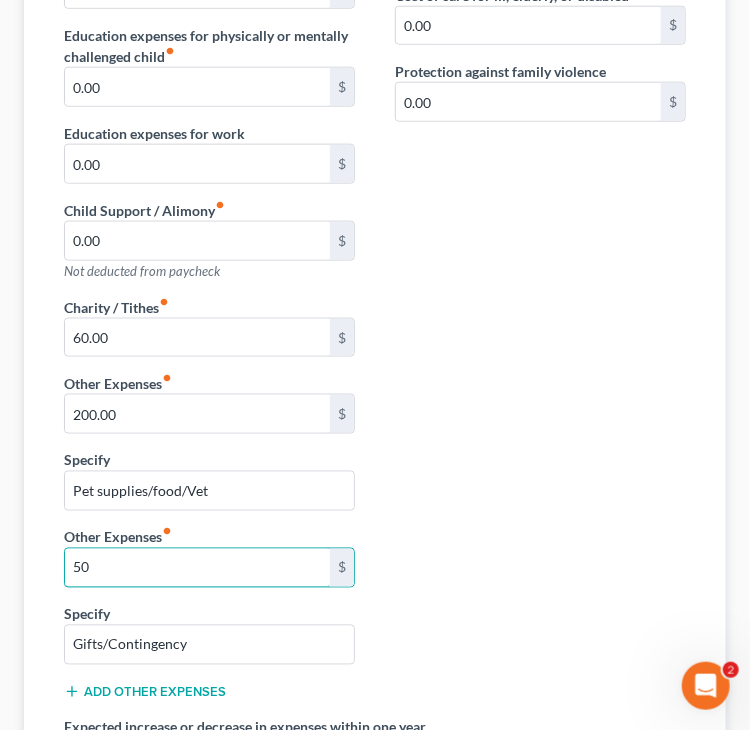 type on "50" 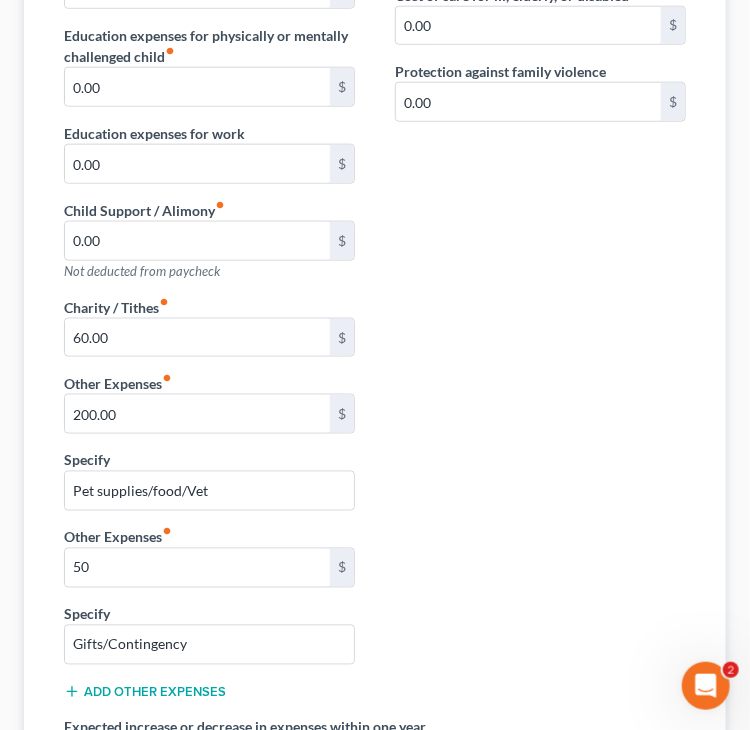 click on "Daycare / Babysitter  fiber_manual_record 0.00 $ Children's Education Expenses  fiber_manual_record 0.00 $ Education expenses for physically or mentally challenged child  fiber_manual_record 0.00 $ Education expenses for work 0.00 $ Child Support / Alimony  fiber_manual_record 0.00 $ Not deducted from paycheck Contributions to other family members  fiber_manual_record 0.00 $ Specify Cost of care for ill, elderly, or disabled 0.00 $ Protection against family violence 0.00 $ Charity / Tithes  fiber_manual_record 60.00 $ Other Expenses  fiber_manual_record 200.00 $ Specify Pet supplies/food/Vet Other Expenses  fiber_manual_record 50 $ Specify Gifts/Contingency Add Other Expenses Expected increase or decrease in expenses within one year Do expenses include the expenses of people other than yourself and your dependents? Yes No" at bounding box center (375, 382) 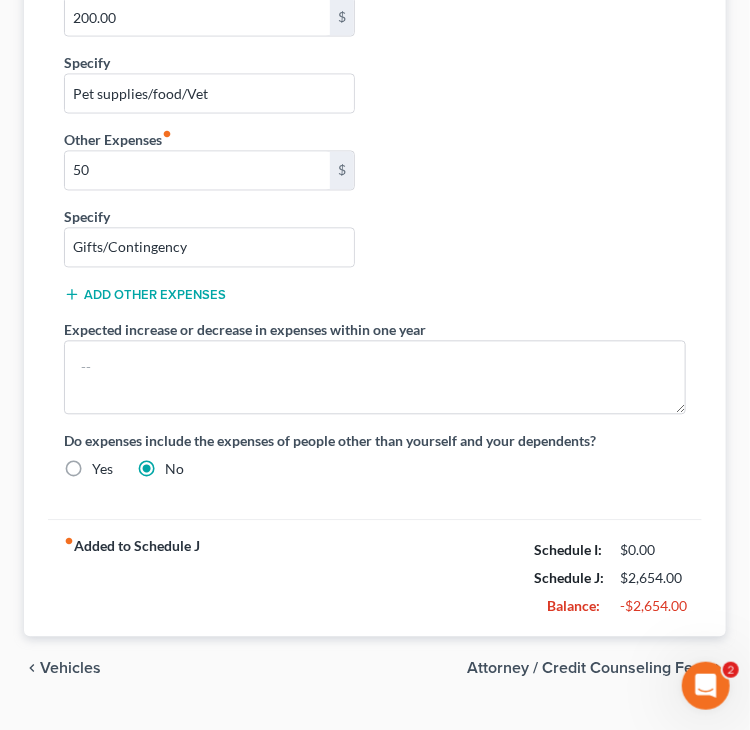 scroll, scrollTop: 900, scrollLeft: 0, axis: vertical 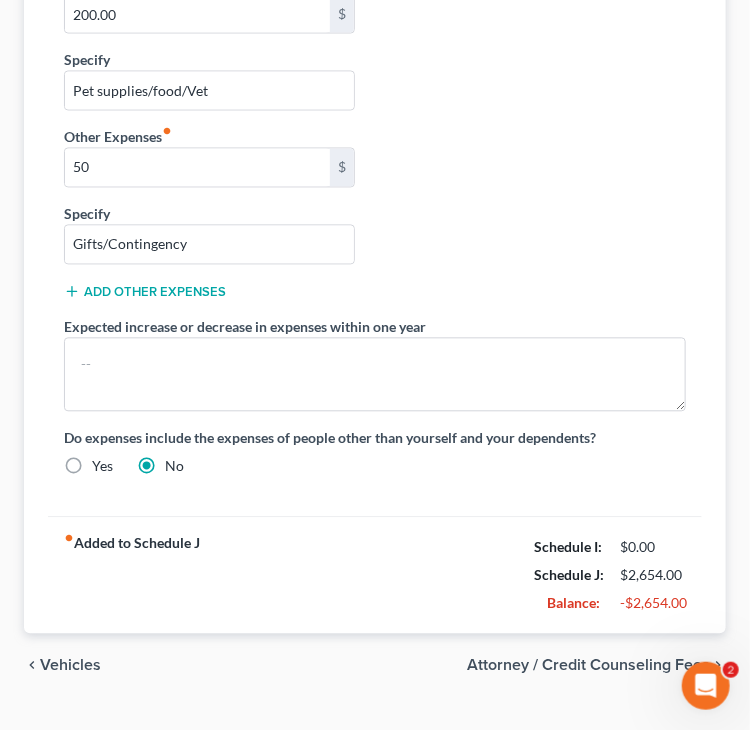 click on "Vehicles" at bounding box center [70, 666] 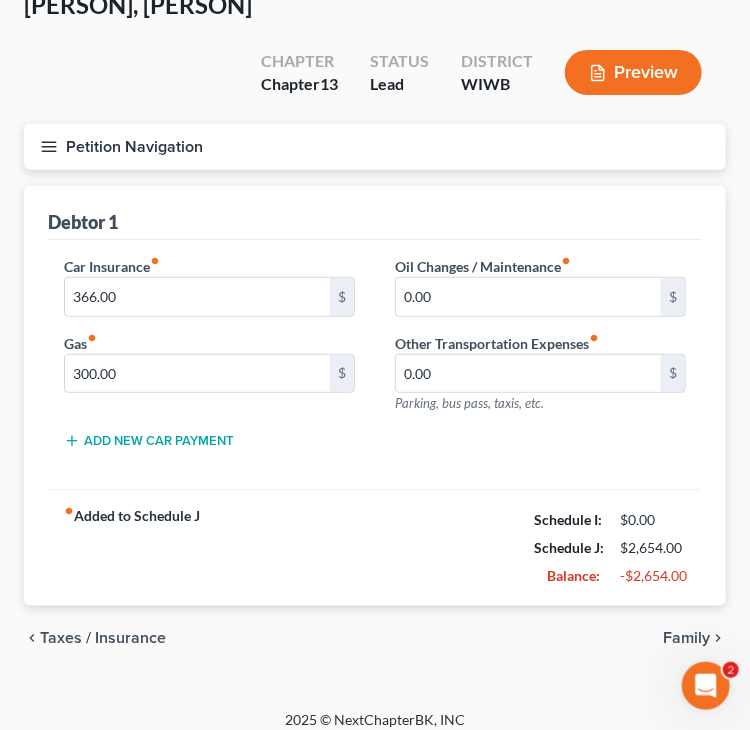scroll, scrollTop: 131, scrollLeft: 0, axis: vertical 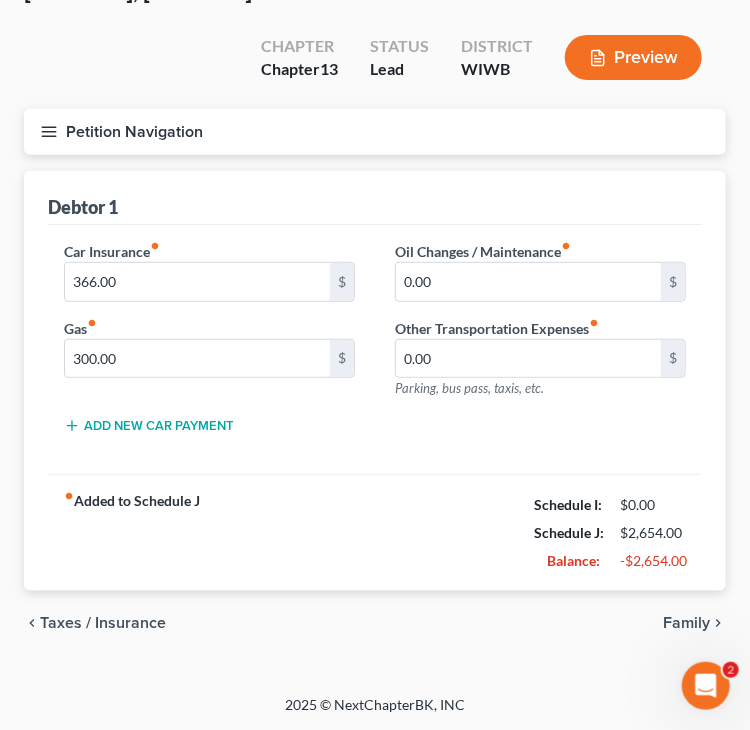 click on "Taxes / Insurance" at bounding box center (103, 623) 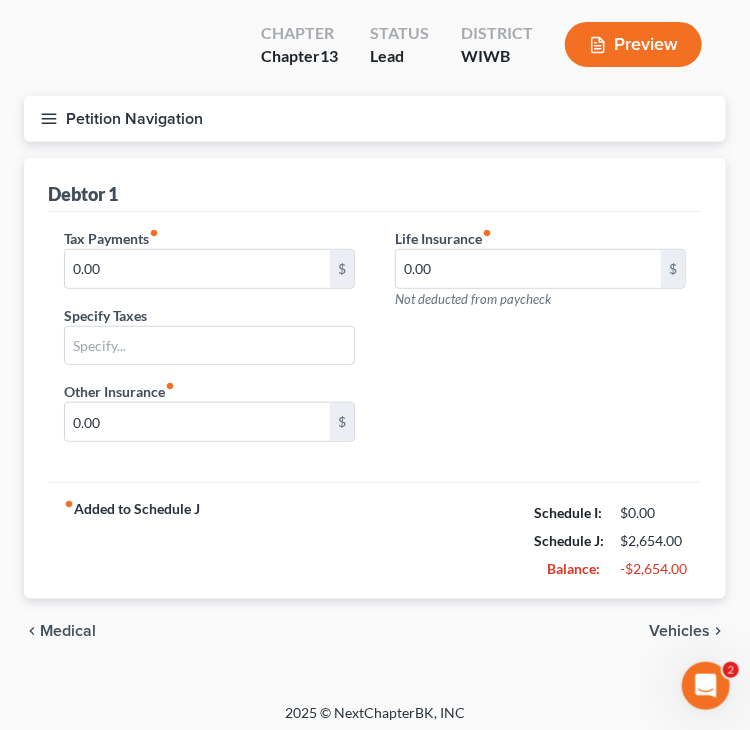 scroll, scrollTop: 151, scrollLeft: 0, axis: vertical 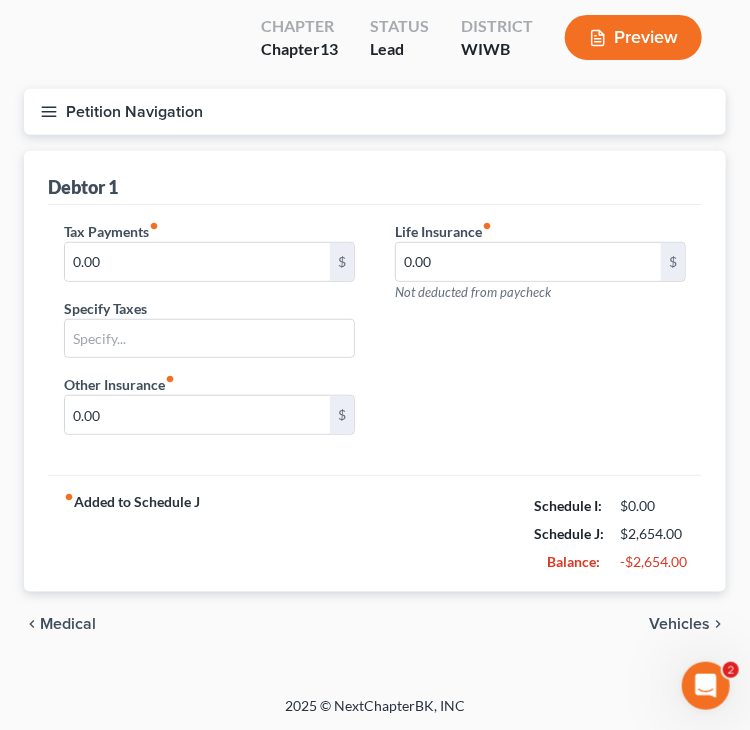 click on "Medical" at bounding box center (68, 624) 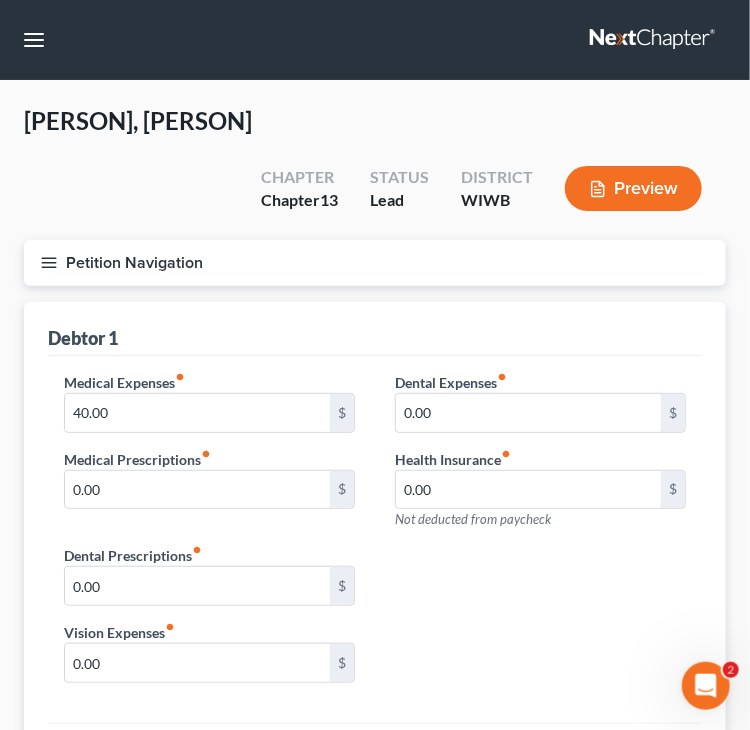 scroll, scrollTop: 0, scrollLeft: 0, axis: both 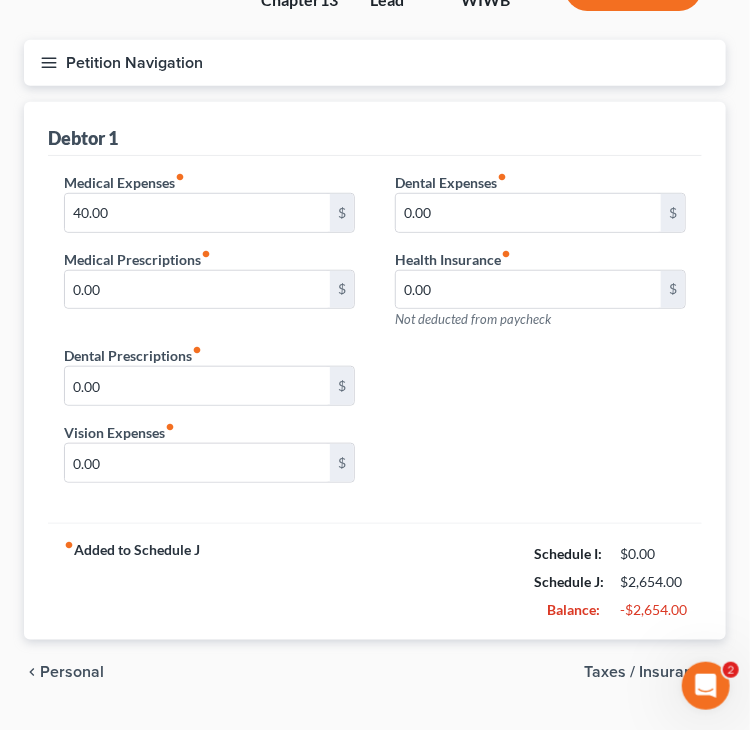 click on "Personal" at bounding box center (72, 672) 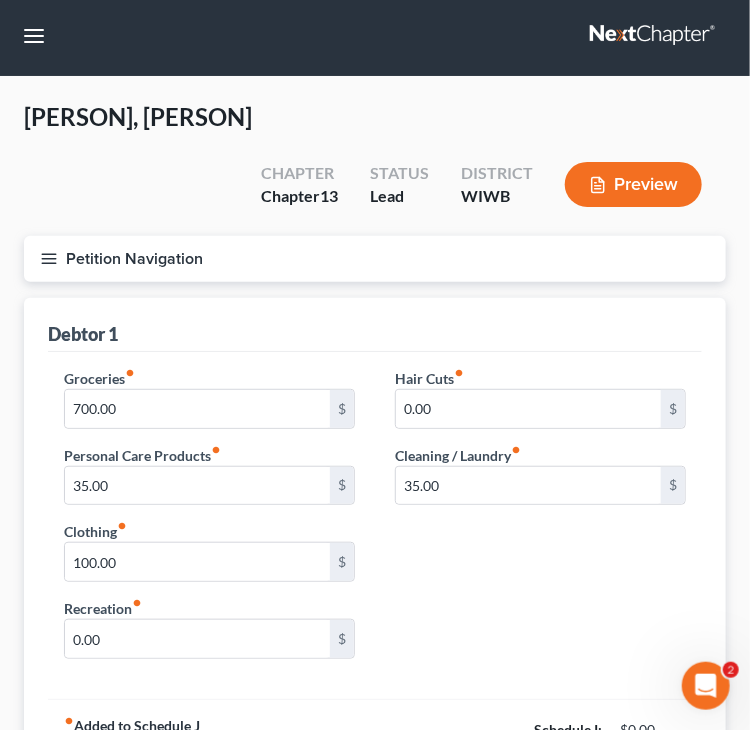 scroll, scrollTop: 0, scrollLeft: 0, axis: both 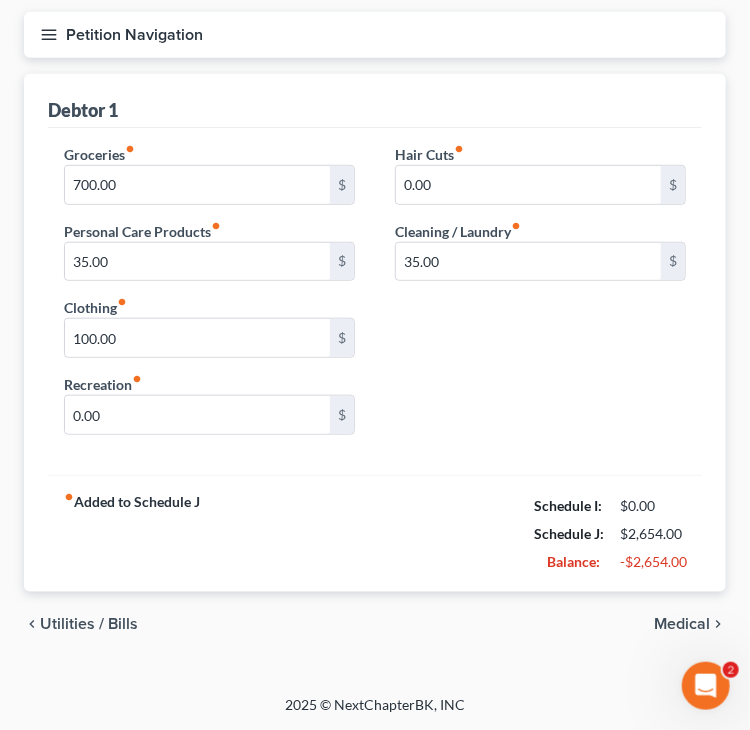 click on "Utilities / Bills" at bounding box center [89, 624] 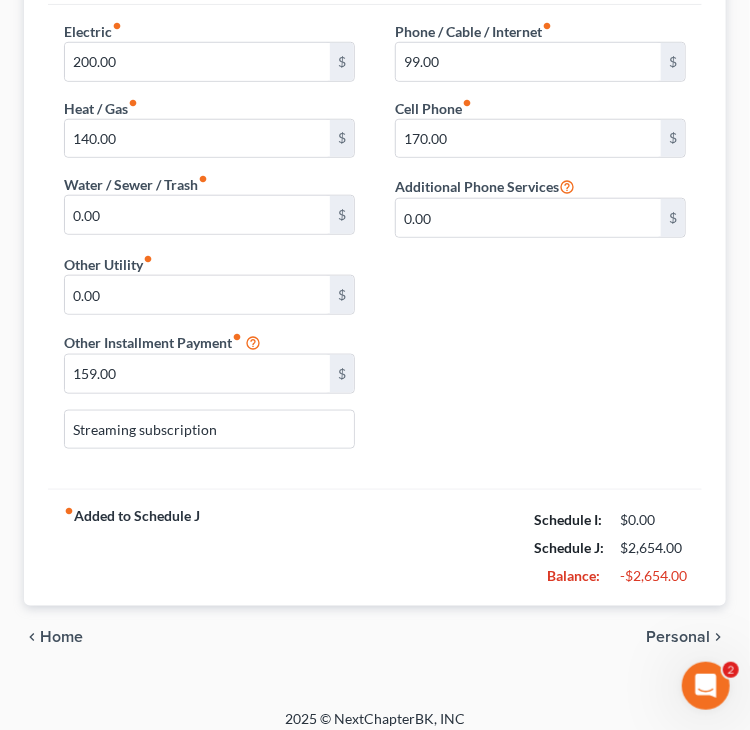 scroll, scrollTop: 364, scrollLeft: 0, axis: vertical 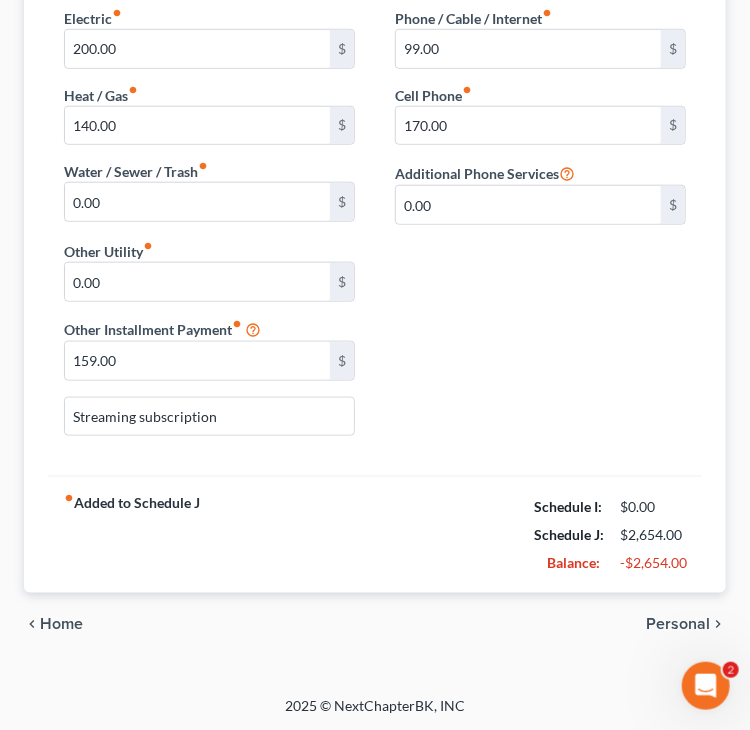 click on "Home" at bounding box center (61, 625) 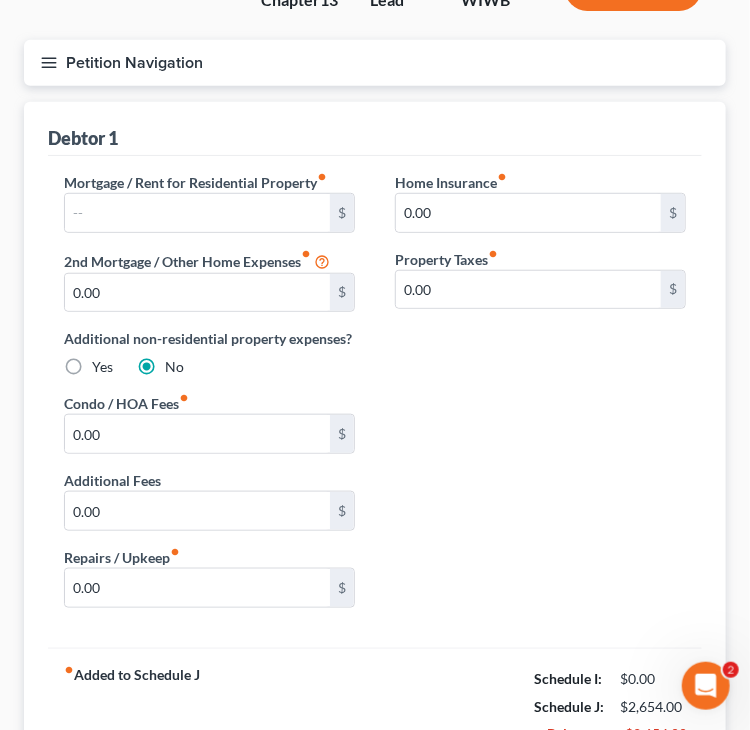 scroll, scrollTop: 300, scrollLeft: 0, axis: vertical 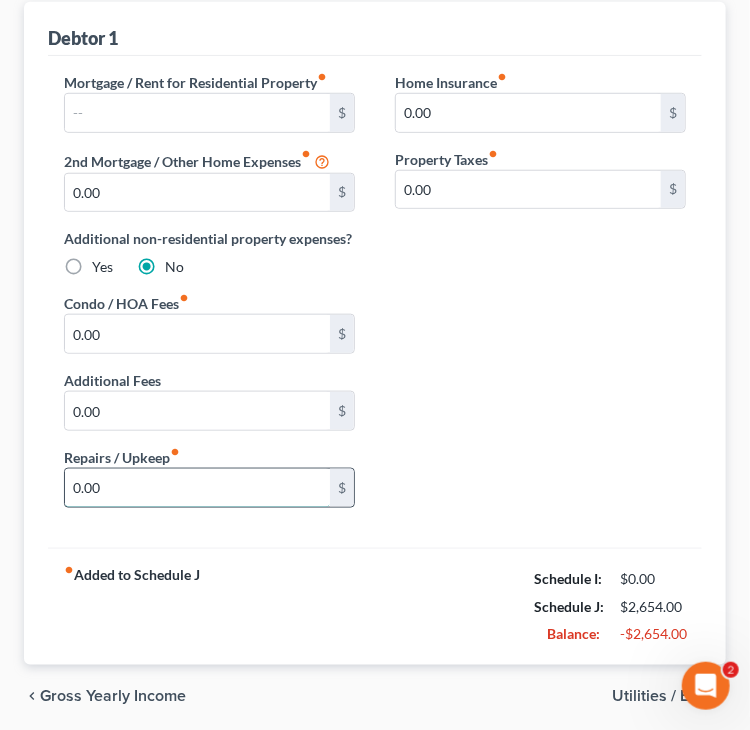 click on "0.00" at bounding box center (197, 488) 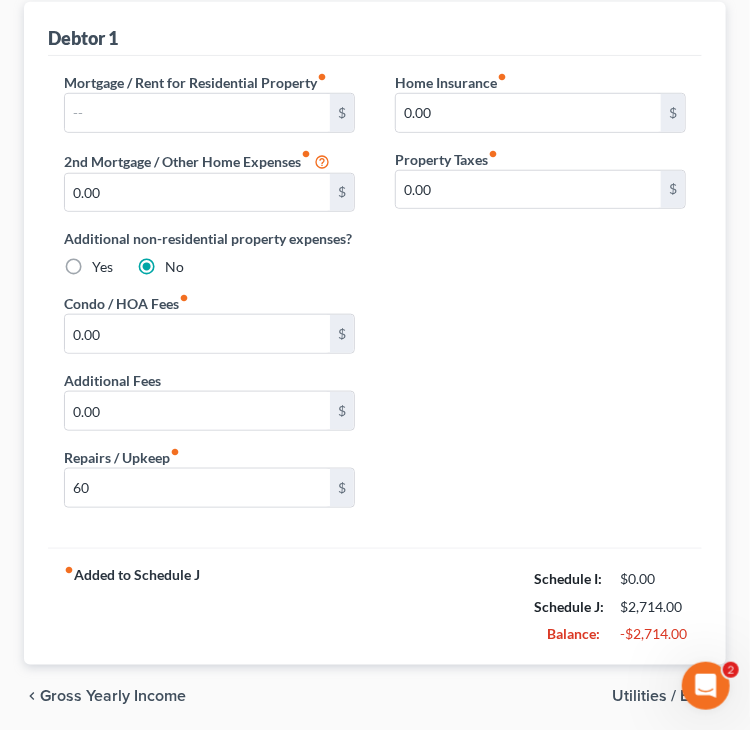 click on "Mortgage / Rent for Residential Property  fiber_manual_record $ 2nd Mortgage / Other Home Expenses  fiber_manual_record   0.00 $ Additional non-residential property expenses? Yes No Home Insurance  fiber_manual_record 0.00 $ Property Taxes  fiber_manual_record 0.00 $ Condo / HOA Fees  fiber_manual_record 0.00 $ Additional Fees 0.00 $ Repairs / Upkeep  fiber_manual_record 60 $" at bounding box center (375, 298) 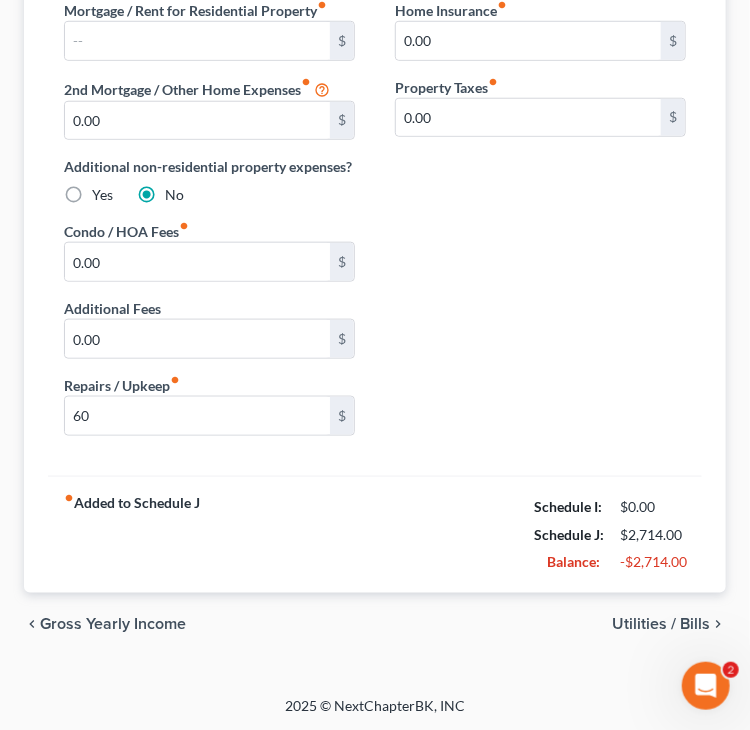 click on "Gross Yearly Income" at bounding box center (113, 625) 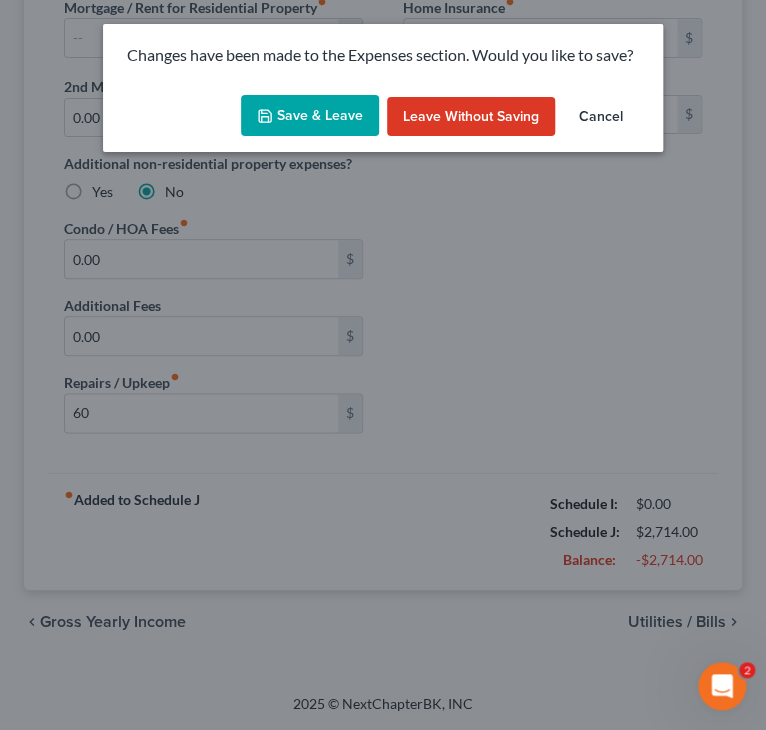 click on "Save & Leave" at bounding box center [310, 116] 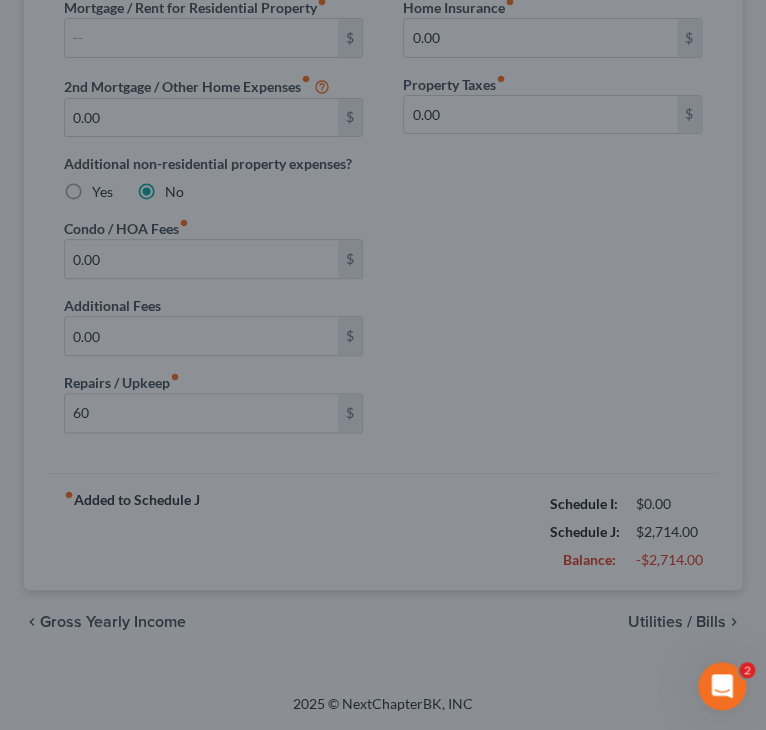 type on "60.00" 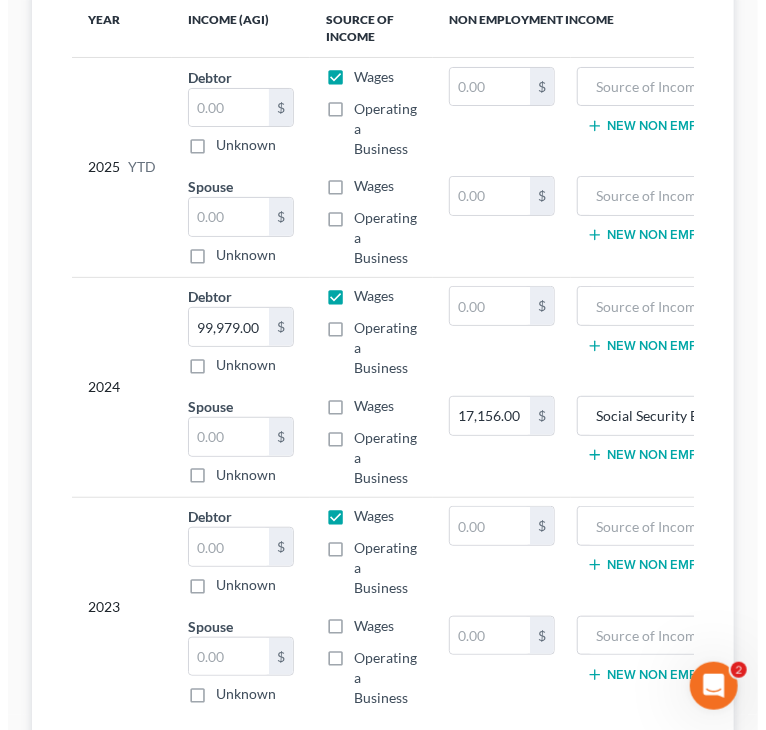 scroll, scrollTop: 0, scrollLeft: 0, axis: both 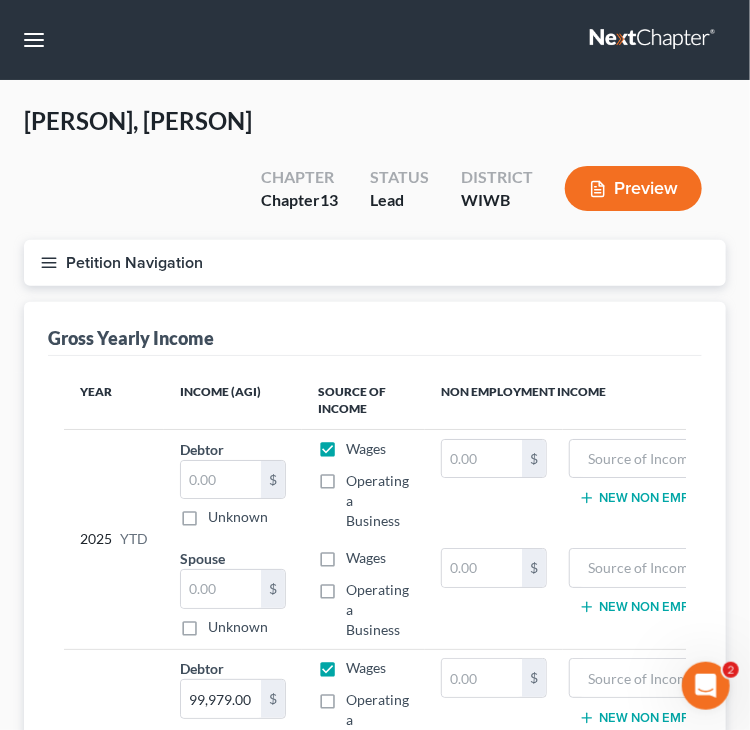 click on "2025  YTD" at bounding box center [114, 539] 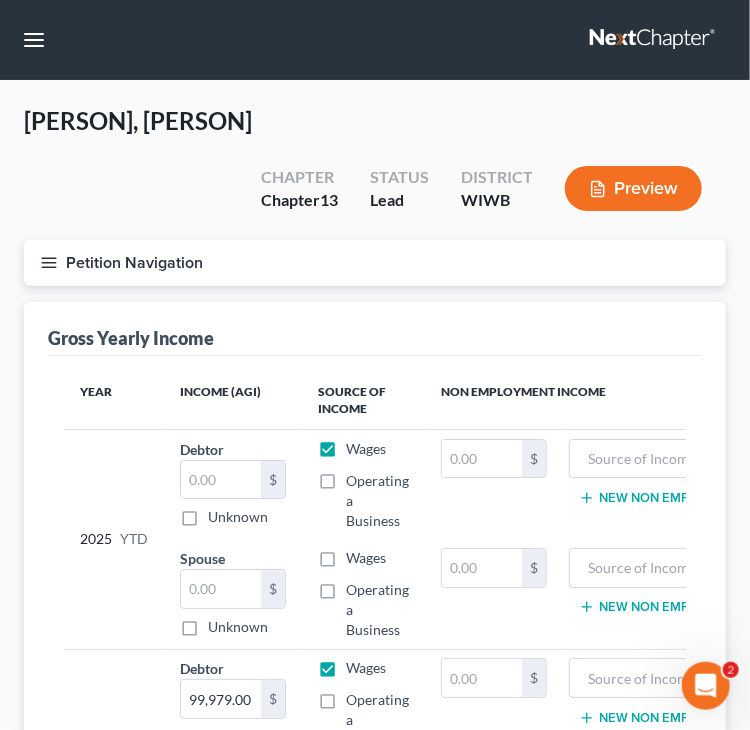 click on "Year Income (AGI) Source of Income Non Employment Income 2025  YTD Debtor
$
Unknown
Balance Undetermined
$
Unknown
Wages Operating a Business $ New Non Employment Income Spouse
$
Unknown
Balance Undetermined
$
Unknown
Wages Operating a Business New Non Employment Income 2024 Debtor
99,979.00 $
Unknown
Balance Undetermined
99,979.00 $
Unknown
Wages Operating a Business $ New Non Employment Income Spouse
$
Unknown
Balance Undetermined
$
Unknown
Wages Operating a Business 17,156.00 $ Social Security Benefits New Non Employment Income 2023 Debtor" at bounding box center (375, 742) 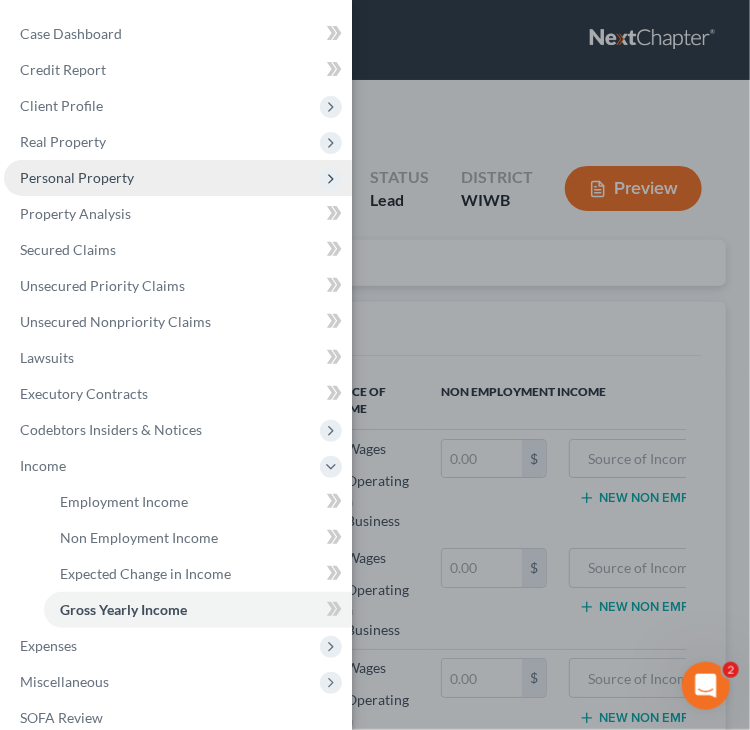 click on "Personal Property" at bounding box center [178, 178] 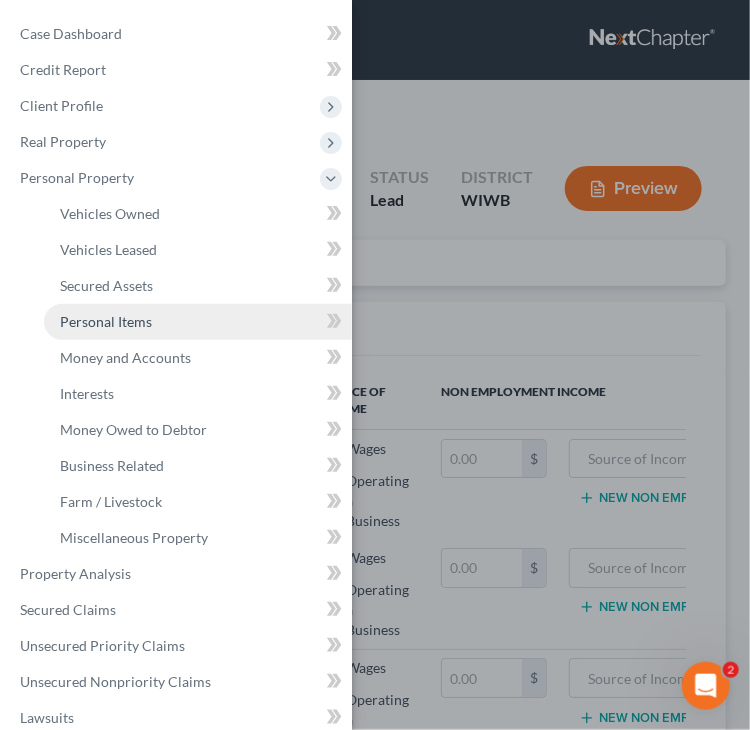 click on "Personal Items" at bounding box center [106, 321] 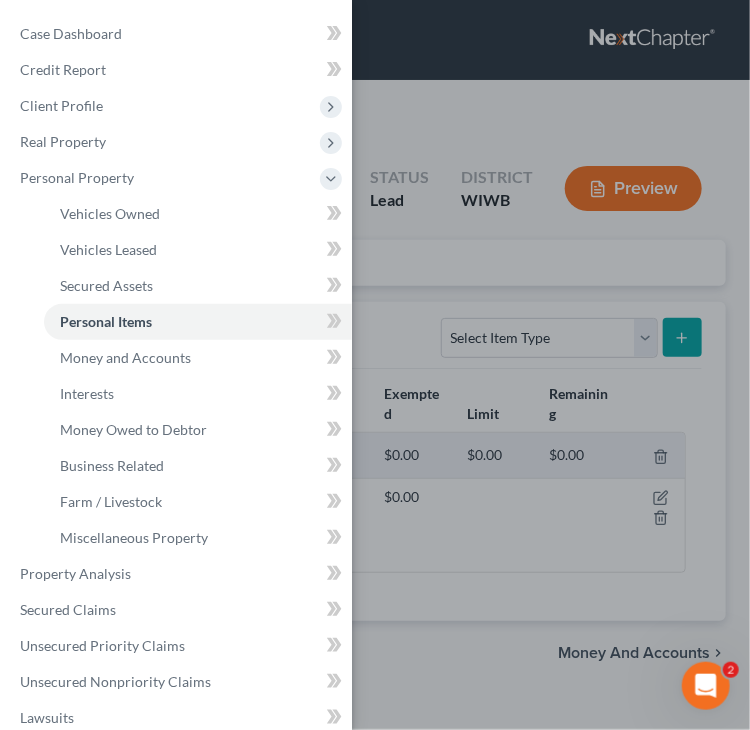 click on "Case Dashboard
Payments
Invoices
Payments
Payments
Credit Report
Client Profile" at bounding box center (375, 365) 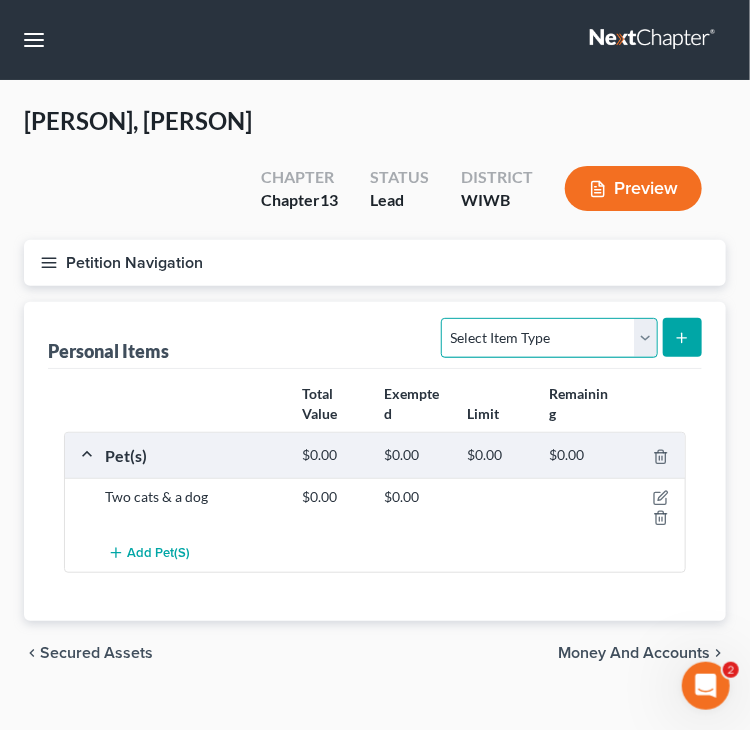 click on "Select Item Type Clothing Collectibles Of Value Electronics Firearms Household Goods Jewelry Other Pet(s) Sports & Hobby Equipment" at bounding box center [549, 338] 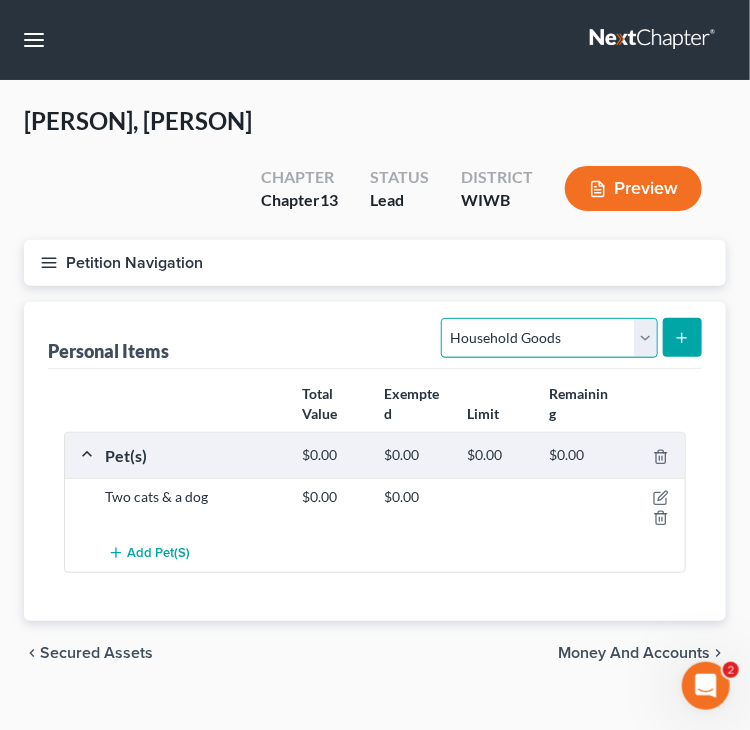 click on "Select Item Type Clothing Collectibles Of Value Electronics Firearms Household Goods Jewelry Other Pet(s) Sports & Hobby Equipment" at bounding box center (549, 338) 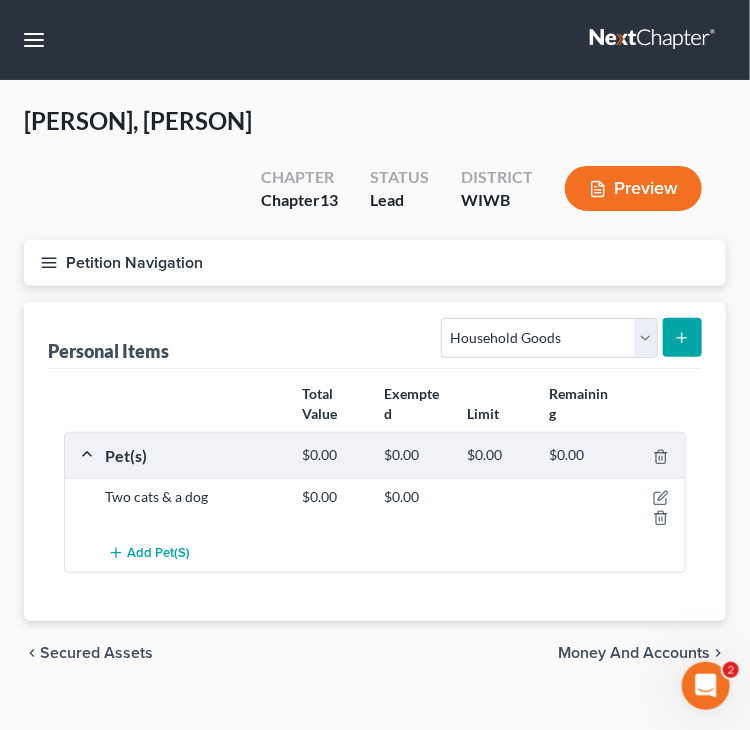 click at bounding box center [682, 337] 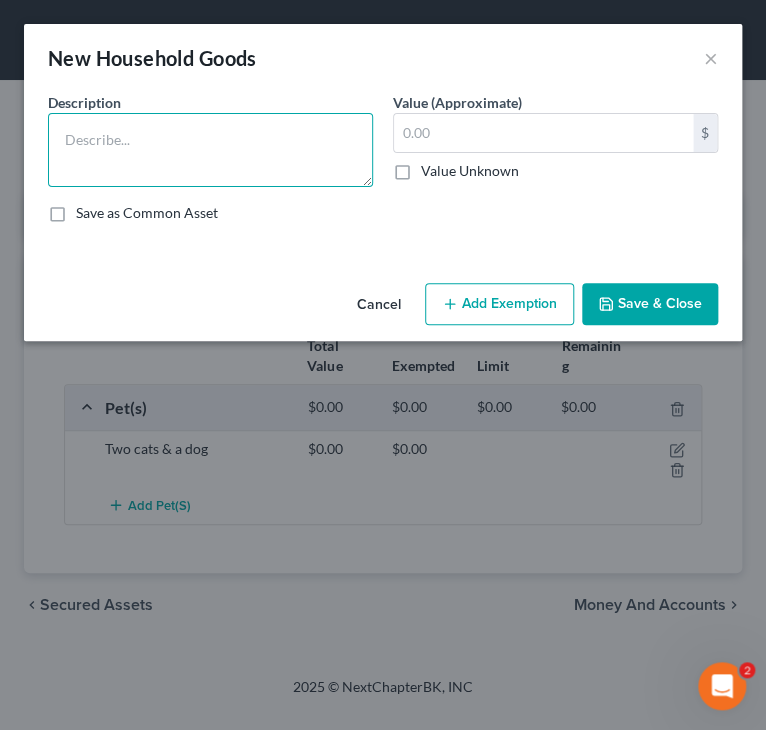 click at bounding box center [210, 150] 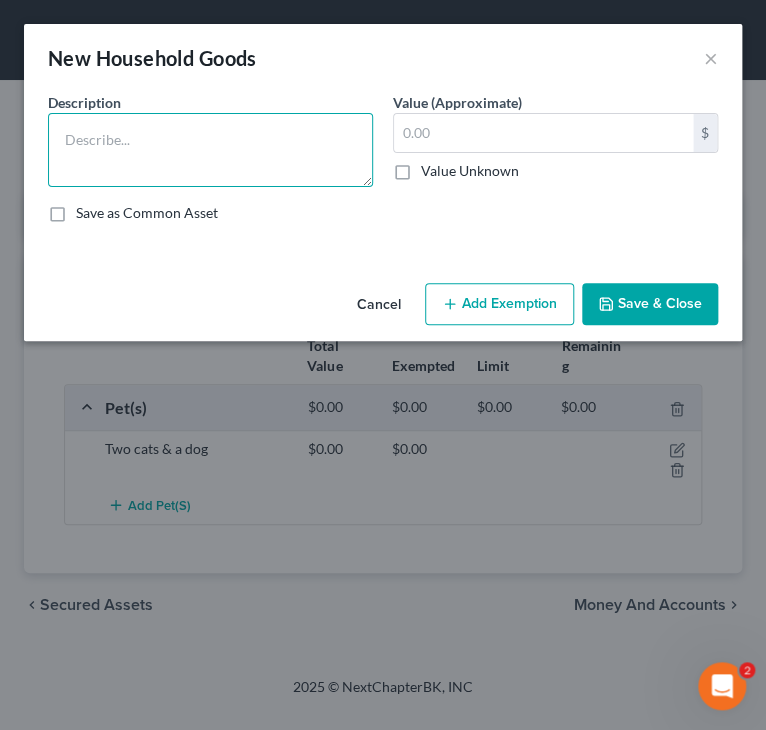 paste on "Stove/Cooking Unit $400, Refrigerator $800, Dishwasher $200, Washer/Dryer $150, Microwave $5, Dishes $30, Cooking Utensils $200, Silverware/Flatware $10, Cookware (Pots/Pans) $200, Living Room Furniture $100, Dining Room Furniture $50, Bedroom Furniture $120, Lamps/Accessories $30" 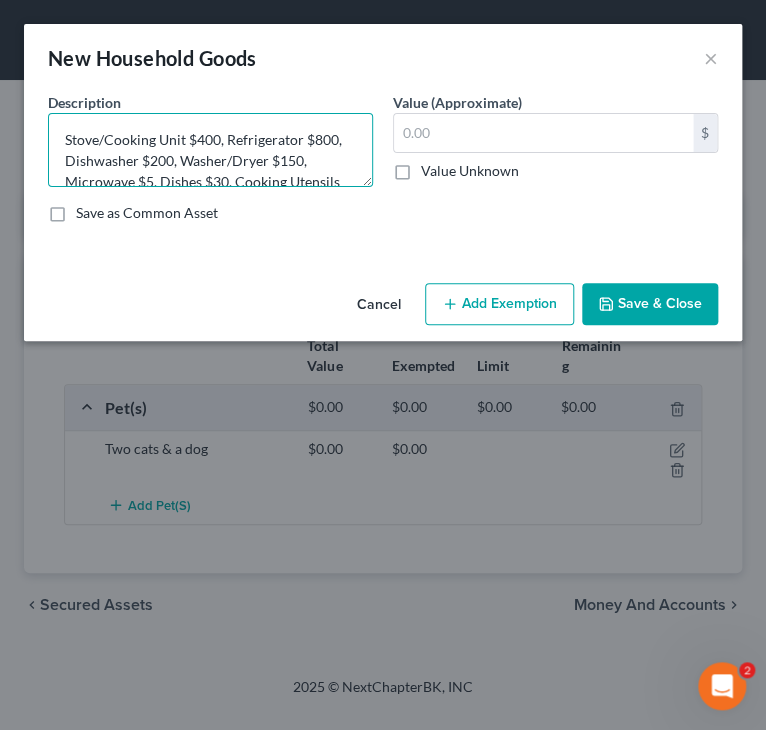 scroll, scrollTop: 88, scrollLeft: 0, axis: vertical 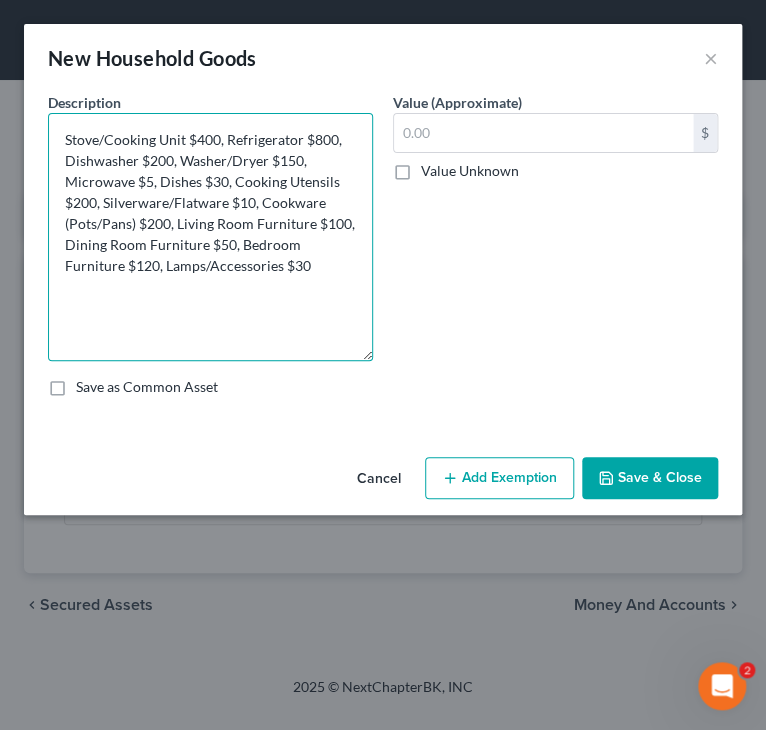 drag, startPoint x: 368, startPoint y: 178, endPoint x: 396, endPoint y: 365, distance: 189.08464 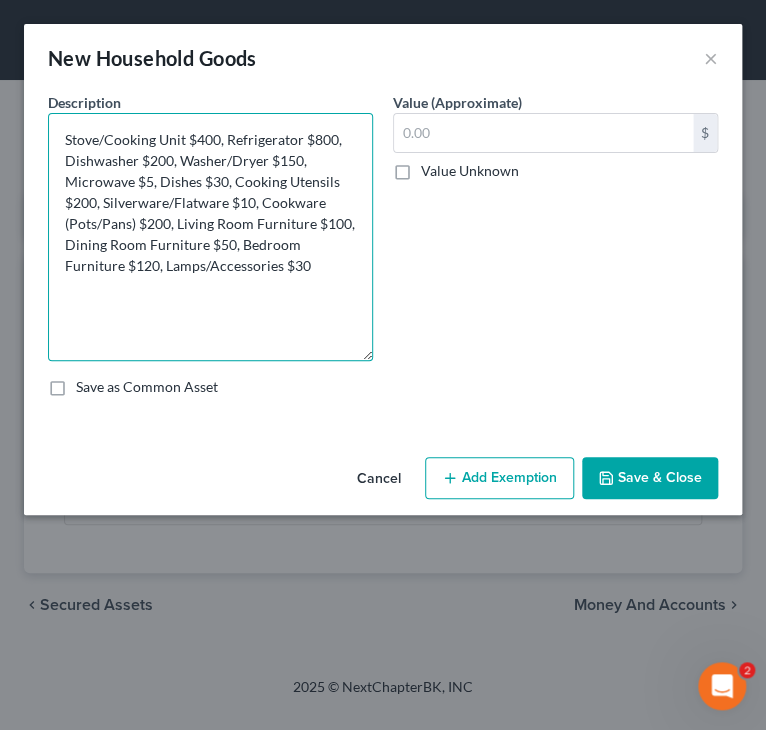 click on "Description
*
Stove/Cooking Unit $400, Refrigerator $800, Dishwasher $200, Washer/Dryer $150, Microwave $5, Dishes $30, Cooking Utensils $200, Silverware/Flatware $10, Cookware (Pots/Pans) $200, Living Room Furniture $100, Dining Room Furniture $50, Bedroom Furniture $120, Lamps/Accessories $30" at bounding box center (210, 226) 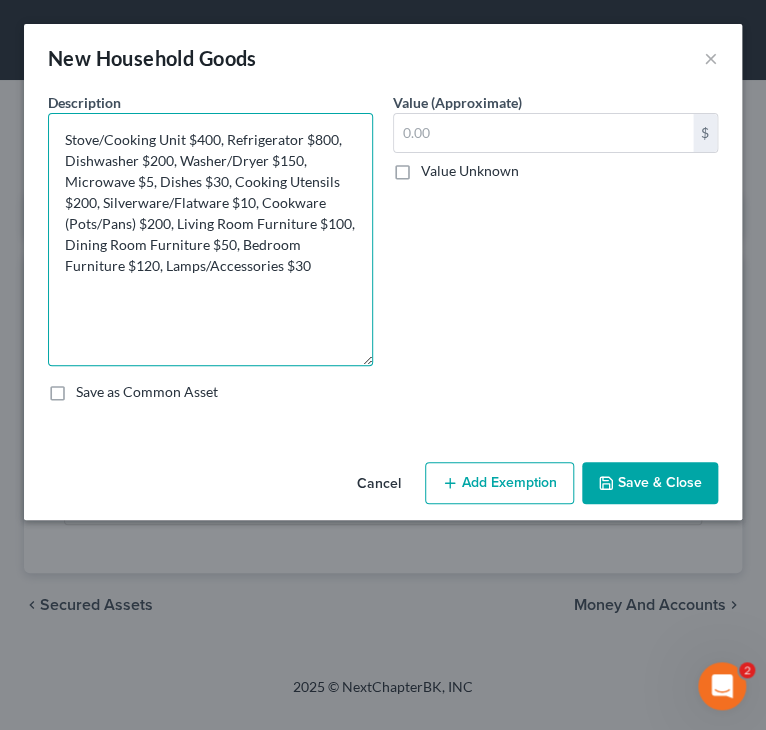 click on "Stove/Cooking Unit $400, Refrigerator $800, Dishwasher $200, Washer/Dryer $150, Microwave $5, Dishes $30, Cooking Utensils $200, Silverware/Flatware $10, Cookware (Pots/Pans) $200, Living Room Furniture $100, Dining Room Furniture $50, Bedroom Furniture $120, Lamps/Accessories $30" at bounding box center [210, 239] 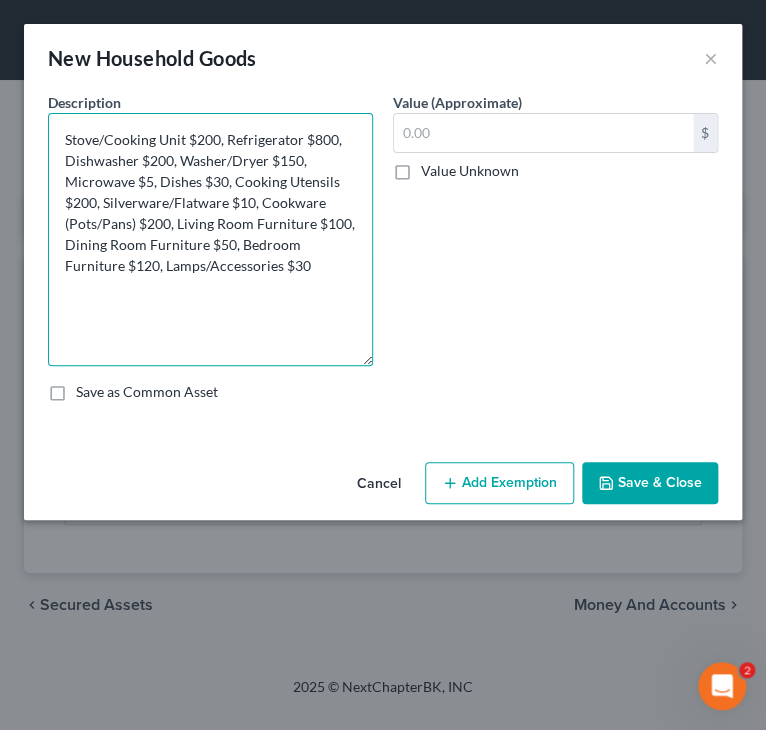 click on "Stove/Cooking Unit $200, Refrigerator $800, Dishwasher $200, Washer/Dryer $150, Microwave $5, Dishes $30, Cooking Utensils $200, Silverware/Flatware $10, Cookware (Pots/Pans) $200, Living Room Furniture $100, Dining Room Furniture $50, Bedroom Furniture $120, Lamps/Accessories $30" at bounding box center [210, 239] 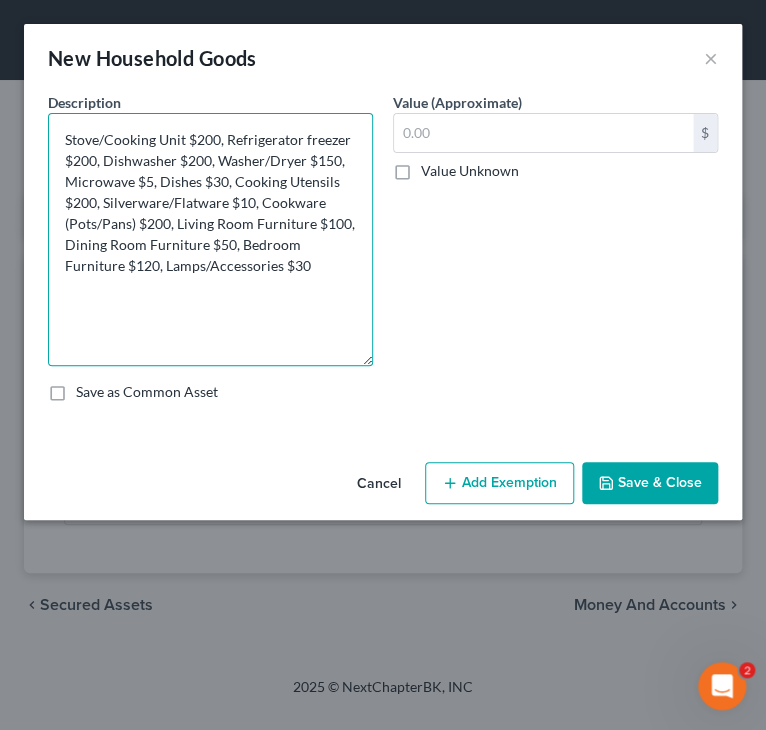 drag, startPoint x: 103, startPoint y: 159, endPoint x: 212, endPoint y: 160, distance: 109.004585 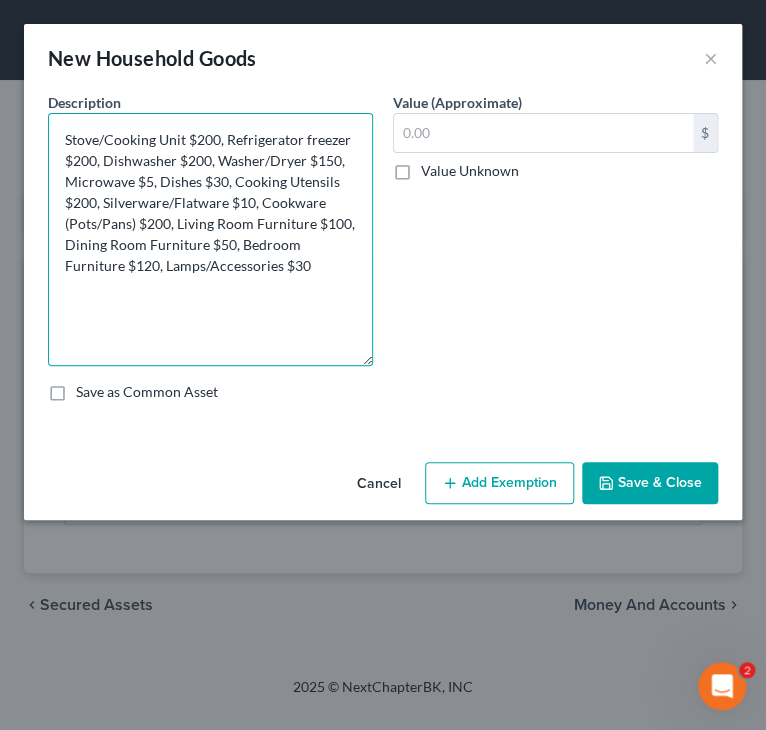 click on "Stove/Cooking Unit $200, Refrigerator freezer $200, Dishwasher $200, Washer/Dryer $150, Microwave $5, Dishes $30, Cooking Utensils $200, Silverware/Flatware $10, Cookware (Pots/Pans) $200, Living Room Furniture $100, Dining Room Furniture $50, Bedroom Furniture $120, Lamps/Accessories $30" at bounding box center (210, 239) 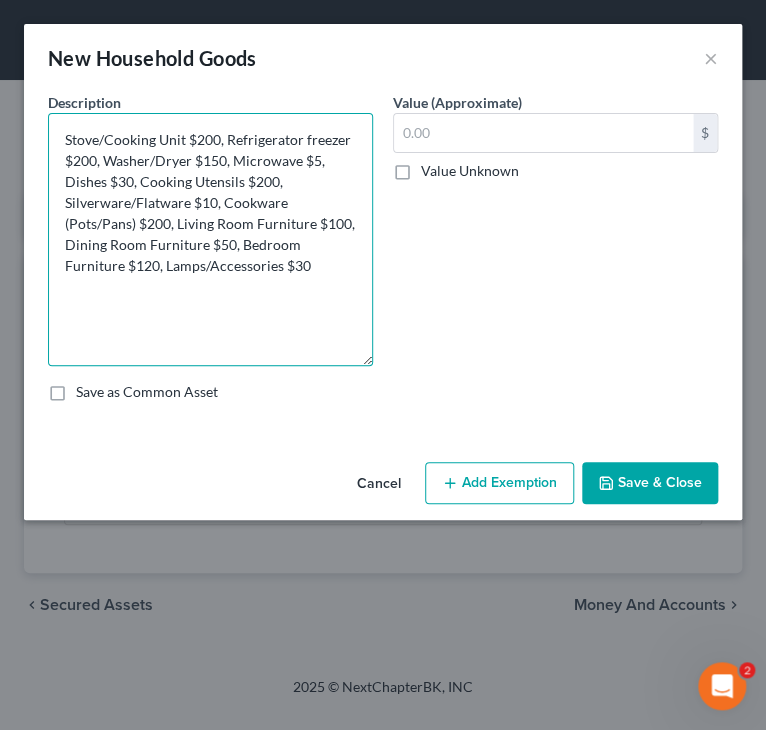 click on "Stove/Cooking Unit $200, Refrigerator freezer $200, Washer/Dryer $150, Microwave $5, Dishes $30, Cooking Utensils $200, Silverware/Flatware $10, Cookware (Pots/Pans) $200, Living Room Furniture $100, Dining Room Furniture $50, Bedroom Furniture $120, Lamps/Accessories $30" at bounding box center [210, 239] 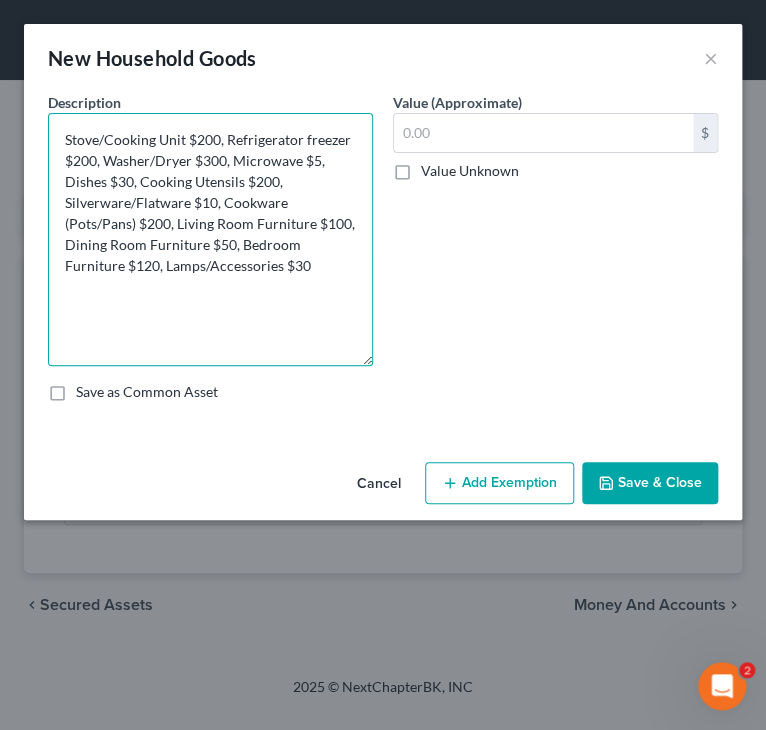 click on "Stove/Cooking Unit $200, Refrigerator freezer $200, Washer/Dryer $300, Microwave $5, Dishes $30, Cooking Utensils $200, Silverware/Flatware $10, Cookware (Pots/Pans) $200, Living Room Furniture $100, Dining Room Furniture $50, Bedroom Furniture $120, Lamps/Accessories $30" at bounding box center [210, 239] 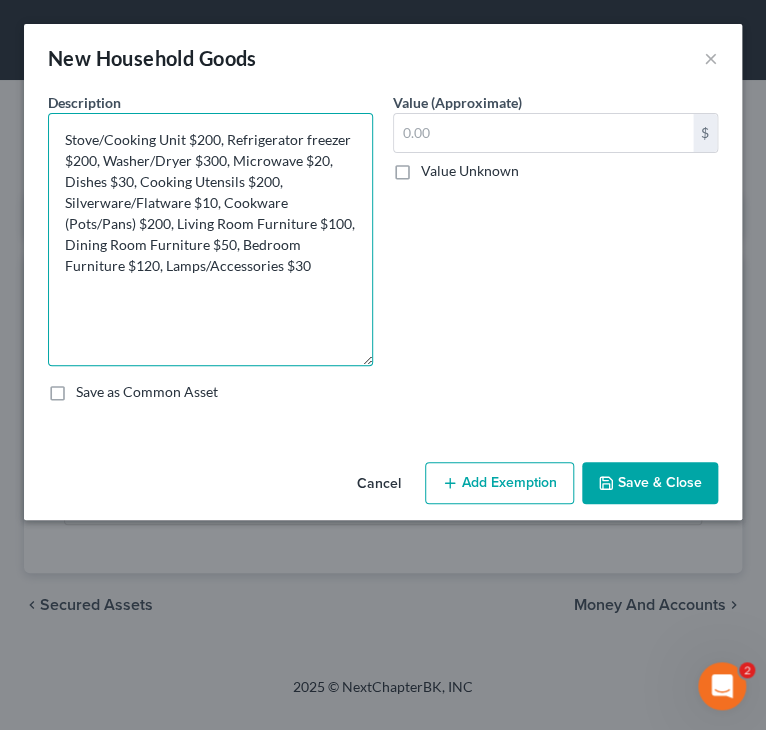 click on "Stove/Cooking Unit $200, Refrigerator freezer $200, Washer/Dryer $300, Microwave $20, Dishes $30, Cooking Utensils $200, Silverware/Flatware $10, Cookware (Pots/Pans) $200, Living Room Furniture $100, Dining Room Furniture $50, Bedroom Furniture $120, Lamps/Accessories $30" at bounding box center [210, 239] 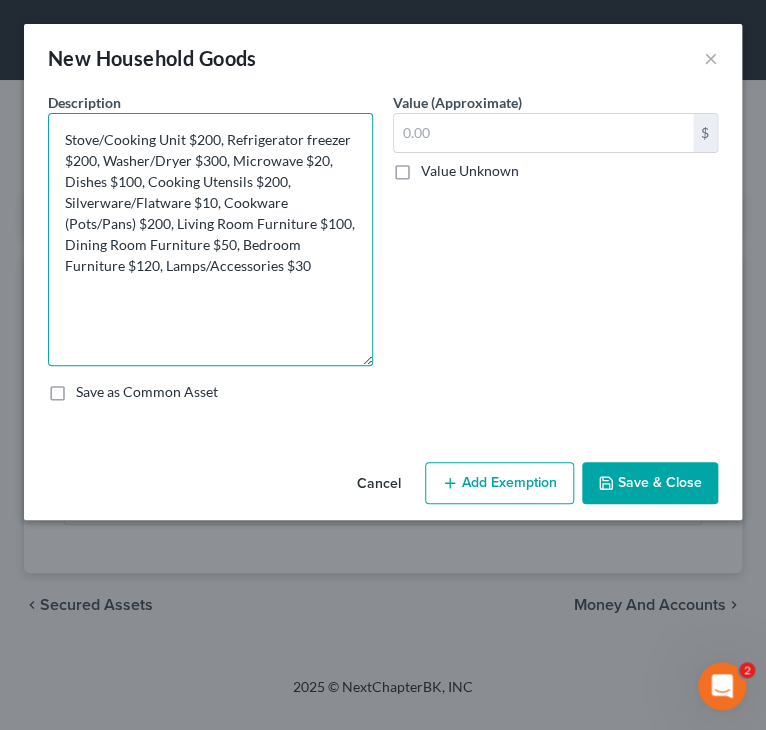 click on "Stove/Cooking Unit $200, Refrigerator freezer $200, Washer/Dryer $300, Microwave $20, Dishes $100, Cooking Utensils $200, Silverware/Flatware $10, Cookware (Pots/Pans) $200, Living Room Furniture $100, Dining Room Furniture $50, Bedroom Furniture $120, Lamps/Accessories $30" at bounding box center (210, 239) 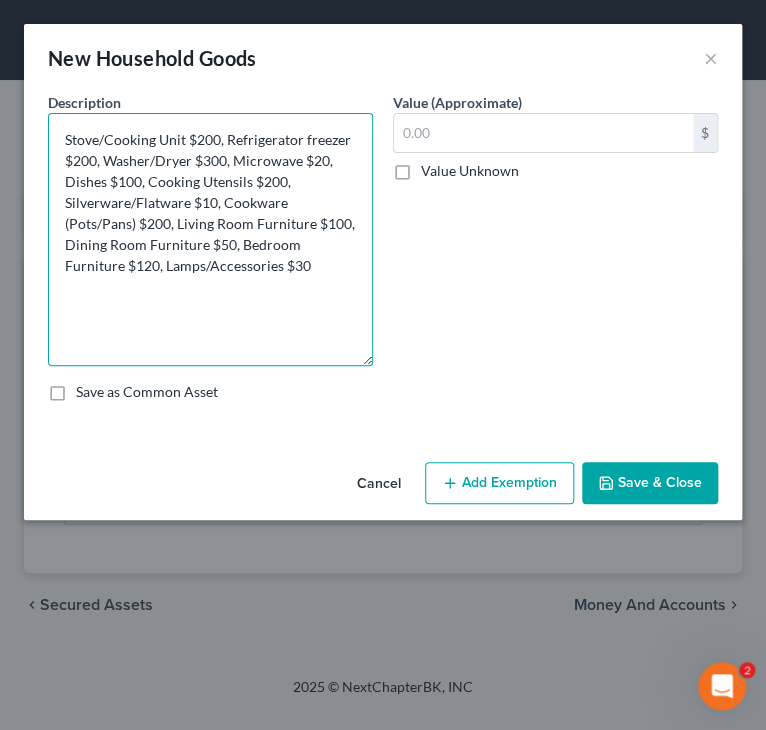 drag, startPoint x: 263, startPoint y: 176, endPoint x: 275, endPoint y: 182, distance: 13.416408 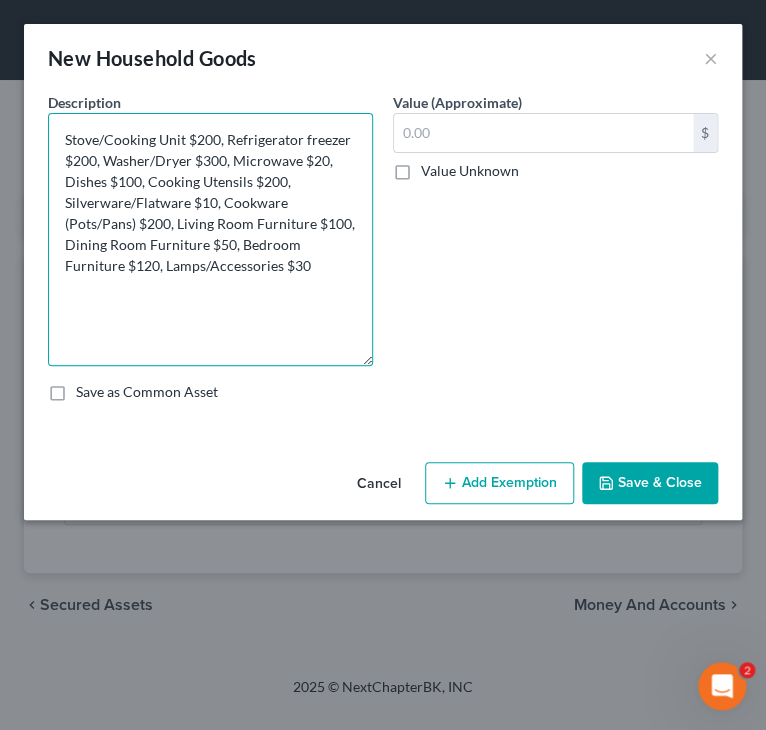 click on "Stove/Cooking Unit $200, Refrigerator freezer $200, Washer/Dryer $300, Microwave $20, Dishes $100, Cooking Utensils $200, Silverware/Flatware $10, Cookware (Pots/Pans) $200, Living Room Furniture $100, Dining Room Furniture $50, Bedroom Furniture $120, Lamps/Accessories $30" at bounding box center (210, 239) 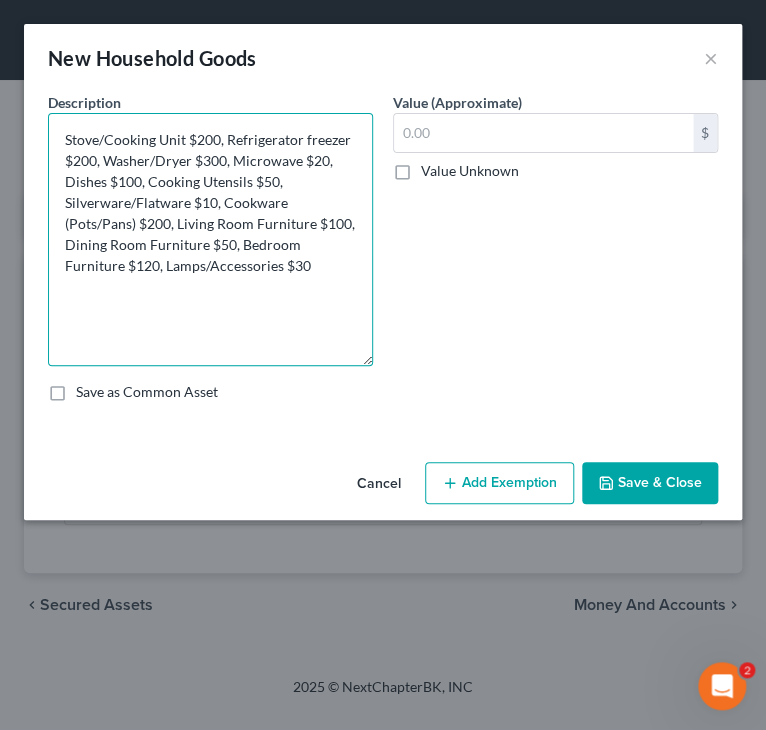click on "Stove/Cooking Unit $200, Refrigerator freezer $200, Washer/Dryer $300, Microwave $20, Dishes $100, Cooking Utensils $50, Silverware/Flatware $10, Cookware (Pots/Pans) $200, Living Room Furniture $100, Dining Room Furniture $50, Bedroom Furniture $120, Lamps/Accessories $30" at bounding box center [210, 239] 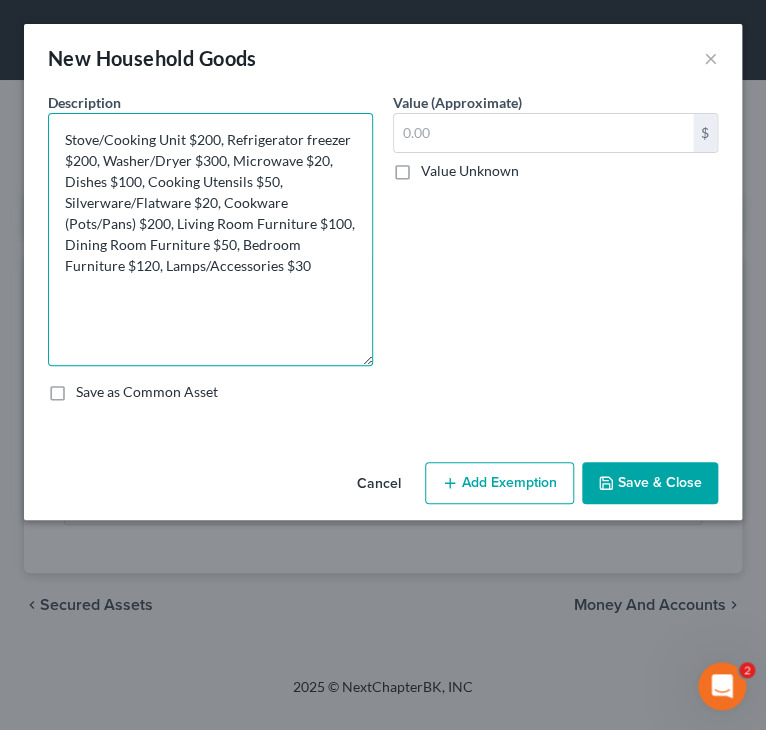 click on "Stove/Cooking Unit $200, Refrigerator freezer $200, Washer/Dryer $300, Microwave $20, Dishes $100, Cooking Utensils $50, Silverware/Flatware $20, Cookware (Pots/Pans) $200, Living Room Furniture $100, Dining Room Furniture $50, Bedroom Furniture $120, Lamps/Accessories $30" at bounding box center (210, 239) 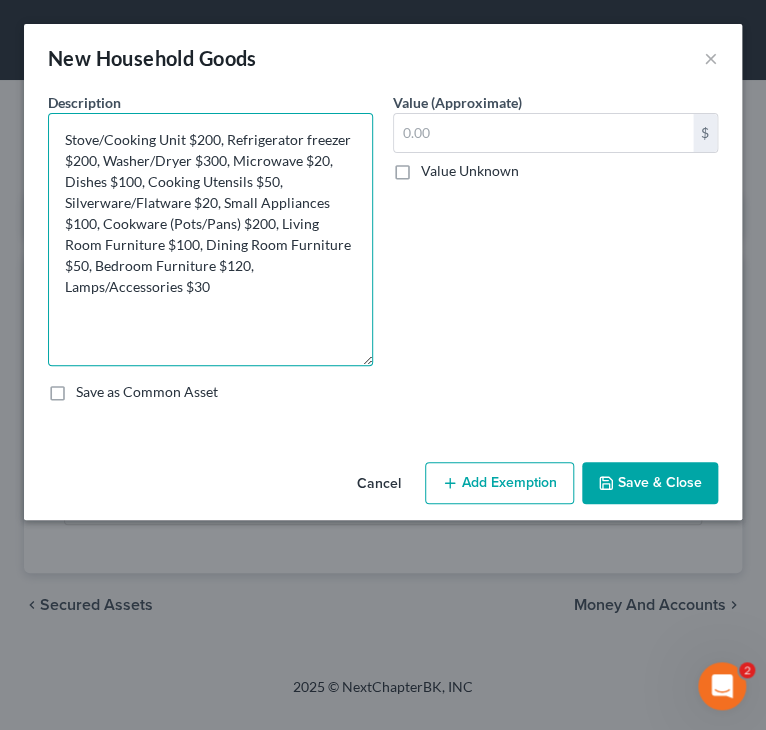drag, startPoint x: 224, startPoint y: 203, endPoint x: 99, endPoint y: 221, distance: 126.28935 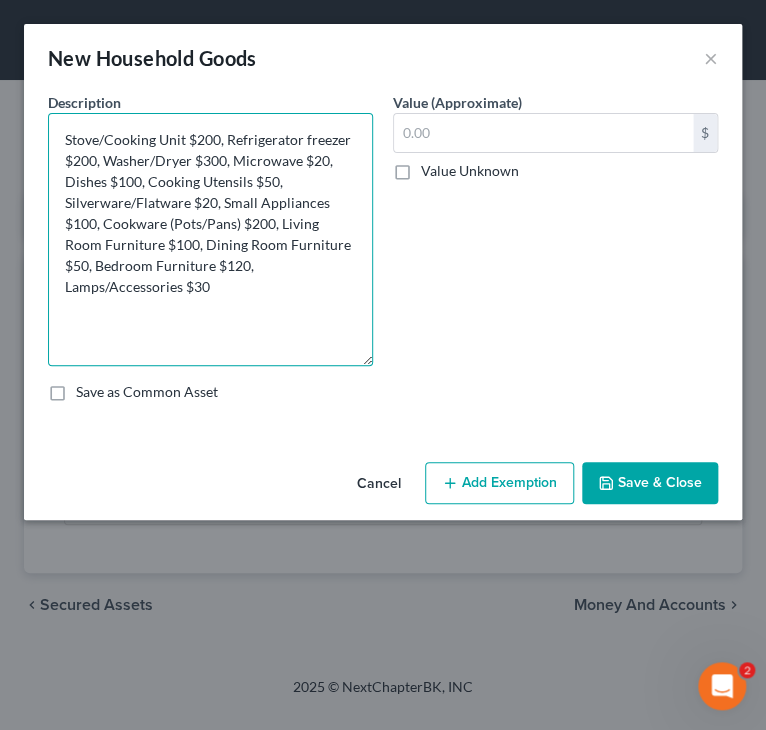 click on "Stove/Cooking Unit $200, Refrigerator freezer $200, Washer/Dryer $300, Microwave $20, Dishes $100, Cooking Utensils $50, Silverware/Flatware $20, Small Appliances $100, Cookware (Pots/Pans) $200, Living Room Furniture $100, Dining Room Furniture $50, Bedroom Furniture $120, Lamps/Accessories $30" at bounding box center [210, 239] 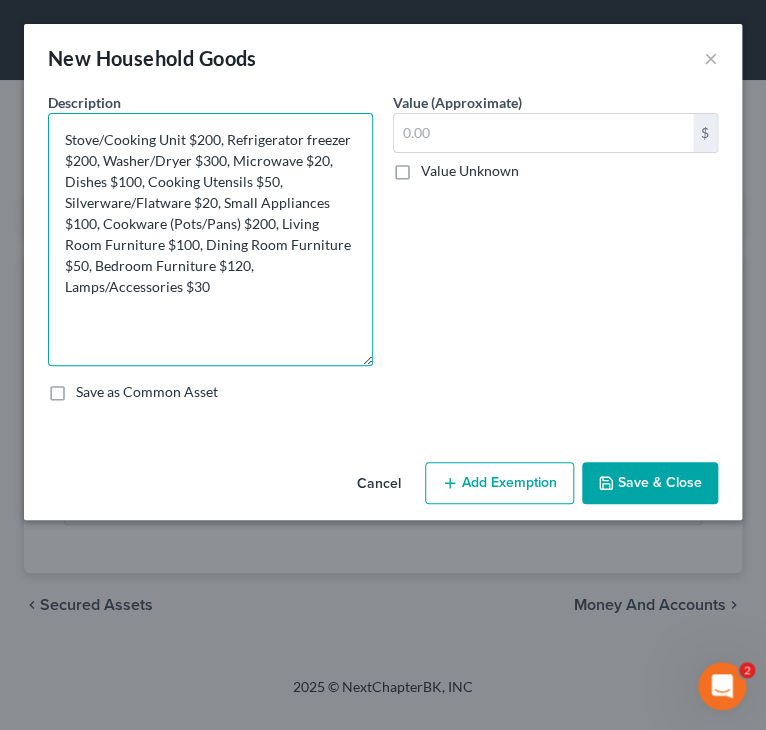 click on "Stove/Cooking Unit $200, Refrigerator freezer $200, Washer/Dryer $300, Microwave $20, Dishes $100, Cooking Utensils $50, Silverware/Flatware $20, Small Appliances $100, Cookware (Pots/Pans) $200, Living Room Furniture $100, Dining Room Furniture $50, Bedroom Furniture $120, Lamps/Accessories $30" at bounding box center [210, 239] 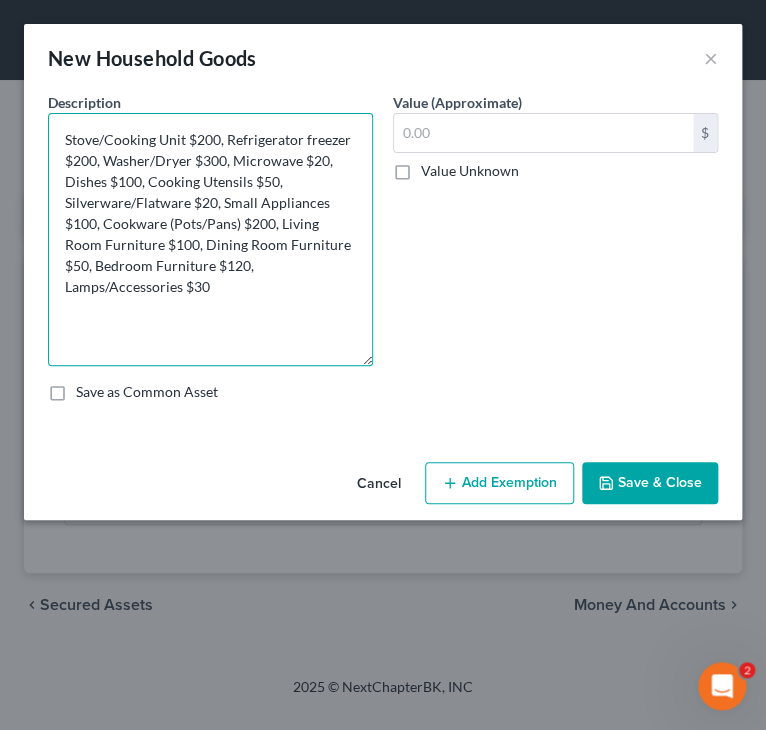 drag, startPoint x: 252, startPoint y: 226, endPoint x: 264, endPoint y: 229, distance: 12.369317 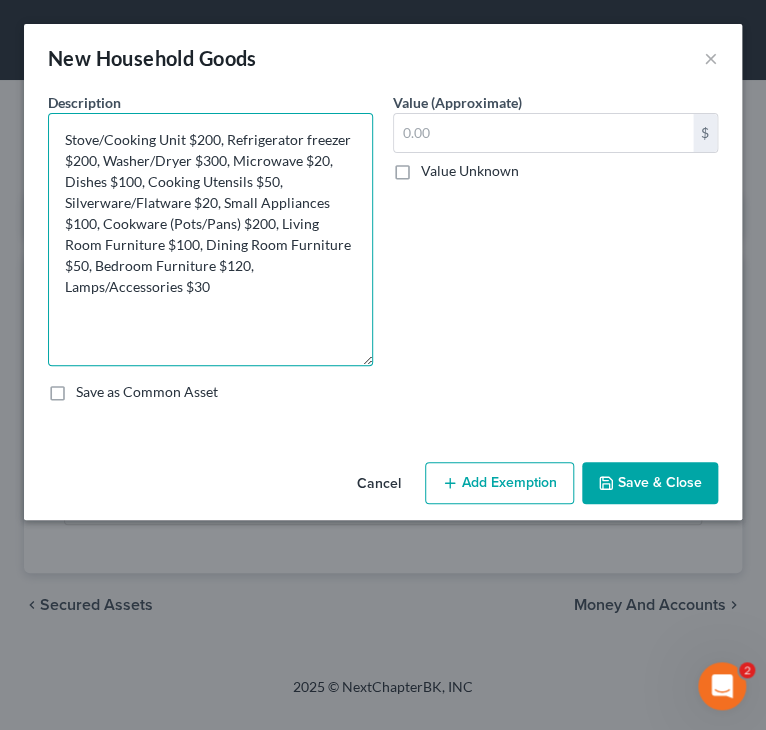 click on "Stove/Cooking Unit $200, Refrigerator freezer $200, Washer/Dryer $300, Microwave $20, Dishes $100, Cooking Utensils $50, Silverware/Flatware $20, Small Appliances $100, Cookware (Pots/Pans) $200, Living Room Furniture $100, Dining Room Furniture $50, Bedroom Furniture $120, Lamps/Accessories $30" at bounding box center [210, 239] 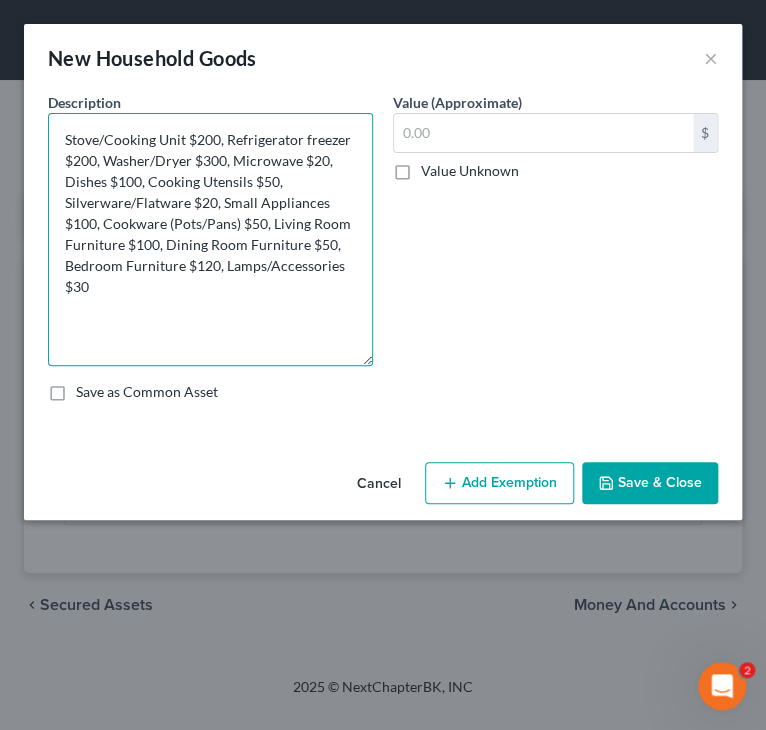click on "Stove/Cooking Unit $200, Refrigerator freezer $200, Washer/Dryer $300, Microwave $20, Dishes $100, Cooking Utensils $50, Silverware/Flatware $20, Small Appliances $100, Cookware (Pots/Pans) $50, Living Room Furniture $100, Dining Room Furniture $50, Bedroom Furniture $120, Lamps/Accessories $30" at bounding box center (210, 239) 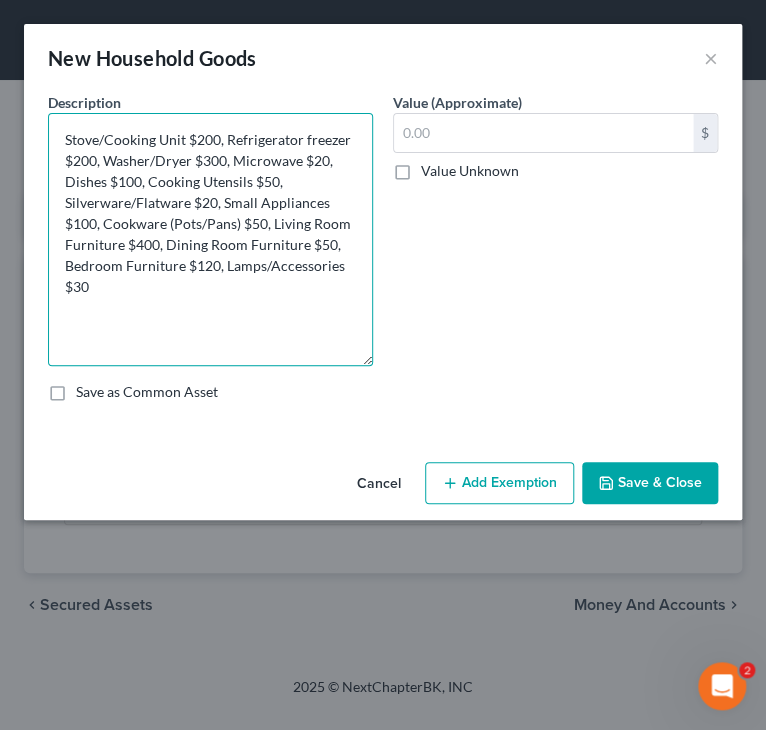 drag, startPoint x: 167, startPoint y: 246, endPoint x: 333, endPoint y: 248, distance: 166.01205 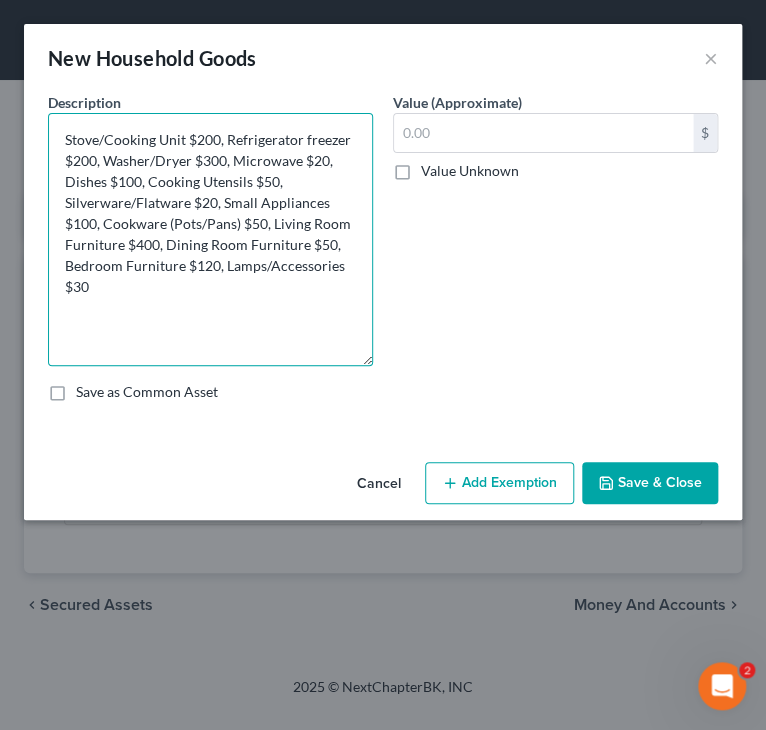 click on "Stove/Cooking Unit $200, Refrigerator freezer $200, Washer/Dryer $300, Microwave $20, Dishes $100, Cooking Utensils $50, Silverware/Flatware $20, Small Appliances $100, Cookware (Pots/Pans) $50, Living Room Furniture $400, Dining Room Furniture $50, Bedroom Furniture $120, Lamps/Accessories $30" at bounding box center (210, 239) 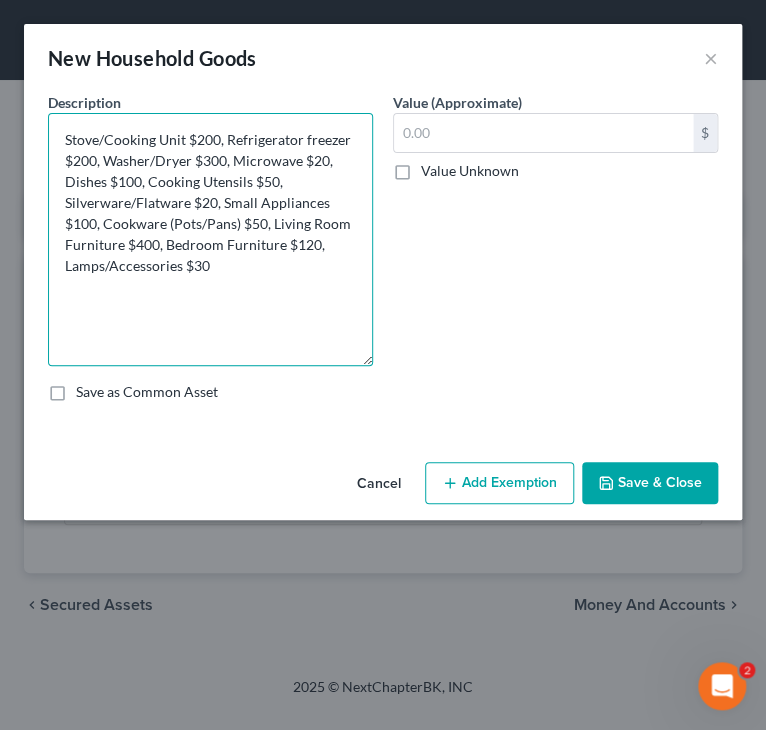 click on "Stove/Cooking Unit $200, Refrigerator freezer $200, Washer/Dryer $300, Microwave $20, Dishes $100, Cooking Utensils $50, Silverware/Flatware $20, Small Appliances $100, Cookware (Pots/Pans) $50, Living Room Furniture $400, Bedroom Furniture $120, Lamps/Accessories $30" at bounding box center (210, 239) 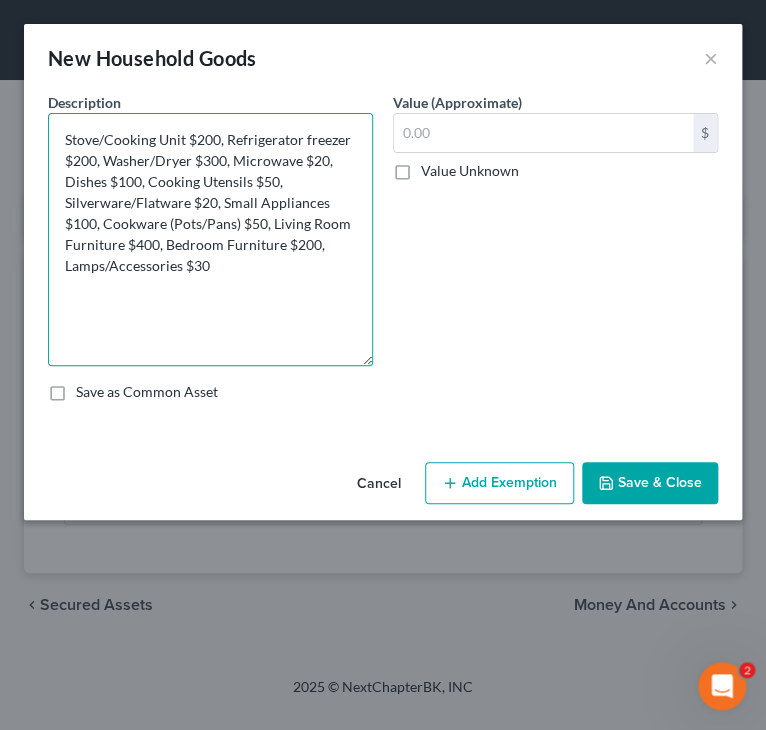 drag, startPoint x: 188, startPoint y: 274, endPoint x: 56, endPoint y: 277, distance: 132.03409 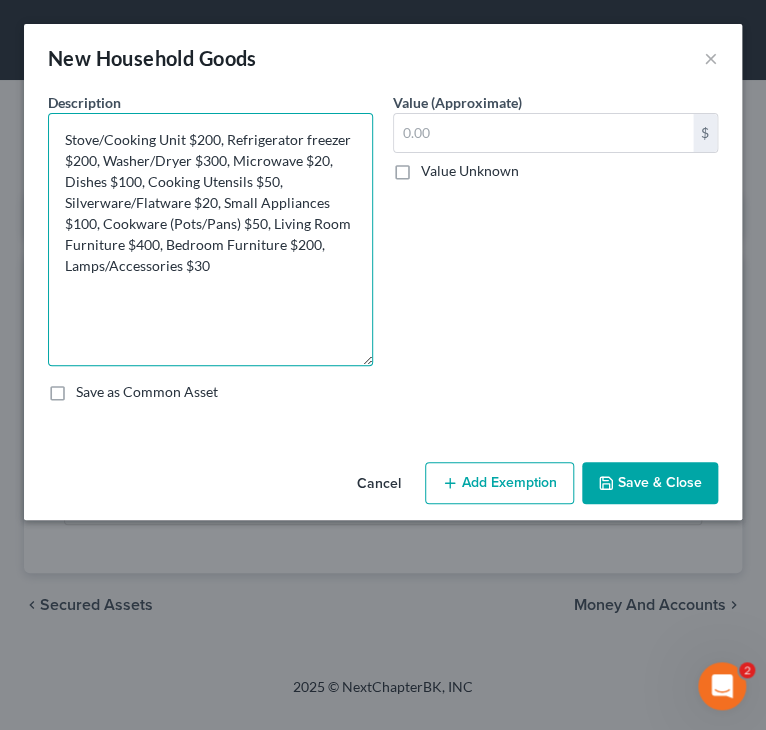 click on "Stove/Cooking Unit $200, Refrigerator freezer $200, Washer/Dryer $300, Microwave $20, Dishes $100, Cooking Utensils $50, Silverware/Flatware $20, Small Appliances $100, Cookware (Pots/Pans) $50, Living Room Furniture $400, Bedroom Furniture $200, Lamps/Accessories $30" at bounding box center (210, 239) 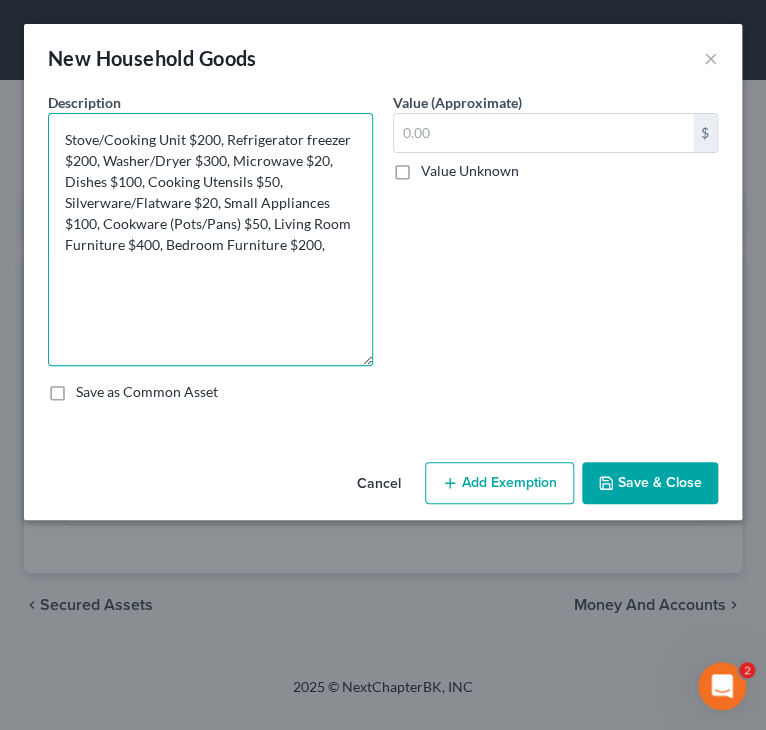 click on "Stove/Cooking Unit $200, Refrigerator freezer $200, Washer/Dryer $300, Microwave $20, Dishes $100, Cooking Utensils $50, Silverware/Flatware $20, Small Appliances $100, Cookware (Pots/Pans) $50, Living Room Furniture $400, Bedroom Furniture $200," at bounding box center [210, 239] 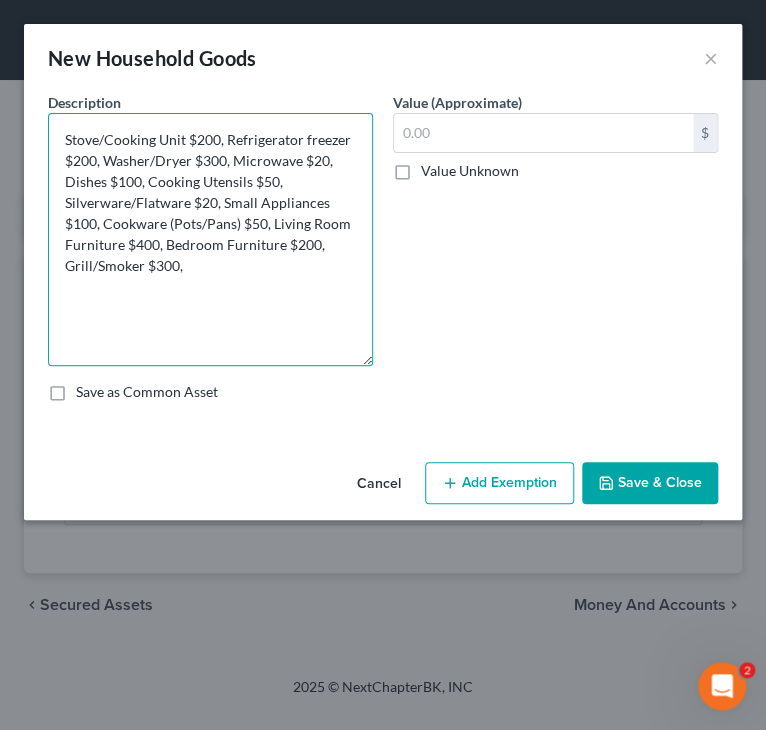 type on "Stove/Cooking Unit $200, Refrigerator freezer $200, Washer/Dryer $300, Microwave $20, Dishes $100, Cooking Utensils $50, Silverware/Flatware $20, Small Appliances $100, Cookware (Pots/Pans) $50, Living Room Furniture $400, Bedroom Furniture $200, Grill/Smoker $300," 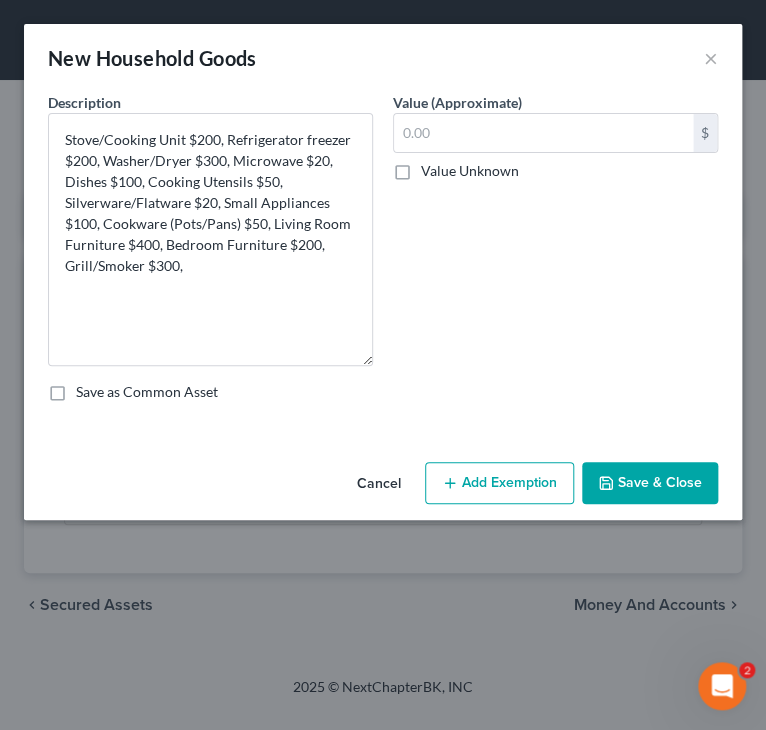 click on "Save & Close" at bounding box center (650, 483) 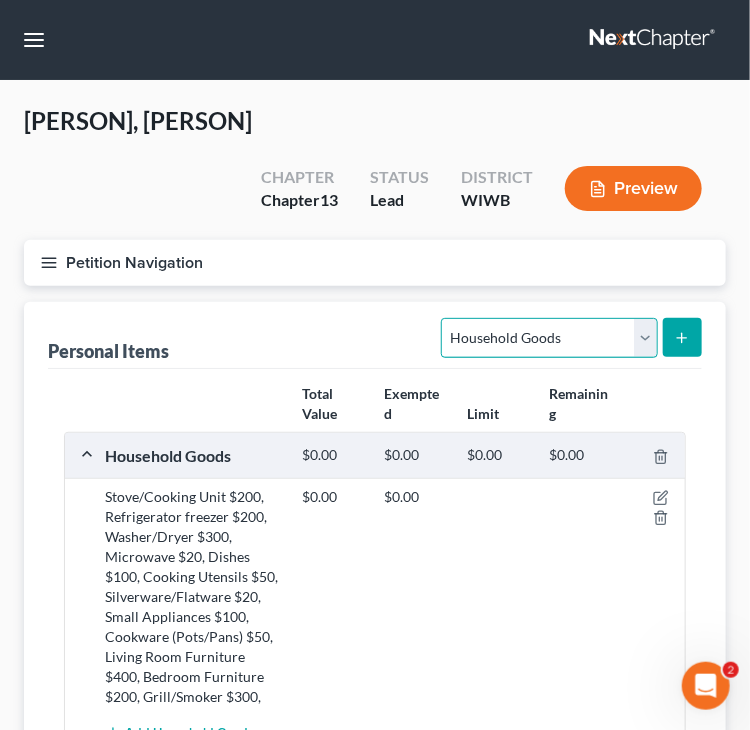 click on "Select Item Type Clothing Collectibles Of Value Electronics Firearms Household Goods Jewelry Other Pet(s) Sports & Hobby Equipment" at bounding box center (549, 338) 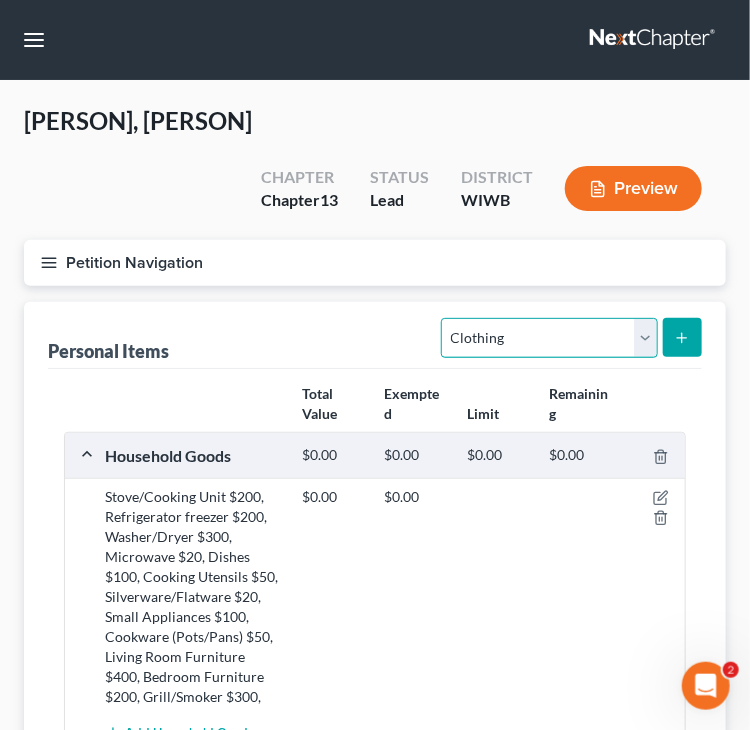click on "Select Item Type Clothing Collectibles Of Value Electronics Firearms Household Goods Jewelry Other Pet(s) Sports & Hobby Equipment" at bounding box center [549, 338] 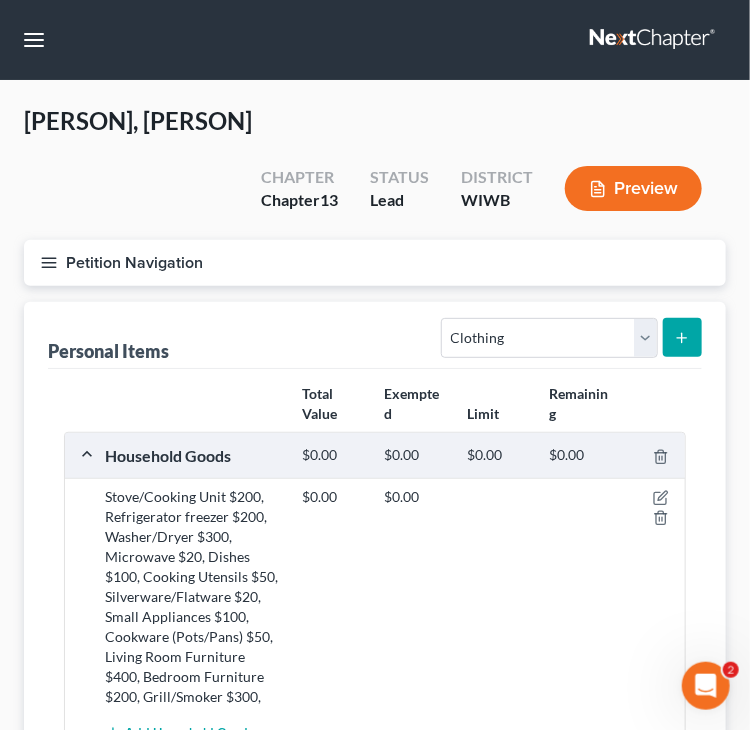 click at bounding box center (682, 337) 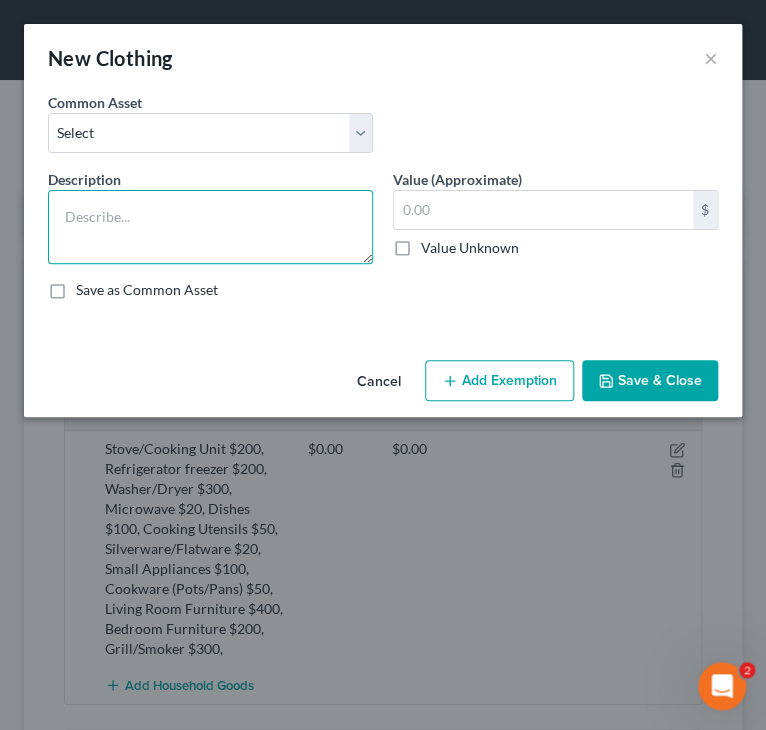 click at bounding box center [210, 227] 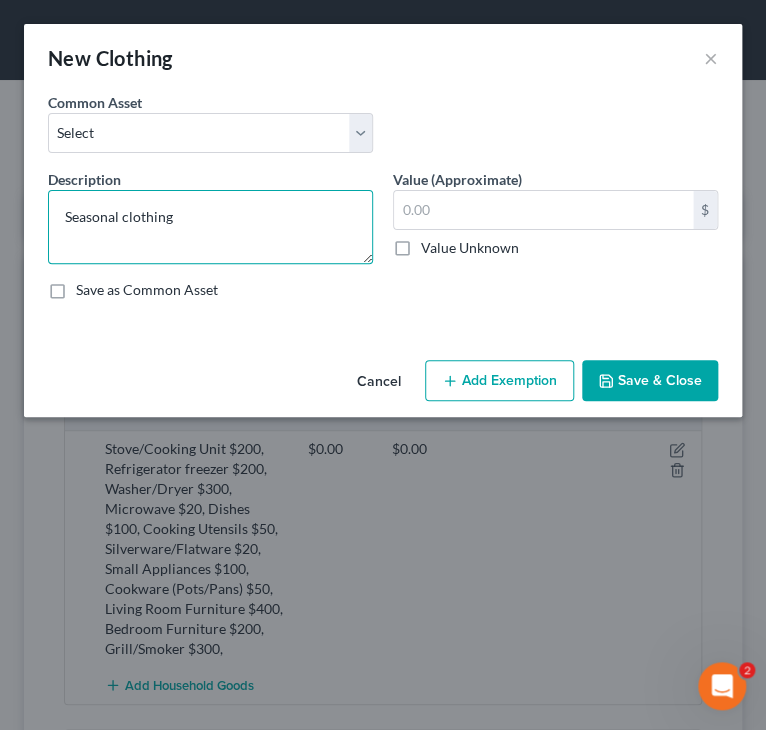type on "Seasonal clothing" 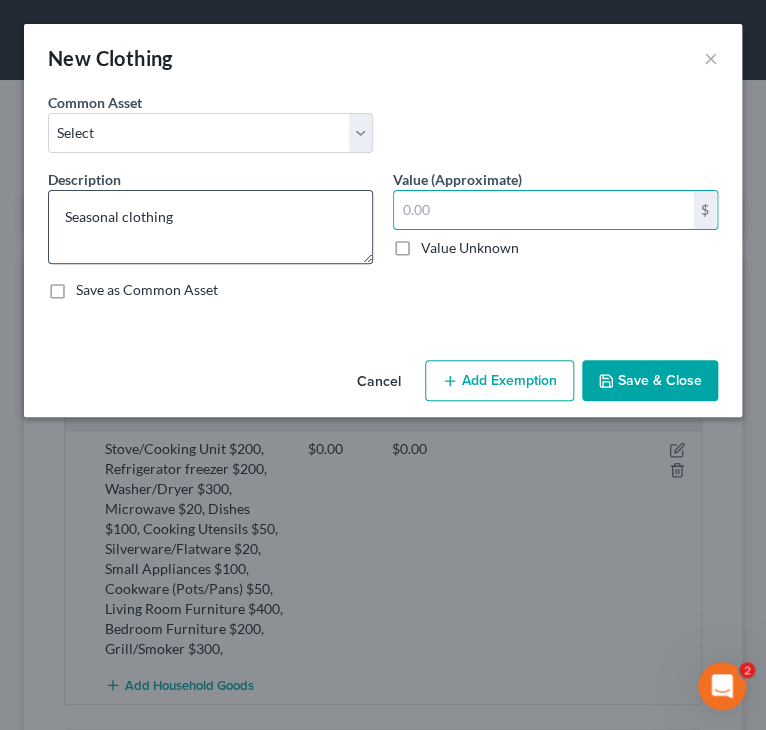 type on "4" 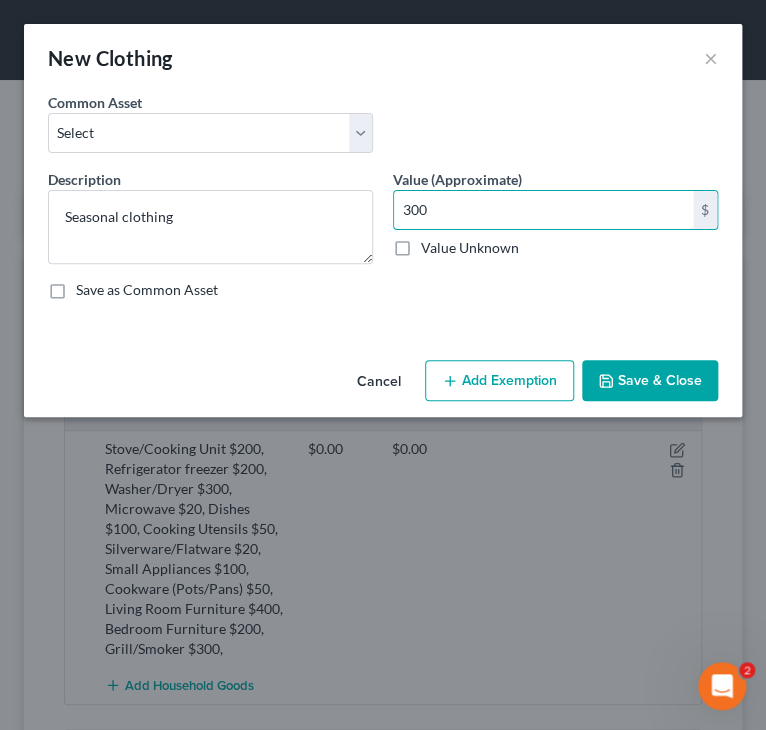 type on "300" 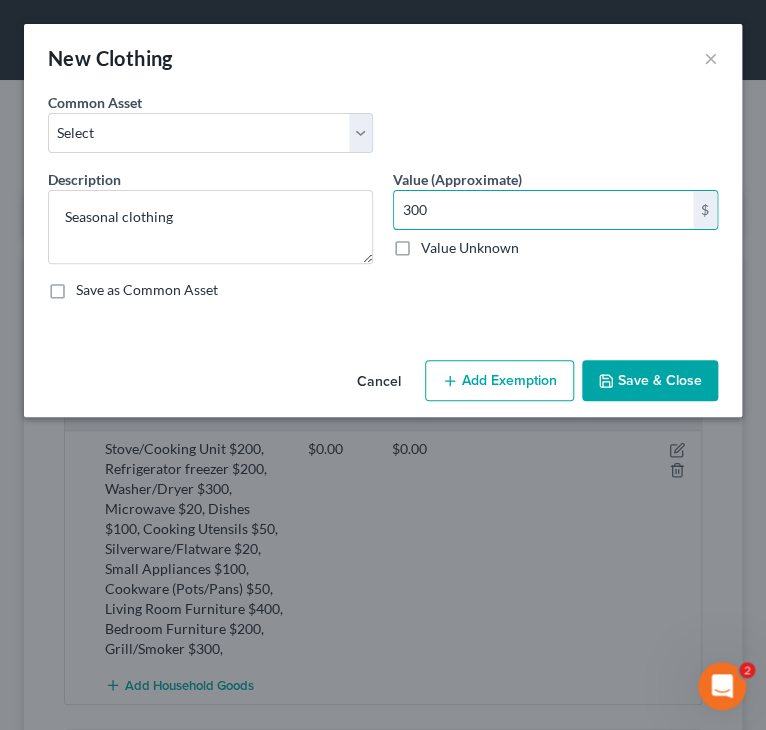 click on "Save & Close" at bounding box center (650, 381) 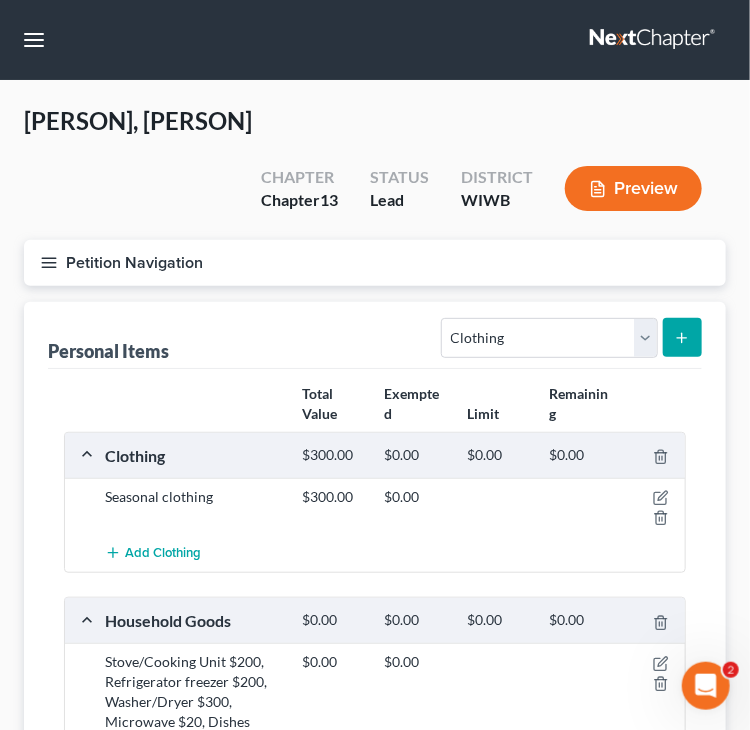 click on "Personal Items Select Item Type Clothing Collectibles Of Value Electronics Firearms Household Goods Jewelry Other Pet(s) Sports & Hobby Equipment" at bounding box center [375, 335] 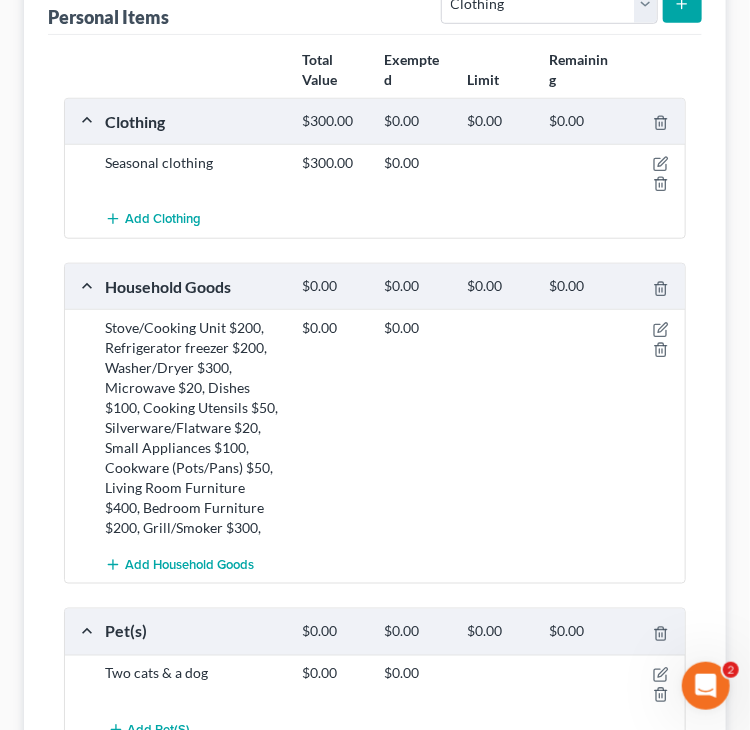 scroll, scrollTop: 300, scrollLeft: 0, axis: vertical 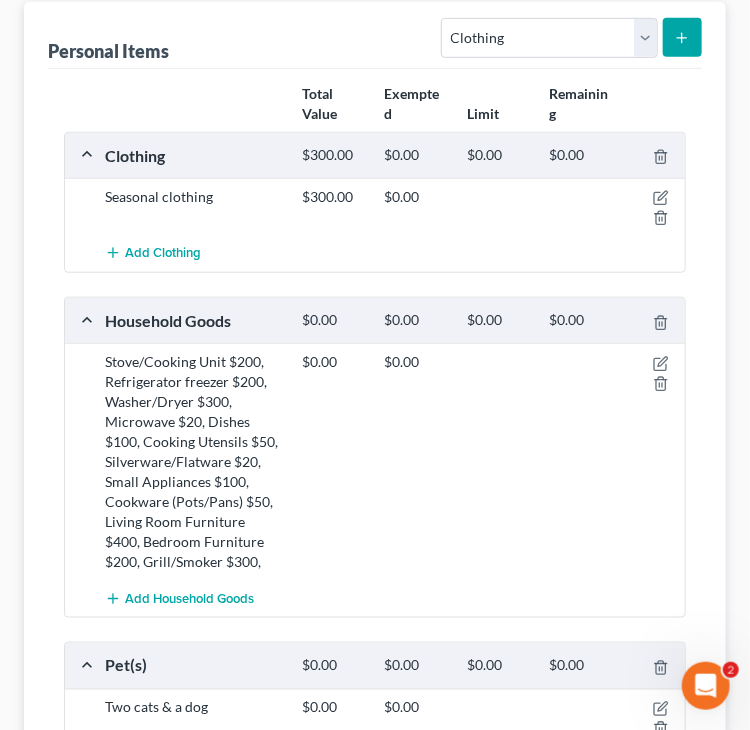 click on "Stove/Cooking Unit $200, Refrigerator freezer $200, Washer/Dryer $300, Microwave $20, Dishes $100, Cooking Utensils $50, Silverware/Flatware $20, Small Appliances $100, Cookware (Pots/Pans) $50, Living Room Furniture $400, Bedroom Furniture $200, Grill/Smoker $300," at bounding box center (193, 462) 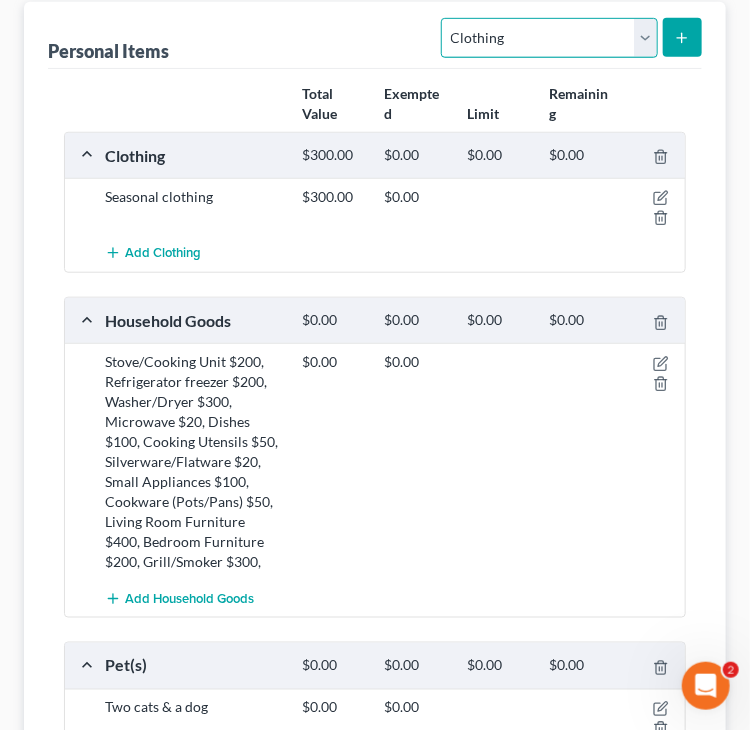 click on "Select Item Type Clothing Collectibles Of Value Electronics Firearms Household Goods Jewelry Other Pet(s) Sports & Hobby Equipment" at bounding box center [549, 38] 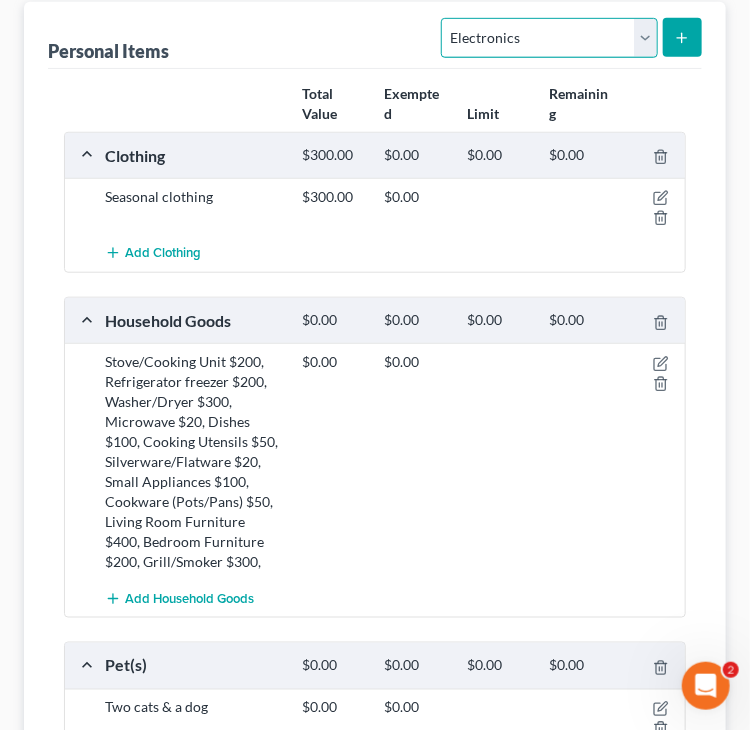 click on "Select Item Type Clothing Collectibles Of Value Electronics Firearms Household Goods Jewelry Other Pet(s) Sports & Hobby Equipment" at bounding box center [549, 38] 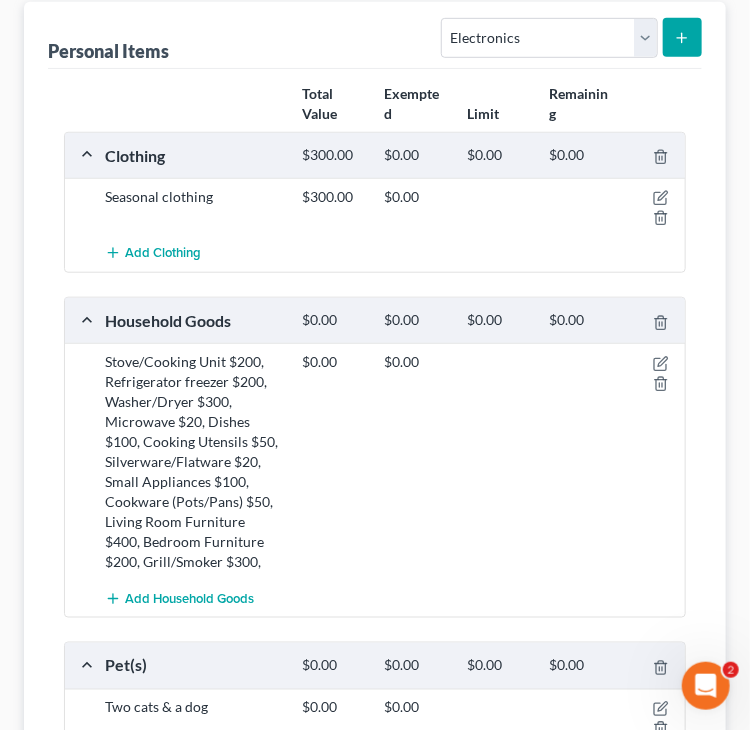 click 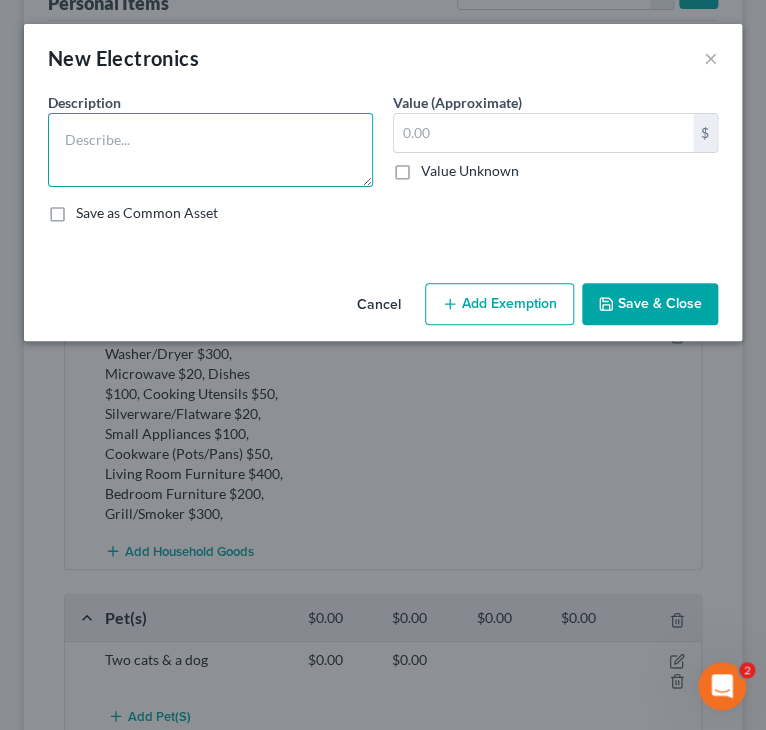 click at bounding box center (210, 150) 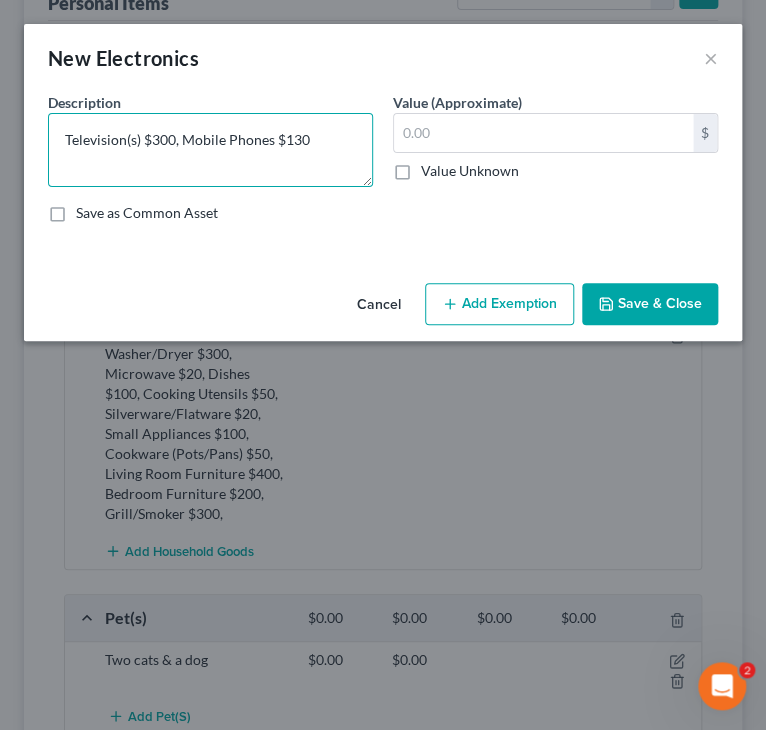 drag, startPoint x: 285, startPoint y: 141, endPoint x: 296, endPoint y: 145, distance: 11.7046995 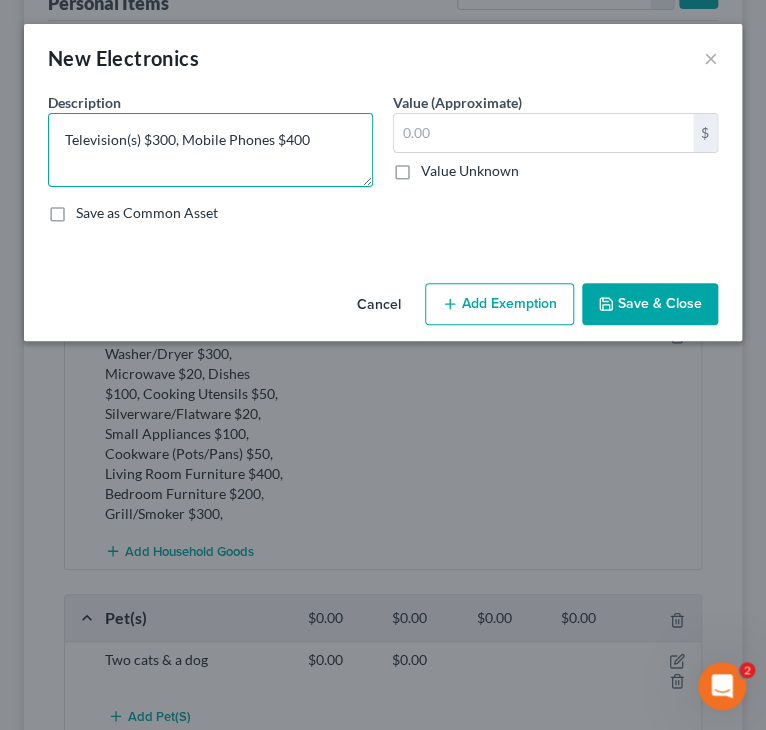 click on "Television(s) $300, Mobile Phones $400" at bounding box center (210, 150) 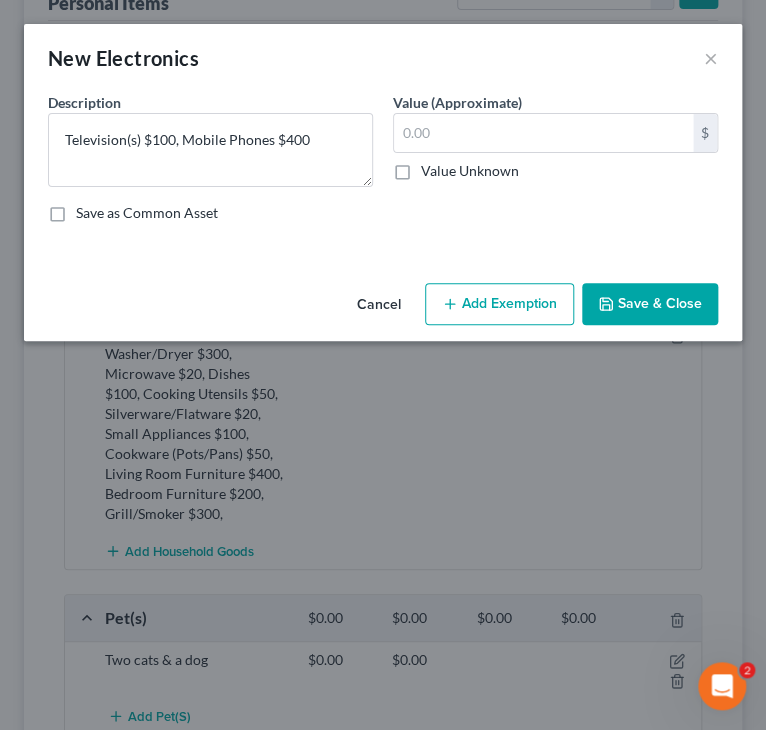 click on "Save as Common Asset" at bounding box center [383, 213] 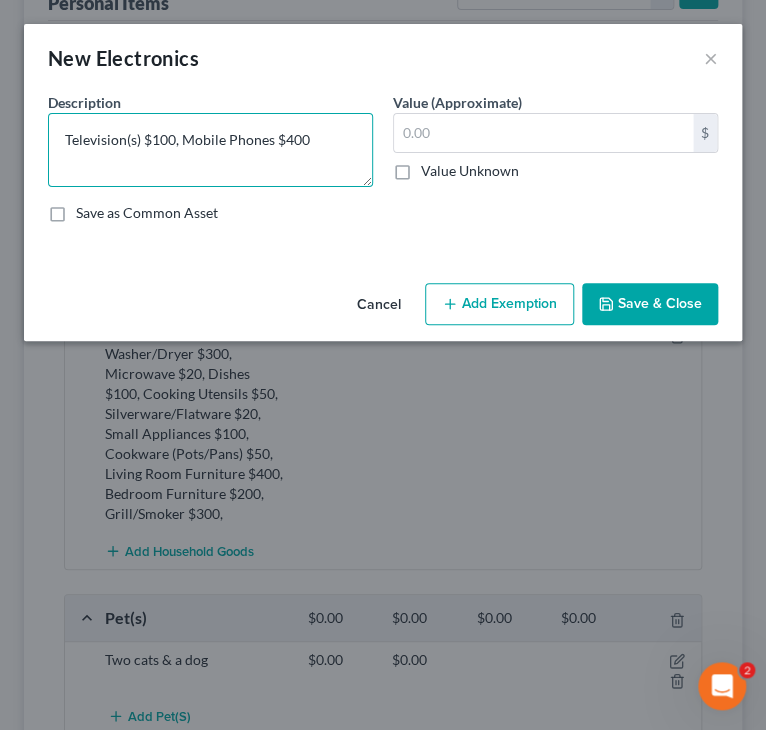 click on "Television(s) $100, Mobile Phones $400" at bounding box center (210, 150) 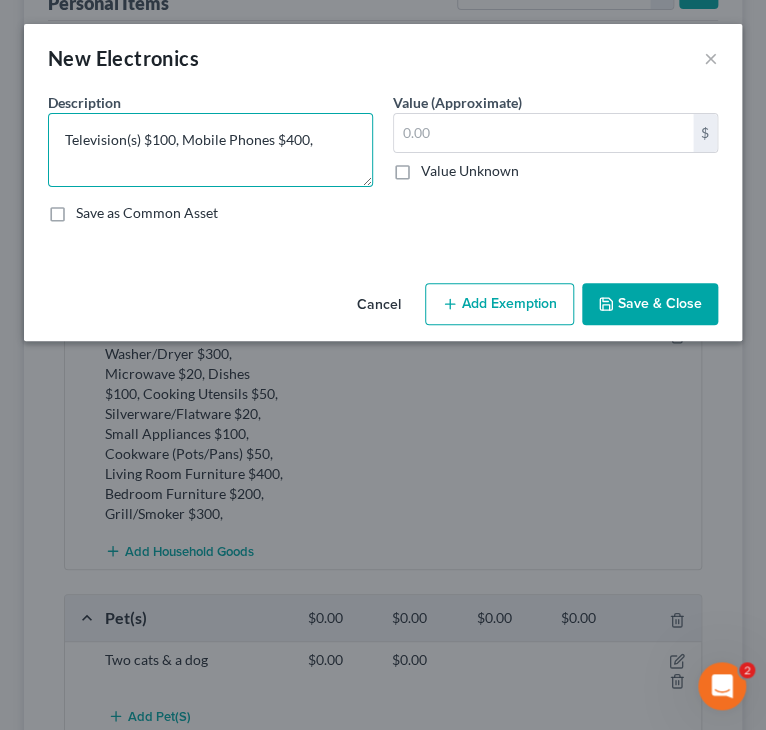 click on "Television(s) $100, Mobile Phones $400," at bounding box center [210, 150] 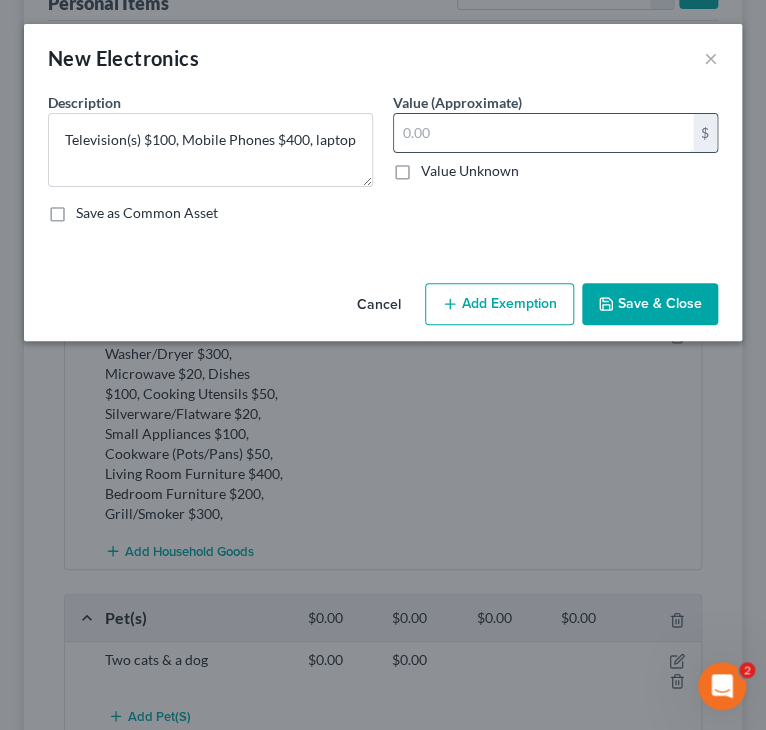 click at bounding box center (543, 133) 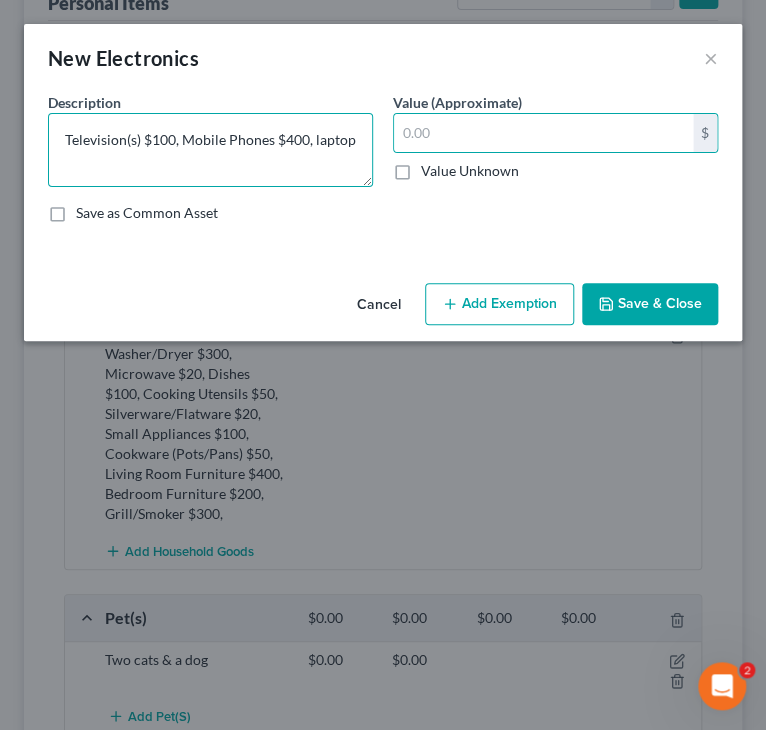 click on "Television(s) $100, Mobile Phones $400, laptop" at bounding box center [210, 150] 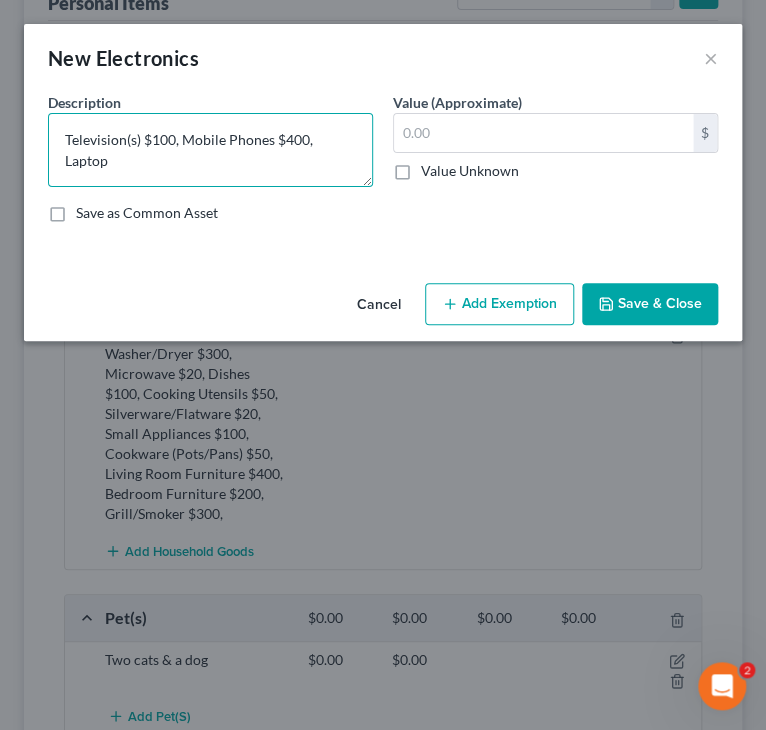click on "Television(s) $100, Mobile Phones $400, Laptop" at bounding box center [210, 150] 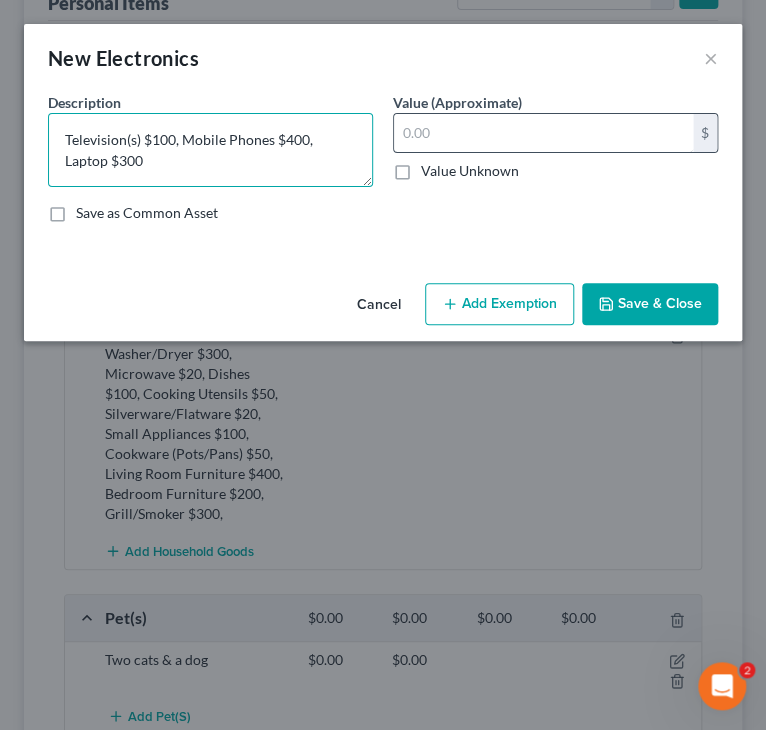 type on "Television(s) $100, Mobile Phones $400, Laptop $300" 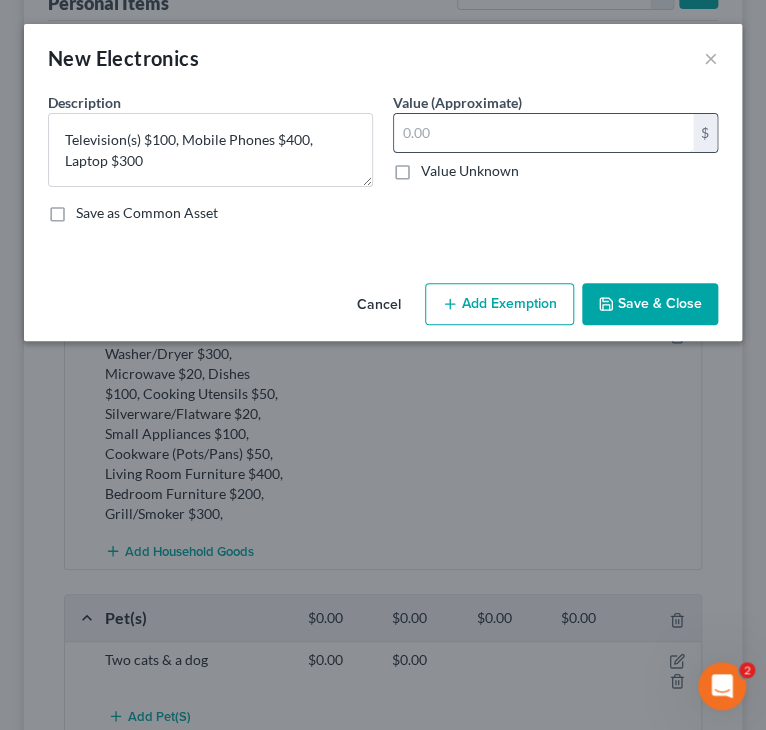 click at bounding box center [543, 133] 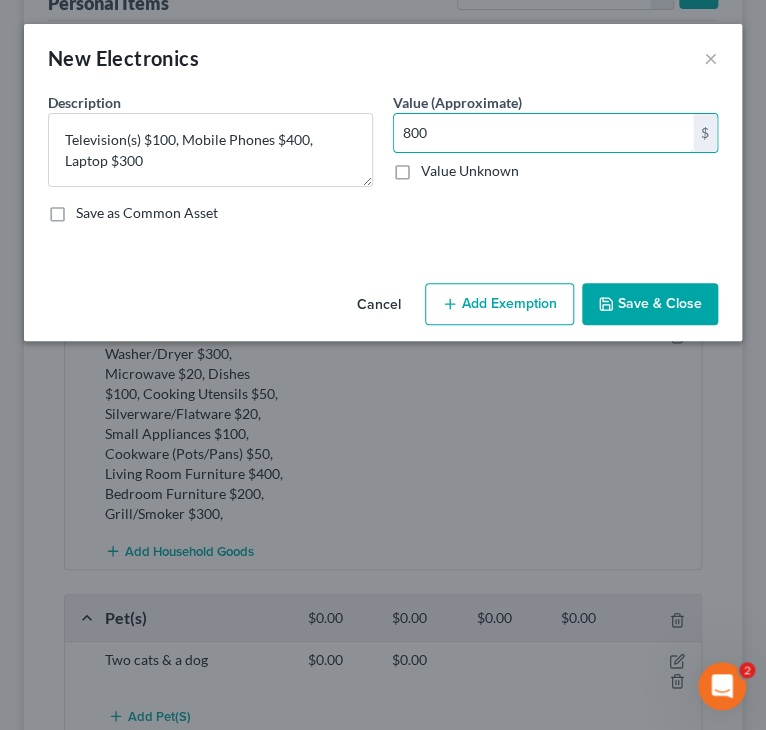 type on "800" 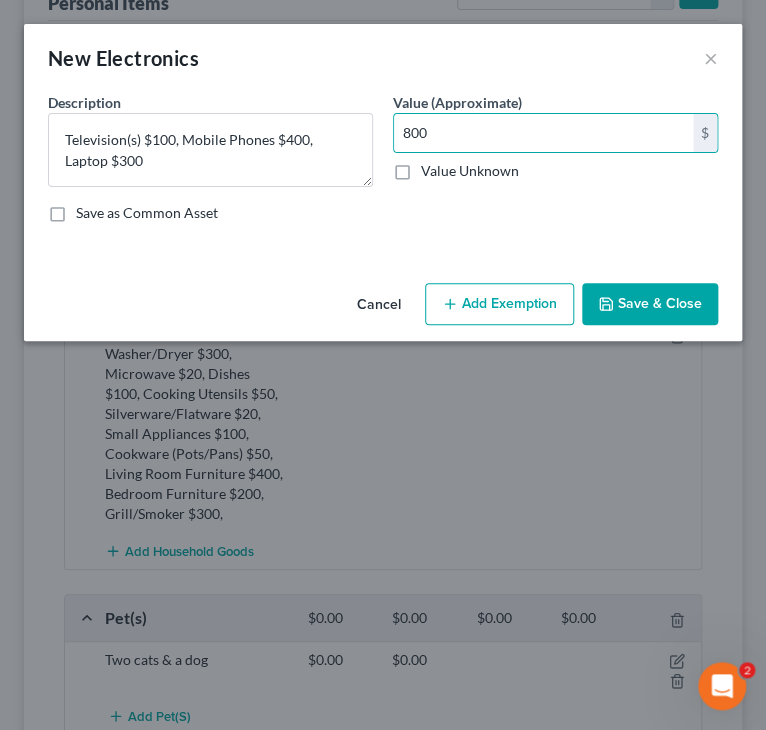 click on "Save & Close" at bounding box center [650, 304] 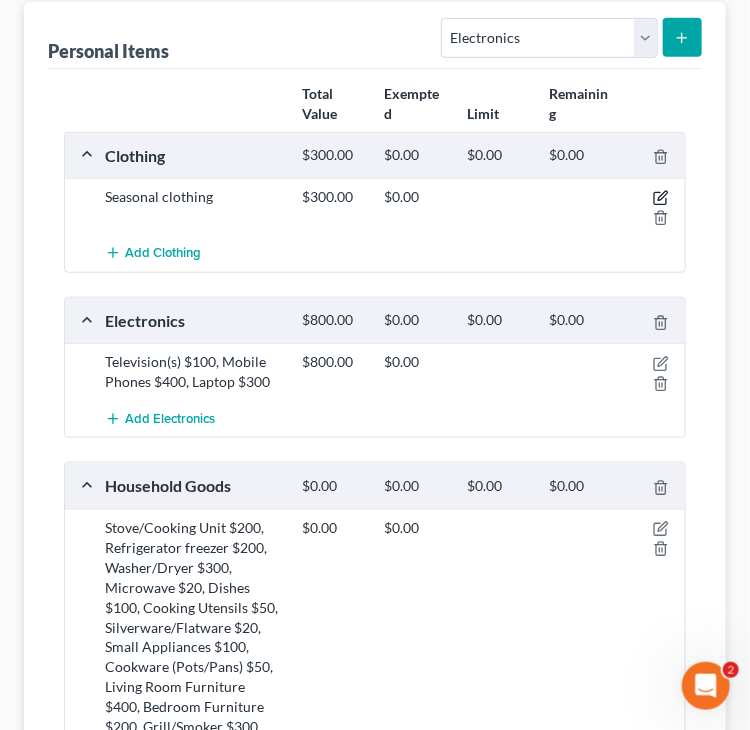 click at bounding box center [654, 207] 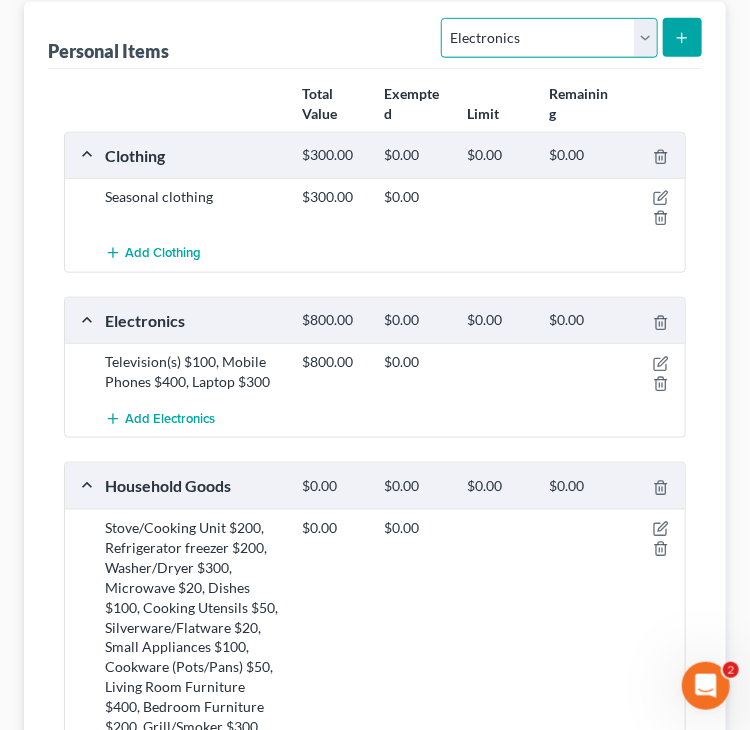 click on "Select Item Type Clothing Collectibles Of Value Electronics Firearms Household Goods Jewelry Other Pet(s) Sports & Hobby Equipment" at bounding box center [549, 38] 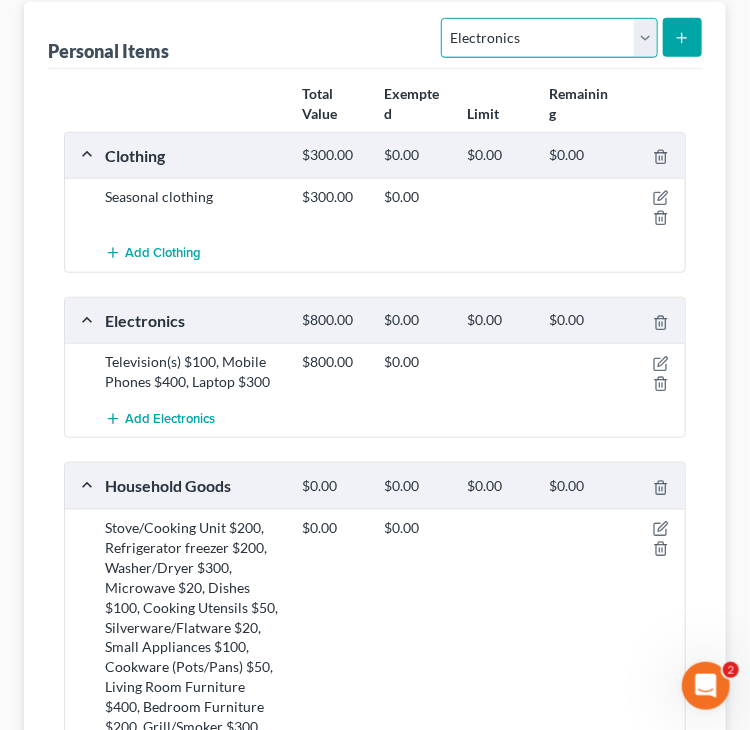 select on "sports_and_hobby_equipment" 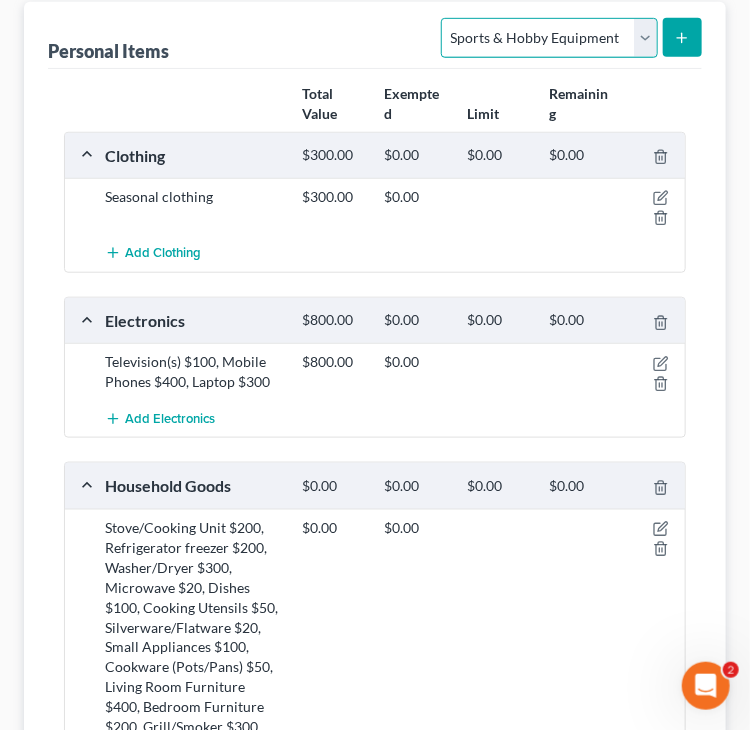 click on "Select Item Type Clothing Collectibles Of Value Electronics Firearms Household Goods Jewelry Other Pet(s) Sports & Hobby Equipment" at bounding box center [549, 38] 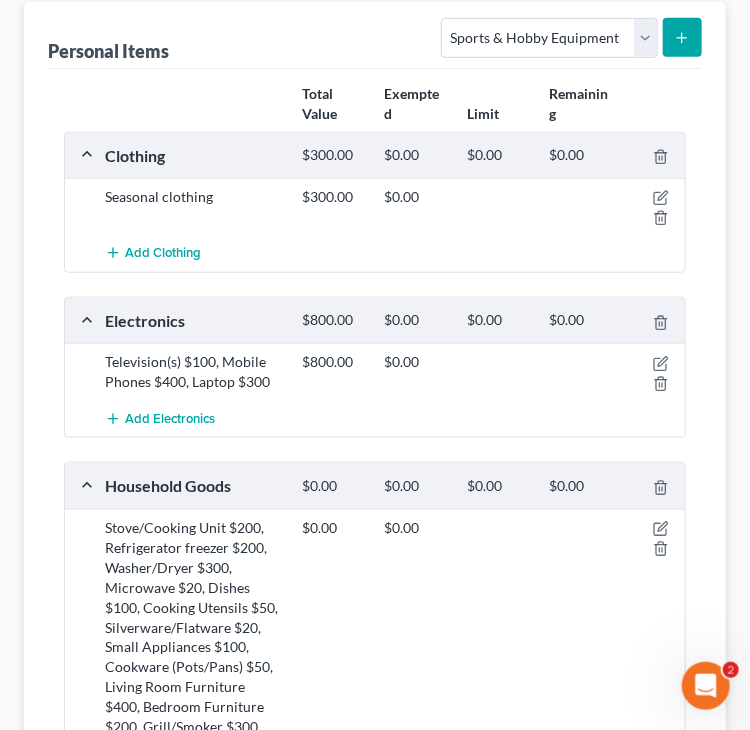 click at bounding box center (682, 37) 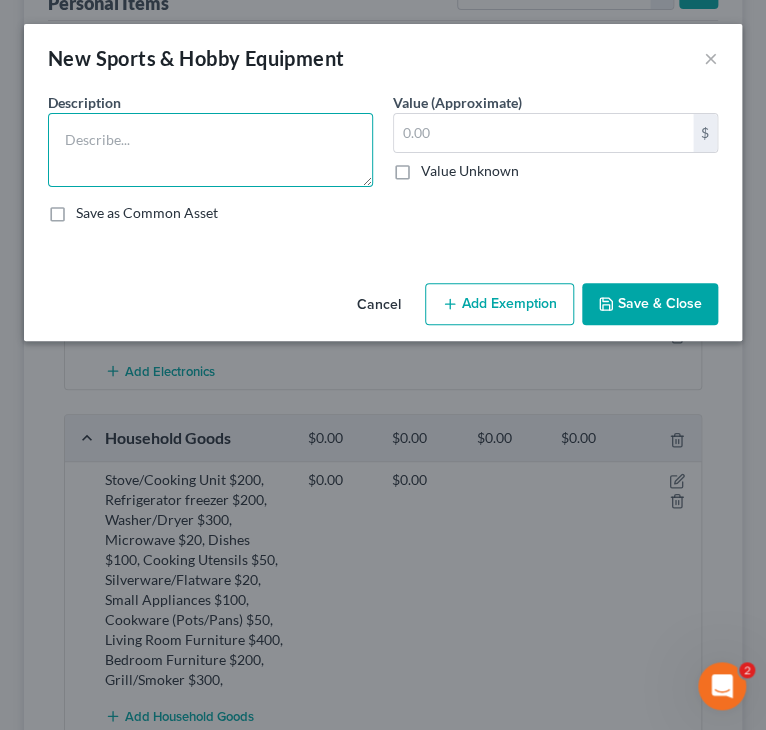 click at bounding box center [210, 150] 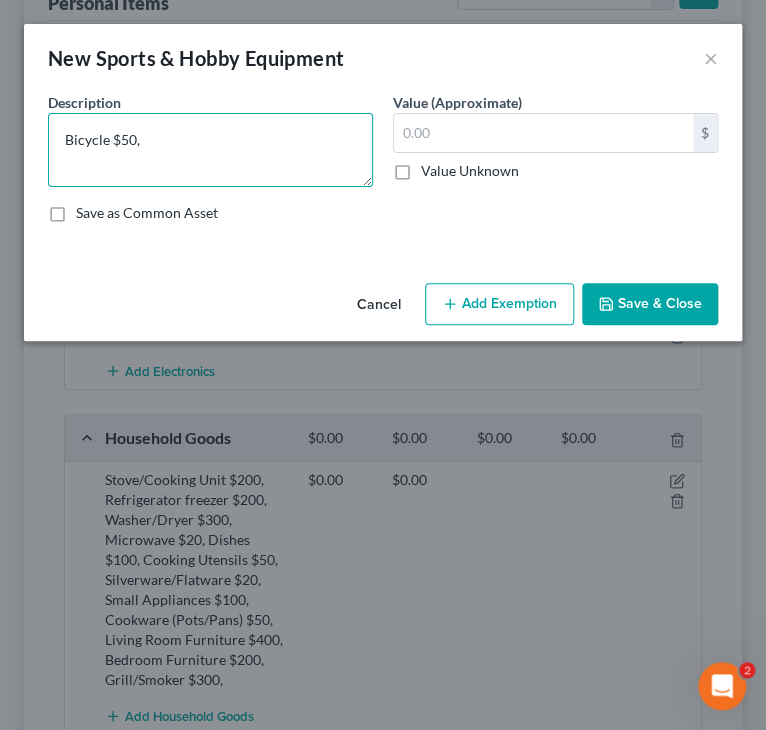 drag, startPoint x: 139, startPoint y: 141, endPoint x: 210, endPoint y: 141, distance: 71 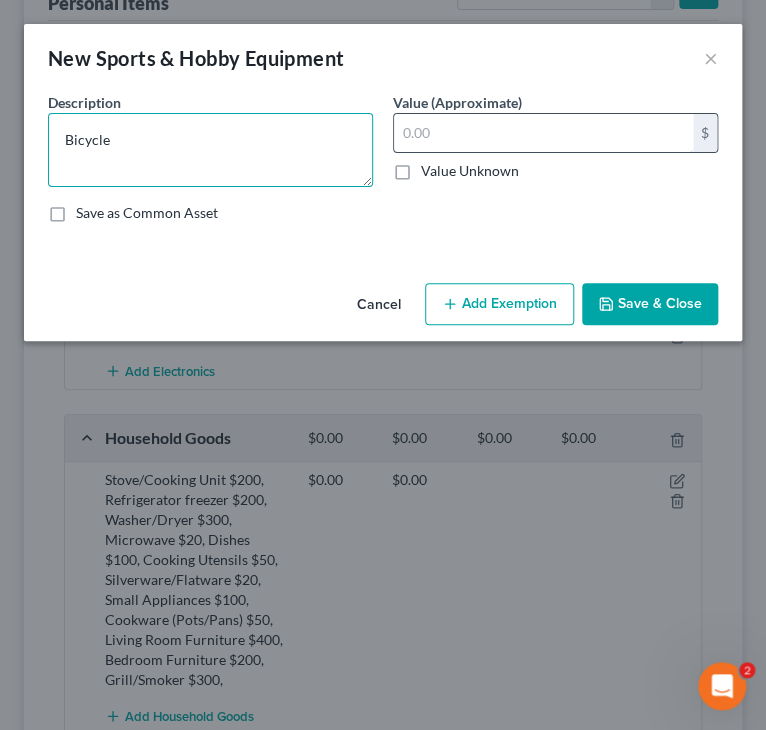 type on "Bicycle" 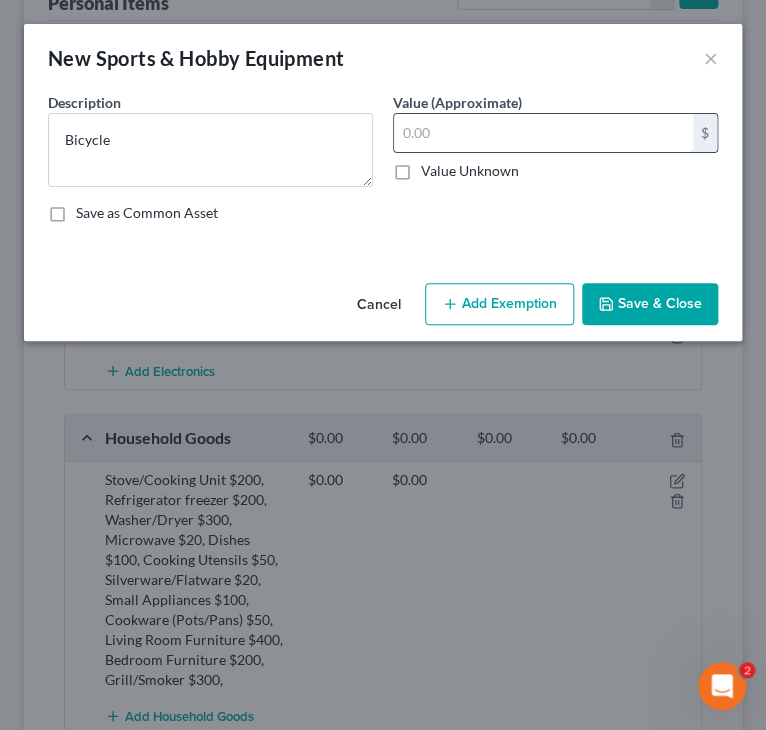 click at bounding box center [543, 133] 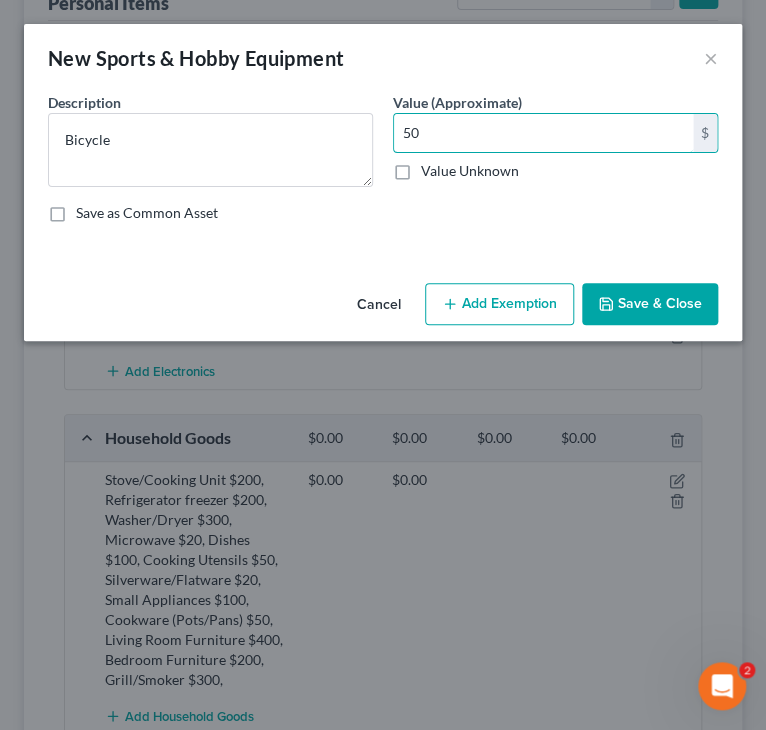 type on "50" 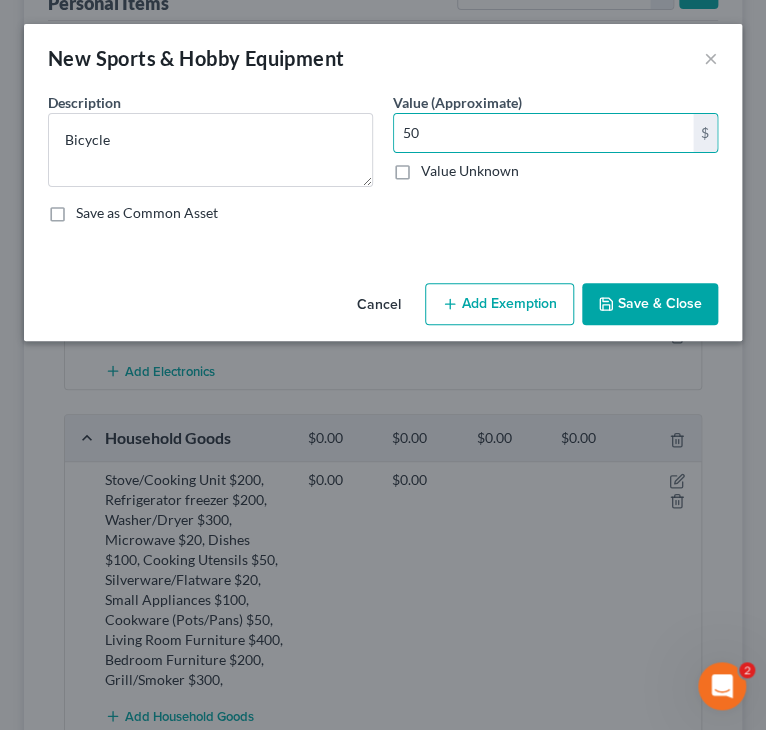 click on "Save & Close" at bounding box center (650, 304) 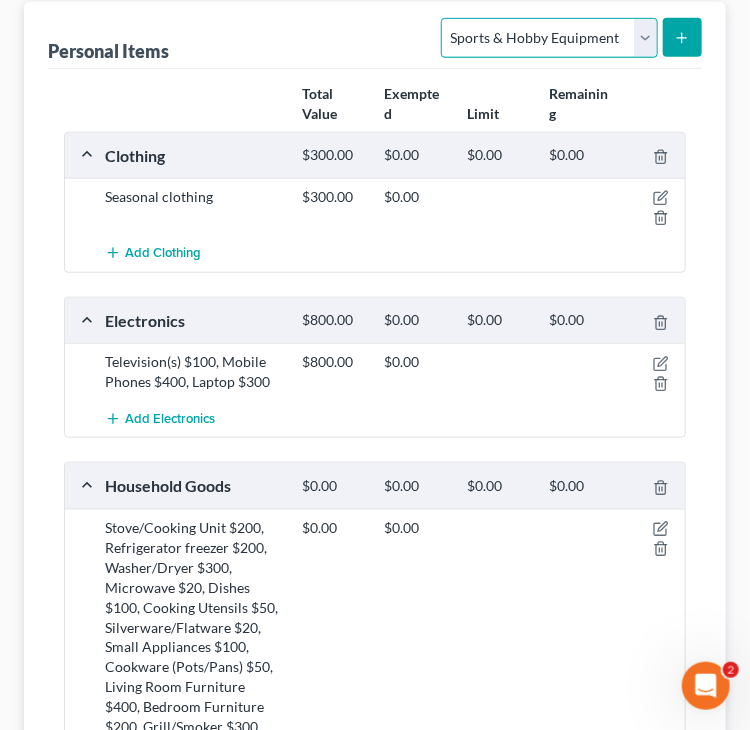 click on "Select Item Type Clothing Collectibles Of Value Electronics Firearms Household Goods Jewelry Other Pet(s) Sports & Hobby Equipment" at bounding box center [549, 38] 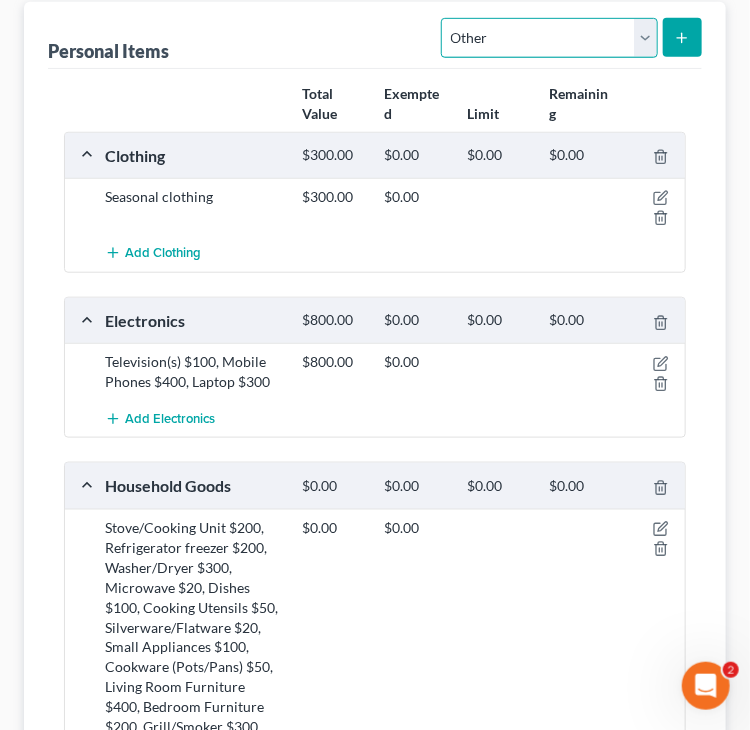 click on "Select Item Type Clothing Collectibles Of Value Electronics Firearms Household Goods Jewelry Other Pet(s) Sports & Hobby Equipment" at bounding box center [549, 38] 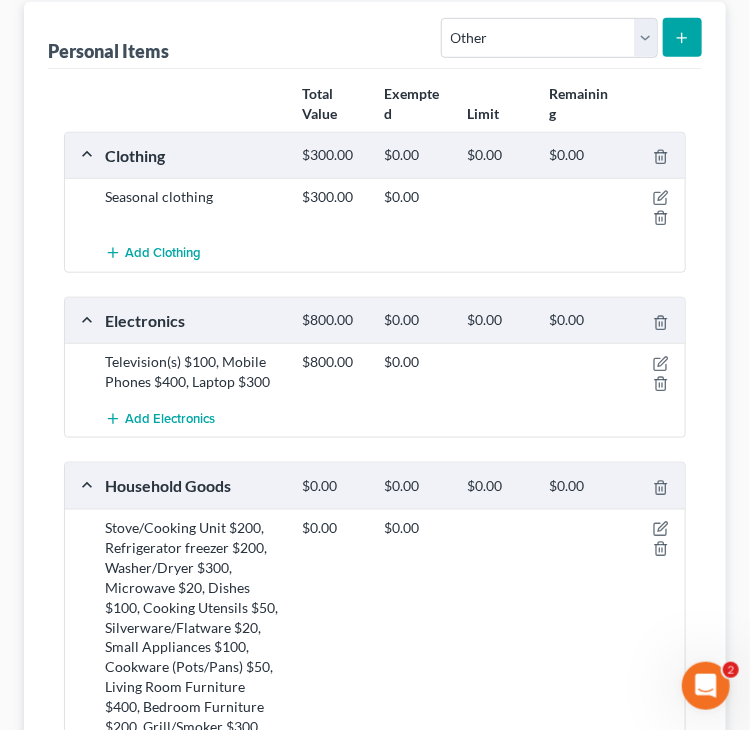 click on "Add Clothing" at bounding box center [375, 253] 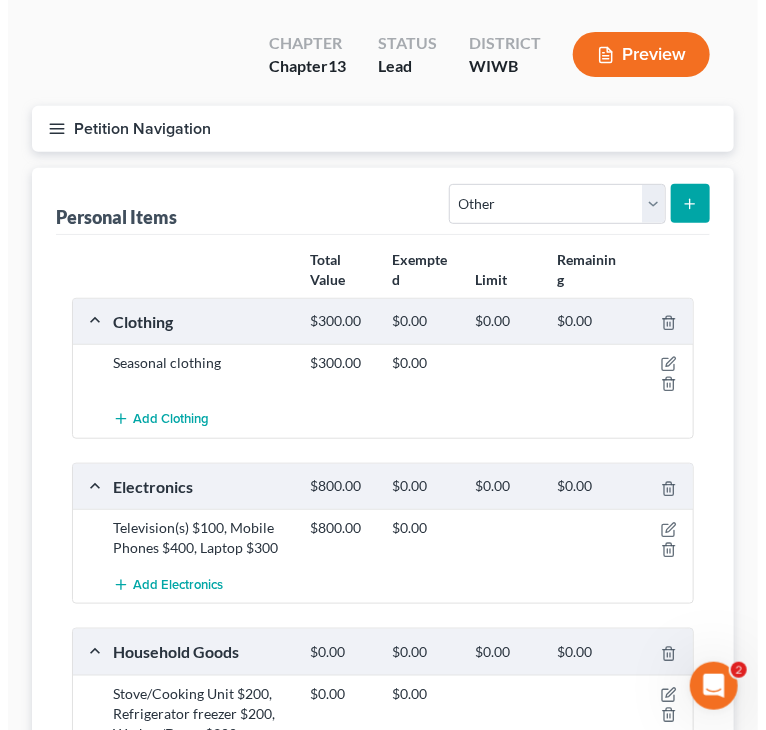 scroll, scrollTop: 100, scrollLeft: 0, axis: vertical 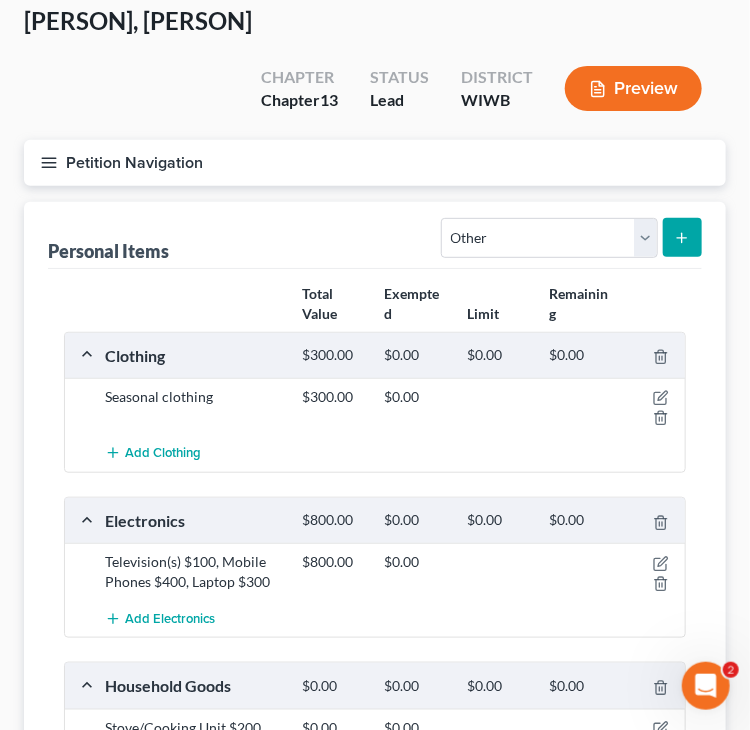 click at bounding box center (682, 237) 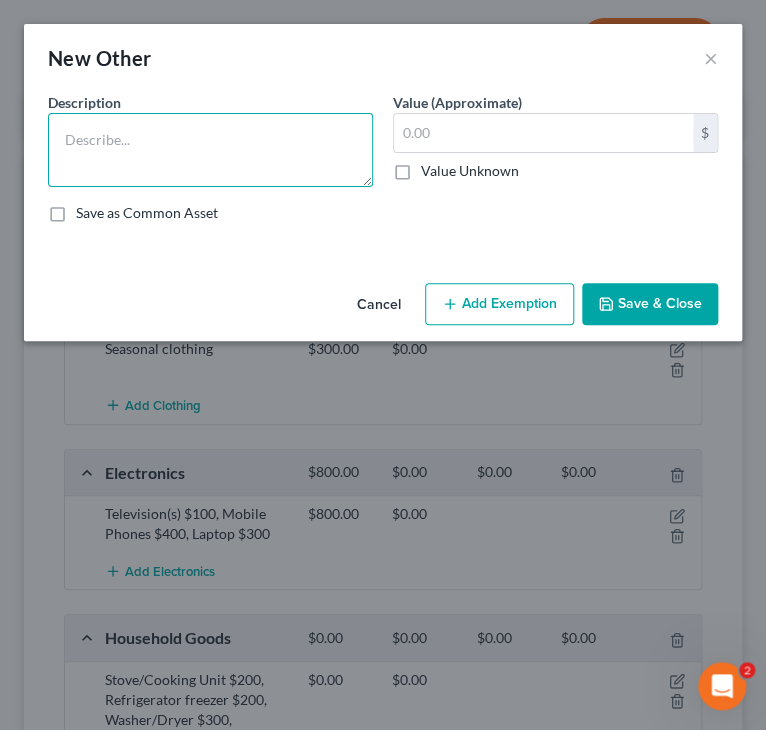click at bounding box center (210, 150) 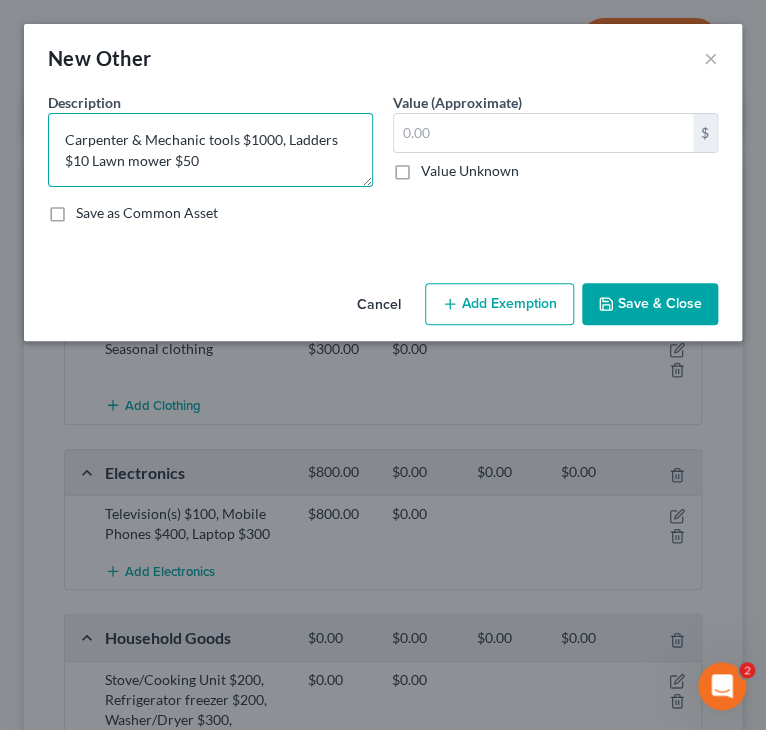 click on "Carpenter & Mechanic tools $1000, Ladders $10 Lawn mower $50" at bounding box center (210, 150) 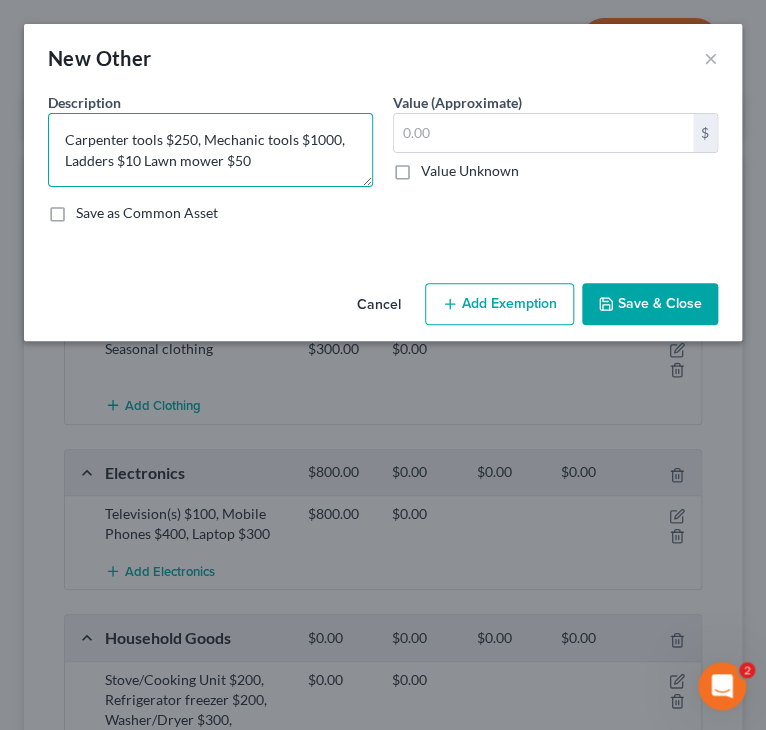 drag, startPoint x: 308, startPoint y: 136, endPoint x: 327, endPoint y: 143, distance: 20.248457 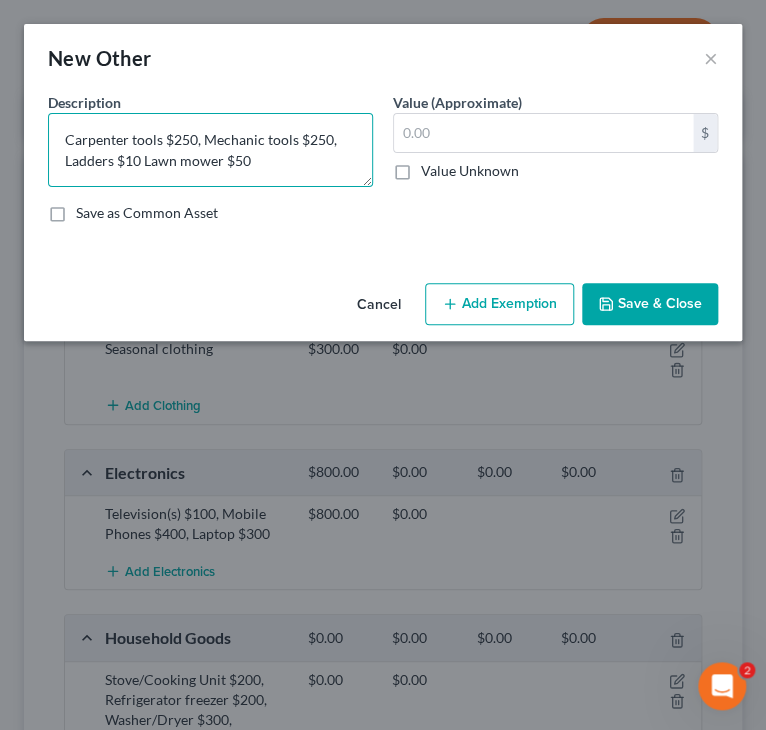 click on "Carpenter tools $250, Mechanic tools $250, Ladders $10 Lawn mower $50" at bounding box center [210, 150] 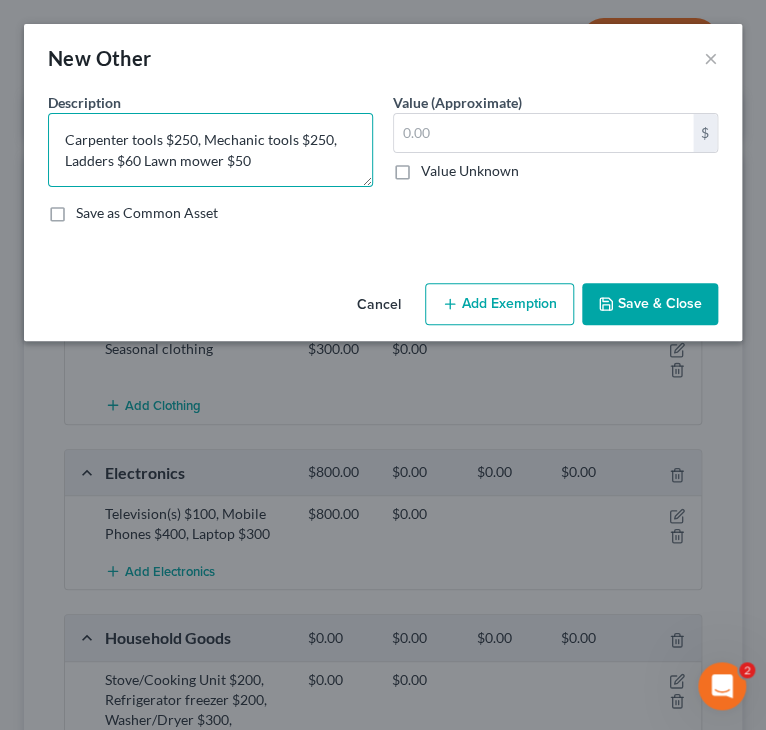 click on "Carpenter tools $250, Mechanic tools $250, Ladders $60 Lawn mower $50" at bounding box center [210, 150] 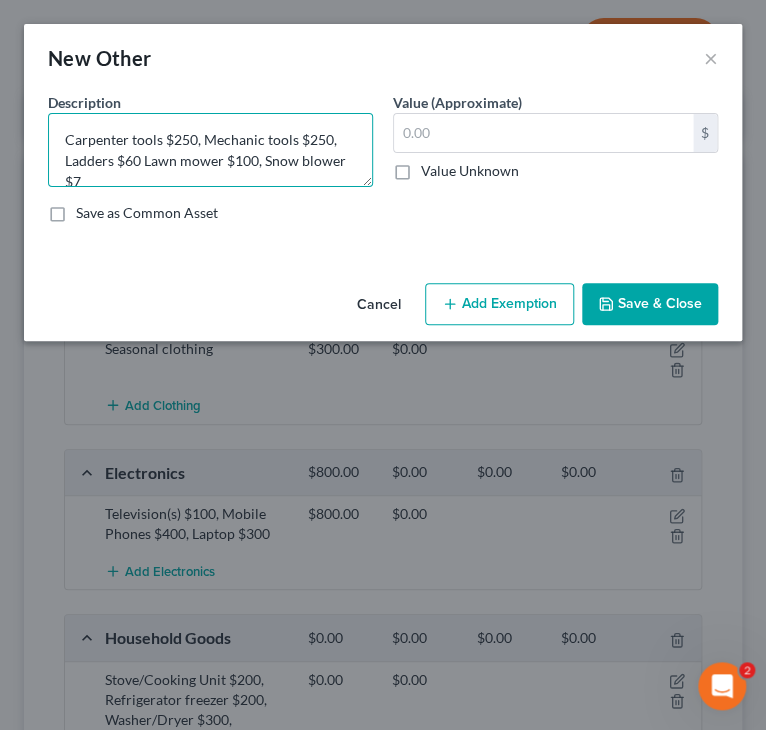 scroll, scrollTop: 4, scrollLeft: 0, axis: vertical 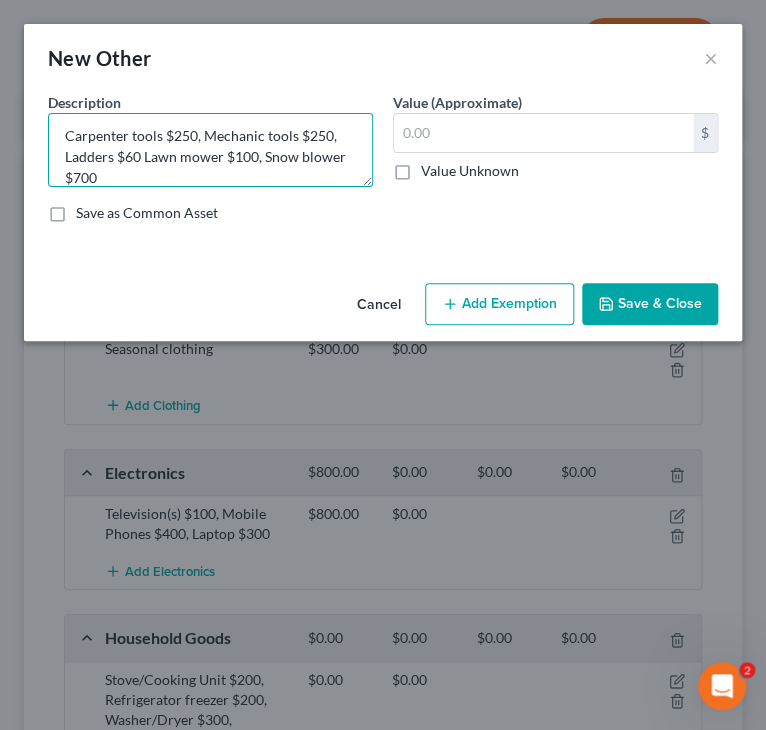 drag, startPoint x: 150, startPoint y: 165, endPoint x: 102, endPoint y: 134, distance: 57.14018 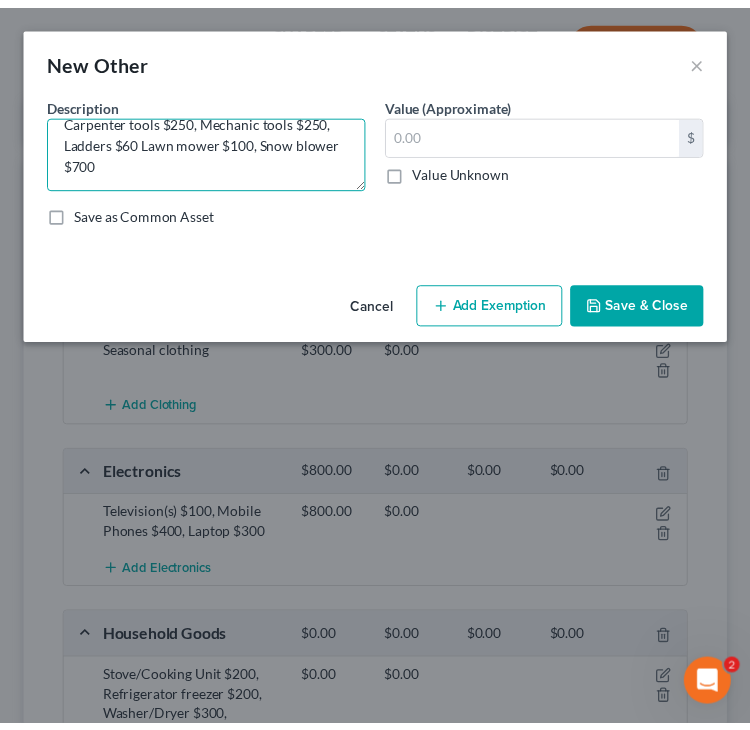 scroll, scrollTop: 0, scrollLeft: 0, axis: both 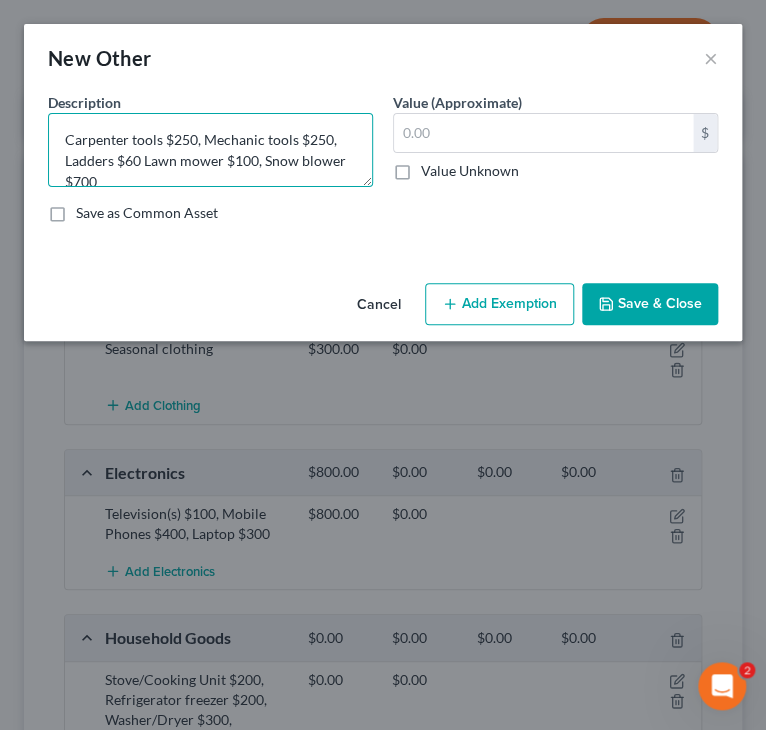 drag, startPoint x: 151, startPoint y: 178, endPoint x: 55, endPoint y: 109, distance: 118.224365 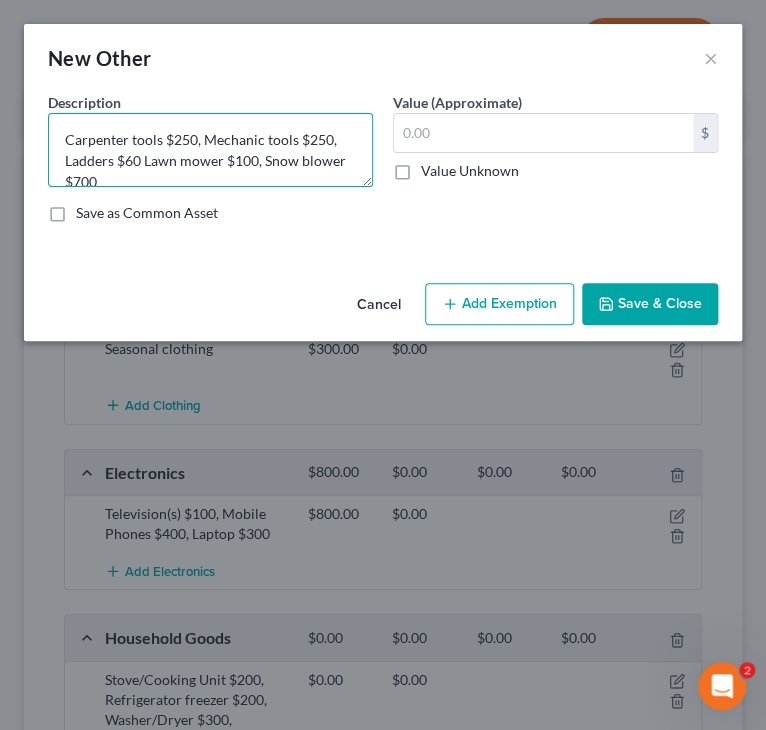 click on "Description
*
Carpenter tools $250, Mechanic tools $250, Ladders $60 Lawn mower $100, Snow blower $700" at bounding box center (210, 139) 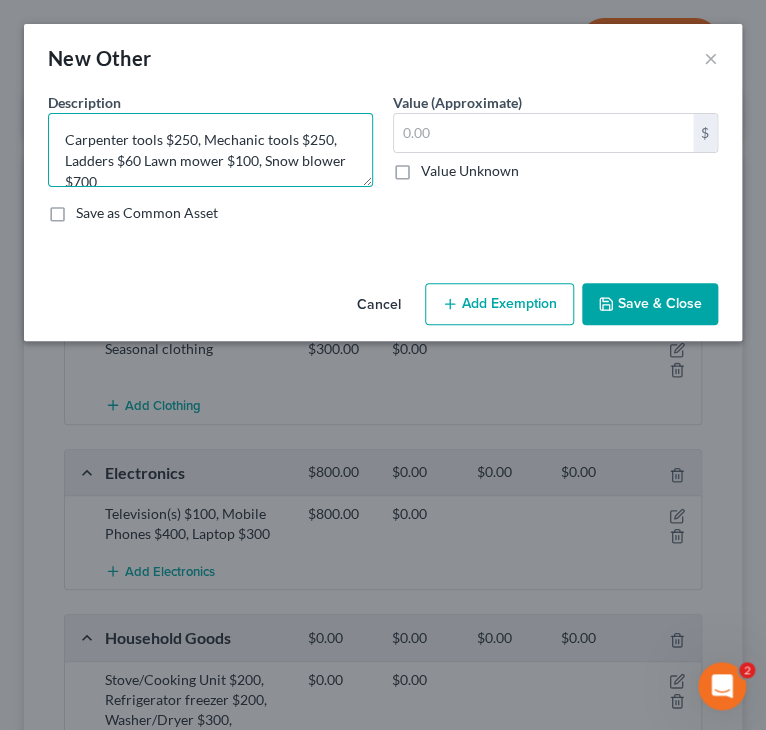 type on "Carpenter tools $250, Mechanic tools $250, Ladders $60 Lawn mower $100, Snow blower $700" 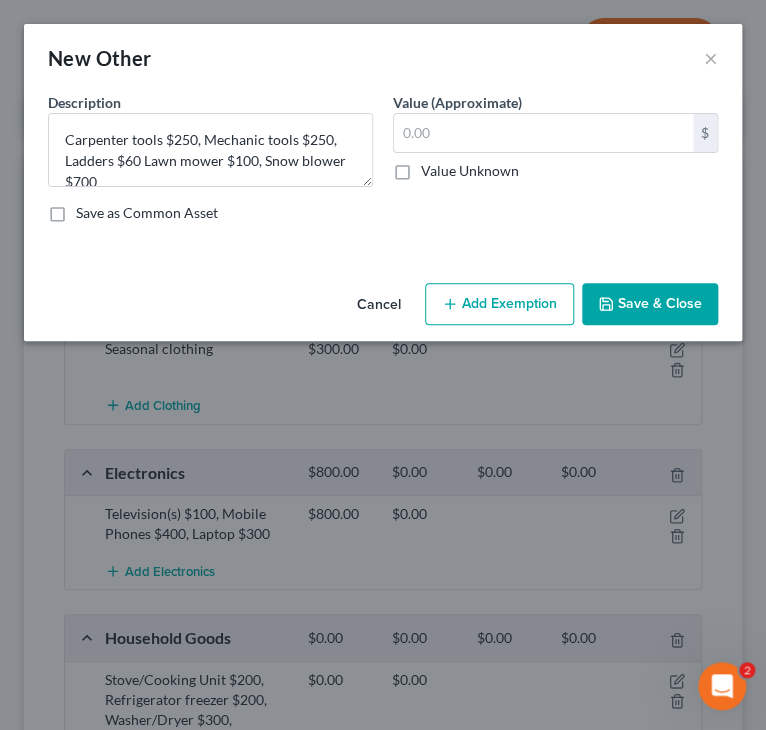 click on "Cancel Add Exemption Save & Close" at bounding box center [383, 308] 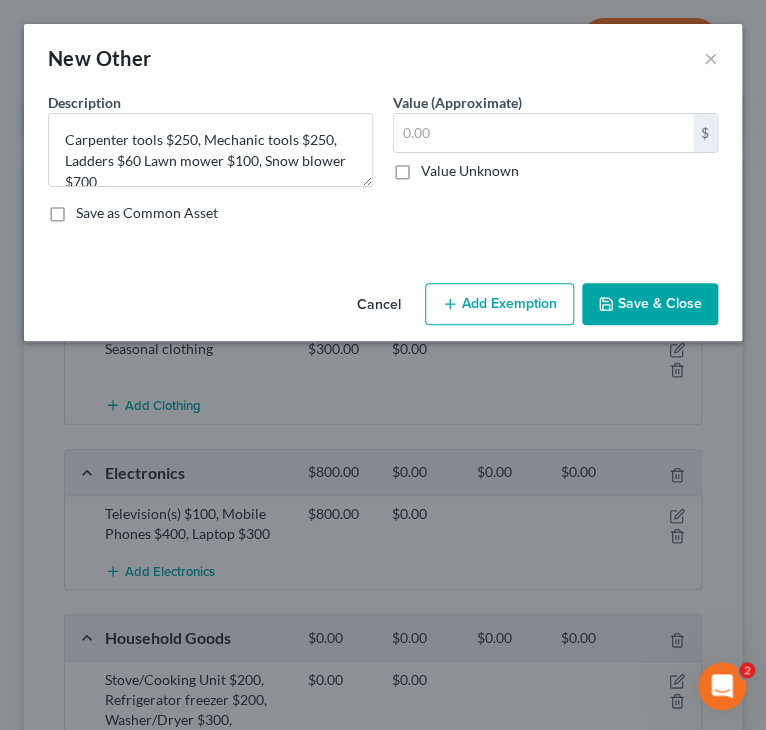 click on "Save & Close" at bounding box center (650, 304) 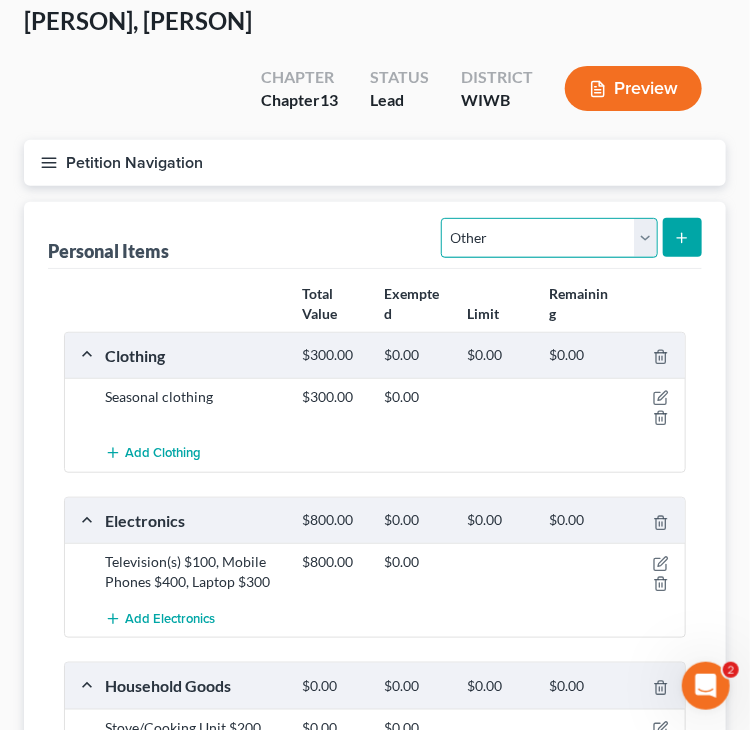 click on "Select Item Type Clothing Collectibles Of Value Electronics Firearms Household Goods Jewelry Other Pet(s) Sports & Hobby Equipment" at bounding box center [549, 238] 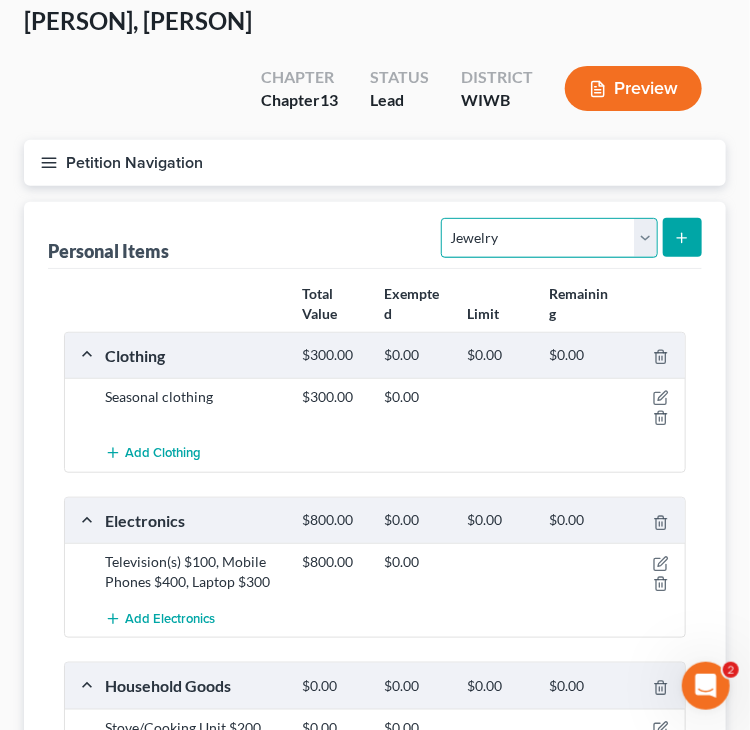 click on "Select Item Type Clothing Collectibles Of Value Electronics Firearms Household Goods Jewelry Other Pet(s) Sports & Hobby Equipment" at bounding box center [549, 238] 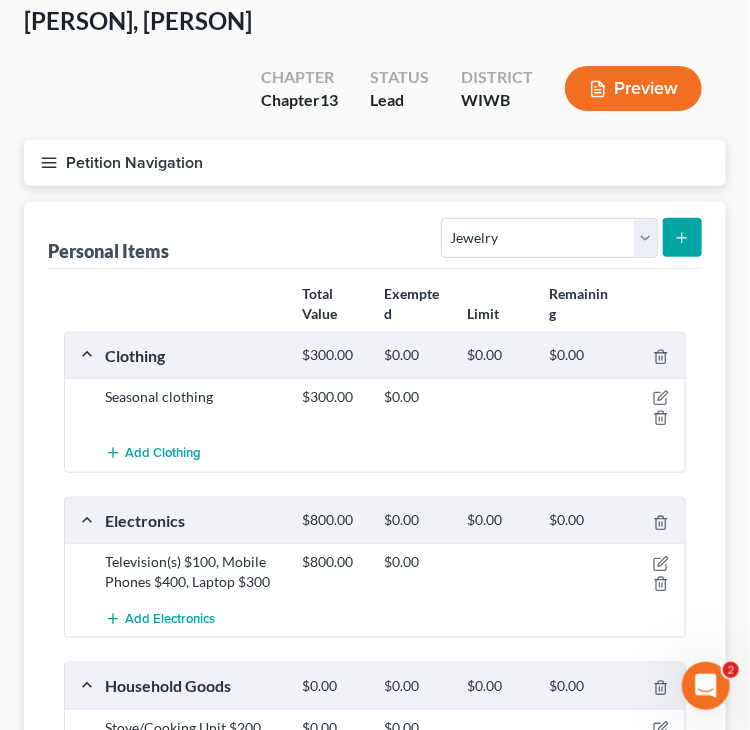 click 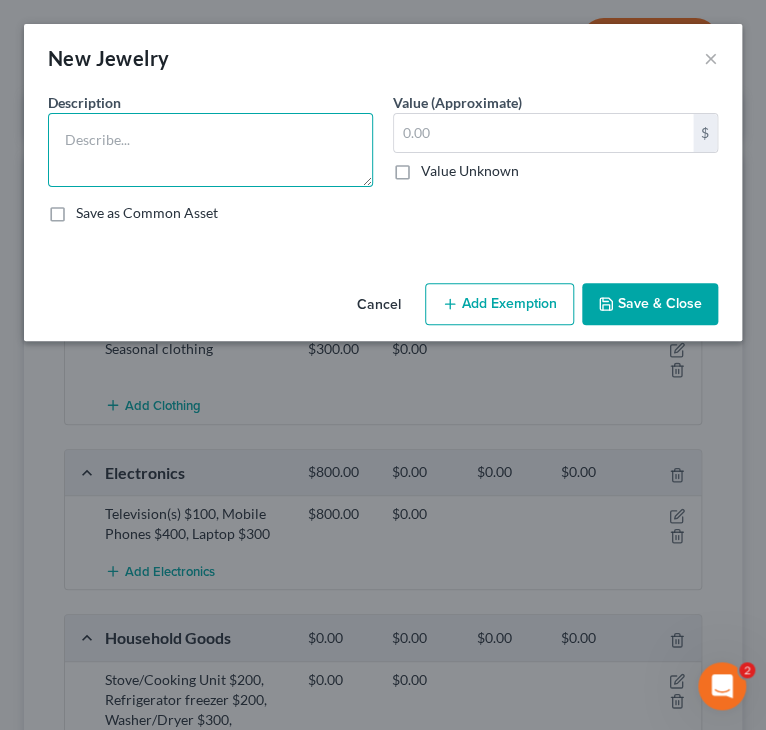 click at bounding box center (210, 150) 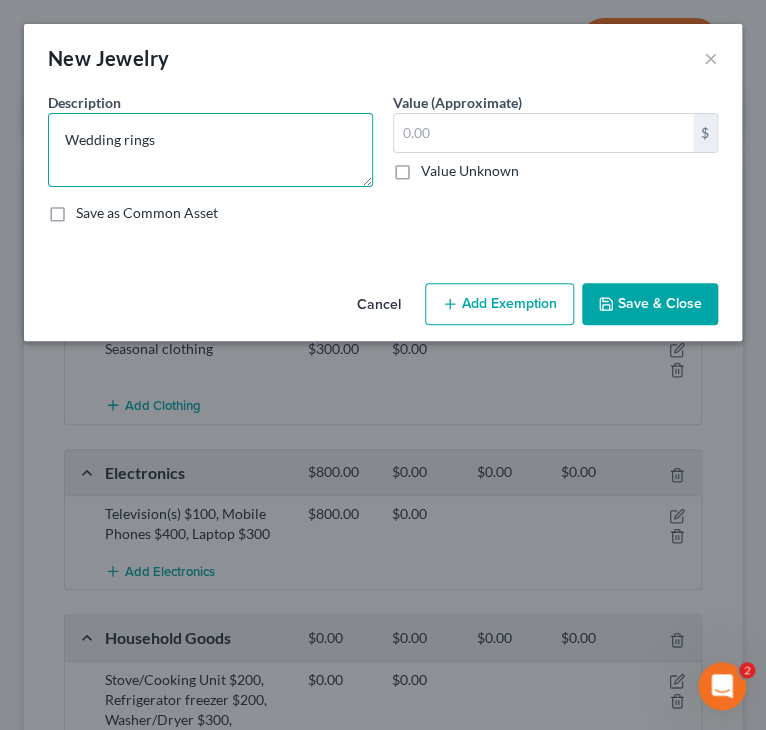 type on "Wedding rings" 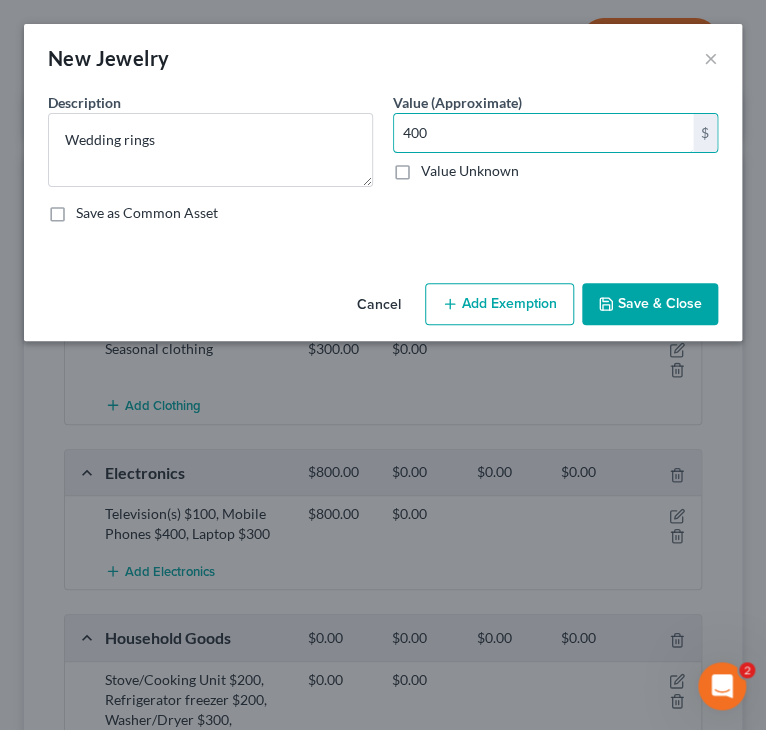 type on "400" 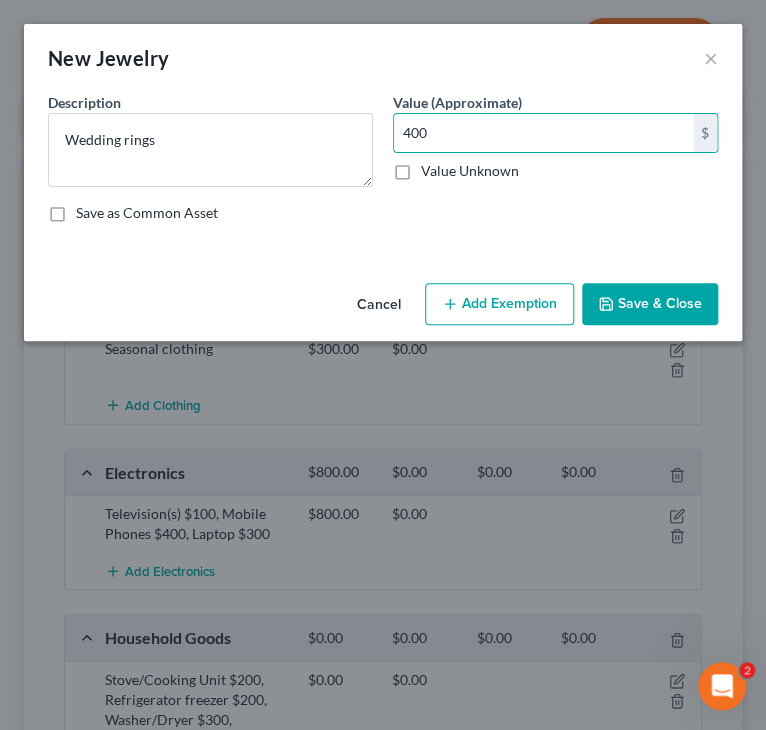 click on "Save & Close" at bounding box center (650, 304) 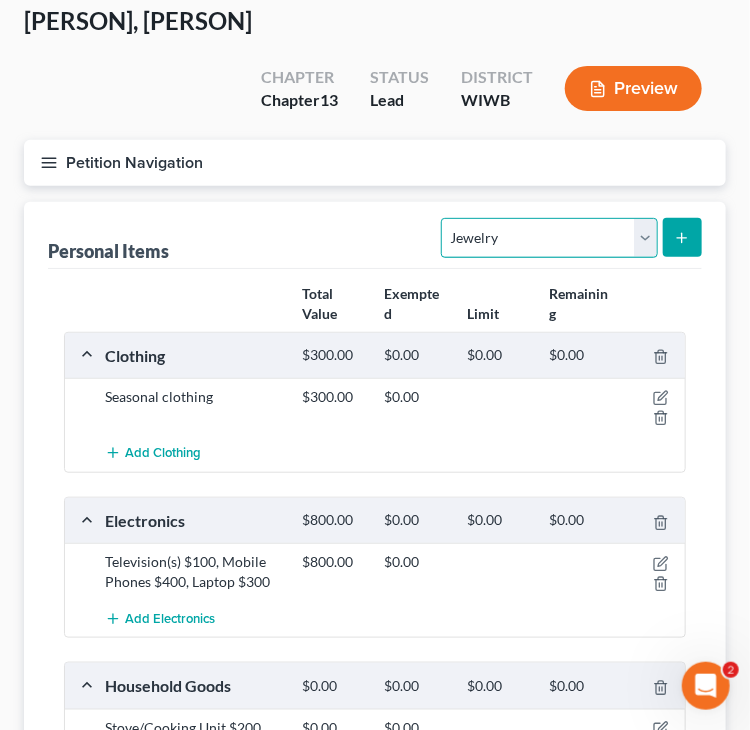 click on "Select Item Type Clothing Collectibles Of Value Electronics Firearms Household Goods Jewelry Other Pet(s) Sports & Hobby Equipment" at bounding box center [549, 238] 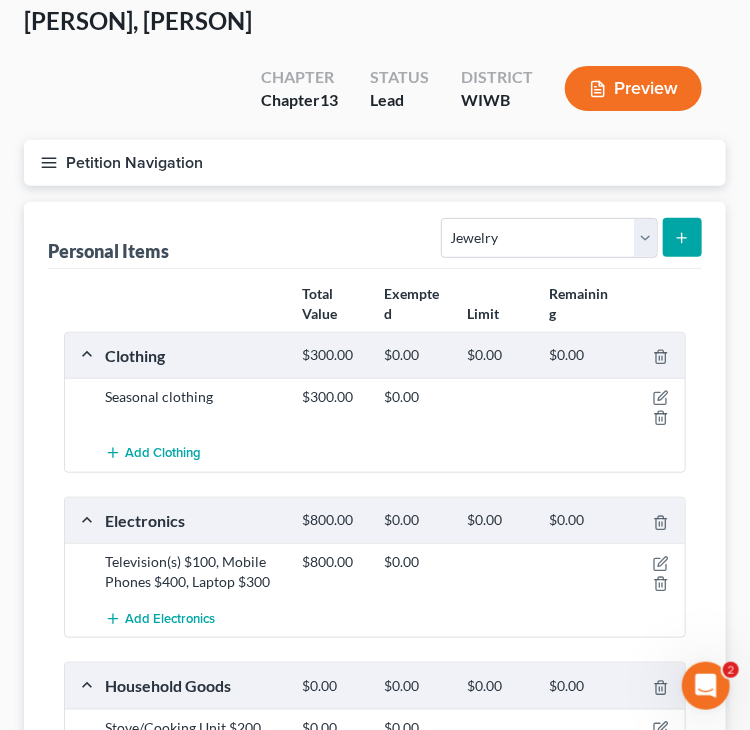 click on "Seasonal clothing $300.00 $0.00" at bounding box center (375, 406) 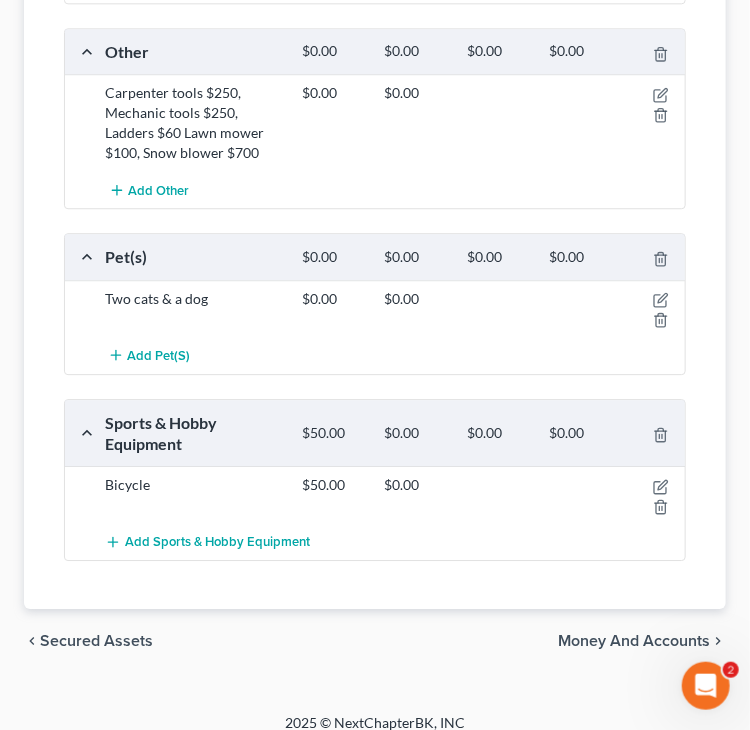 scroll, scrollTop: 1259, scrollLeft: 0, axis: vertical 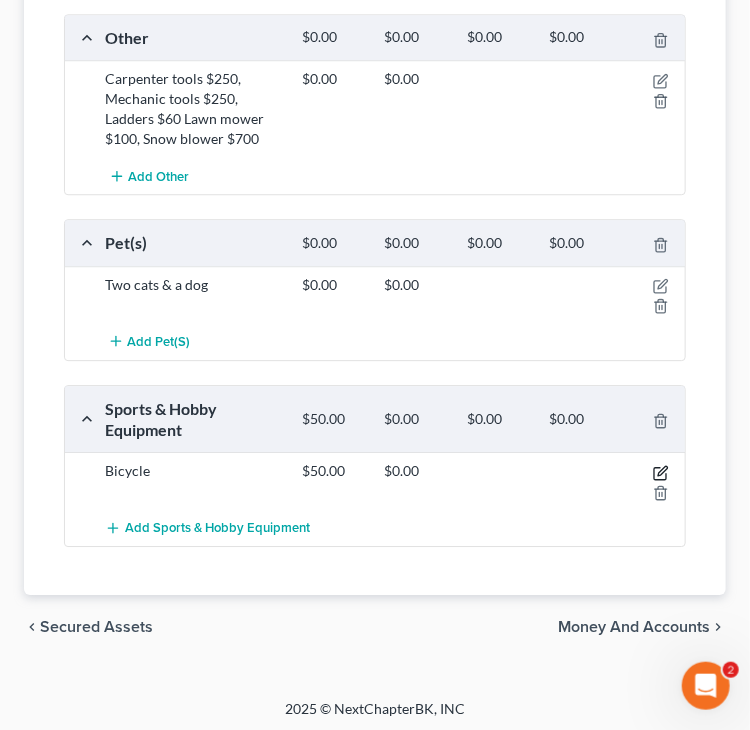 click 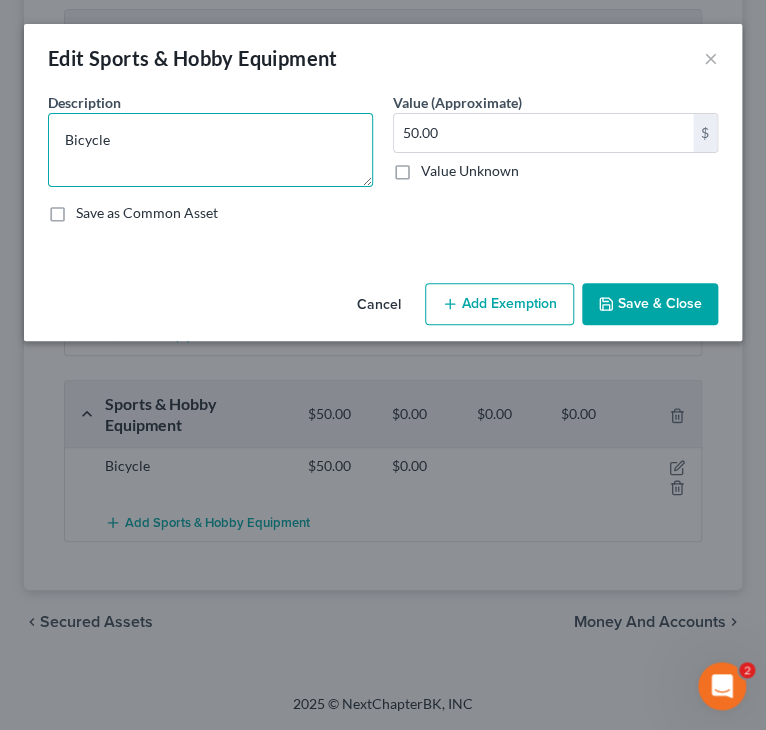 click on "Bicycle" at bounding box center [210, 150] 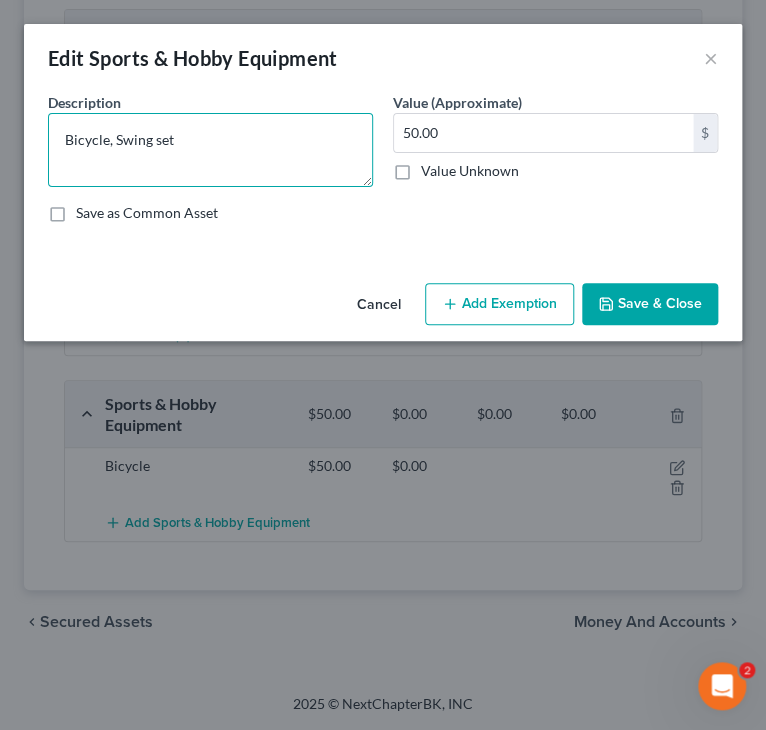 click on "Bicycle, Swing set" at bounding box center (210, 150) 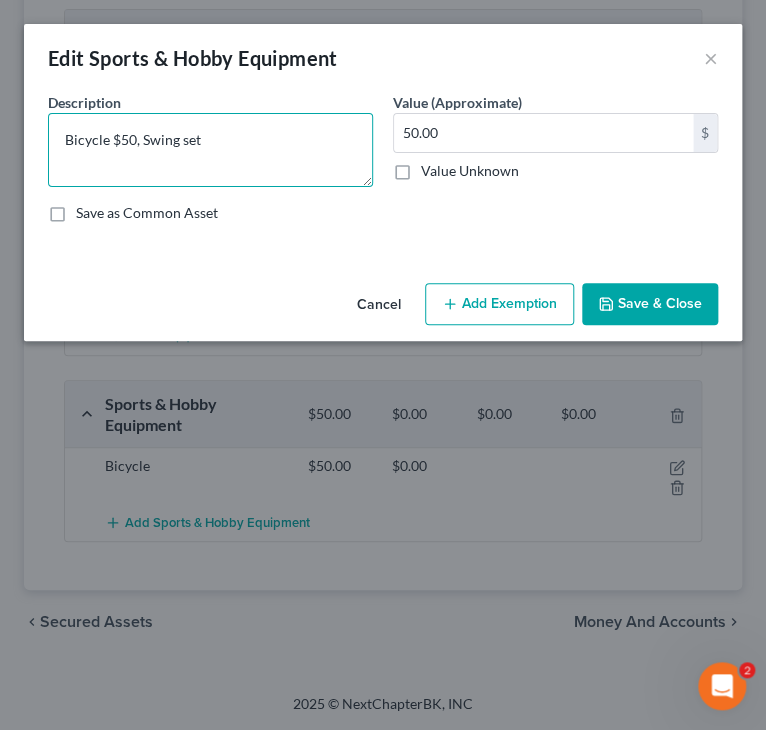 click on "Bicycle $50, Swing set" at bounding box center (210, 150) 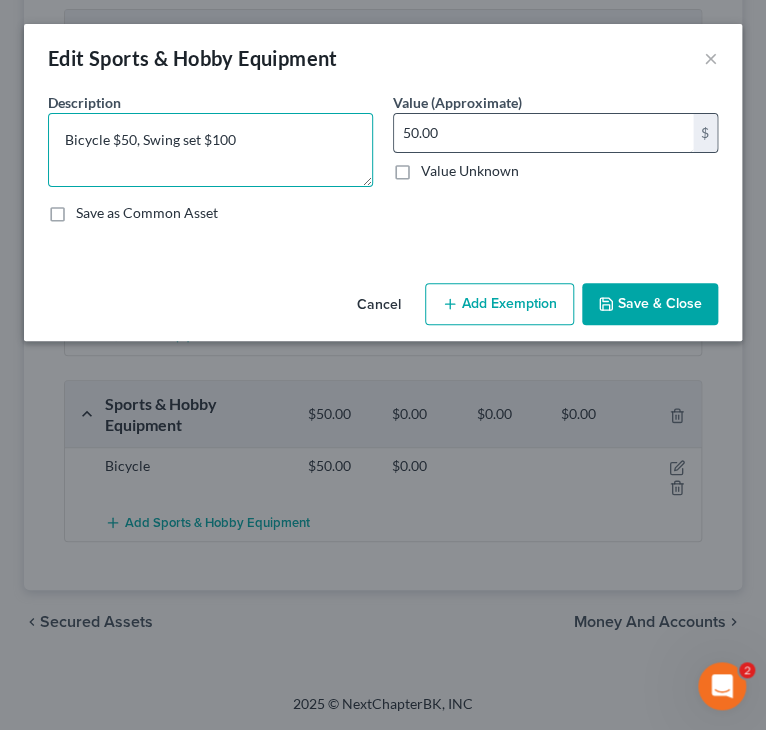 type on "Bicycle $50, Swing set $100" 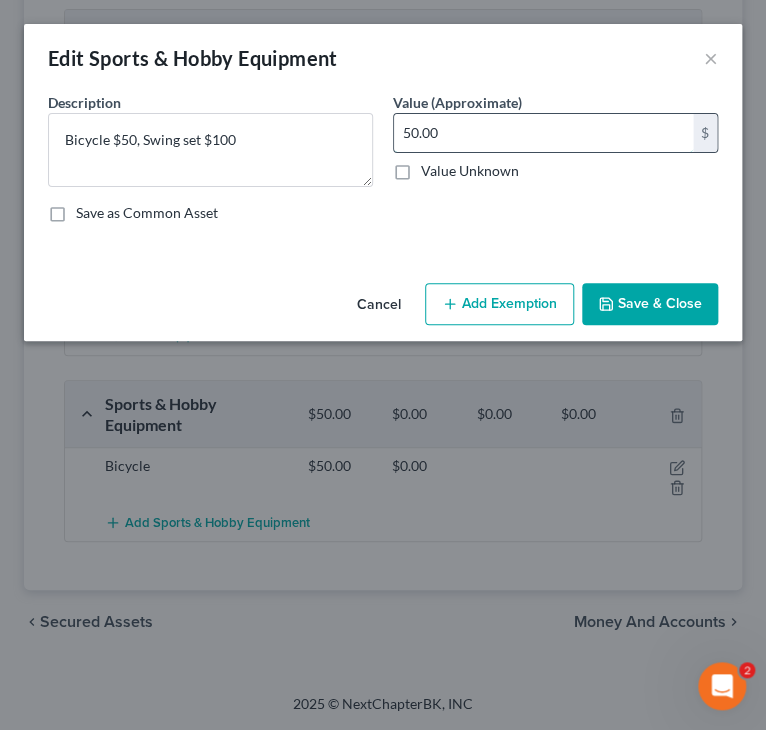 click on "50.00" at bounding box center [543, 133] 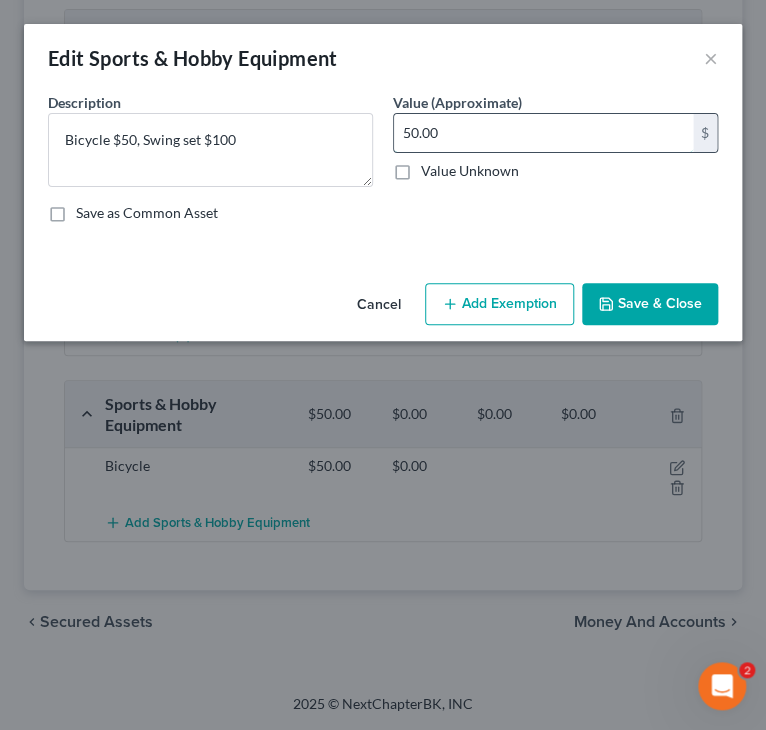 click on "50.00" at bounding box center (543, 133) 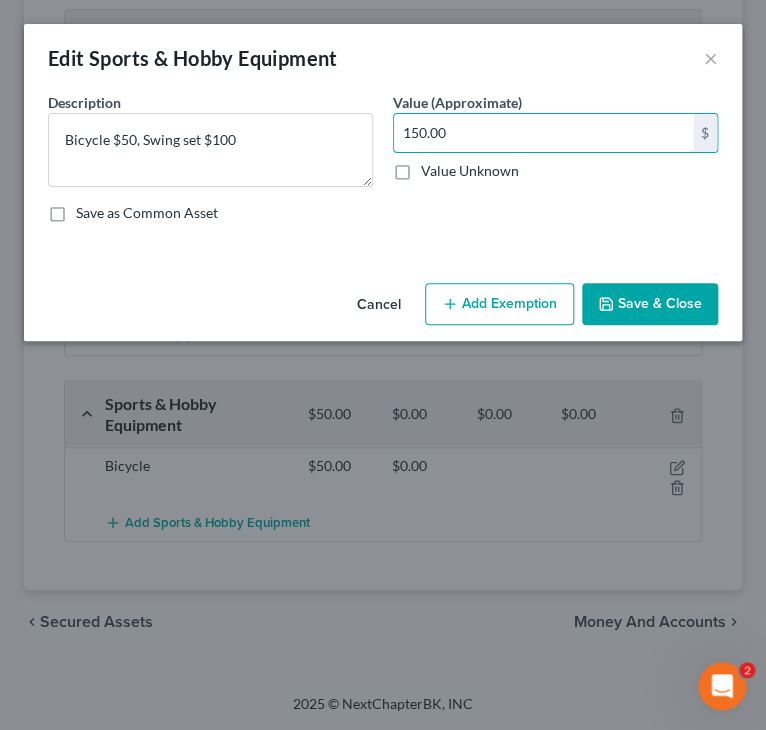 type on "150.00" 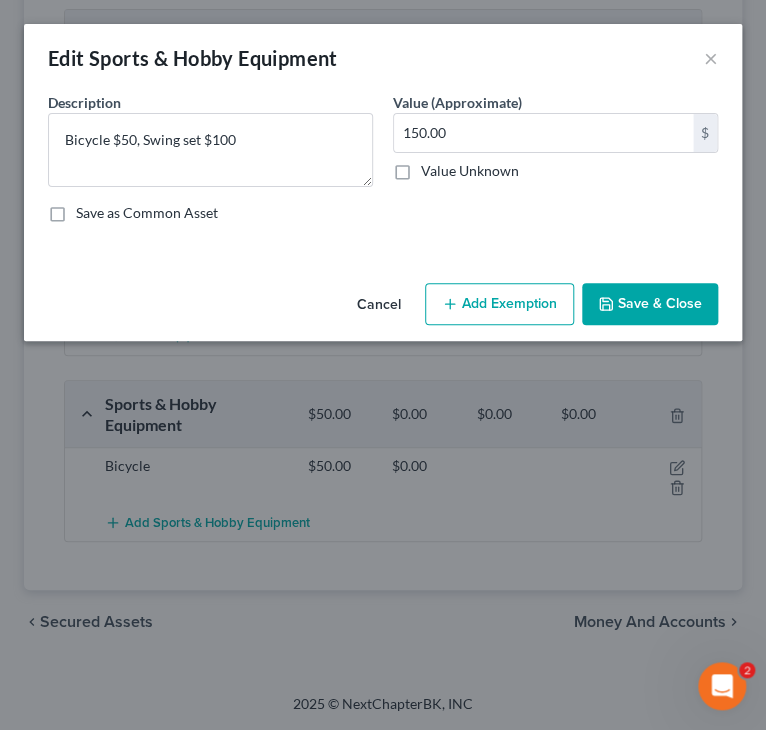 click on "Save & Close" at bounding box center [650, 304] 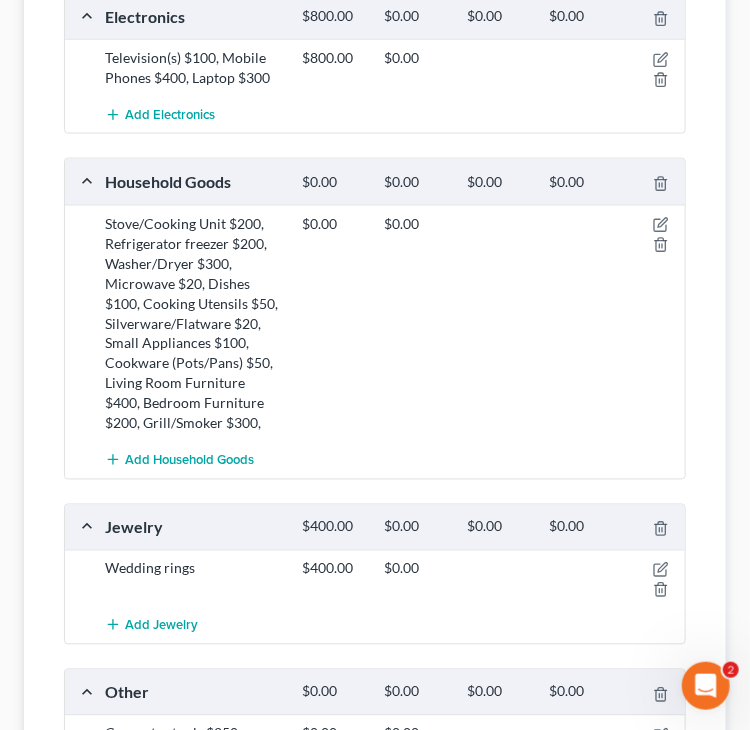 scroll, scrollTop: 259, scrollLeft: 0, axis: vertical 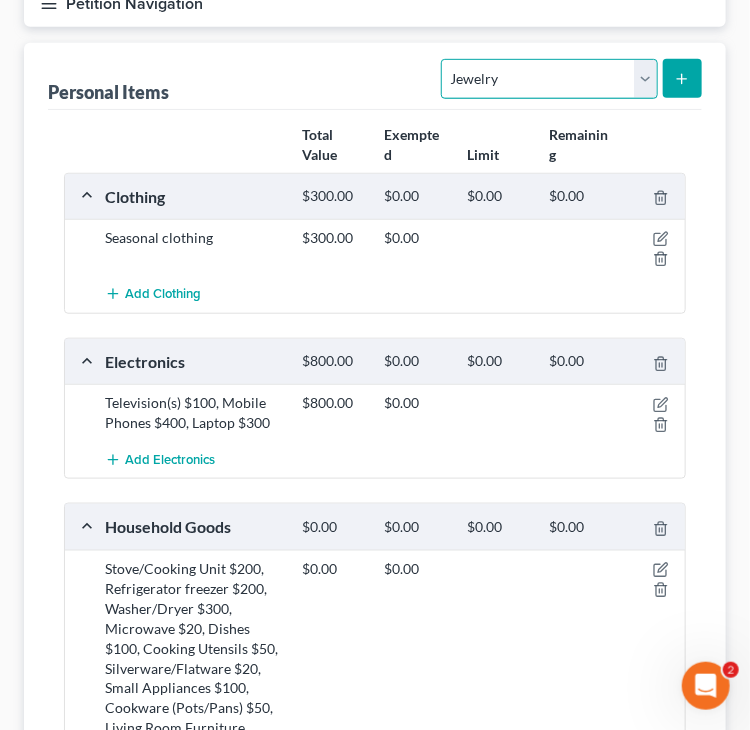 click on "Select Item Type Clothing Collectibles Of Value Electronics Firearms Household Goods Jewelry Other Pet(s) Sports & Hobby Equipment" at bounding box center (549, 79) 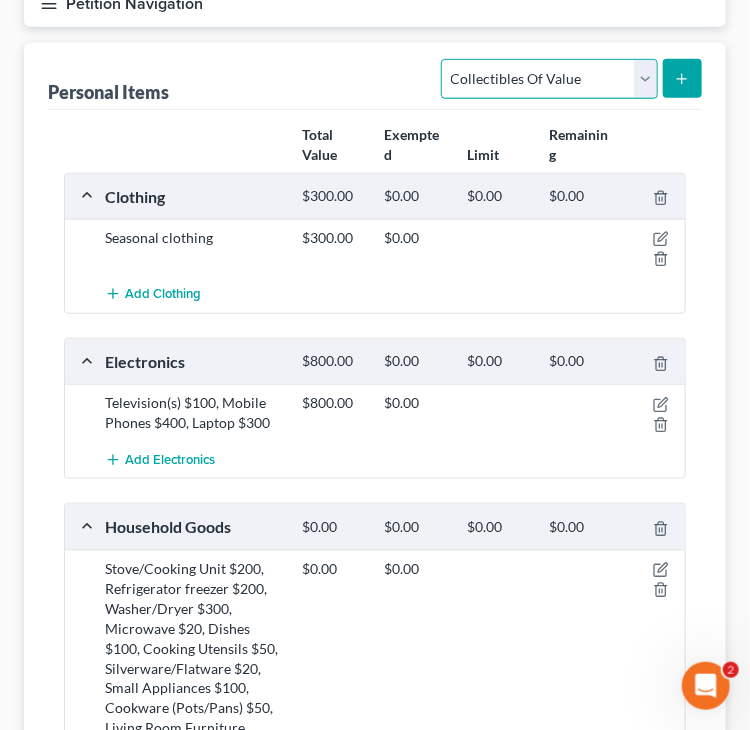 click on "Select Item Type Clothing Collectibles Of Value Electronics Firearms Household Goods Jewelry Other Pet(s) Sports & Hobby Equipment" at bounding box center [549, 79] 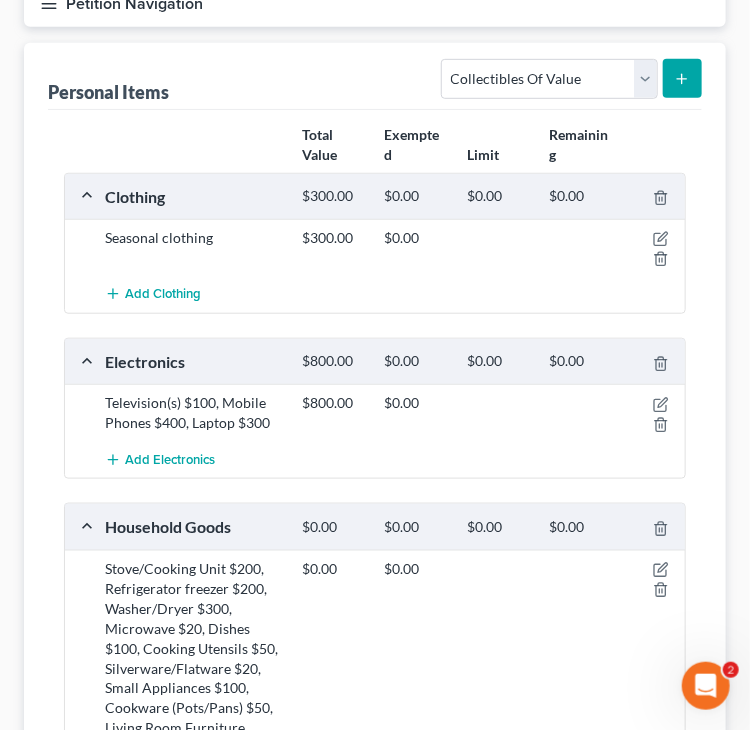 click 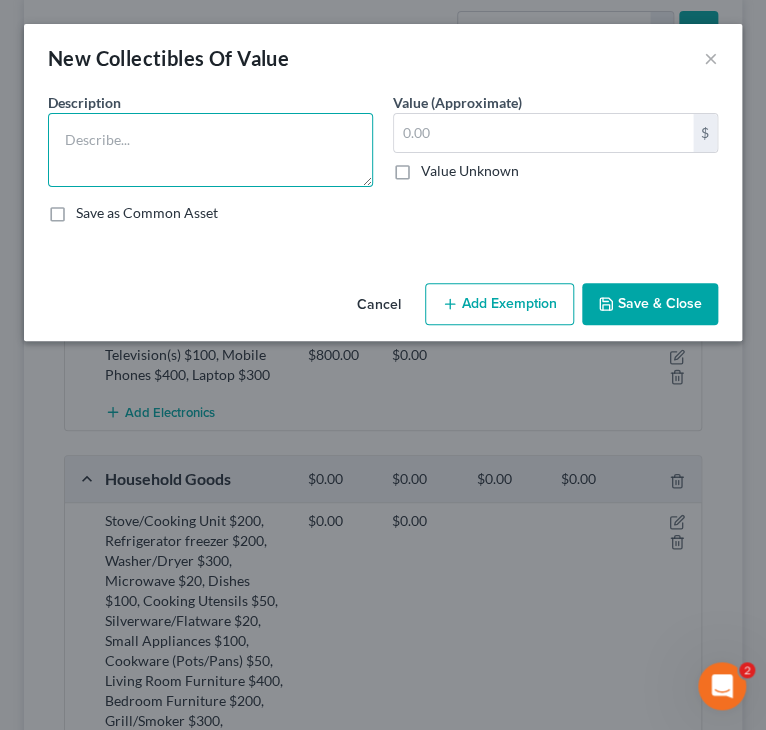 click at bounding box center [210, 150] 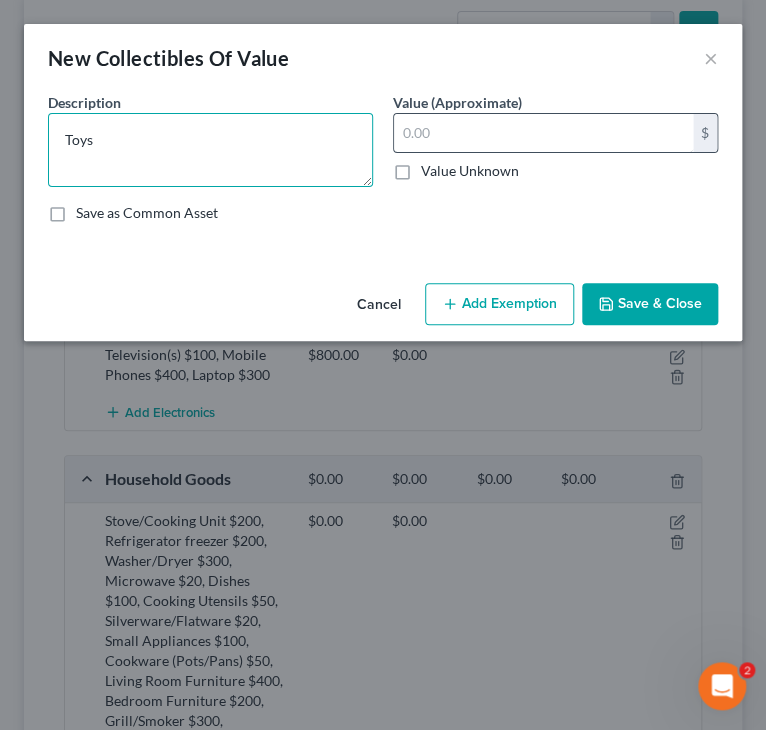 type on "Toys" 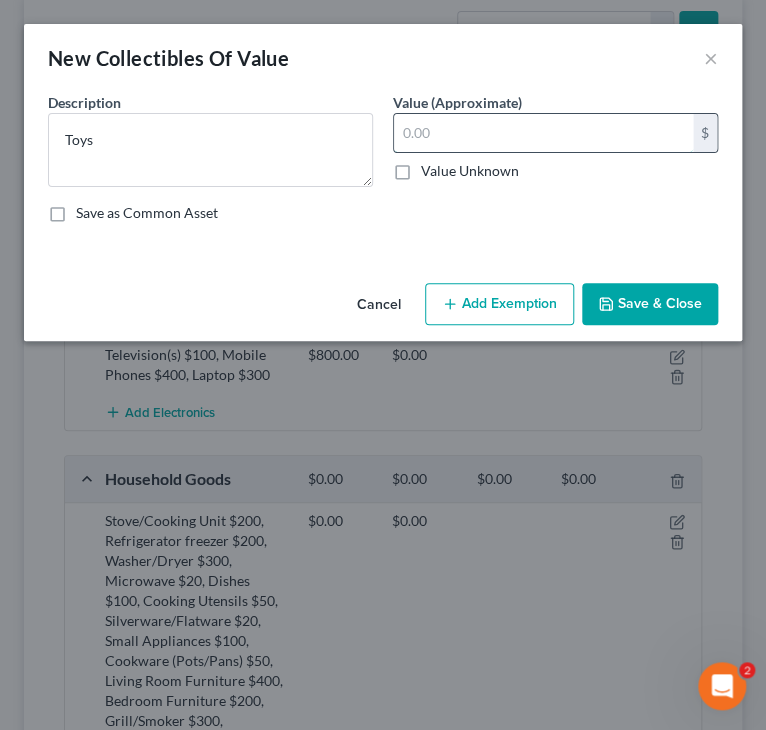 click at bounding box center [543, 133] 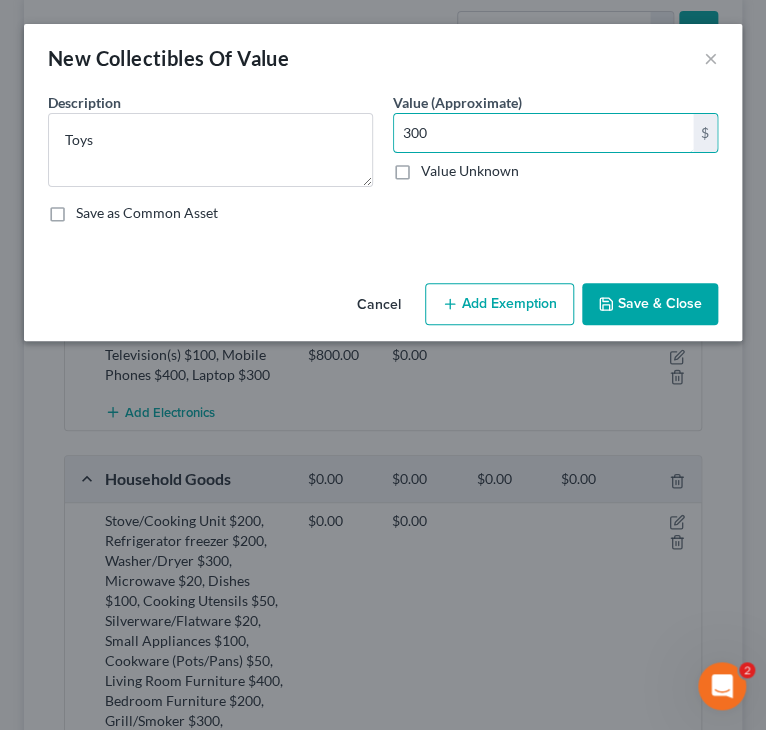 type on "300" 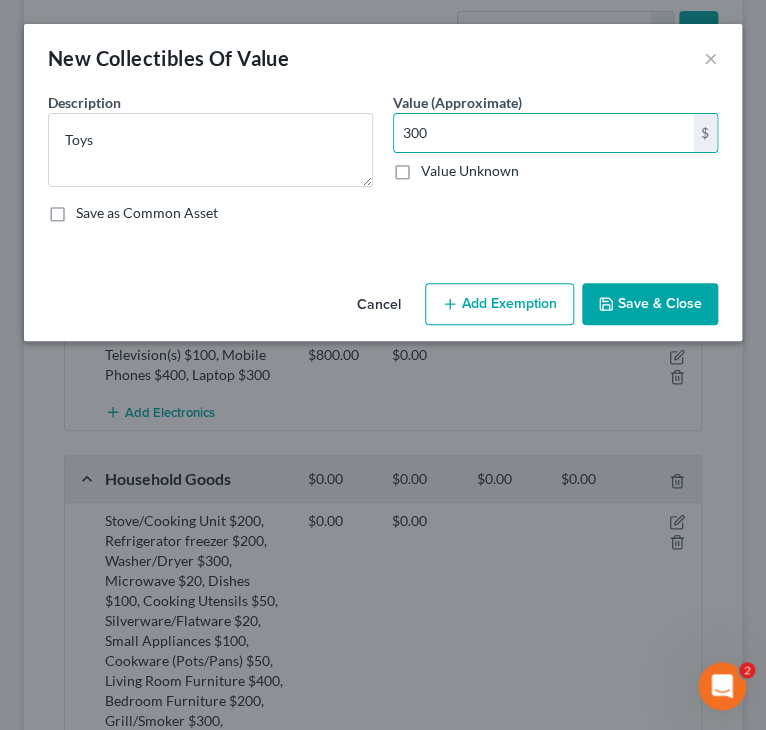 click on "Save & Close" at bounding box center (650, 304) 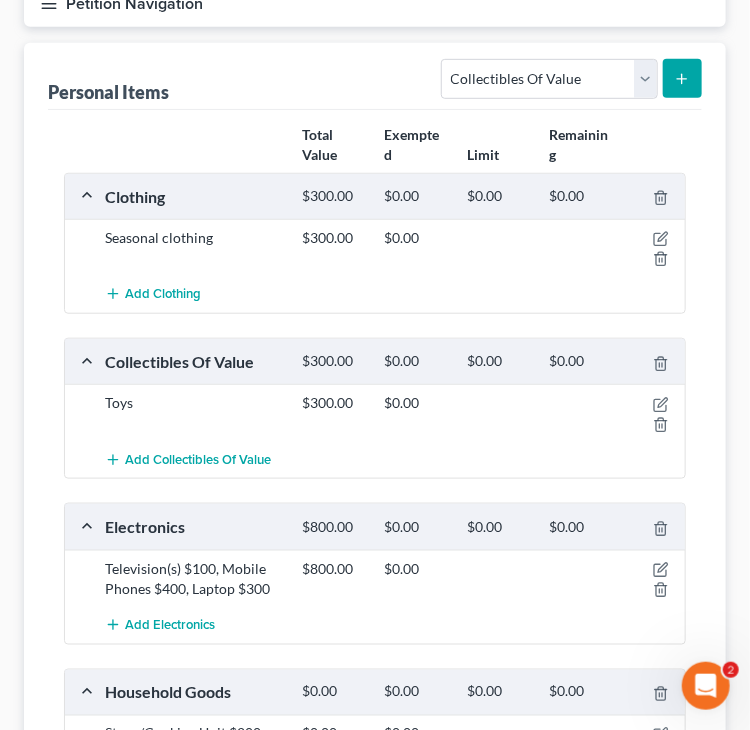 click on "Personal Items Select Item Type Clothing Collectibles Of Value Electronics Firearms Household Goods Jewelry Other Pet(s) Sports & Hobby Equipment
Total Value Exempted Limit Remaining
Clothing $300.00 $0.00 $0.00 $0.00
Seasonal clothing $300.00 $0.00 Add Clothing
Collectibles Of Value $300.00 $0.00 $0.00 $0.00
Toys $300.00 $0.00 Add Collectibles Of Value
Electronics $800.00 $0.00 $0.00 $0.00
Television(s) $100, Mobile Phones $400, Laptop $300 $800.00 $0.00 Add Electronics
Household Goods $0.00 $0.00 $0.00 $0.00
Stove/Cooking Unit $200, Refrigerator freezer $200, Washer/Dryer $300, Microwave $20, Dishes $100, Cooking Utensils $50, Silverware/Flatware $20, Small Appliances $100, Cookware (Pots/Pans) $50, Living Room Furniture $400, Bedroom Furniture $200, Grill/Smoker $300, $0.00 $0.00 Add Household Goods
Jewelry $400.00 $0.00 $0.00 $0.00" at bounding box center (375, 902) 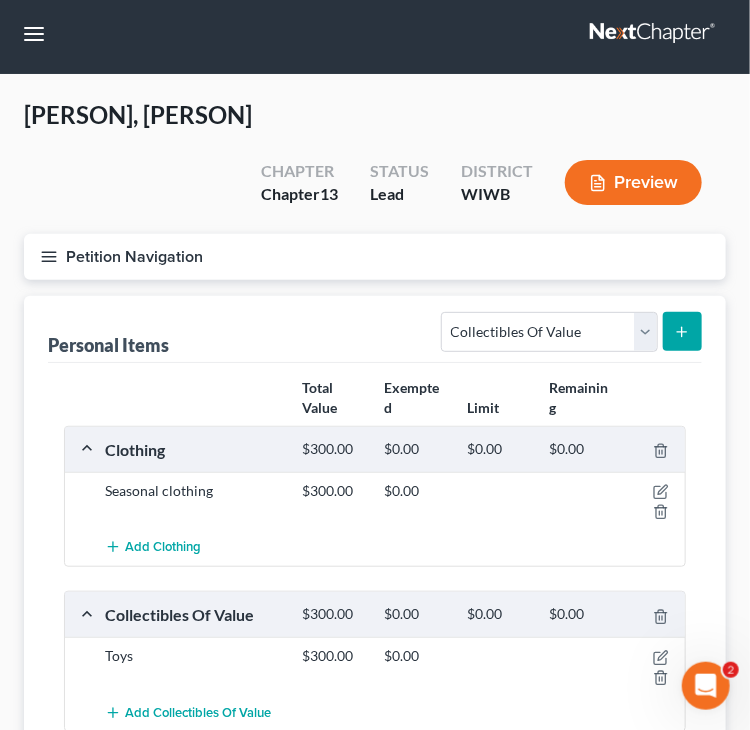 scroll, scrollTop: 0, scrollLeft: 0, axis: both 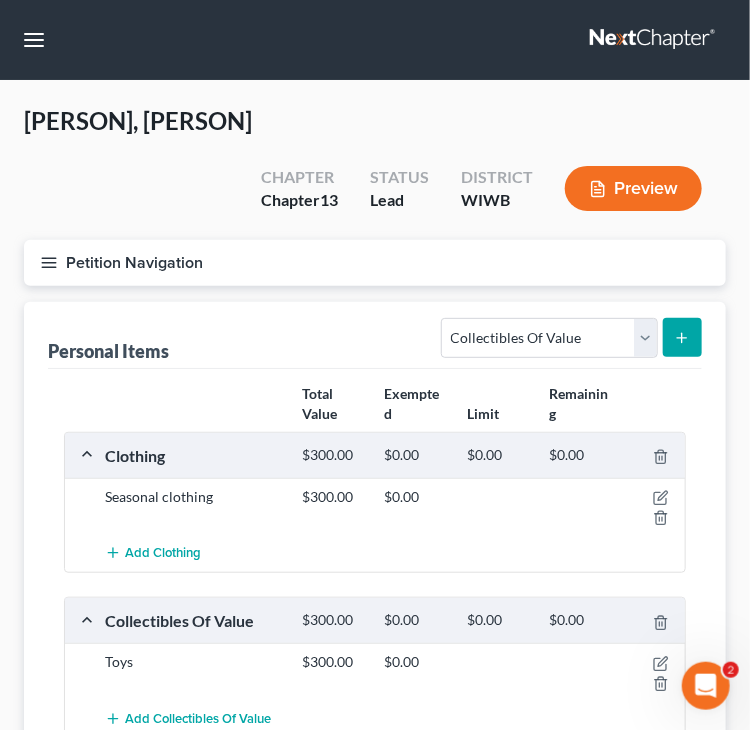 click 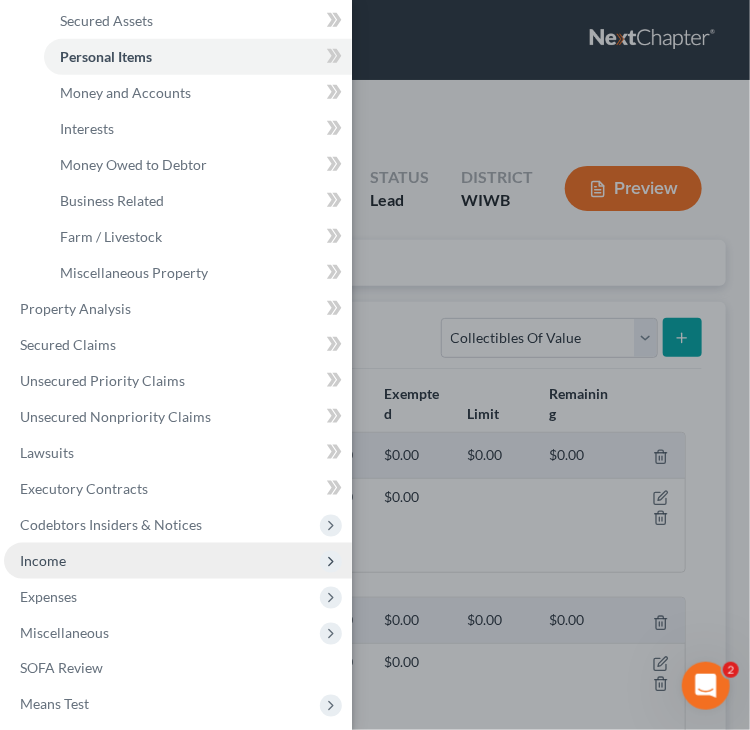 scroll, scrollTop: 300, scrollLeft: 0, axis: vertical 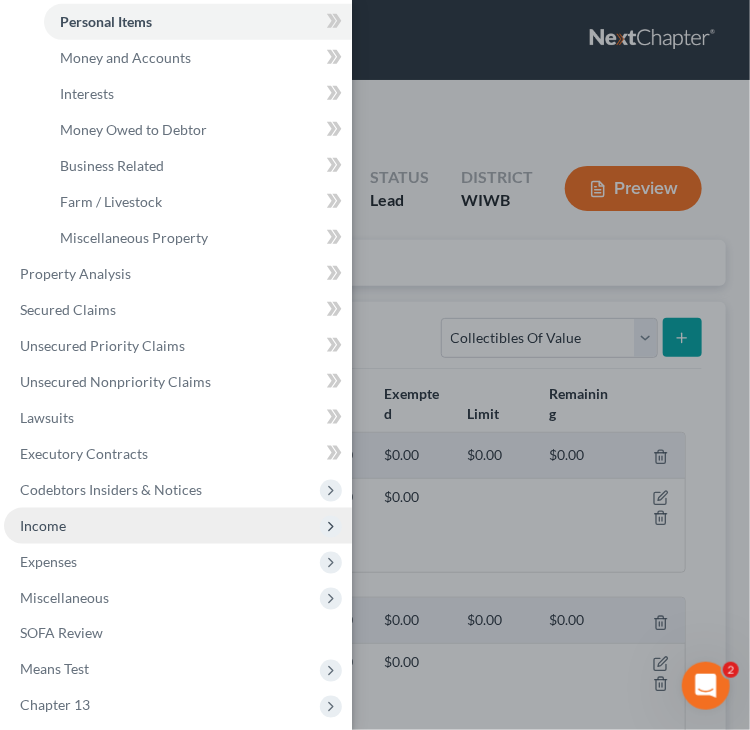 click on "Income" at bounding box center [178, 526] 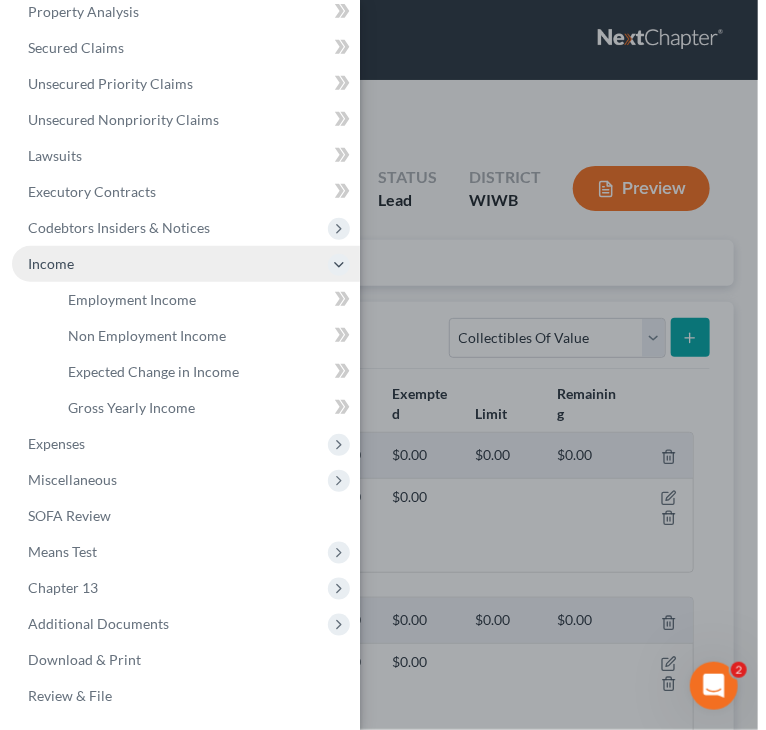 scroll, scrollTop: 201, scrollLeft: 0, axis: vertical 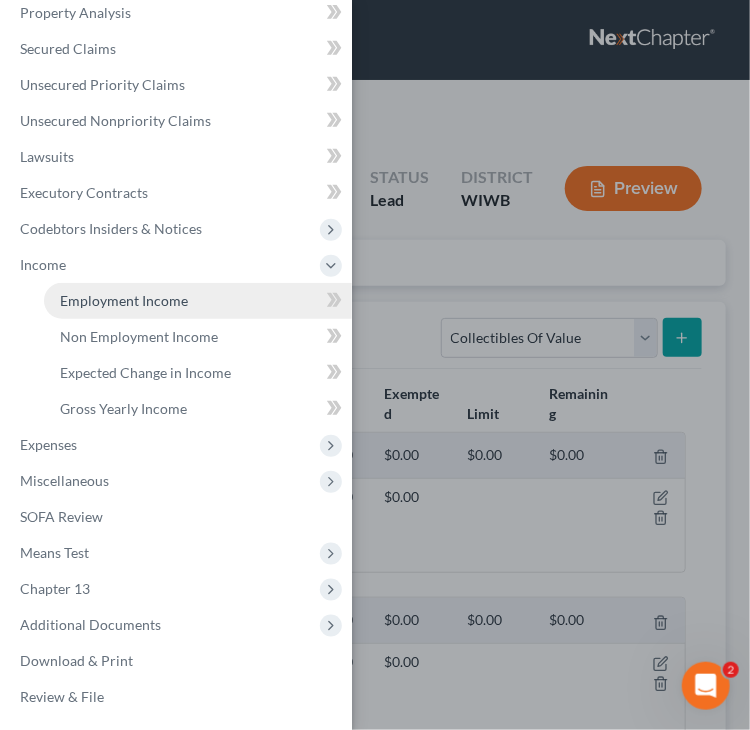 click on "Employment Income" at bounding box center [124, 300] 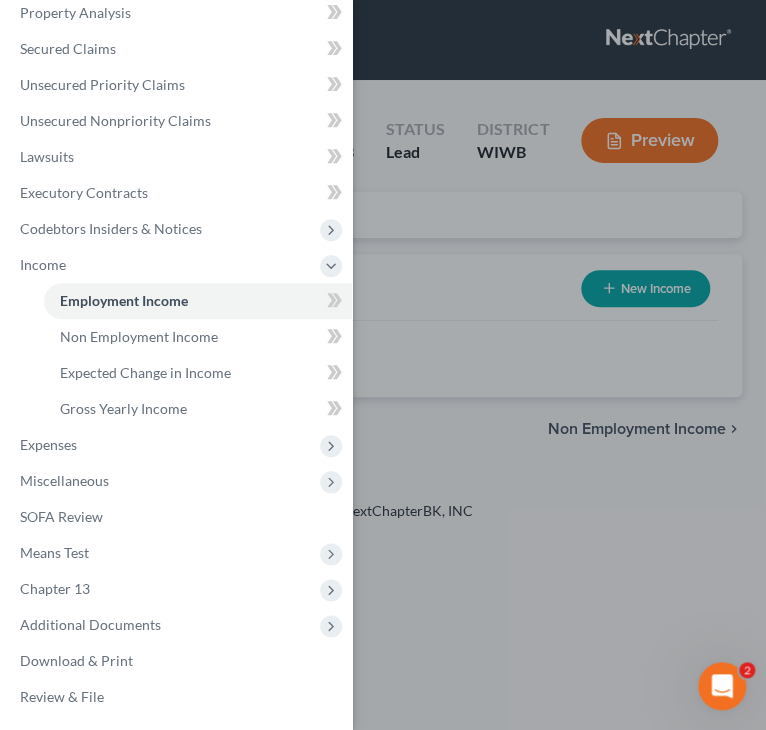 click on "Case Dashboard
Payments
Invoices
Payments
Payments
Credit Report
Client Profile" at bounding box center (383, 365) 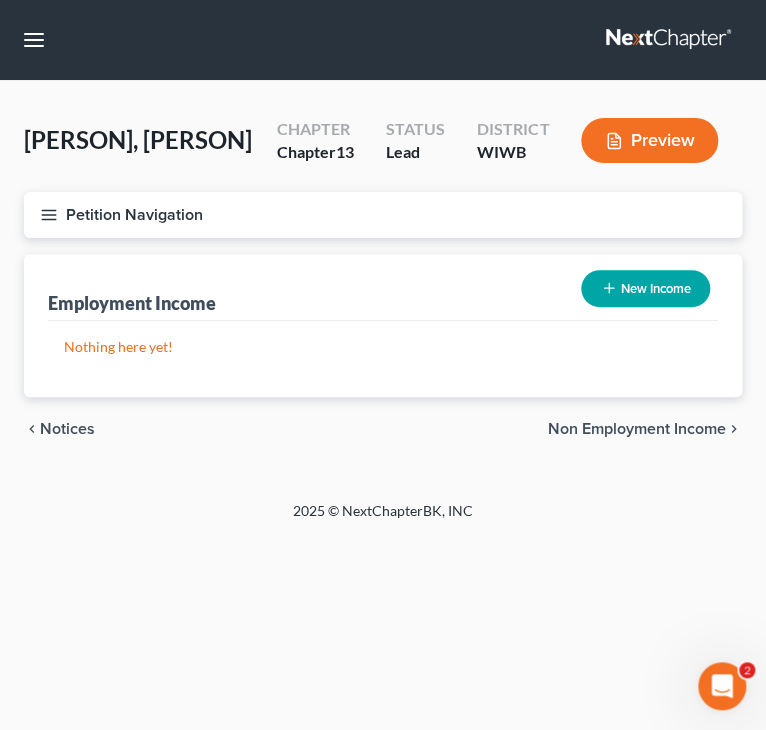click on "New Income" at bounding box center [645, 336] 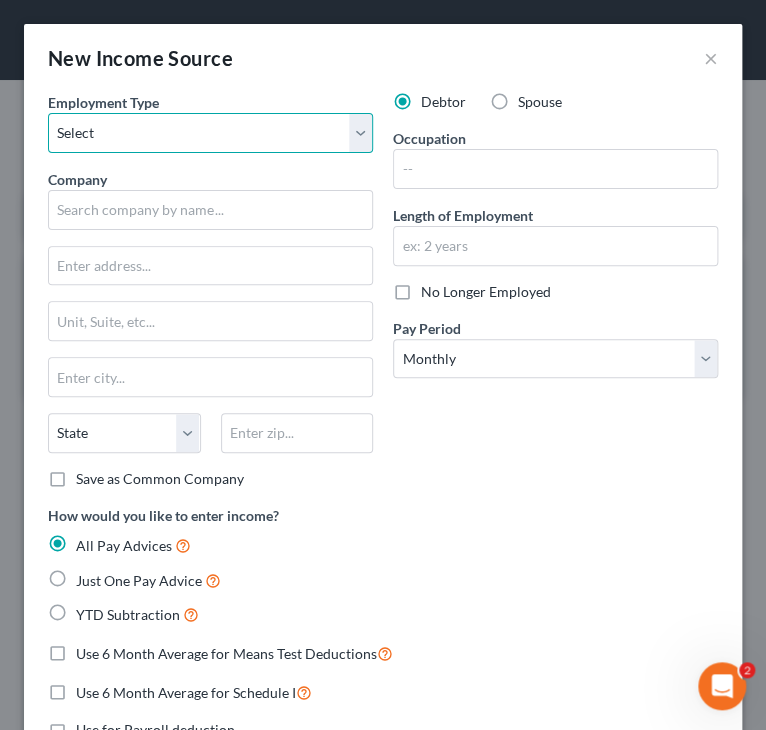 click on "Select Full or Part Time Employment Self Employment" at bounding box center [210, 133] 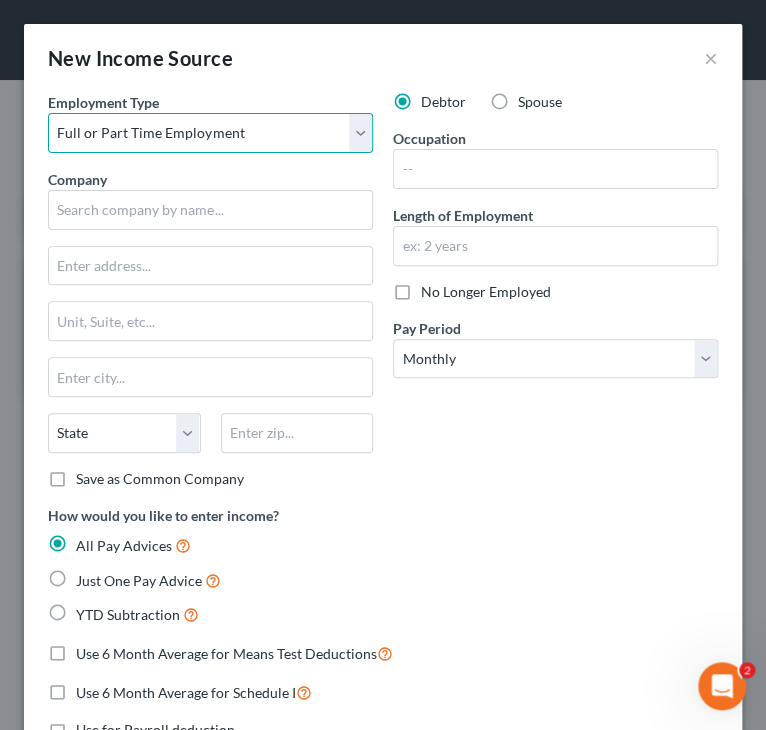 click on "Select Full or Part Time Employment Self Employment" at bounding box center (210, 133) 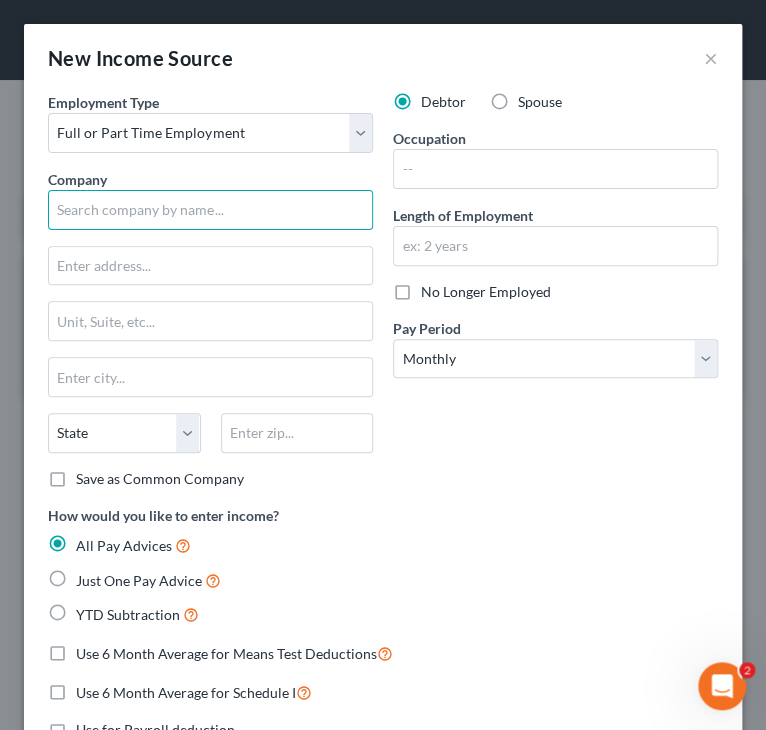 click at bounding box center [210, 210] 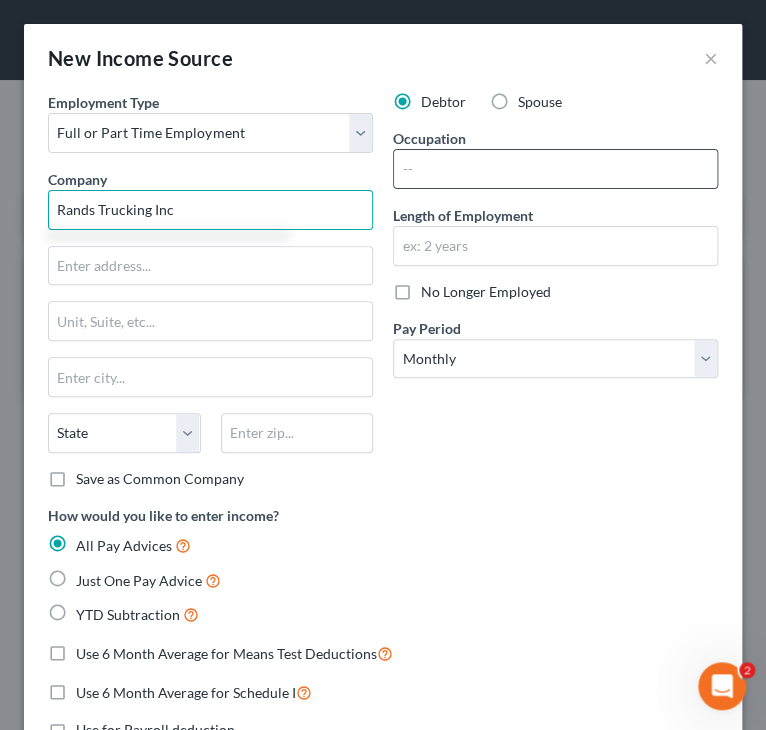 type on "Rands Trucking Inc" 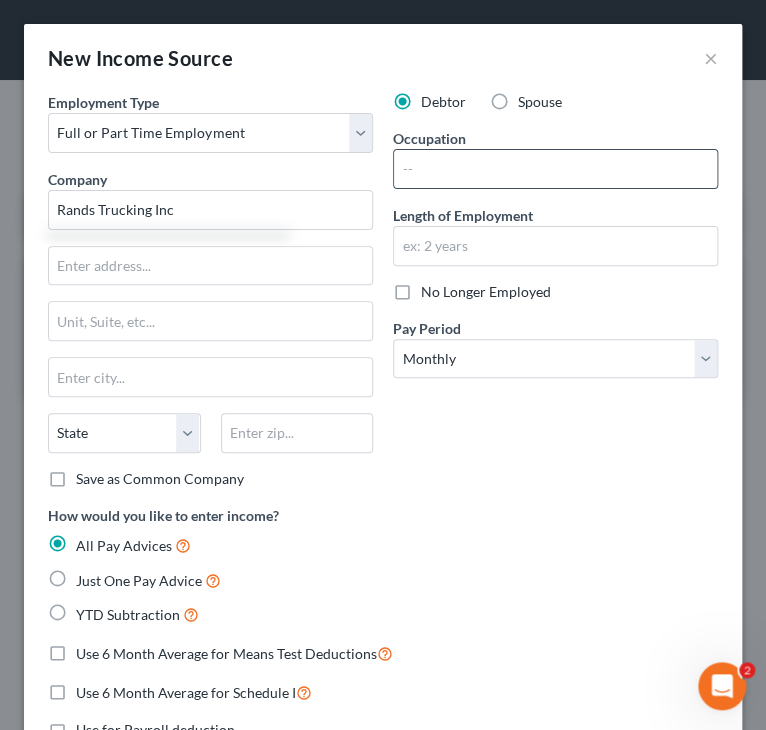 click at bounding box center [555, 169] 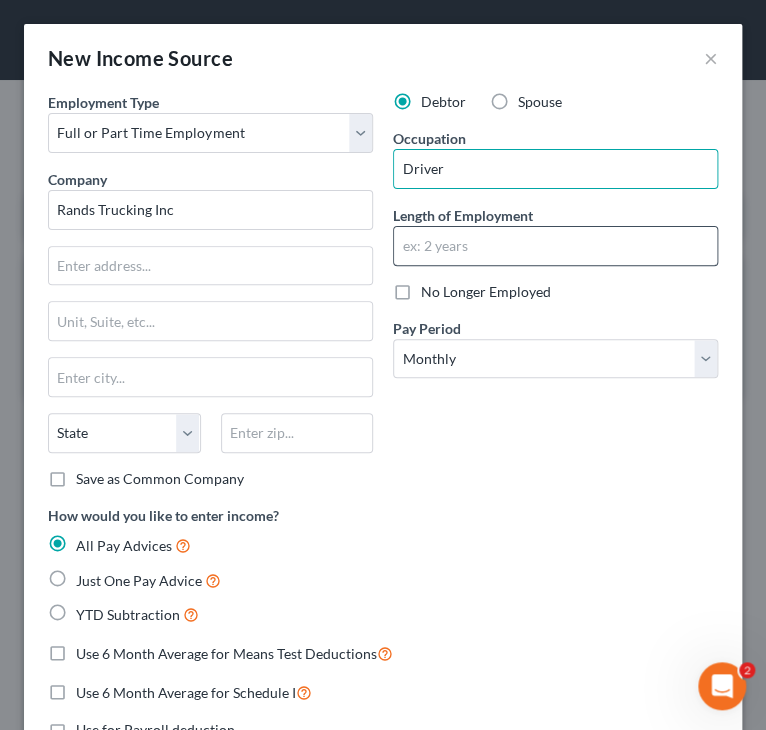 type on "Driver" 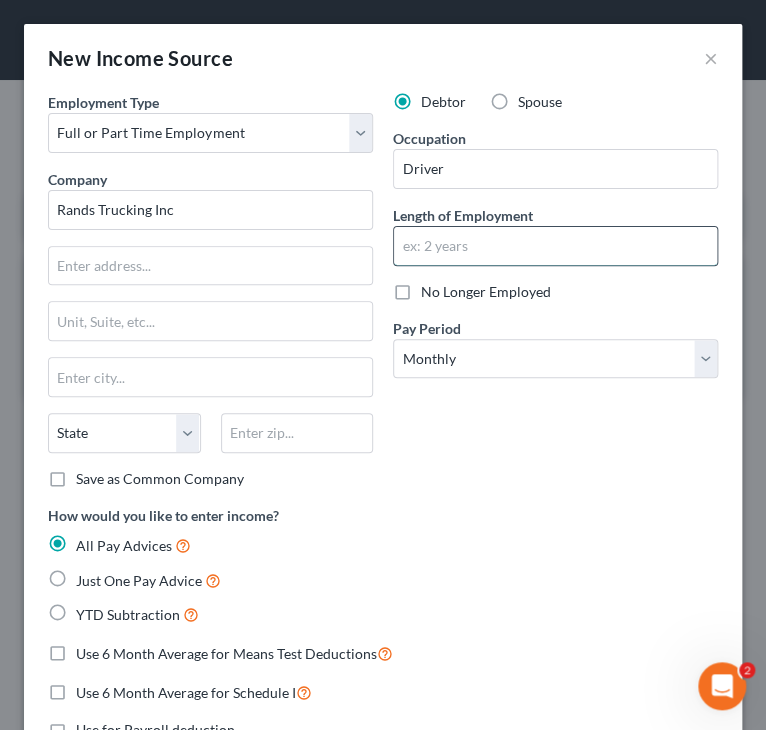 click at bounding box center [555, 246] 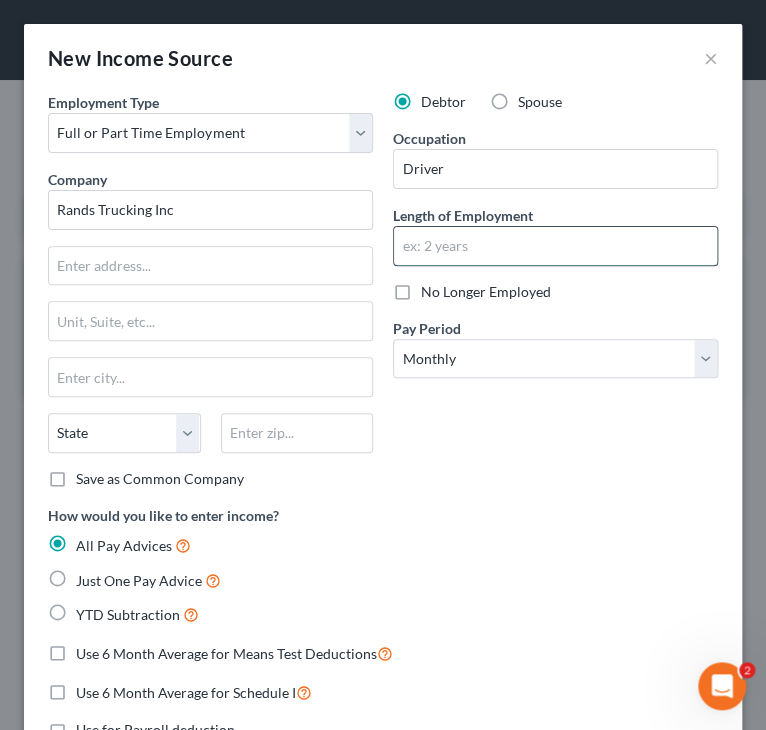 type on "6 years" 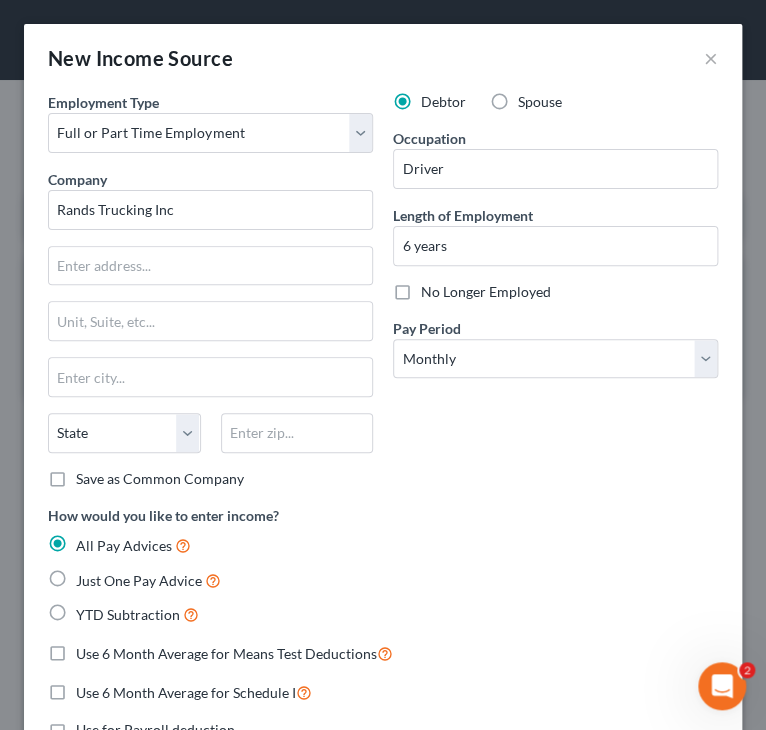 click on "Debtor Spouse Occupation Driver Length of Employment 6 years No Longer Employed
Pay Period
*
Select Monthly Twice Monthly Every Other Week Weekly" at bounding box center (555, 298) 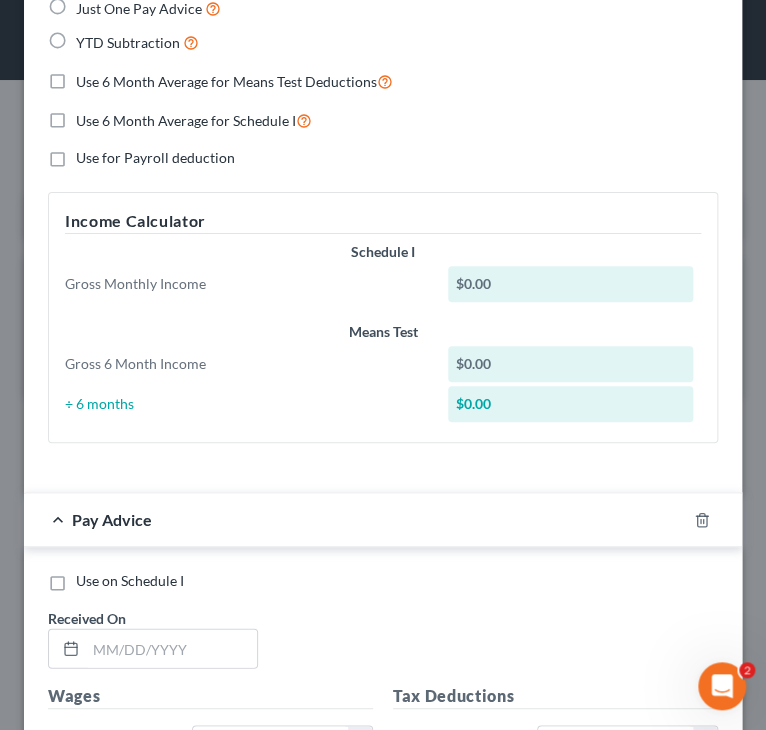 scroll, scrollTop: 600, scrollLeft: 0, axis: vertical 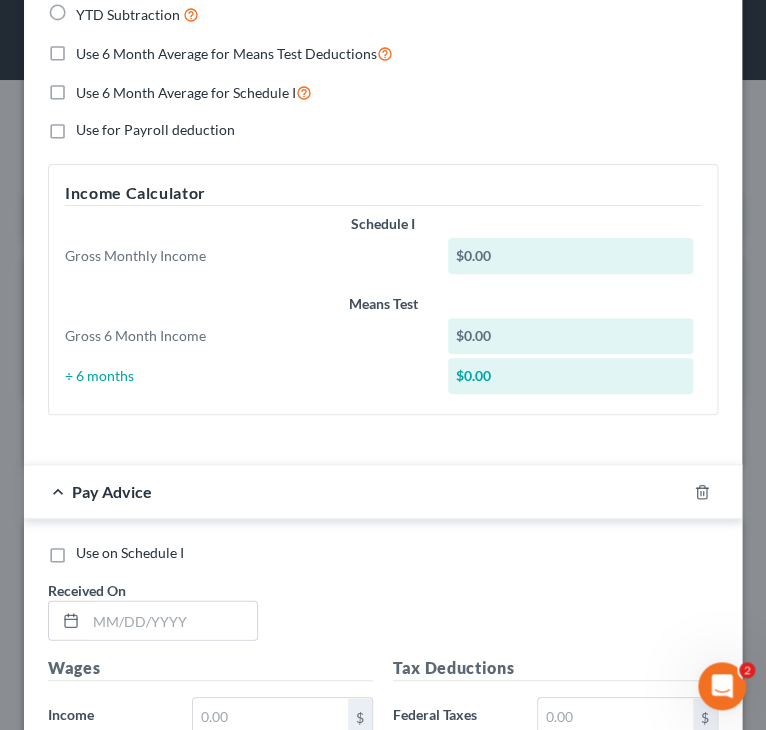 click at bounding box center [714, 492] 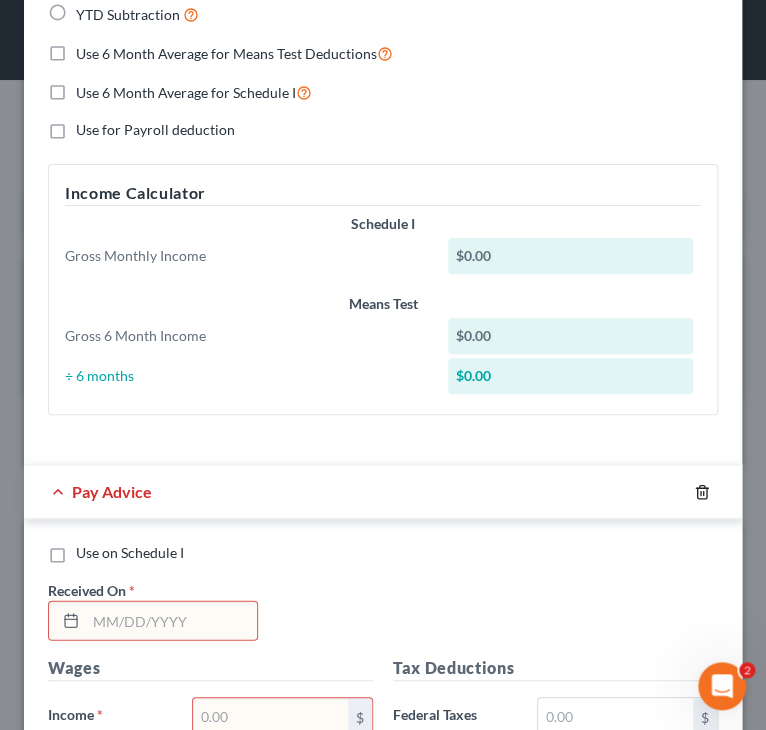 click 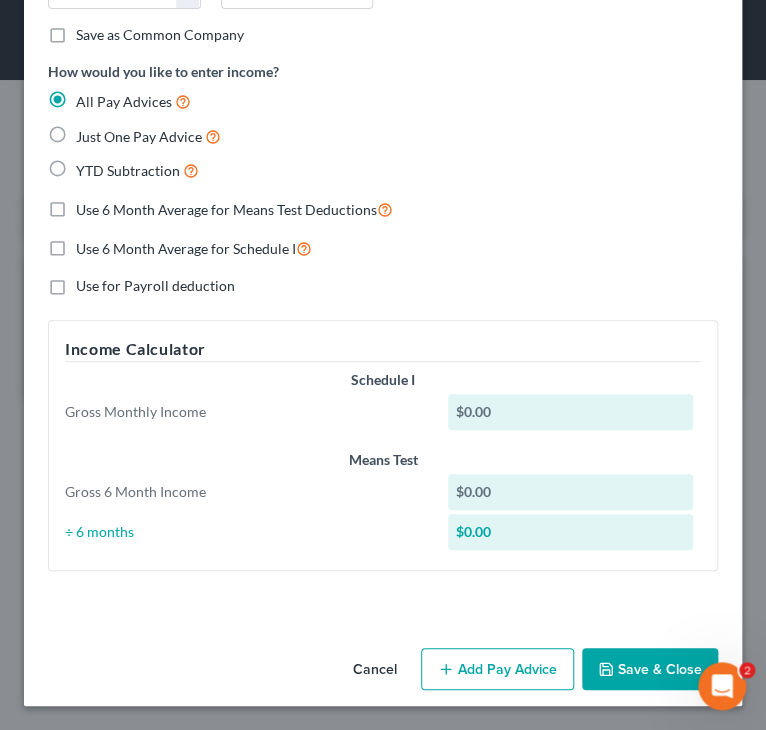 scroll, scrollTop: 440, scrollLeft: 0, axis: vertical 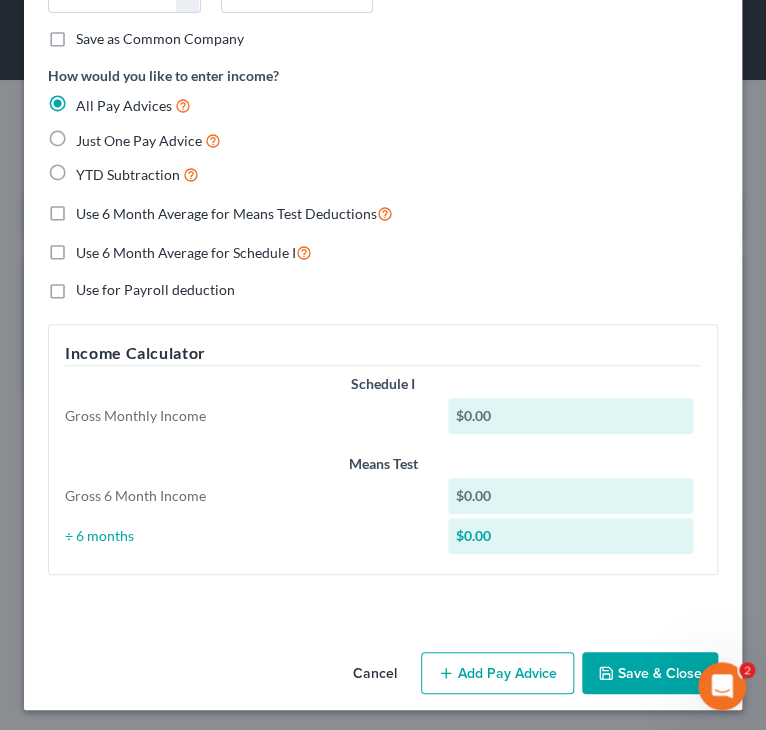 click on "Save & Close" at bounding box center [650, 673] 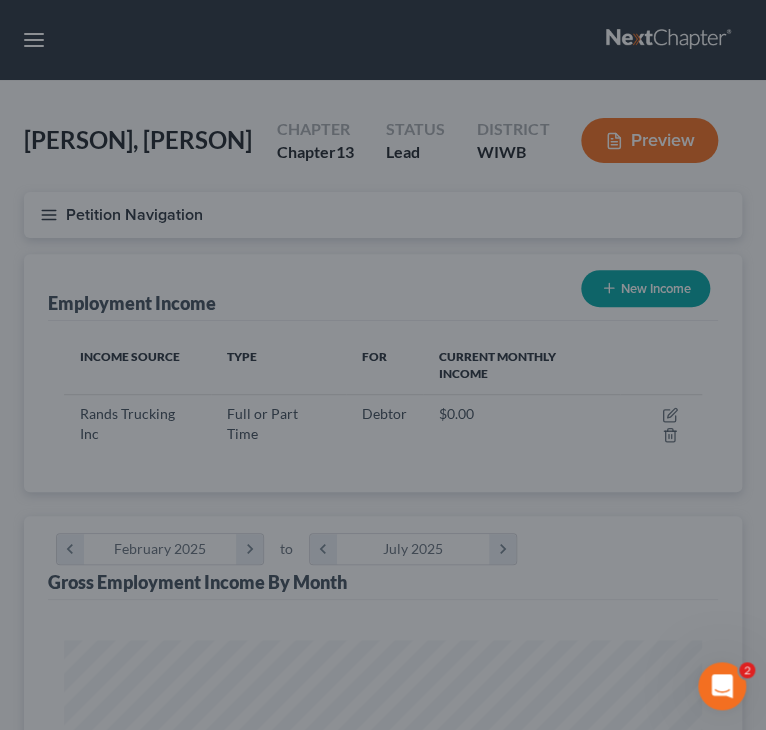 scroll, scrollTop: 999680, scrollLeft: 999322, axis: both 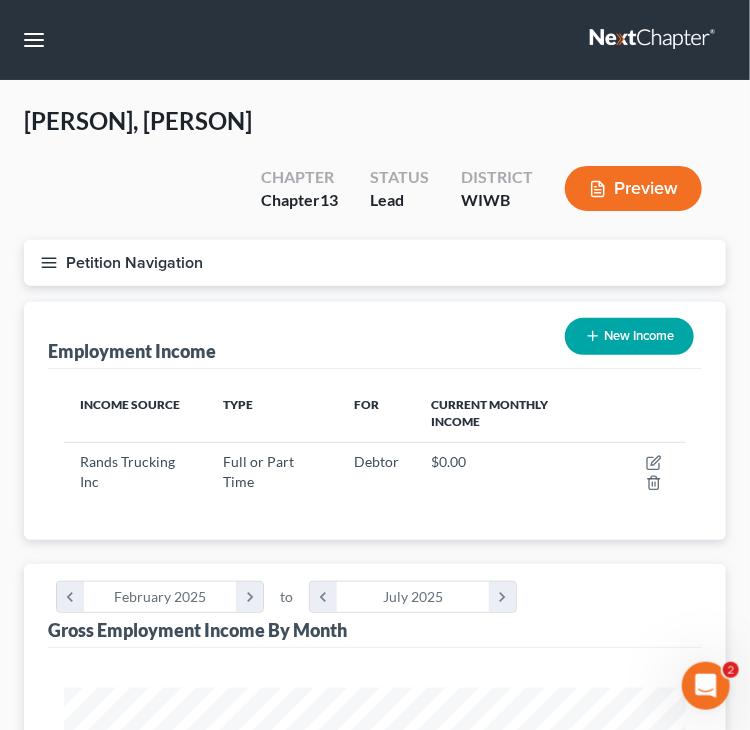 click on "Petition Navigation" at bounding box center (375, 263) 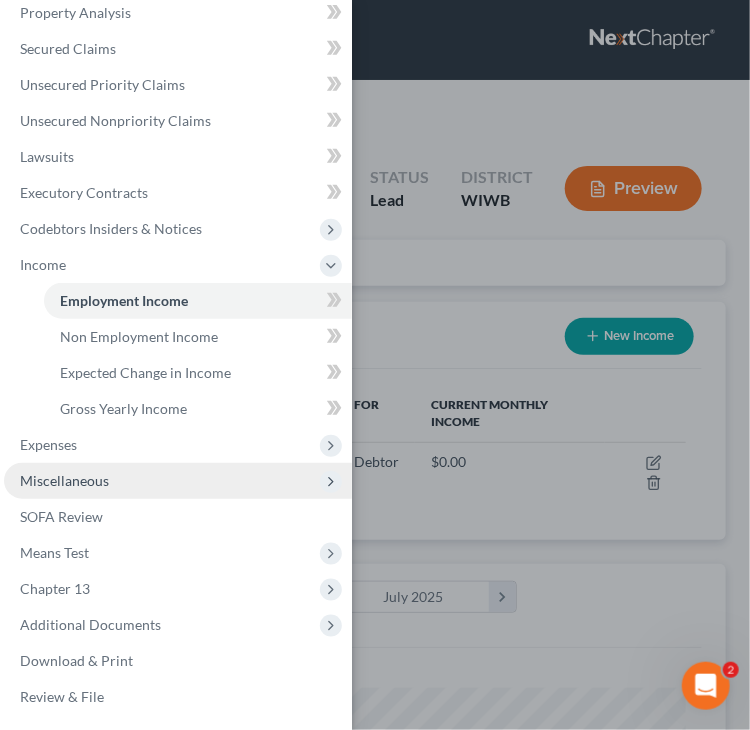 click on "Miscellaneous" at bounding box center (64, 480) 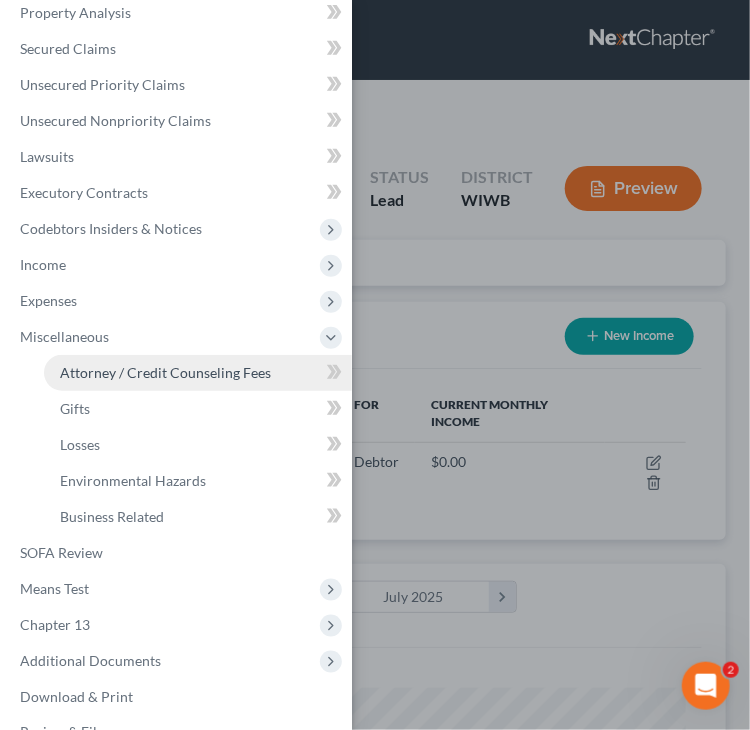 click on "Attorney / Credit Counseling Fees" at bounding box center [165, 372] 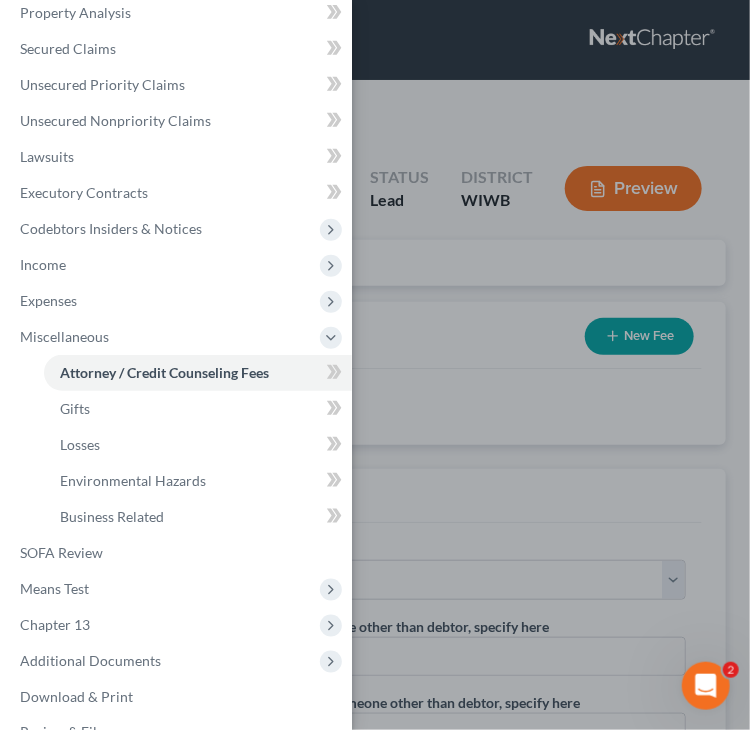 click on "Case Dashboard
Payments
Invoices
Payments
Payments
Credit Report
Client Profile" at bounding box center [375, 365] 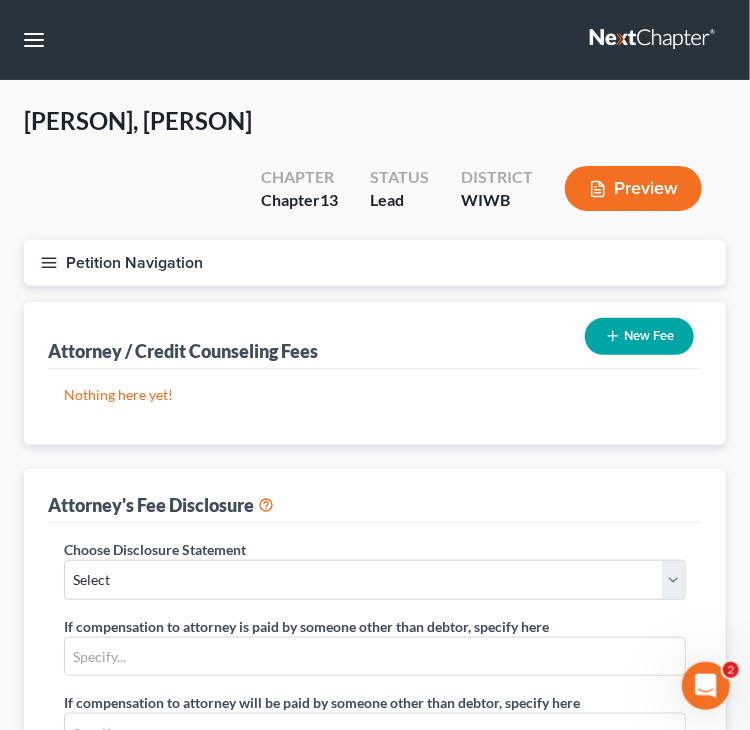 click on "New Fee" at bounding box center (639, 336) 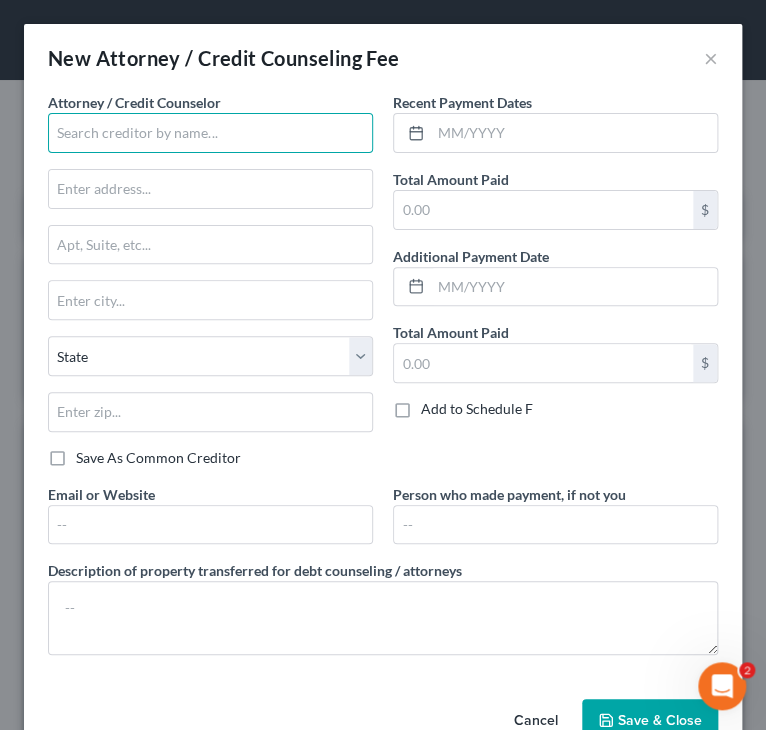 click at bounding box center (210, 133) 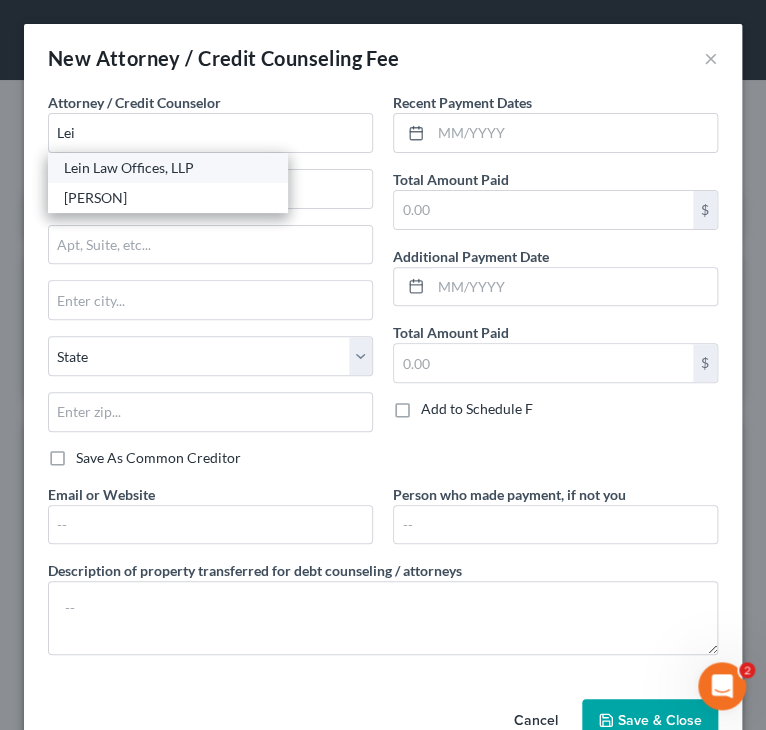 click on "Lein Law Offices, LLP" at bounding box center (168, 168) 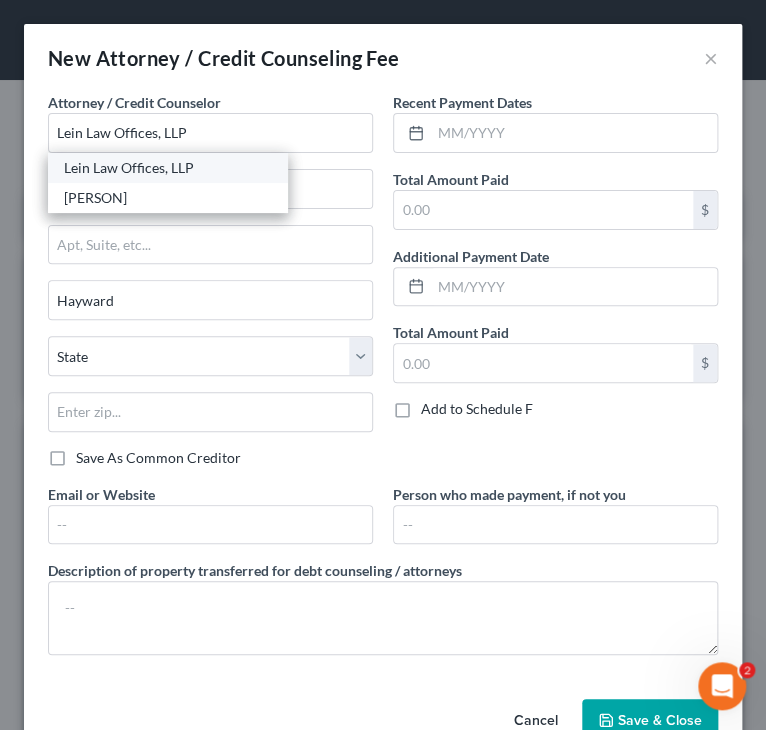 select on "52" 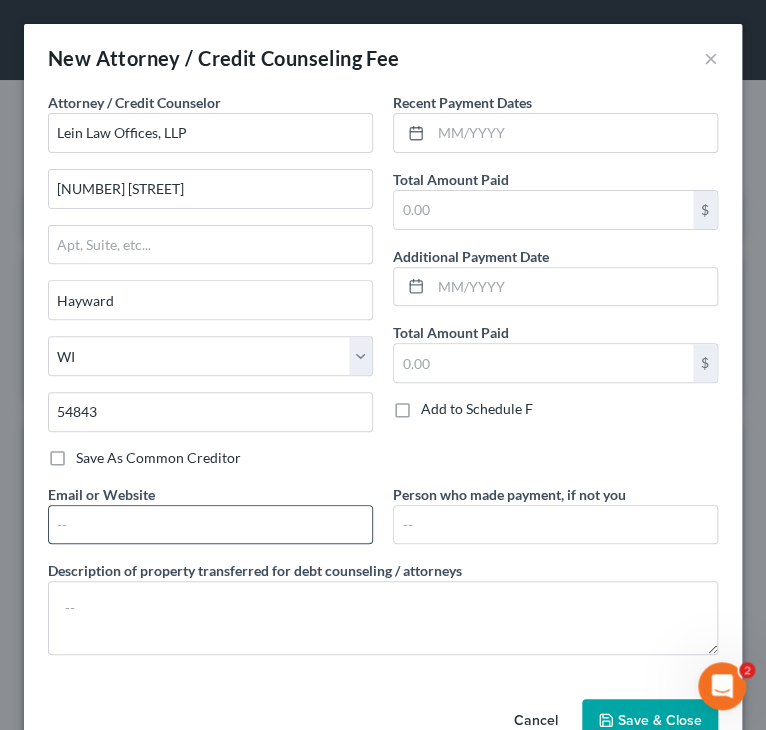 click at bounding box center [210, 525] 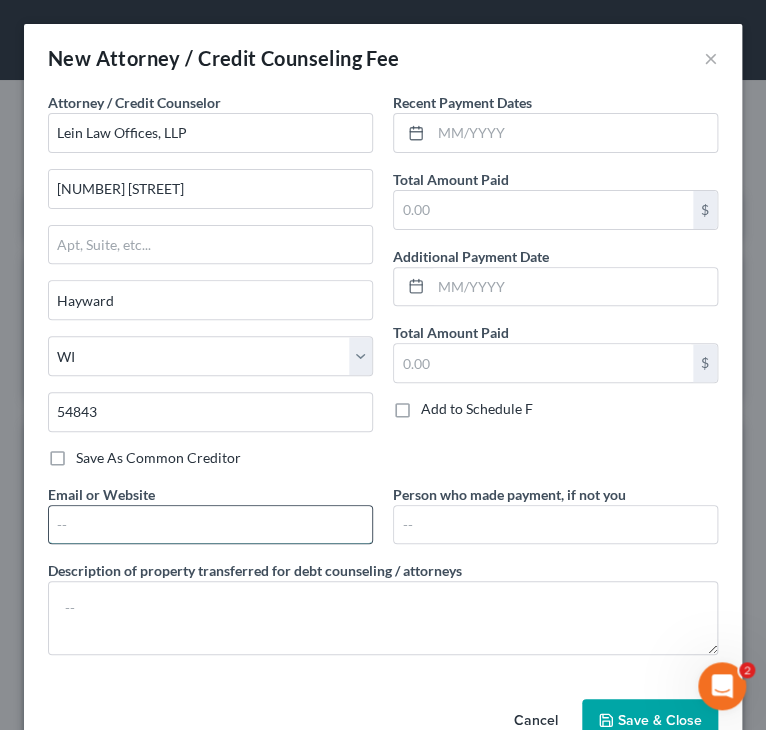 type on "l" 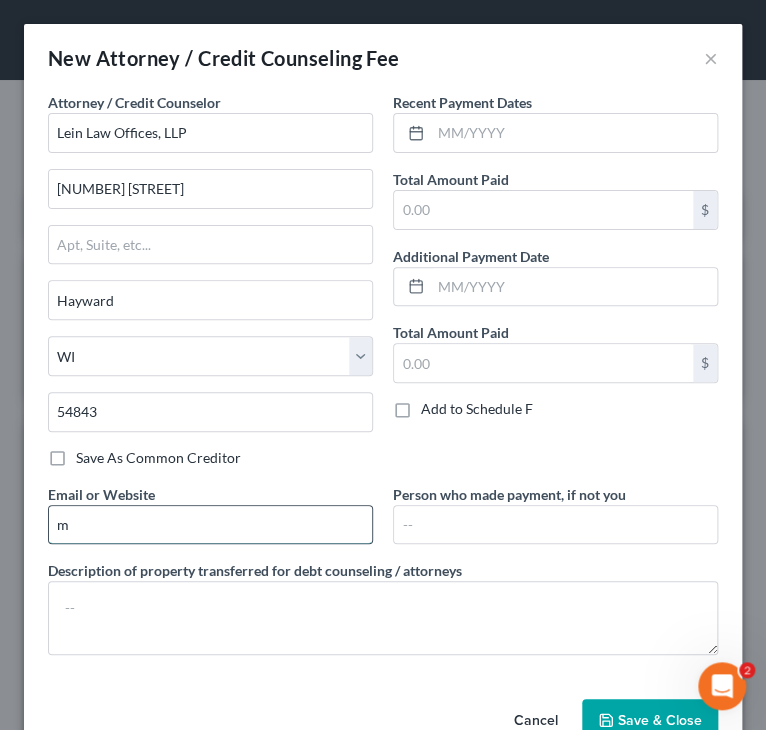 type 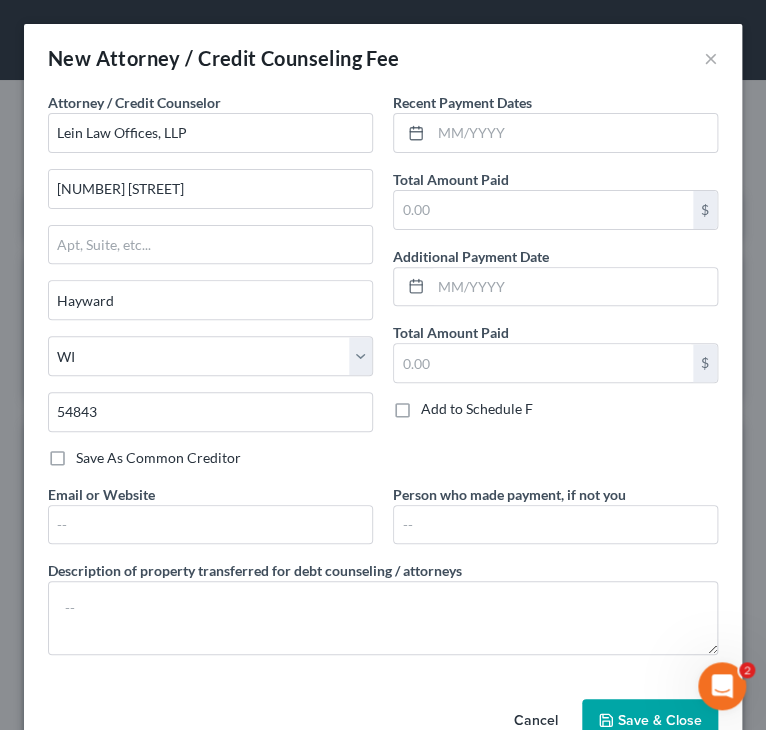 click 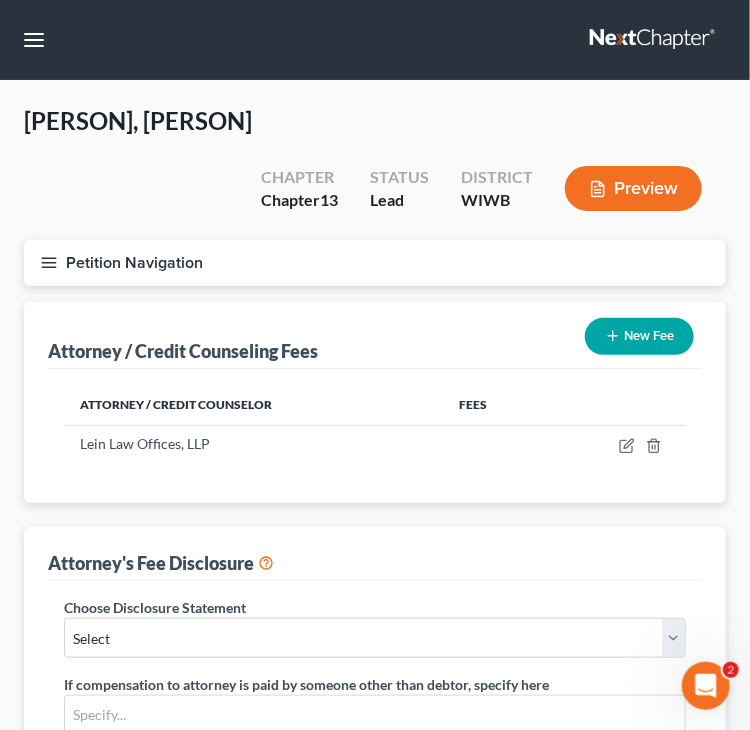 click on "New Fee" at bounding box center (639, 336) 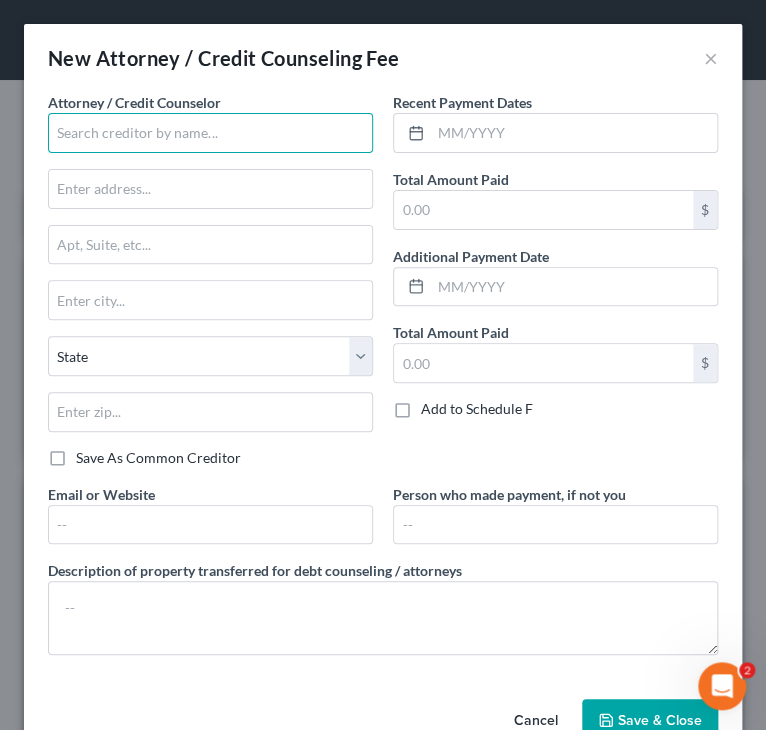 click at bounding box center [210, 133] 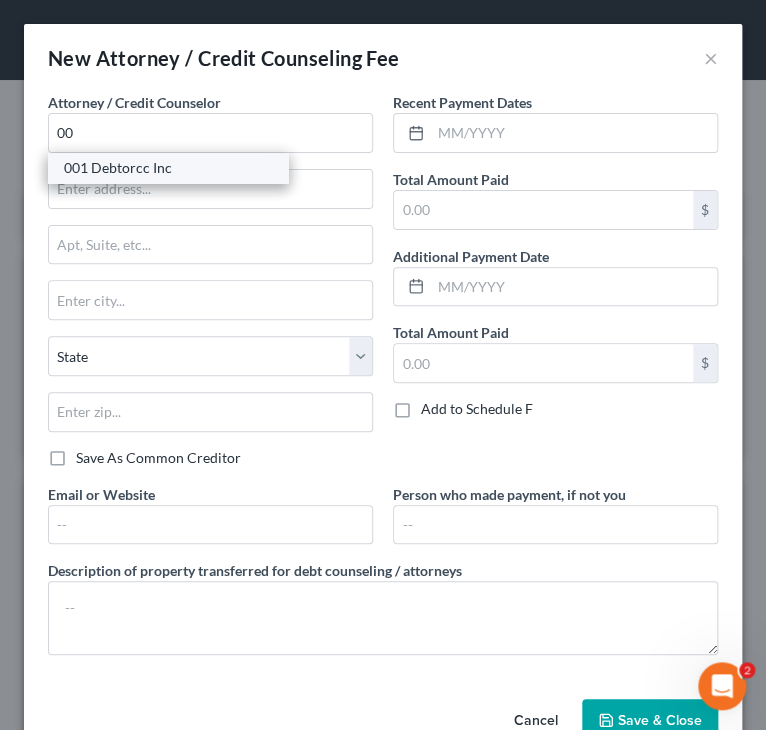 click on "001 Debtorcc Inc" at bounding box center (168, 168) 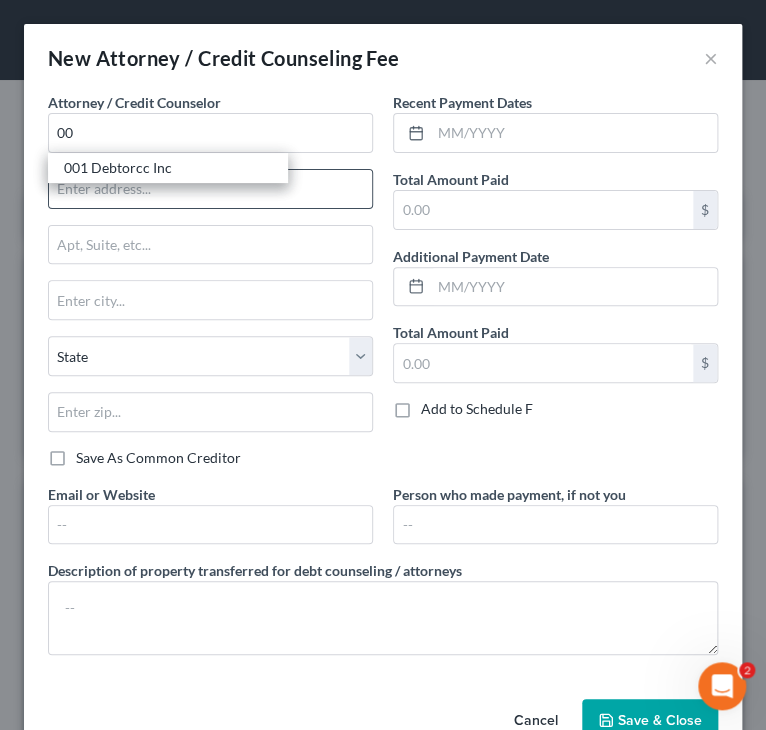 type on "001 Debtorcc Inc" 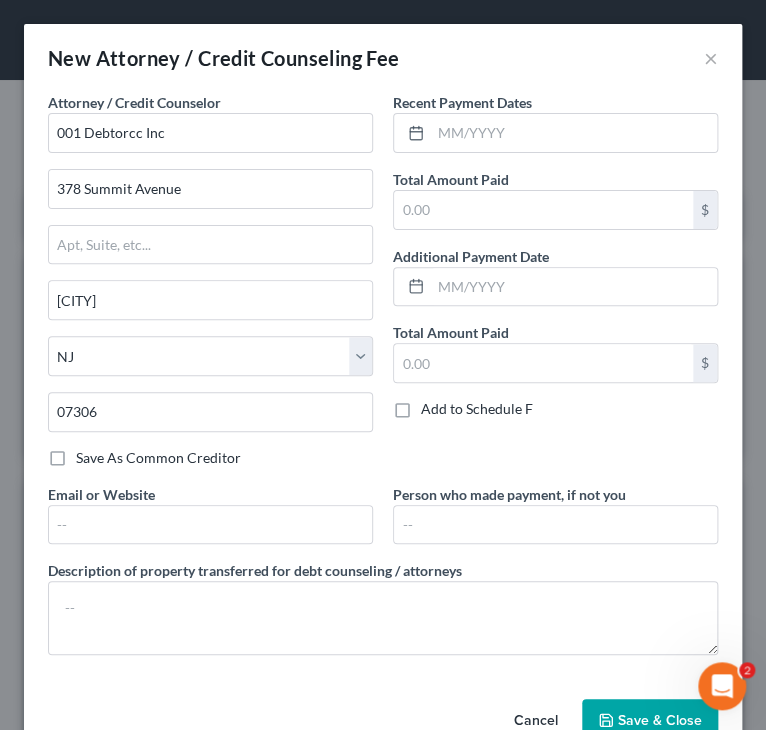 click on "Save & Close" at bounding box center [660, 719] 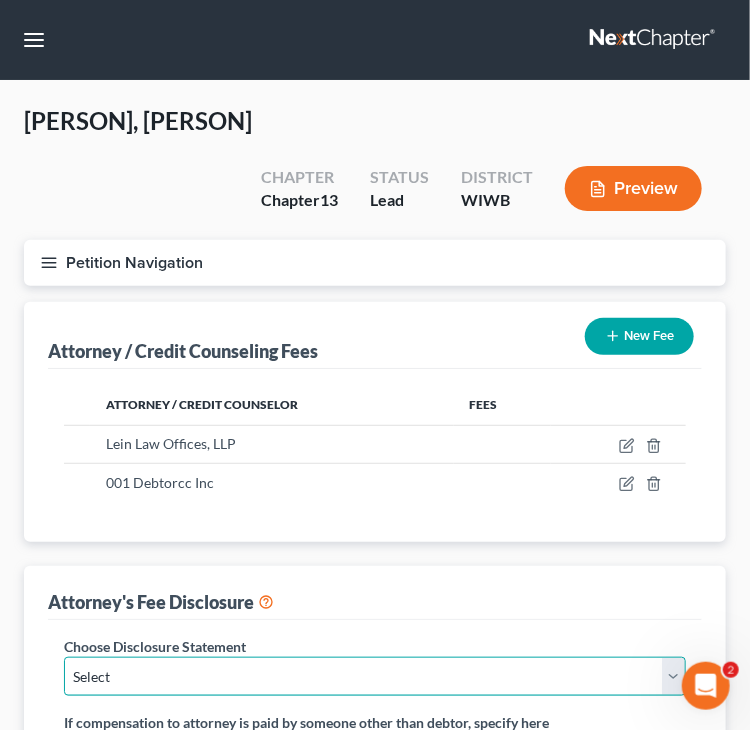 click on "Select [STATE] - Eastern Fee Disclosure [STATE] - Western Fee Disclosure" at bounding box center [375, 677] 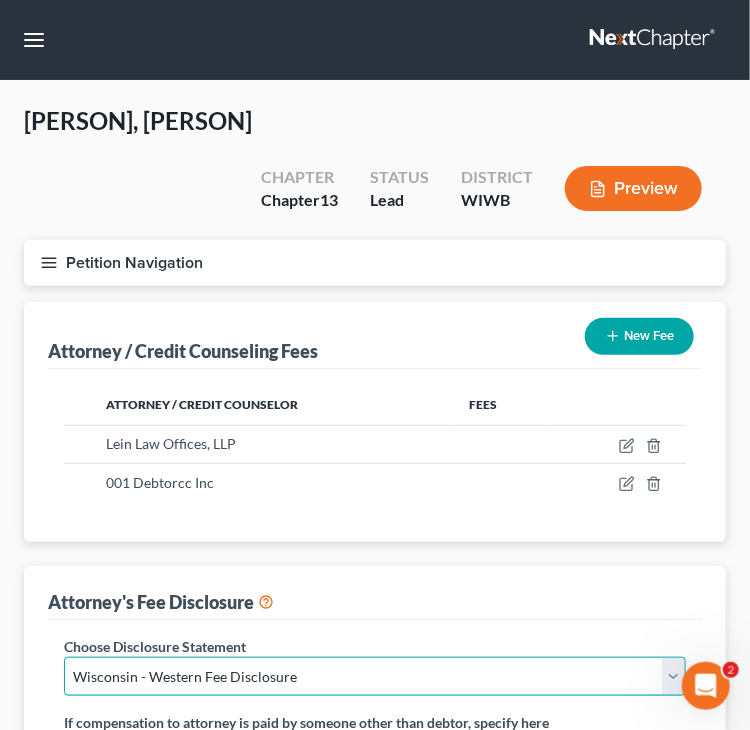 click on "Select [STATE] - Eastern Fee Disclosure [STATE] - Western Fee Disclosure" at bounding box center (375, 677) 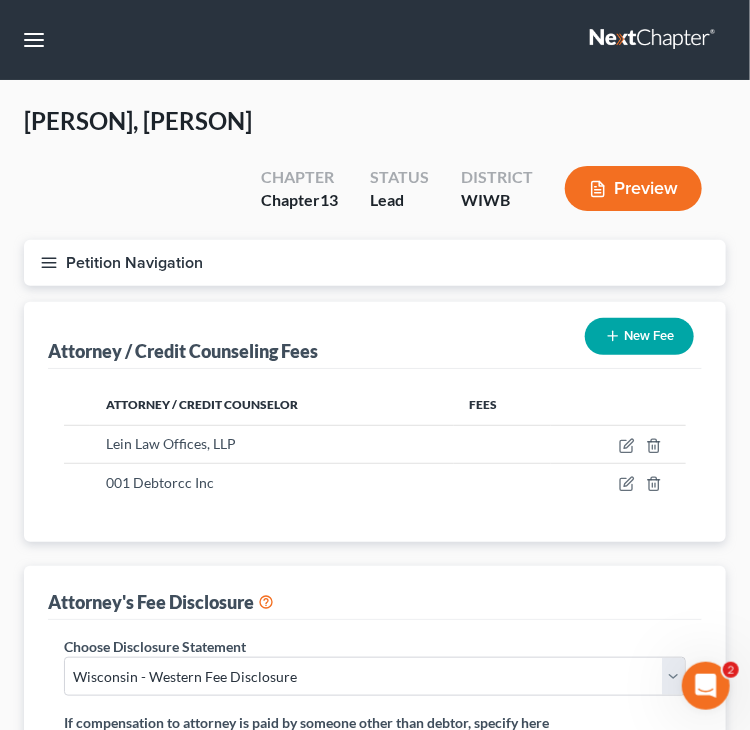 click on "Attorney's Fee Disclosure" at bounding box center [375, 593] 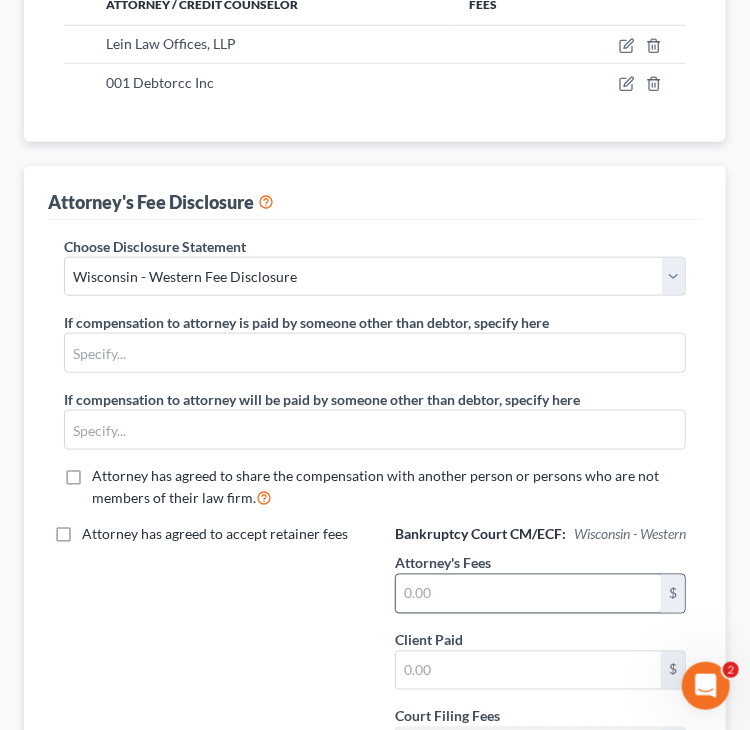 scroll, scrollTop: 500, scrollLeft: 0, axis: vertical 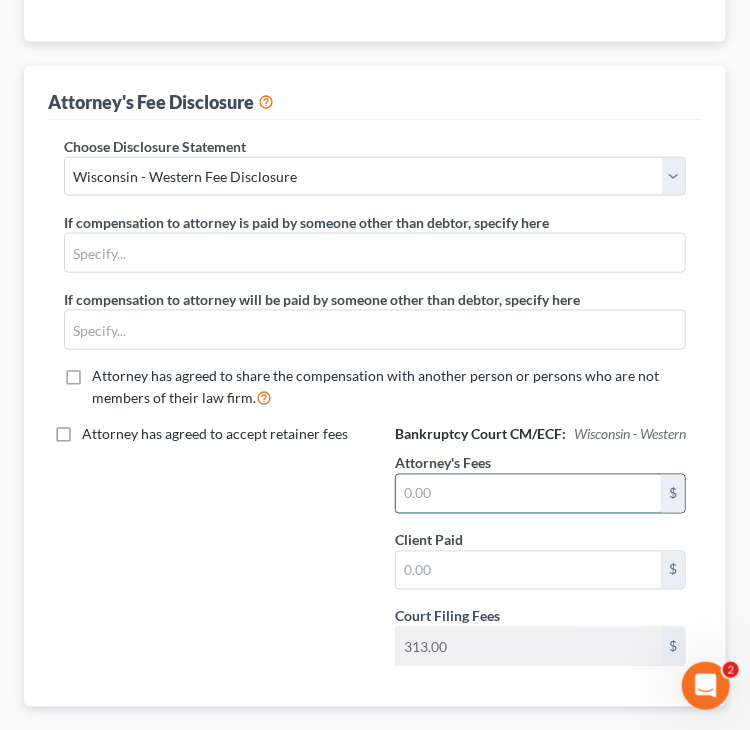 click at bounding box center (528, 494) 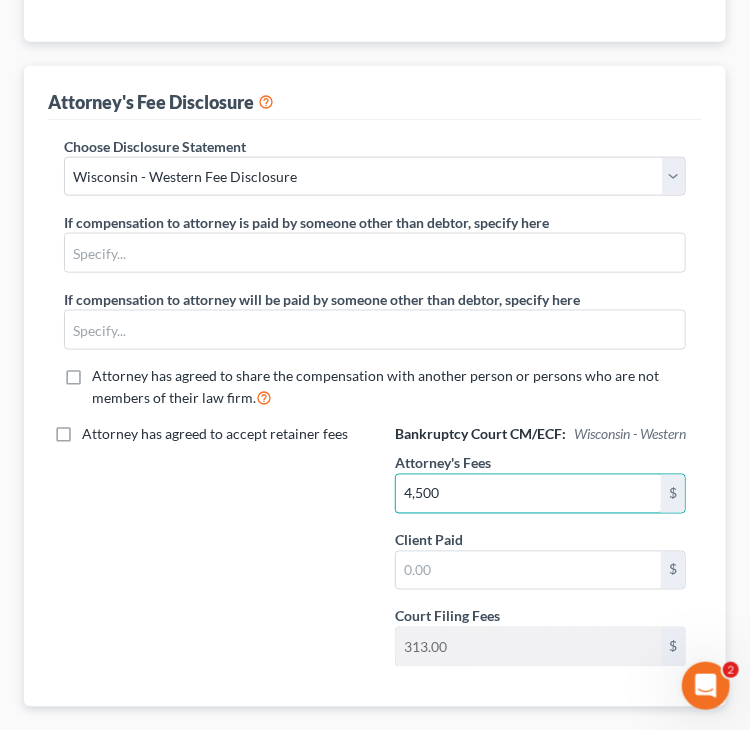 type on "4,500" 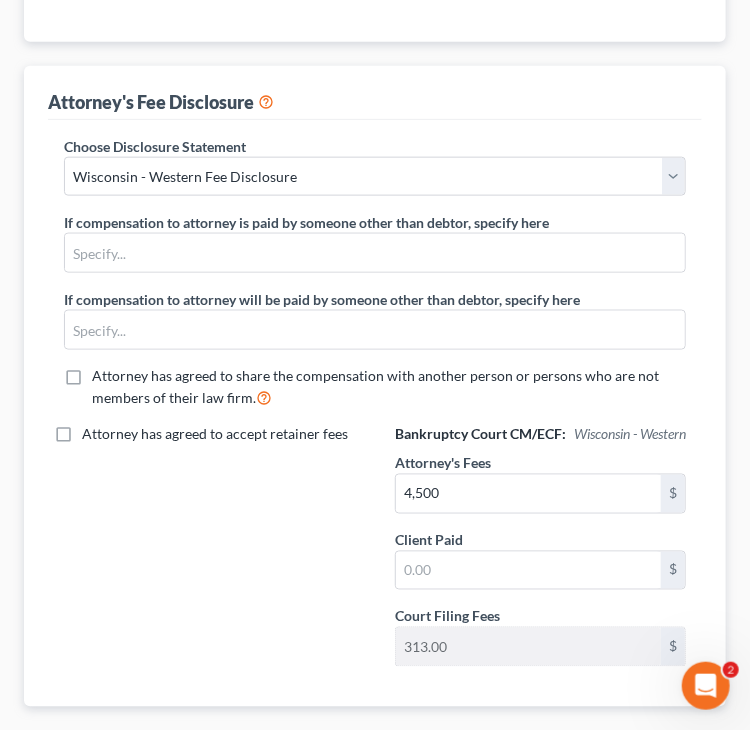 click on "Attorney has agreed to accept retainer fees" at bounding box center (209, 554) 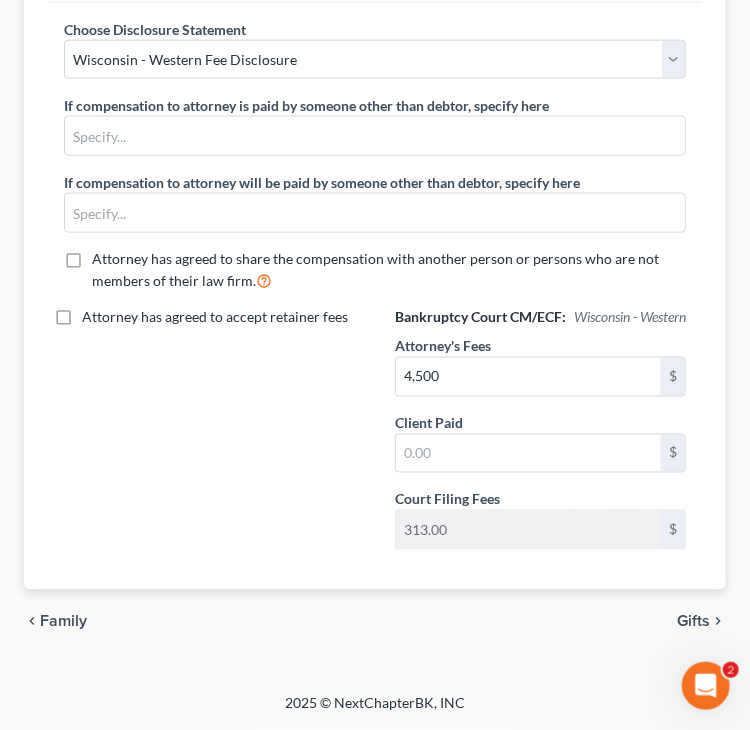 scroll, scrollTop: 633, scrollLeft: 0, axis: vertical 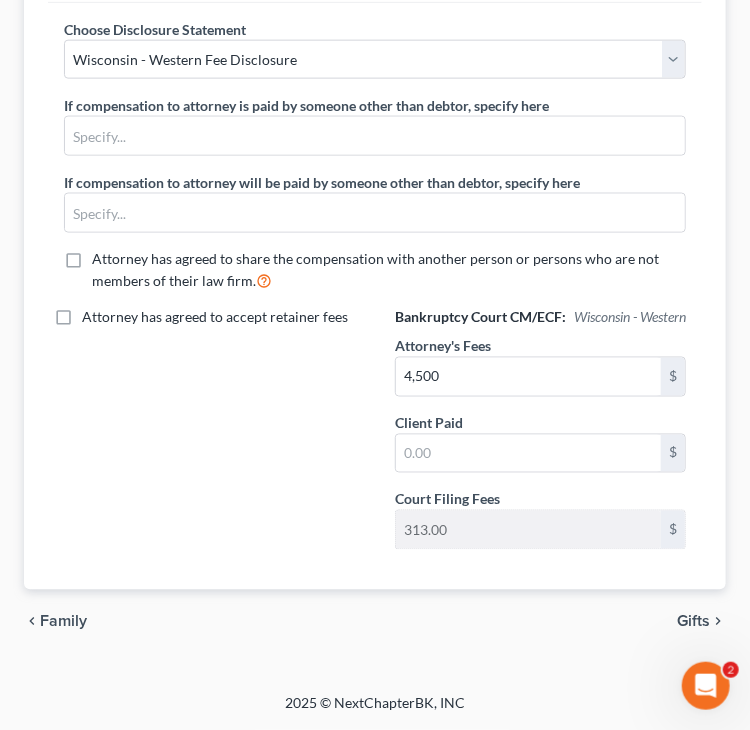 click on "Gifts" at bounding box center [693, 622] 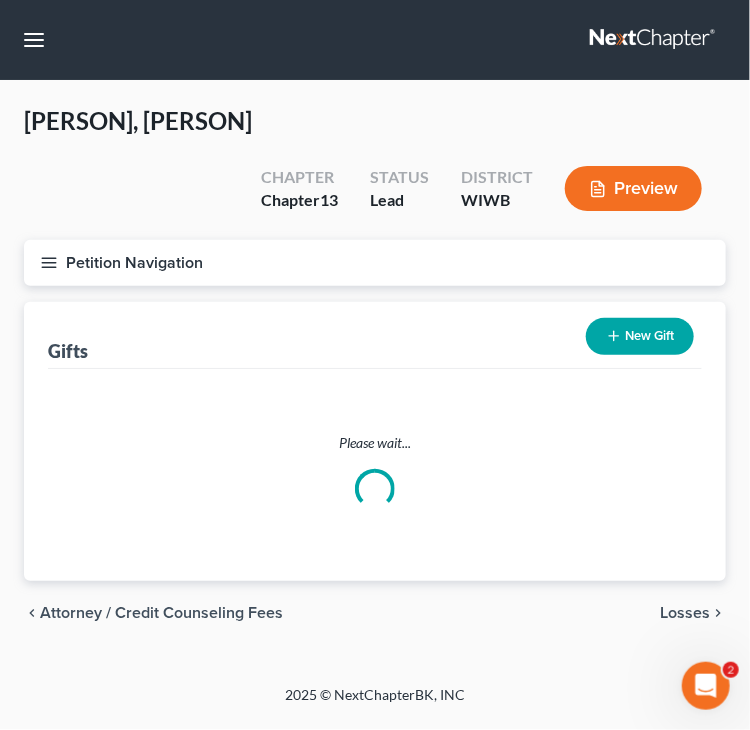 scroll, scrollTop: 0, scrollLeft: 0, axis: both 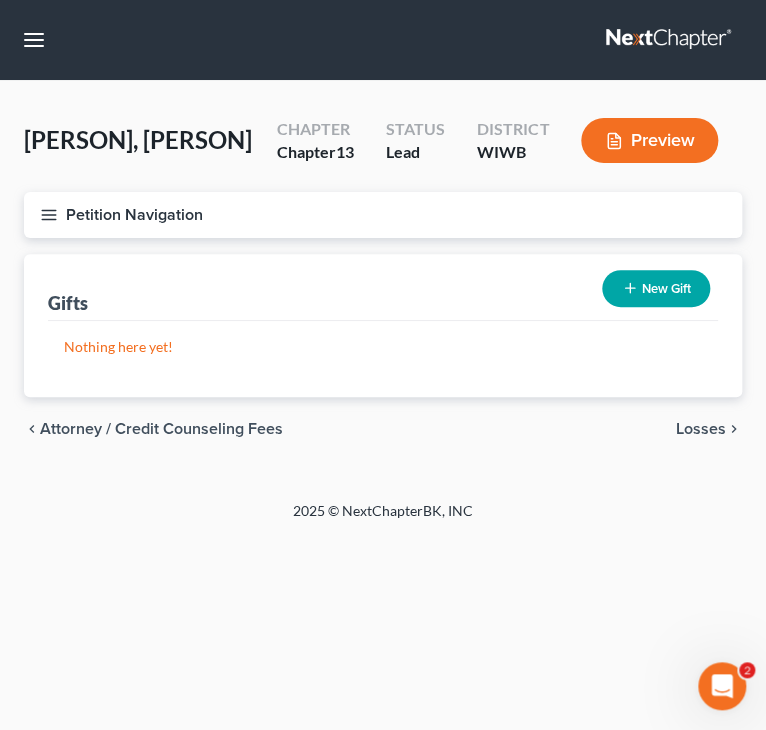 click on "Petition Navigation
Case Dashboard
Payments
Invoices
Payments
Payments
Credit Report
Client Profile" at bounding box center (383, 382) 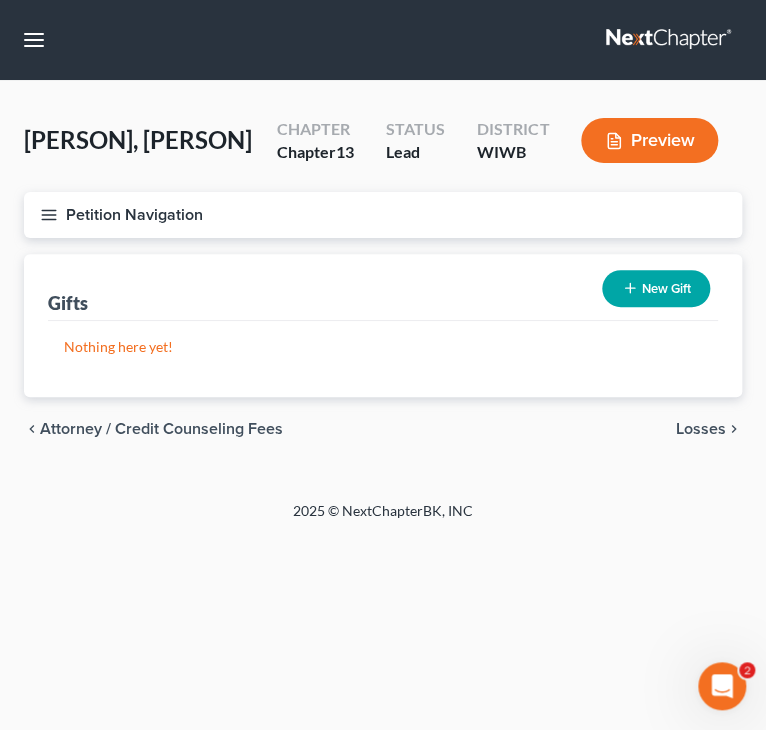 click on "Attorney / Credit Counseling Fees" at bounding box center (161, 477) 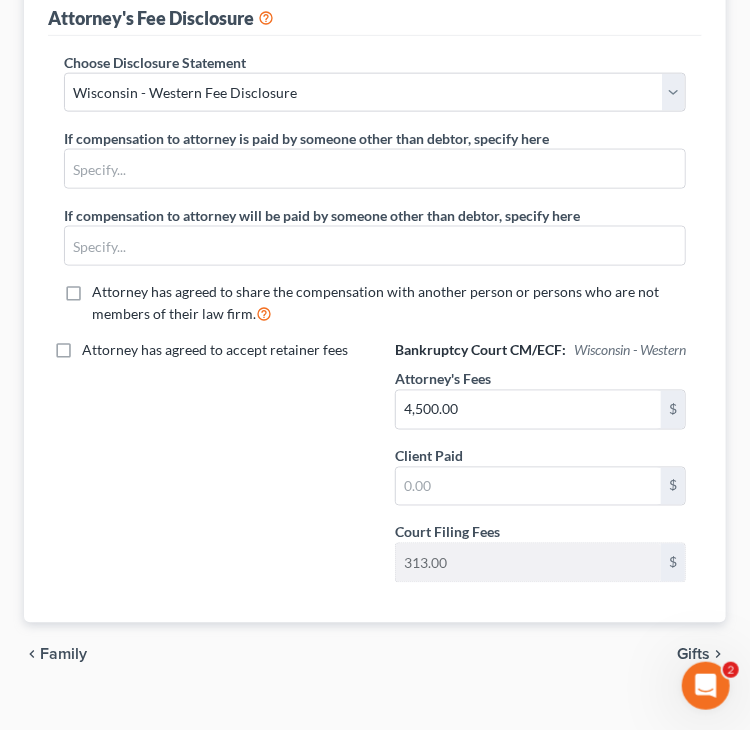 scroll, scrollTop: 633, scrollLeft: 0, axis: vertical 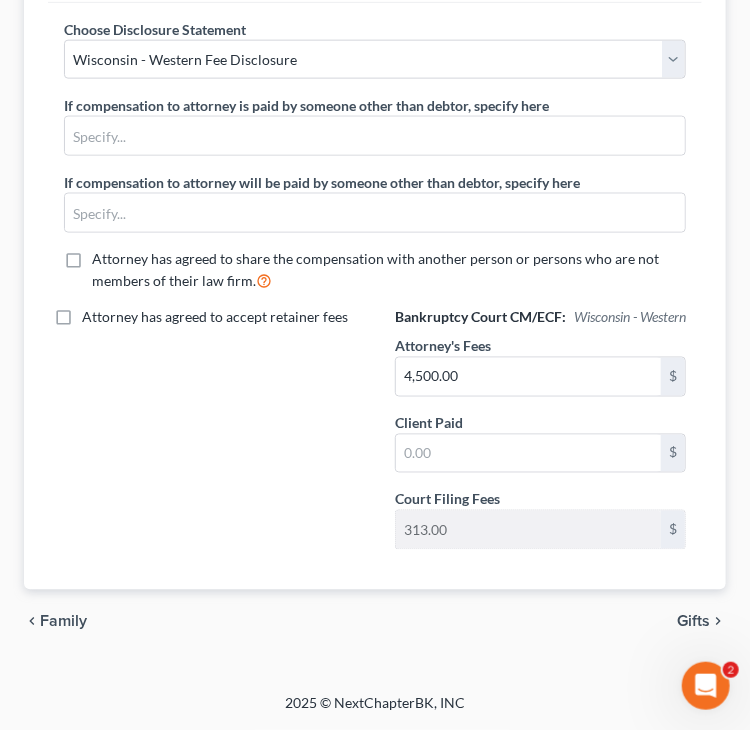 click on "Family" at bounding box center (63, 622) 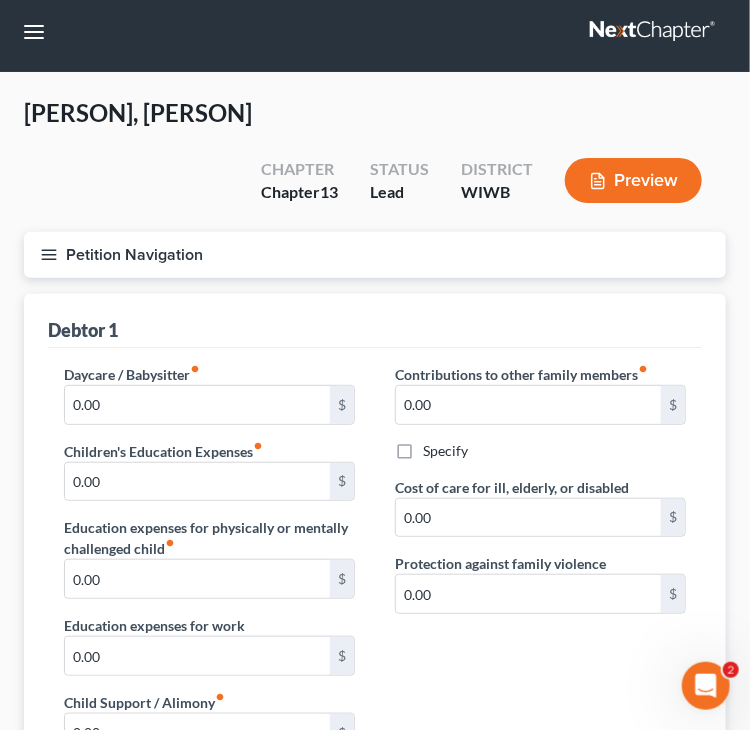 scroll, scrollTop: 0, scrollLeft: 0, axis: both 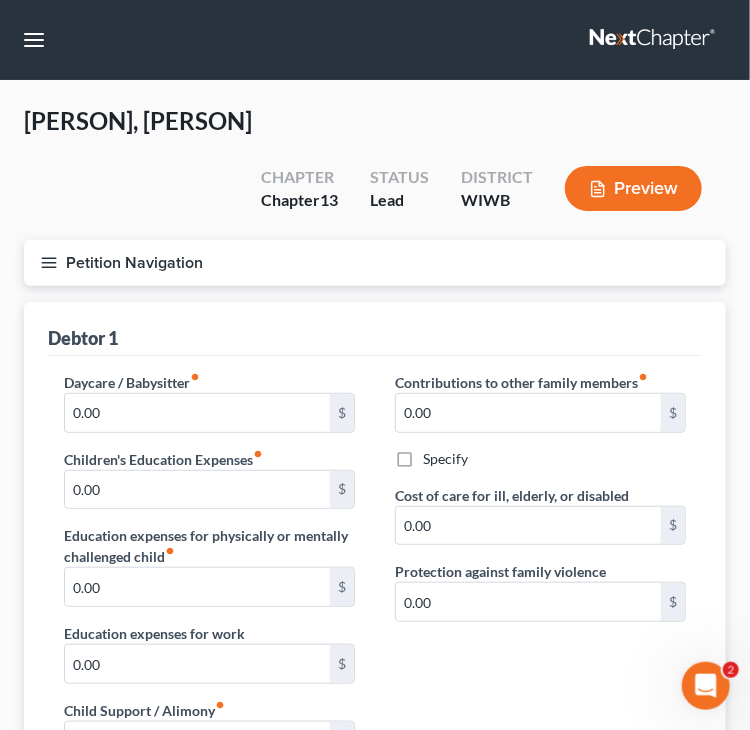click 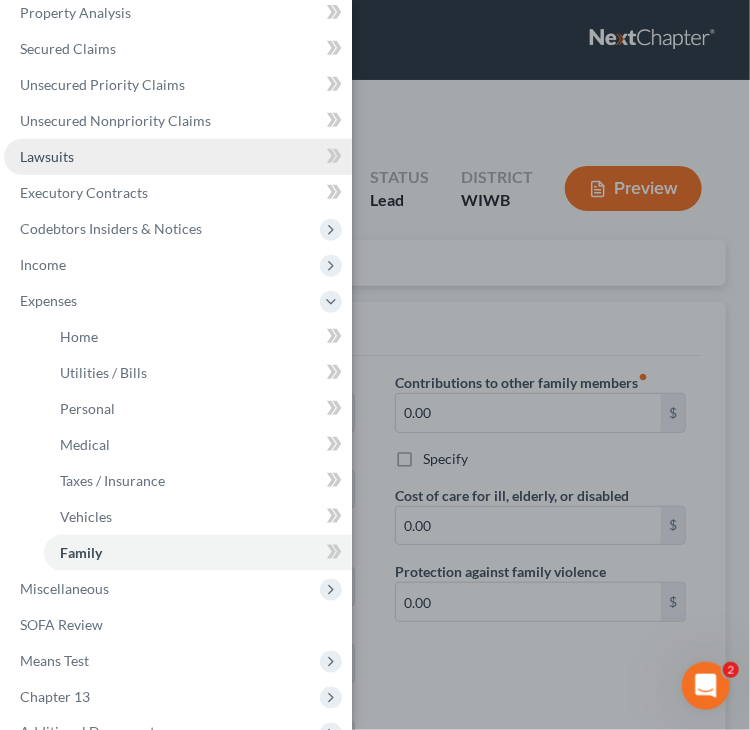 scroll, scrollTop: 101, scrollLeft: 0, axis: vertical 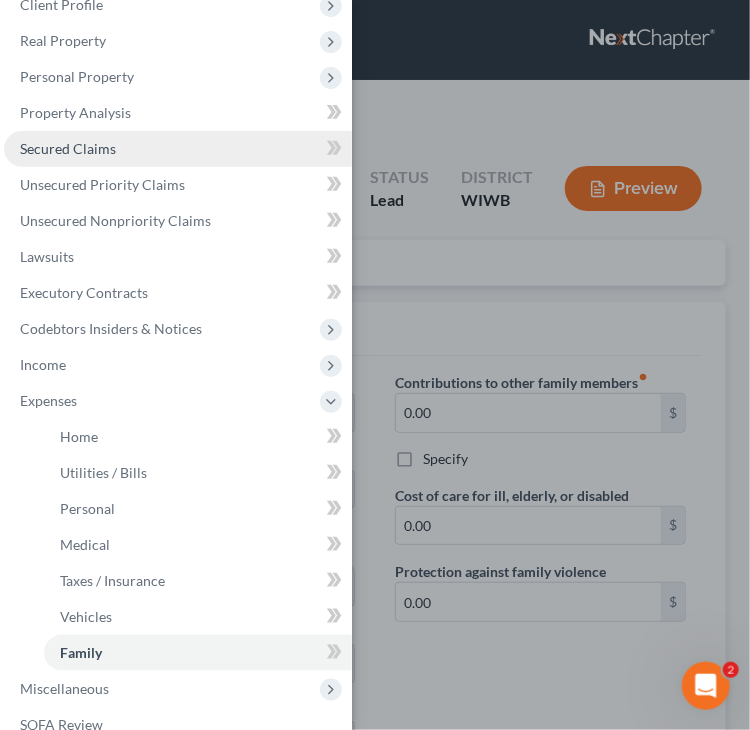 click on "Secured Claims" at bounding box center [68, 148] 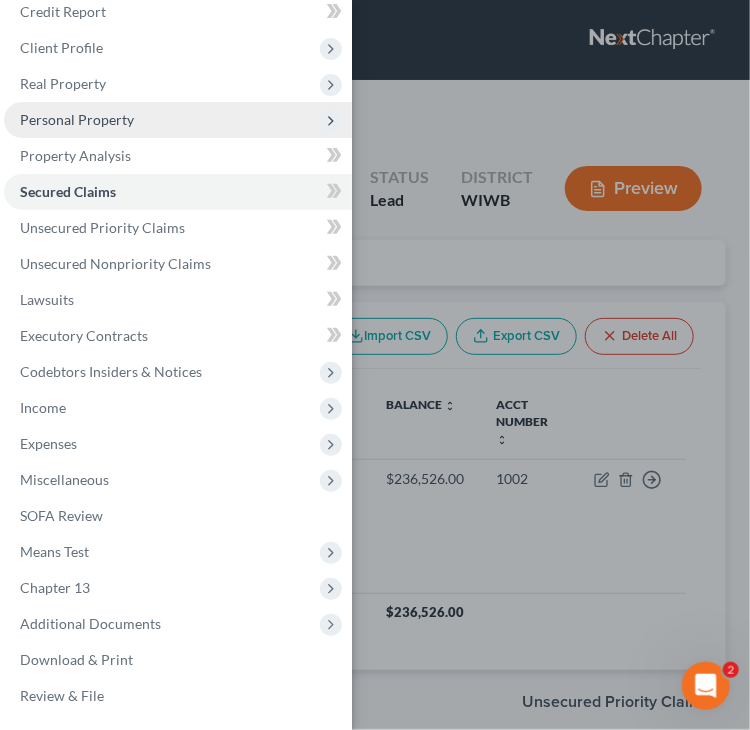 scroll, scrollTop: 58, scrollLeft: 0, axis: vertical 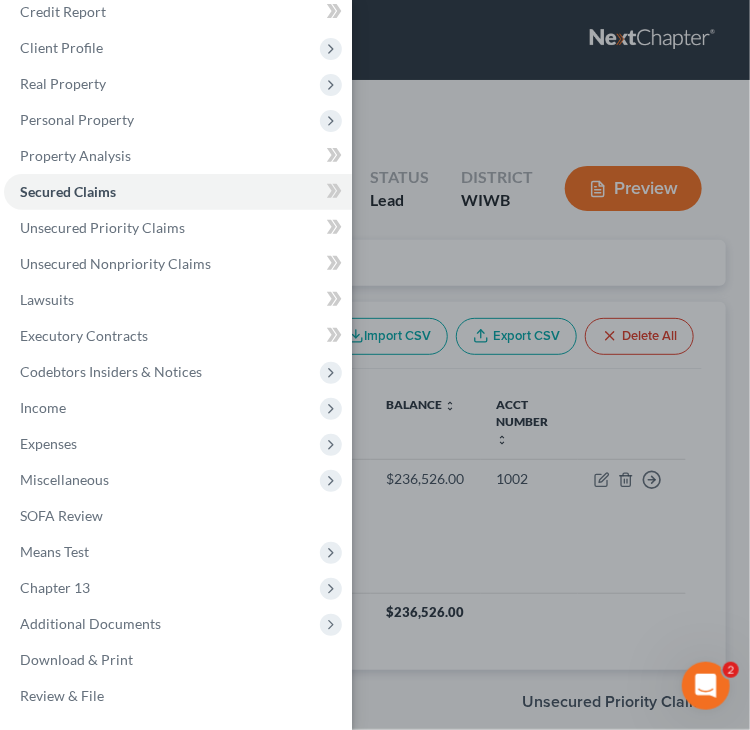 click on "Case Dashboard
Payments
Invoices
Payments
Payments
Credit Report
Client Profile" at bounding box center (375, 365) 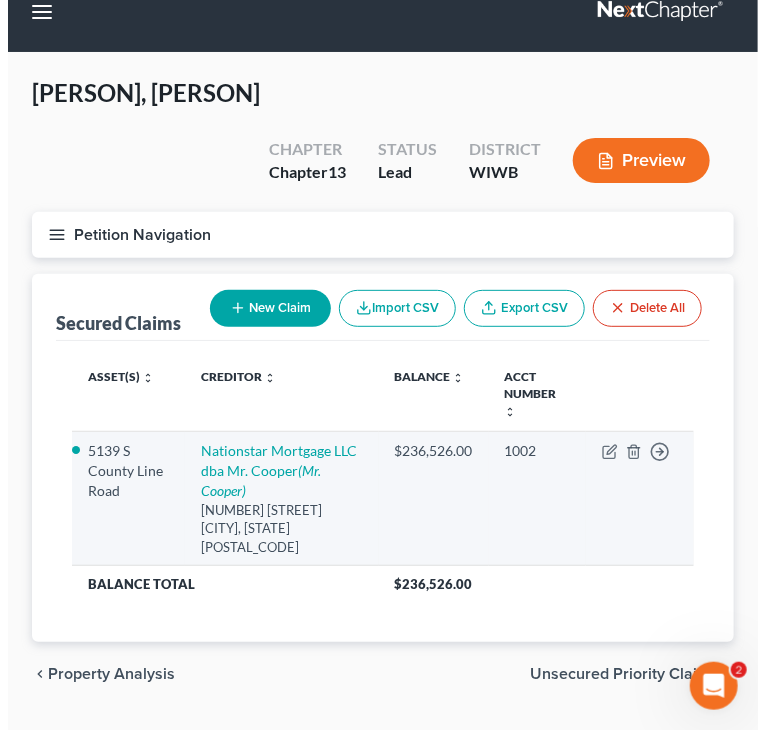 scroll, scrollTop: 43, scrollLeft: 0, axis: vertical 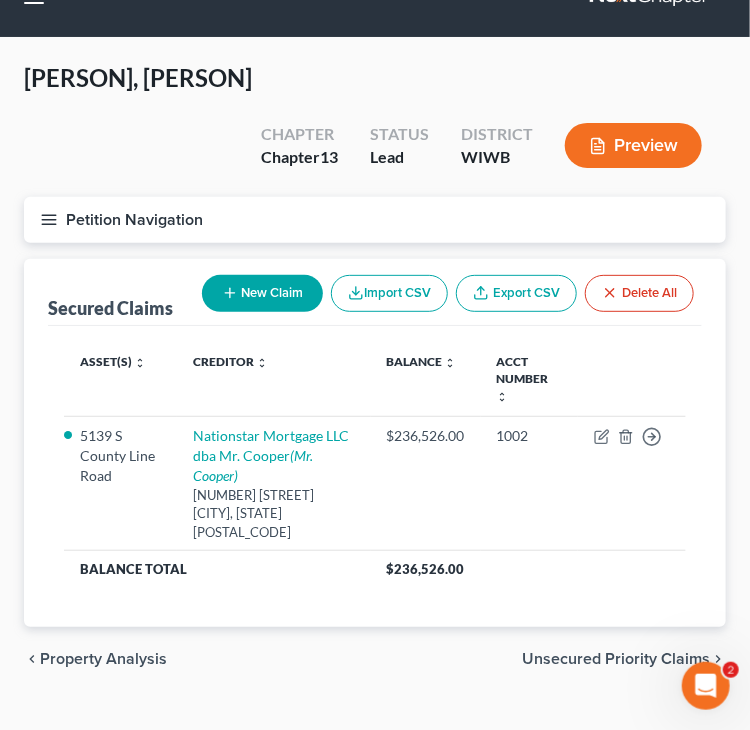 click on "New Claim" at bounding box center (262, 293) 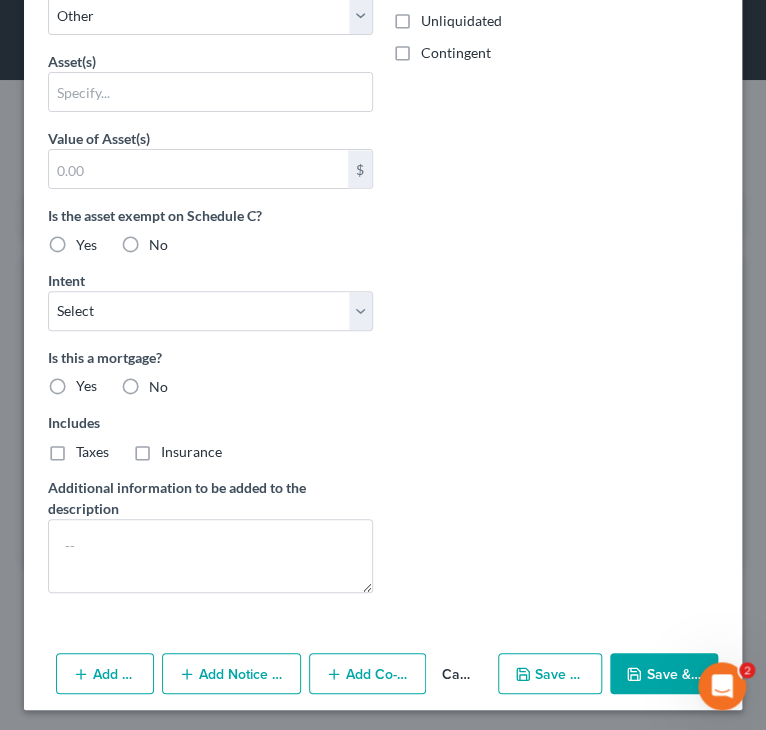 scroll, scrollTop: 844, scrollLeft: 0, axis: vertical 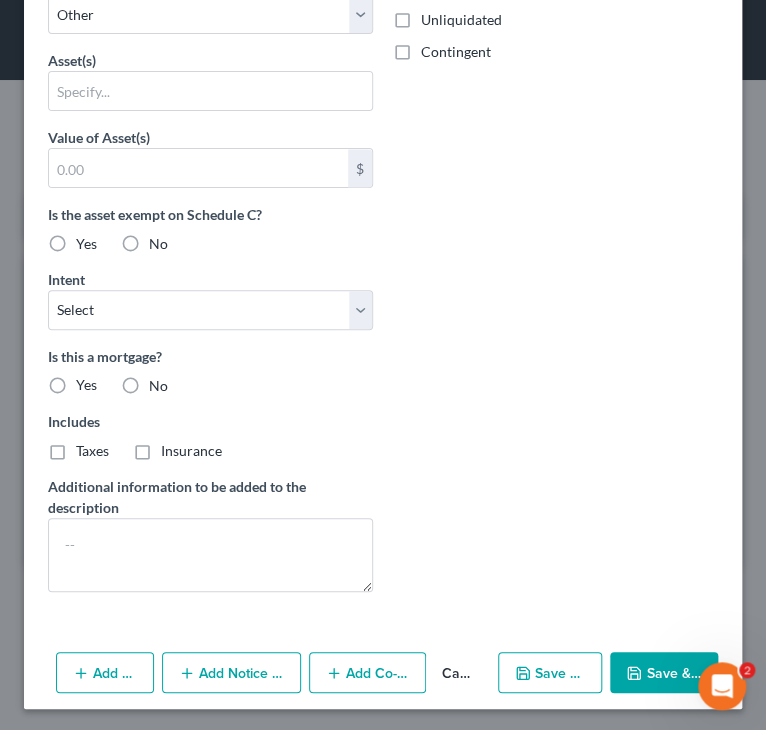 click on "Add Action" at bounding box center [105, 673] 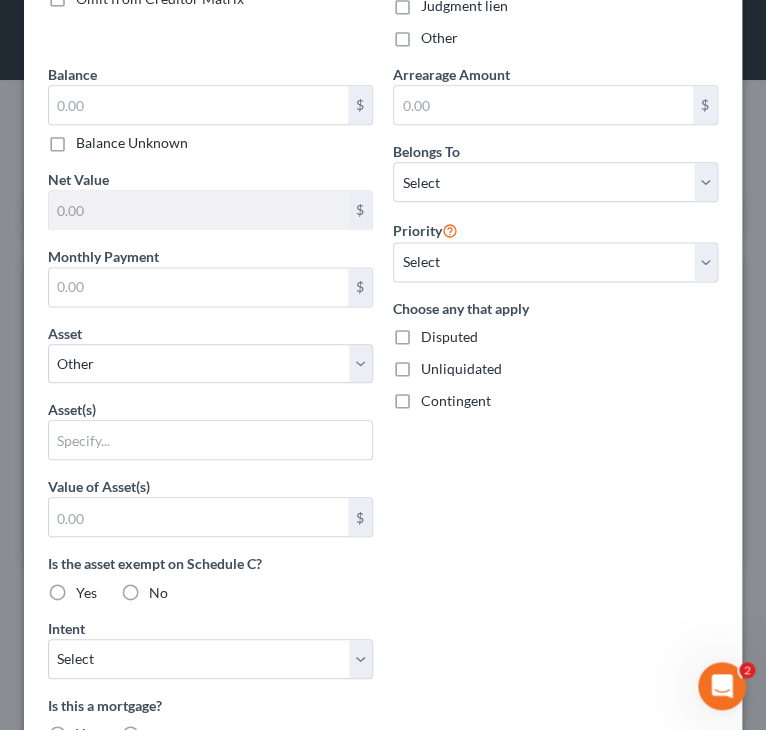 scroll, scrollTop: 544, scrollLeft: 0, axis: vertical 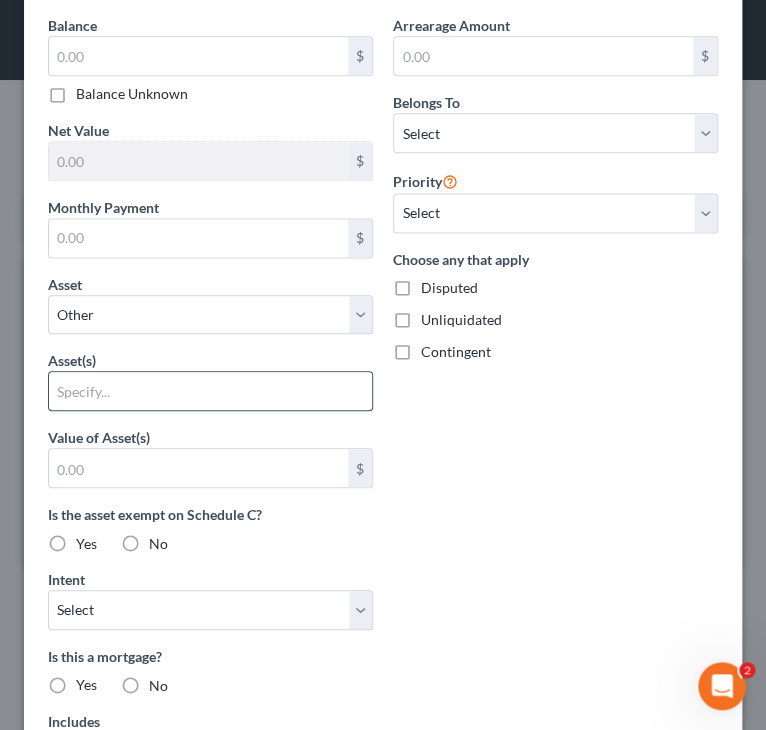click at bounding box center (210, 391) 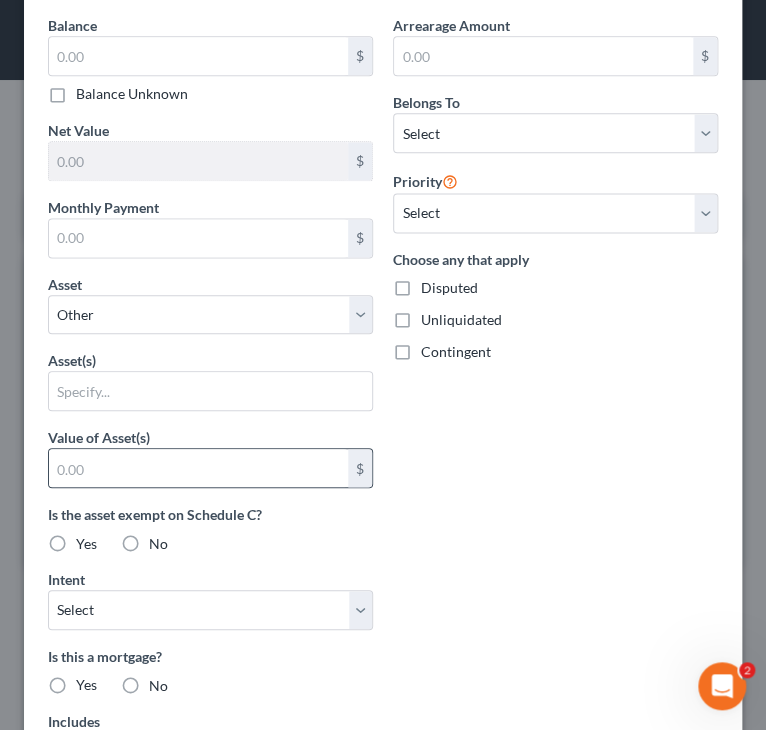 click on "$" at bounding box center (360, 468) 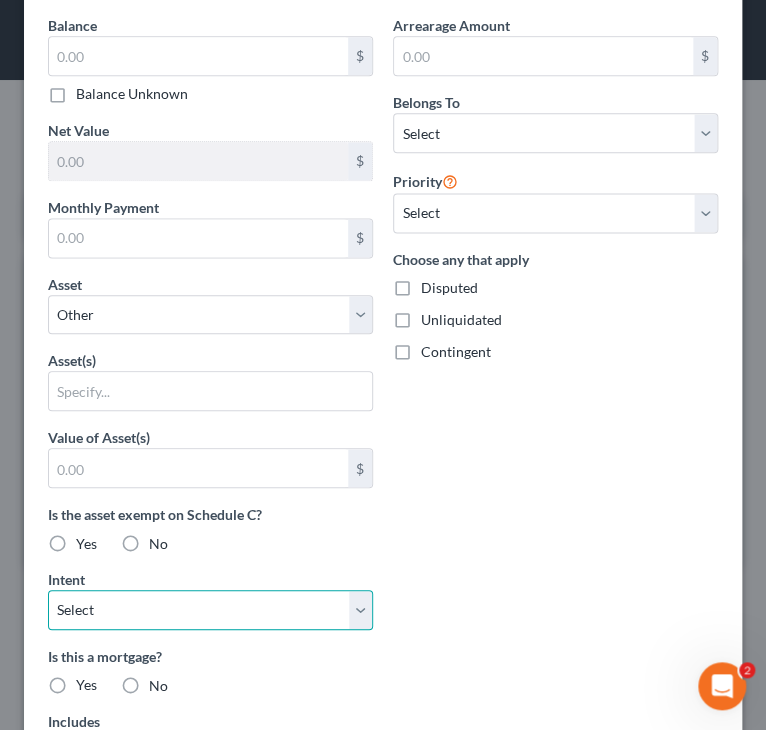 click on "Select Surrender Redeem Reaffirm Avoid Other" at bounding box center (210, 610) 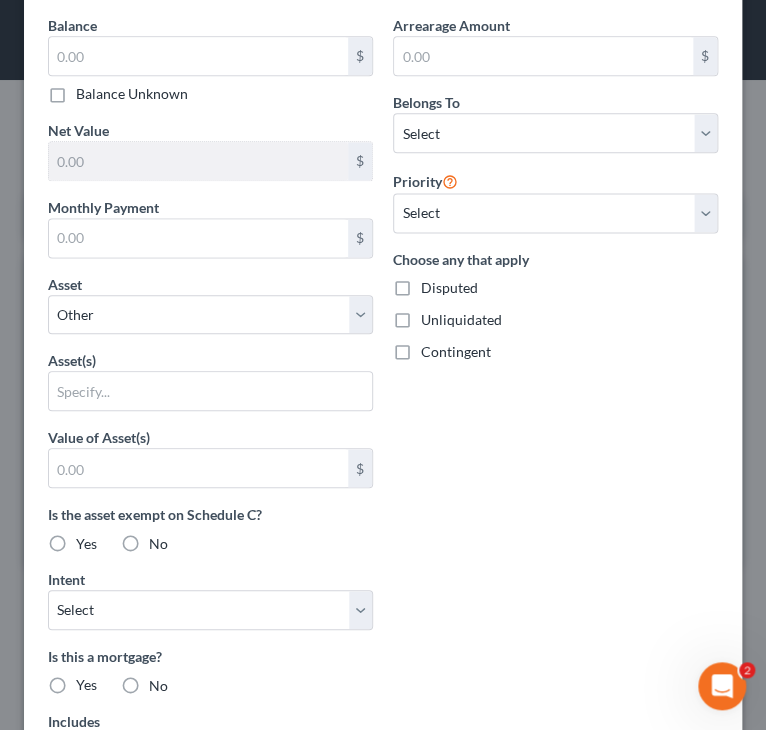 click on "Arrearage Amount $
Belongs To
*
Select Debtor 1 Only Debtor 2 Only Debtor 1 And Debtor 2 Only At Least One Of The Debtors And Another Community Property Priority  Select 1st 2nd 3rd 4th 5th 6th 7th 8th 9th 10th 11th 12th 13th 14th 15th 16th 17th 18th 19th 20th 21th 22th 23th 24th 25th 26th 27th 28th 29th 30th Choose any that apply Disputed Unliquidated Contingent" at bounding box center [555, 461] 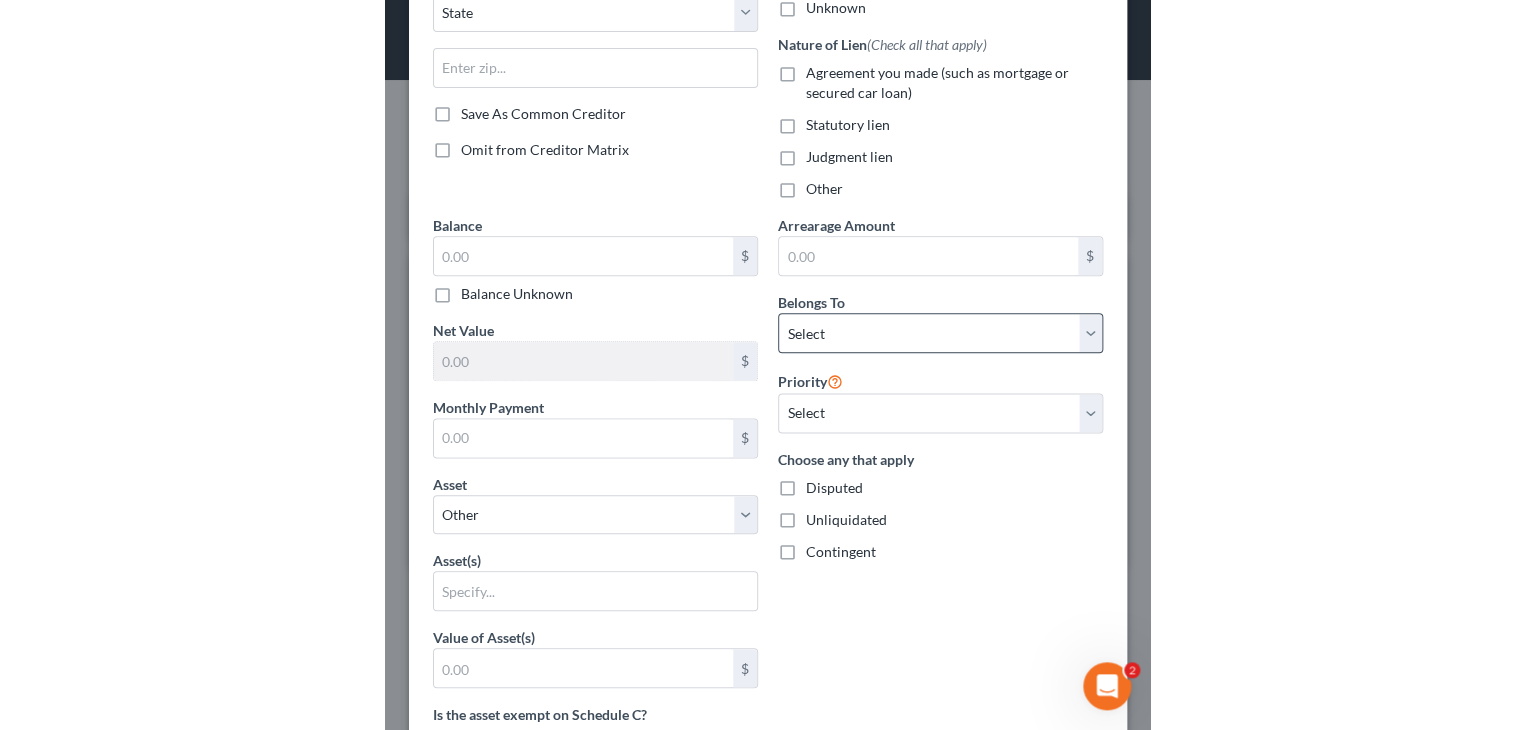 scroll, scrollTop: 244, scrollLeft: 0, axis: vertical 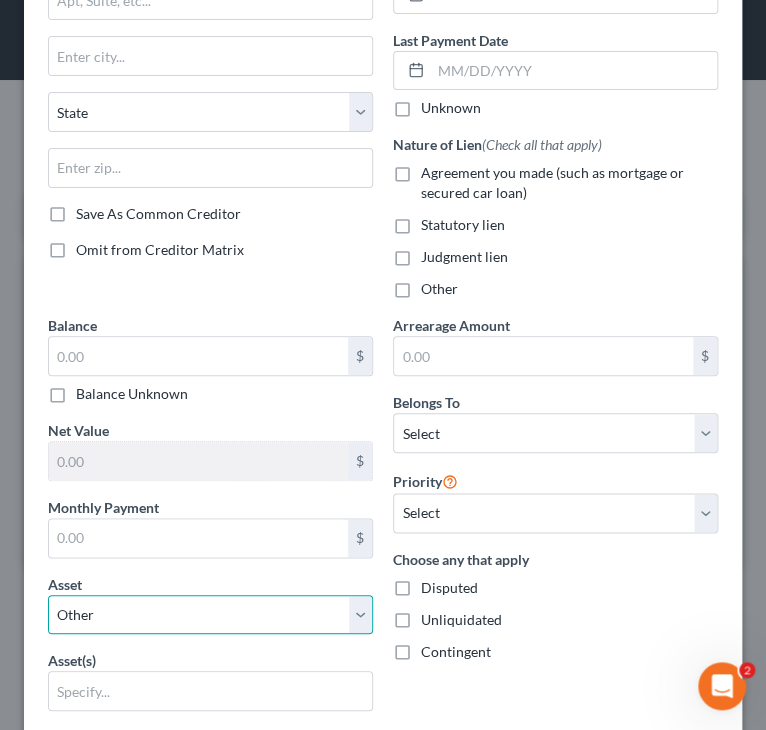 click on "Select Other Multiple Assets 2013 Toyota Venza - $0.0 5139 S County Line Road - $227000.0 2022 Jeep Gladiator - $35979.0 2013 Keystone - $0.0 RCU (Checking Account) - $500.0 [FIRST] [LAST] Revocable Trust dated [DATE] (Transfer) - $0.0 Pet(s) - Two cats & a dog - $0.0 RCU (Savings Account) - $100.0 RCU (Savings Account) - $100.0 Security Deposit with Affordable Storage (Security Deposits or Prepayments) - $100.0 Jewelry - Wedding rings - $400.0 Collectibles Of Value - Toys - $300.0 Household Goods - Stove/Cooking Unit $200, Refrigerator freezer $200, Washer/Dryer $300, Microwave $20, Dishes $100, Cooking Utensils $50, Silverware/Flatware $20, Small Appliances $100, Cookware (Pots/Pans) $50, Living Room Furniture $400, Bedroom Furniture $200, Grill/Smoker $300, - $0.0 Clothing - Seasonal clothing - $300.0 Electronics - Television(s) $100, Mobile Phones $400, Laptop $300 - $800.0 Sports & Hobby Equipment - Bicycle $50, Swing set $100 - $150.0" at bounding box center (210, 615) 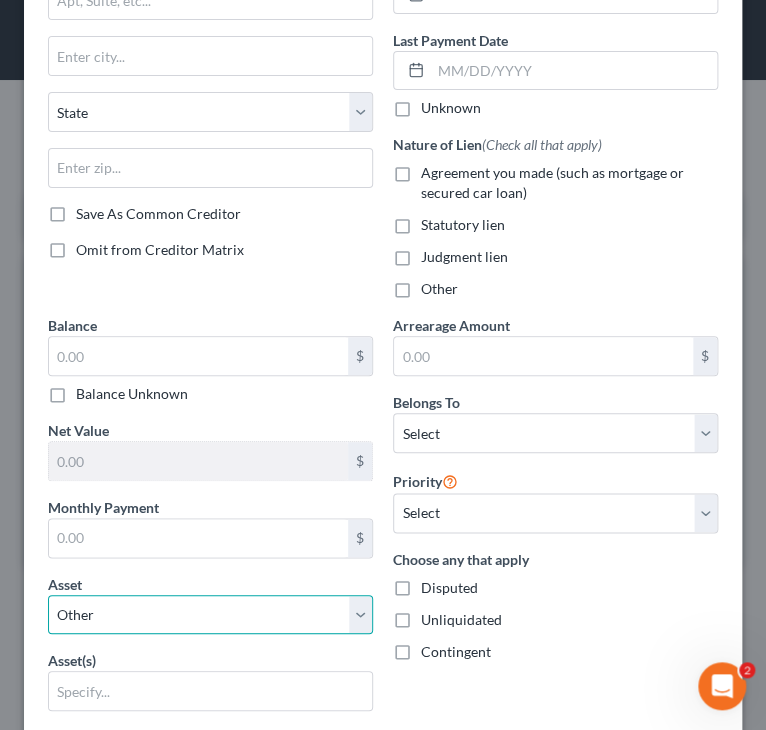 select on "4" 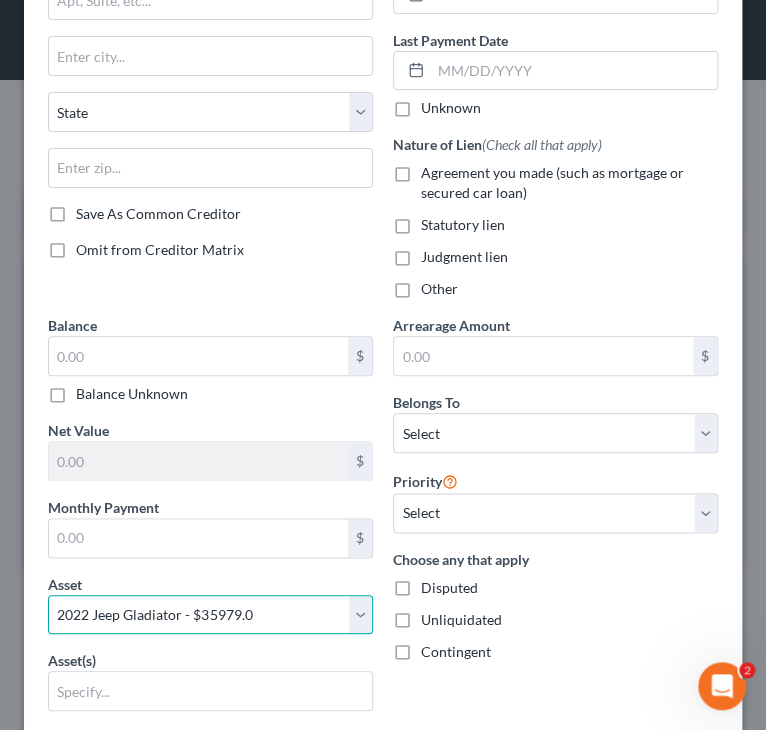 click on "Select Other Multiple Assets 2013 Toyota Venza - $0.0 5139 S County Line Road - $227000.0 2022 Jeep Gladiator - $35979.0 2013 Keystone - $0.0 RCU (Checking Account) - $500.0 [FIRST] [LAST] Revocable Trust dated [DATE] (Transfer) - $0.0 Pet(s) - Two cats & a dog - $0.0 RCU (Savings Account) - $100.0 RCU (Savings Account) - $100.0 Security Deposit with Affordable Storage (Security Deposits or Prepayments) - $100.0 Jewelry - Wedding rings - $400.0 Collectibles Of Value - Toys - $300.0 Household Goods - Stove/Cooking Unit $200, Refrigerator freezer $200, Washer/Dryer $300, Microwave $20, Dishes $100, Cooking Utensils $50, Silverware/Flatware $20, Small Appliances $100, Cookware (Pots/Pans) $50, Living Room Furniture $400, Bedroom Furniture $200, Grill/Smoker $300, - $0.0 Clothing - Seasonal clothing - $300.0 Electronics - Television(s) $100, Mobile Phones $400, Laptop $300 - $800.0 Sports & Hobby Equipment - Bicycle $50, Swing set $100 - $150.0" at bounding box center [210, 615] 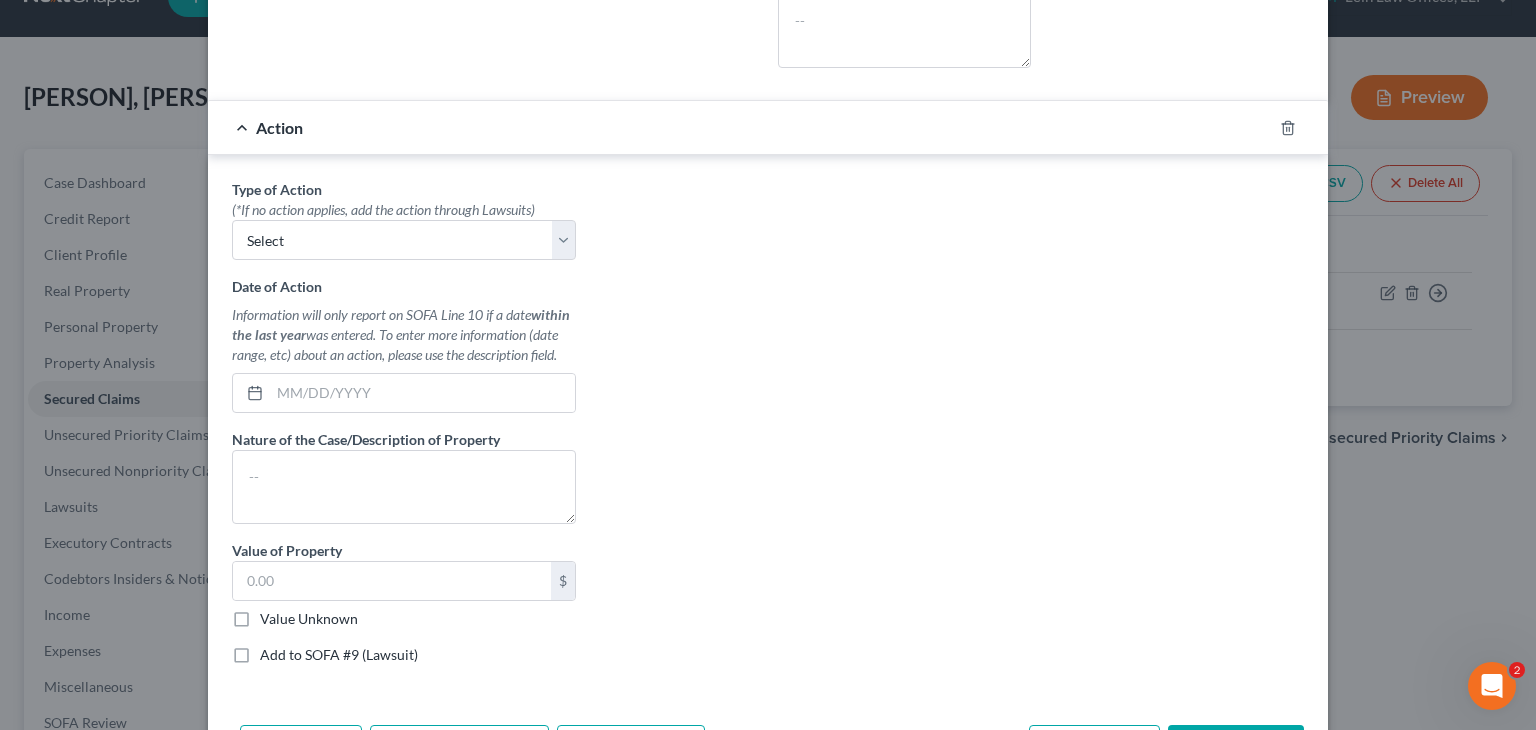 scroll, scrollTop: 754, scrollLeft: 0, axis: vertical 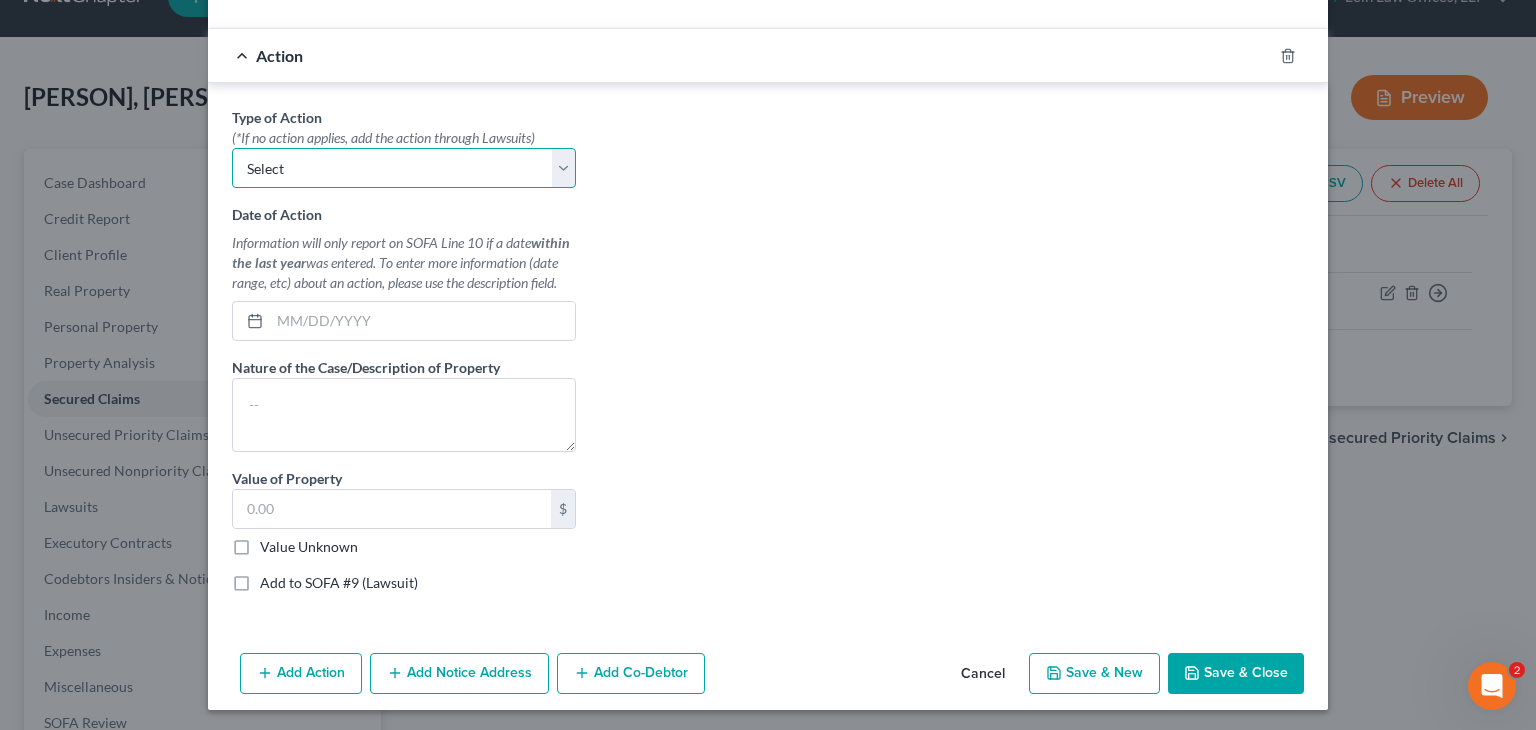click on "Select Repossession Garnishment Foreclosure Personal Injury Attached, Seized, Or Levied" at bounding box center (404, 168) 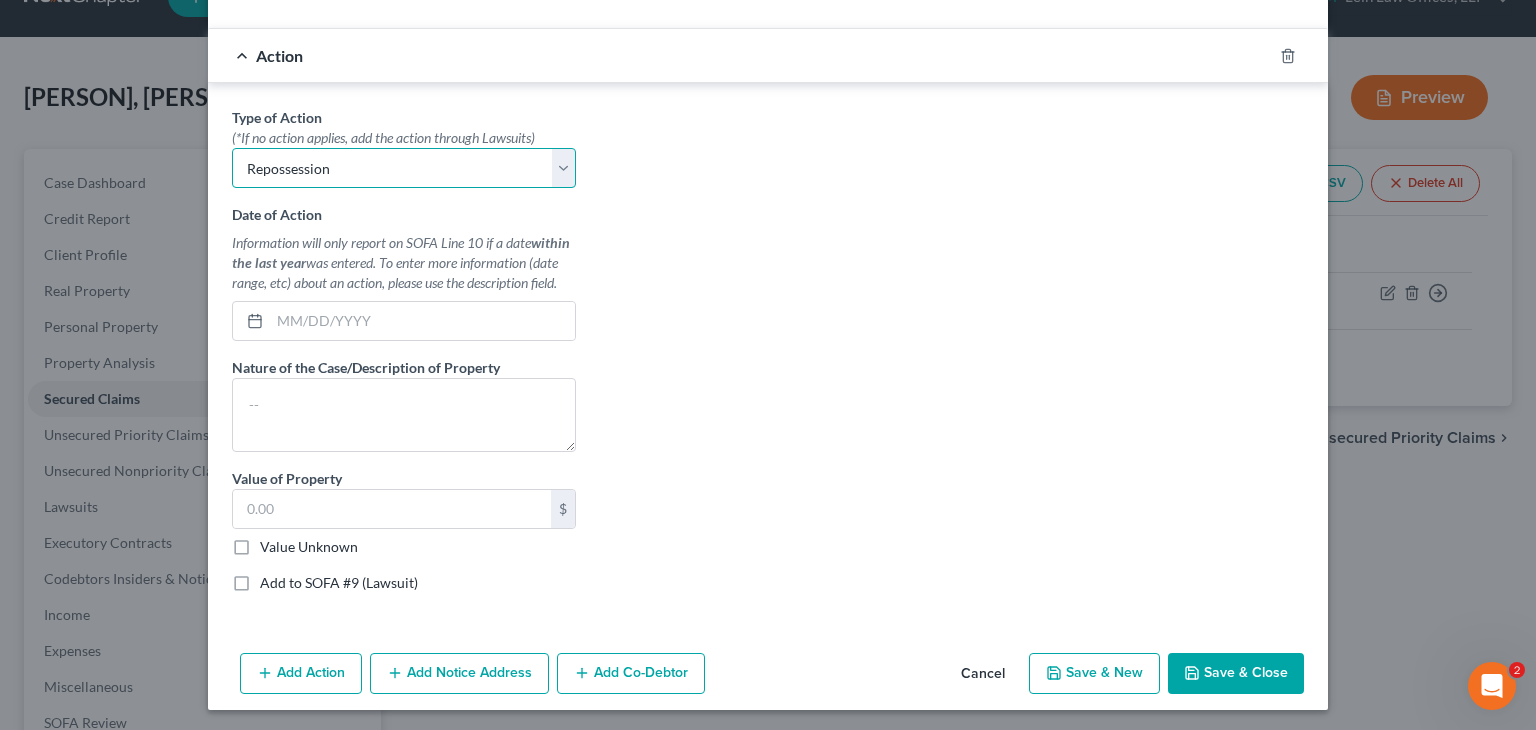 click on "Select Repossession Garnishment Foreclosure Personal Injury Attached, Seized, Or Levied" at bounding box center (404, 168) 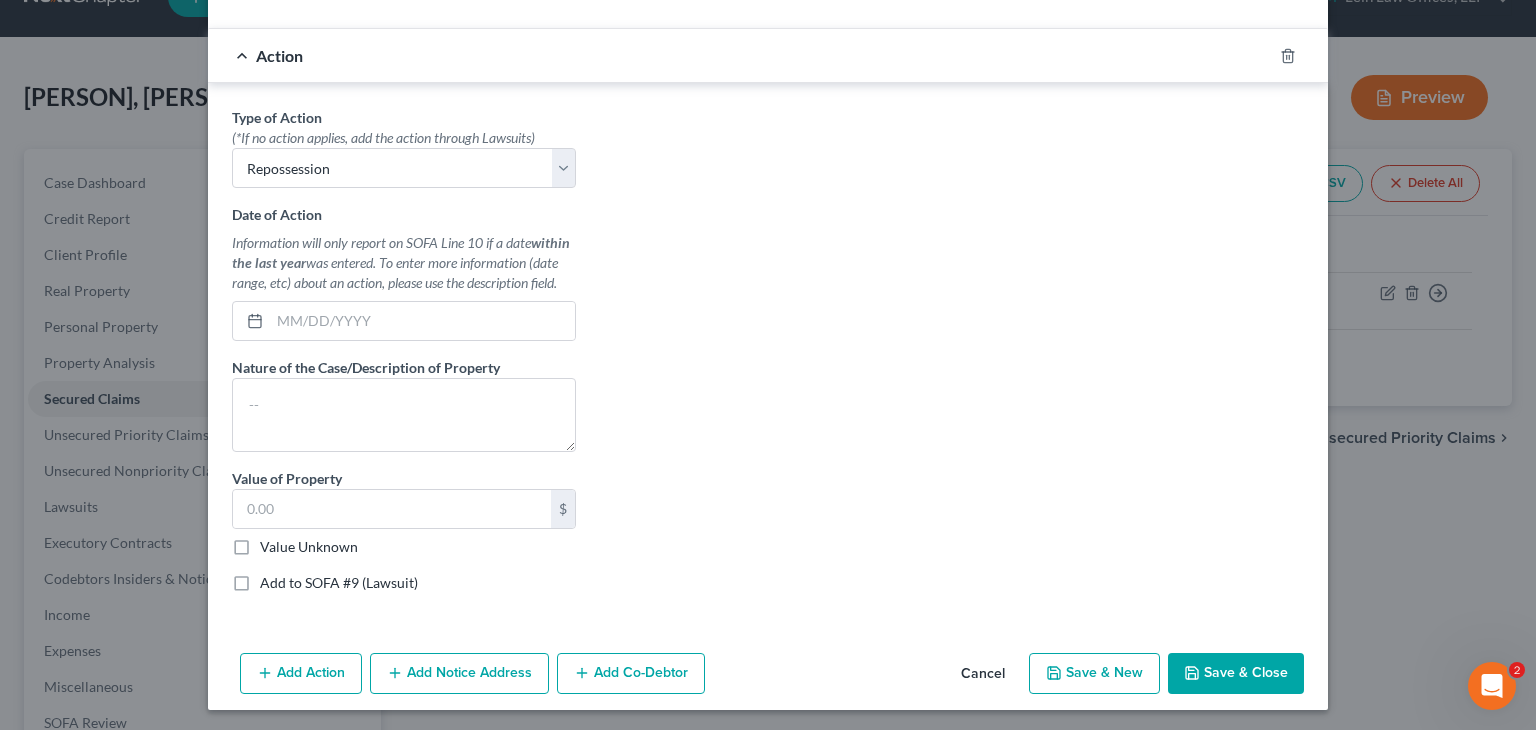 click on "Type of Action
*
(*If no action applies, add the action through Lawsuits) Select Repossession Garnishment Foreclosure Personal Injury Attached, Seized, Or Levied Date of Action Information will only report on SOFA Line 10 if a date  within the last year  was entered. To enter more information (date range, etc) about an action, please use the description field.         Nature of the Case/Description of Property Value of Property
$
Value Unknown
Balance Undetermined
$
Value Unknown
Add to SOFA #9 (Lawsuit)" at bounding box center [404, 357] 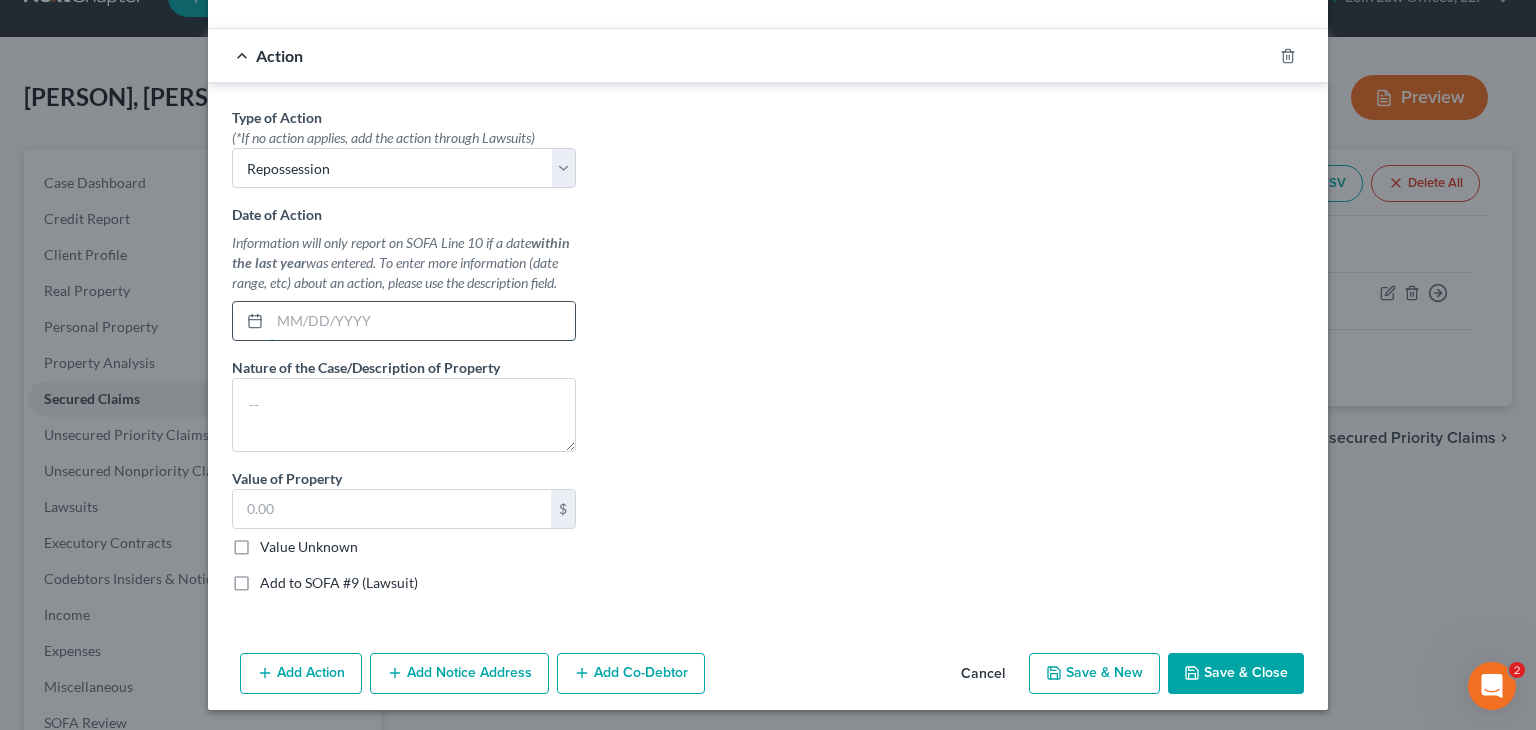 click at bounding box center (422, 321) 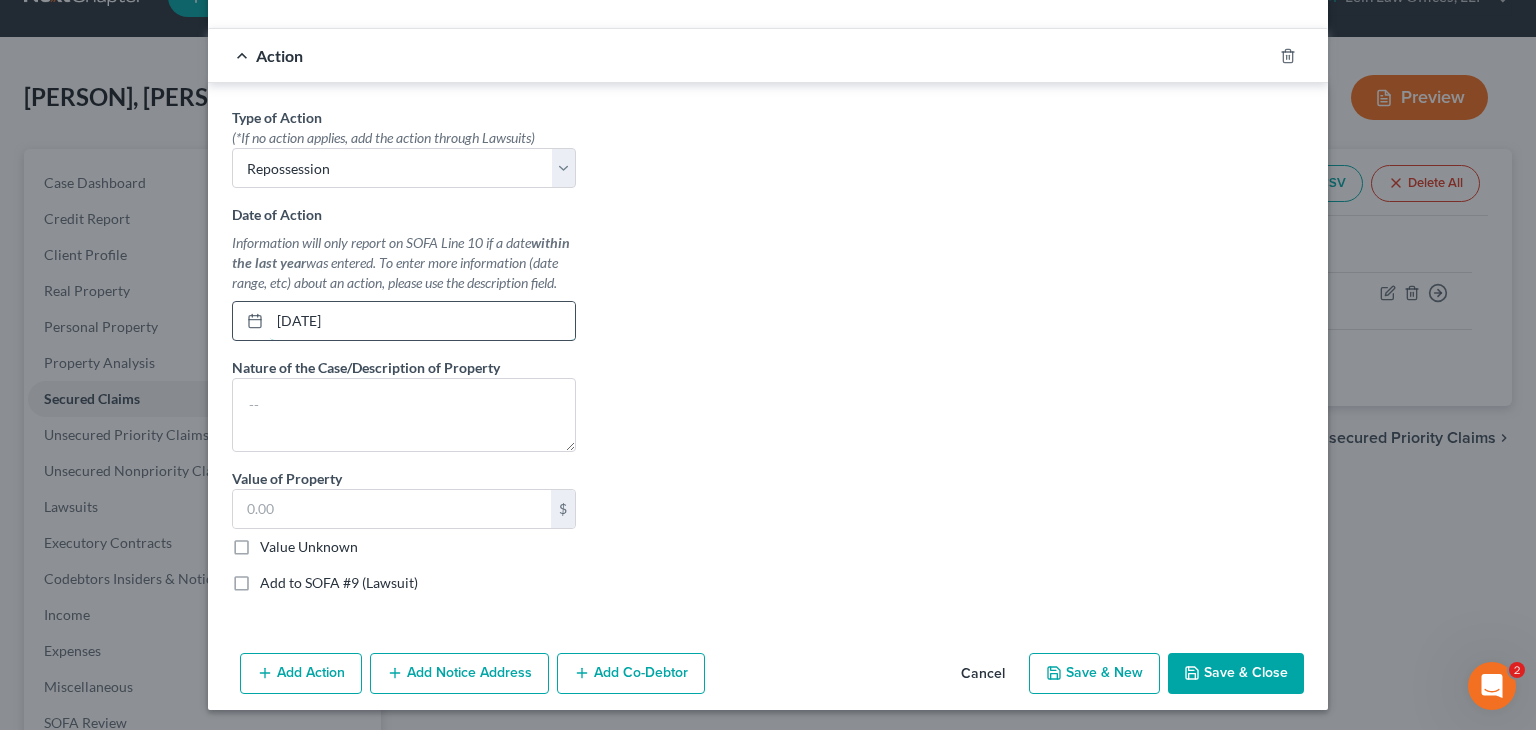 click on "[DATE]" at bounding box center [422, 321] 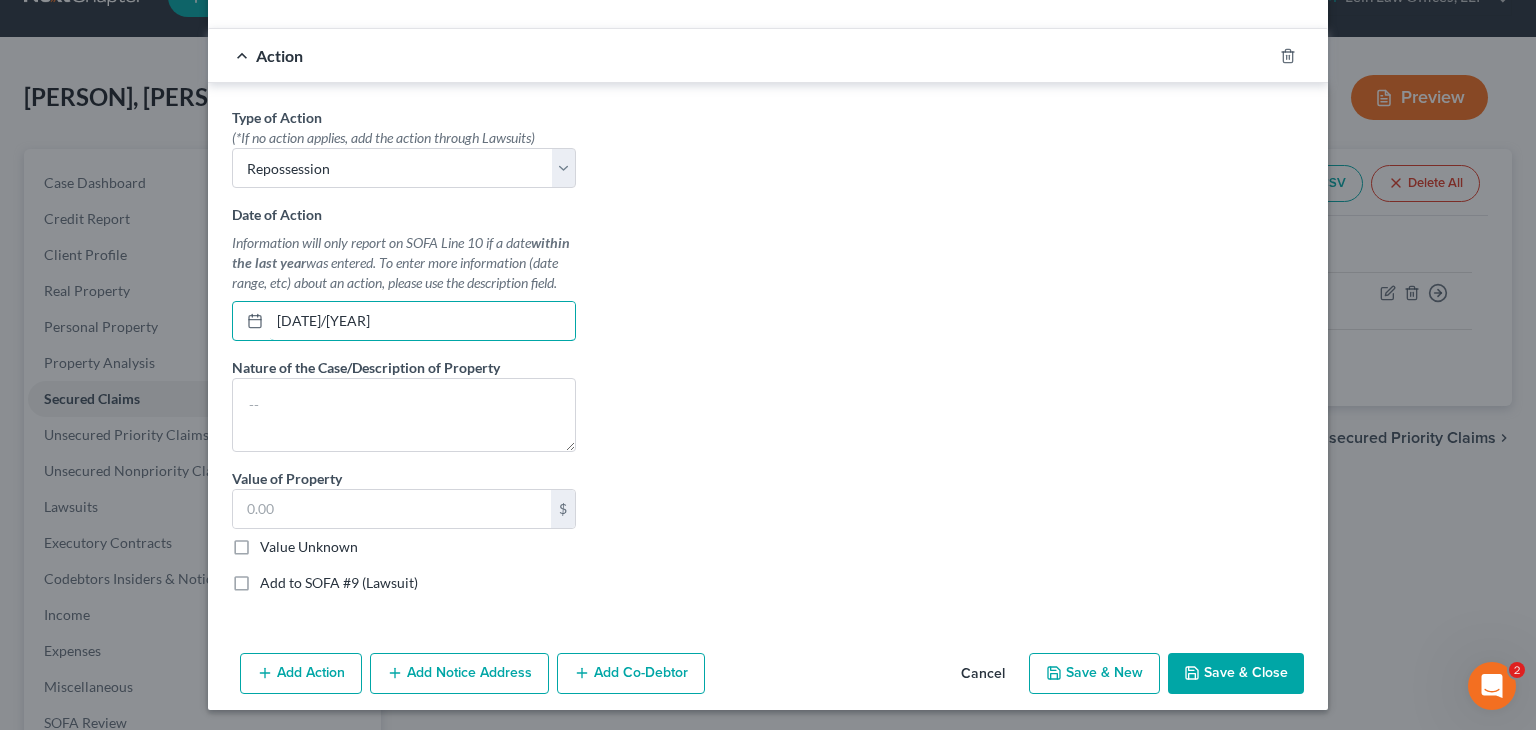 type on "[DATE]" 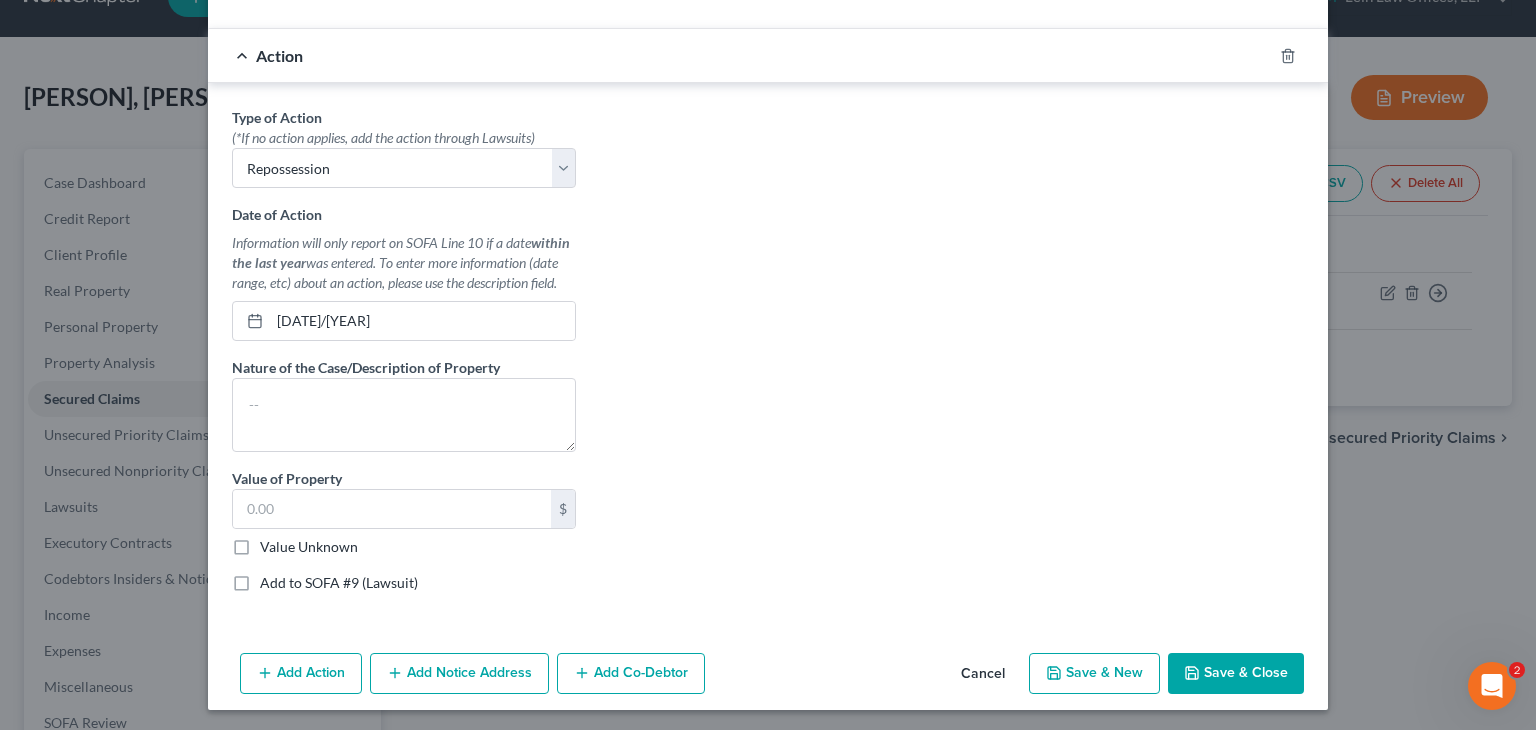 click on "Type of Action
*
(*If no action applies, add the action through Lawsuits) Select Repossession Garnishment Foreclosure Personal Injury Attached, Seized, Or Levied Date of Action Information will only report on SOFA Line 10 if a date  within the last year  was entered. To enter more information (date range, etc) about an action, please use the description field.         0725/2025 Nature of the Case/Description of Property Value of Property
$
Value Unknown
Balance Undetermined
$
Value Unknown
Add to SOFA #9 (Lawsuit)" at bounding box center (768, 357) 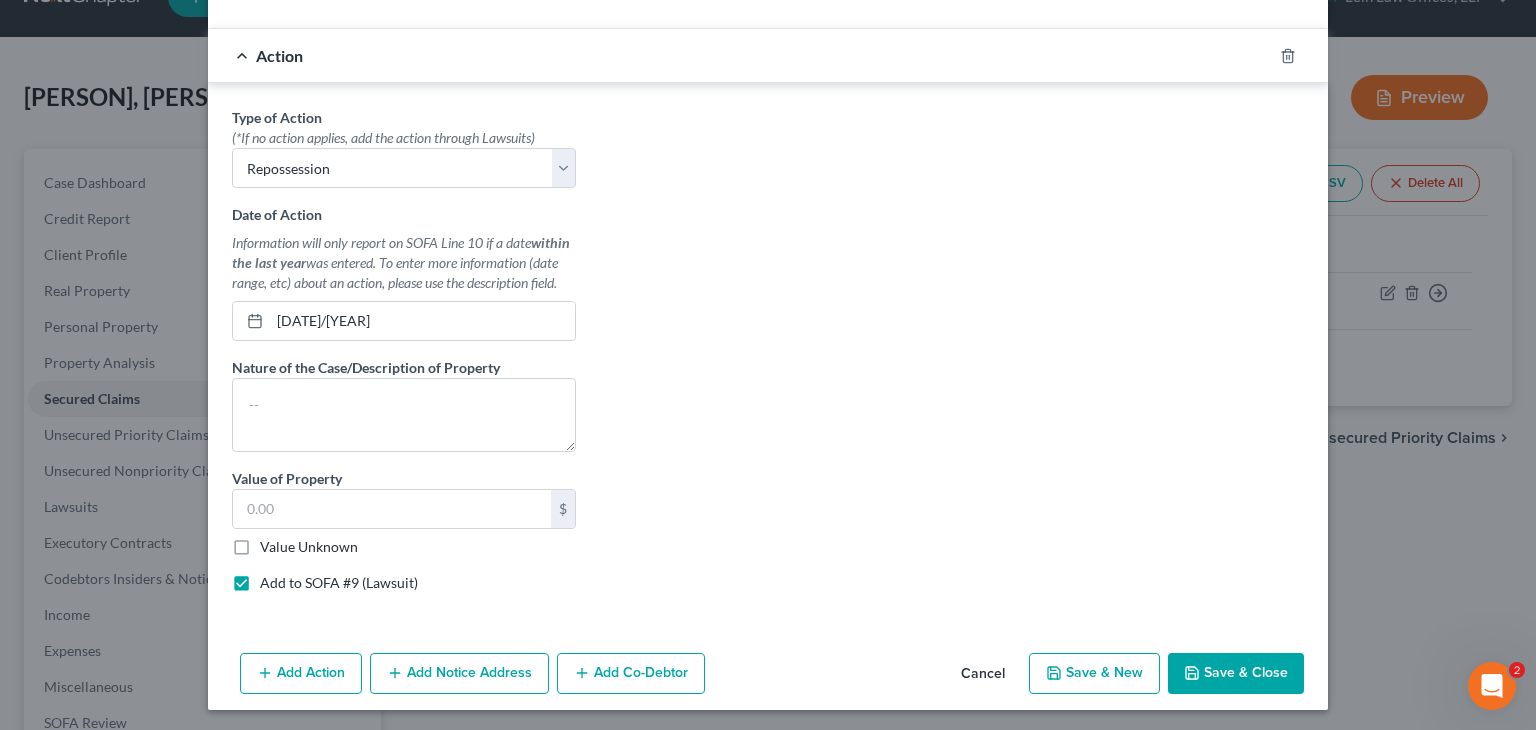select on "0" 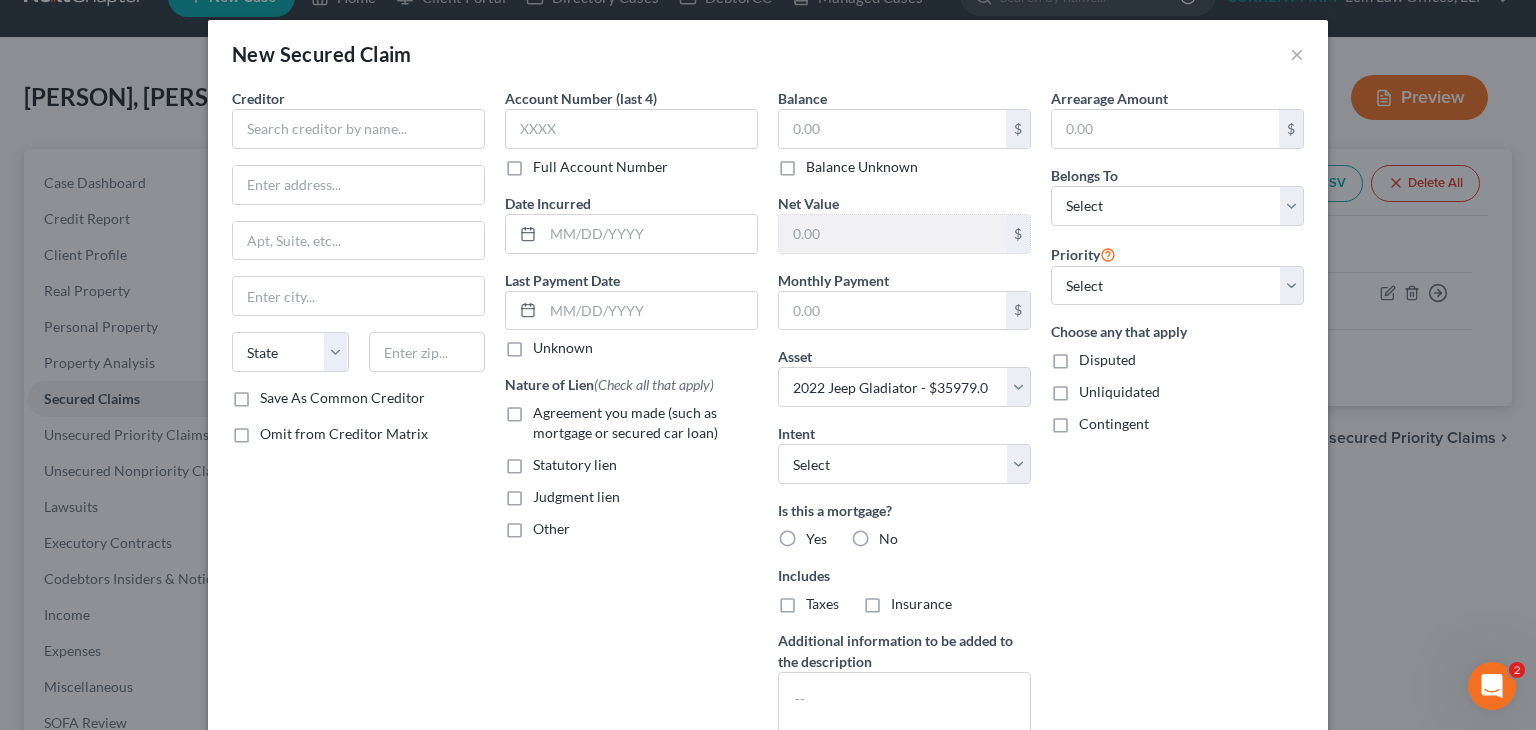 scroll, scrollTop: 0, scrollLeft: 0, axis: both 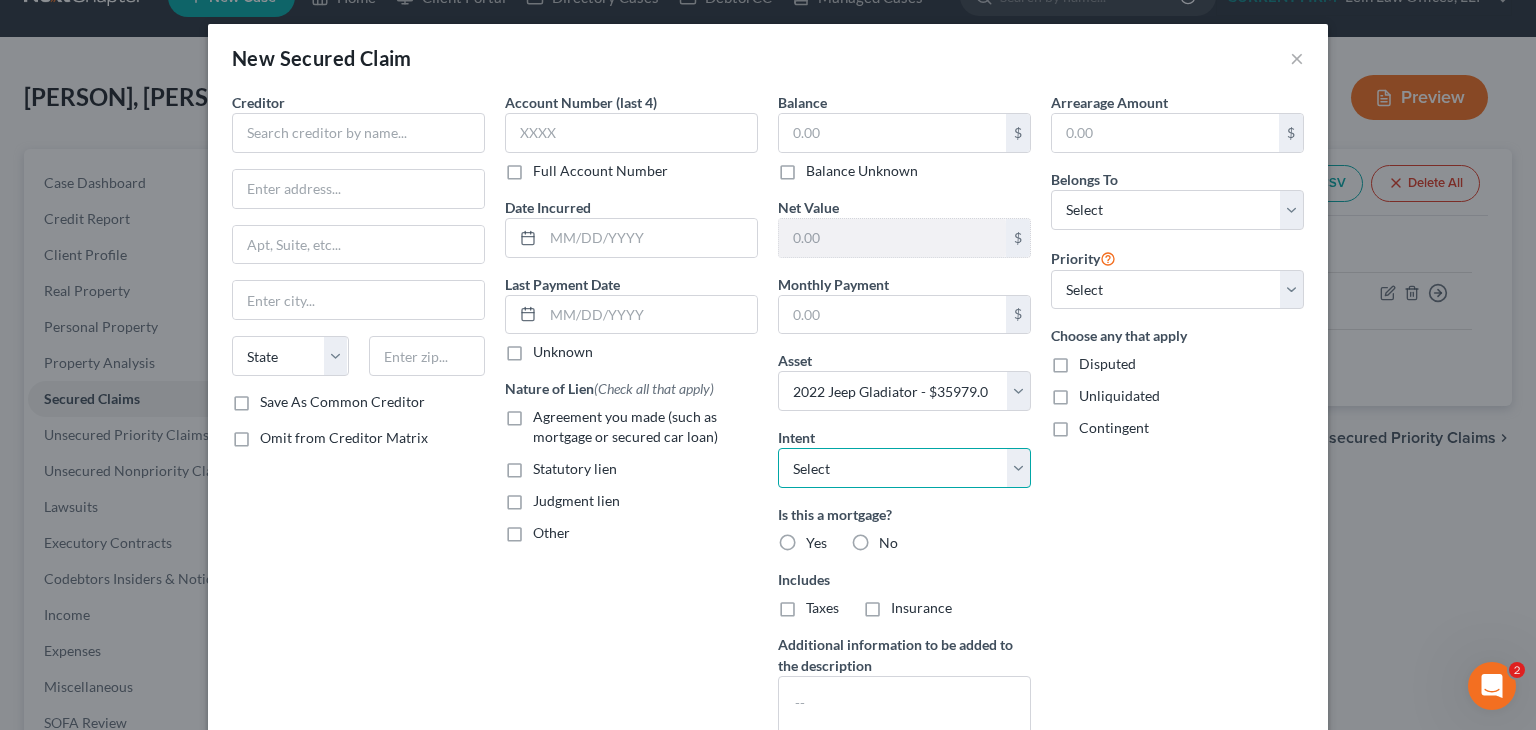 click on "Select Surrender Redeem Reaffirm Avoid Other" at bounding box center [904, 468] 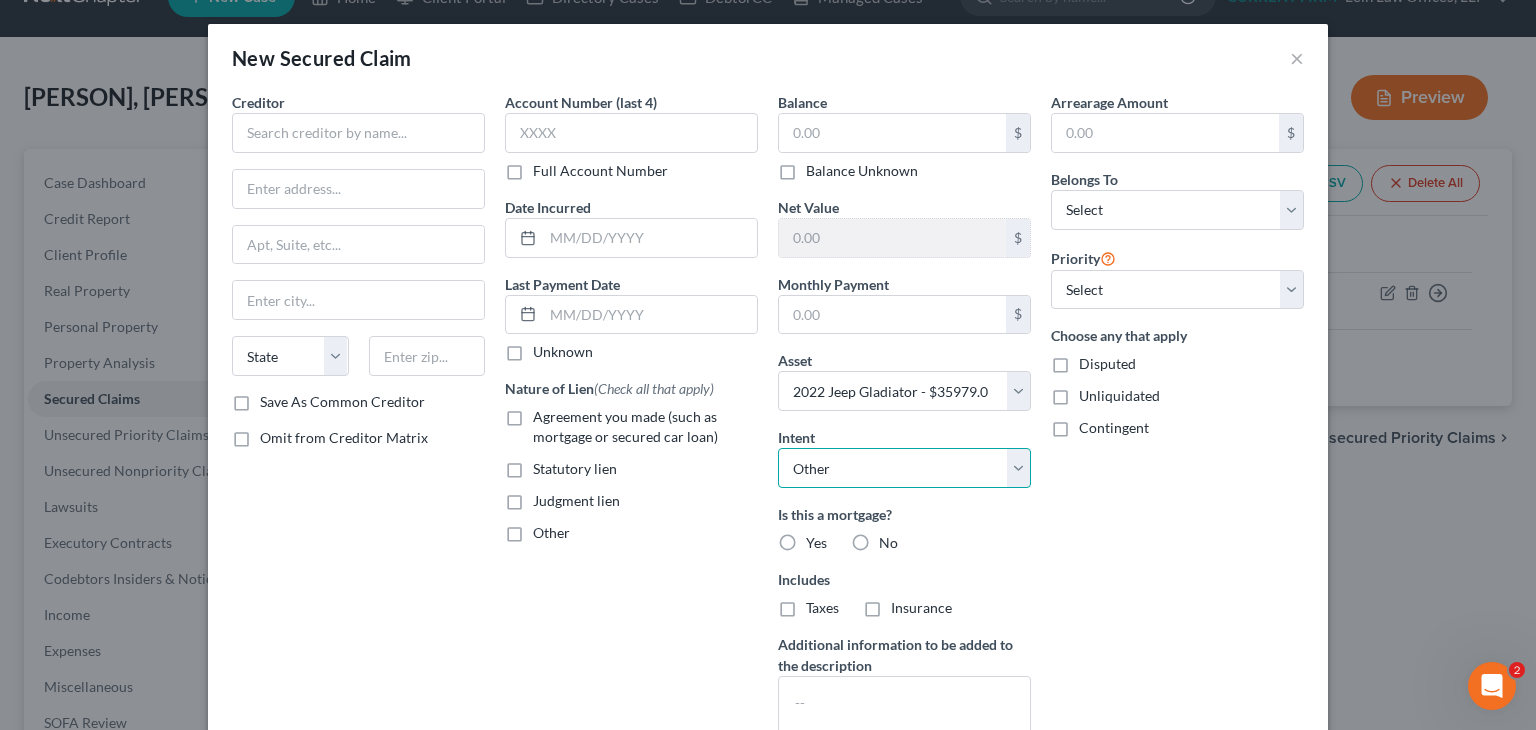click on "Select Surrender Redeem Reaffirm Avoid Other" at bounding box center (904, 468) 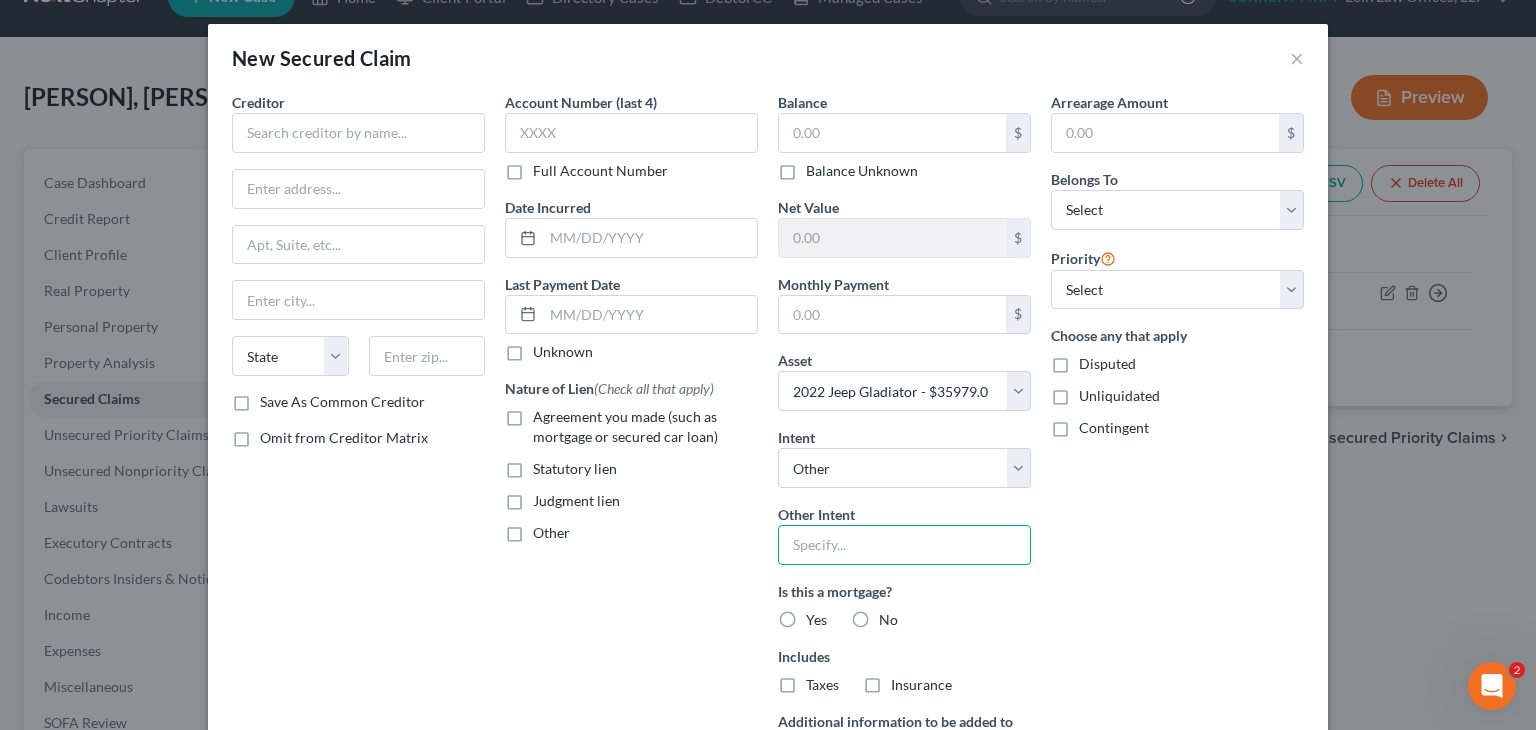 click at bounding box center (904, 545) 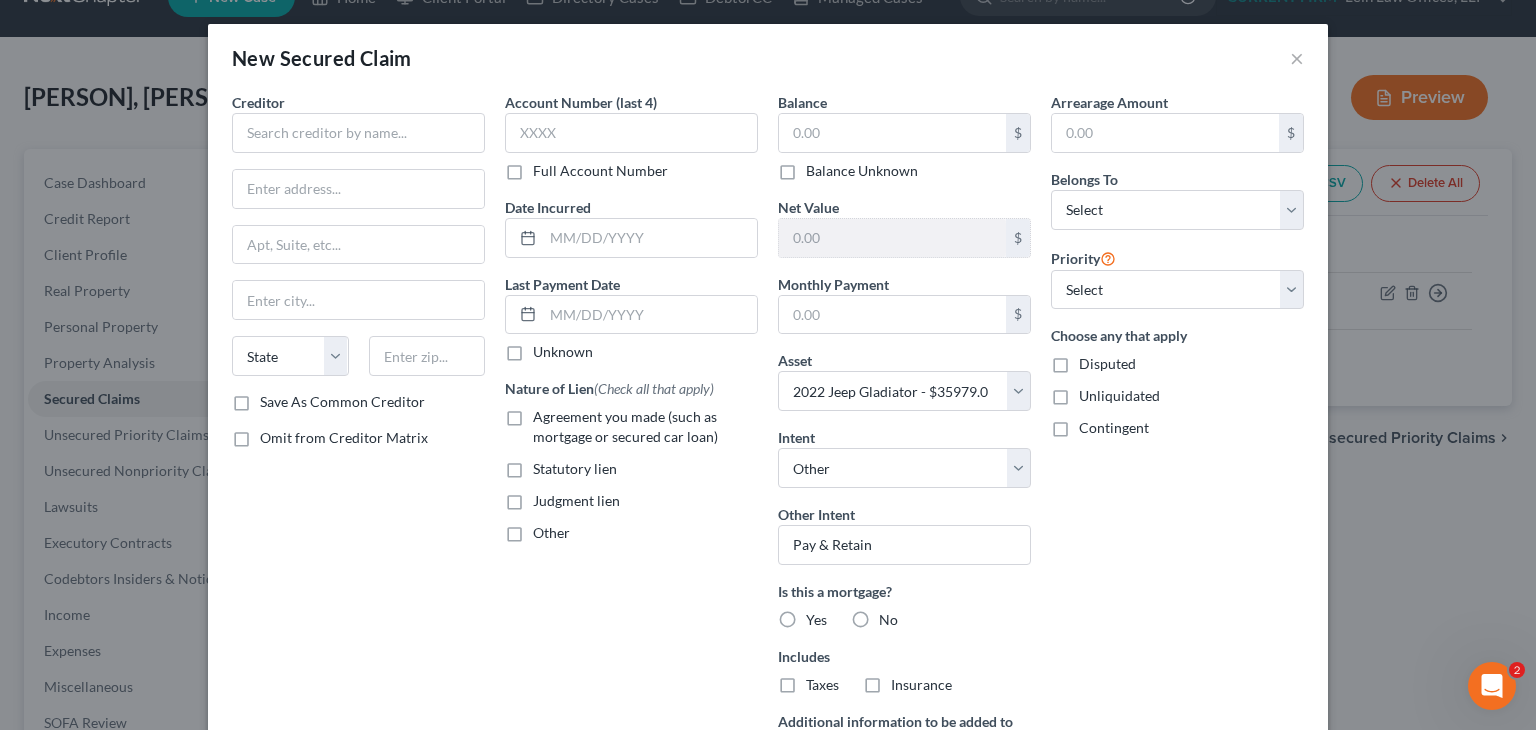 click on "No" at bounding box center [874, 620] 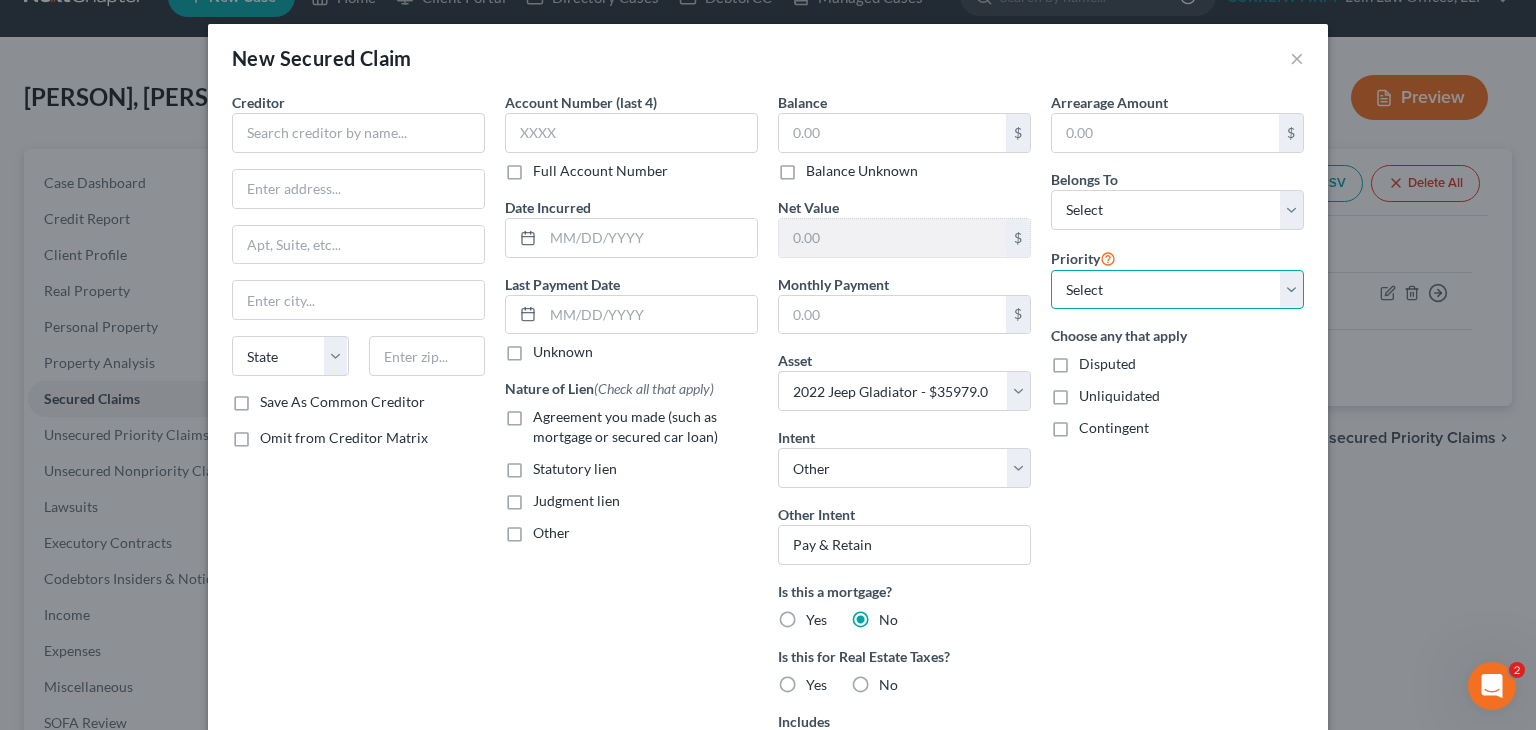click on "Select 1st 2nd 3rd 4th 5th 6th 7th 8th 9th 10th 11th 12th 13th 14th 15th 16th 17th 18th 19th 20th 21th 22th 23th 24th 25th 26th 27th 28th 29th 30th" at bounding box center (1177, 290) 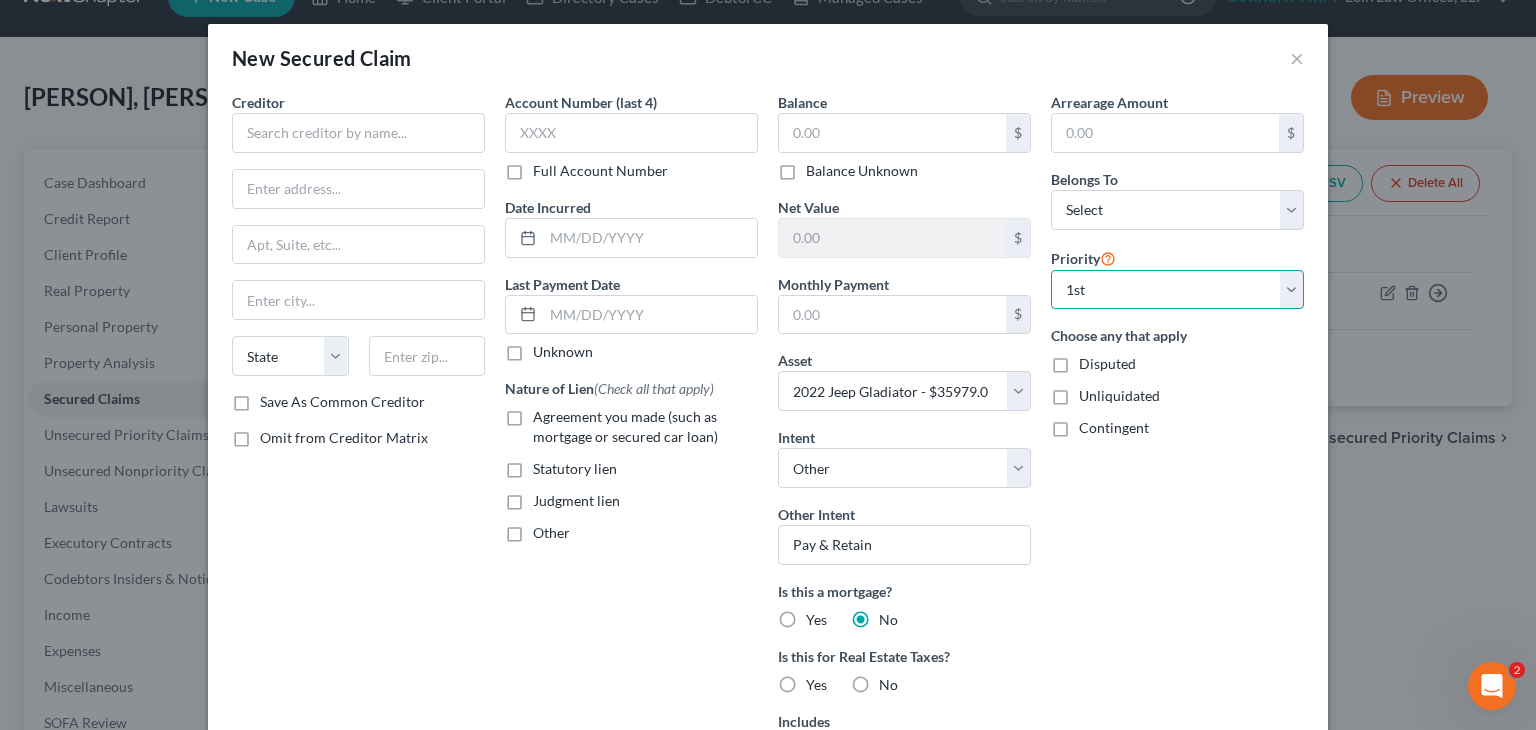 click on "Select 1st 2nd 3rd 4th 5th 6th 7th 8th 9th 10th 11th 12th 13th 14th 15th 16th 17th 18th 19th 20th 21th 22th 23th 24th 25th 26th 27th 28th 29th 30th" at bounding box center [1177, 290] 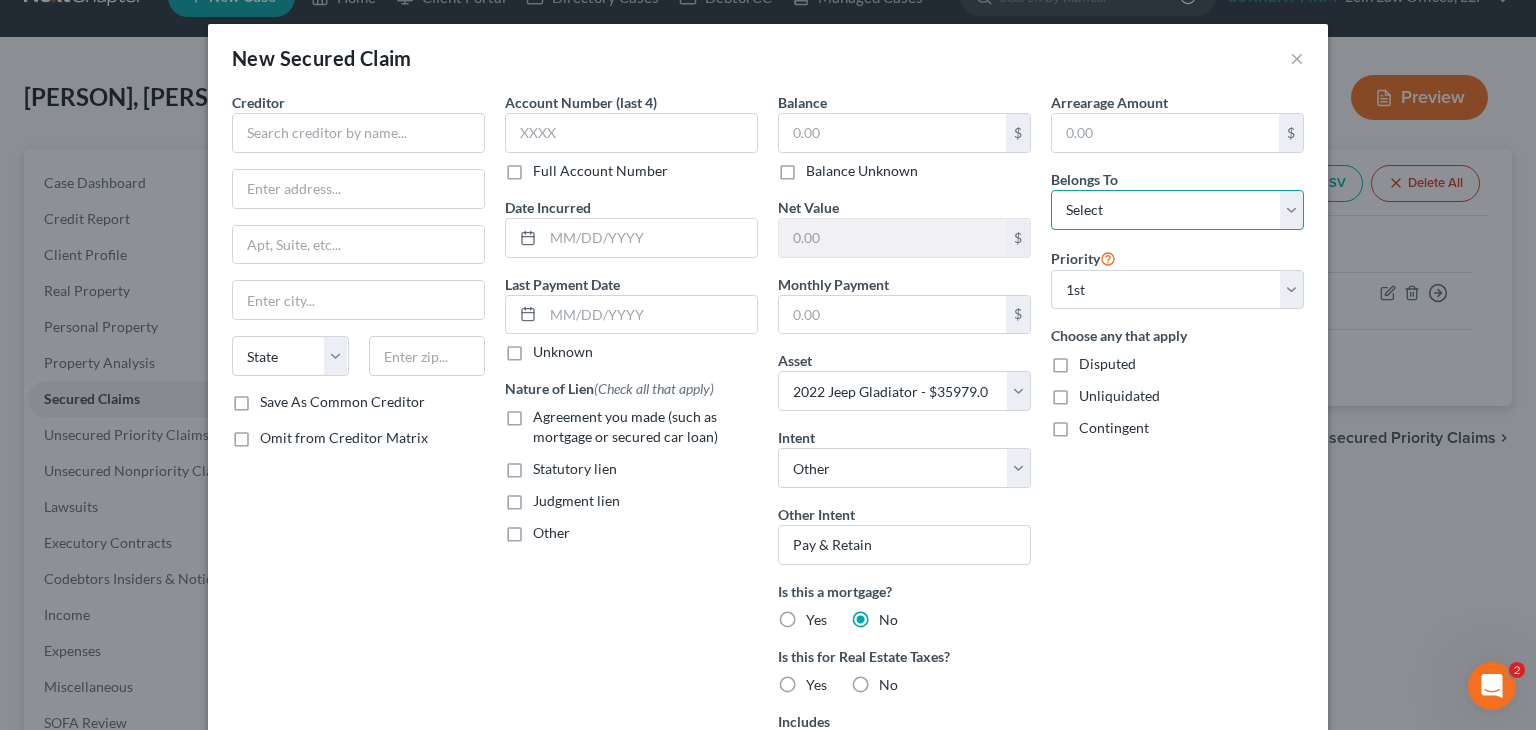 click on "Select Debtor 1 Only Debtor 2 Only Debtor 1 And Debtor 2 Only At Least One Of The Debtors And Another Community Property" at bounding box center [1177, 210] 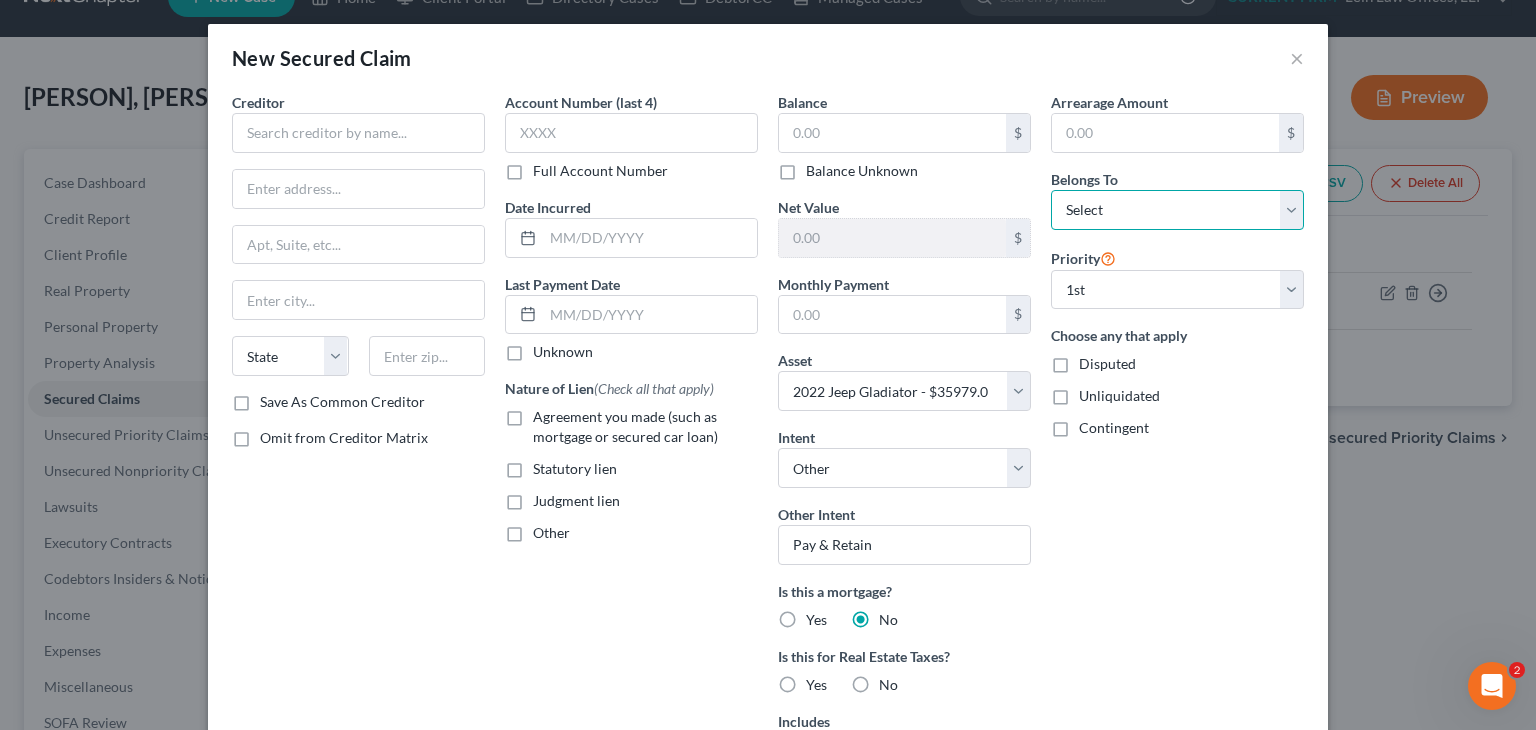 select on "2" 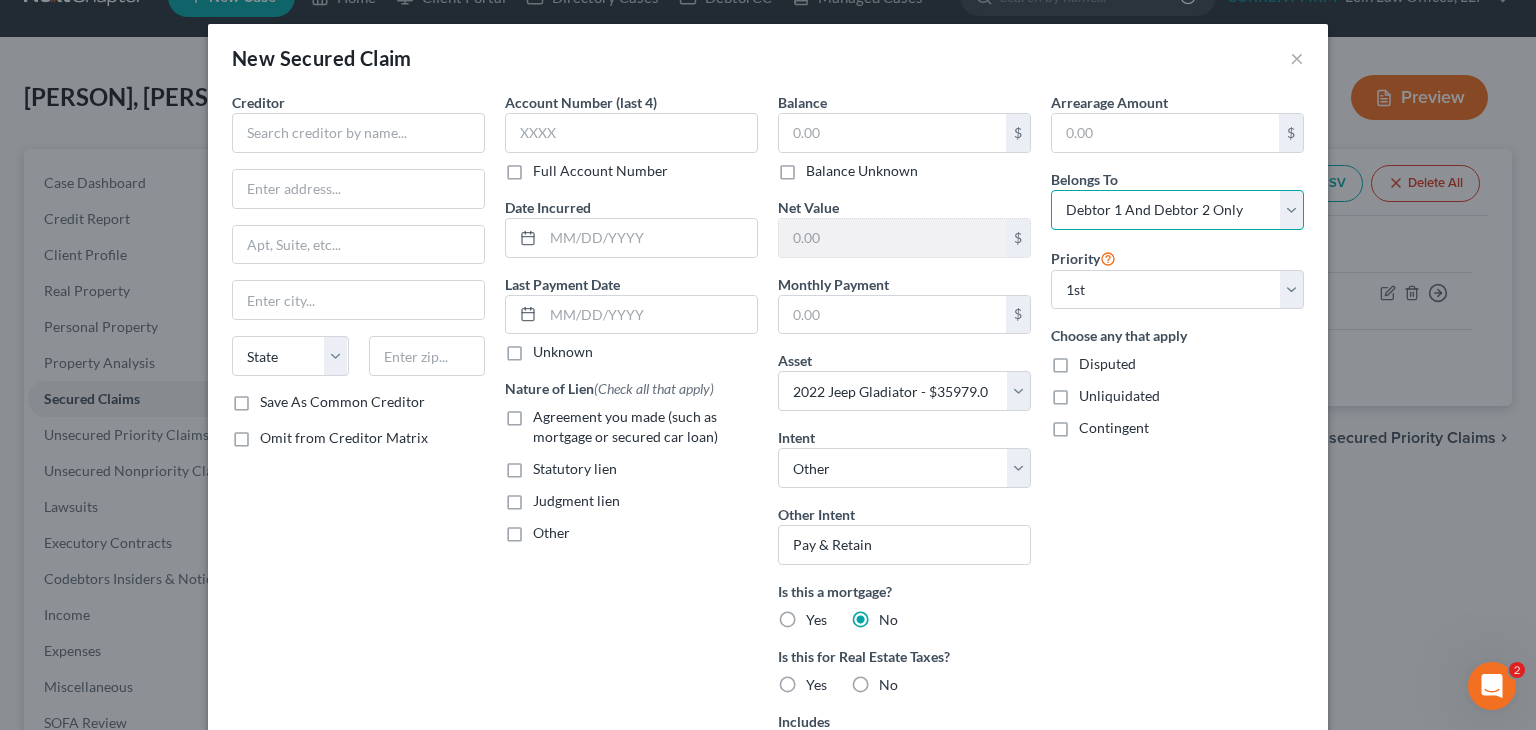 click on "Select Debtor 1 Only Debtor 2 Only Debtor 1 And Debtor 2 Only At Least One Of The Debtors And Another Community Property" at bounding box center [1177, 210] 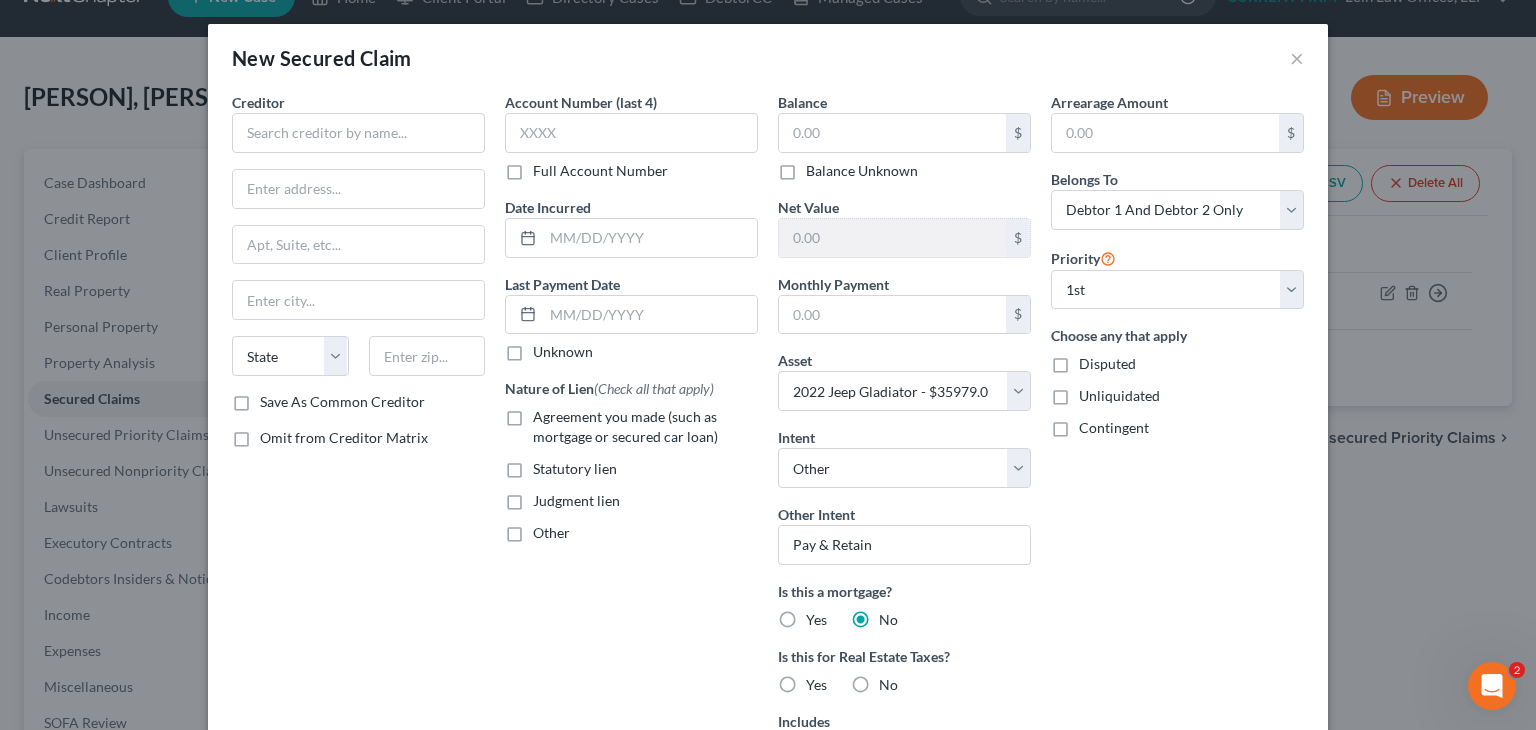click on "Arrearage Amount $
Belongs To
*
Select Debtor 1 Only Debtor 2 Only Debtor 1 And Debtor 2 Only At Least One Of The Debtors And Another Community Property Priority  Select 1st 2nd 3rd 4th 5th 6th 7th 8th 9th 10th 11th 12th 13th 14th 15th 16th 17th 18th 19th 20th 21th 22th 23th 24th 25th 26th 27th 28th 29th 30th Choose any that apply Disputed Unliquidated Contingent" at bounding box center [1177, 500] 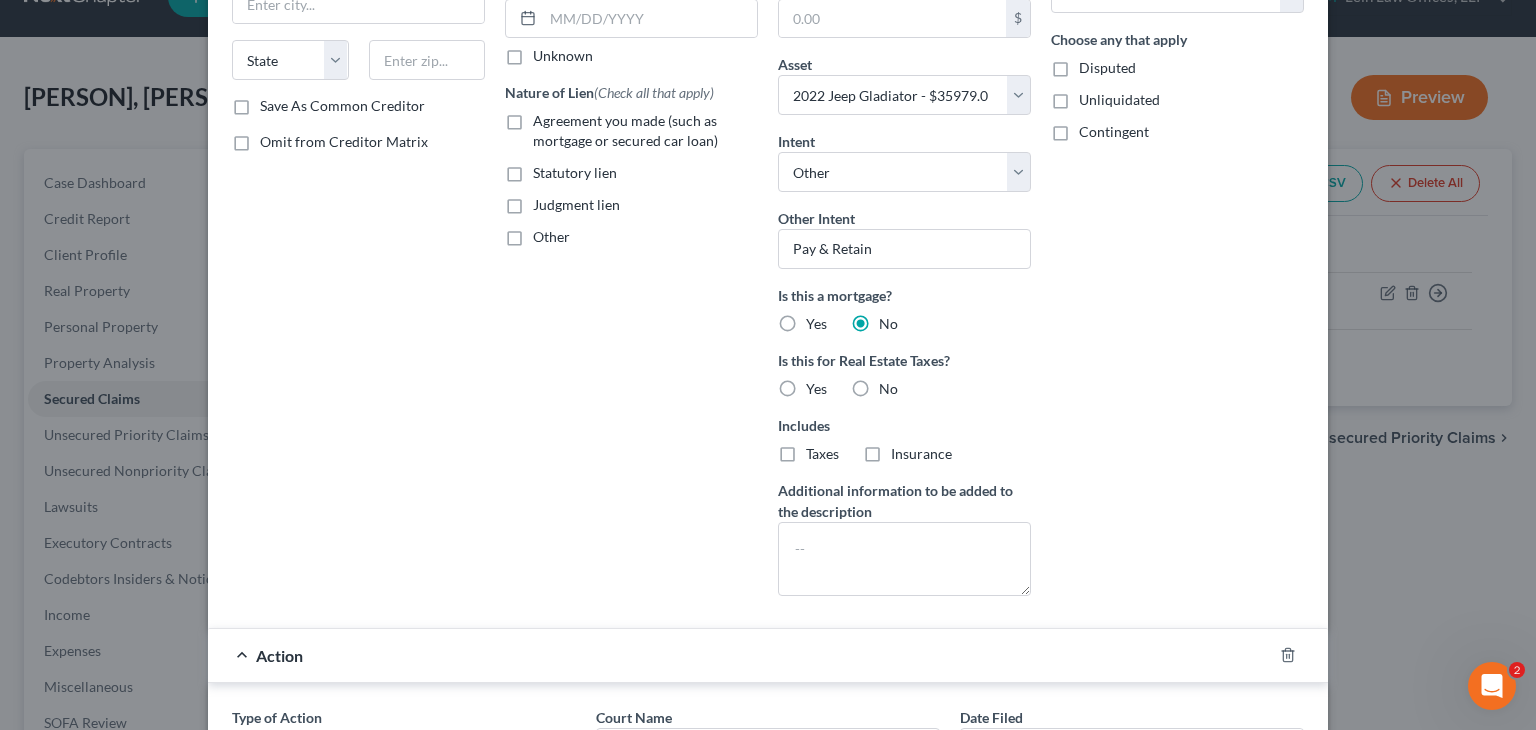 scroll, scrollTop: 300, scrollLeft: 0, axis: vertical 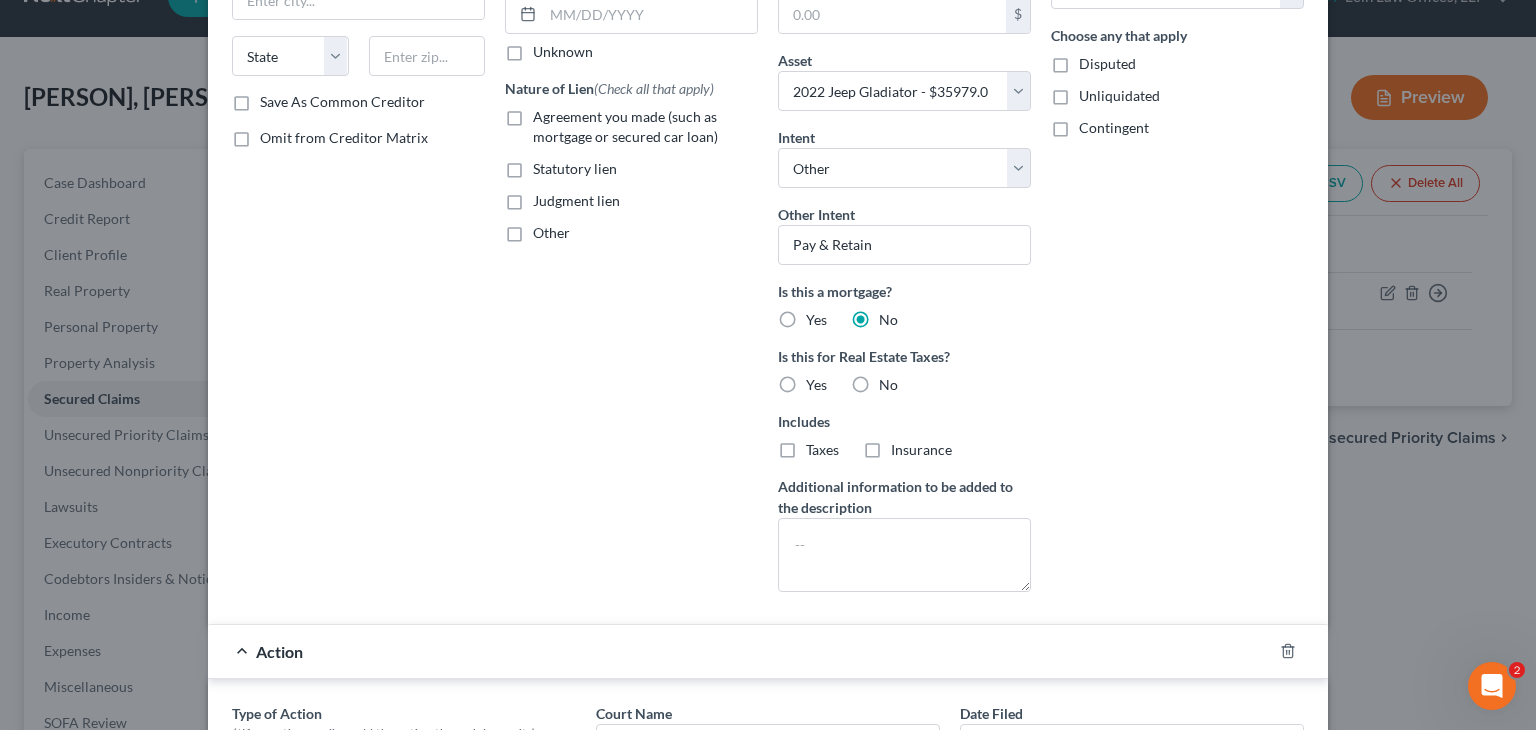 click on "No" at bounding box center (888, 385) 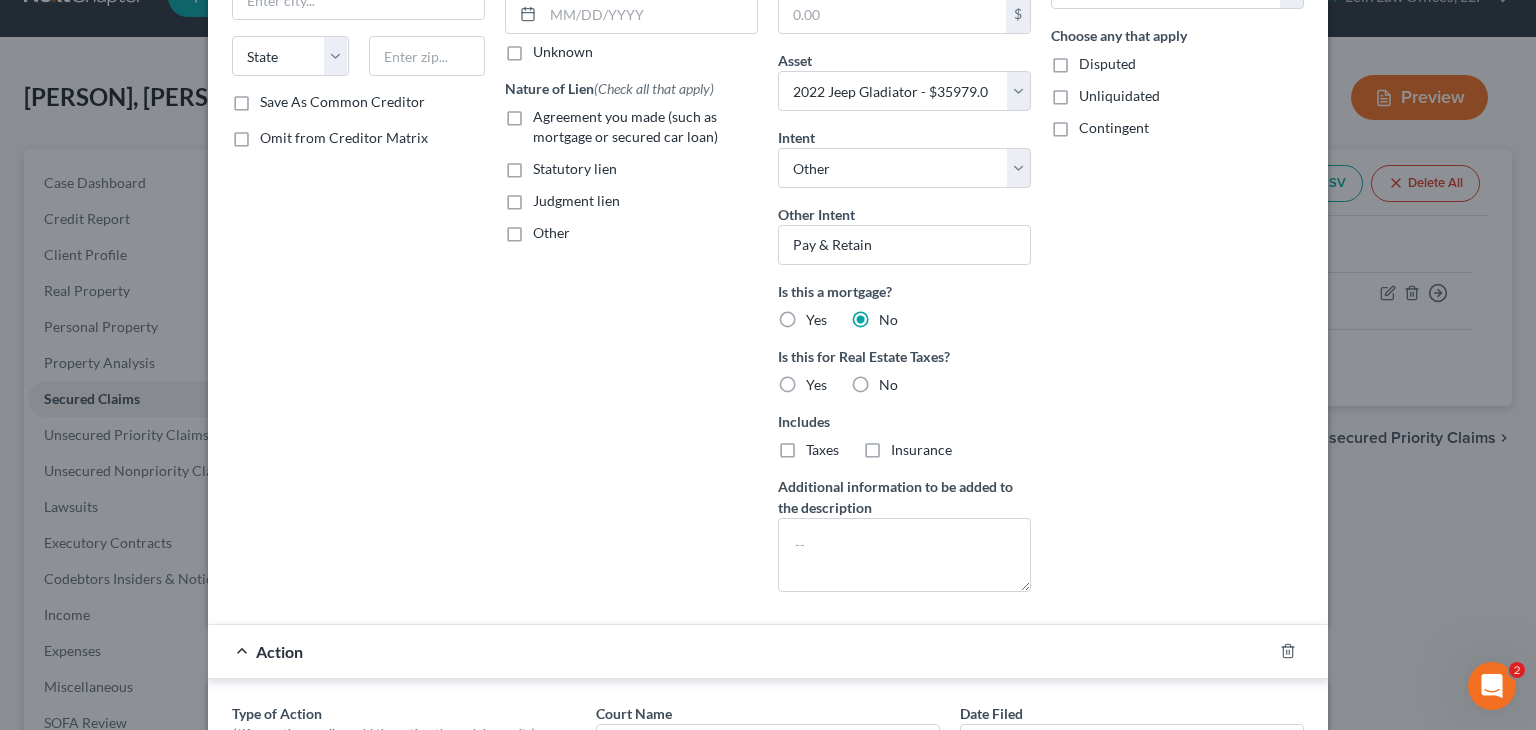 click on "No" at bounding box center [893, 381] 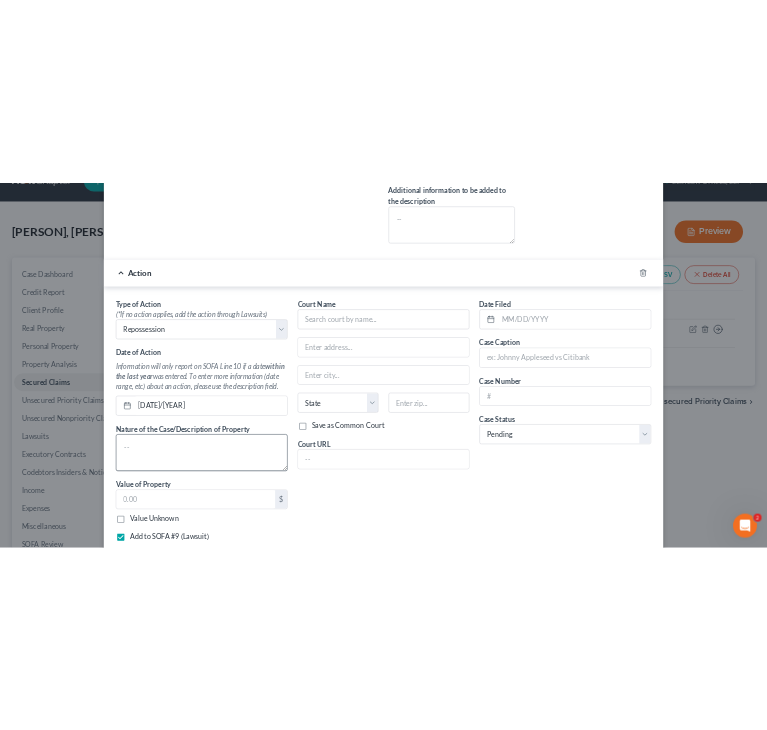 scroll, scrollTop: 800, scrollLeft: 0, axis: vertical 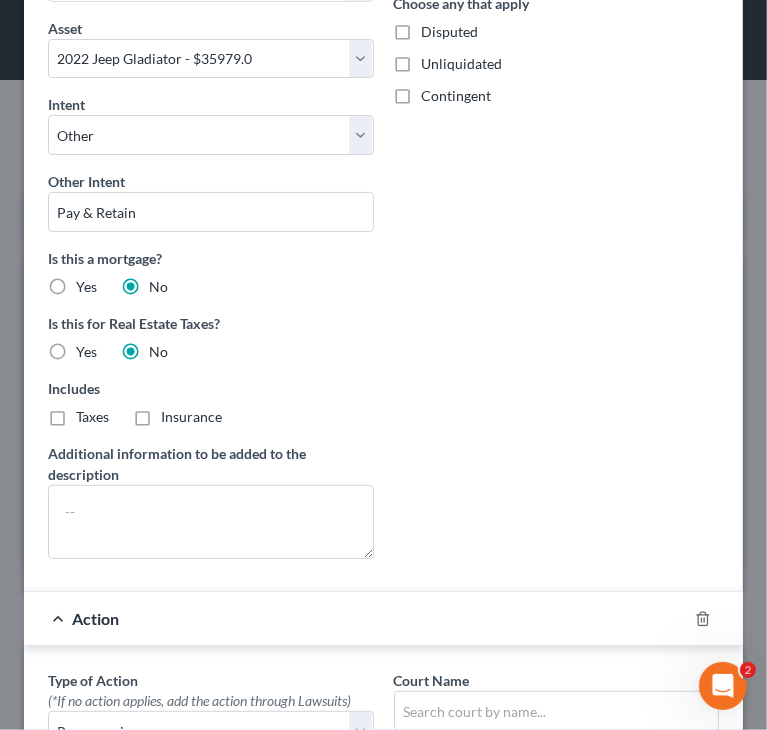 click on "Arrearage Amount $
Belongs To
*
Select Debtor 1 Only Debtor 2 Only Debtor 1 And Debtor 2 Only At Least One Of The Debtors And Another Community Property Priority  Select 1st 2nd 3rd 4th 5th 6th 7th 8th 9th 10th 11th 12th 13th 14th 15th 16th 17th 18th 19th 20th 21th 22th 23th 24th 25th 26th 27th 28th 29th 30th Choose any that apply Disputed Unliquidated Contingent" at bounding box center (557, 167) 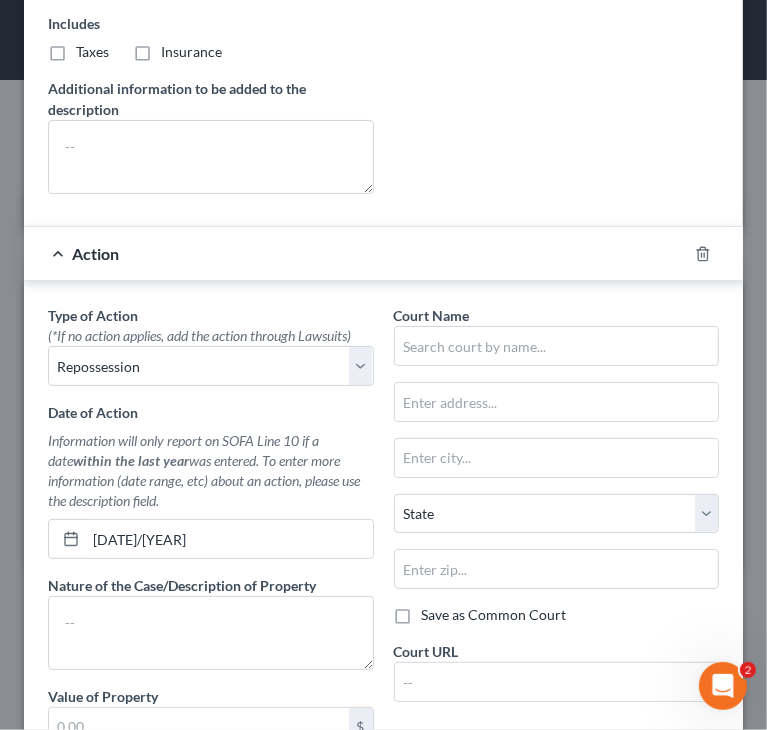 scroll, scrollTop: 1200, scrollLeft: 0, axis: vertical 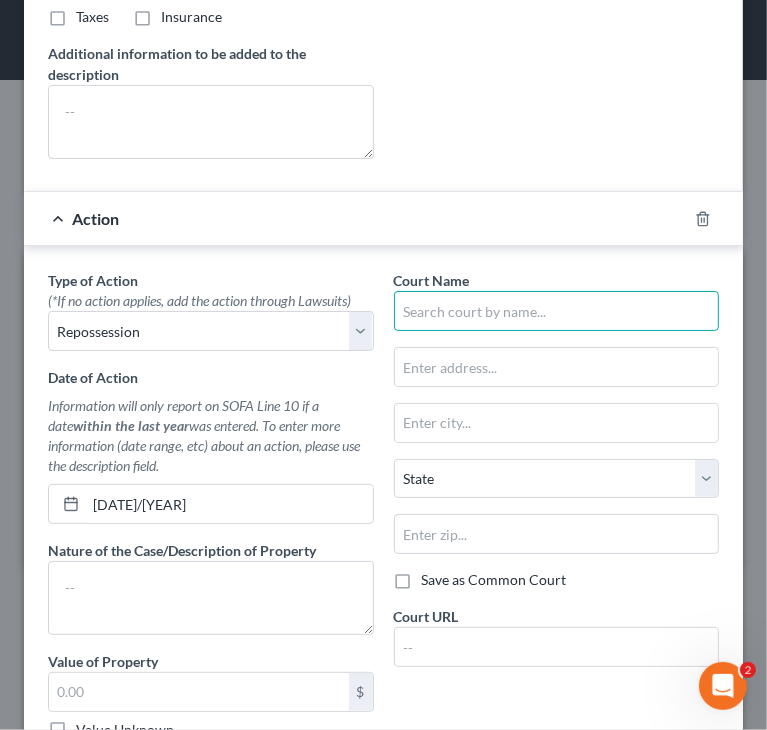 click at bounding box center [557, 311] 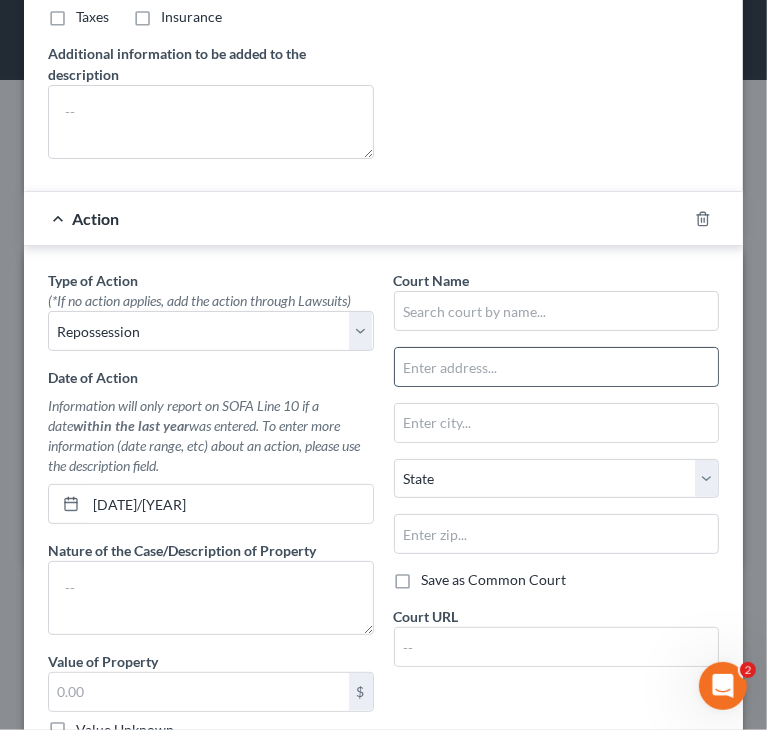 click at bounding box center (557, 367) 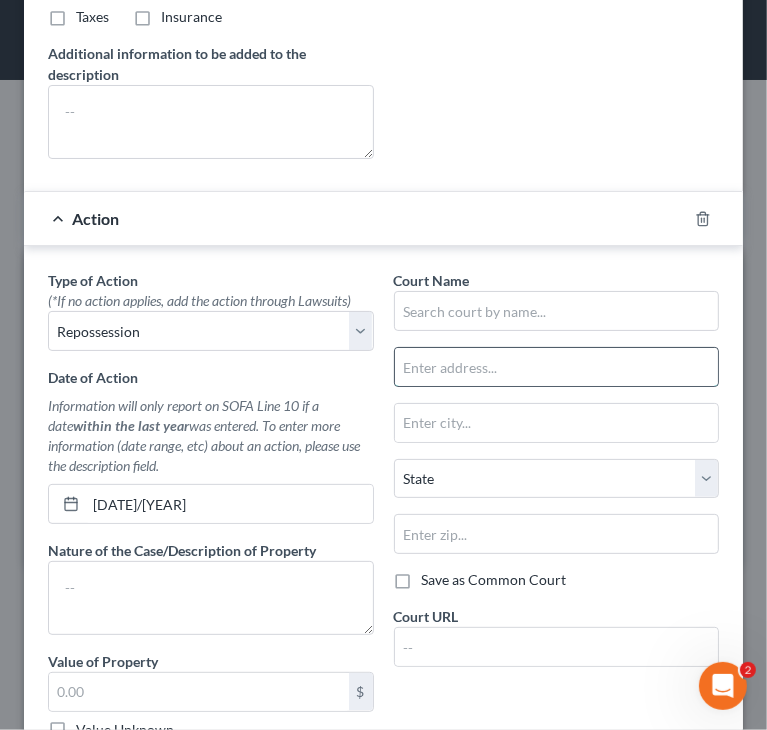 paste on "[NUMBER] [STREET], Room [NUMBER] [CITY], [STATE] [ZIP]" 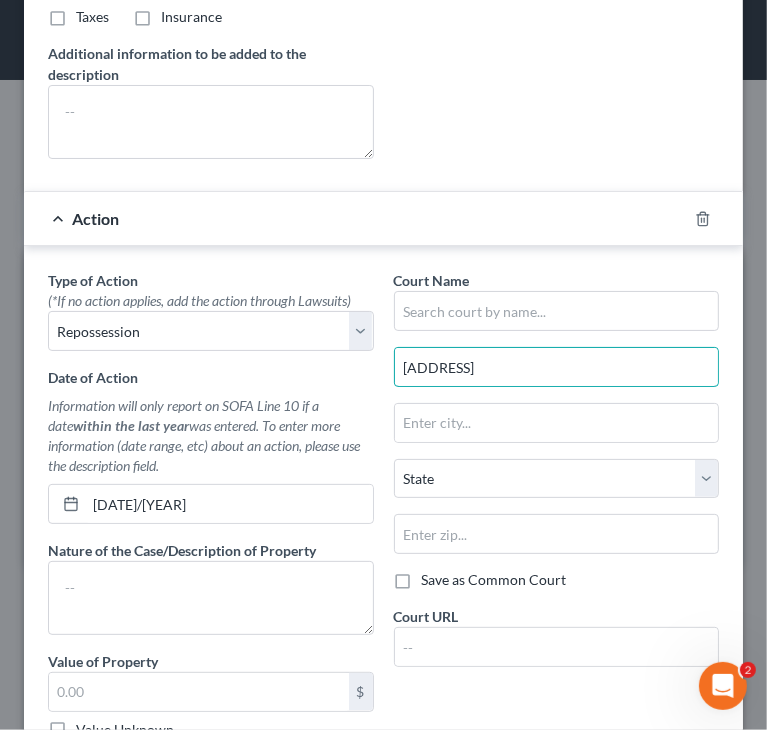drag, startPoint x: 652, startPoint y: 358, endPoint x: 760, endPoint y: 354, distance: 108.07405 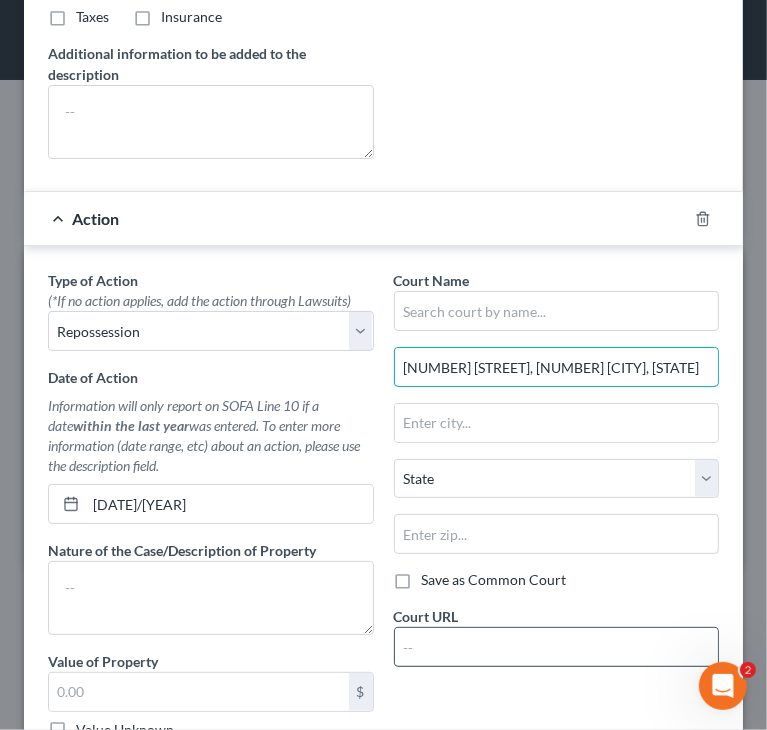 type on "[NUMBER] [STREET], Room 309 [CITY], [STATE]" 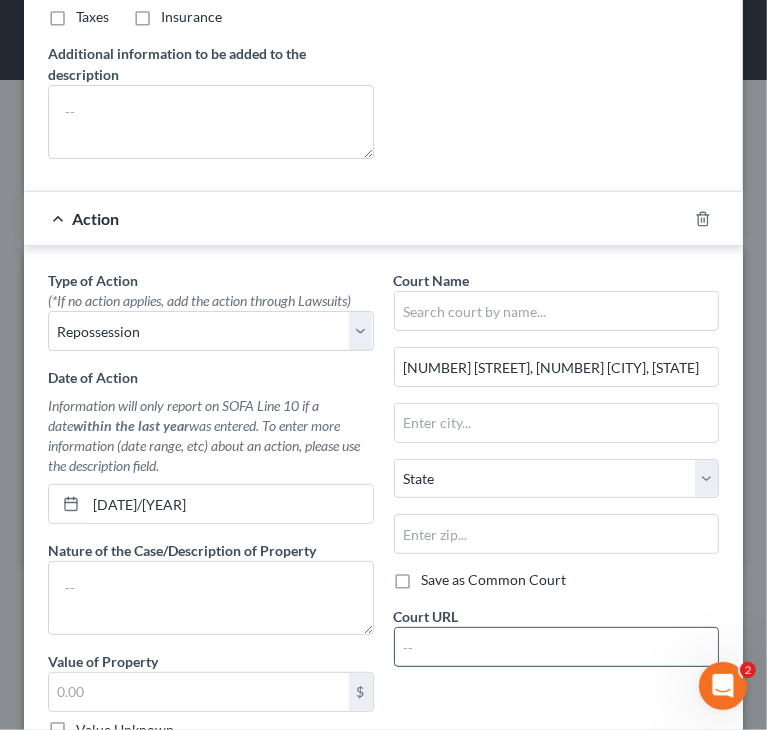 click at bounding box center [557, 647] 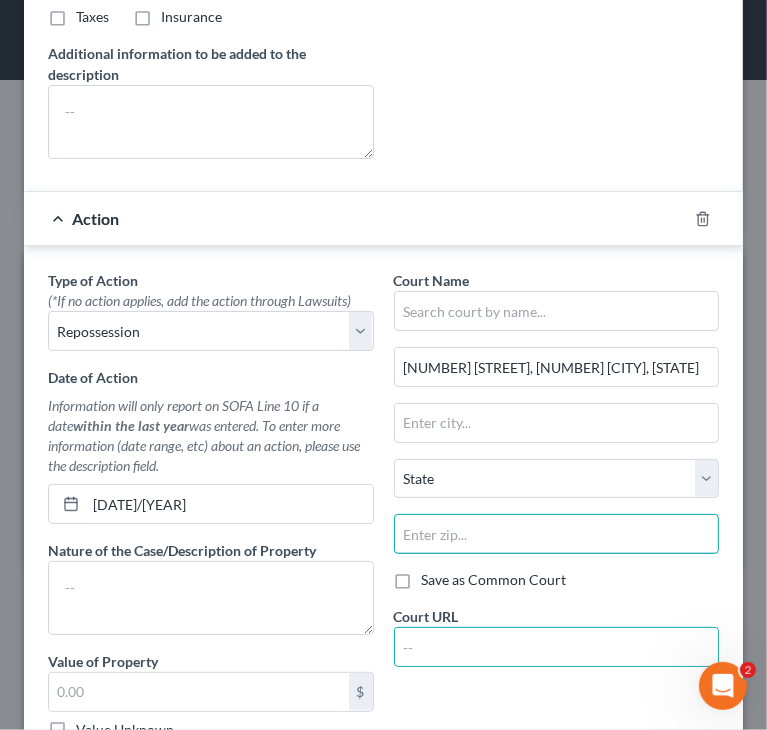 click at bounding box center [557, 534] 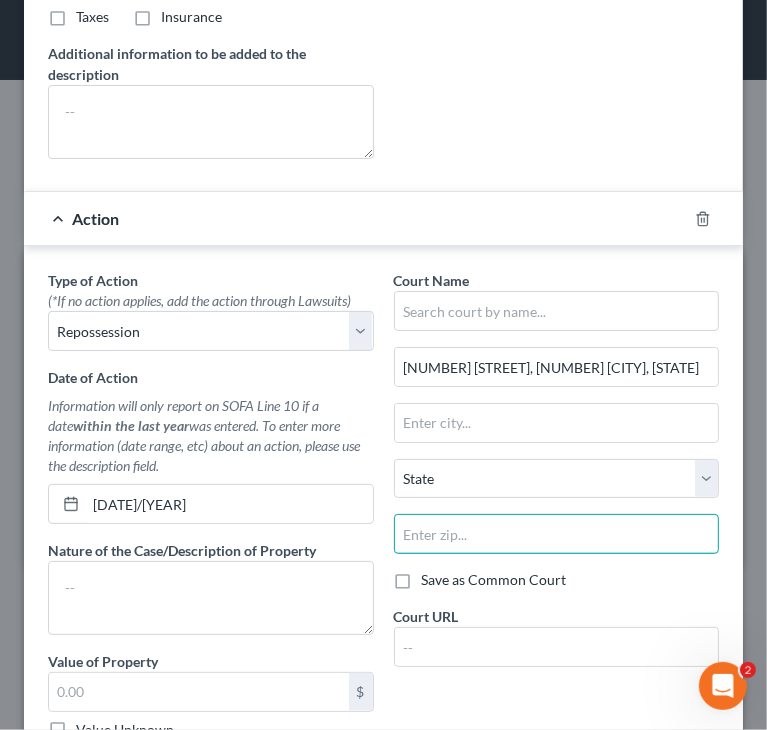 paste on "54880" 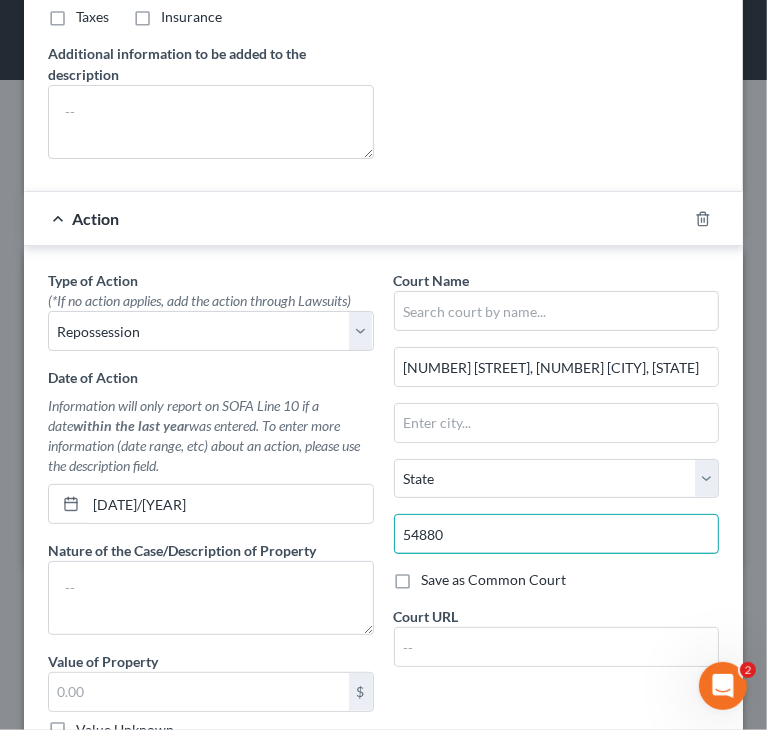type on "54880" 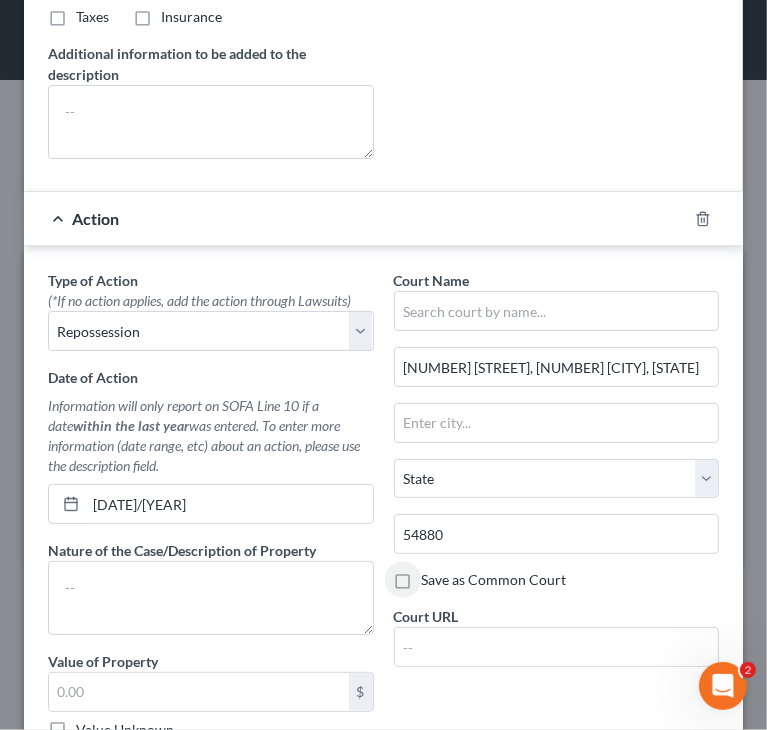 type on "Superior" 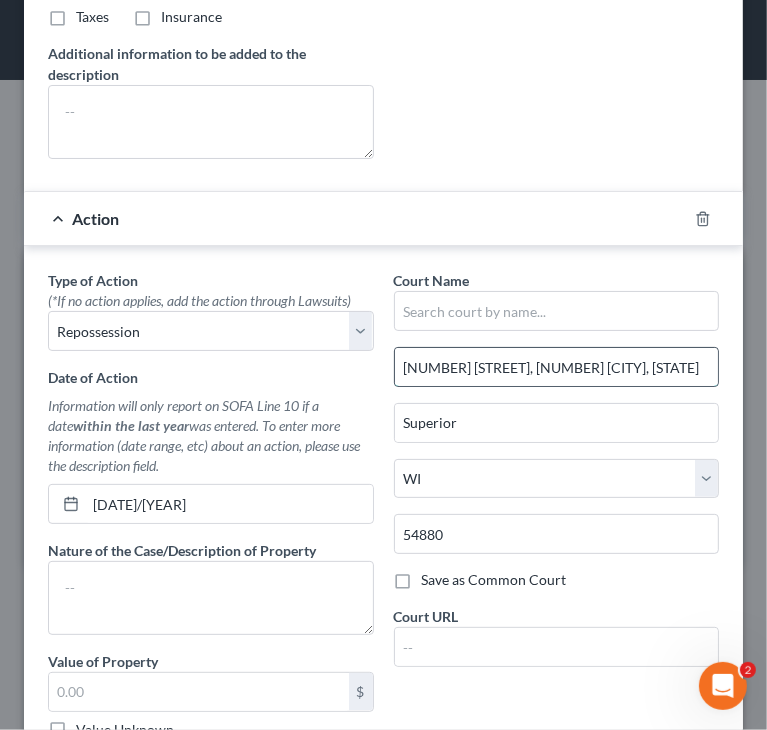 drag, startPoint x: 496, startPoint y: 363, endPoint x: 698, endPoint y: 364, distance: 202.00247 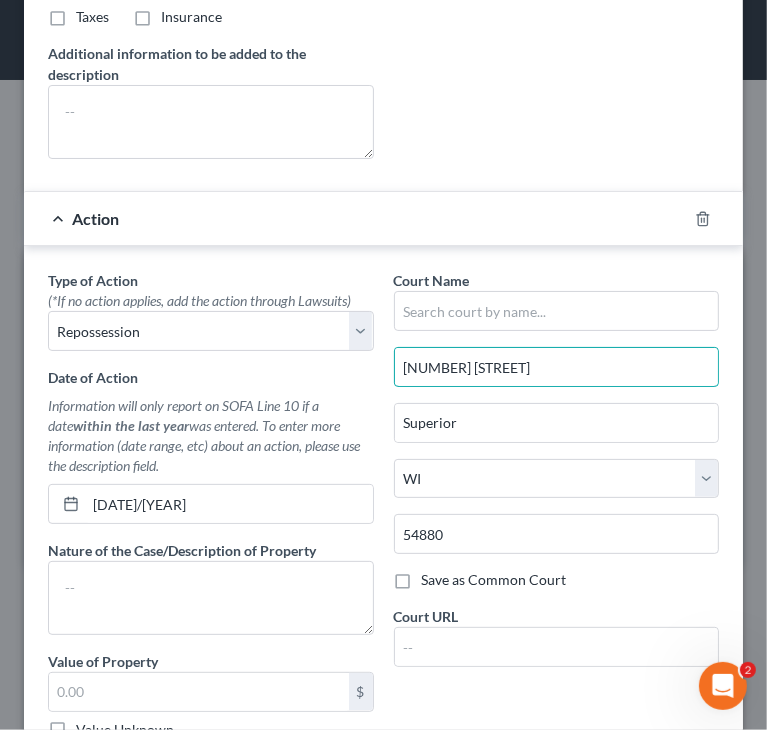 type on "[NUMBER] [STREET]" 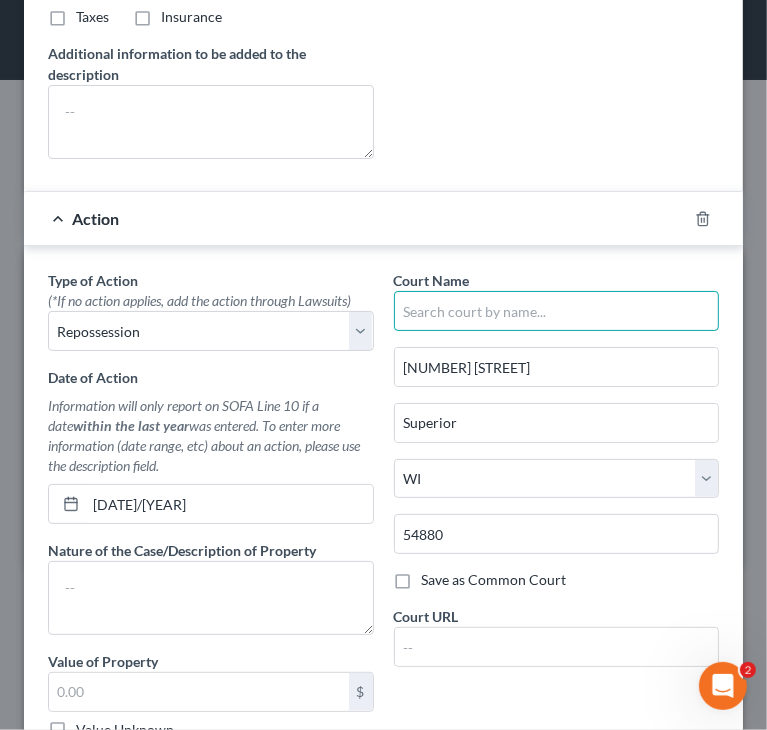 click at bounding box center (557, 311) 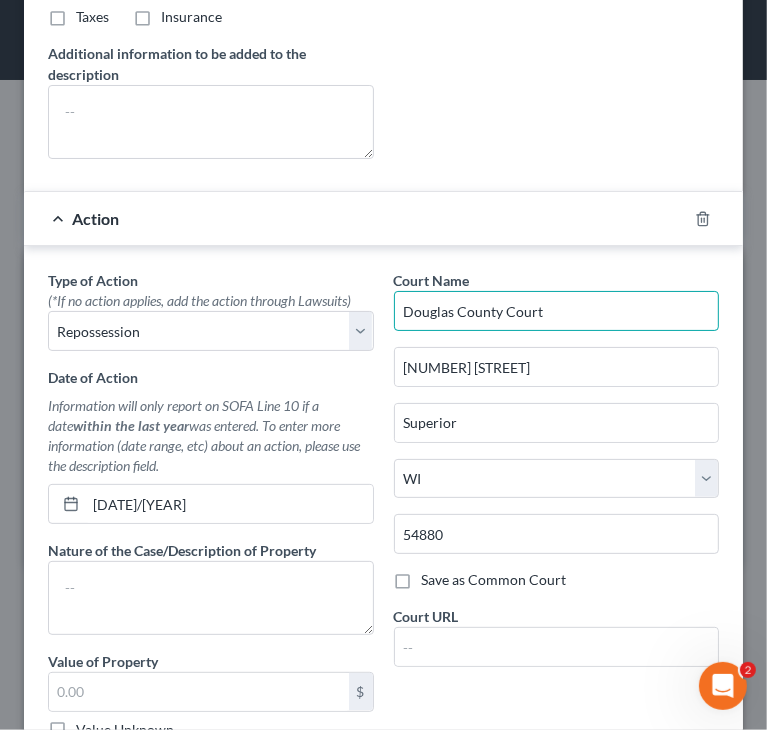 click on "Douglas County Court" at bounding box center (557, 311) 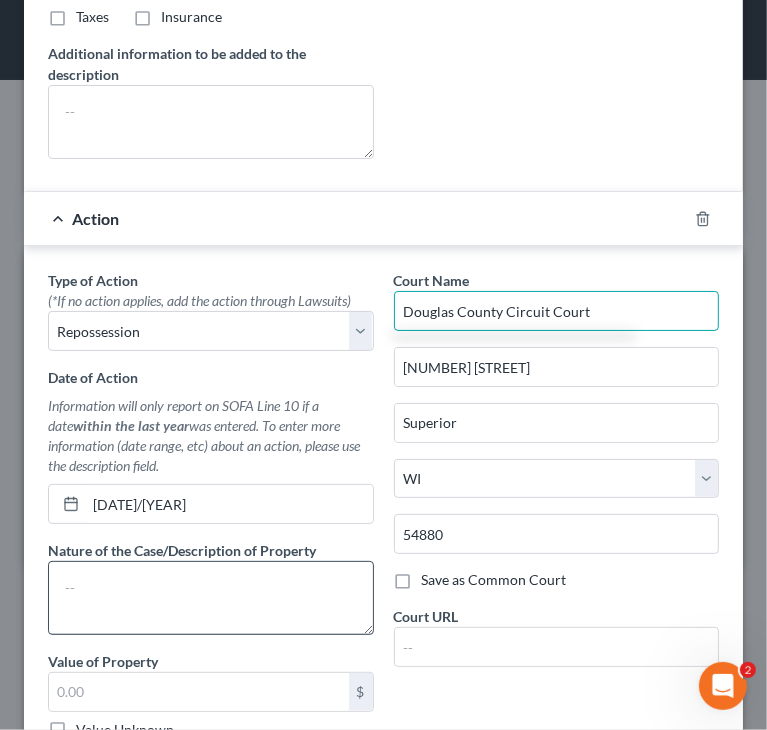 type on "Douglas County Circuit Court" 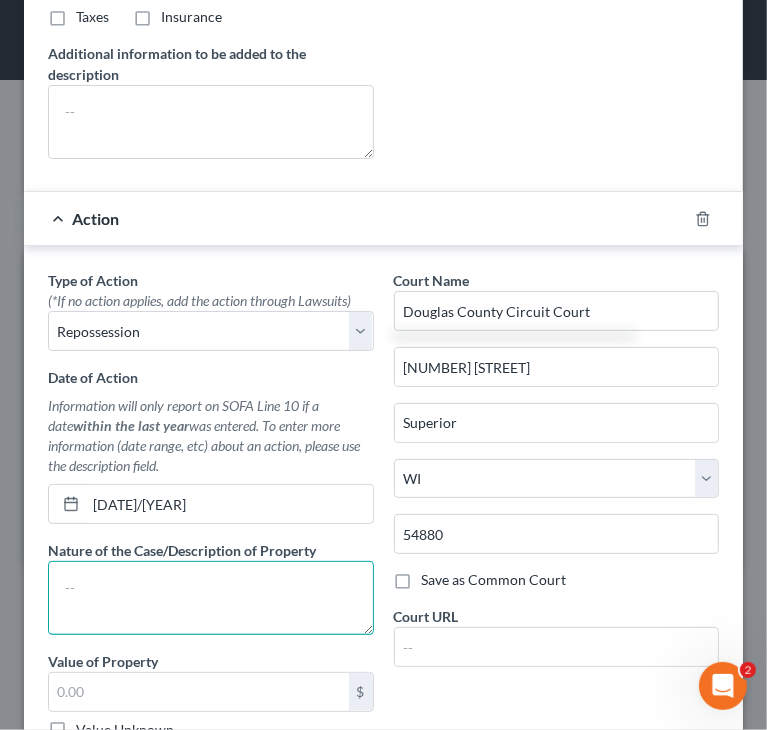 click at bounding box center (211, 598) 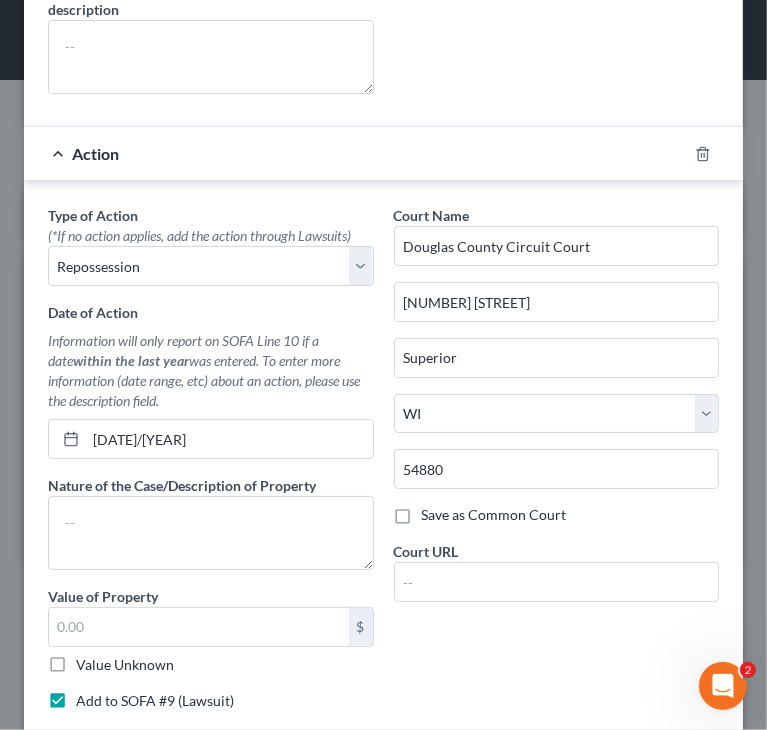 scroll, scrollTop: 1300, scrollLeft: 0, axis: vertical 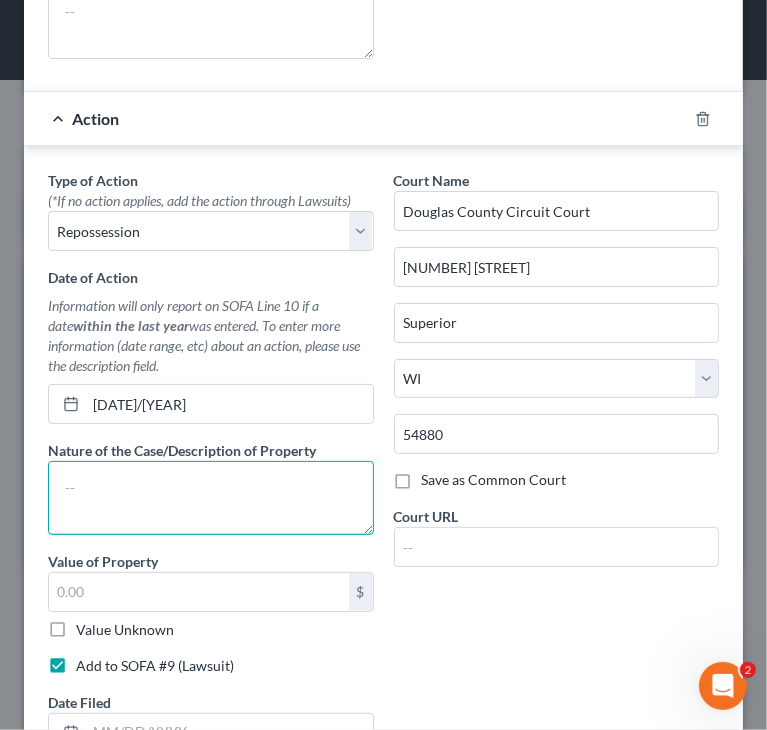 click at bounding box center [211, 498] 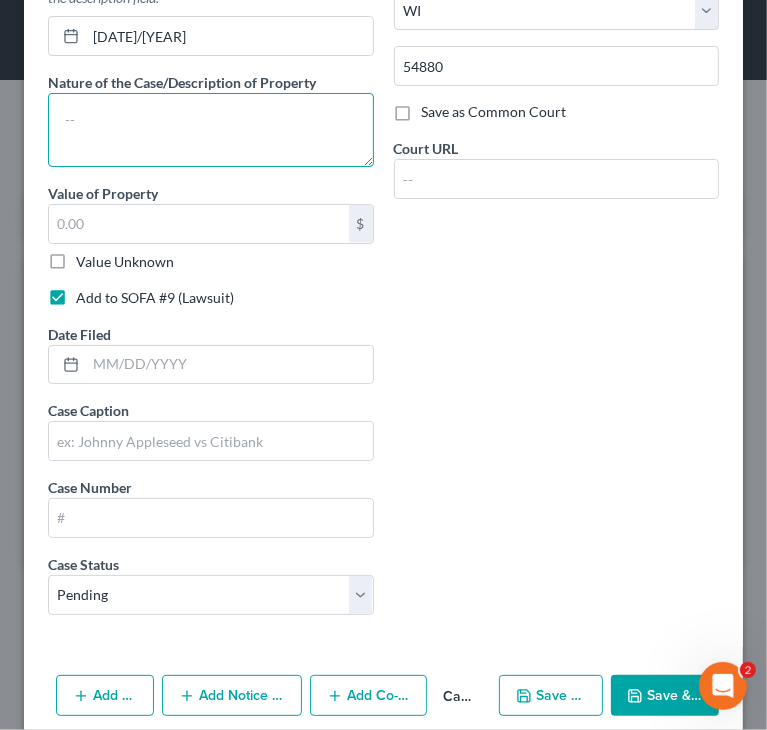 scroll, scrollTop: 1687, scrollLeft: 0, axis: vertical 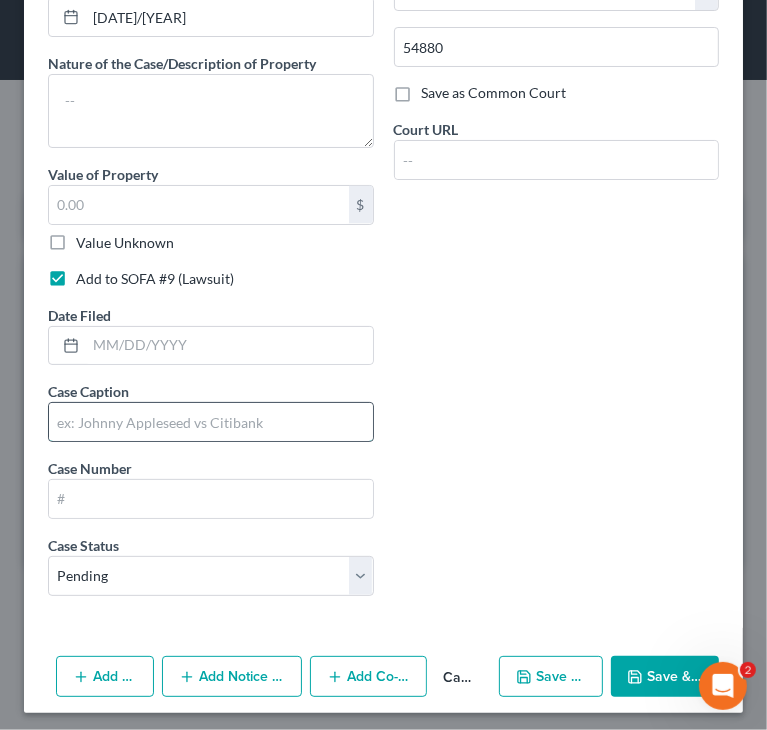 click at bounding box center (211, 422) 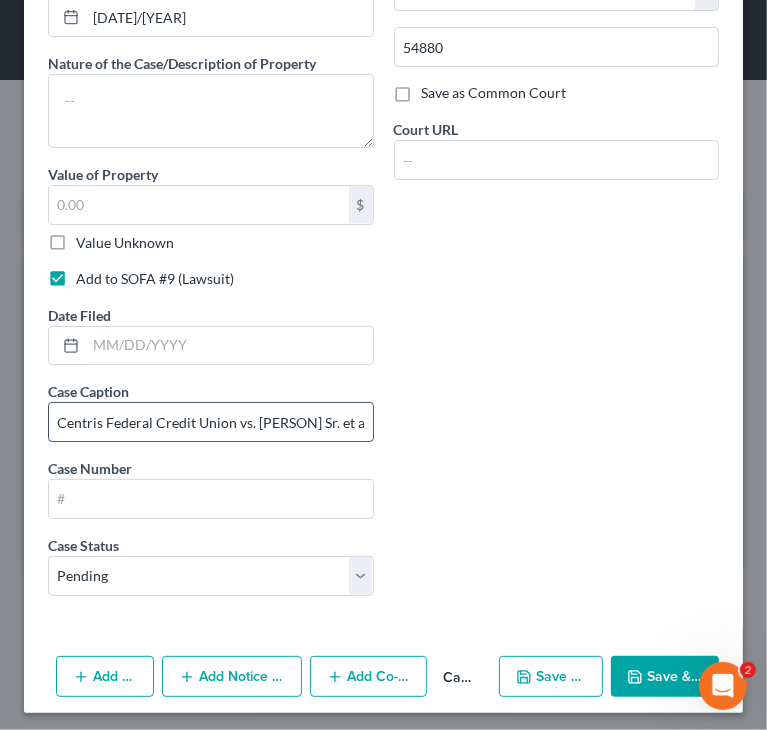 scroll, scrollTop: 0, scrollLeft: 49, axis: horizontal 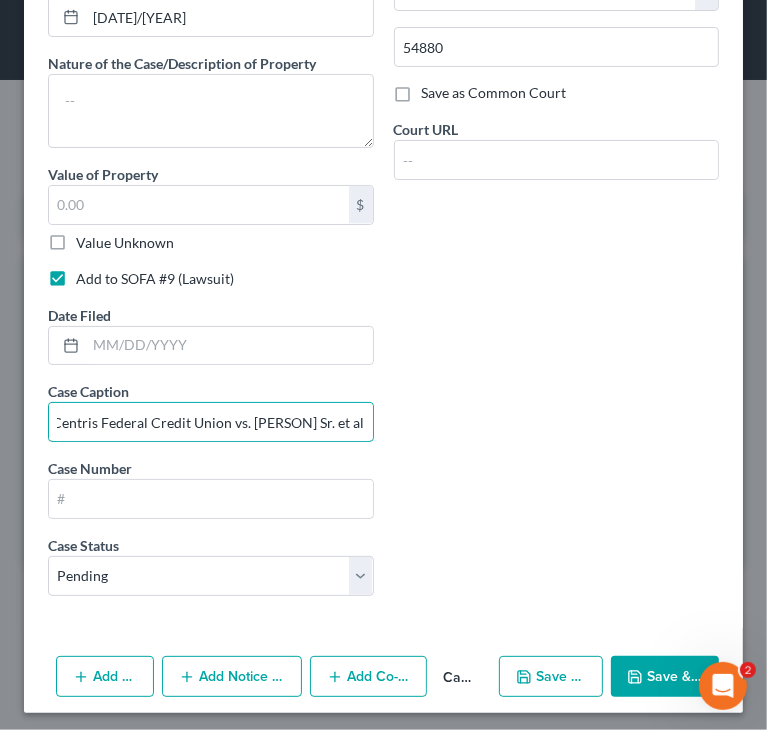 type on "Centris Federal Credit Union vs. [FIRST] R. [LAST] Sr. et al" 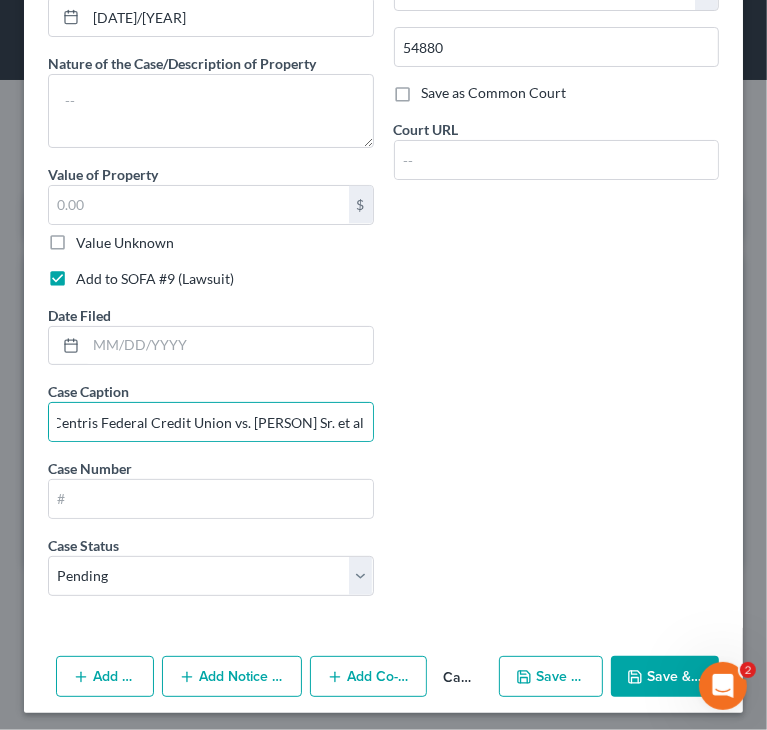 scroll, scrollTop: 0, scrollLeft: 0, axis: both 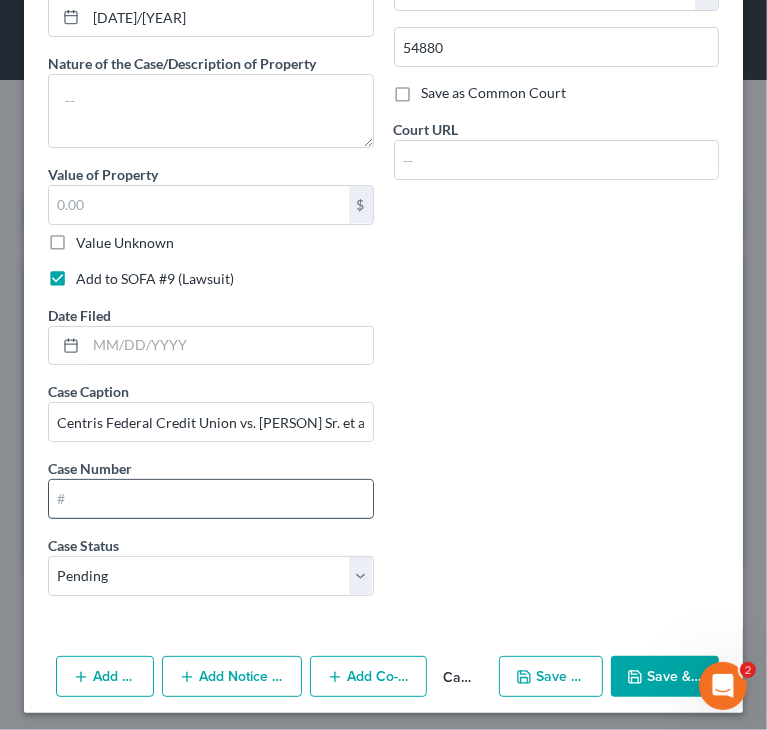 click at bounding box center (211, 499) 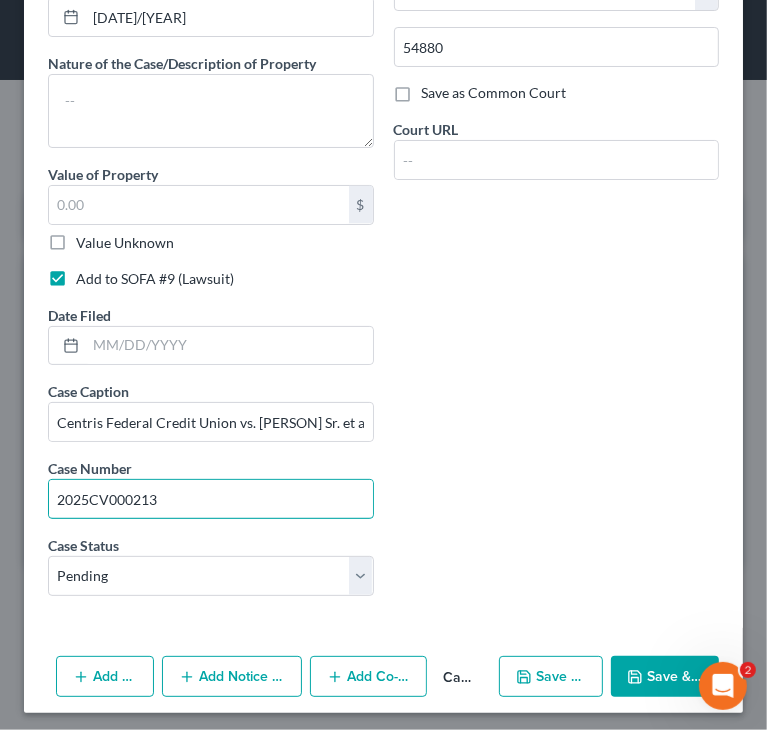 type on "2025CV000213" 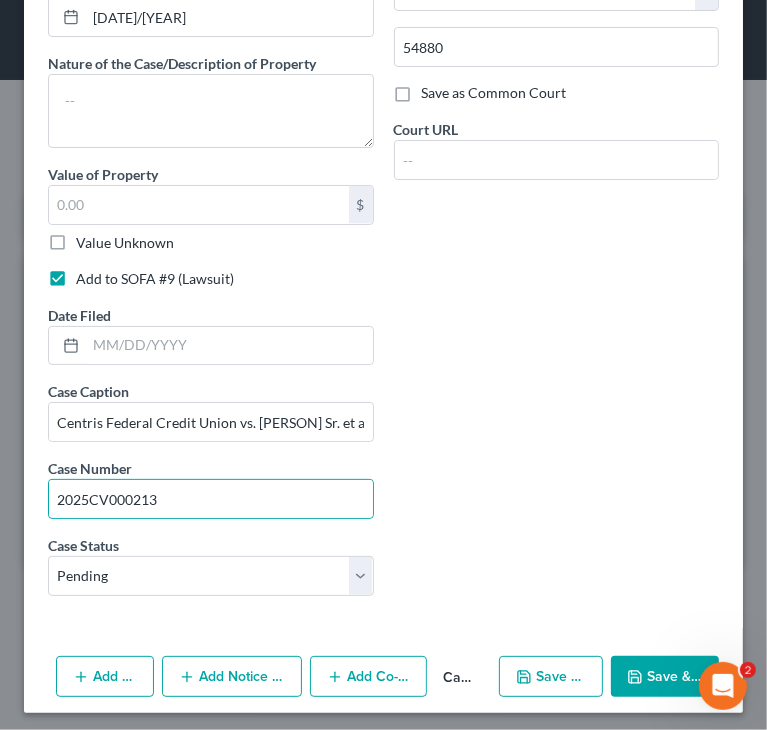 click on "Type of Action
*
(*If no action applies, add the action through Lawsuits) Select Repossession Garnishment Foreclosure Personal Injury Attached, Seized, Or Levied Date of Action Information will only report on SOFA Line 10 if a date  within the last year  was entered. To enter more information (date range, etc) about an action, please use the description field.         0725/2025 Nature of the Case/Description of Property Value of Property
$
Value Unknown
Balance Undetermined
$
Value Unknown
Add to SOFA #9 (Lawsuit)
Court Name
*
Douglas County Circuit Court                      1313 Belknap St Superior State AL AK AR AZ CA CO CT DE DC FL GA GU HI ID IL IN IA KS KY LA ME MD MA MI MN MS MO MT NC ND NE NV NH NJ NM NY OH OK OR PA PR RI SC SD TN TX UT VI VA VT WA WV WI WY 54880 Save as Common Court Court URL Date Filed         Case Caption Case Number 2025CV000213
*" at bounding box center [383, 197] 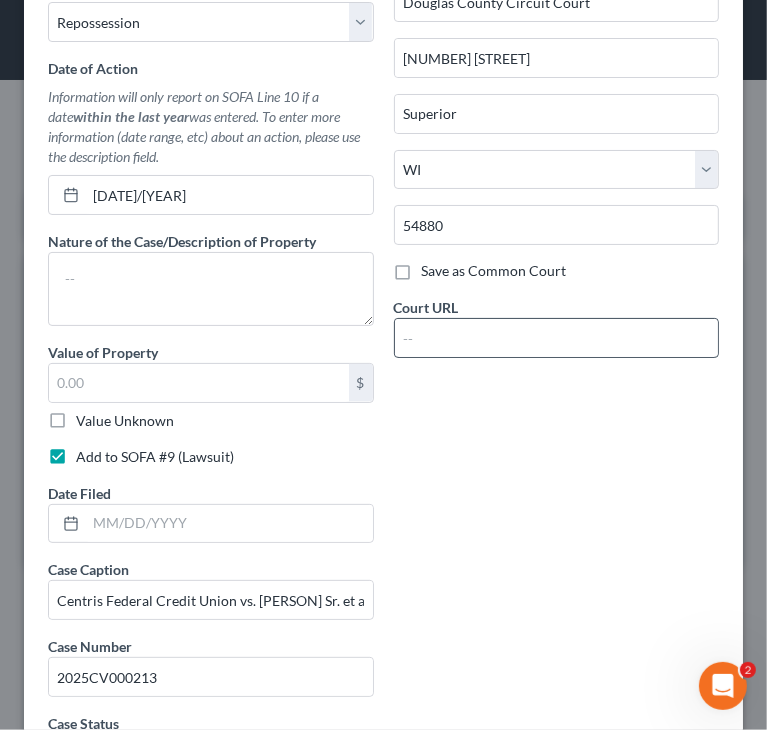 scroll, scrollTop: 1487, scrollLeft: 0, axis: vertical 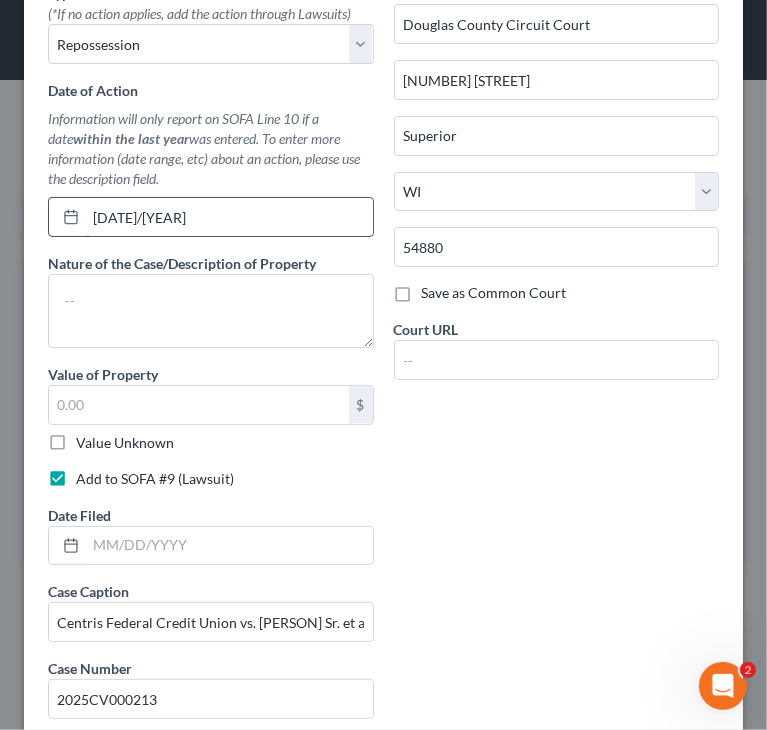 drag, startPoint x: 209, startPoint y: 218, endPoint x: 77, endPoint y: 216, distance: 132.01515 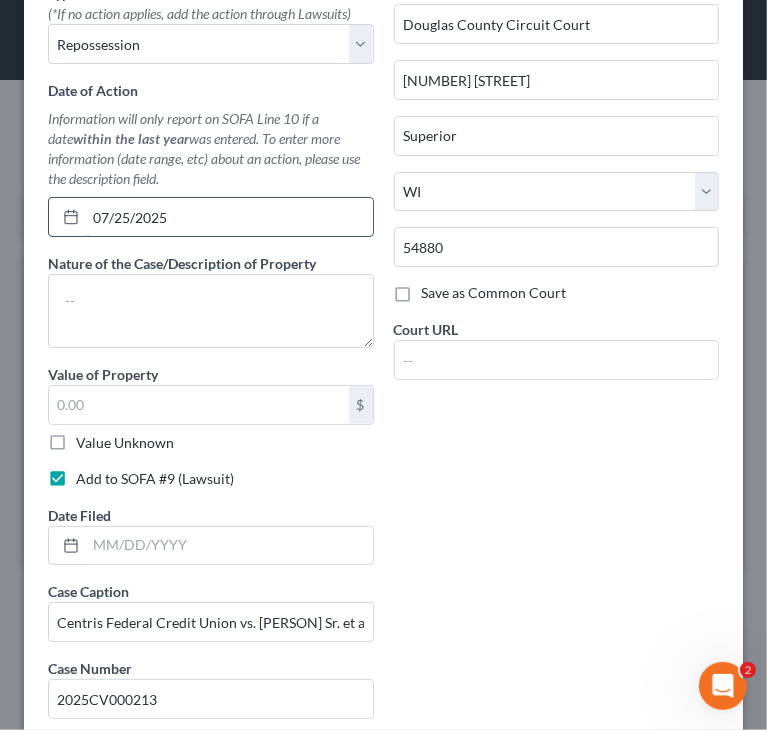 drag, startPoint x: 194, startPoint y: 214, endPoint x: 76, endPoint y: 223, distance: 118.34272 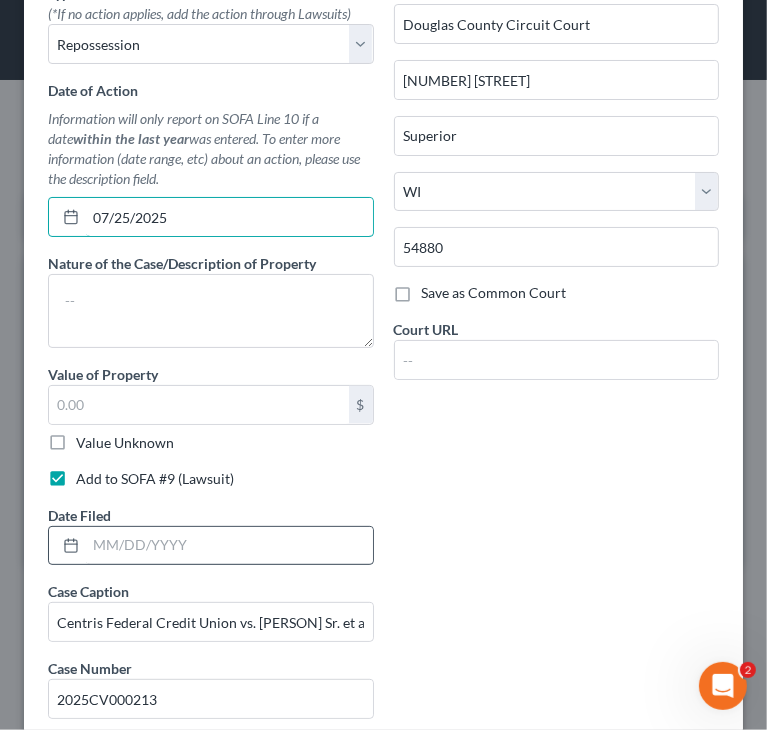 type on "07/25/2025" 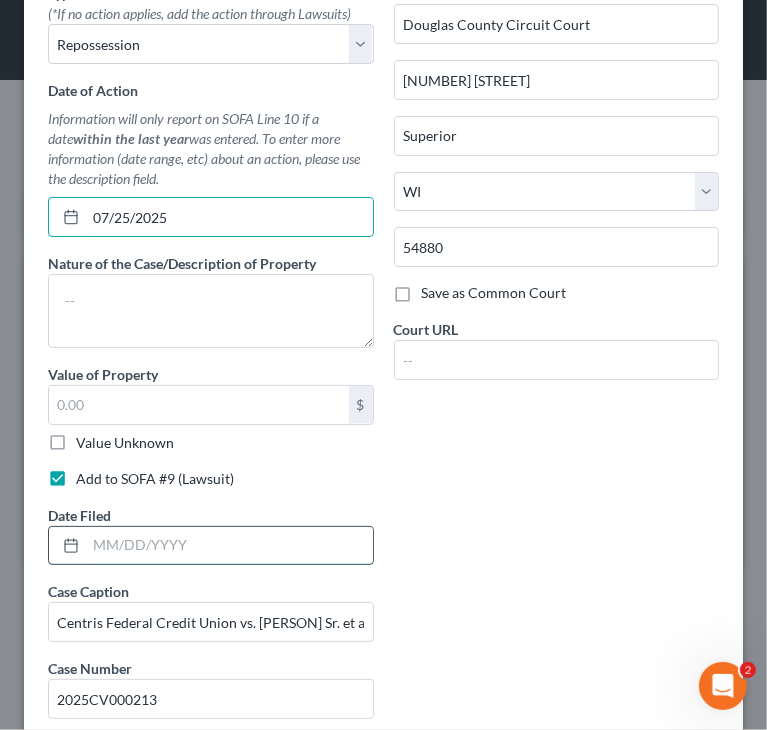click at bounding box center (229, 546) 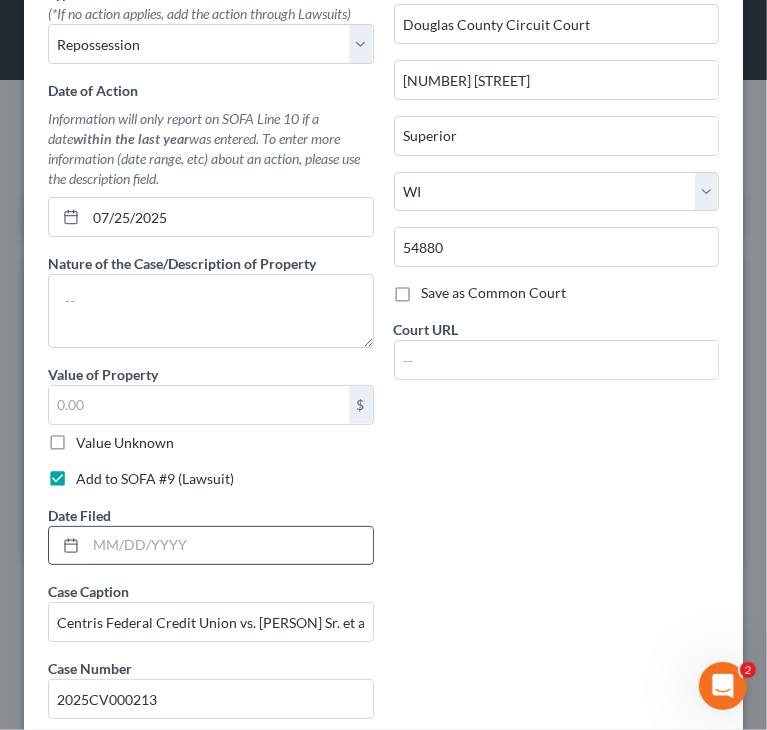 paste on "07/25/2025" 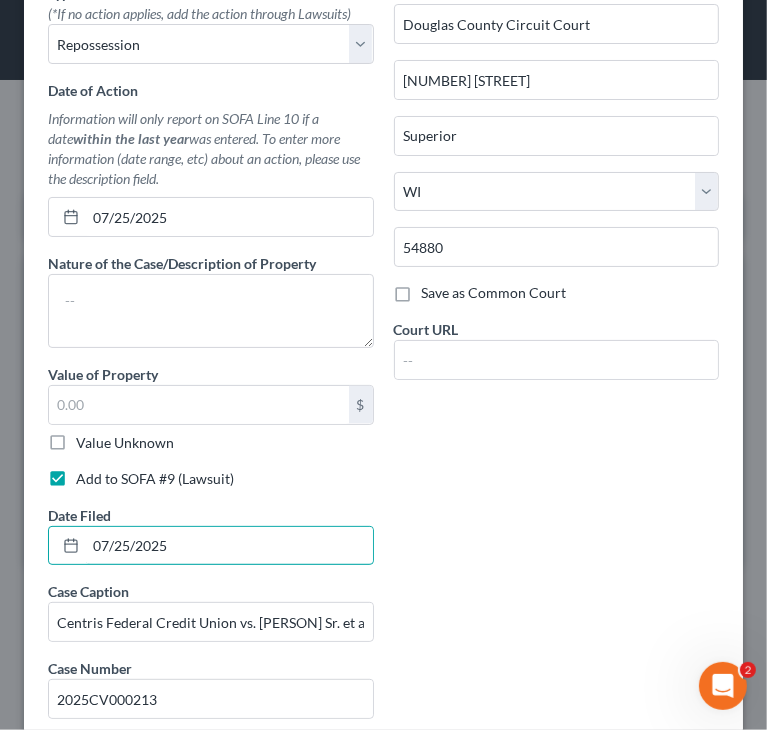 type on "07/25/2025" 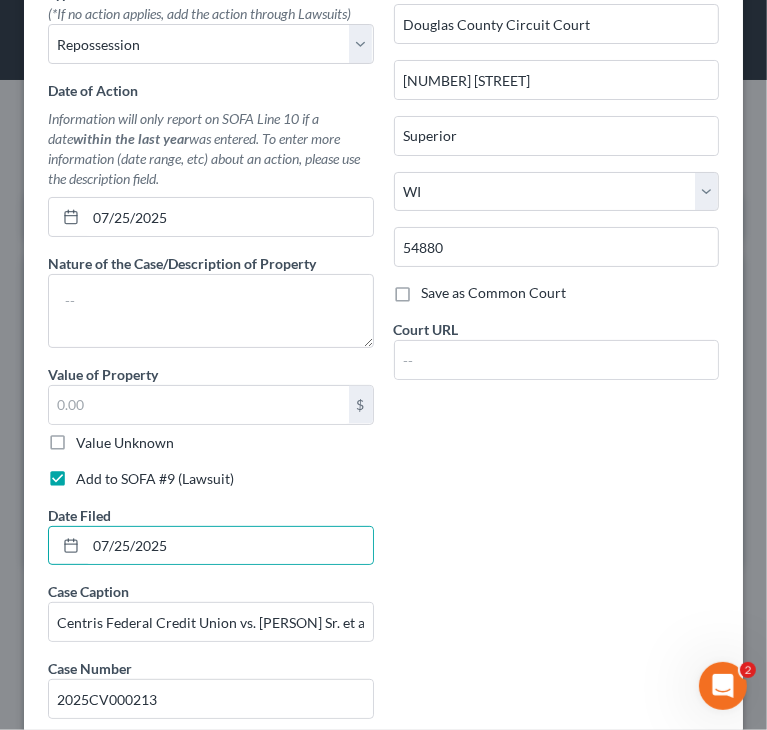 click on "Type of Action
*
(*If no action applies, add the action through Lawsuits) Select Repossession Garnishment Foreclosure Personal Injury Attached, Seized, Or Levied Date of Action Information will only report on SOFA Line 10 if a date within the last year was entered. To enter more information (date range, etc) about an action, please use the description field. 07/25/2025 Nature of the Case/Description of Property Value of Property
$
Value Unknown
Balance Undetermined
$
Value Unknown
Add to SOFA #9 (Lawsuit)
Court Name
*
Douglas County Circuit Court 1313 Belknap St Superior State AL AK AR AZ CA CO CT DE DC FL GA GU HI ID IL IN IA KS KY LA ME MD MA MI MN MS MO MT NC ND NE NV NH NJ NM NY OH OK OR PA PR RI SC SD TN TX UT VI VA VT WA WV WI WY 54880 Save as Common Court Court URL Date Filed 07/25/2025 Case Caption Case Number
*" at bounding box center (383, 397) 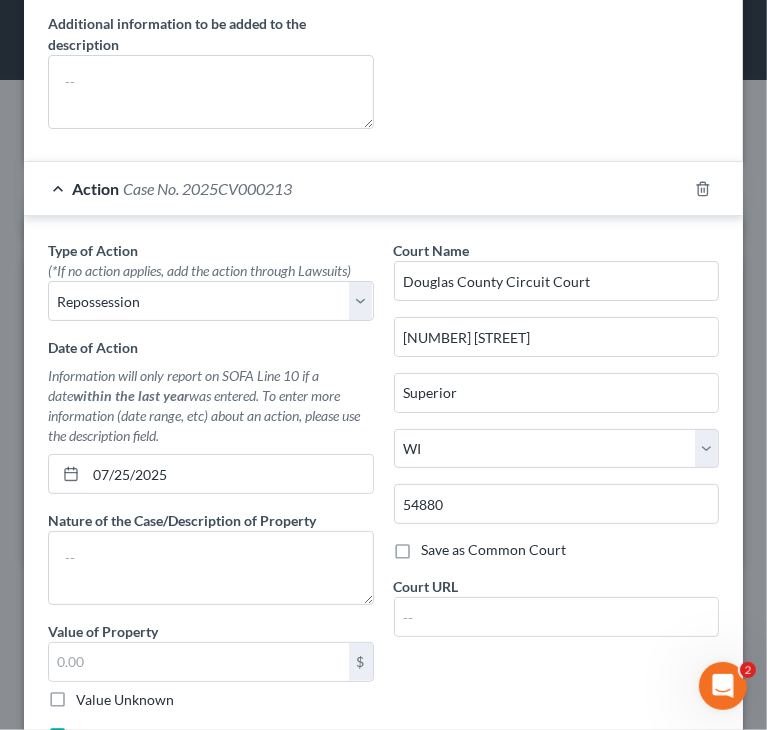 scroll, scrollTop: 1187, scrollLeft: 0, axis: vertical 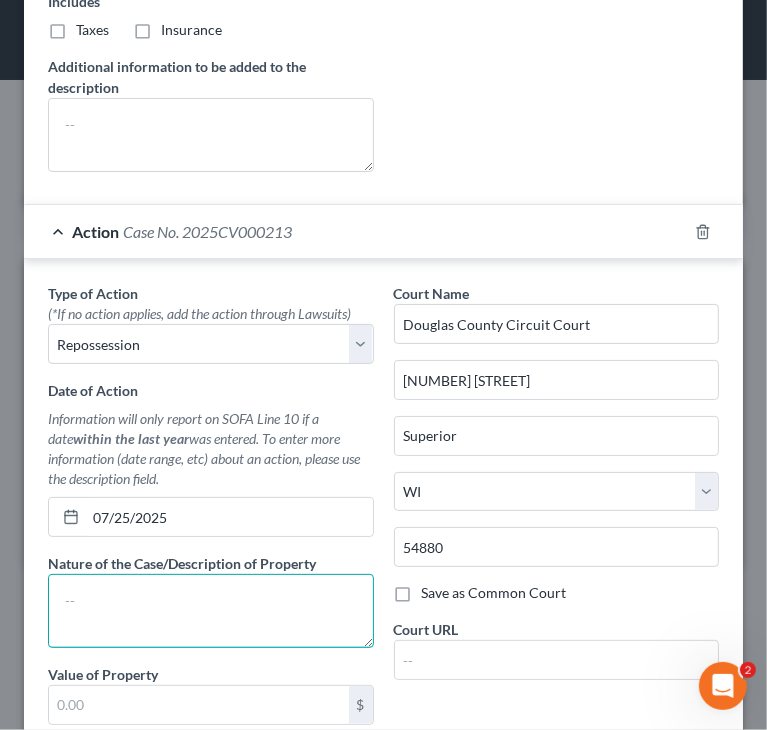 click at bounding box center [211, 611] 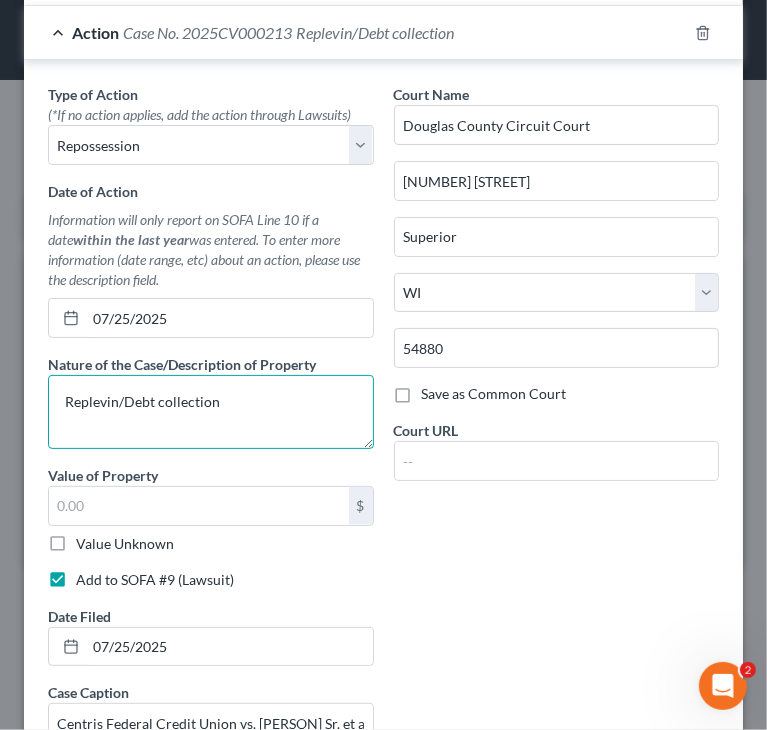 scroll, scrollTop: 1387, scrollLeft: 0, axis: vertical 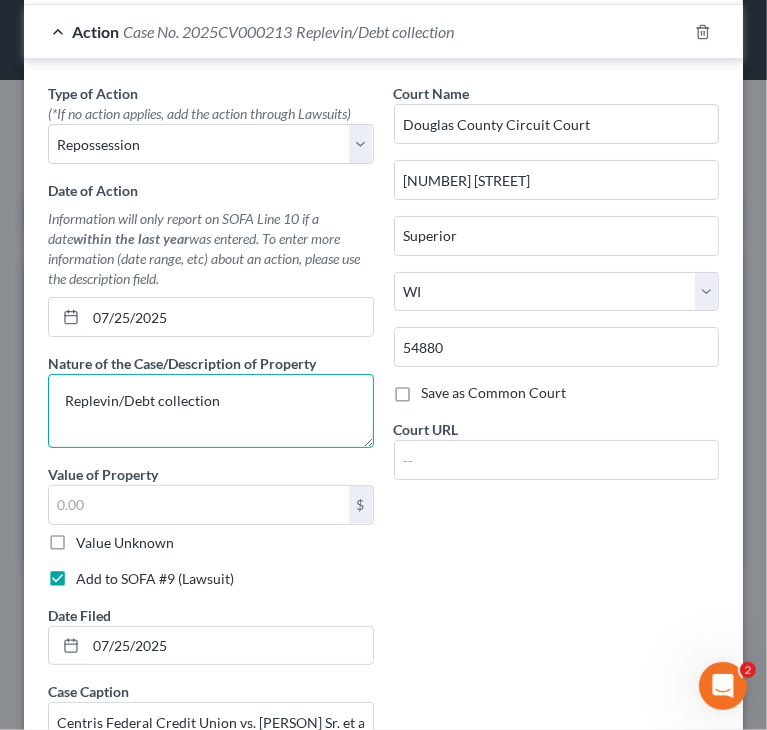 type on "Replevin/Debt collection" 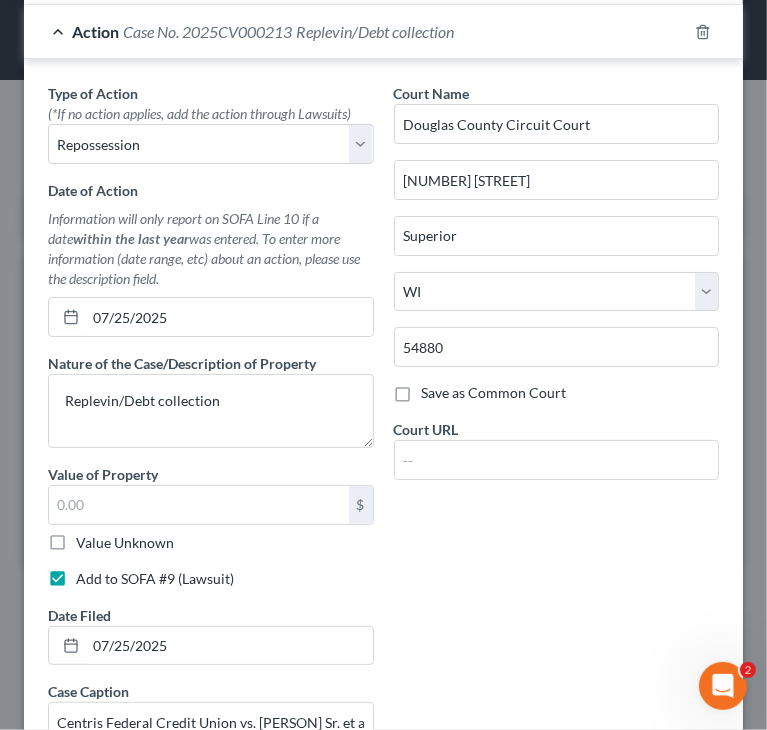 click on "Court Name
*
Douglas County Circuit Court                      1313 Belknap St Superior State AL AK AR AZ CA CO CT DE DC FL GA GU HI ID IL IN IA KS KY LA ME MD MA MI MN MS MO MT NC ND NE NV NH NJ NM NY OH OK OR PA PR RI SC SD TN TX UT VI VA VT WA WV WI WY 54880 Save as Common Court Court URL" at bounding box center (557, 343) 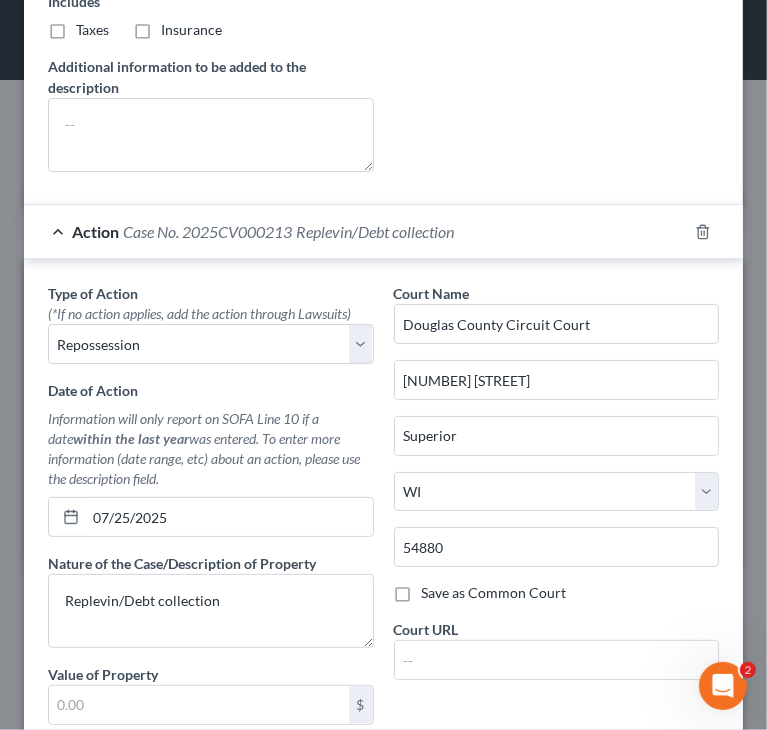 scroll, scrollTop: 1087, scrollLeft: 0, axis: vertical 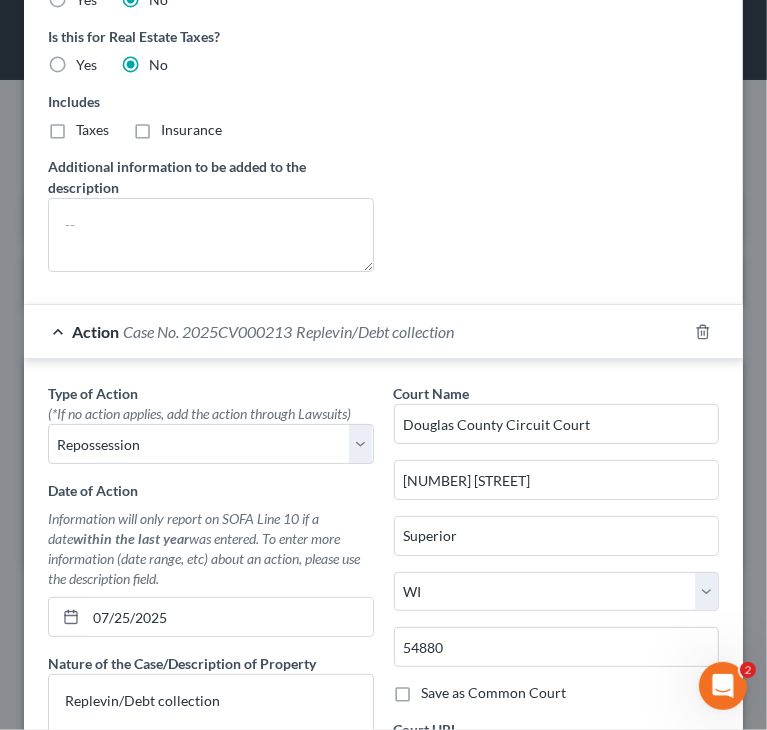 click on "Action Case No. 2025CV000213 Replevin/Debt collection" at bounding box center [355, 331] 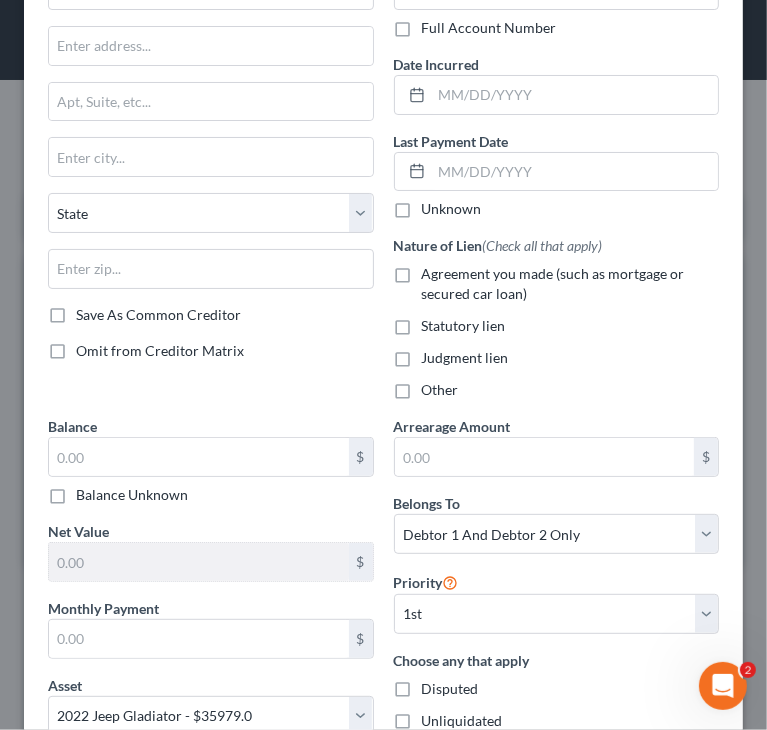 scroll, scrollTop: 22, scrollLeft: 0, axis: vertical 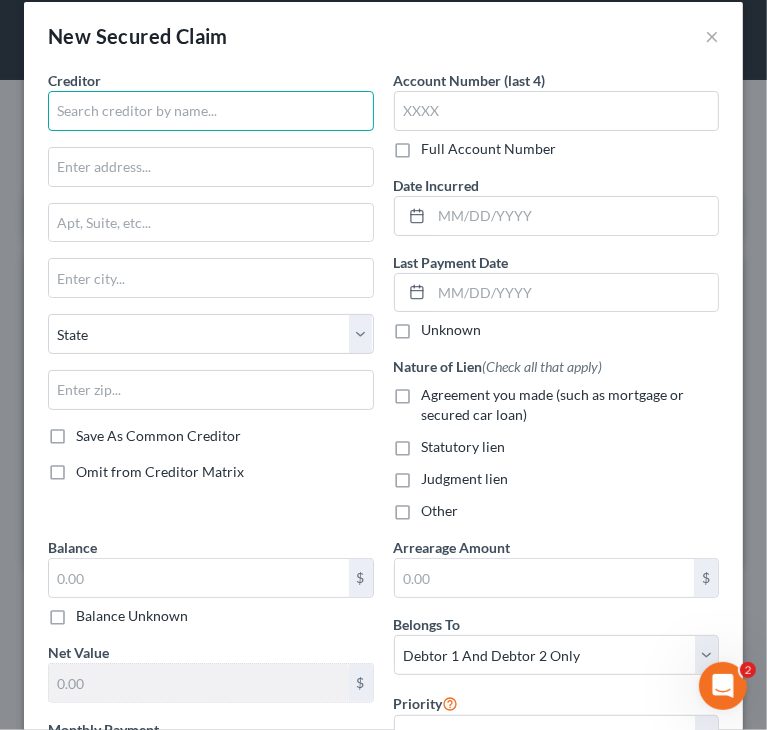 click at bounding box center [211, 111] 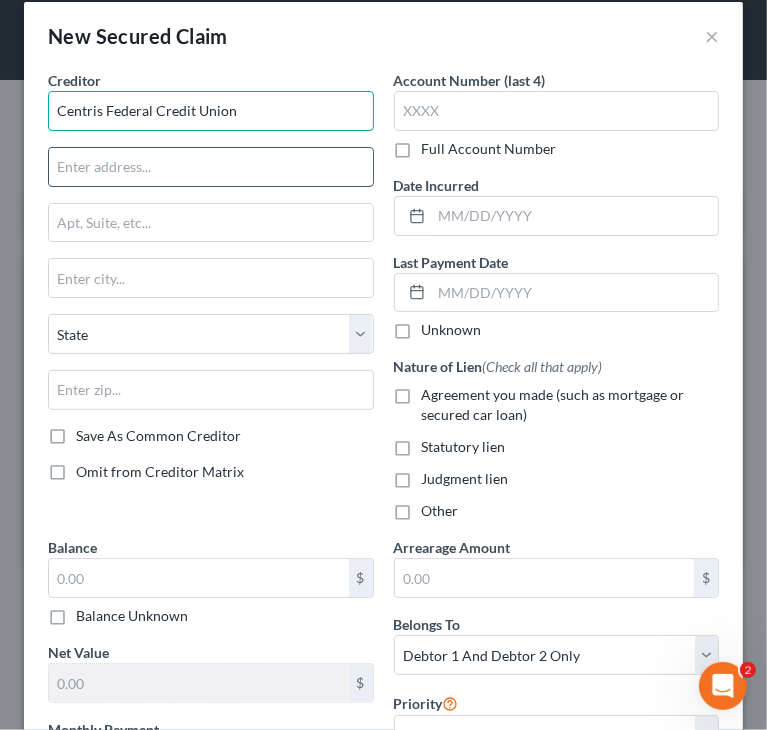 type on "Centris Federal Credit Union" 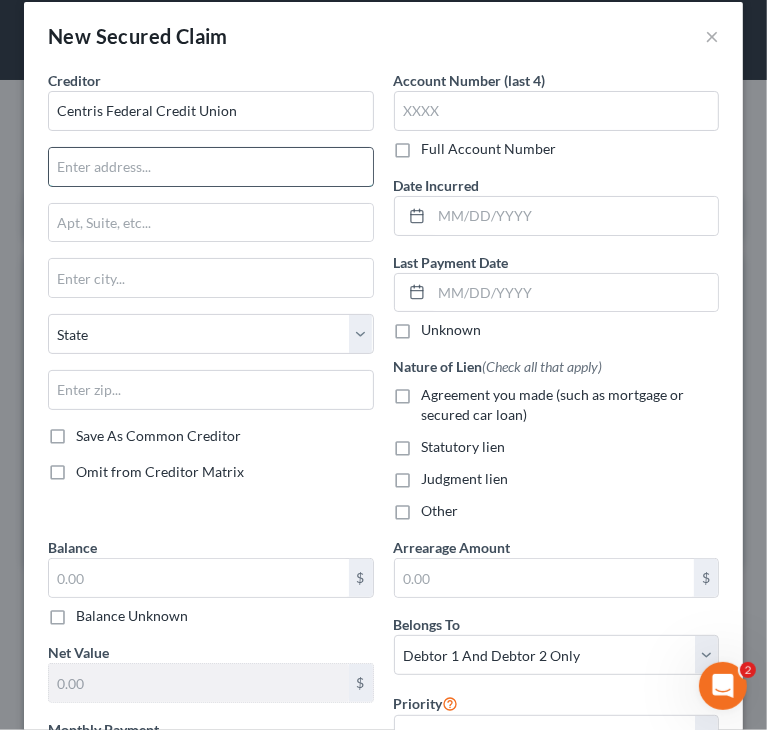 click at bounding box center (211, 167) 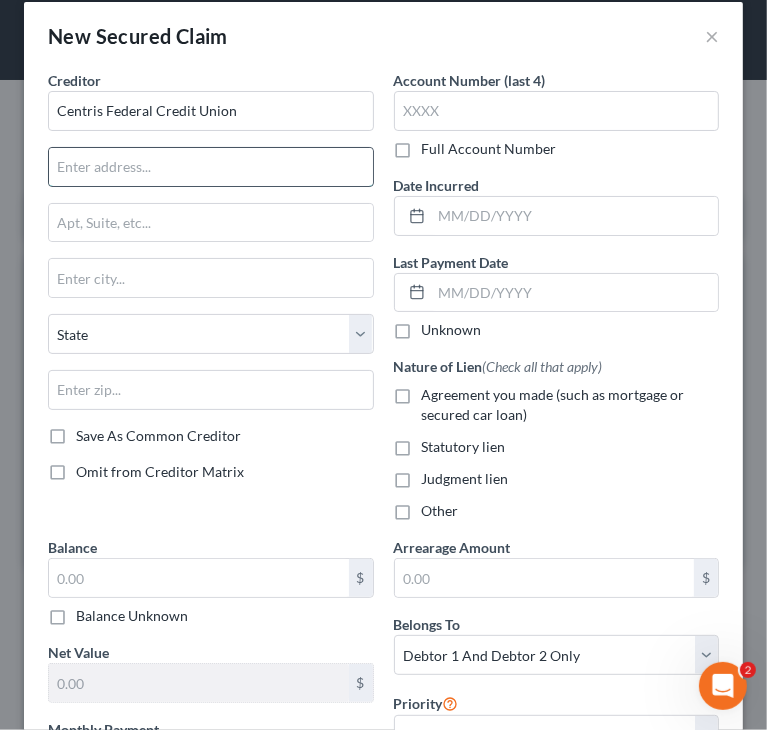 type on "Attn: Legal Department" 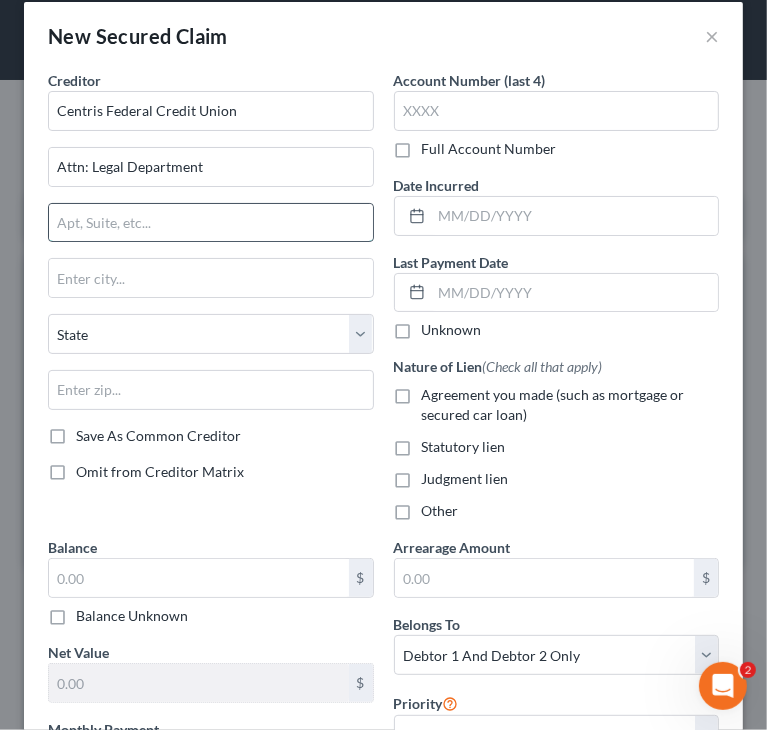 click at bounding box center [211, 223] 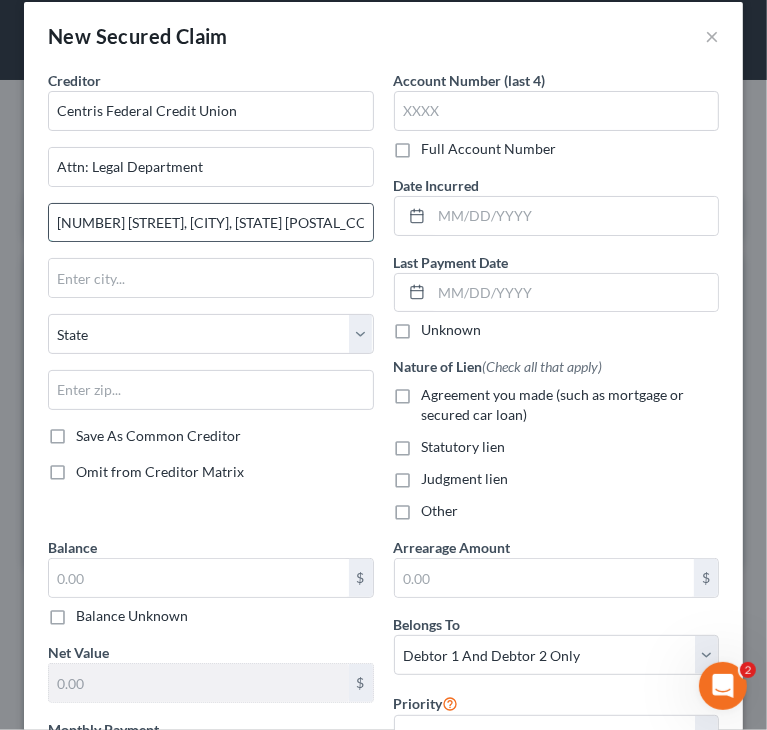 drag, startPoint x: 258, startPoint y: 226, endPoint x: 344, endPoint y: 217, distance: 86.46965 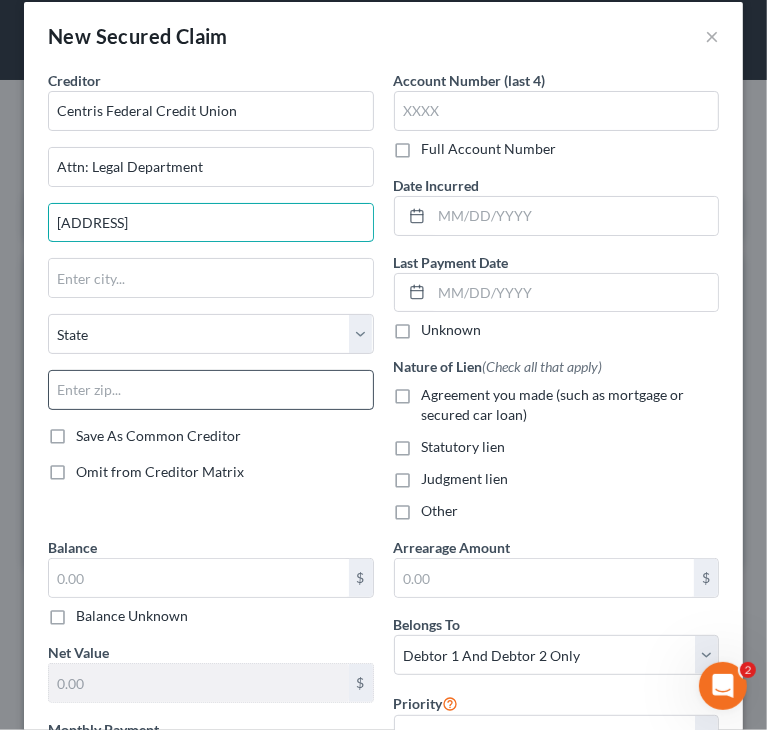 type on "[NUMBER] Pierce Street, Omaha, [STATE]" 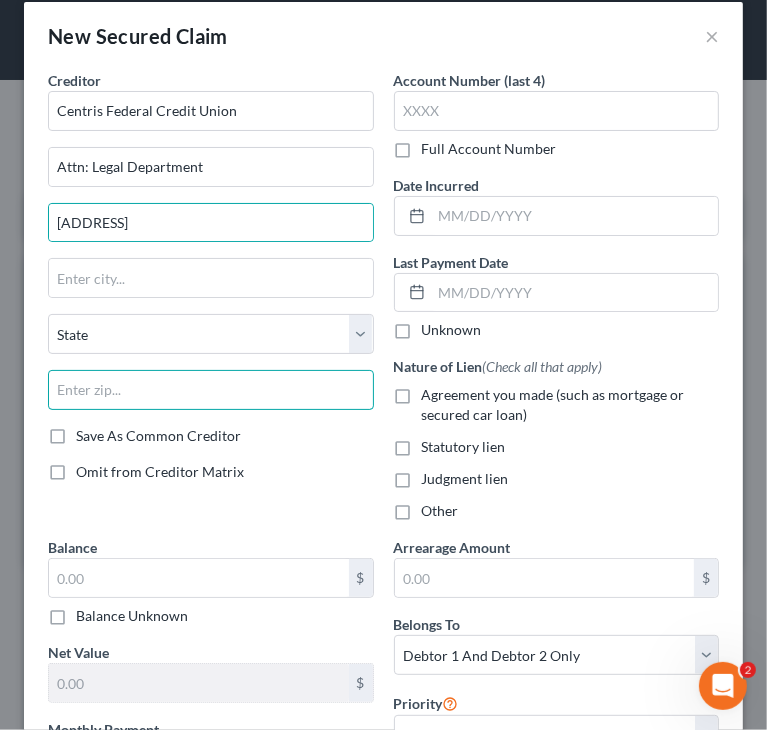click at bounding box center [211, 390] 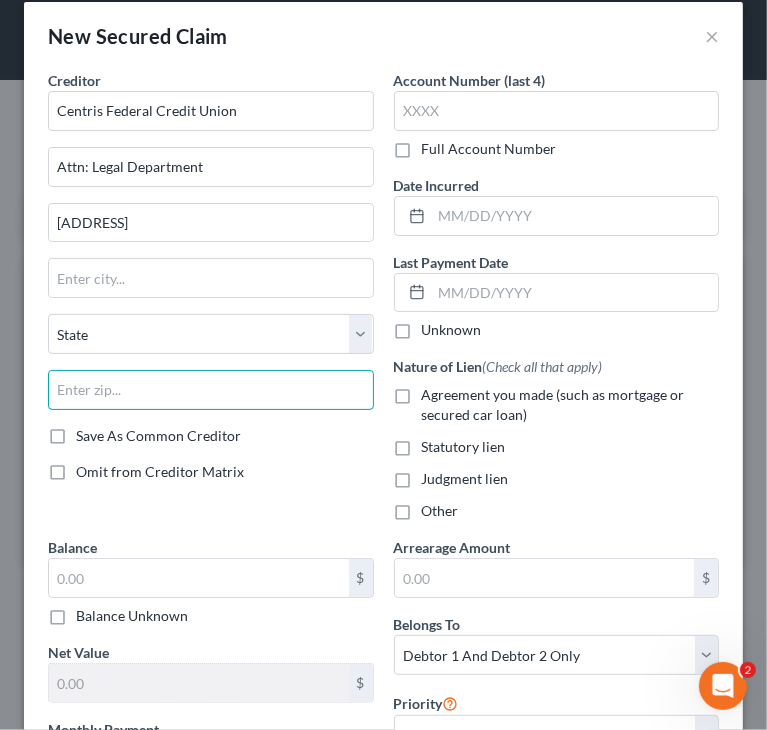 paste on "68144" 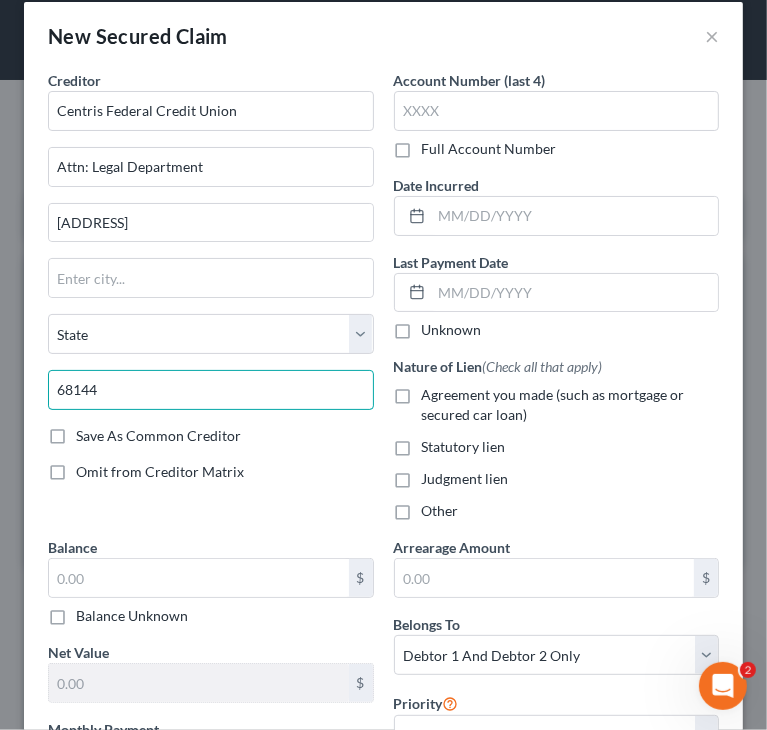 type on "68144" 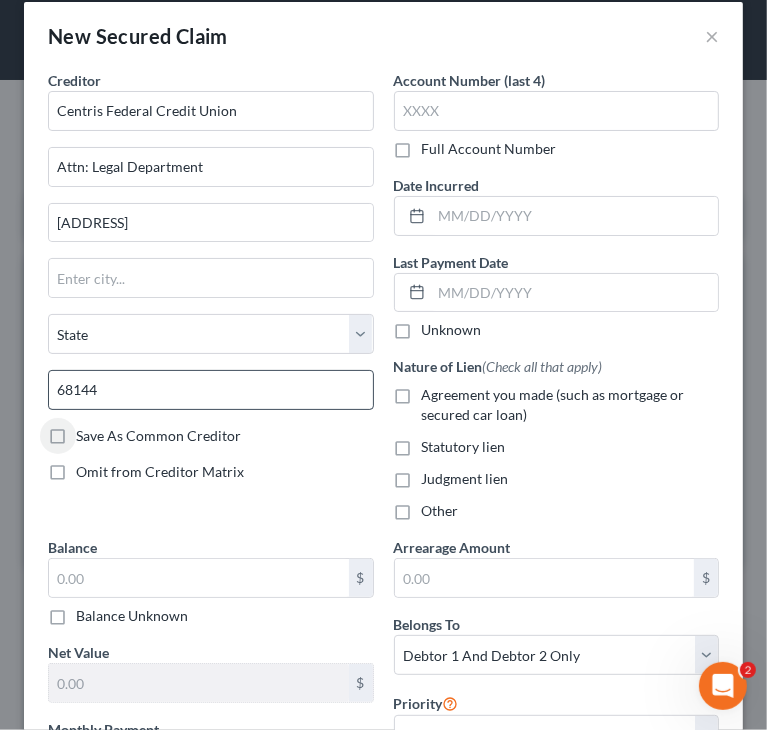 type on "Omaha" 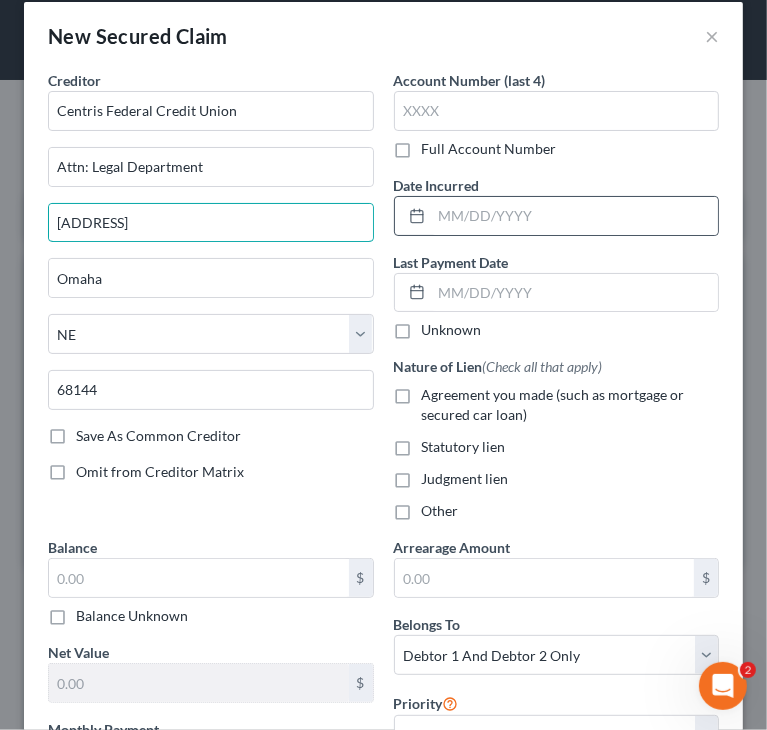 drag, startPoint x: 180, startPoint y: 226, endPoint x: 388, endPoint y: 218, distance: 208.1538 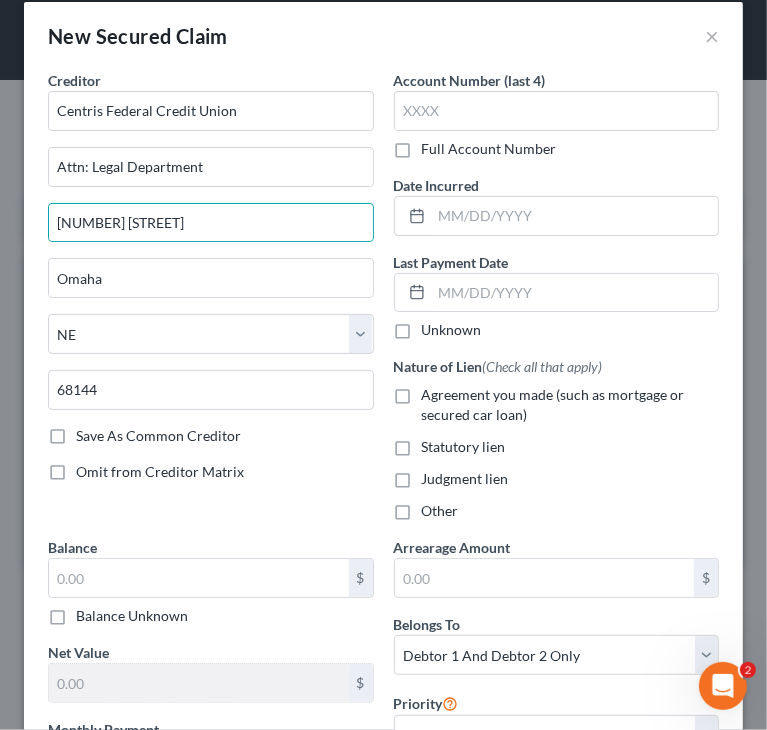 click on "Agreement you made (such as mortgage or secured car loan)" at bounding box center [553, 404] 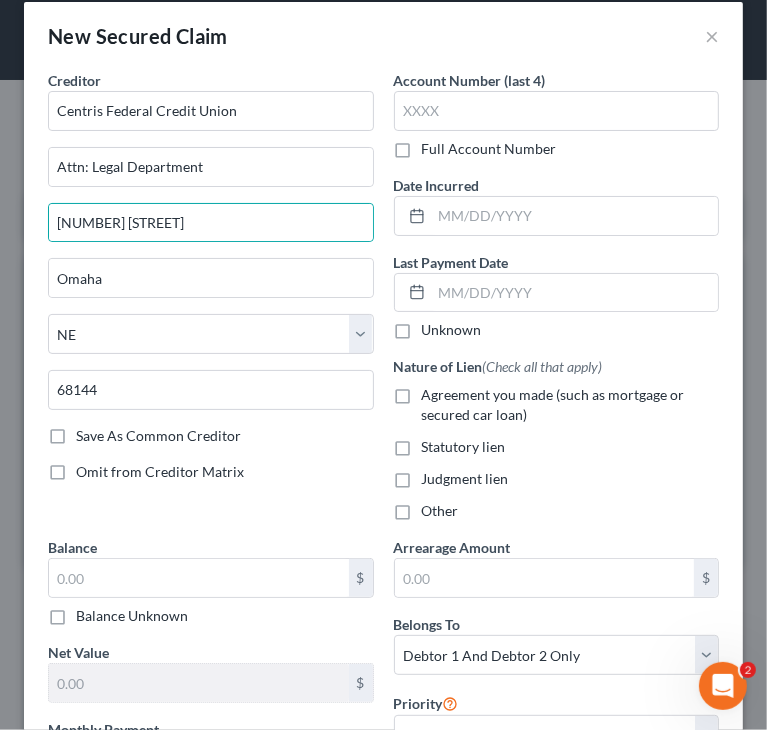 click on "Agreement you made (such as mortgage or secured car loan)" at bounding box center (436, 391) 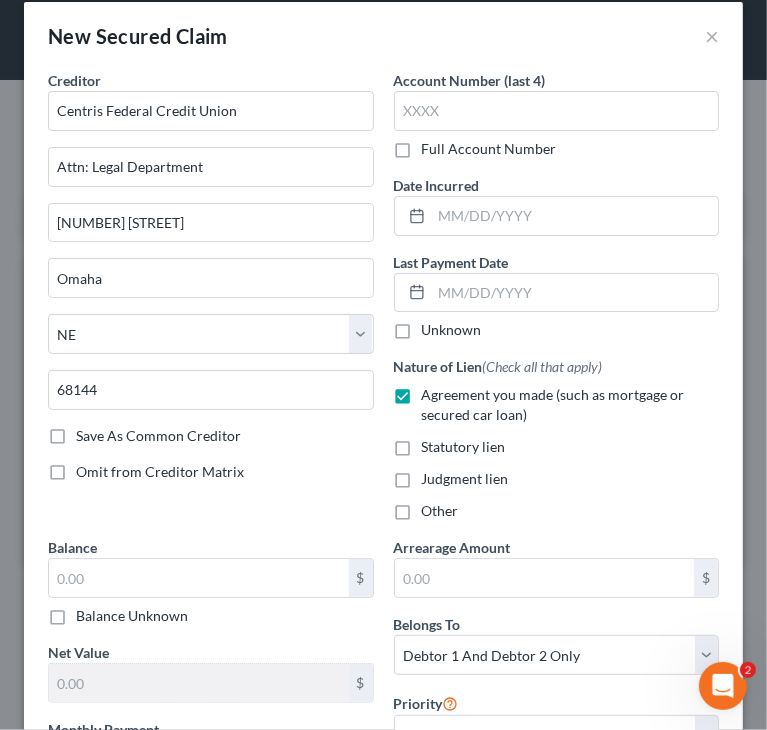 click on "Creditor *    Centris Federal Credit Union                      Attn: Legal Department 13120 Pierce Street Omaha State AL AK AR AZ CA CO CT DE DC FL GA GU HI ID IL IN IA KS KY LA ME MD MA MI MN MS MO MT NC ND NE NV NH NJ NM NY OH OK OR PA PR RI SC SD TN TX UT VI VA VT WA WV WI WY 68144 Save As Common Creditor Omit from Creditor Matrix" at bounding box center [211, 303] 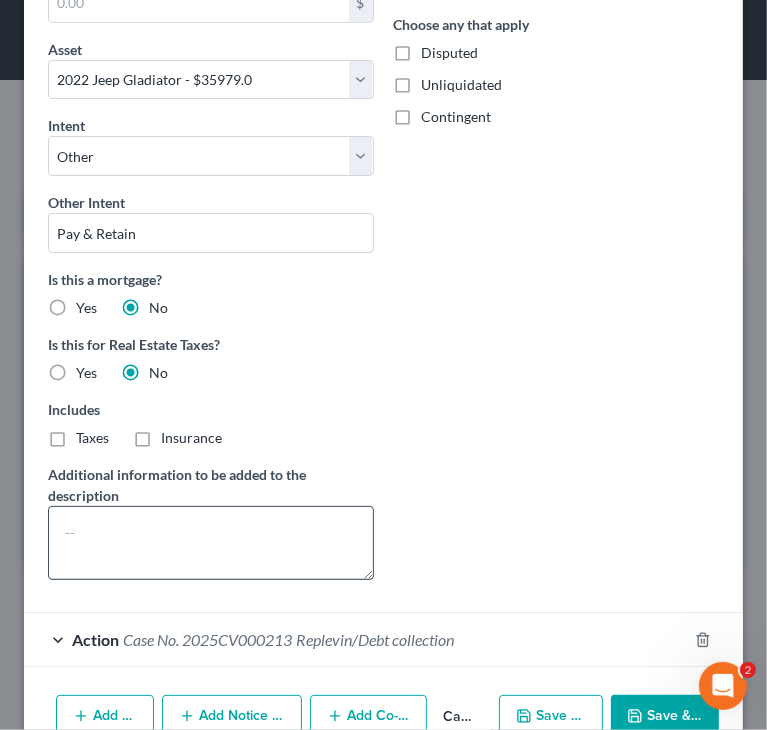 scroll, scrollTop: 822, scrollLeft: 0, axis: vertical 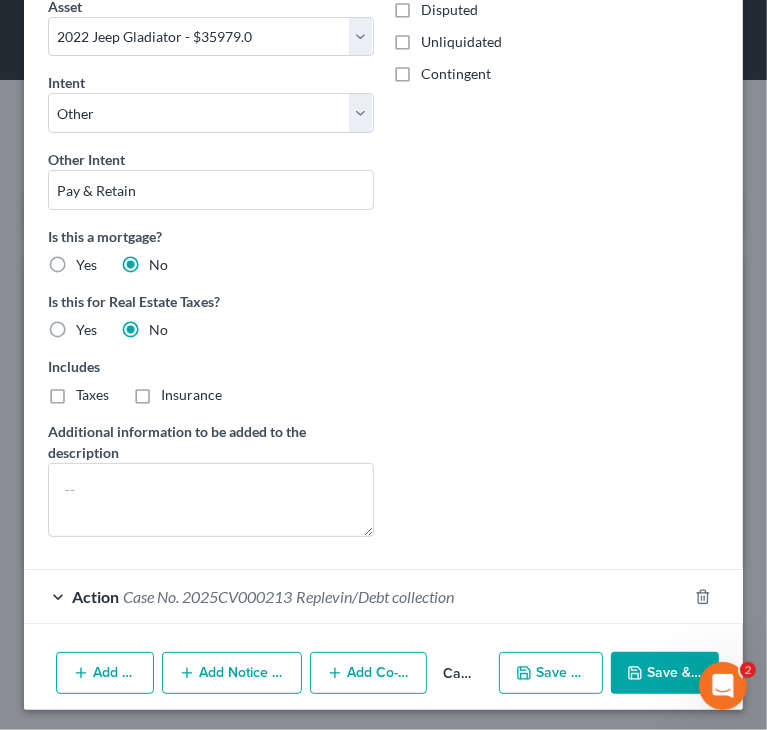 click on "Add Notice Address" at bounding box center [232, 673] 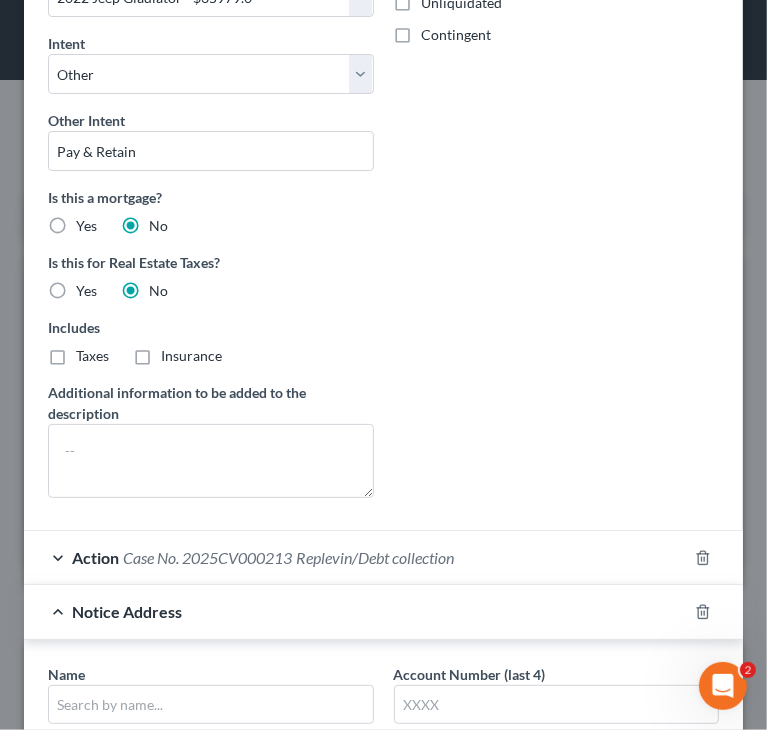 scroll, scrollTop: 922, scrollLeft: 0, axis: vertical 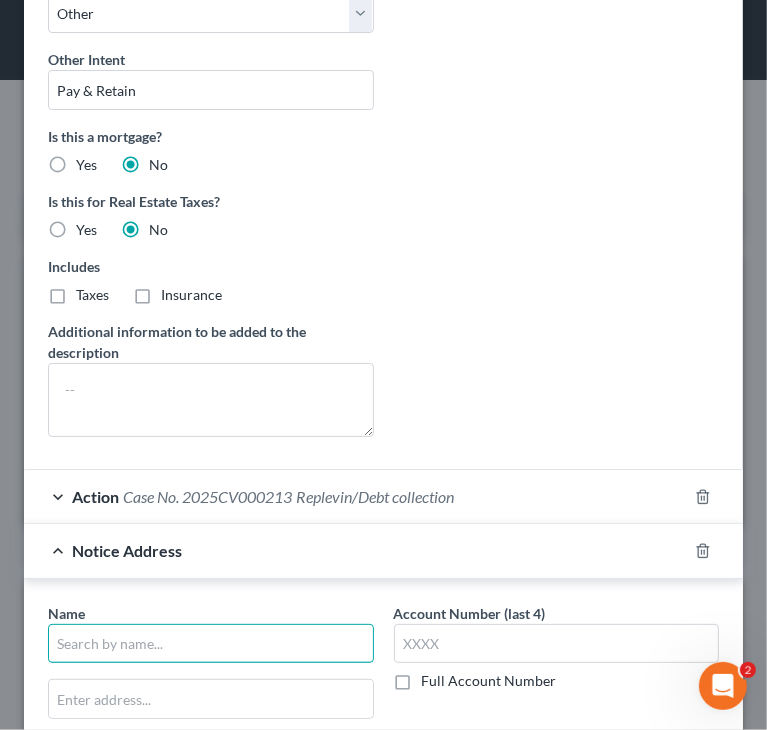 click at bounding box center [211, 644] 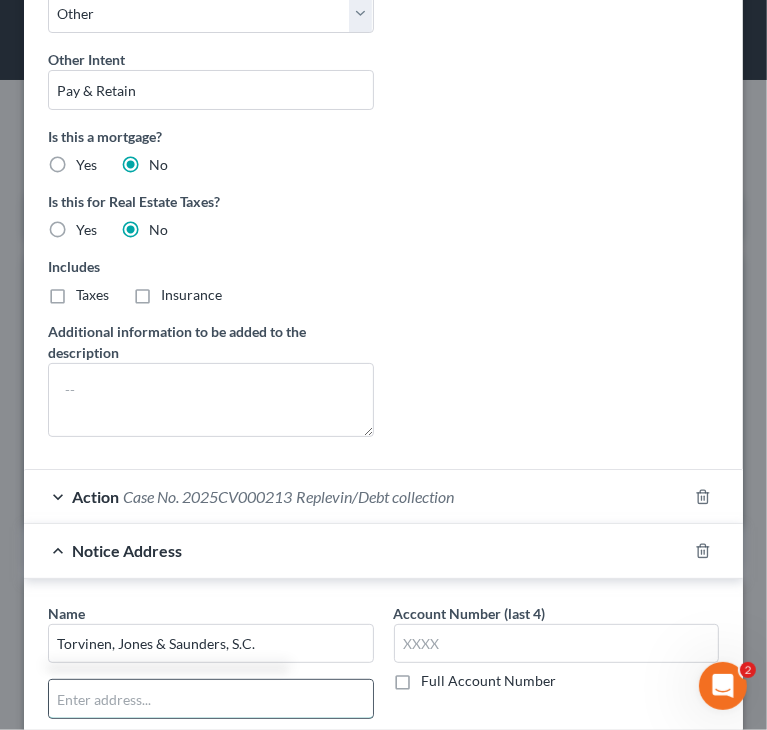 click at bounding box center (211, 699) 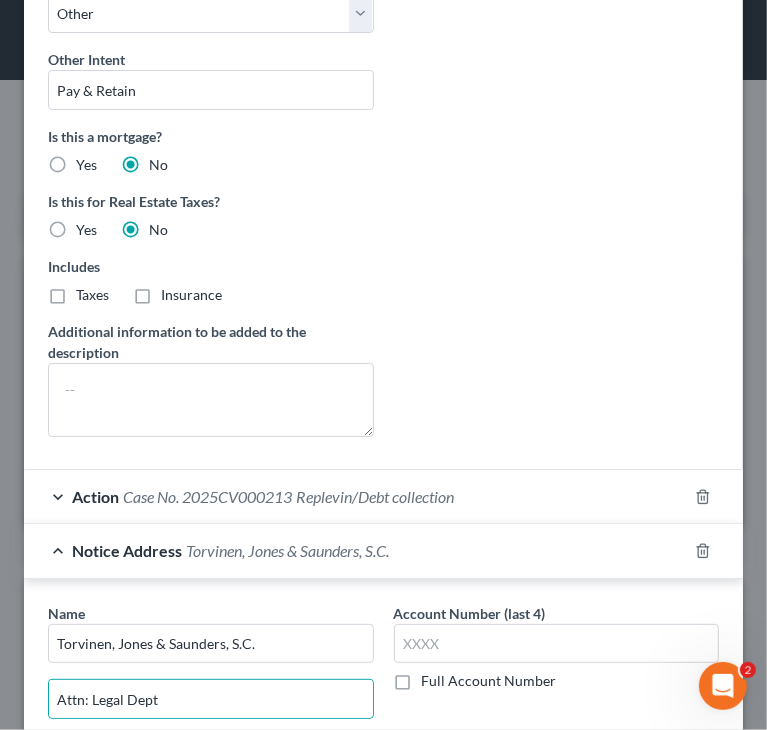 click on "Arrearage Amount $
Belongs To
*
Select Debtor 1 Only Debtor 2 Only Debtor 1 And Debtor 2 Only At Least One Of The Debtors And Another Community Property Priority  Select 1st 2nd 3rd 4th 5th 6th 7th 8th 9th 10th 11th 12th 13th 14th 15th 16th 17th 18th 19th 20th 21th 22th 23th 24th 25th 26th 27th 28th 29th 30th Choose any that apply Disputed Unliquidated Contingent" at bounding box center (557, 45) 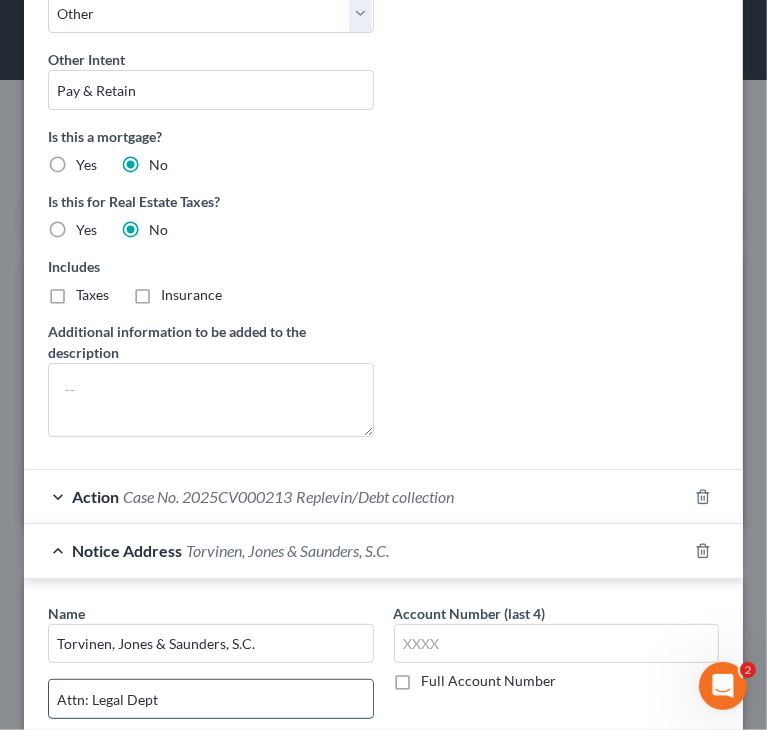drag, startPoint x: 95, startPoint y: 694, endPoint x: 251, endPoint y: 693, distance: 156.0032 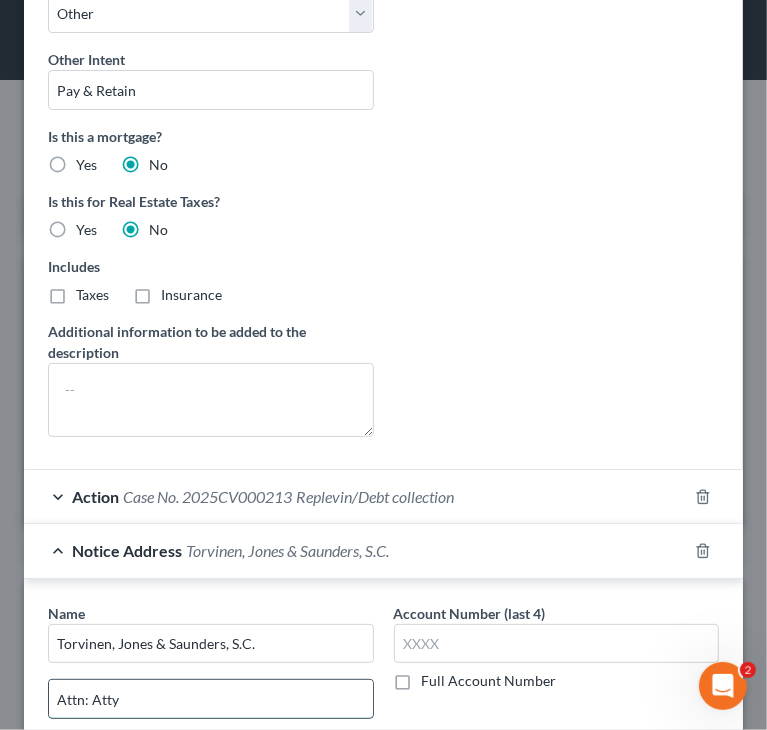 paste on "[LAST] [LAST] attorney" 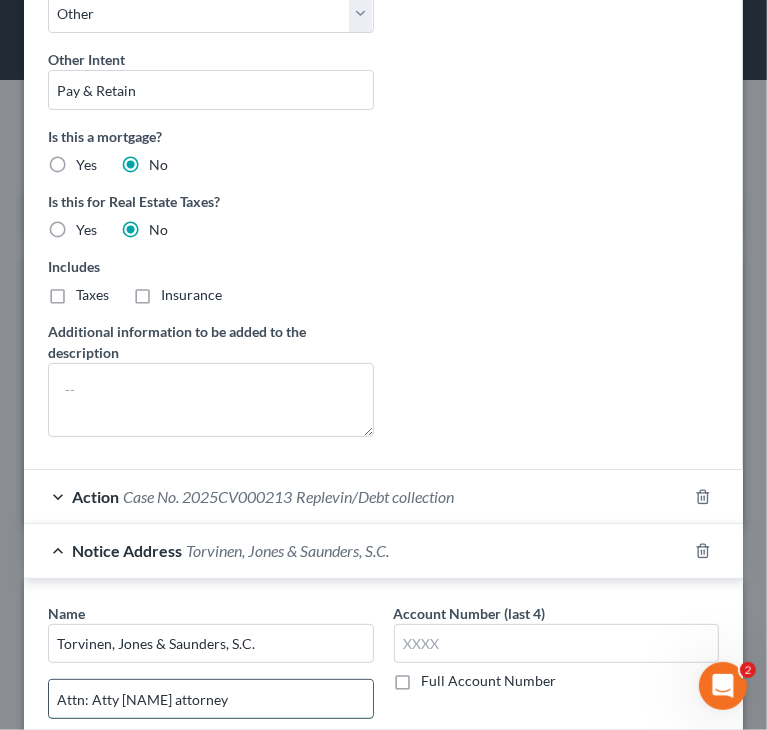 click on "Attn: Atty [LAST] [LAST] attorney" at bounding box center (211, 699) 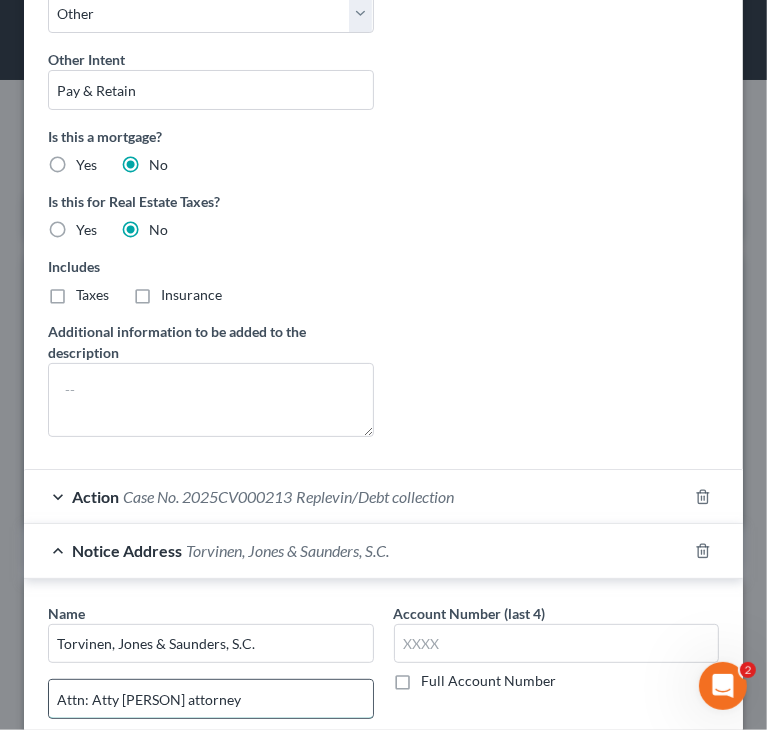 click on "Attn: Atty Parrish [LAST] attorney" at bounding box center [211, 699] 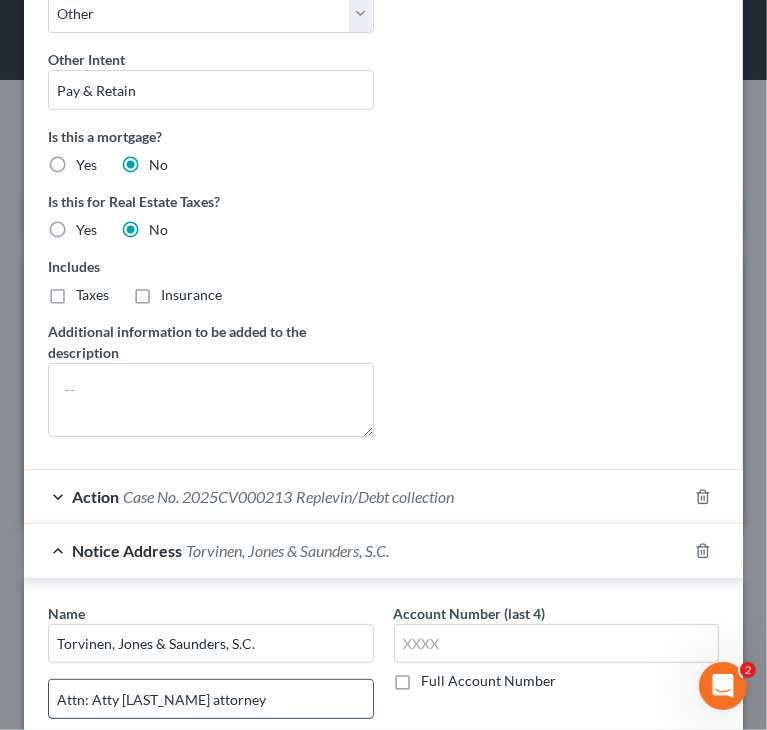drag, startPoint x: 203, startPoint y: 686, endPoint x: 333, endPoint y: 675, distance: 130.46455 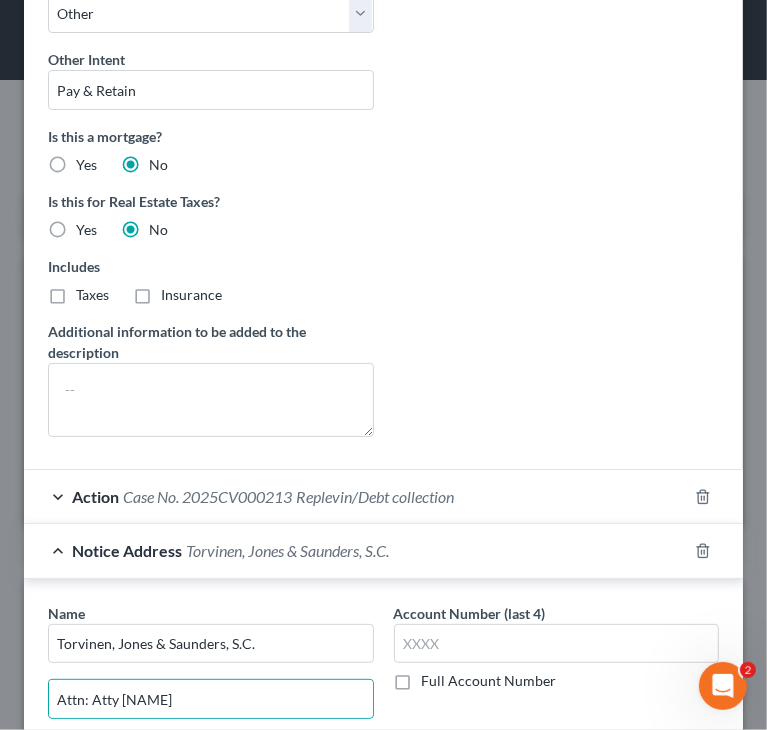 click on "Arrearage Amount $
Belongs To
*
Select Debtor 1 Only Debtor 2 Only Debtor 1 And Debtor 2 Only At Least One Of The Debtors And Another Community Property Priority  Select 1st 2nd 3rd 4th 5th 6th 7th 8th 9th 10th 11th 12th 13th 14th 15th 16th 17th 18th 19th 20th 21th 22th 23th 24th 25th 26th 27th 28th 29th 30th Choose any that apply Disputed Unliquidated Contingent" at bounding box center [557, 45] 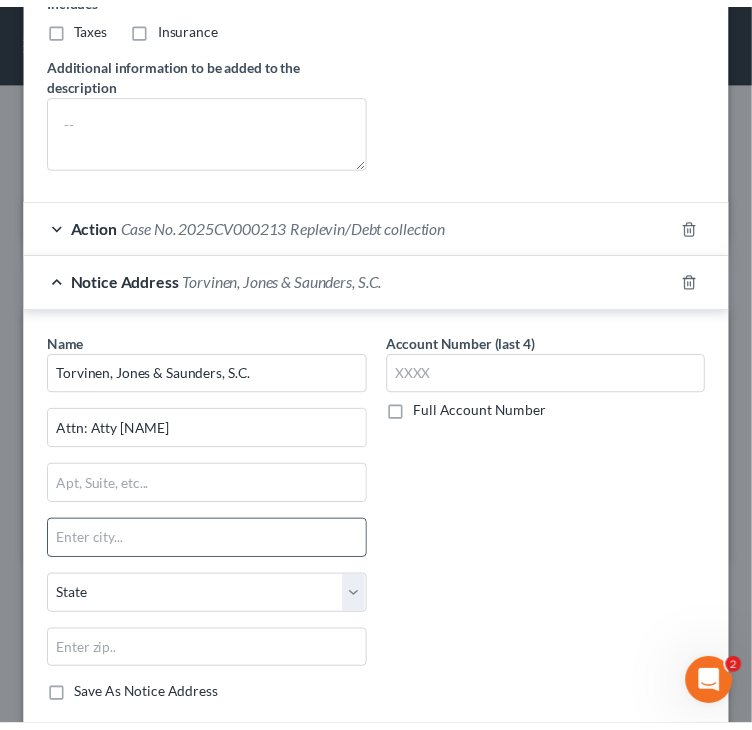 scroll, scrollTop: 1305, scrollLeft: 0, axis: vertical 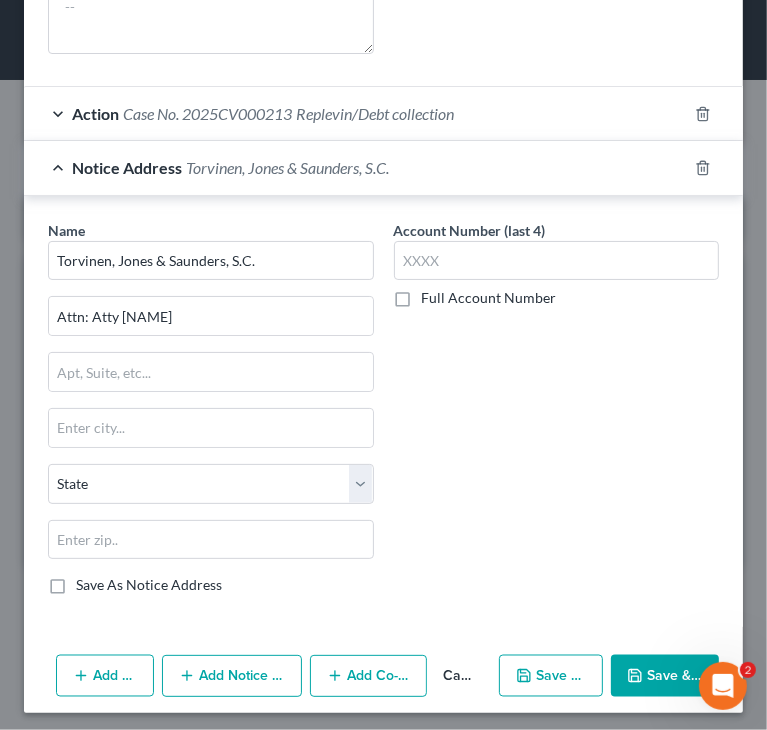 click on "Name
*
[LAST], [LAST] & [LAST], [STATE_CODE]                      Attn: Atty [LAST] [LAST] State AL AK AR AZ CA CO CT DE FL GA GU HI ID IL IN IA KS KY LA ME MD MA MI MN MS MO MT NC ND NE NV NH NJ NM NY OH OK OR PA PR RI SC SD TN TX UT VI VA VT WA WV WI WY Save As Notice Address" at bounding box center [211, 408] 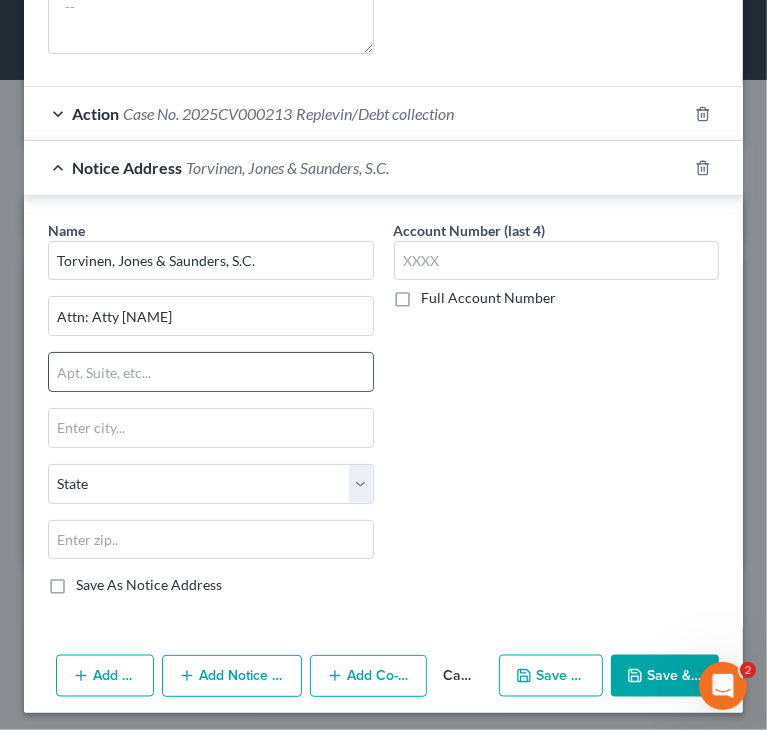click at bounding box center [211, 372] 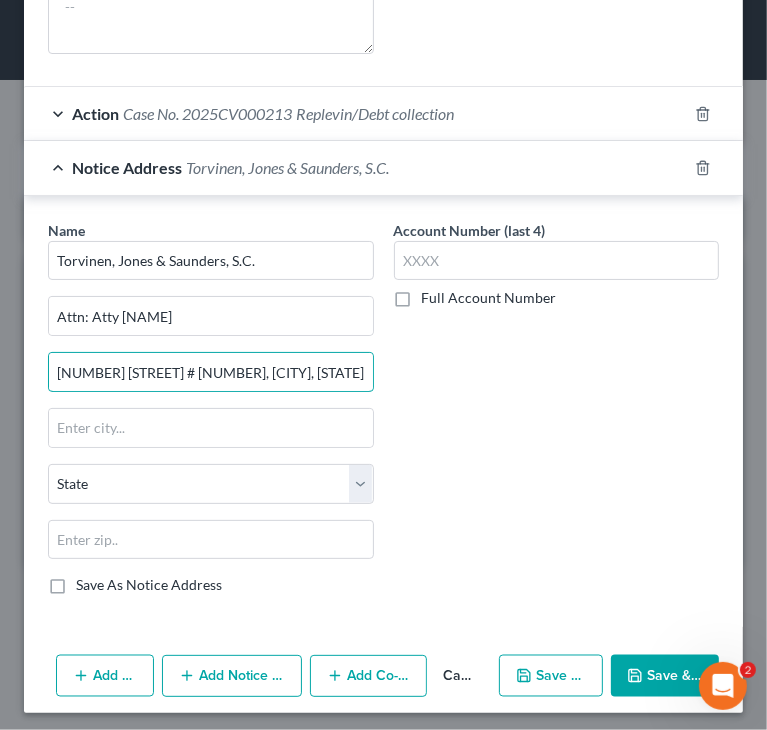 drag, startPoint x: 290, startPoint y: 364, endPoint x: 399, endPoint y: 366, distance: 109.01835 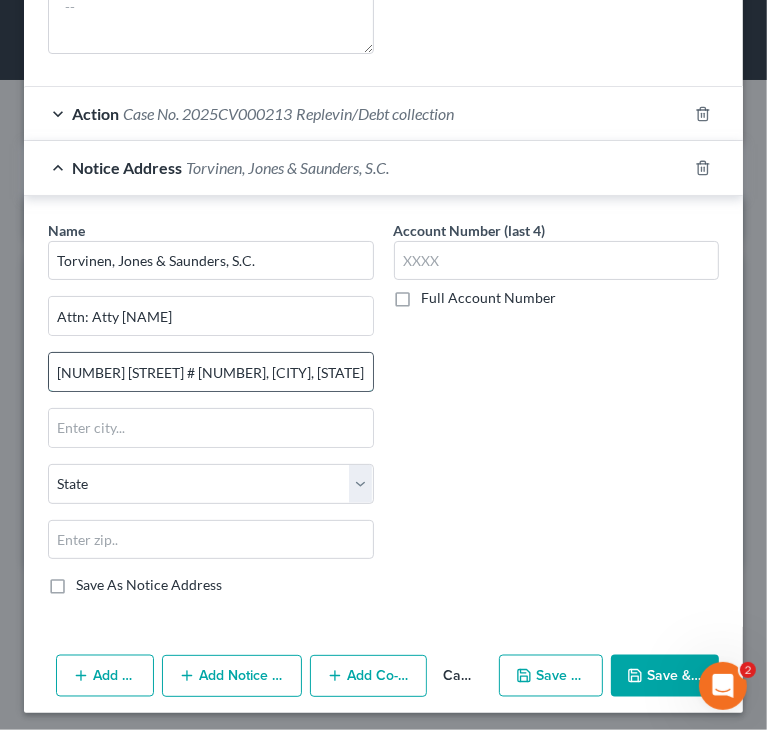 click on "[NUMBER] [STREET] # [UNIT], [CITY], [STATE] [POSTAL_CODE]" at bounding box center [211, 372] 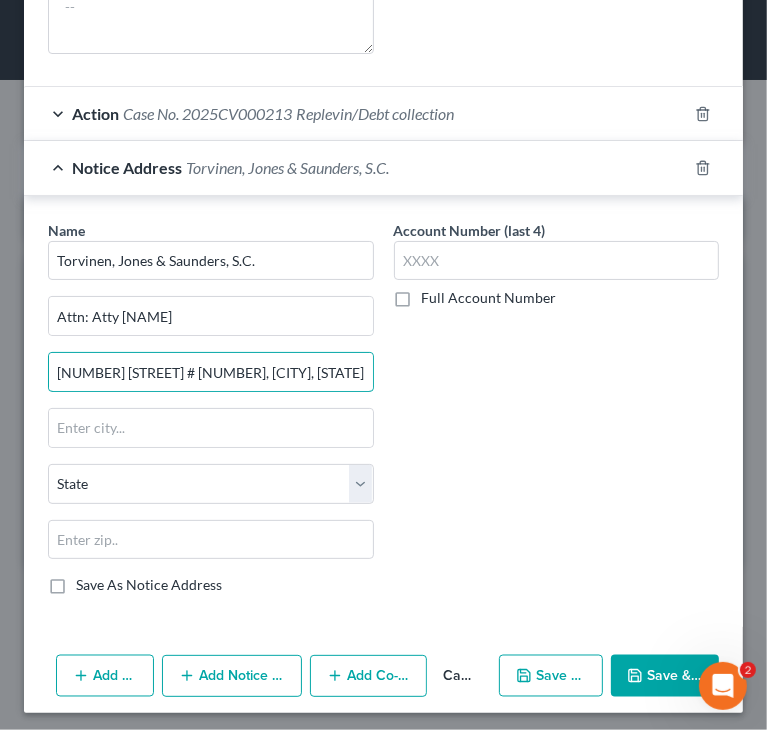 drag, startPoint x: 271, startPoint y: 365, endPoint x: 383, endPoint y: 361, distance: 112.0714 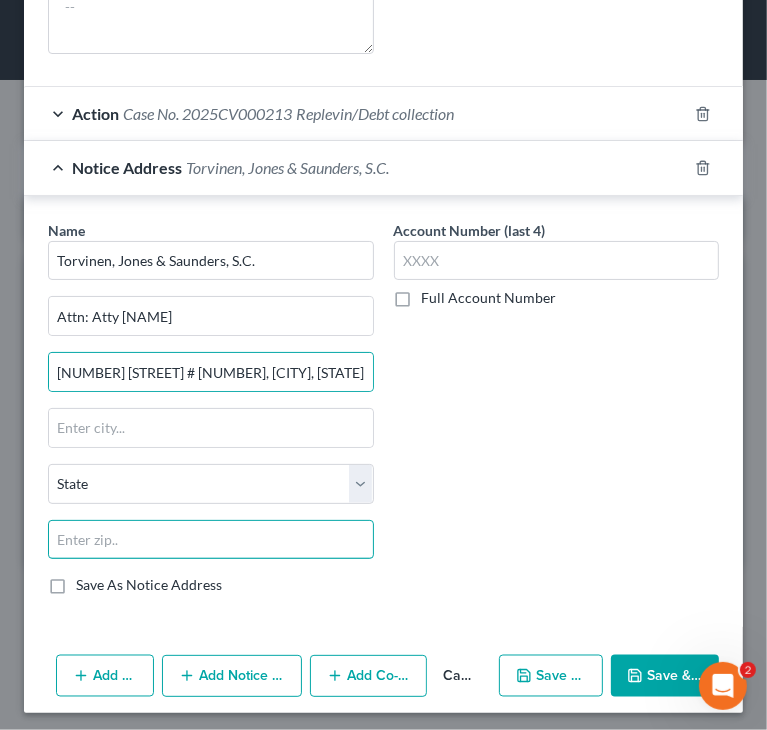 click at bounding box center [211, 540] 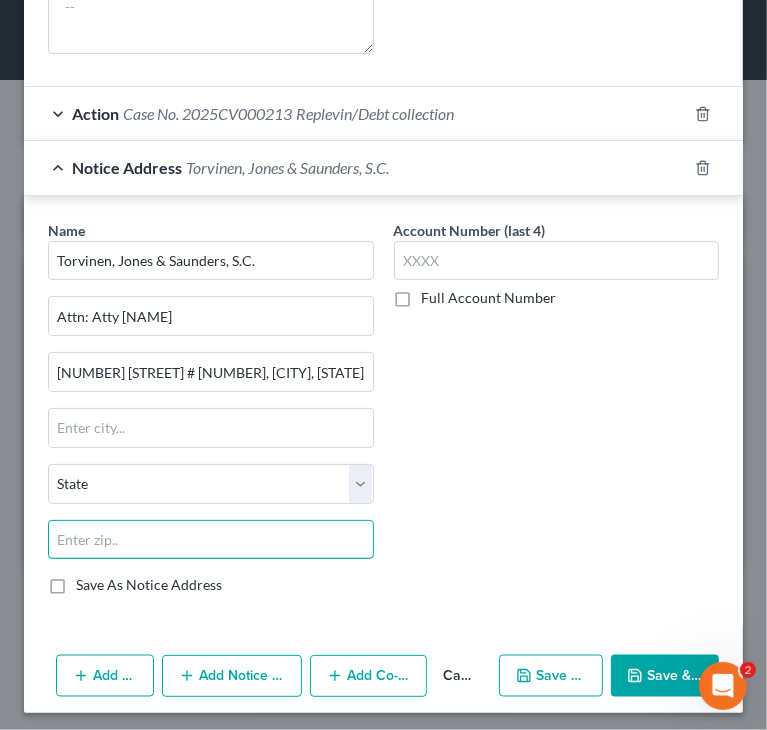 paste on "54880" 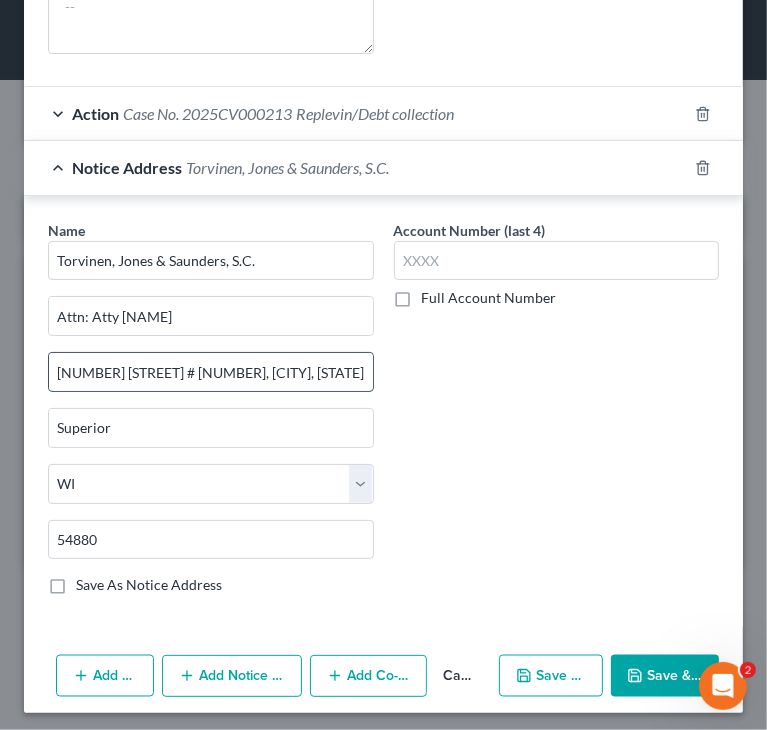 drag, startPoint x: 195, startPoint y: 364, endPoint x: 330, endPoint y: 355, distance: 135.29967 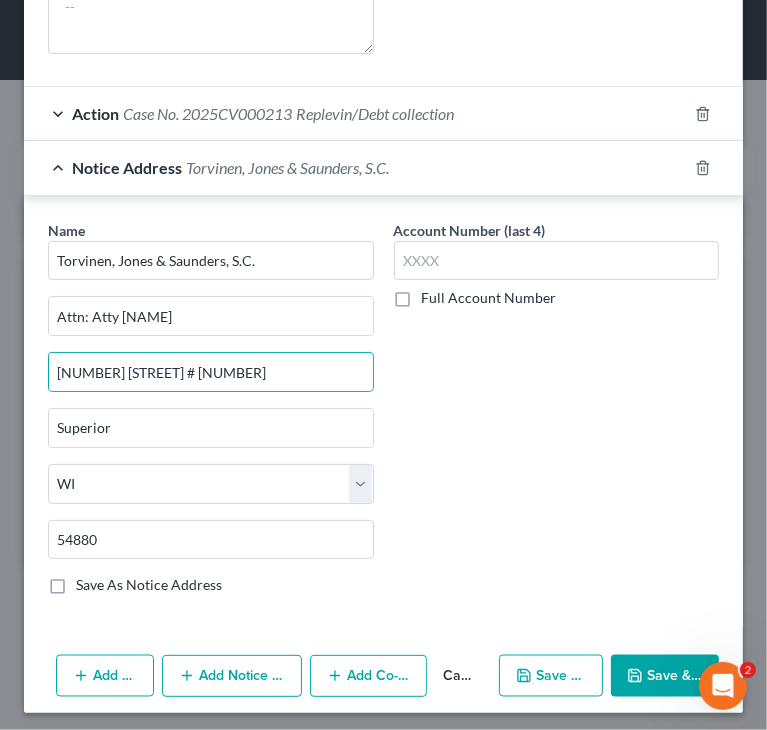 click on "Save & Close" at bounding box center [665, 676] 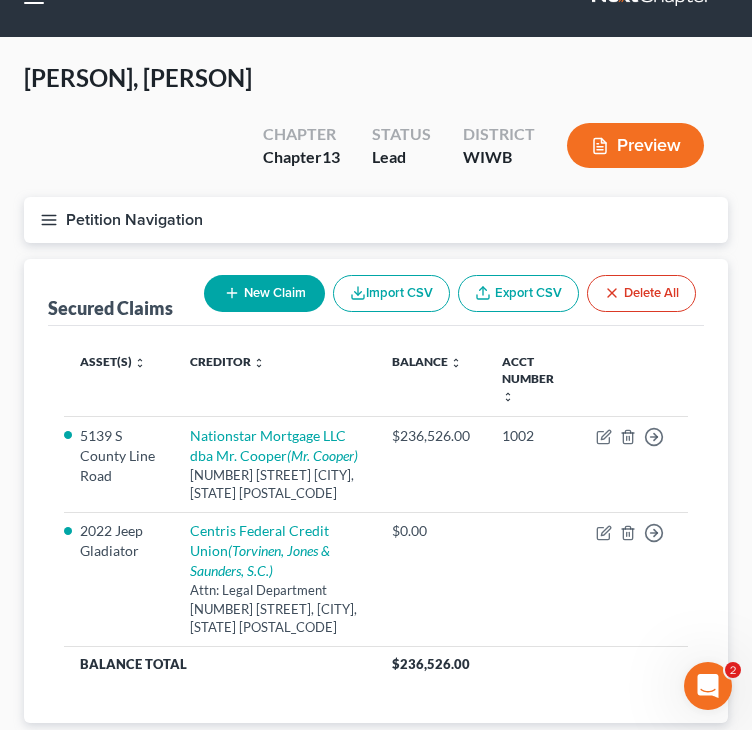 click 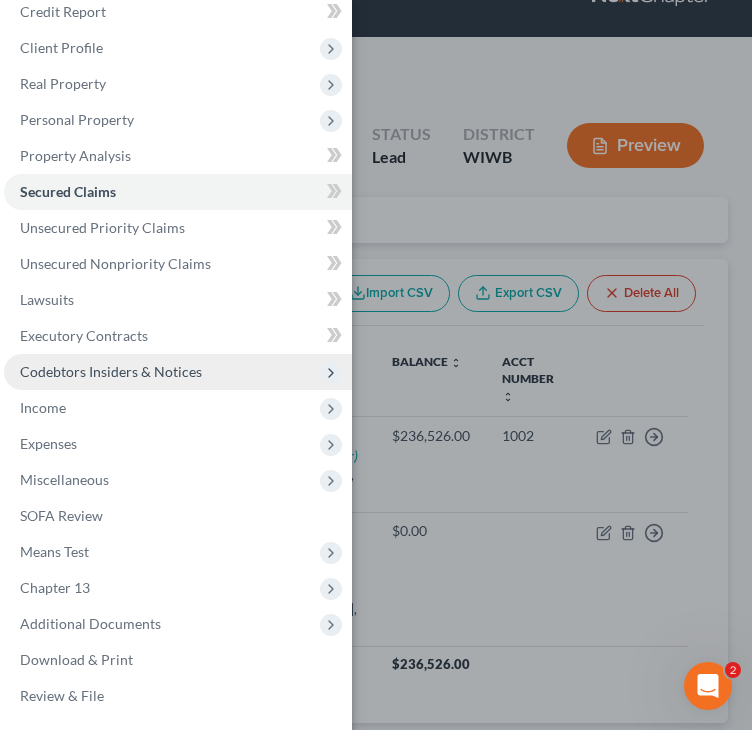 click on "Codebtors Insiders & Notices" at bounding box center [111, 371] 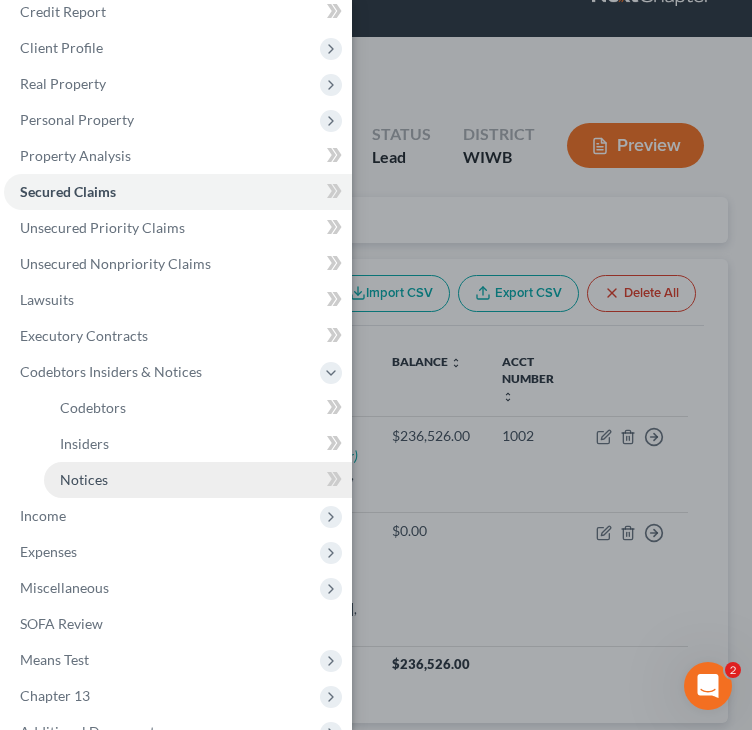 click on "Notices" at bounding box center [84, 479] 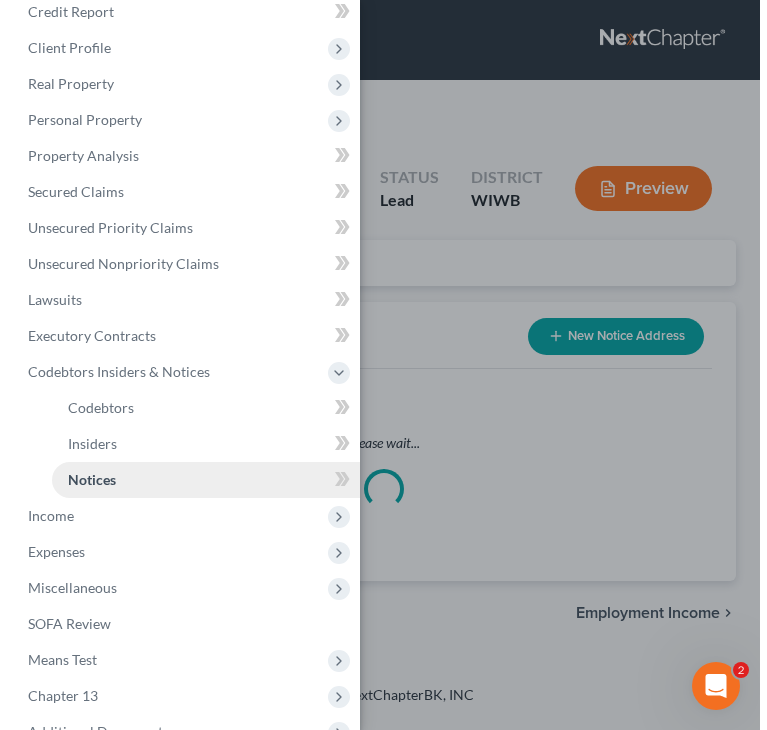 scroll, scrollTop: 0, scrollLeft: 0, axis: both 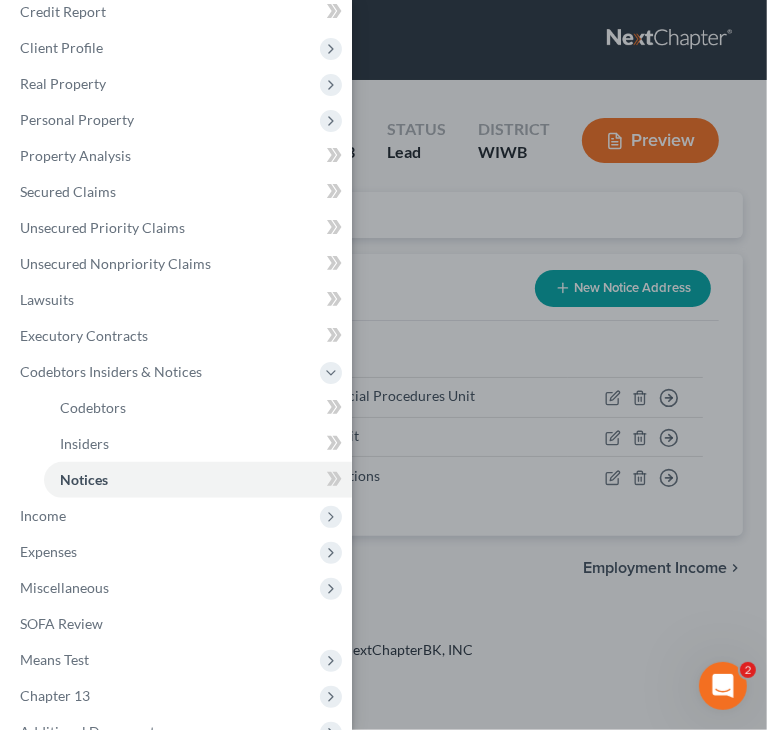 click on "Case Dashboard
Payments
Invoices
Payments
Payments
Credit Report
Client Profile" at bounding box center [383, 365] 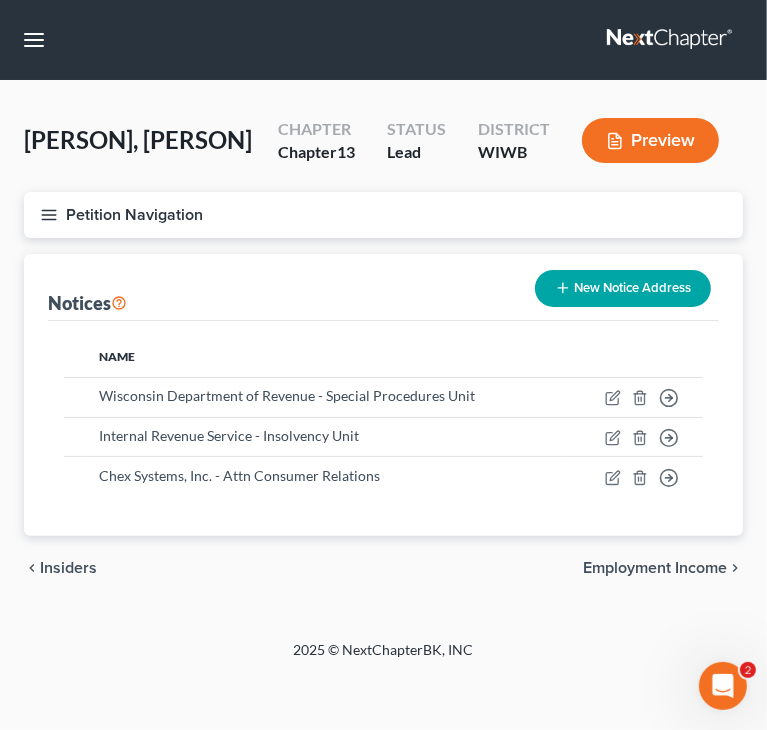 click on "New Notice Address" at bounding box center [623, 336] 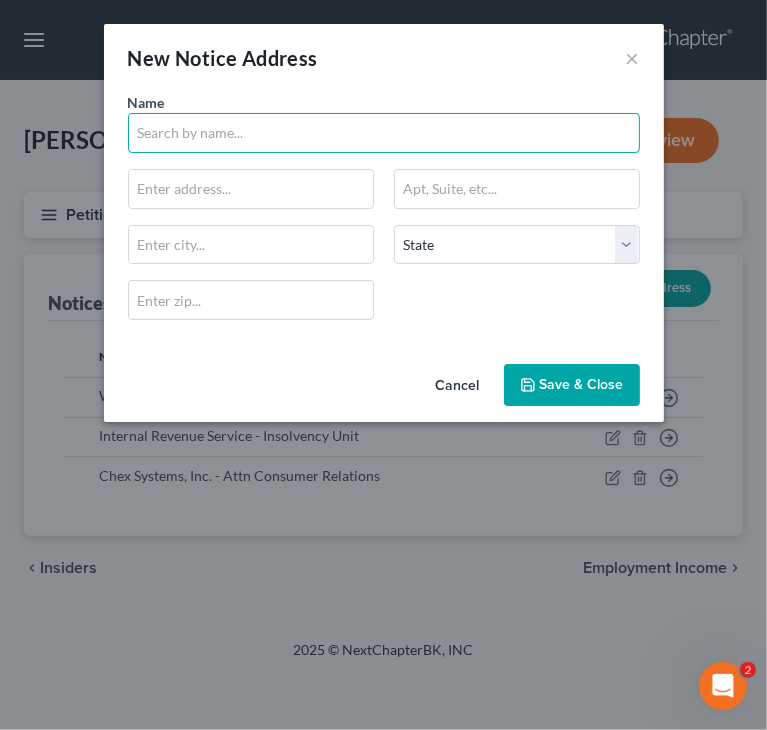 click at bounding box center [384, 133] 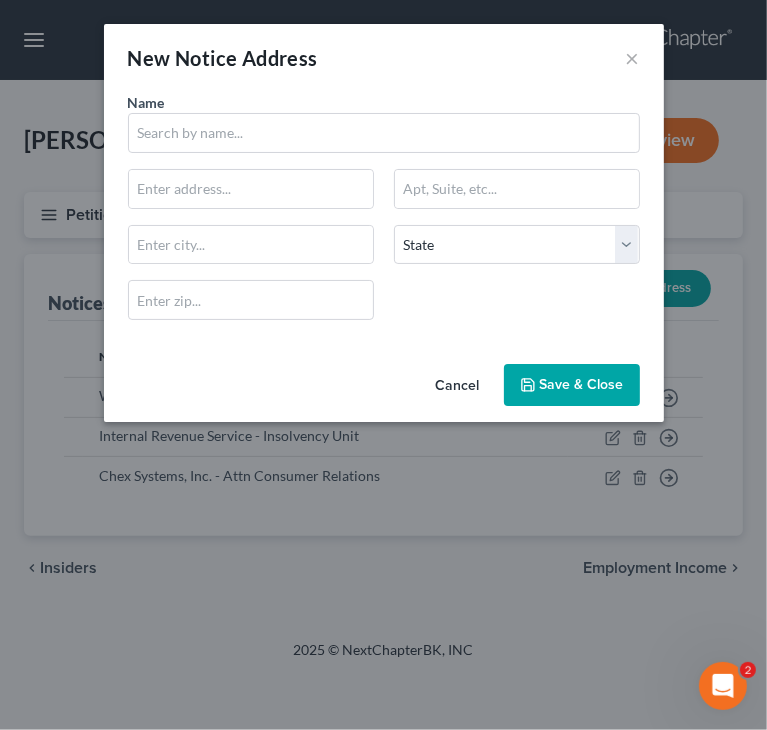 click on "Cancel" at bounding box center (458, 386) 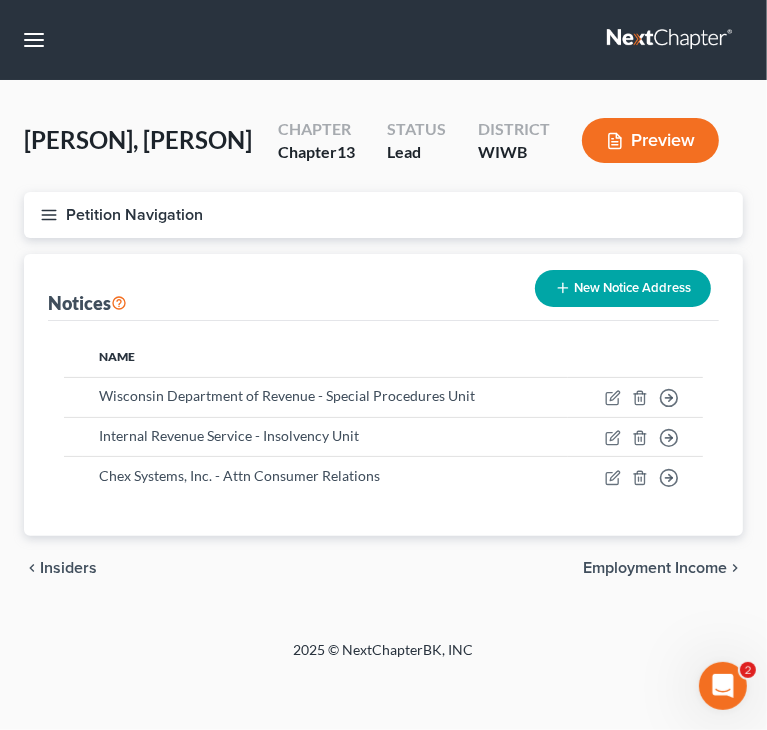click 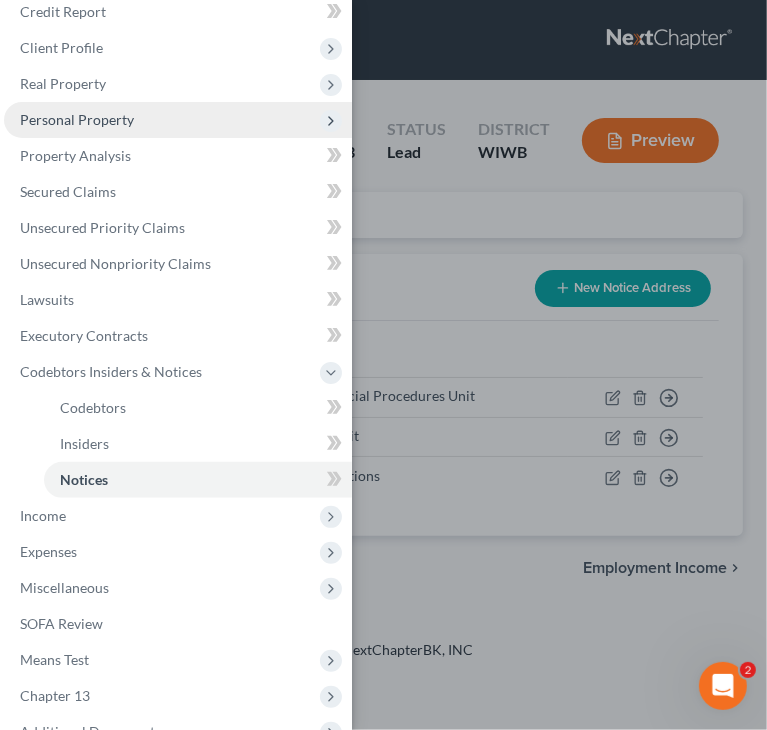 click on "Personal Property" at bounding box center [77, 119] 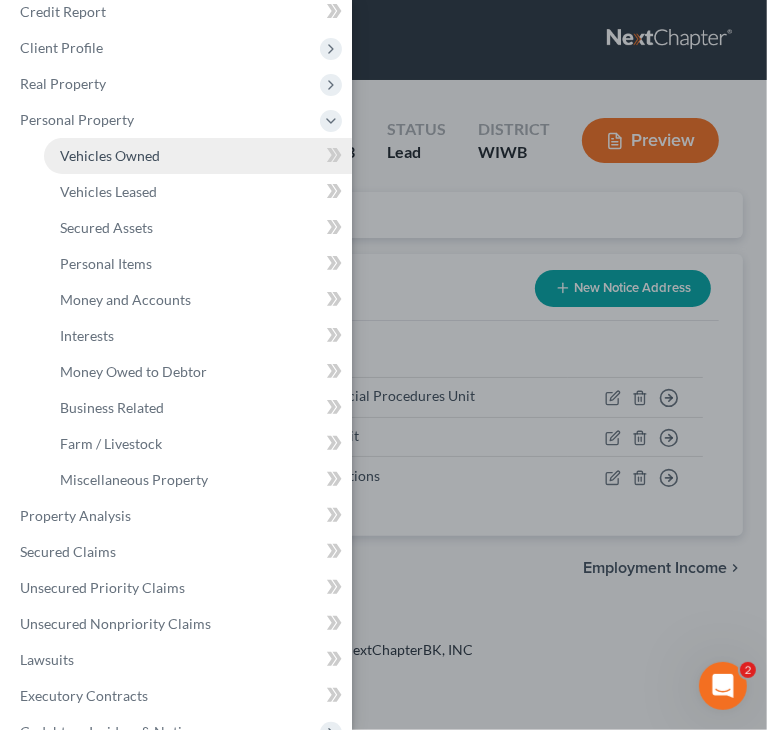 click on "Vehicles Owned" at bounding box center (198, 156) 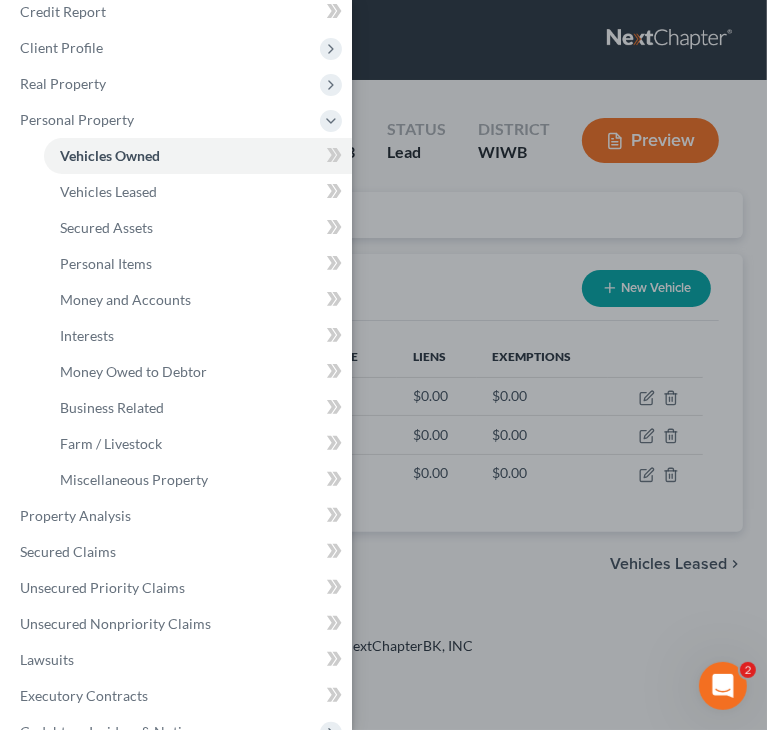 click on "Case Dashboard
Payments
Invoices
Payments
Payments
Credit Report
Client Profile" at bounding box center (383, 365) 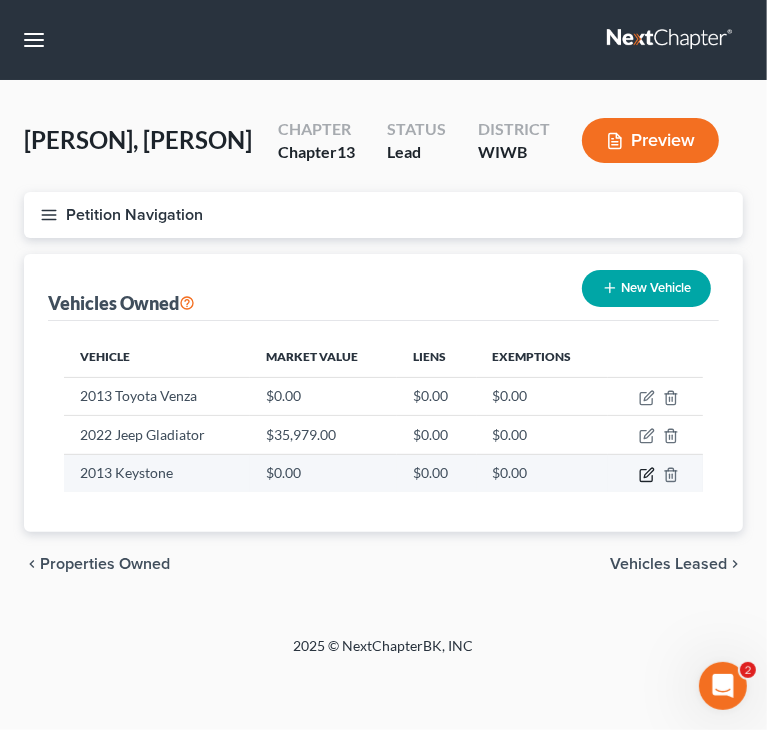 click 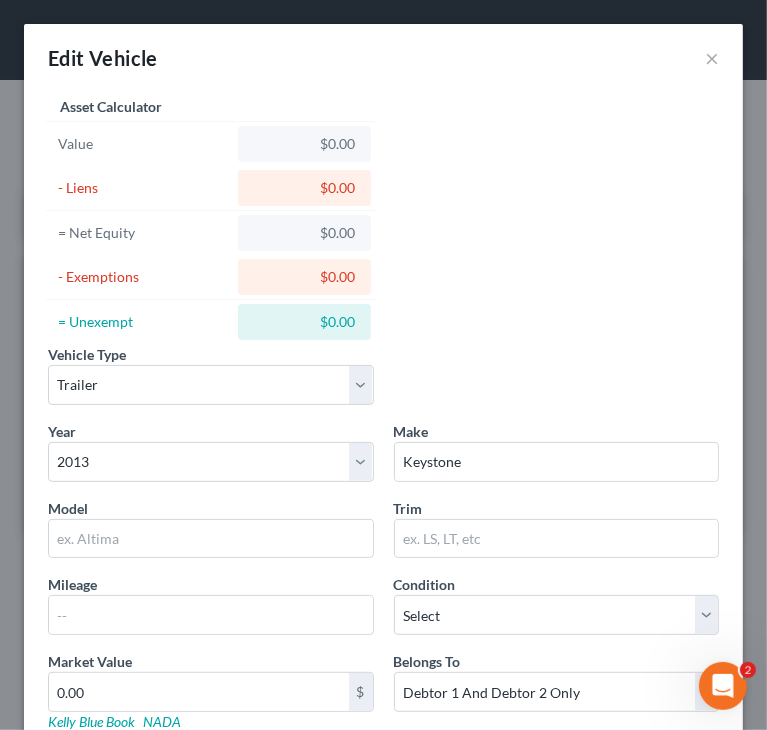 click on "Vehicle Type Select Automobile Truck Trailer Watercraft Aircraft Motor Home Atv Other Vehicle Year Select 2026 2025 2024 2023 2022 2021 2020 2019 2018 2017 2016 2015 2014 2013 2012 2011 2010 2009 2008 2007 2006 2005 2004 2003 2002 2001 2000 1999 1998 1997 1996 1995 1994 1993 1992 1991 1990 1989 1988 1987 1986 1985 1984 1983 1982 1981 1980 1979 1978 1977 1976 1975 1974 1973 1972 1971 1970 1969 1968 1967 1966 1965 1964 1963 1962 1961 1960 1959 1958 1957 1956 1955 1954 1953 1952 1951 1950 1949 1948 1947 1946 1945 1944 1943 1942 1941 1940 1939 1938 1937 1936 1935 1934 1933 1932 1931 1930 1929 1928 1927 1926 1925 1924 1923 1922 1921 1920 1919 1918 1917 1916 1915 1914 1913 1912 1911 1910 1909 1908 1907 1906 1905 1904 1903 1902 1901
Make
*
Keystone Model Trim Mileage Condition Select Excellent Very Good Good Fair Poor Market Value 0.00 $ Kelly Blue Book NADA
Belongs To
*
Select Debtor 1 Only Debtor 2 Only Debtor 1 And Debtor 2 Only At Least One Of The Debtors And Another 0.00 $
Liens" at bounding box center (383, 467) 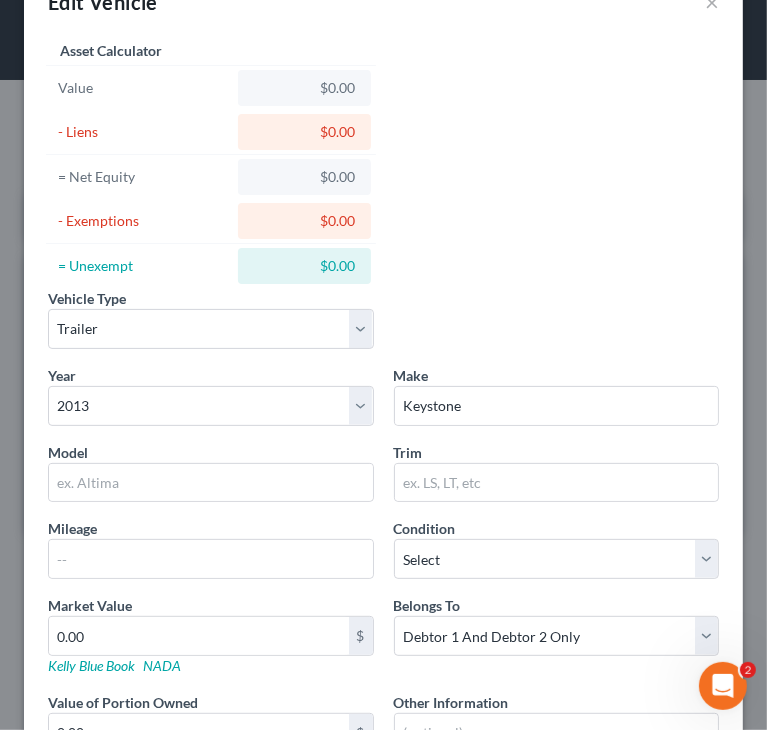 scroll, scrollTop: 100, scrollLeft: 0, axis: vertical 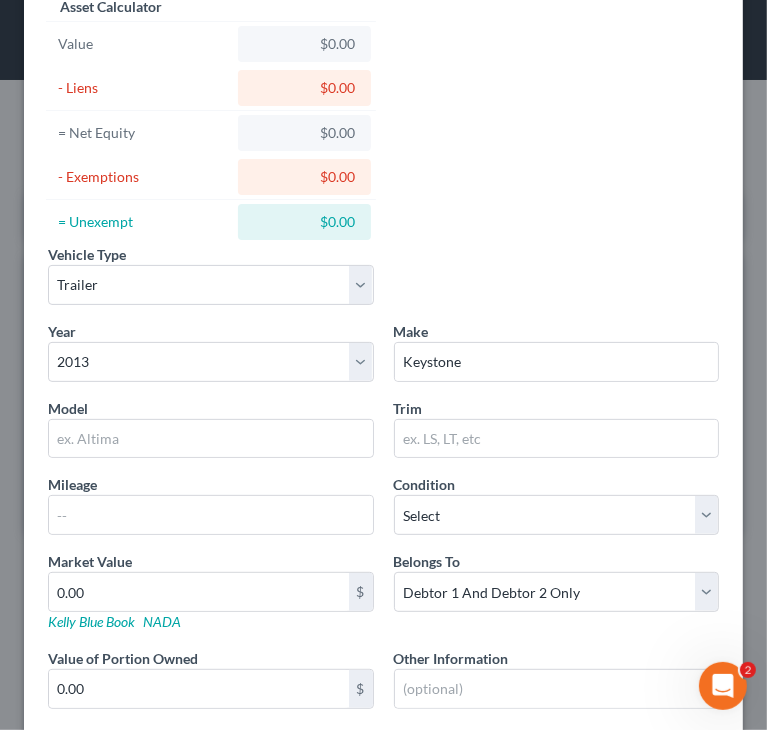 click on "Vehicle Type Select Automobile Truck Trailer Watercraft Aircraft Motor Home Atv Other Vehicle Year Select 2026 2025 2024 2023 2022 2021 2020 2019 2018 2017 2016 2015 2014 2013 2012 2011 2010 2009 2008 2007 2006 2005 2004 2003 2002 2001 2000 1999 1998 1997 1996 1995 1994 1993 1992 1991 1990 1989 1988 1987 1986 1985 1984 1983 1982 1981 1980 1979 1978 1977 1976 1975 1974 1973 1972 1971 1970 1969 1968 1967 1966 1965 1964 1963 1962 1961 1960 1959 1958 1957 1956 1955 1954 1953 1952 1951 1950 1949 1948 1947 1946 1945 1944 1943 1942 1941 1940 1939 1938 1937 1936 1935 1934 1933 1932 1931 1930 1929 1928 1927 1926 1925 1924 1923 1922 1921 1920 1919 1918 1917 1916 1915 1914 1913 1912 1911 1910 1909 1908 1907 1906 1905 1904 1903 1902 1901
Make
*
Keystone Model Trim Mileage Condition Select Excellent Very Good Good Fair Poor Market Value 0.00 $ Kelly Blue Book NADA
Belongs To
*
Select Debtor 1 Only Debtor 2 Only Debtor 1 And Debtor 2 Only At Least One Of The Debtors And Another 0.00 $
Liens" at bounding box center (383, 367) 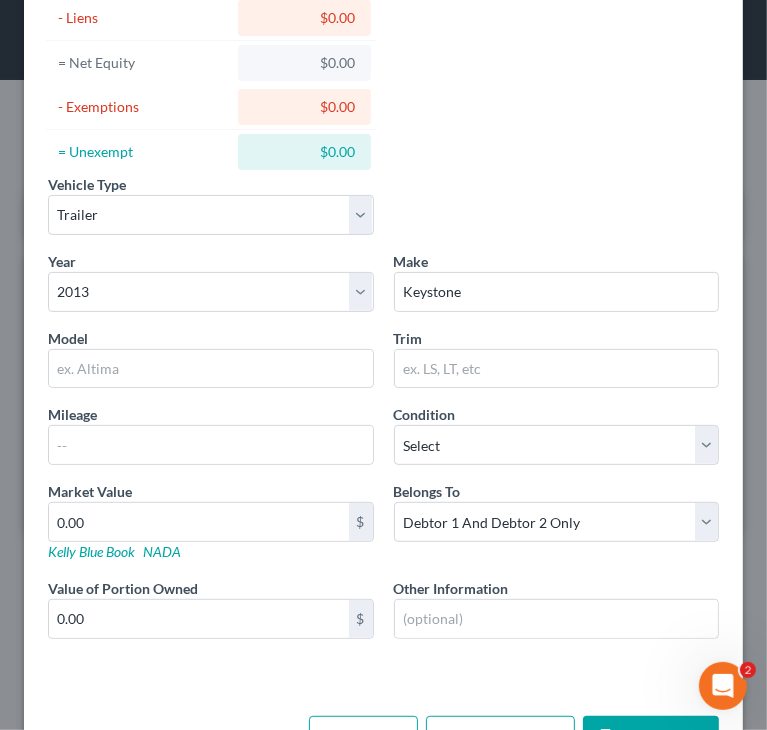 scroll, scrollTop: 235, scrollLeft: 0, axis: vertical 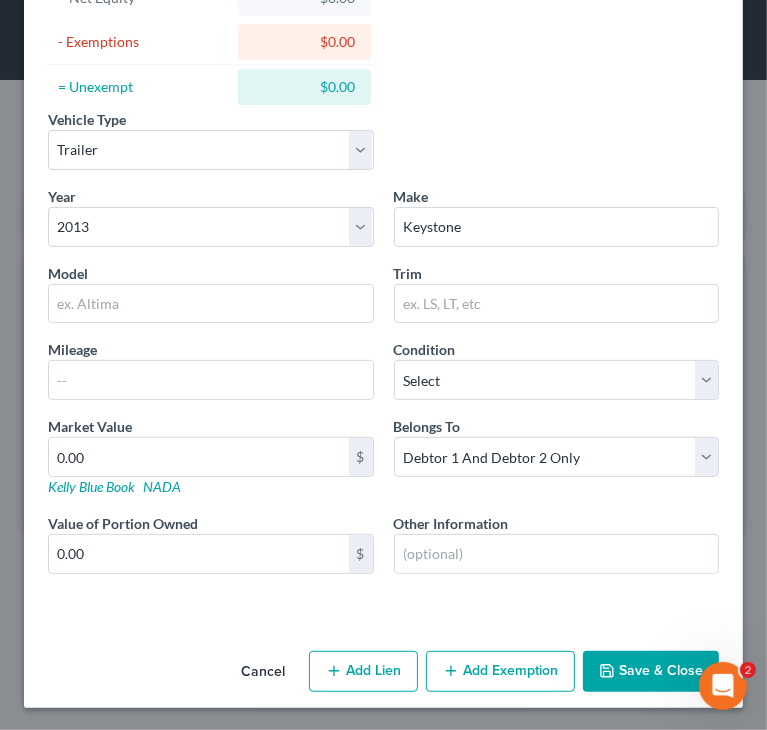 click on "Add Lien" at bounding box center (363, 672) 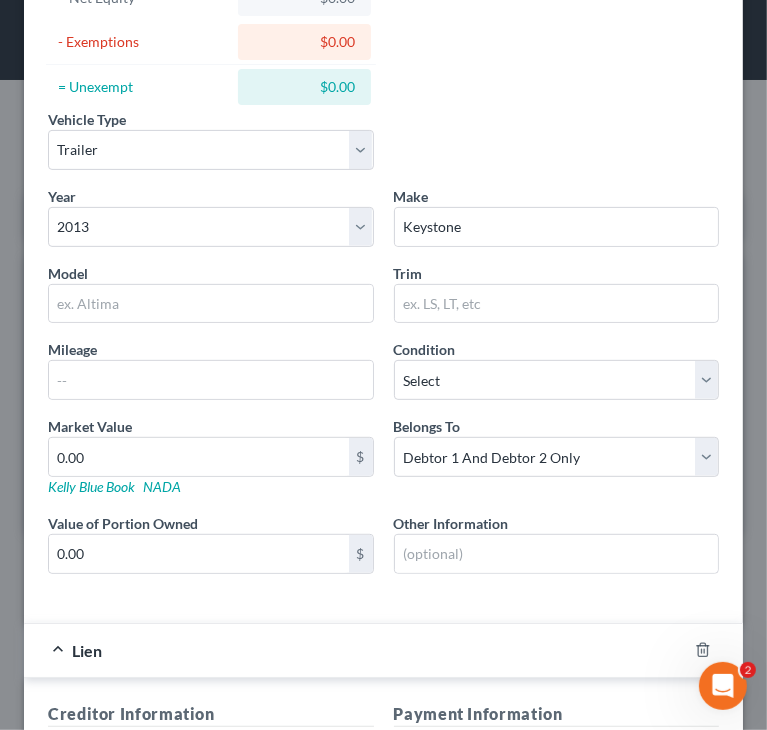 click on "Vehicle Type Select Automobile Truck Trailer Watercraft Aircraft Motor Home Atv Other Vehicle" at bounding box center (383, 147) 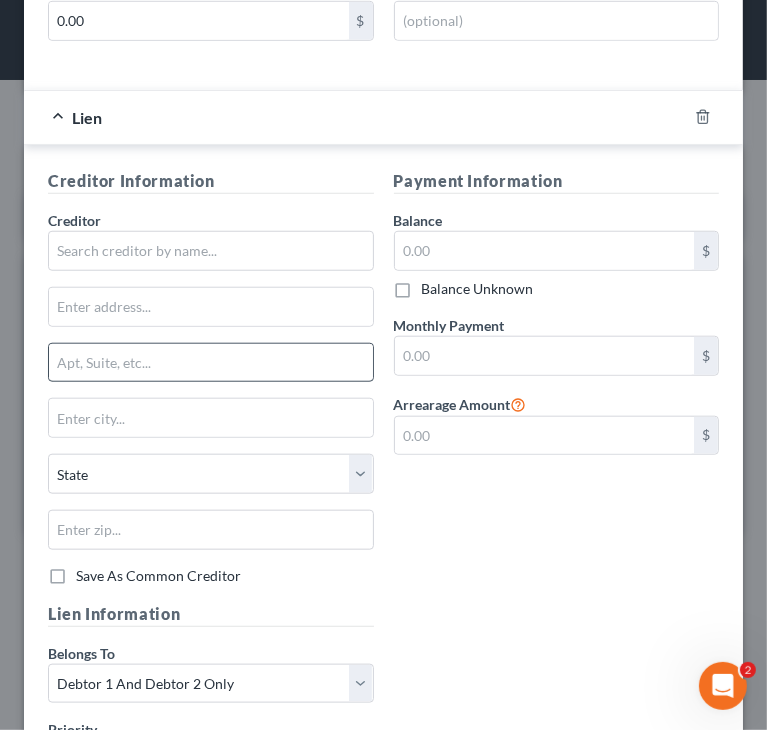 scroll, scrollTop: 835, scrollLeft: 0, axis: vertical 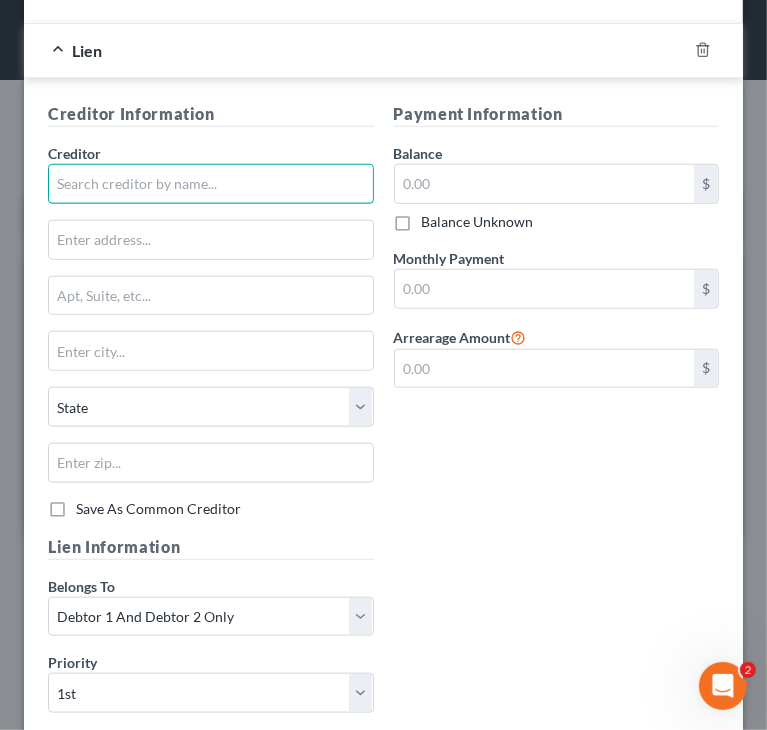 click at bounding box center [211, 184] 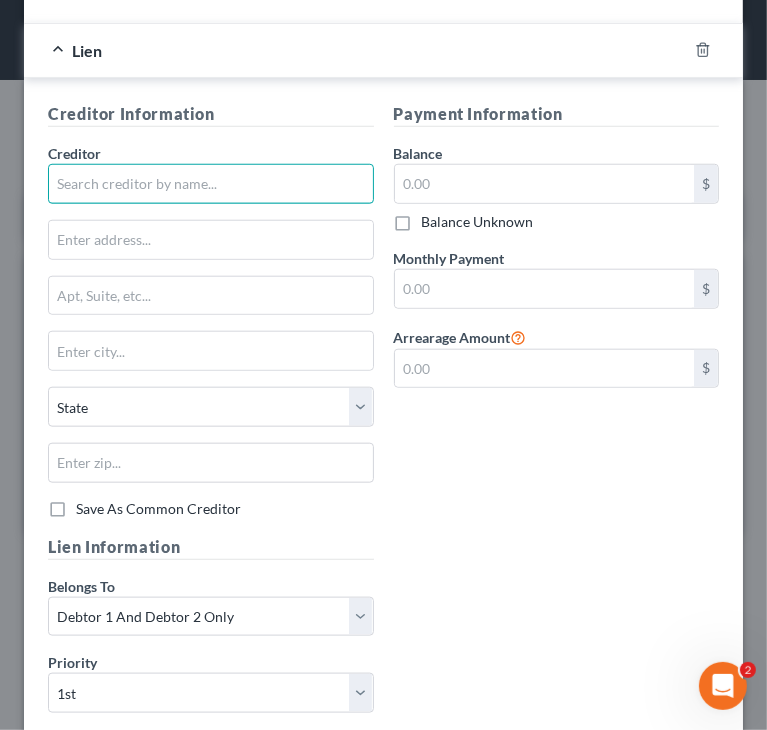click at bounding box center (211, 184) 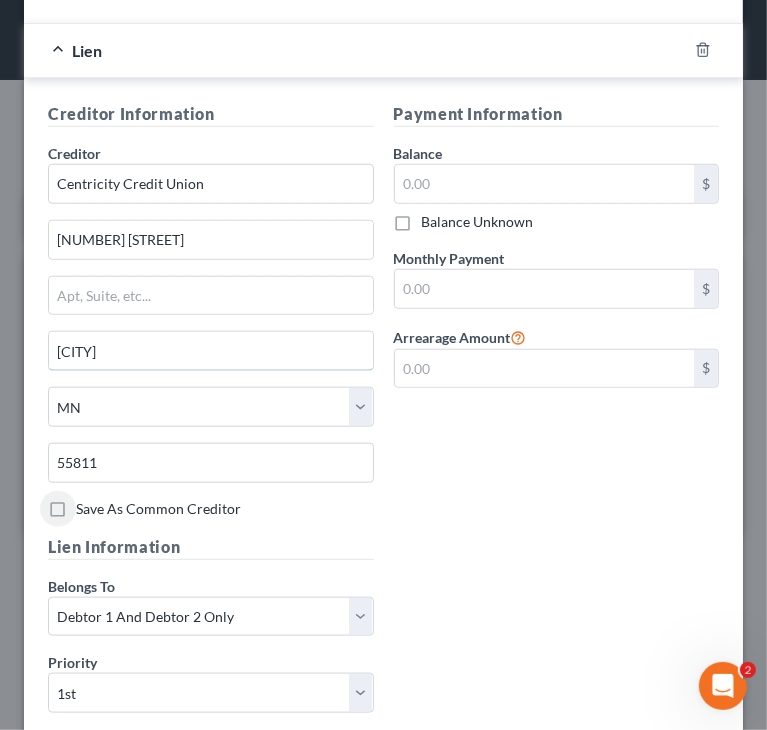 drag, startPoint x: 68, startPoint y: 342, endPoint x: 41, endPoint y: 343, distance: 27.018513 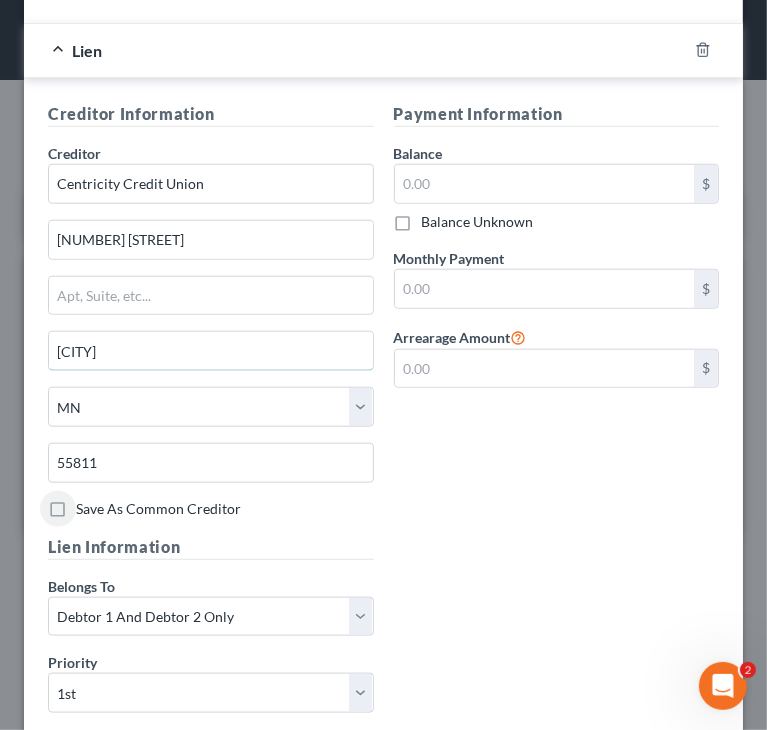 click on "Creditor Information Creditor * Centricity Credit Union 4477 LaVaque Road Duluth State AL AK AR AZ CA CO CT DE DC FL GA GU HI ID IL IN IA KS KY LA ME MD MA MI MN MS MO MT NC ND NE NV NH NJ NM NY OH OK OR PA PR RI SC SD TN TX UT VI VA VT WA WV WI WY [ZIP] Save As Common Creditor" at bounding box center [211, 318] 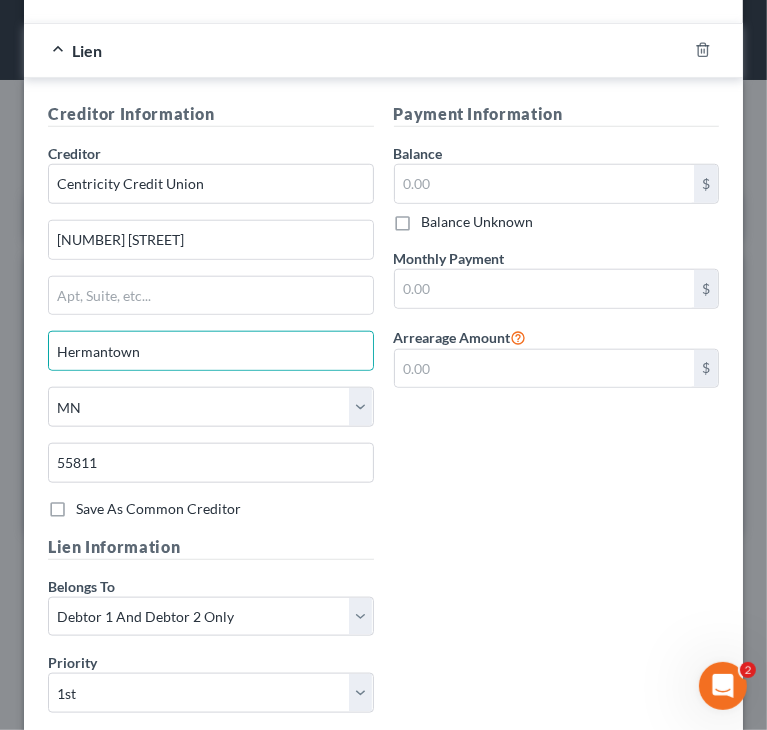 click on "Payment Information Balance
$
Balance Unknown
Balance Undetermined
$
Balance Unknown
Monthly Payment $ Arrearage Amount  $" at bounding box center (557, 318) 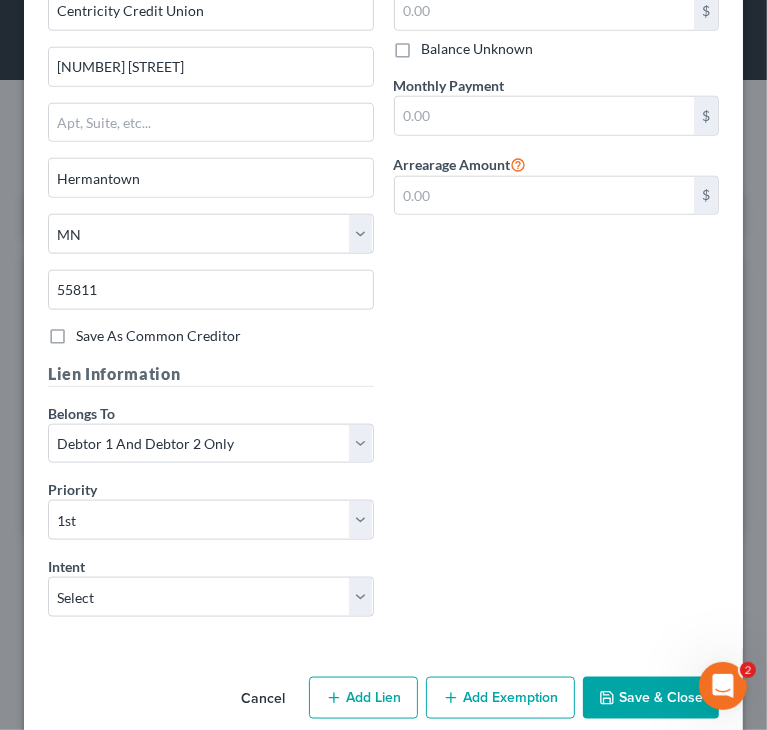 scroll, scrollTop: 1029, scrollLeft: 0, axis: vertical 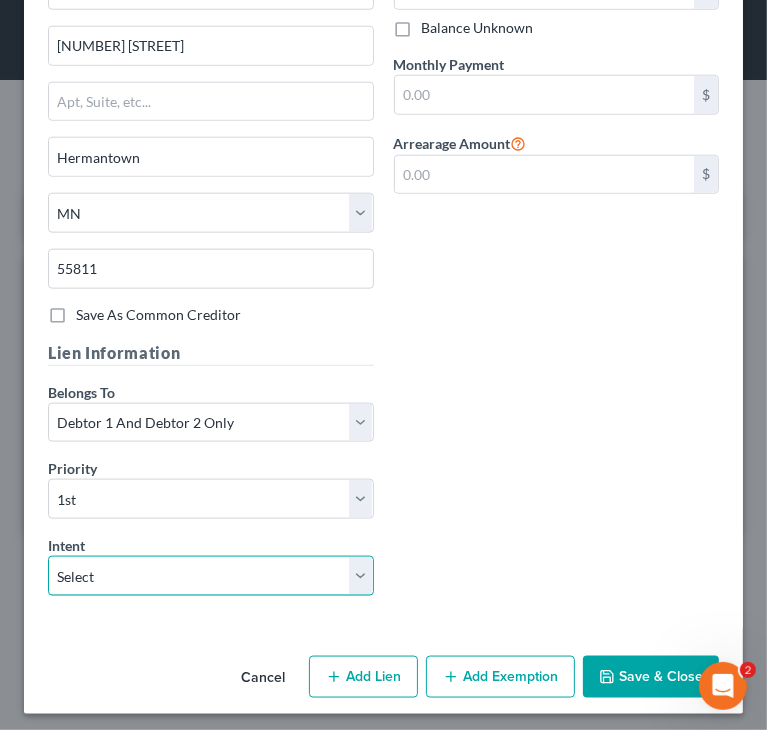 click on "Select Surrender Redeem Reaffirm Avoid Other" at bounding box center [211, 576] 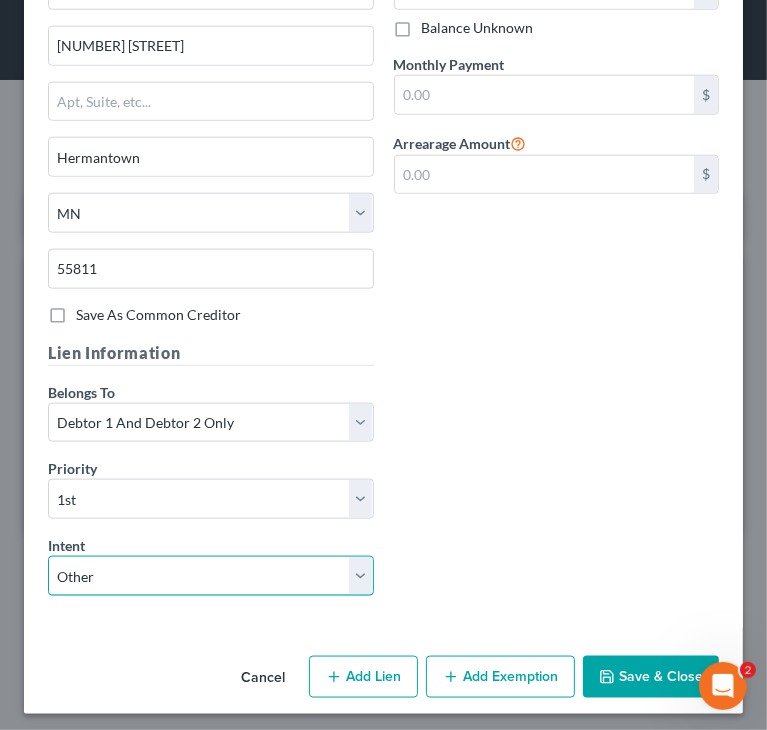 click on "Select Surrender Redeem Reaffirm Avoid Other" at bounding box center (211, 576) 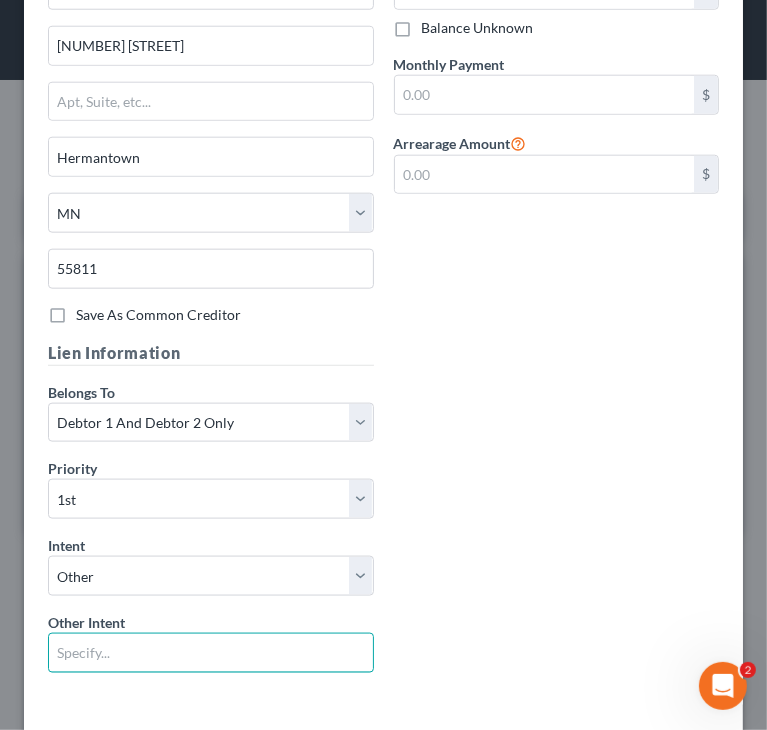 click at bounding box center [211, 653] 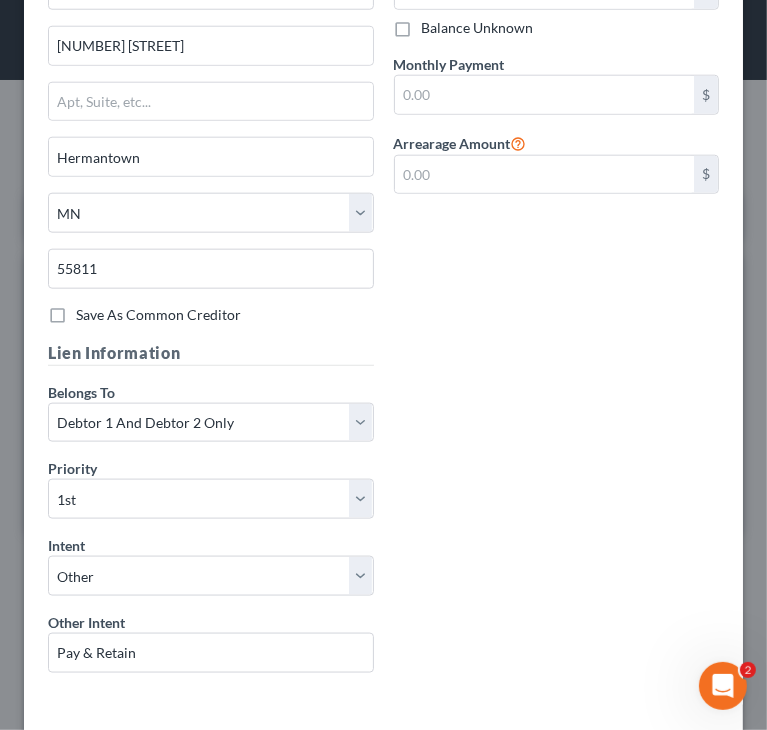 click on "Creditor Information Creditor *    Centricity Credit Union                      [NUMBER] [STREET] [CITY] State [STATE] [POSTAL_CODE] Save As Common Creditor Payment Information Balance
$
Balance Unknown
Balance Undetermined
$
Balance Unknown
Monthly Payment $ Arrearage Amount  $ Lien Information
Belongs To
*
Select Debtor 1 Only Debtor 2 Only Debtor 1 And Debtor 2 Only At Least One Of The Debtors And Another Community Property
Priority
*
Select 1st 2nd 3rd 4th 5th 6th 7th 8th 9th 10th 11th 12th 13th 14th 15th 16th 17th 18th 19th 20th 21th 22th 23th 24th 25th 26th 27th 28th 29th 30th
Intent
Select Surrender Redeem Reaffirm Avoid Other
Other Intent
Pay & Retain" at bounding box center [383, 298] 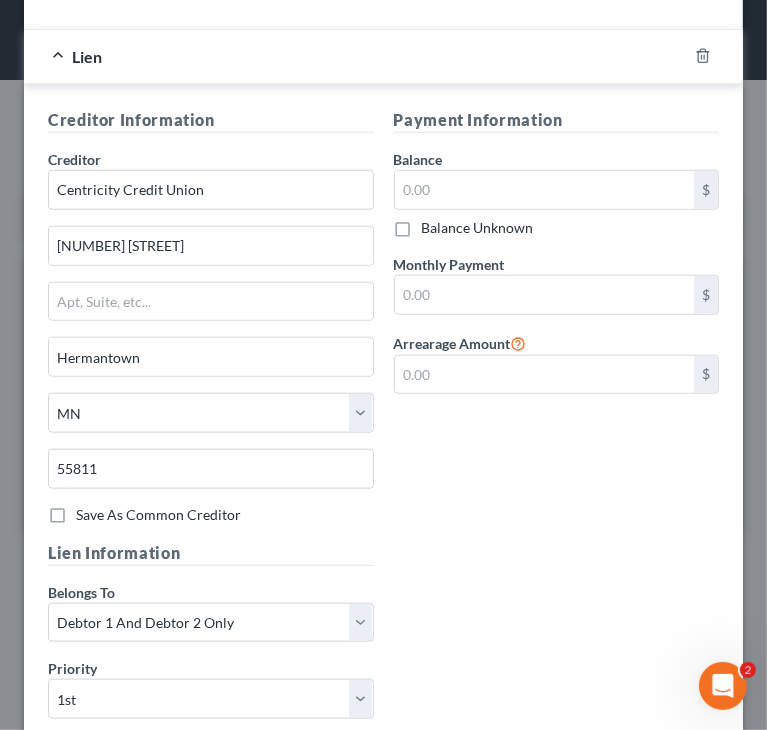 scroll, scrollTop: 729, scrollLeft: 0, axis: vertical 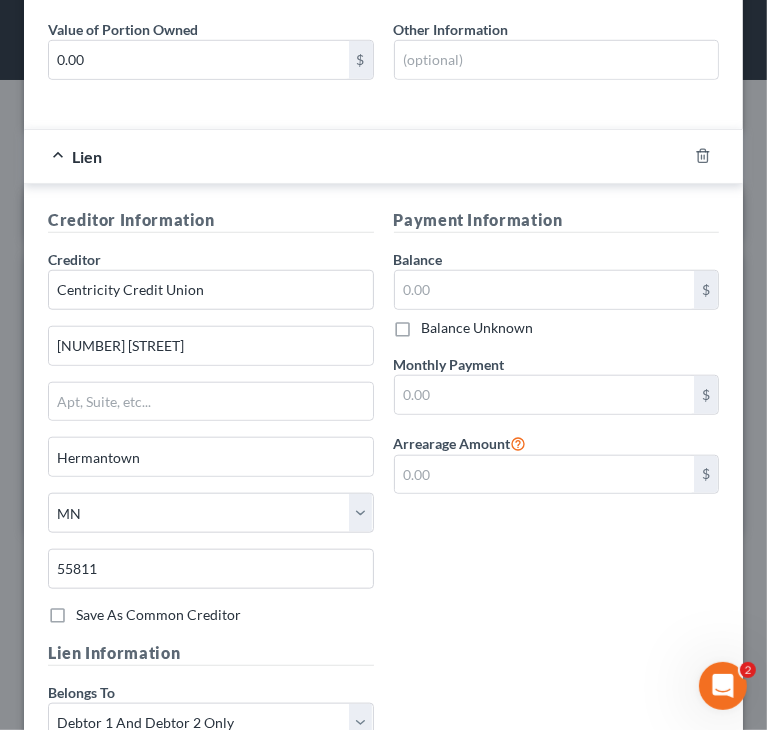 click on "Payment Information Balance
$
Balance Unknown
Balance Undetermined
$
Balance Unknown
Monthly Payment $ Arrearage Amount  $" at bounding box center [557, 424] 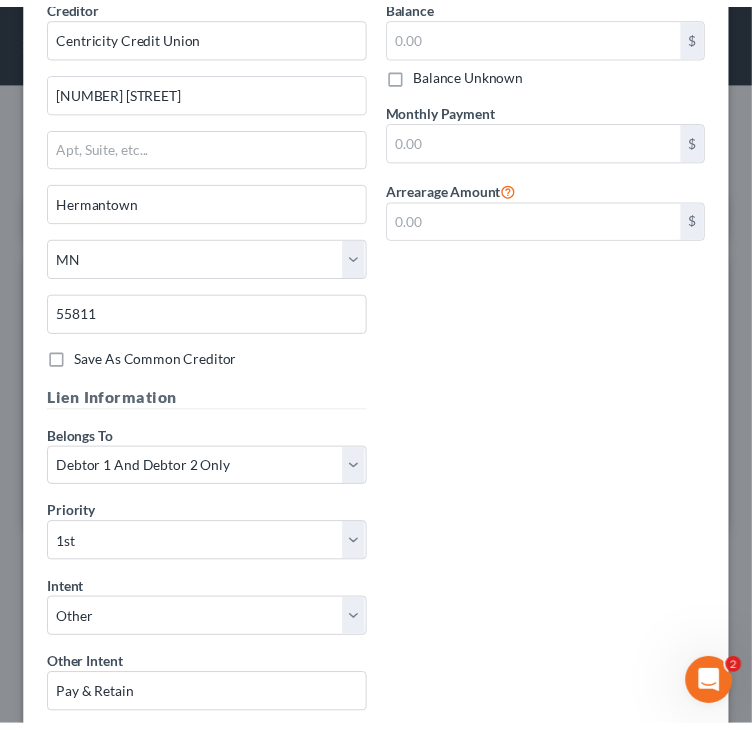scroll, scrollTop: 1106, scrollLeft: 0, axis: vertical 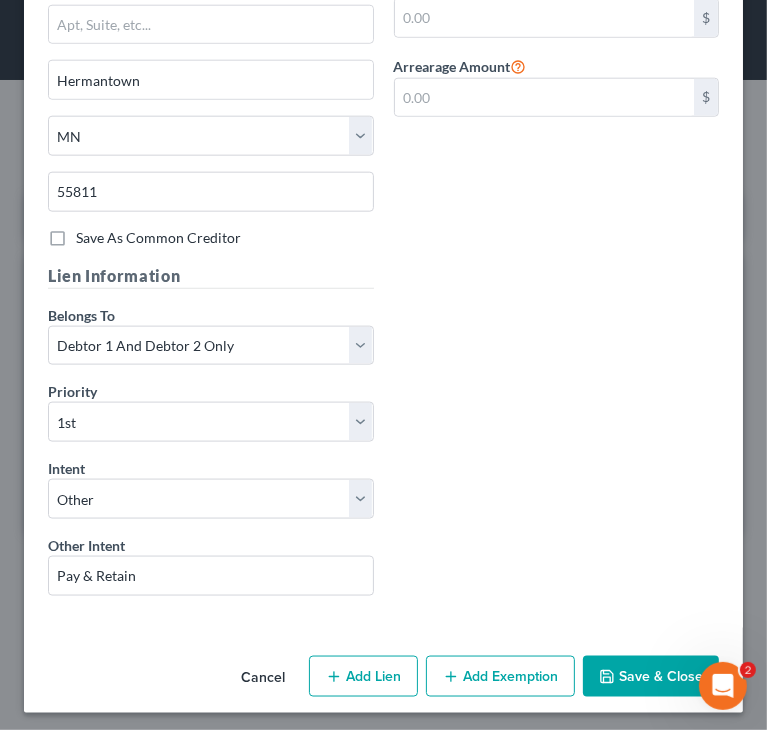 click 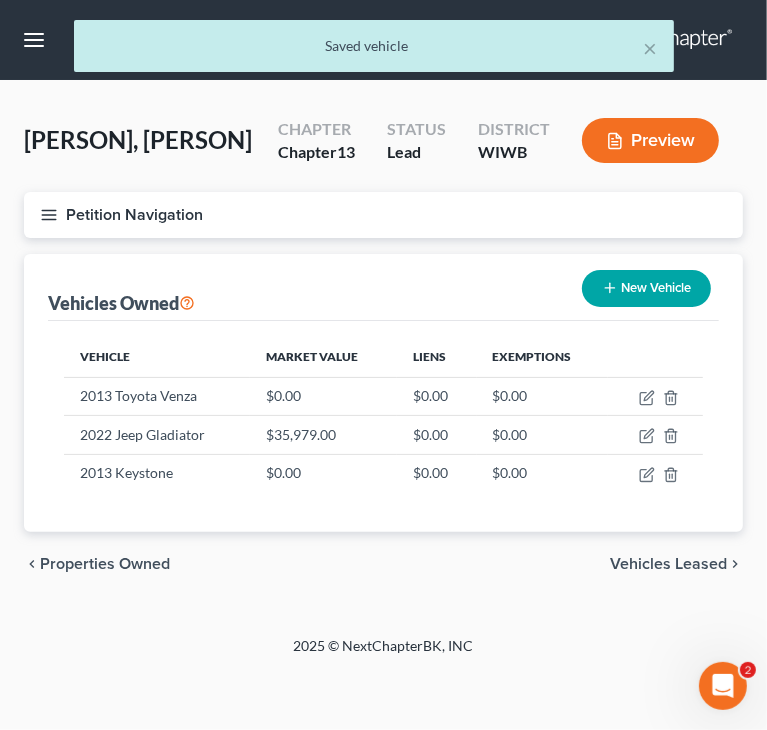 click 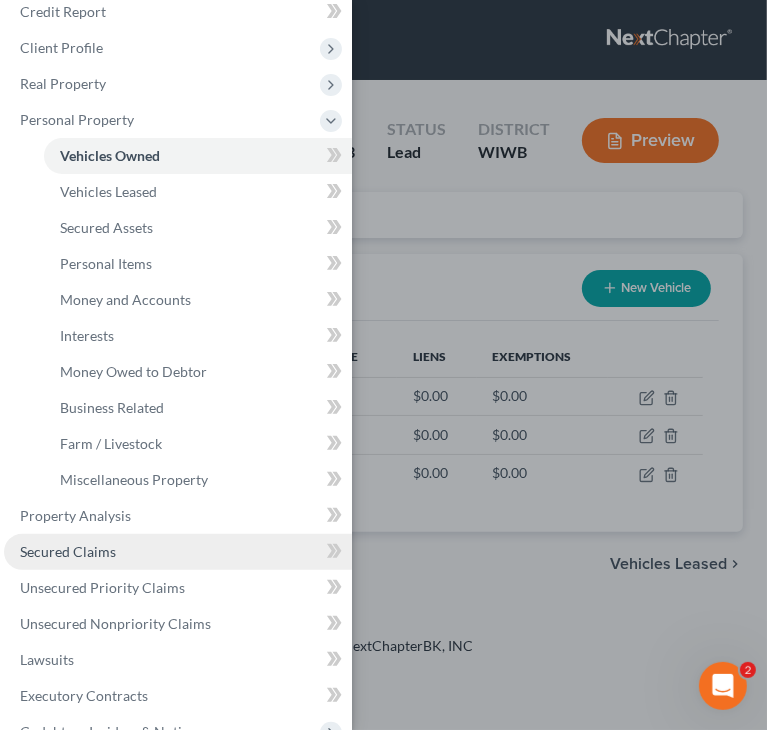 click on "Secured Claims" at bounding box center (178, 552) 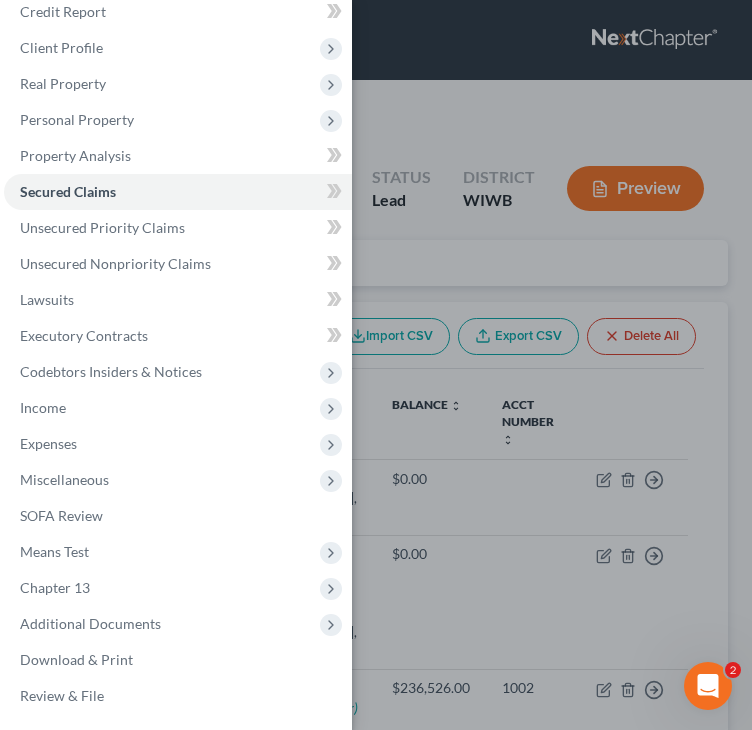 click on "Case Dashboard
Payments
Invoices
Payments
Payments
Credit Report
Client Profile" at bounding box center [376, 365] 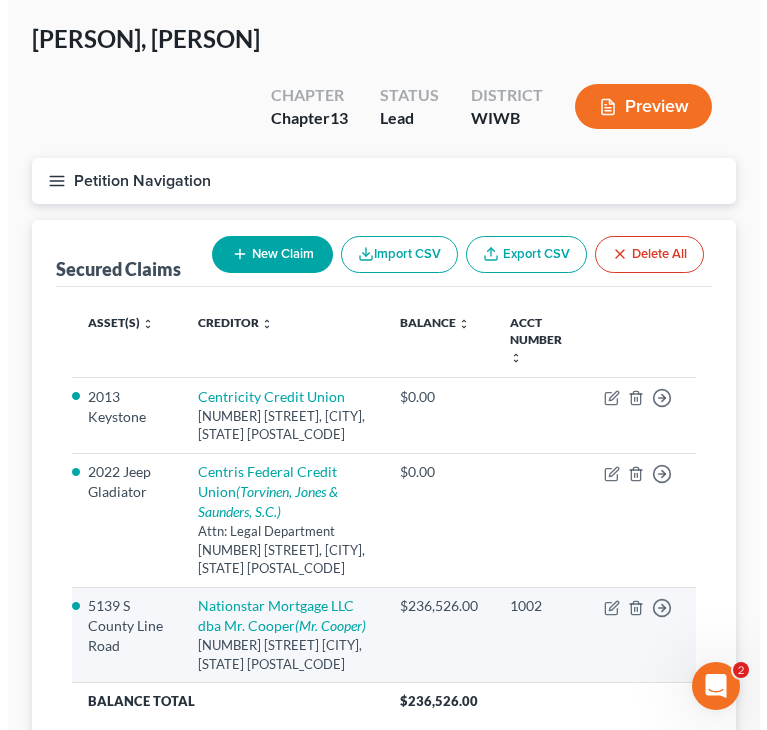 scroll, scrollTop: 200, scrollLeft: 0, axis: vertical 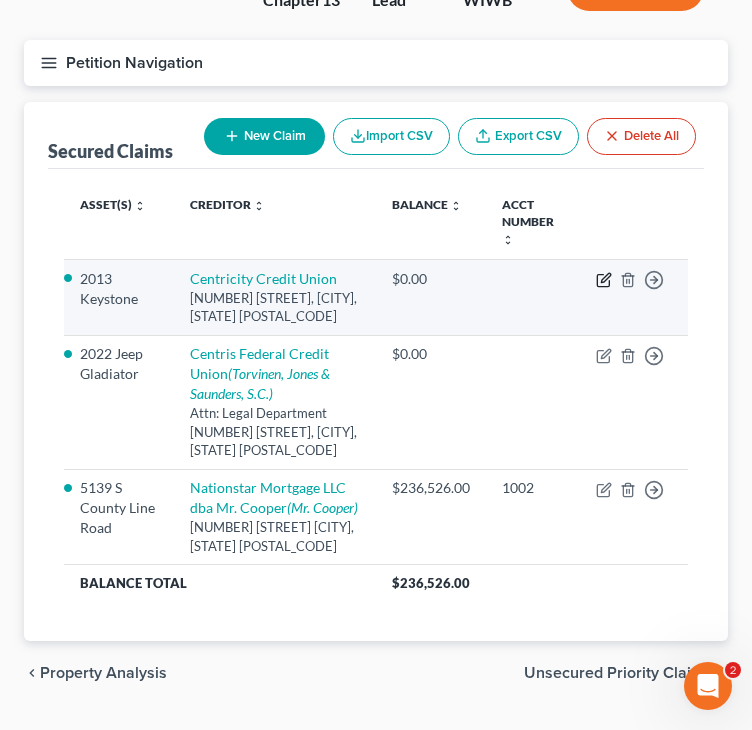 click 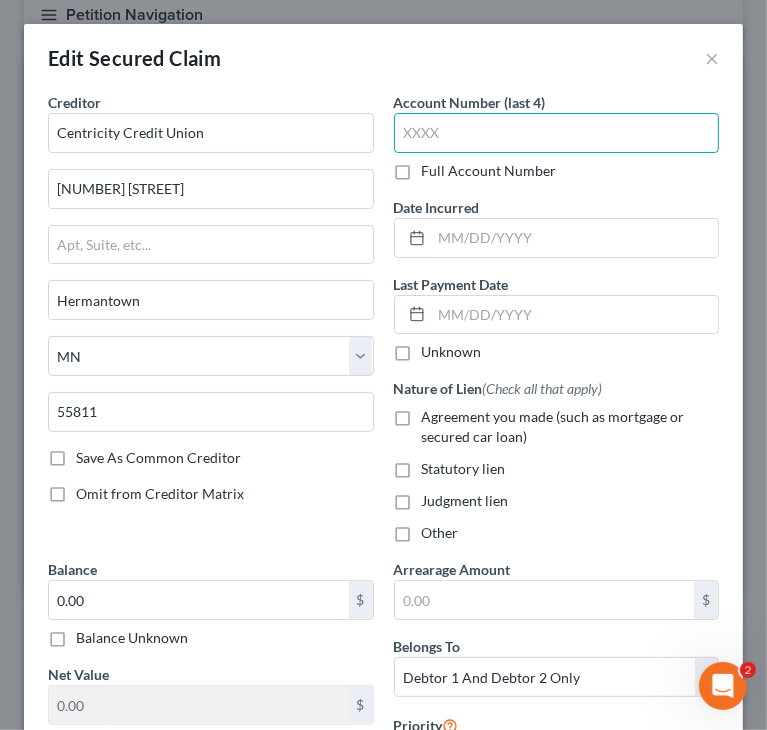 click at bounding box center [557, 133] 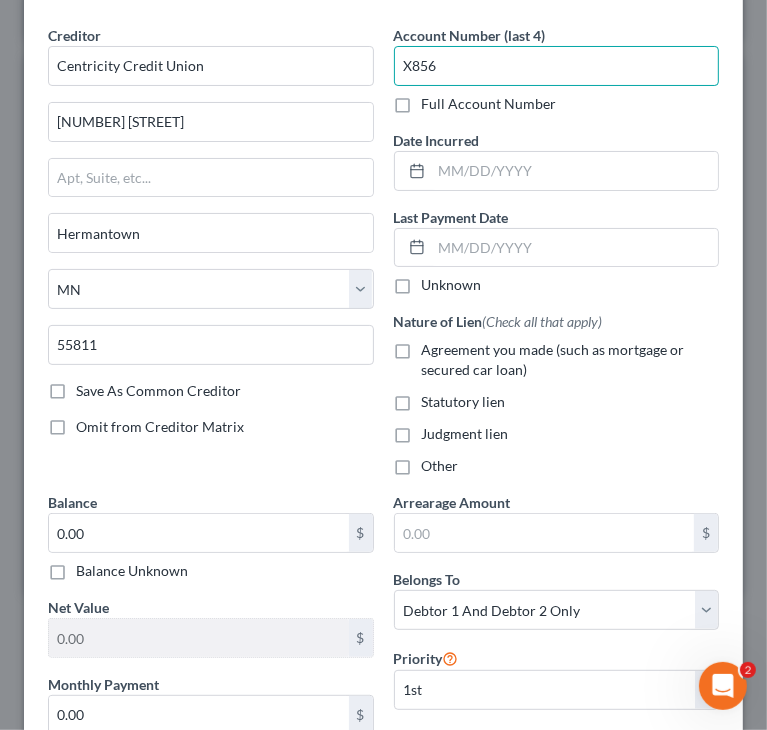 scroll, scrollTop: 100, scrollLeft: 0, axis: vertical 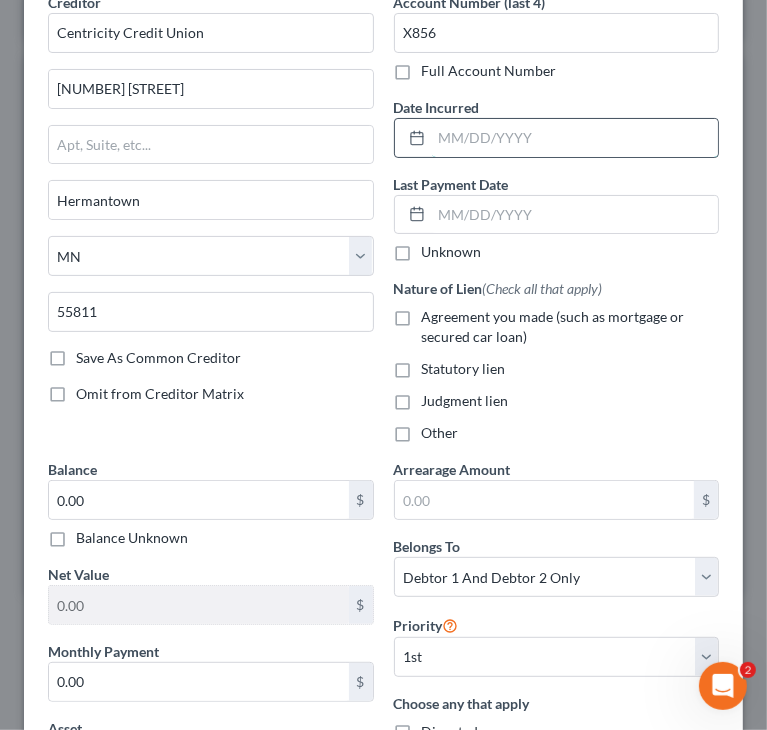 click at bounding box center (575, 138) 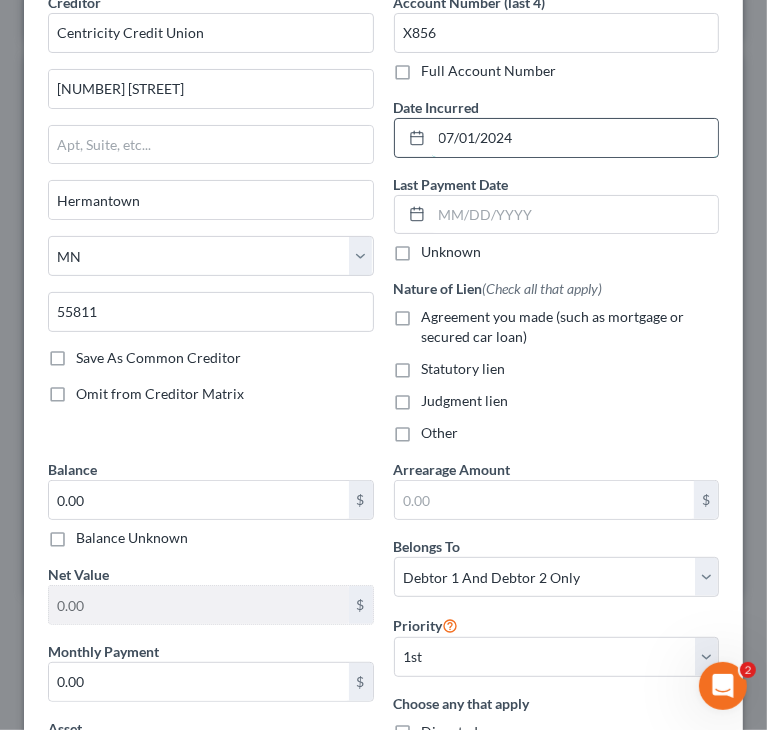 click on "07/01/2024" at bounding box center (575, 138) 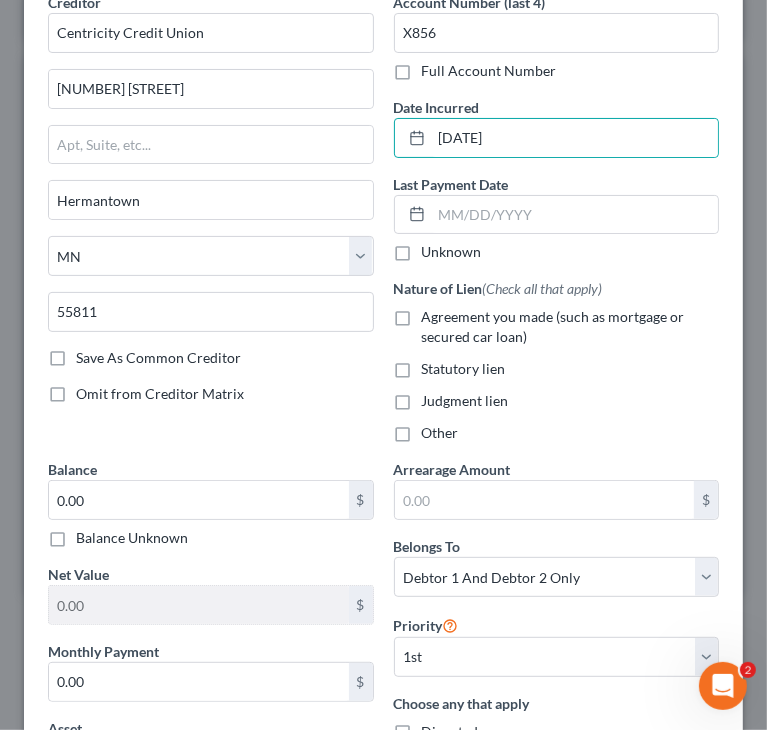 click on "Agreement you made (such as mortgage or secured car loan)" at bounding box center (571, 327) 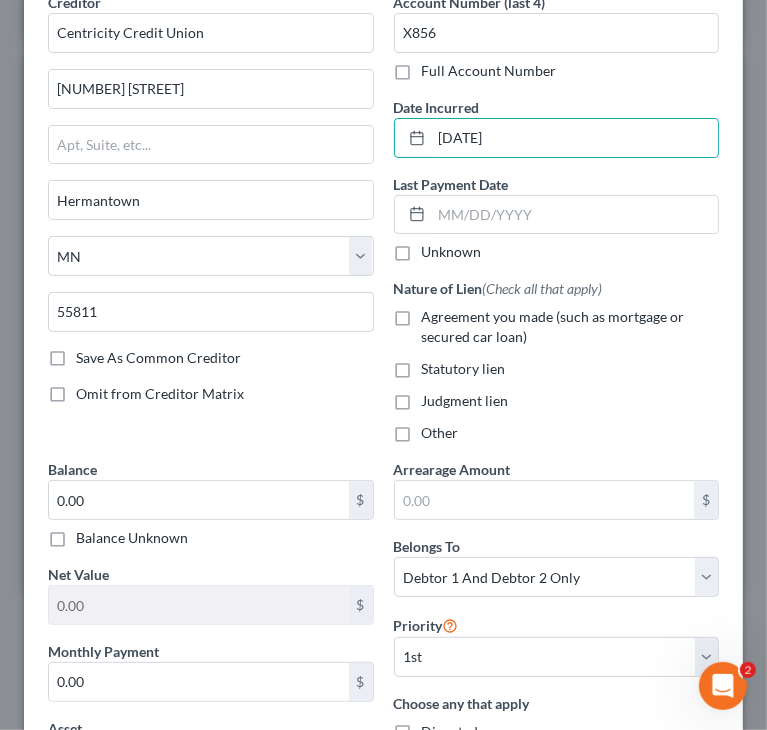 click on "Agreement you made (such as mortgage or secured car loan)" at bounding box center (436, 313) 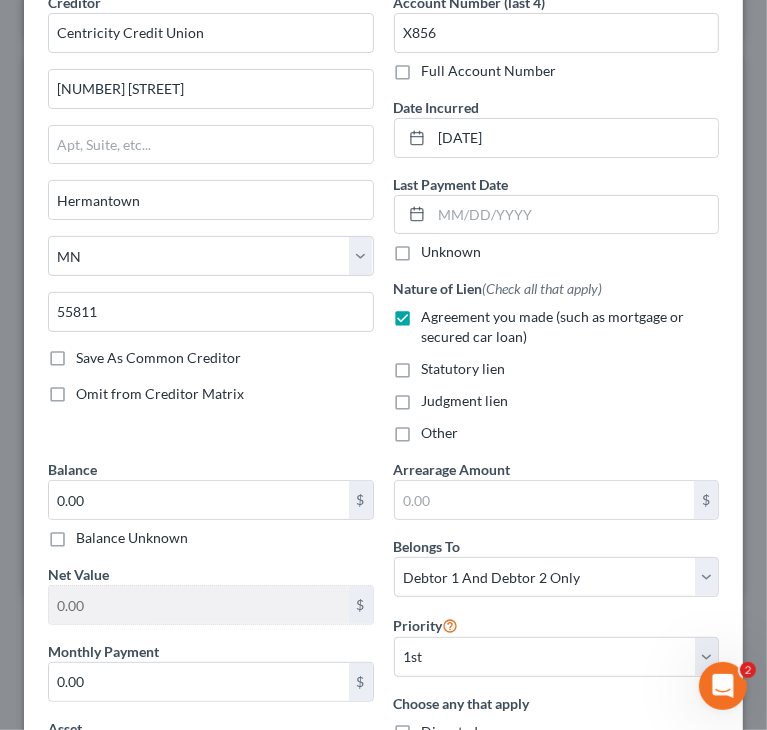 click on "Judgment lien" at bounding box center [557, 401] 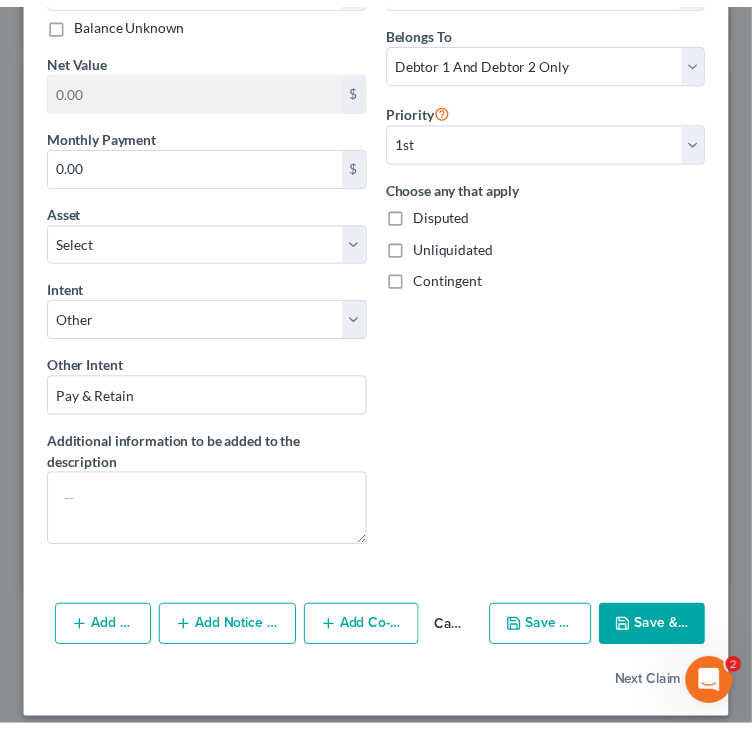 scroll, scrollTop: 629, scrollLeft: 0, axis: vertical 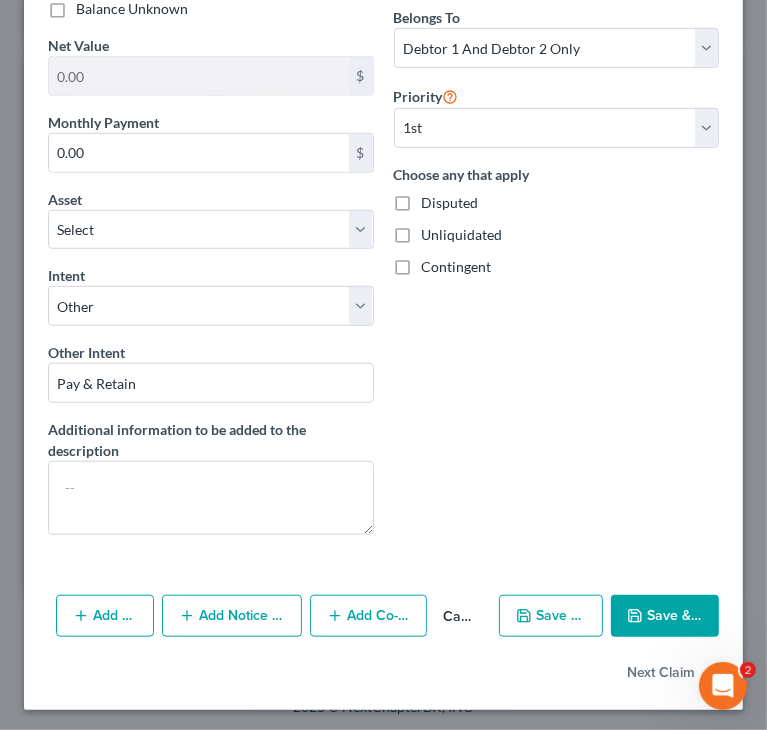 click on "Save & Close" at bounding box center [665, 616] 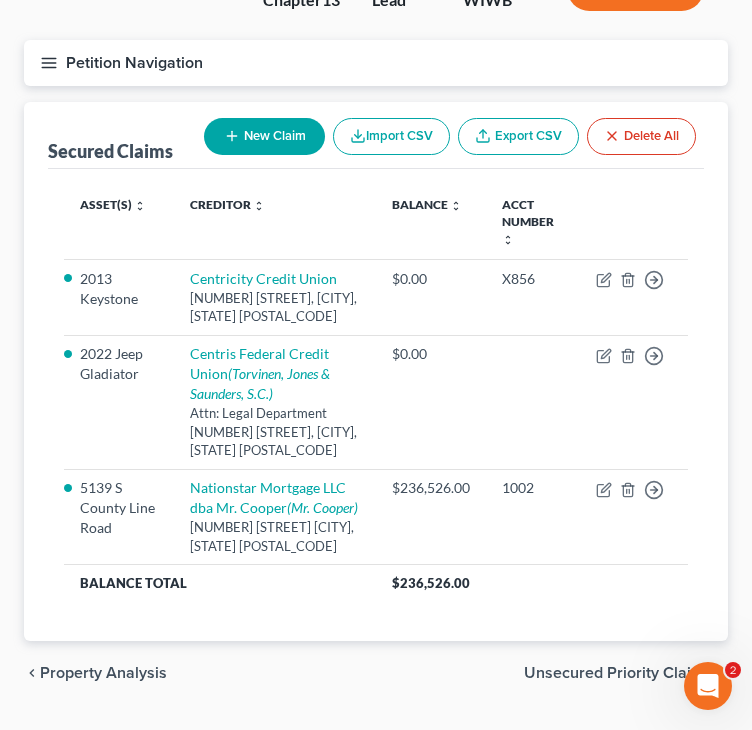 click 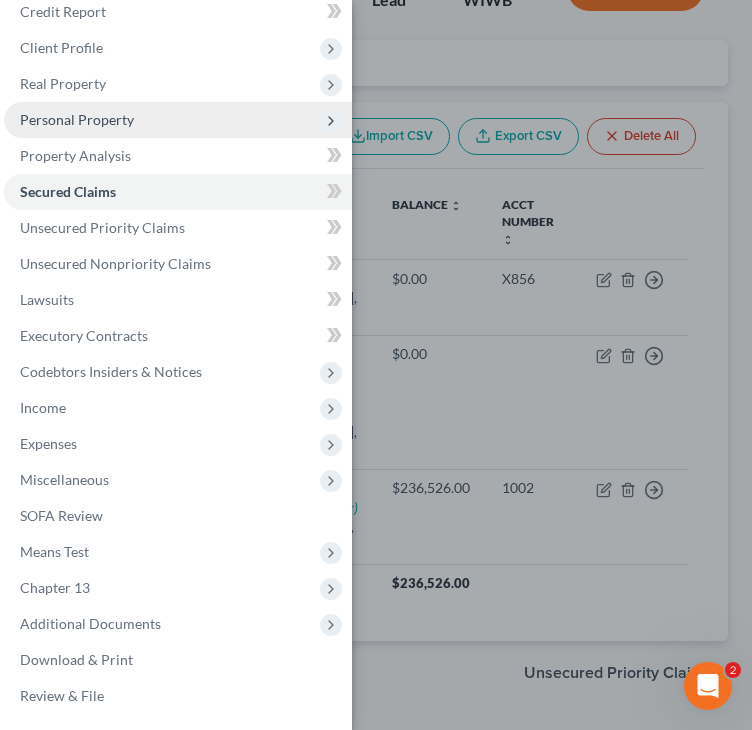 click on "Personal Property" at bounding box center (77, 119) 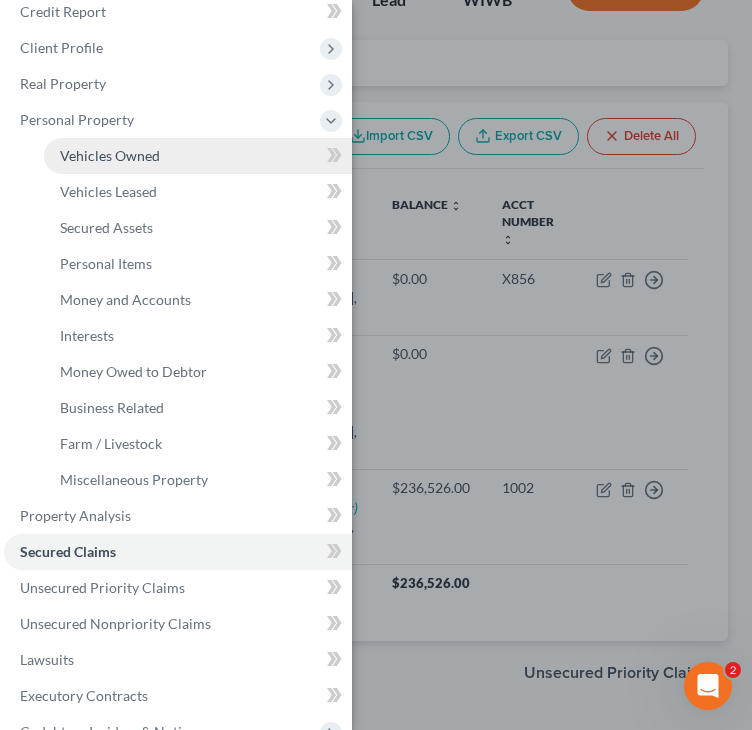click on "Vehicles Owned" at bounding box center [110, 155] 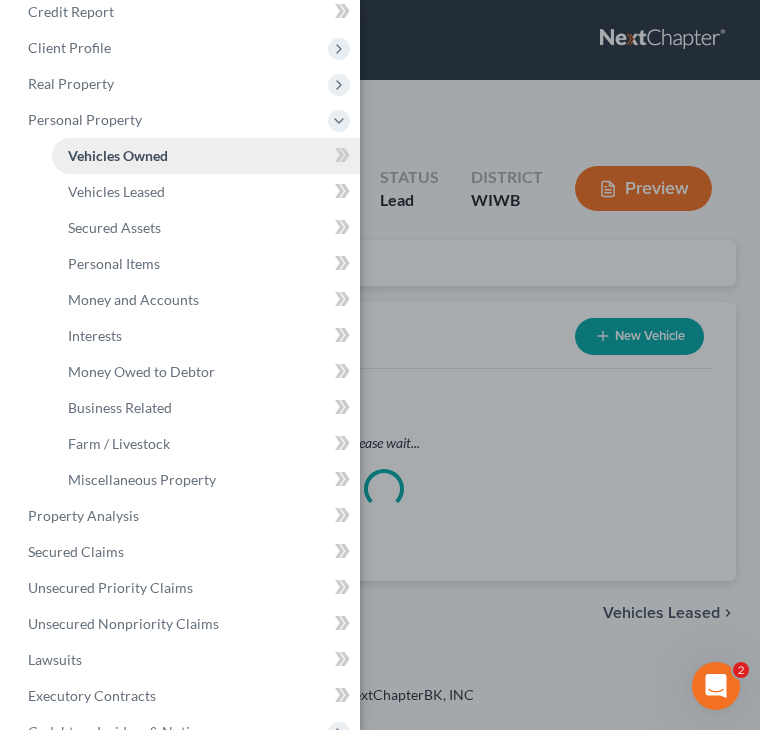 scroll, scrollTop: 0, scrollLeft: 0, axis: both 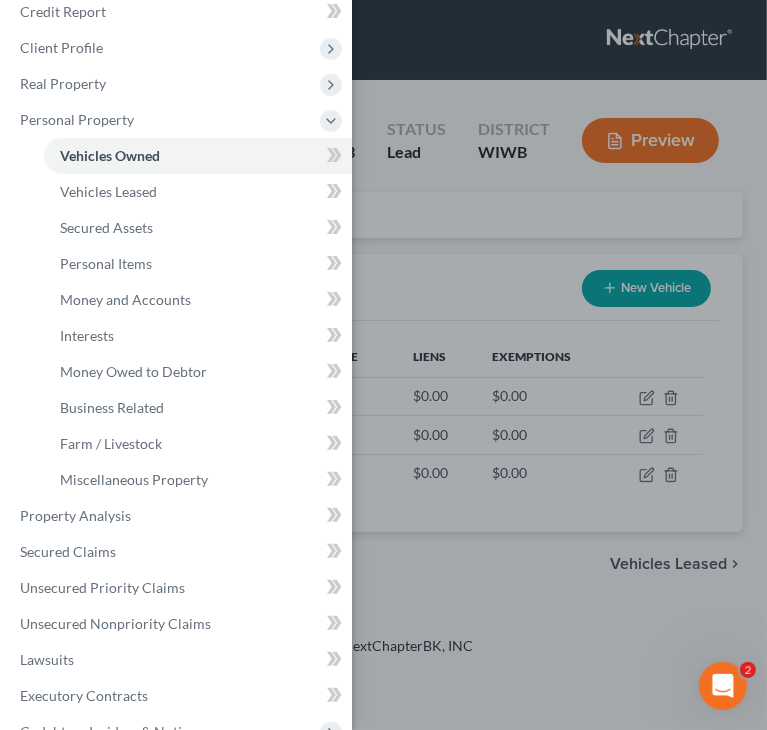 click on "Case Dashboard
Payments
Invoices
Payments
Payments
Credit Report
Client Profile" at bounding box center (383, 365) 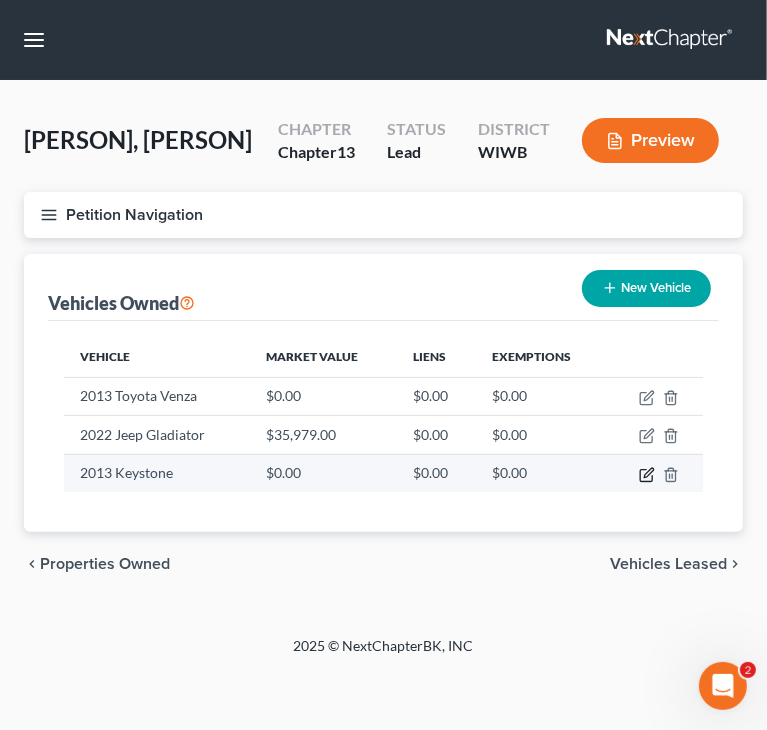 click 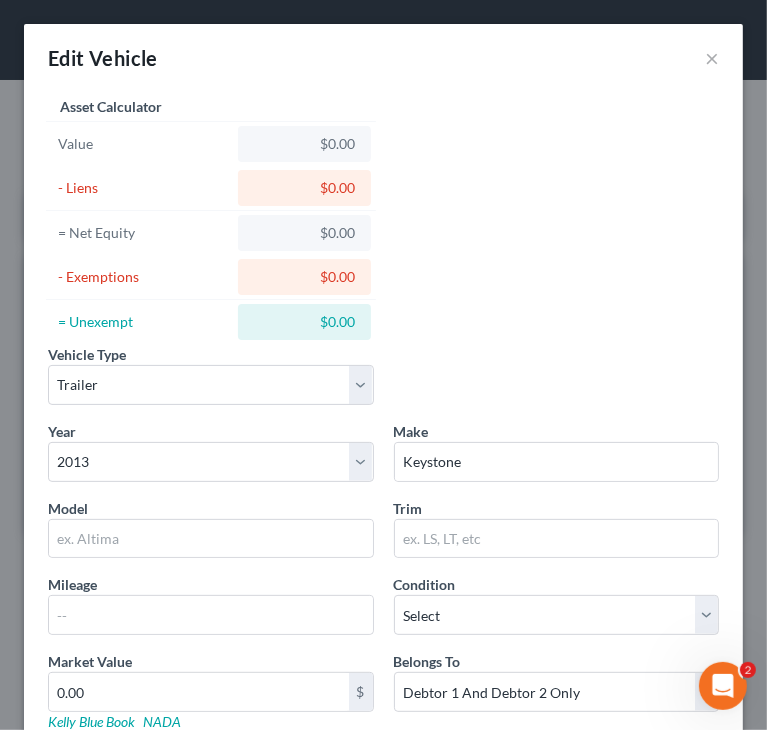 click on "Vehicle Type Select Automobile Truck Trailer Watercraft Aircraft Motor Home Atv Other Vehicle Year Select 2026 2025 2024 2023 2022 2021 2020 2019 2018 2017 2016 2015 2014 2013 2012 2011 2010 2009 2008 2007 2006 2005 2004 2003 2002 2001 2000 1999 1998 1997 1996 1995 1994 1993 1992 1991 1990 1989 1988 1987 1986 1985 1984 1983 1982 1981 1980 1979 1978 1977 1976 1975 1974 1973 1972 1971 1970 1969 1968 1967 1966 1965 1964 1963 1962 1961 1960 1959 1958 1957 1956 1955 1954 1953 1952 1951 1950 1949 1948 1947 1946 1945 1944 1943 1942 1941 1940 1939 1938 1937 1936 1935 1934 1933 1932 1931 1930 1929 1928 1927 1926 1925 1924 1923 1922 1921 1920 1919 1918 1917 1916 1915 1914 1913 1912 1911 1910 1909 1908 1907 1906 1905 1904 1903 1902 1901
Make
*
Keystone Model Trim Mileage Condition Select Excellent Very Good Good Fair Poor Market Value 0.00 $ Kelly Blue Book NADA
Belongs To
*
Select Debtor 1 Only Debtor 2 Only Debtor 1 And Debtor 2 Only At Least One Of The Debtors And Another 0.00 $
Liens" at bounding box center [383, 467] 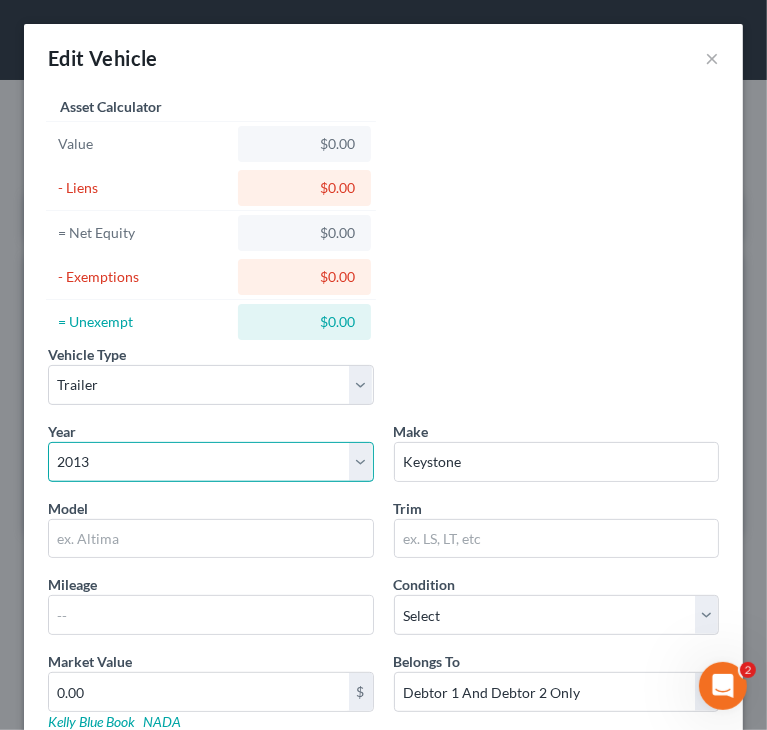 click on "Select 2026 2025 2024 2023 2022 2021 2020 2019 2018 2017 2016 2015 2014 2013 2012 2011 2010 2009 2008 2007 2006 2005 2004 2003 2002 2001 2000 1999 1998 1997 1996 1995 1994 1993 1992 1991 1990 1989 1988 1987 1986 1985 1984 1983 1982 1981 1980 1979 1978 1977 1976 1975 1974 1973 1972 1971 1970 1969 1968 1967 1966 1965 1964 1963 1962 1961 1960 1959 1958 1957 1956 1955 1954 1953 1952 1951 1950 1949 1948 1947 1946 1945 1944 1943 1942 1941 1940 1939 1938 1937 1936 1935 1934 1933 1932 1931 1930 1929 1928 1927 1926 1925 1924 1923 1922 1921 1920 1919 1918 1917 1916 1915 1914 1913 1912 1911 1910 1909 1908 1907 1906 1905 1904 1903 1902 1901" at bounding box center [211, 462] 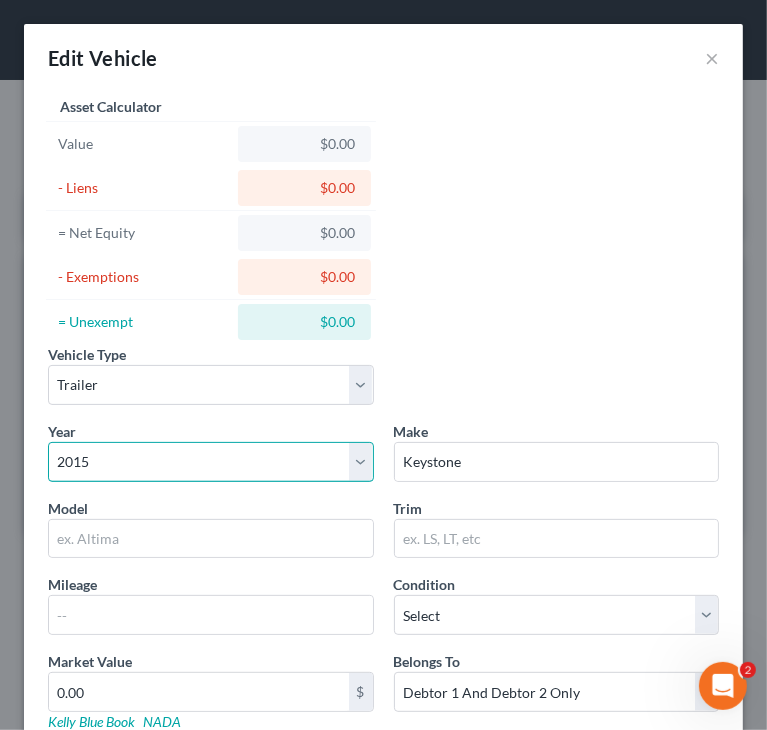 click on "Select 2026 2025 2024 2023 2022 2021 2020 2019 2018 2017 2016 2015 2014 2013 2012 2011 2010 2009 2008 2007 2006 2005 2004 2003 2002 2001 2000 1999 1998 1997 1996 1995 1994 1993 1992 1991 1990 1989 1988 1987 1986 1985 1984 1983 1982 1981 1980 1979 1978 1977 1976 1975 1974 1973 1972 1971 1970 1969 1968 1967 1966 1965 1964 1963 1962 1961 1960 1959 1958 1957 1956 1955 1954 1953 1952 1951 1950 1949 1948 1947 1946 1945 1944 1943 1942 1941 1940 1939 1938 1937 1936 1935 1934 1933 1932 1931 1930 1929 1928 1927 1926 1925 1924 1923 1922 1921 1920 1919 1918 1917 1916 1915 1914 1913 1912 1911 1910 1909 1908 1907 1906 1905 1904 1903 1902 1901" at bounding box center [211, 462] 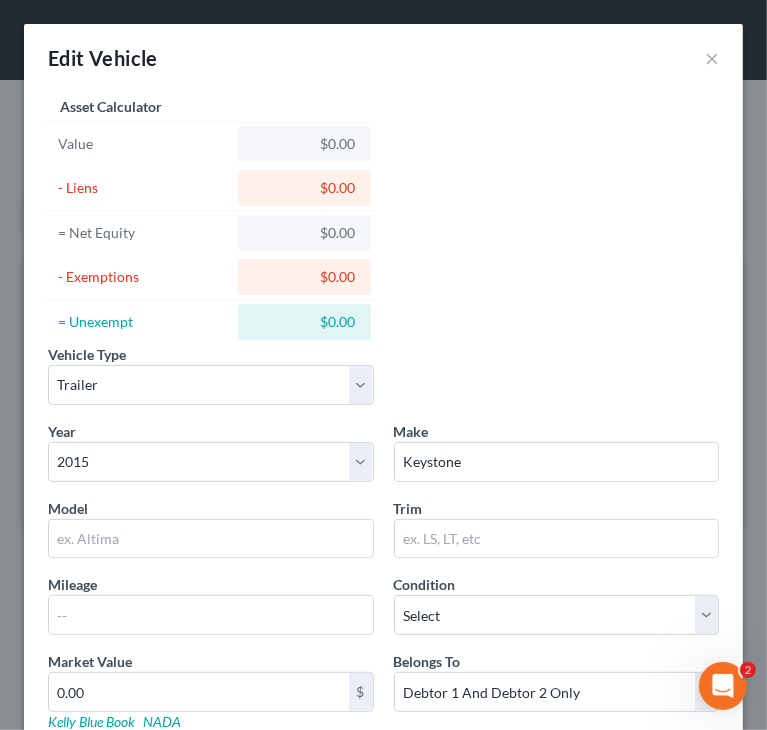 click on "Vehicle Type Select Automobile Truck Trailer Watercraft Aircraft Motor Home Atv Other Vehicle Year Select 2026 2025 2024 2023 2022 2021 2020 2019 2018 2017 2016 2015 2014 2013 2012 2011 2010 2009 2008 2007 2006 2005 2004 2003 2002 2001 2000 1999 1998 1997 1996 1995 1994 1993 1992 1991 1990 1989 1988 1987 1986 1985 1984 1983 1982 1981 1980 1979 1978 1977 1976 1975 1974 1973 1972 1971 1970 1969 1968 1967 1966 1965 1964 1963 1962 1961 1960 1959 1958 1957 1956 1955 1954 1953 1952 1951 1950 1949 1948 1947 1946 1945 1944 1943 1942 1941 1940 1939 1938 1937 1936 1935 1934 1933 1932 1931 1930 1929 1928 1927 1926 1925 1924 1923 1922 1921 1920 1919 1918 1917 1916 1915 1914 1913 1912 1911 1910 1909 1908 1907 1906 1905 1904 1903 1902 1901
Make
*
Keystone Model Trim Mileage Condition Select Excellent Very Good Good Fair Poor Market Value 0.00 $ Kelly Blue Book NADA
Belongs To
*
Select Debtor 1 Only Debtor 2 Only Debtor 1 And Debtor 2 Only At Least One Of The Debtors And Another 0.00 $
Liens" at bounding box center [383, 467] 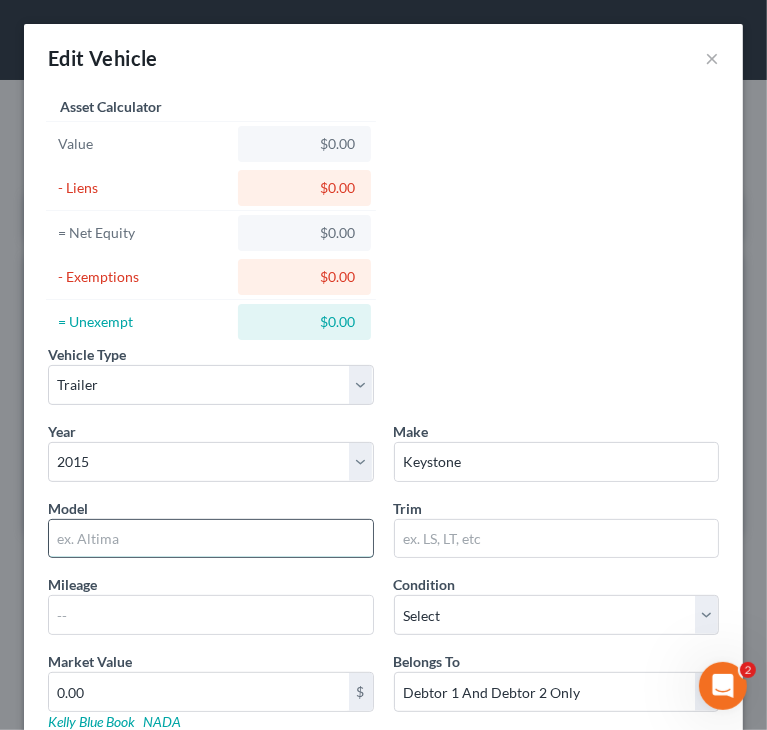 click at bounding box center (211, 539) 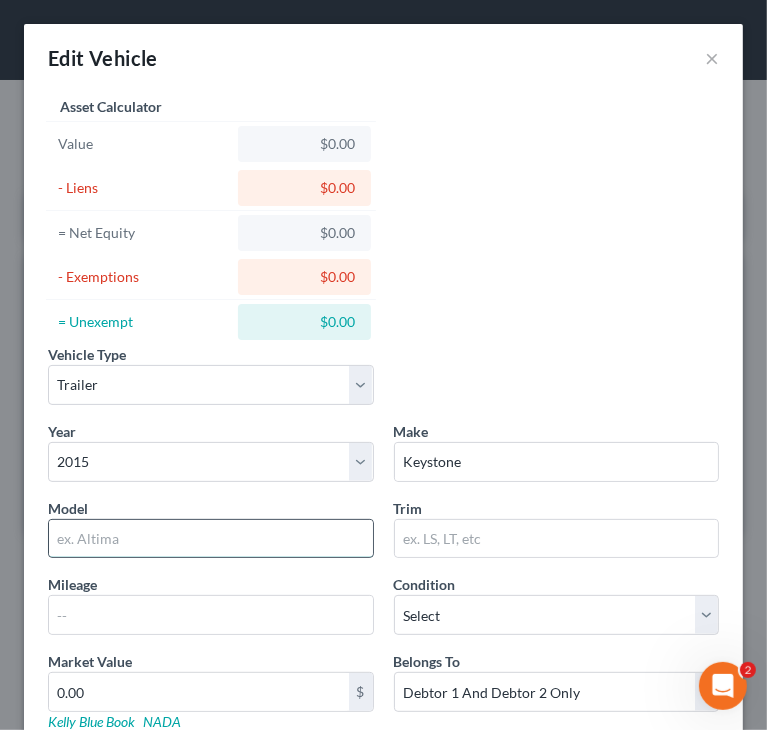 click at bounding box center [211, 539] 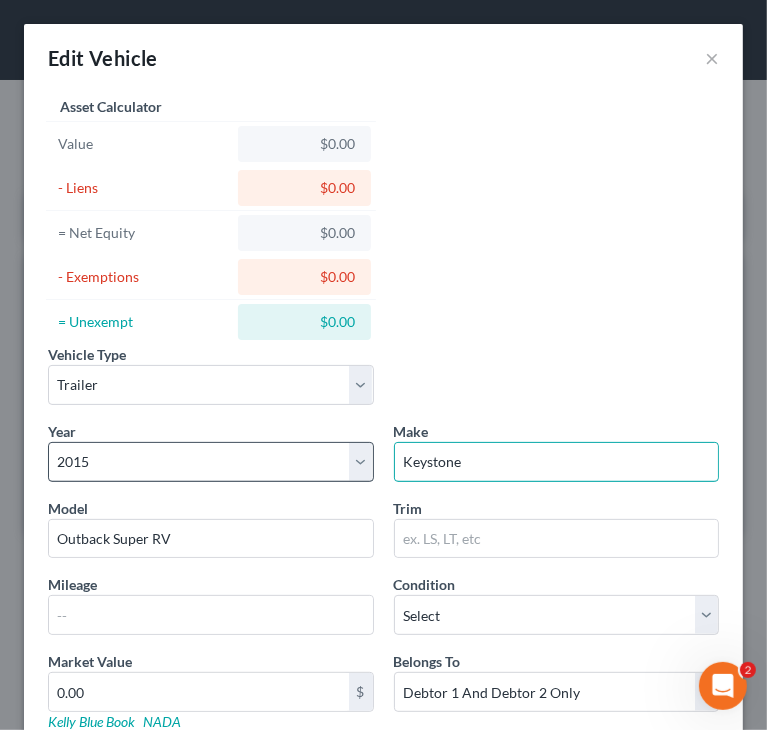 drag, startPoint x: 465, startPoint y: 458, endPoint x: 340, endPoint y: 464, distance: 125.14392 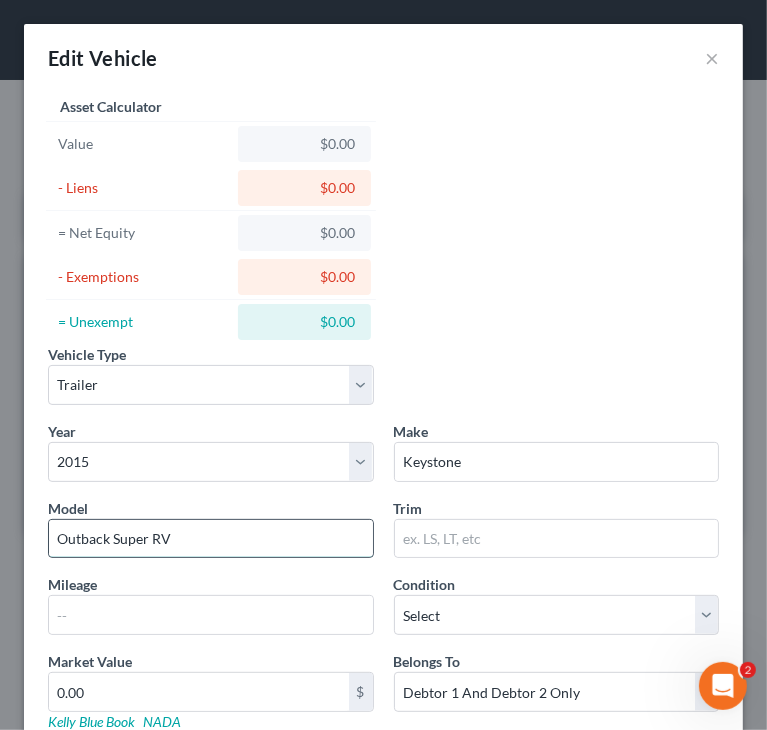 click on "Outback Super RV" at bounding box center (211, 539) 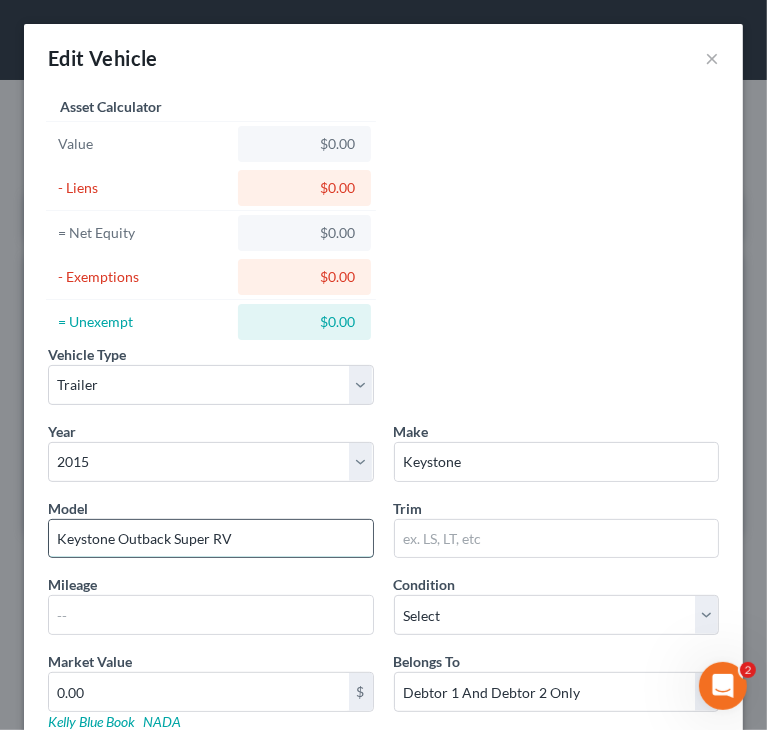 click on "Keystone Outback Super RV" at bounding box center [211, 539] 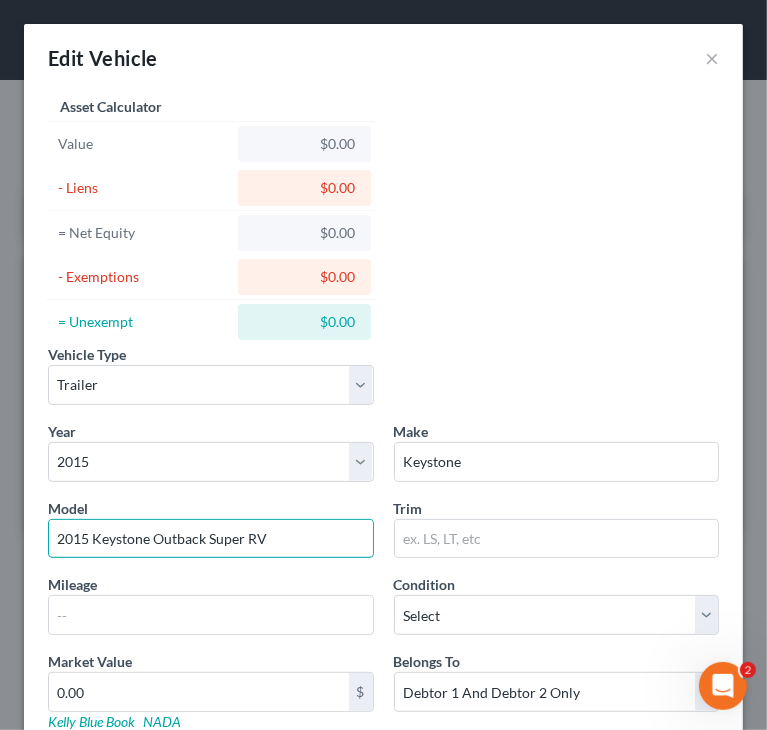 drag, startPoint x: 302, startPoint y: 531, endPoint x: 39, endPoint y: 550, distance: 263.68542 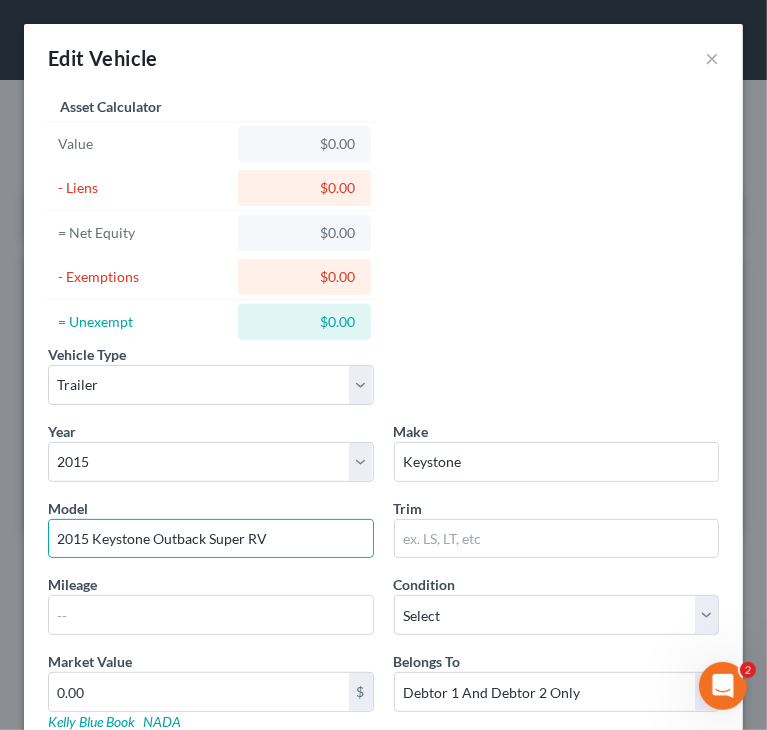 click on "Vehicle Type Select Automobile Truck Trailer Watercraft Aircraft Motor Home Atv Other Vehicle Year Select 2026 2025 2024 2023 2022 2021 2020 2019 2018 2017 2016 2015 2014 2013 2012 2011 2010 2009 2008 2007 2006 2005 2004 2003 2002 2001 2000 1999 1998 1997 1996 1995 1994 1993 1992 1991 1990 1989 1988 1987 1986 1985 1984 1983 1982 1981 1980 1979 1978 1977 1976 1975 1974 1973 1972 1971 1970 1969 1968 1967 1966 1965 1964 1963 1962 1961 1960 1959 1958 1957 1956 1955 1954 1953 1952 1951 1950 1949 1948 1947 1946 1945 1944 1943 1942 1941 1940 1939 1938 1937 1936 1935 1934 1933 1932 1931 1930 1929 1928 1927 1926 1925 1924 1923 1922 1921 1920 1919 1918 1917 1916 1915 1914 1913 1912 1911 1910 1909 1908 1907 1906 1905 1904 1903 1902 1901
Make
*
Keystone Model 2015 Keystone Outback Super RV Trim Mileage Condition Select Excellent Very Good Good Fair Poor Market Value 0.00 $ Kelly Blue Book NADA
Belongs To
*
Select Debtor 1 Only Debtor 2 Only Debtor 1 And Debtor 2 Only Community Property 0.00 $" at bounding box center (383, 467) 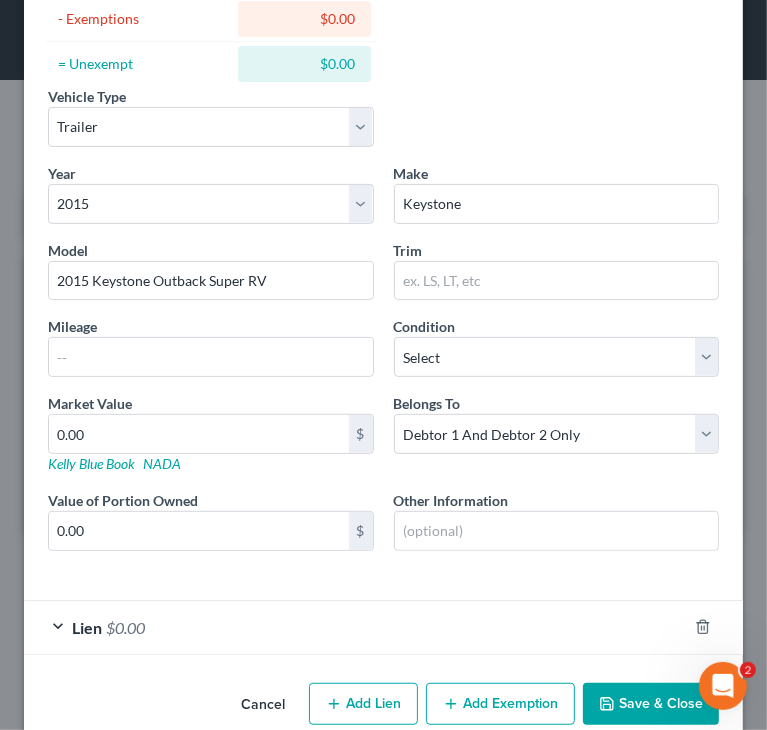 scroll, scrollTop: 289, scrollLeft: 0, axis: vertical 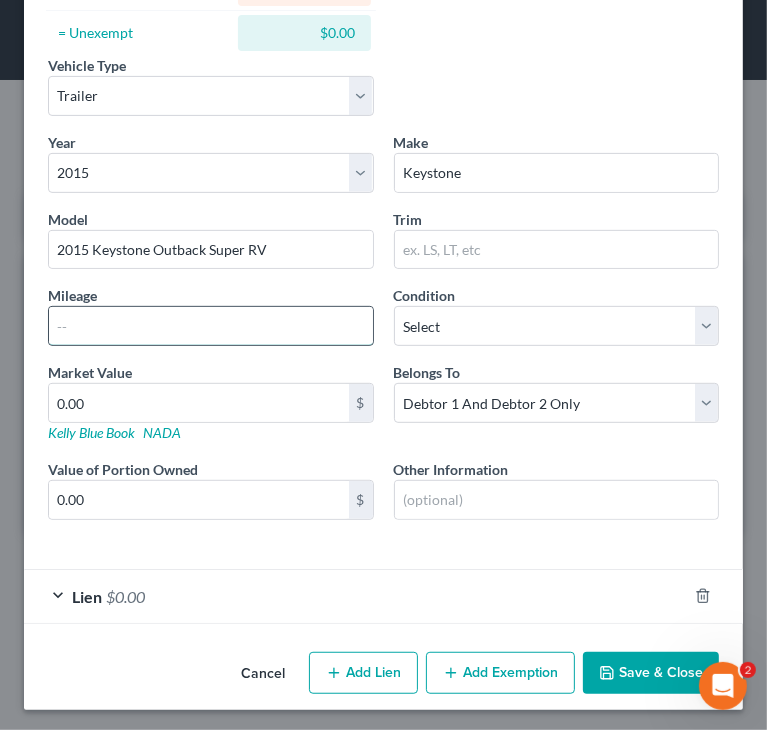 click at bounding box center (211, 326) 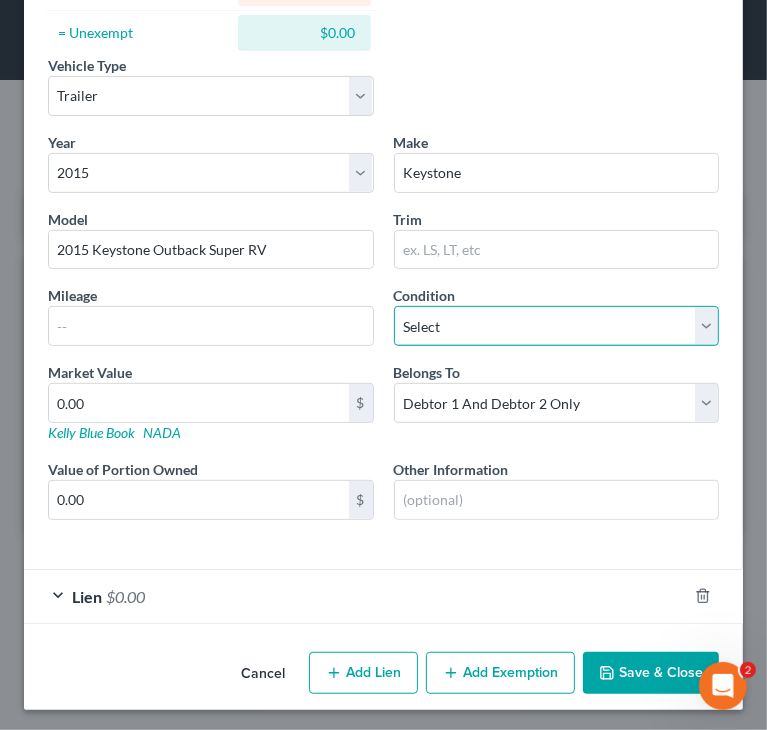 click on "Select Excellent Very Good Good Fair Poor" at bounding box center (557, 326) 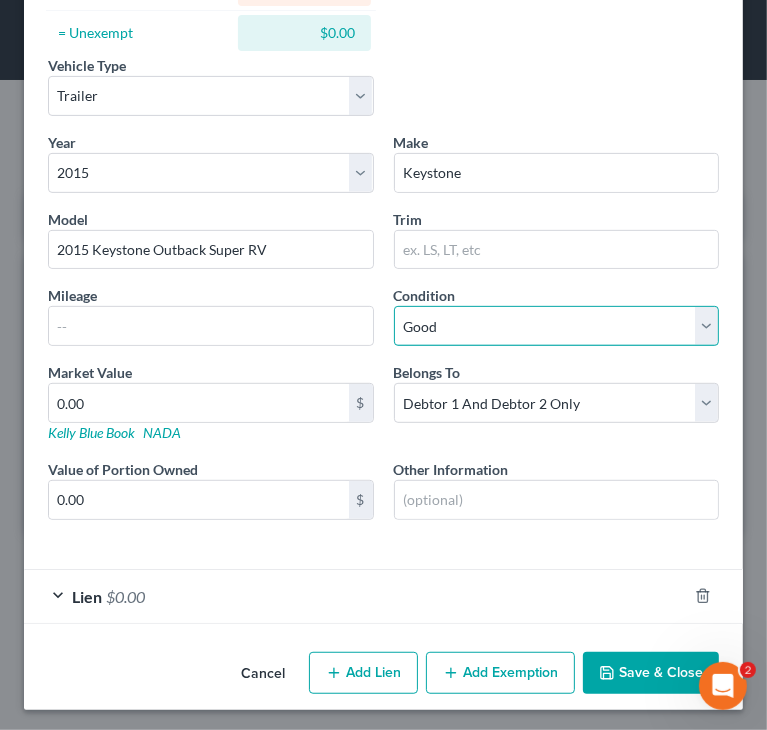 click on "Select Excellent Very Good Good Fair Poor" at bounding box center (557, 326) 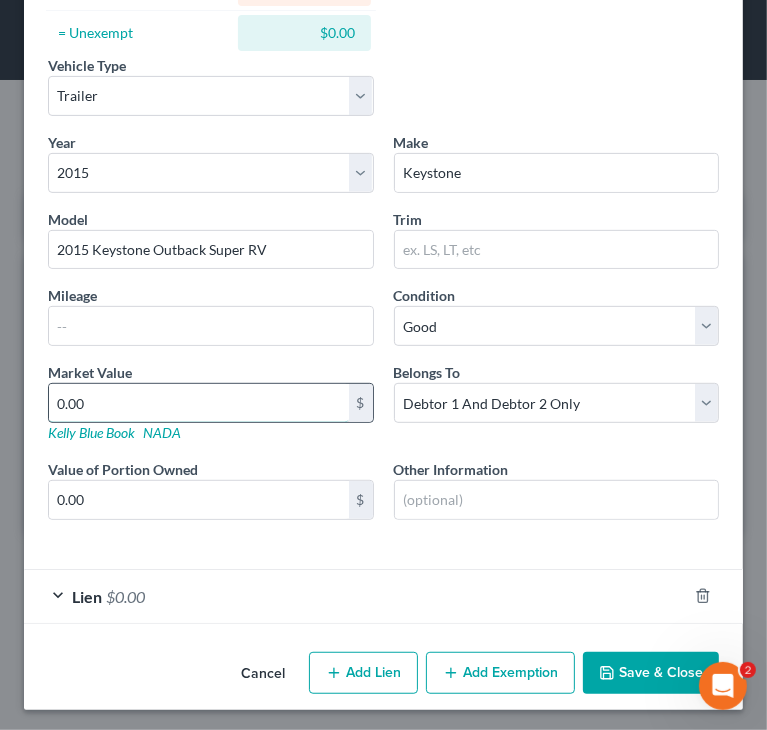 click on "0.00" at bounding box center [199, 403] 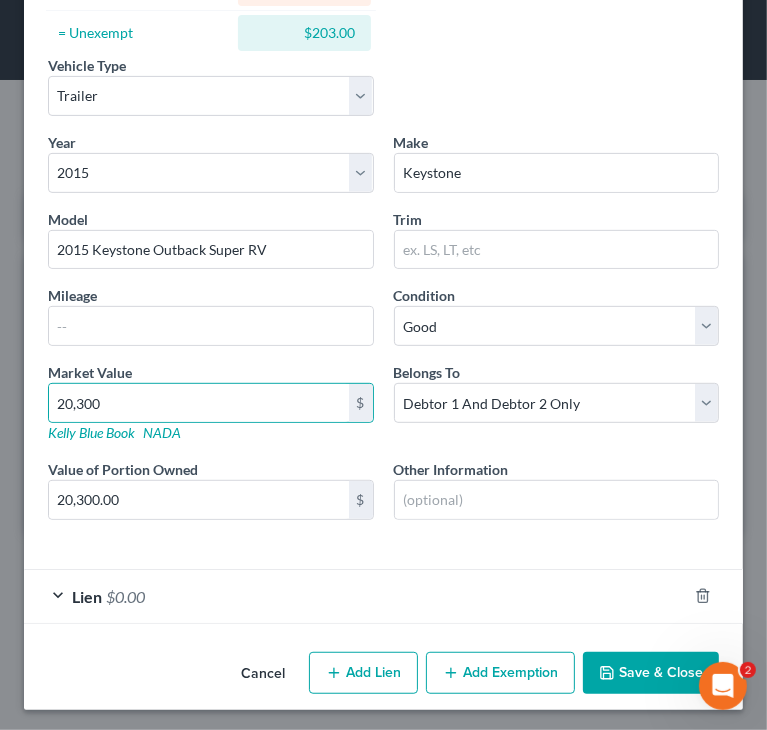 click on "Save & Close" at bounding box center [651, 673] 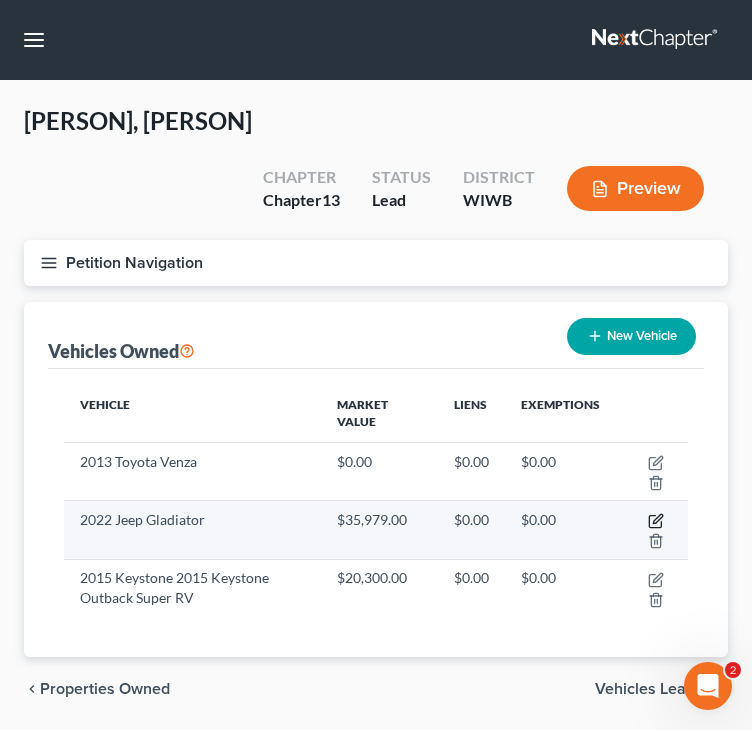 click 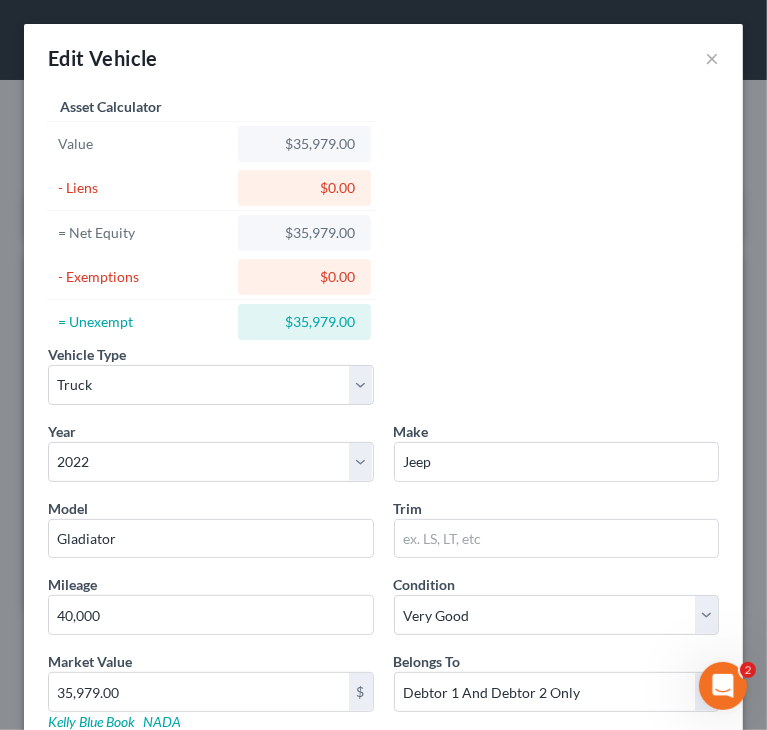 click on "Vehicle Type Select Automobile Truck Trailer Watercraft Aircraft Motor Home Atv Other Vehicle Year Select 2026 2025 2024 2023 2022 2021 2020 2019 2018 2017 2016 2015 2014 2013 2012 2011 2010 2009 2008 2007 2006 2005 2004 2003 2002 2001 2000 1999 1998 1997 1996 1995 1994 1993 1992 1991 1990 1989 1988 1987 1986 1985 1984 1983 1982 1981 1980 1979 1978 1977 1976 1975 1974 1973 1972 1971 1970 1969 1968 1967 1966 1965 1964 1963 1962 1961 1960 1959 1958 1957 1956 1955 1954 1953 1952 1951 1950 1949 1948 1947 1946 1945 1944 1943 1942 1941 1940 1939 1938 1937 1936 1935 1934 1933 1932 1931 1930 1929 1928 1927 1926 1925 1924 1923 1922 1921 1920 1919 1918 1917 1916 1915 1914 1913 1912 1911 1910 1909 1908 1907 1906 1905 1904 1903 1902 1901
Make
*
Jeep Model Gladiator Trim Mileage 40,000 Condition Select Excellent Very Good Good Fair Poor Market Value 35,979.00 $ Kelly Blue Book NADA
Belongs To
*
Select Debtor 1 Only Debtor 2 Only Debtor 1 And Debtor 2 Only At Least One Of The Debtors And Another" at bounding box center [383, 467] 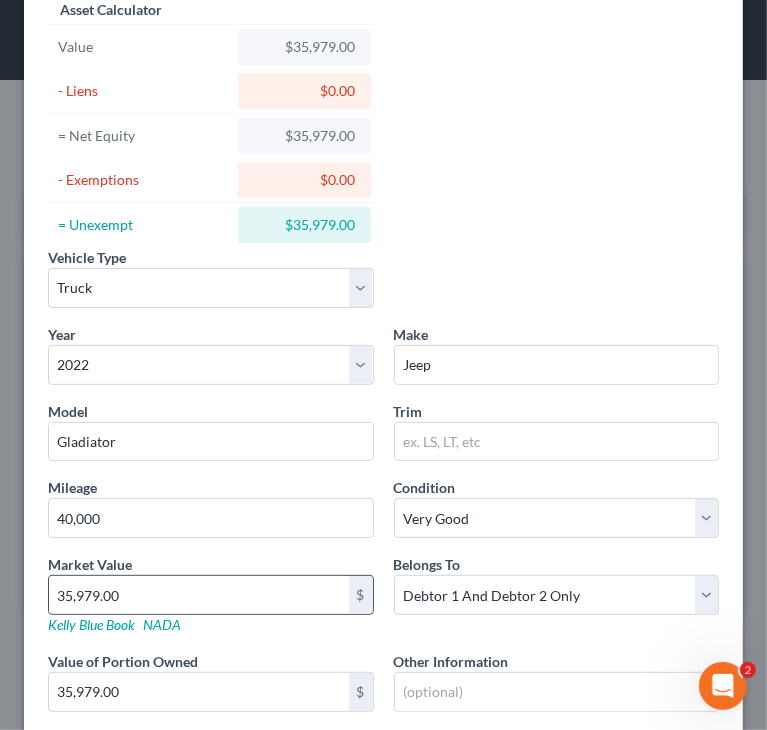 scroll, scrollTop: 289, scrollLeft: 0, axis: vertical 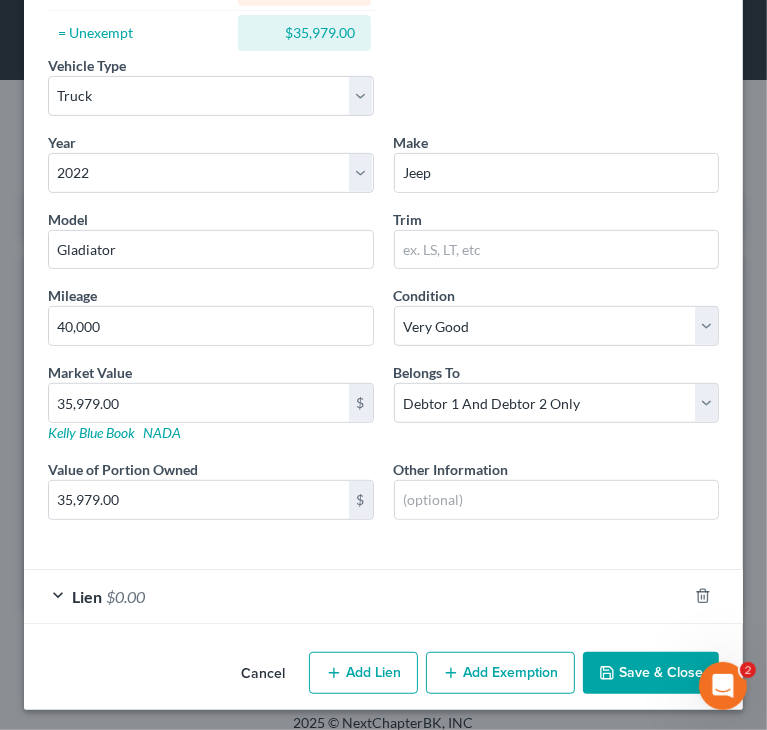 click on "$0.00" at bounding box center [125, 596] 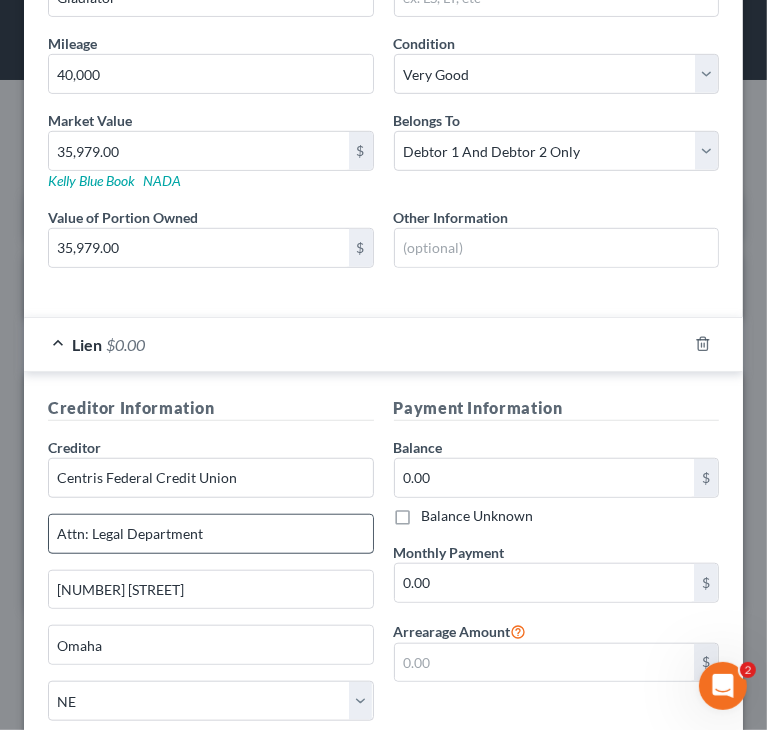 scroll, scrollTop: 589, scrollLeft: 0, axis: vertical 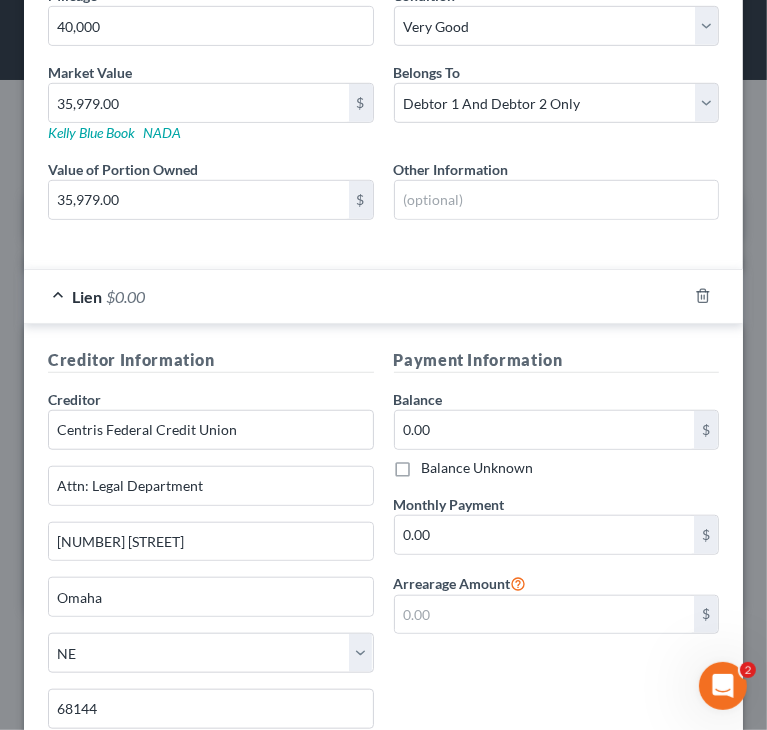 click on "Payment Information Balance
0.00 $
Balance Unknown
Balance Undetermined
0.00 $
Balance Unknown
Monthly Payment 0.00 $ Arrearage Amount  $" at bounding box center [557, 564] 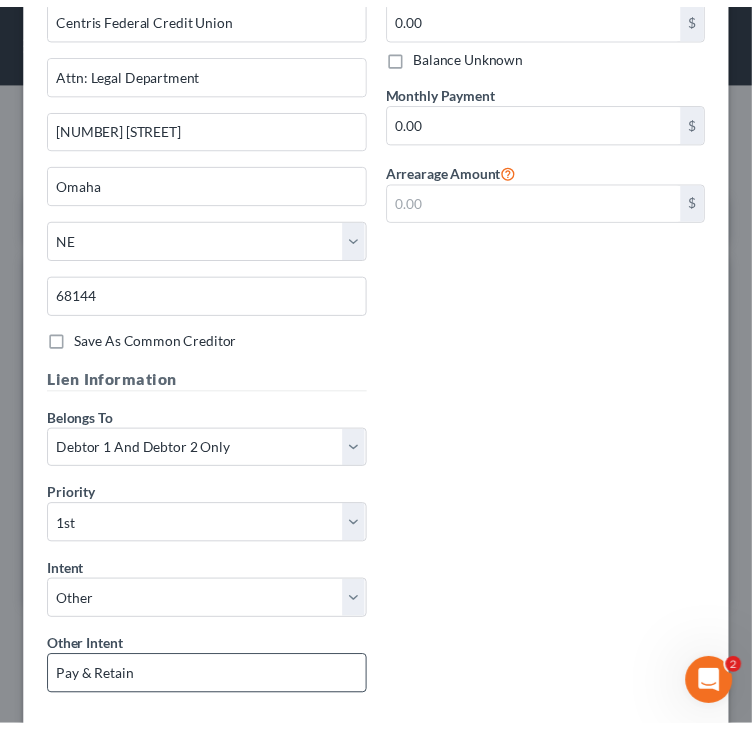 scroll, scrollTop: 1106, scrollLeft: 0, axis: vertical 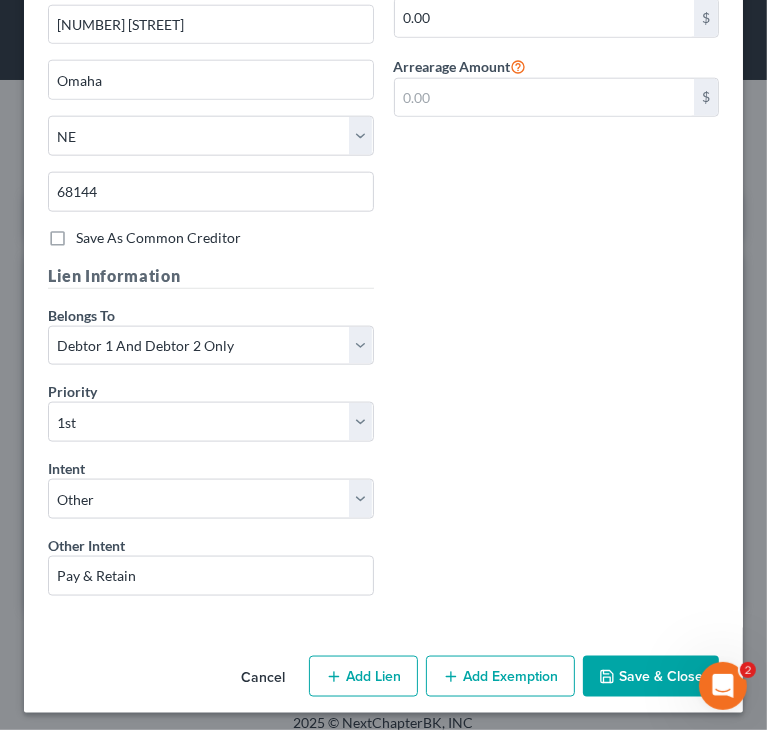 click on "Save & Close" at bounding box center [651, 677] 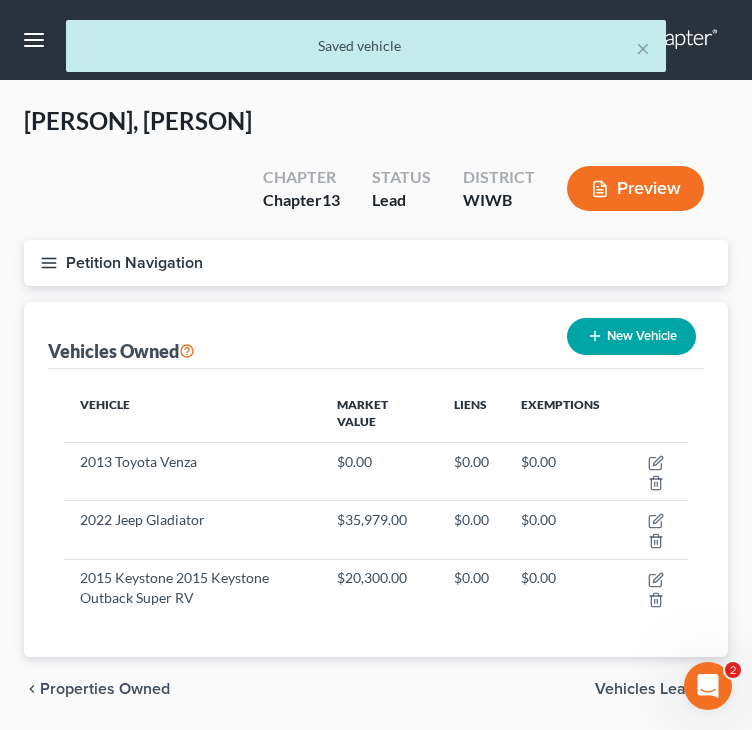 click 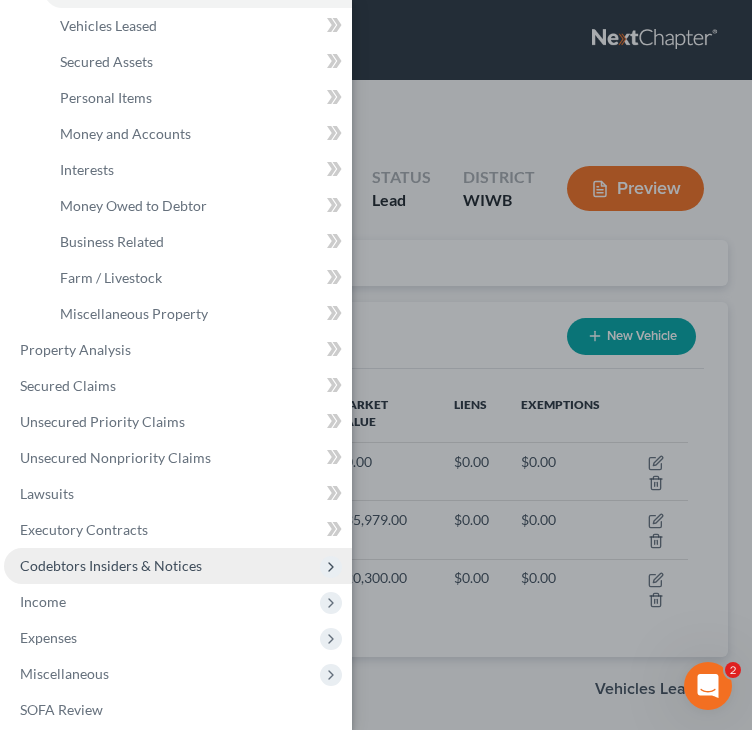 scroll, scrollTop: 258, scrollLeft: 0, axis: vertical 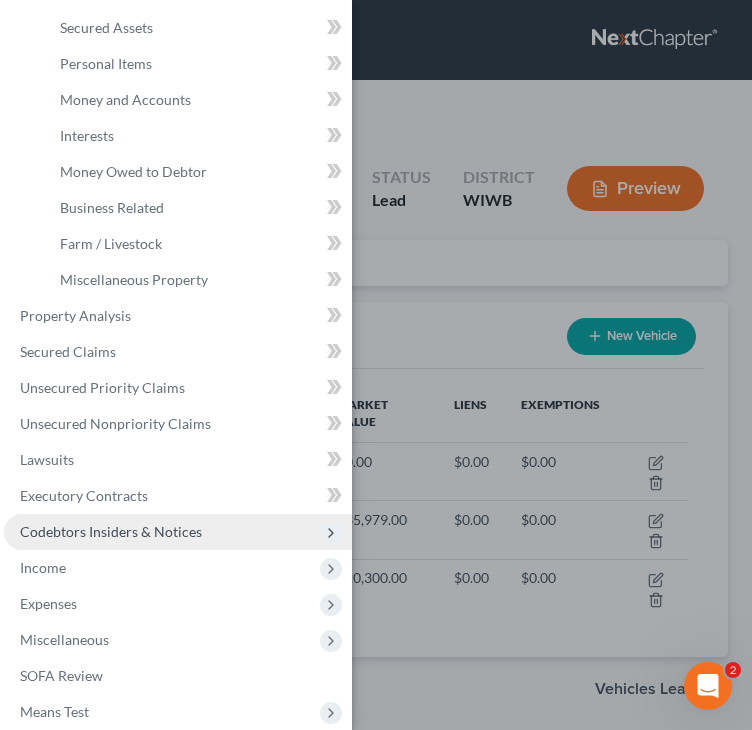 click on "Codebtors Insiders & Notices" at bounding box center [178, 532] 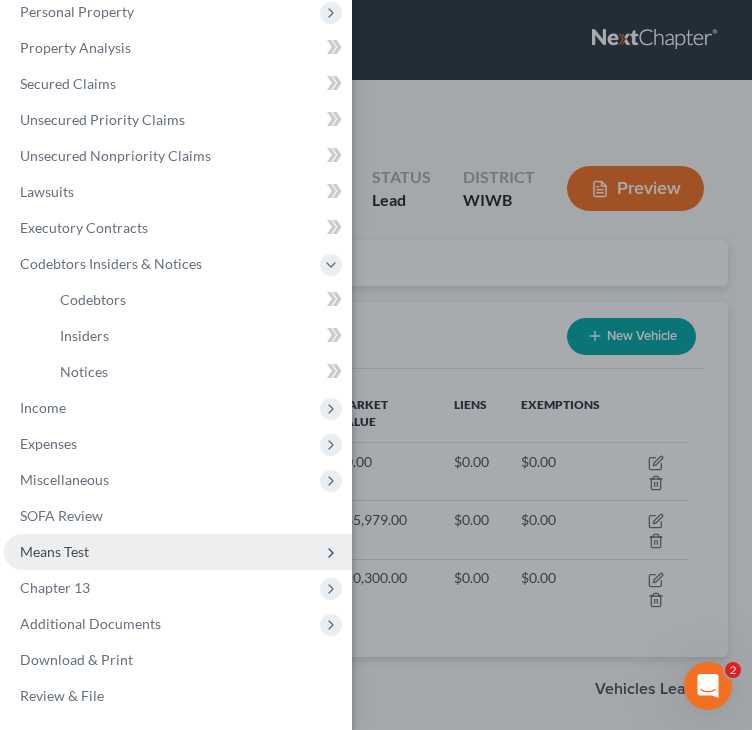 scroll, scrollTop: 166, scrollLeft: 0, axis: vertical 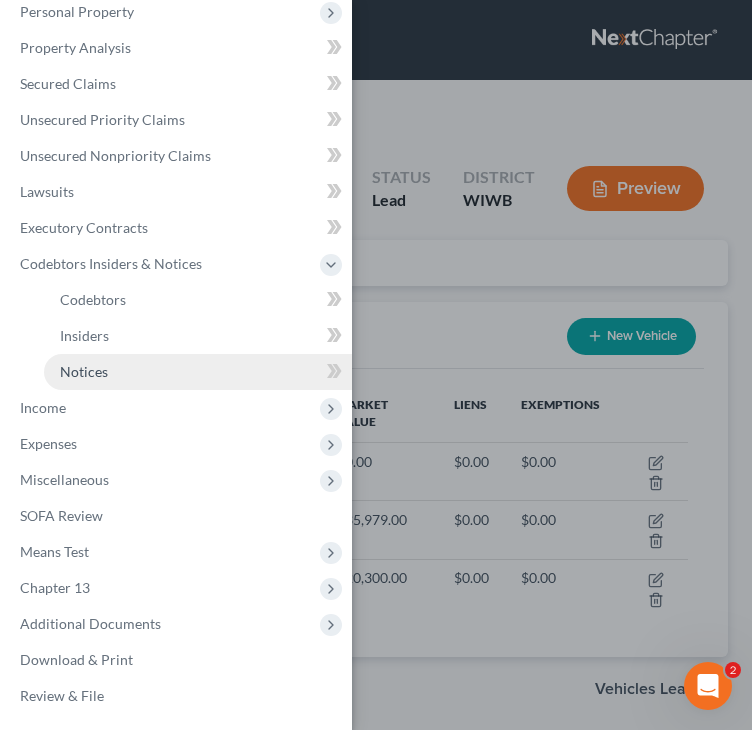 click on "Notices" at bounding box center (198, 372) 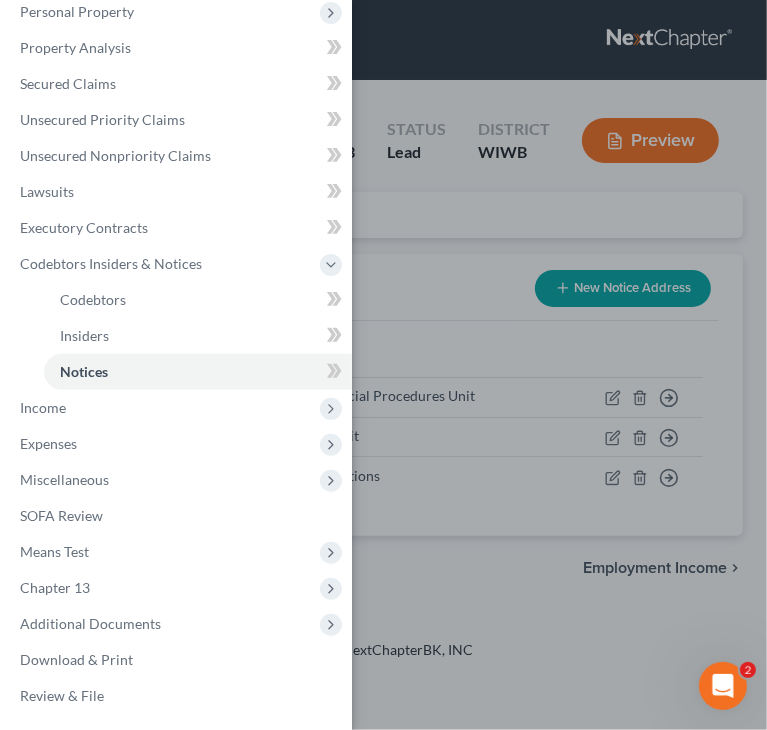 click on "Case Dashboard
Payments
Invoices
Payments
Payments
Credit Report
Client Profile" at bounding box center [383, 365] 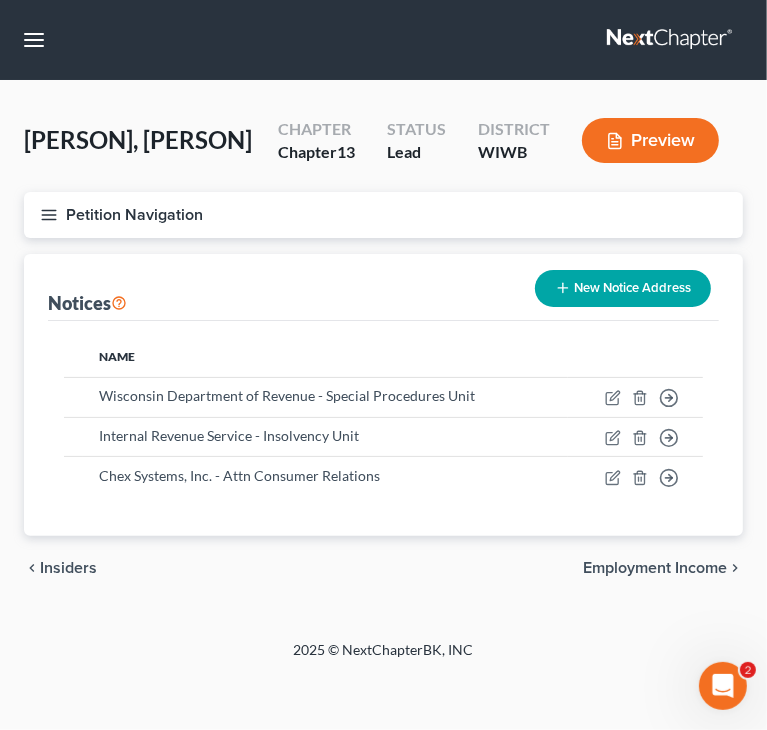 click on "New Notice Address" at bounding box center (623, 336) 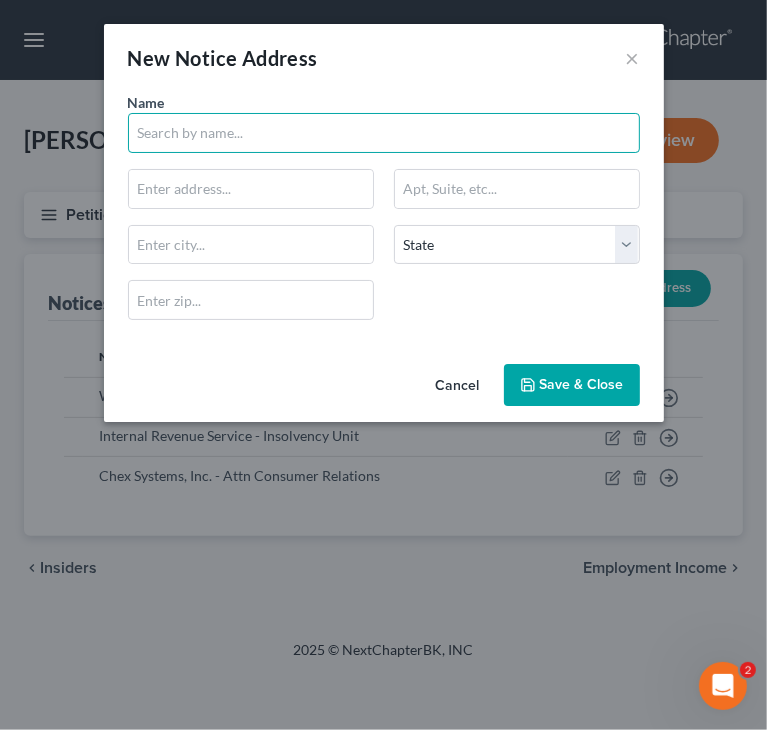 click at bounding box center [384, 133] 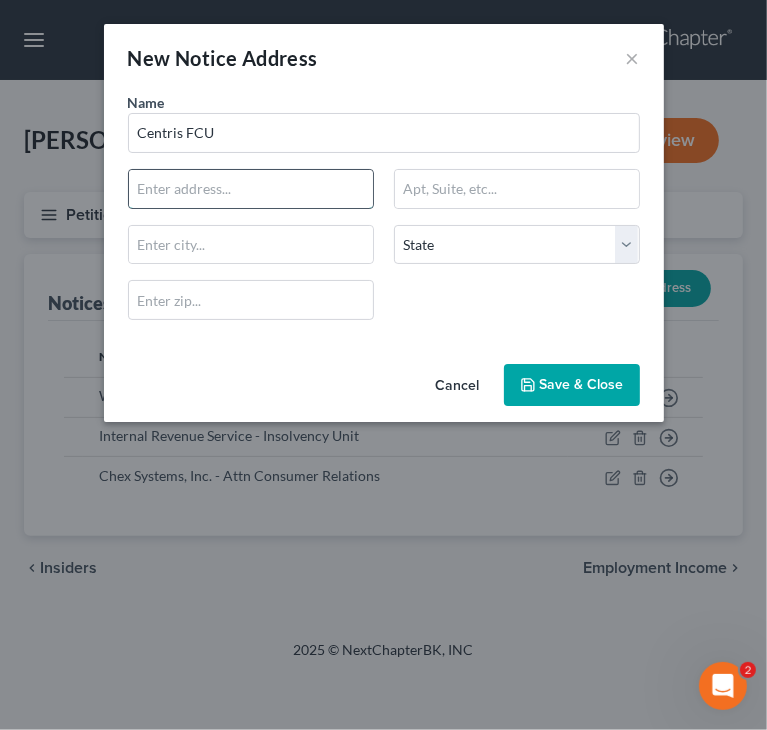 click at bounding box center (251, 189) 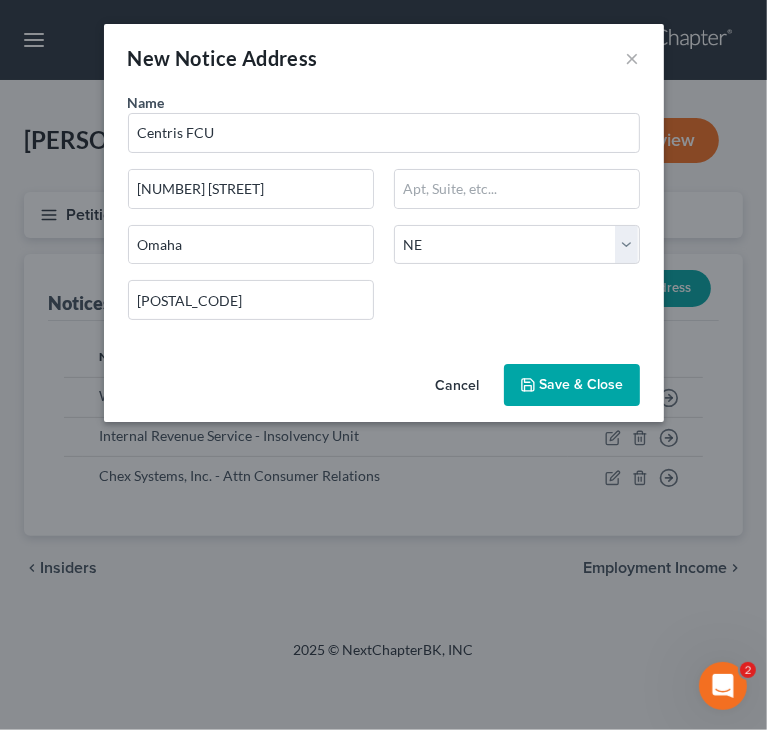 click on "Save & Close" at bounding box center (582, 384) 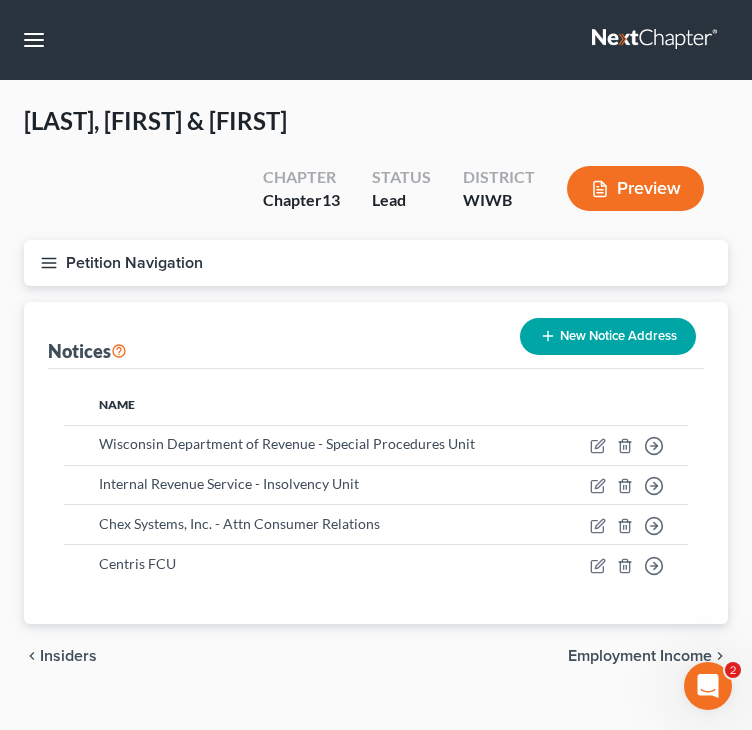 click 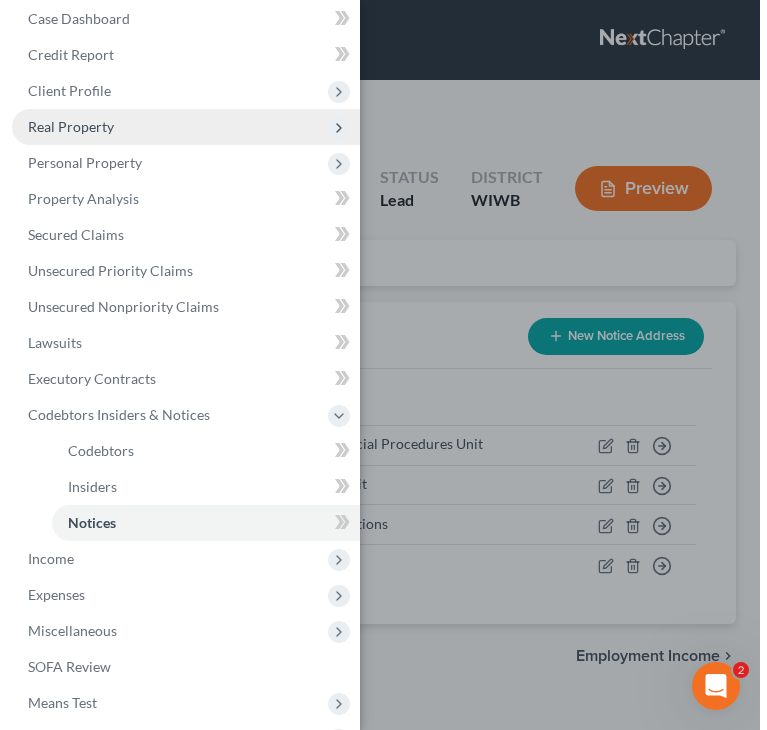 scroll, scrollTop: 0, scrollLeft: 0, axis: both 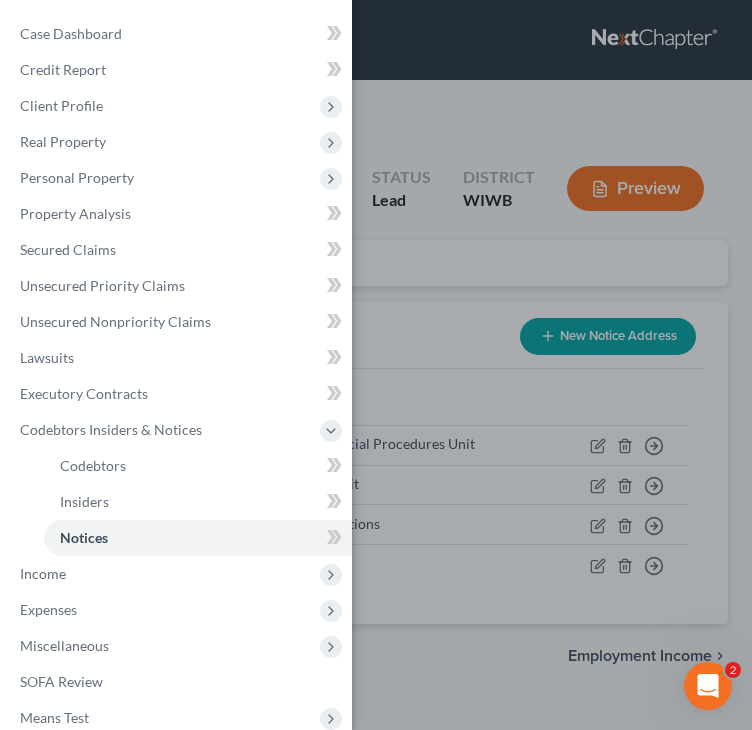 click on "Case Dashboard
Payments
Invoices
Payments
Payments
Credit Report
Client Profile" at bounding box center [376, 365] 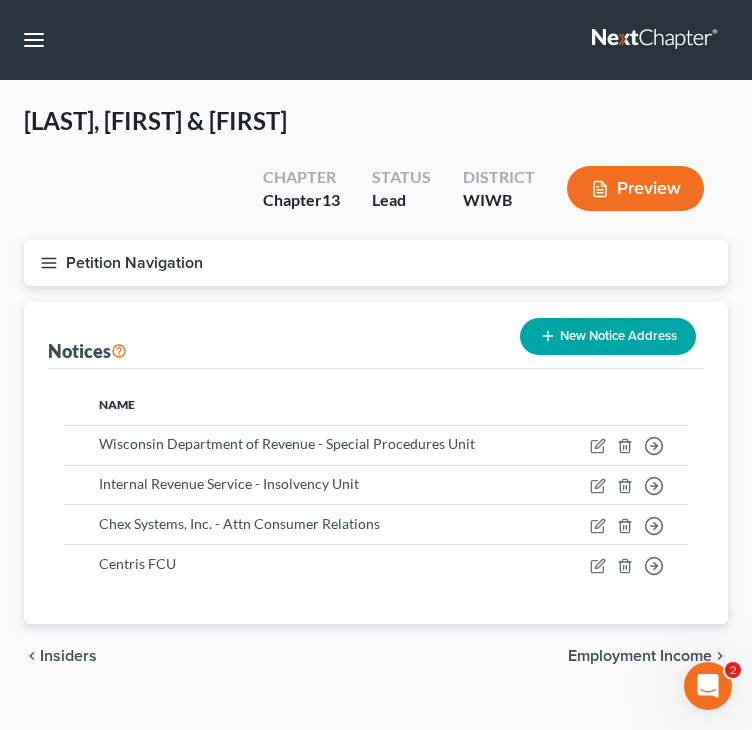 click 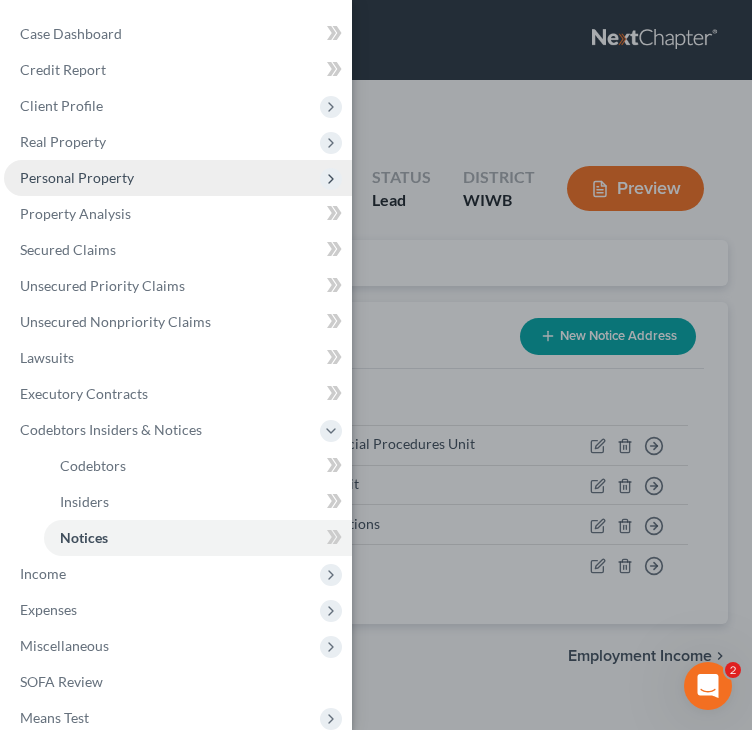 click on "Personal Property" at bounding box center (77, 177) 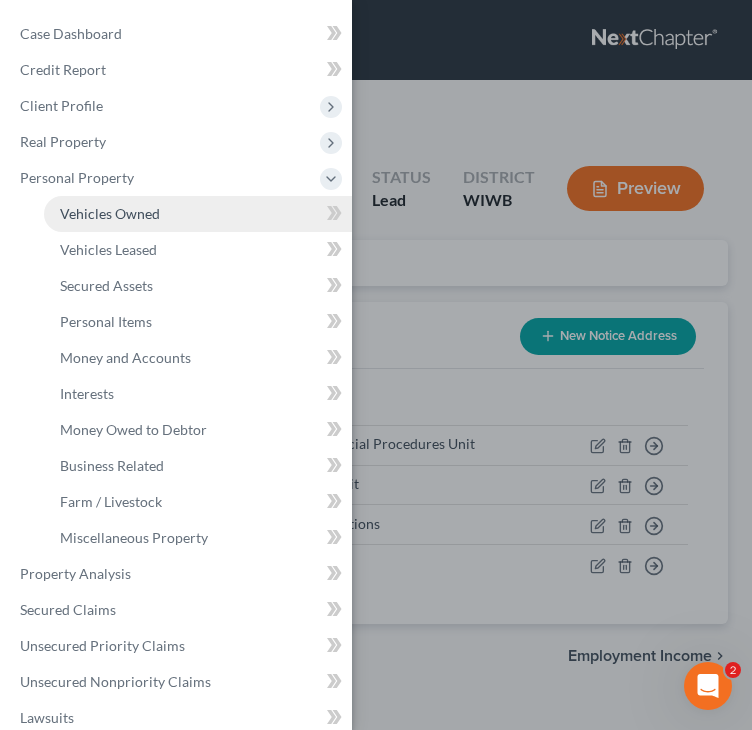click on "Vehicles Owned" at bounding box center [110, 213] 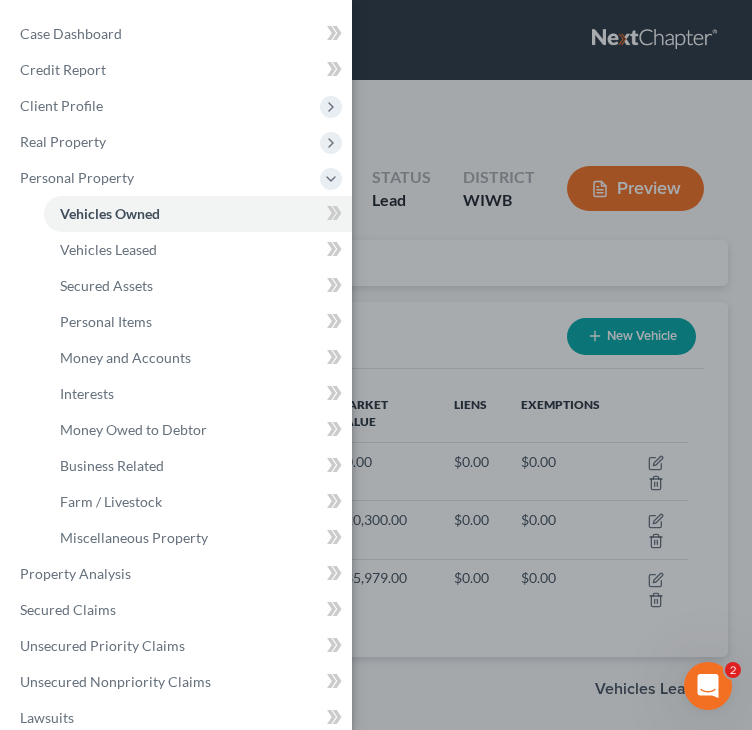 click on "Case Dashboard
Payments
Invoices
Payments
Payments
Credit Report
Client Profile" at bounding box center (376, 365) 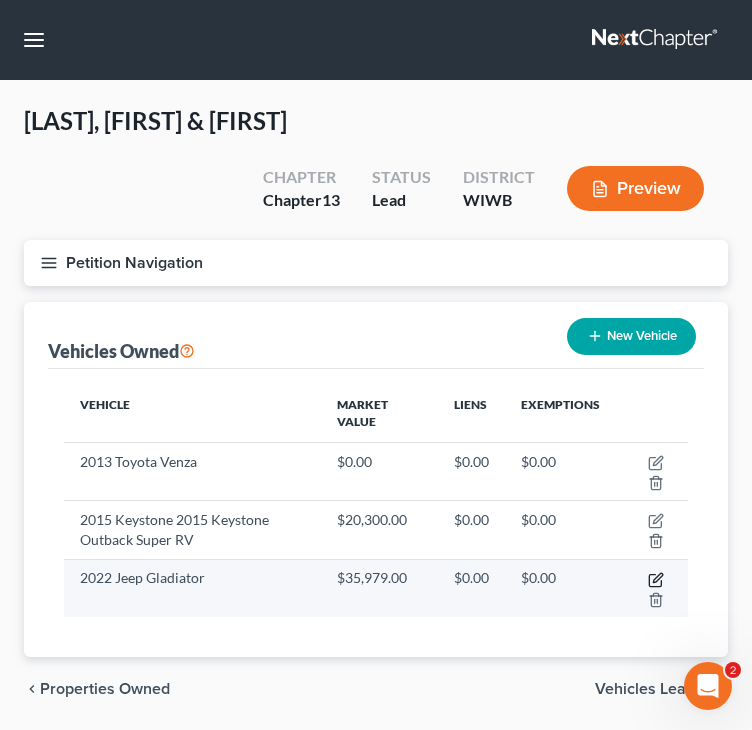 click 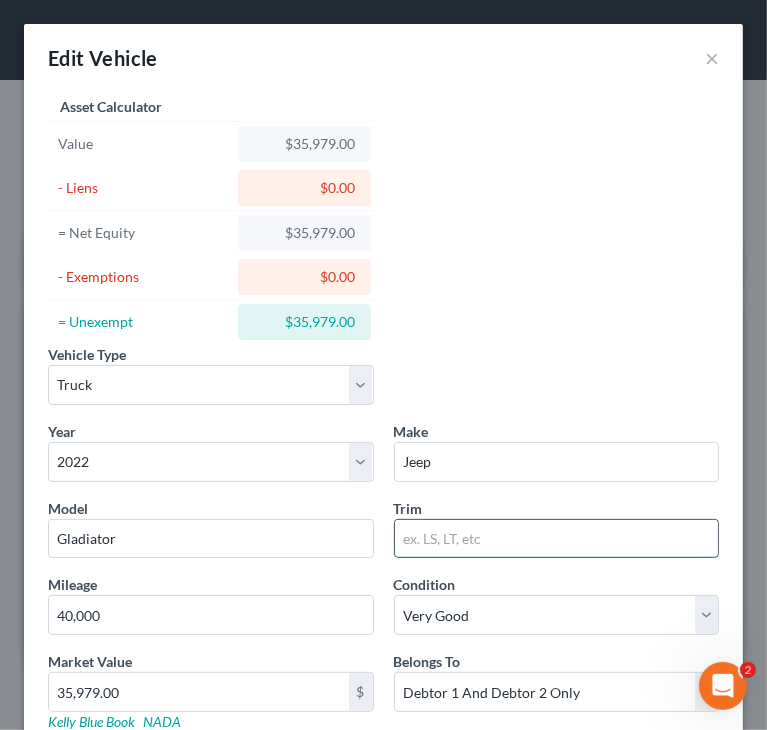 click at bounding box center [557, 539] 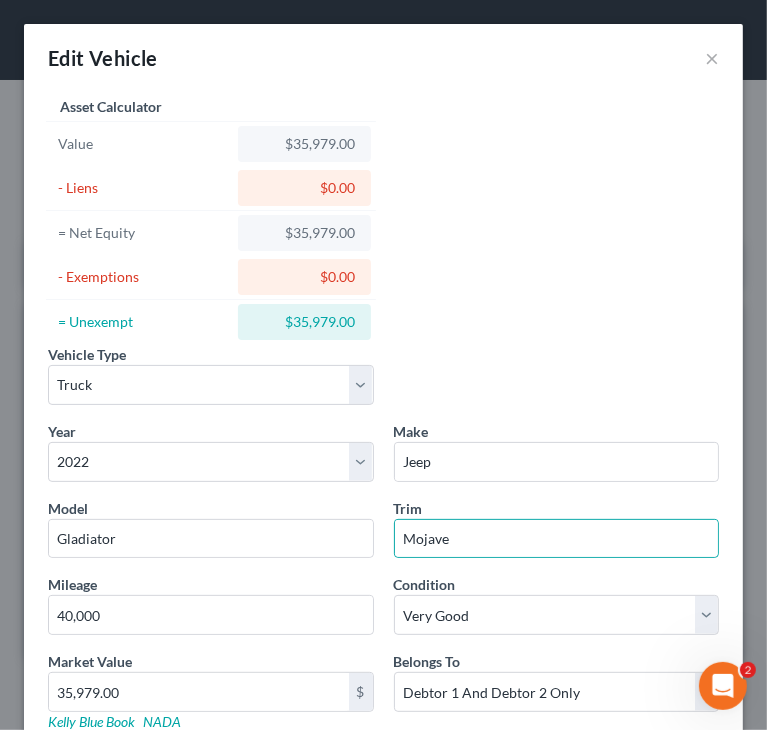 click on "Make
*
Jeep" at bounding box center (557, 451) 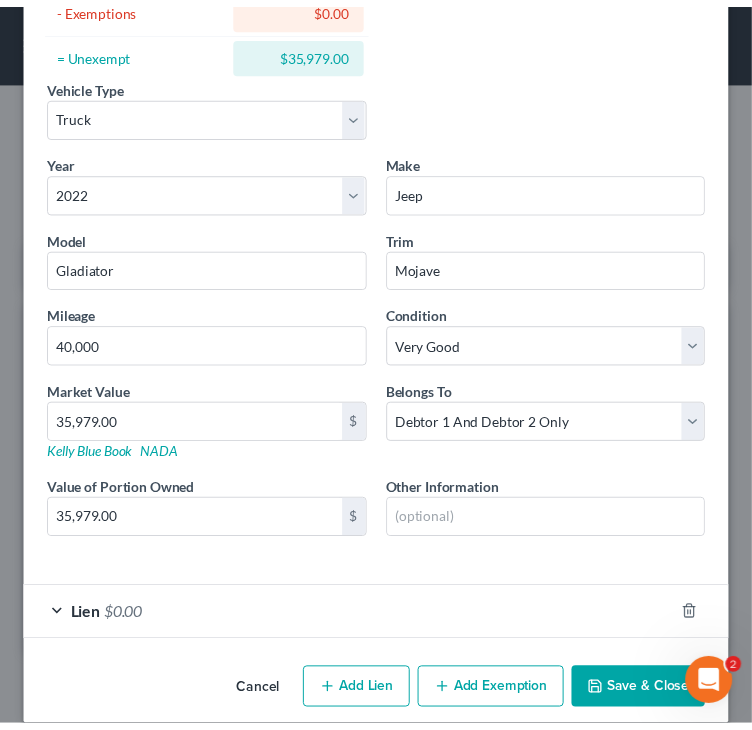 scroll, scrollTop: 289, scrollLeft: 0, axis: vertical 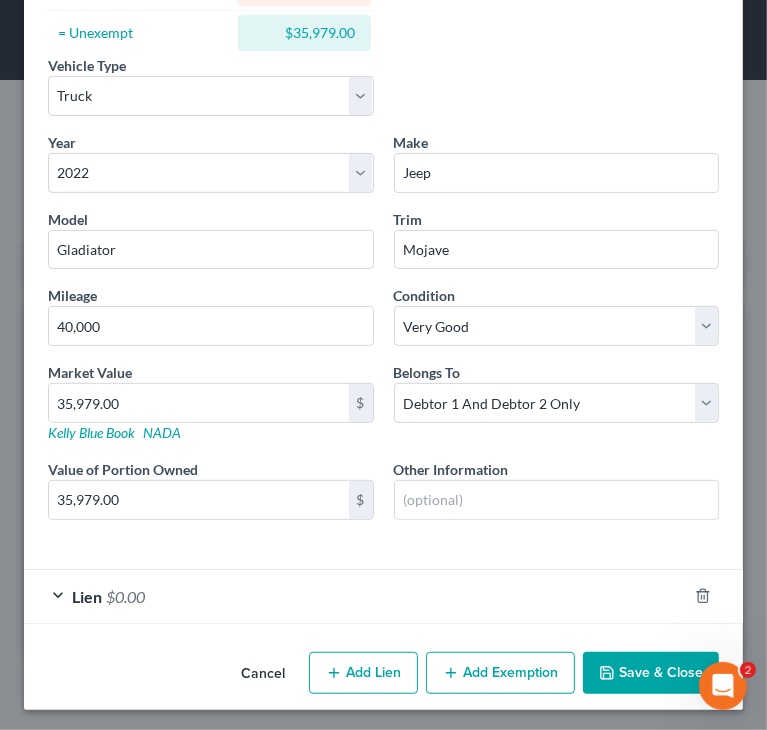 click on "Save & Close" at bounding box center (651, 673) 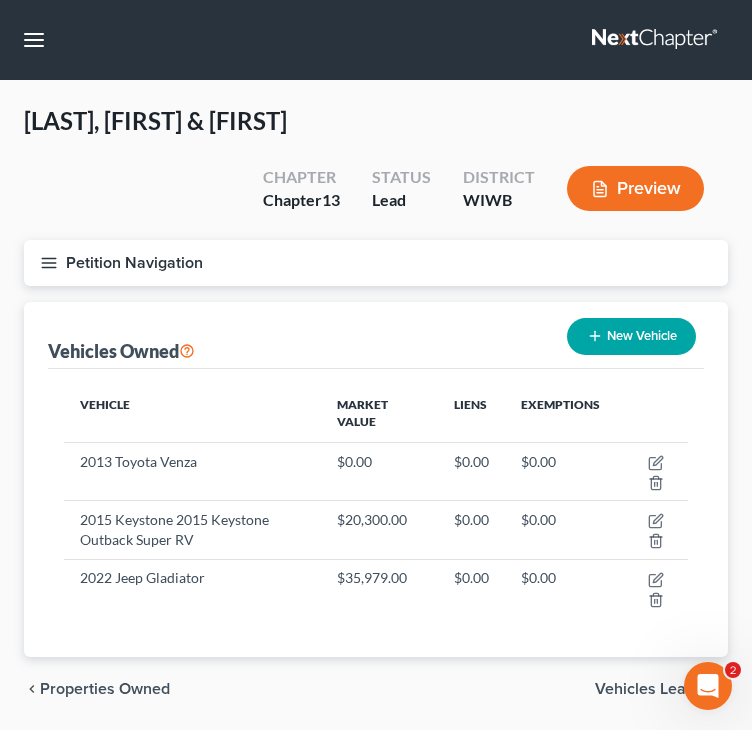 click 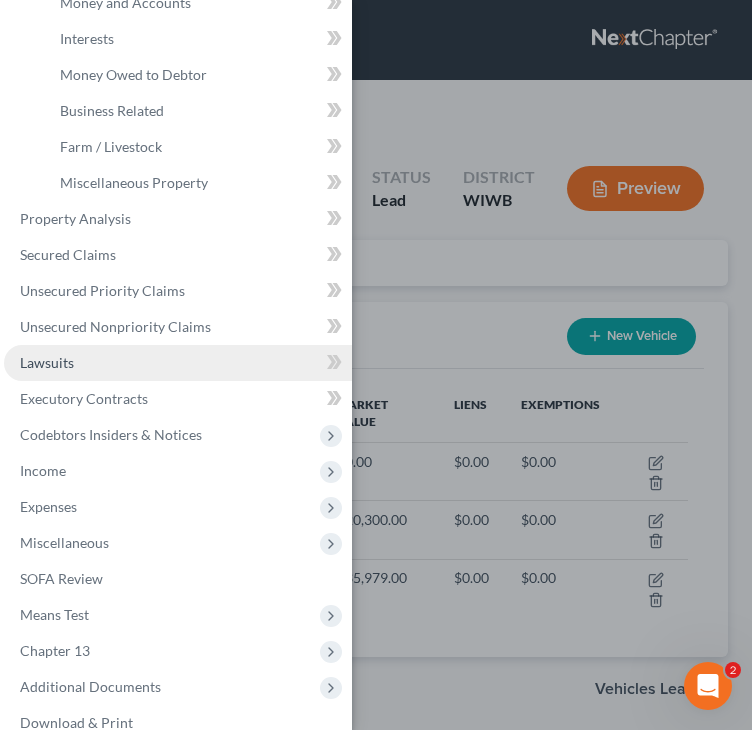 scroll, scrollTop: 400, scrollLeft: 0, axis: vertical 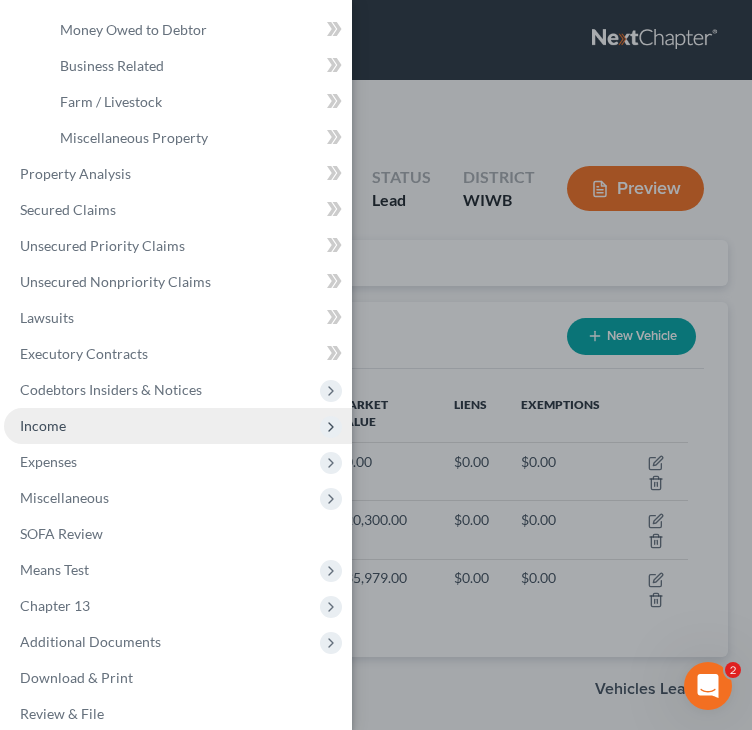 click on "Income" at bounding box center [178, 426] 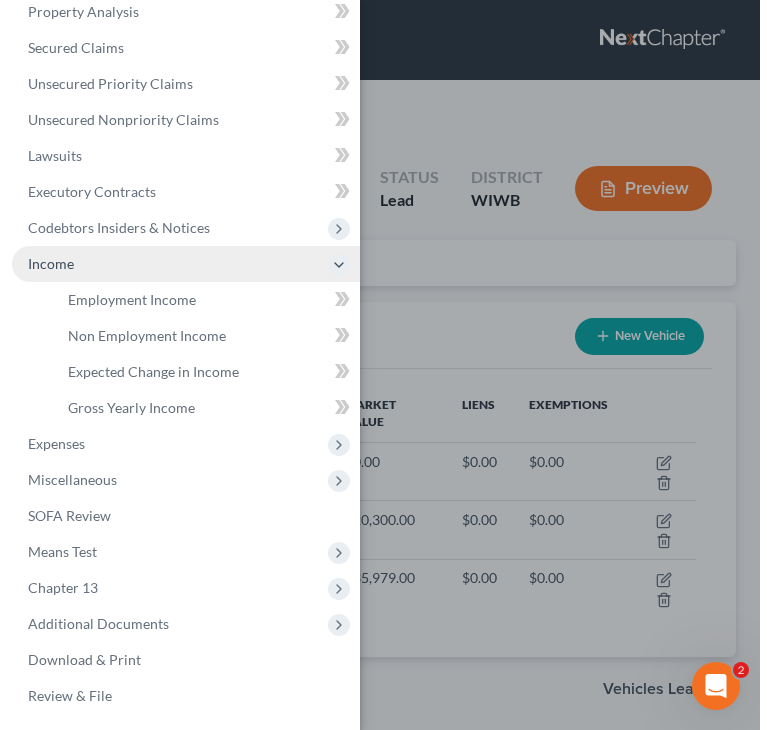scroll, scrollTop: 201, scrollLeft: 0, axis: vertical 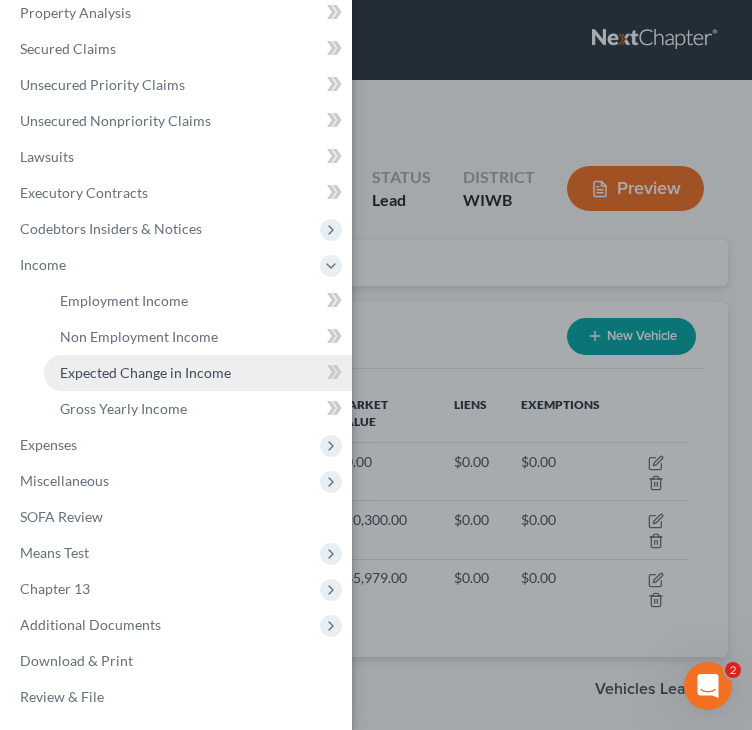 click on "Expected Change in Income" at bounding box center (145, 372) 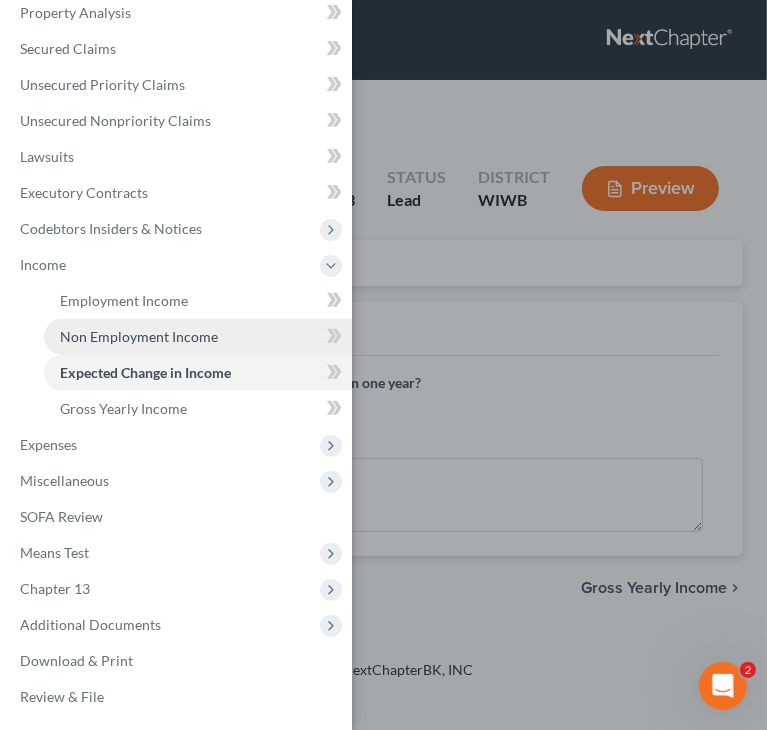 click on "Non Employment Income" at bounding box center (139, 336) 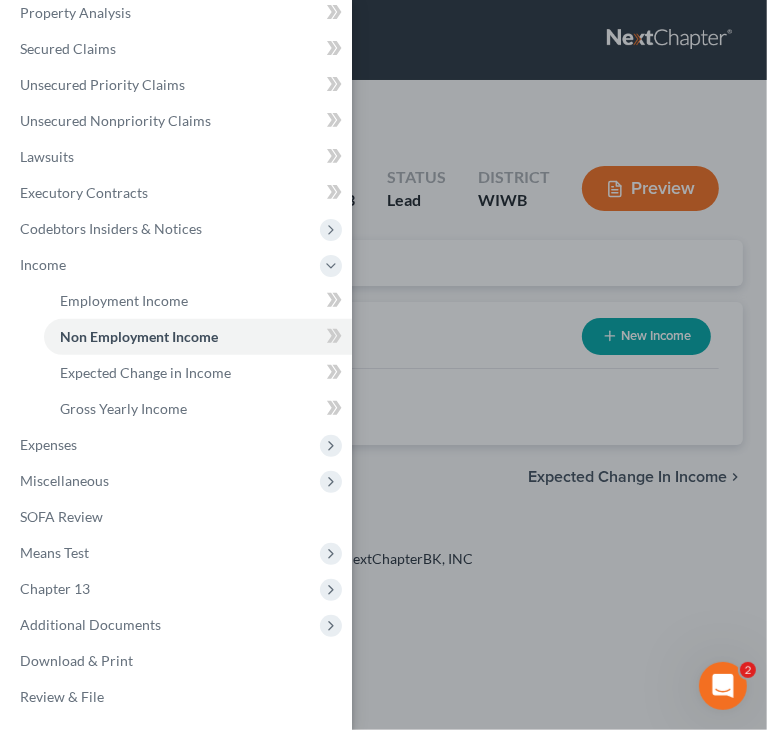 click on "Case Dashboard
Payments
Invoices
Payments
Payments
Credit Report
Client Profile" at bounding box center (383, 365) 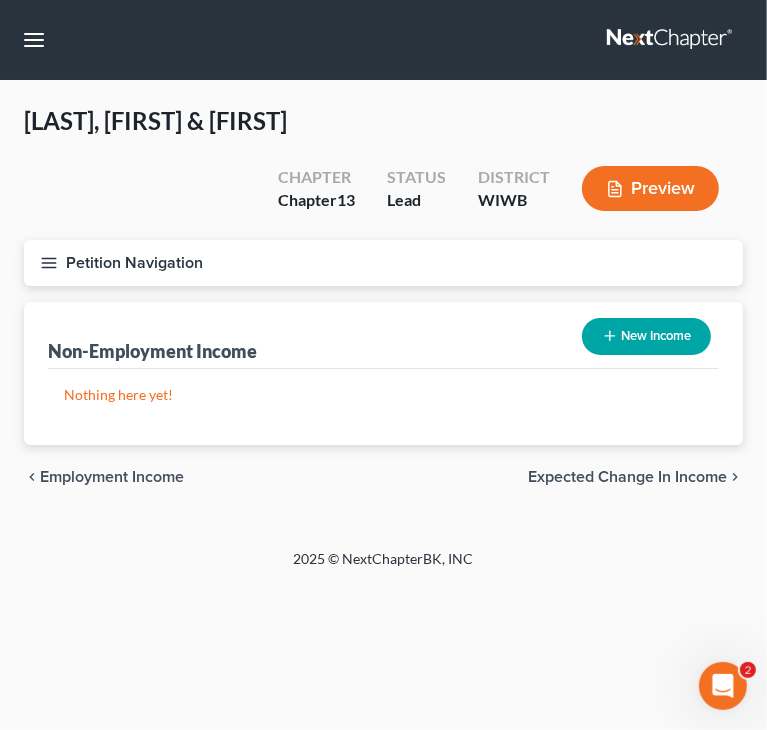 click on "New Income" at bounding box center [646, 336] 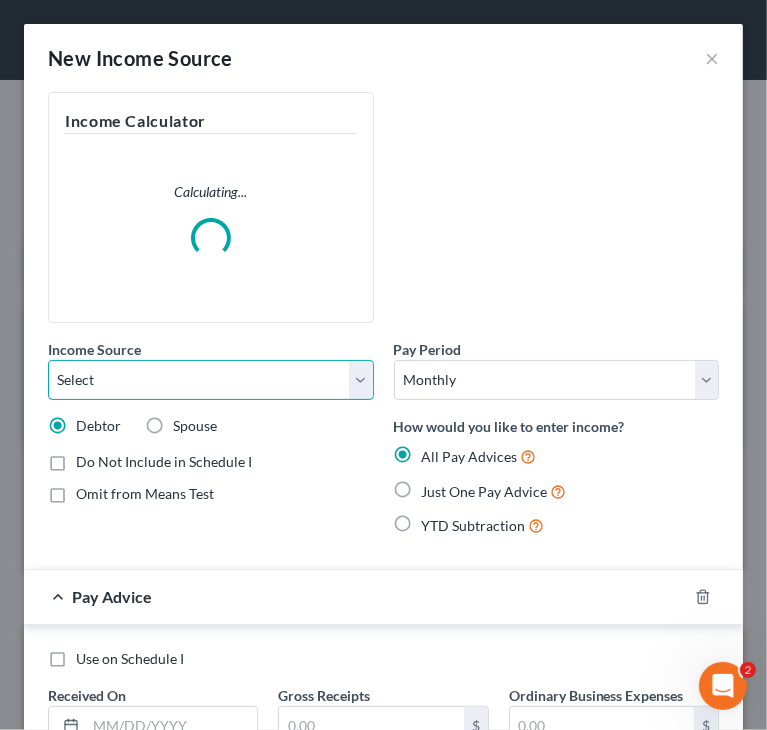 click on "Select Unemployment Disability (from employer) Pension Retirement Social Security / Social Security Disability Other Government Assistance Interests, Dividends or Royalties Child / Family Support Contributions to Household Property / Rental Business, Professional or Farm Alimony / Maintenance Payments Military Disability Benefits Other Monthly Income" at bounding box center [211, 380] 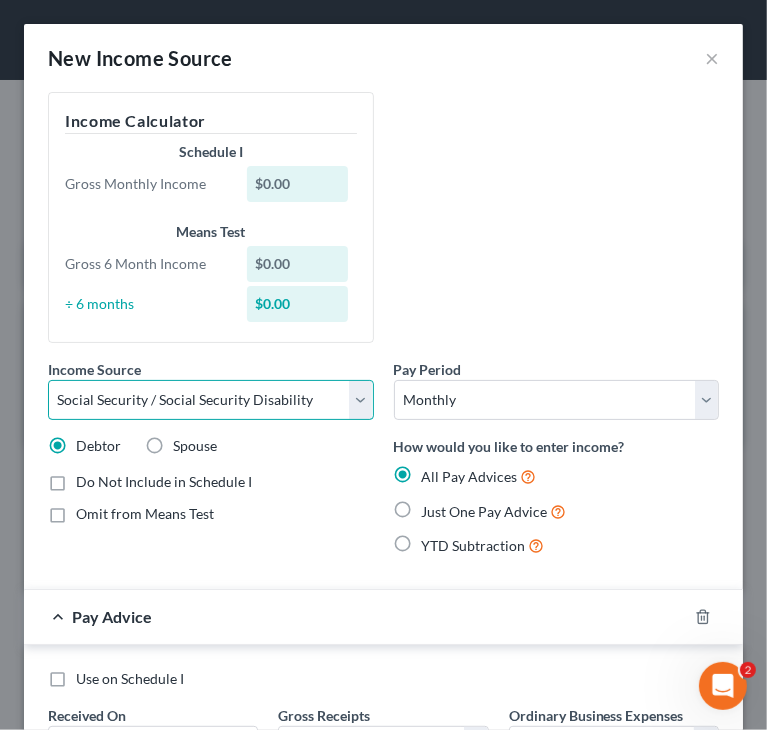 click on "Select Unemployment Disability (from employer) Pension Retirement Social Security / Social Security Disability Other Government Assistance Interests, Dividends or Royalties Child / Family Support Contributions to Household Property / Rental Business, Professional or Farm Alimony / Maintenance Payments Military Disability Benefits Other Monthly Income" at bounding box center (211, 400) 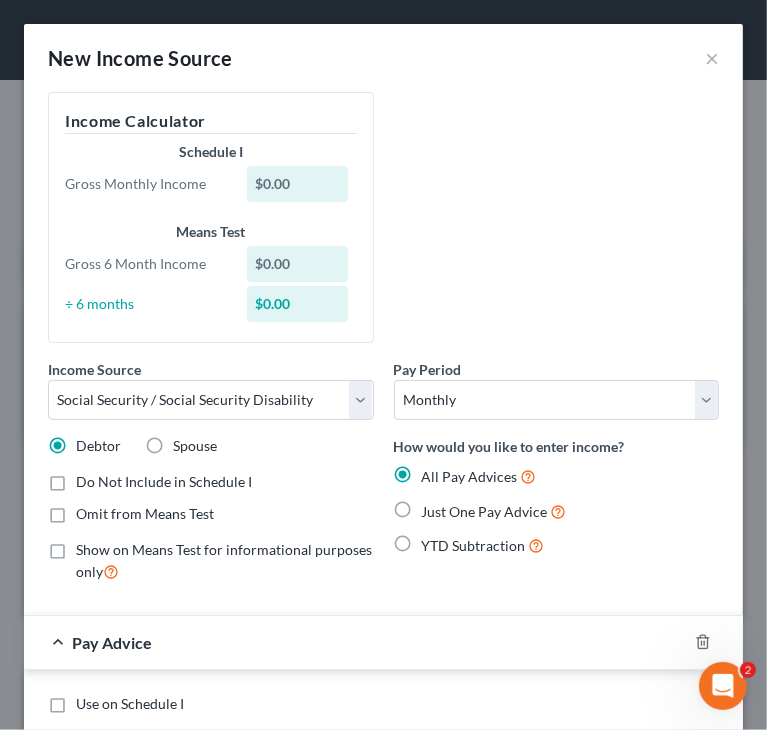 click on "Debtor Spouse" at bounding box center [211, 446] 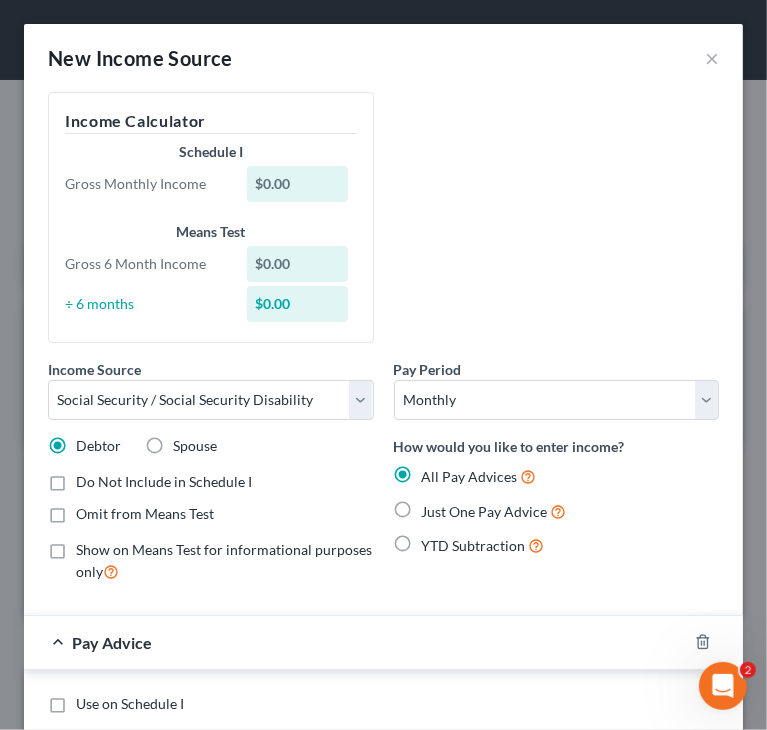 click on "Spouse" at bounding box center (187, 442) 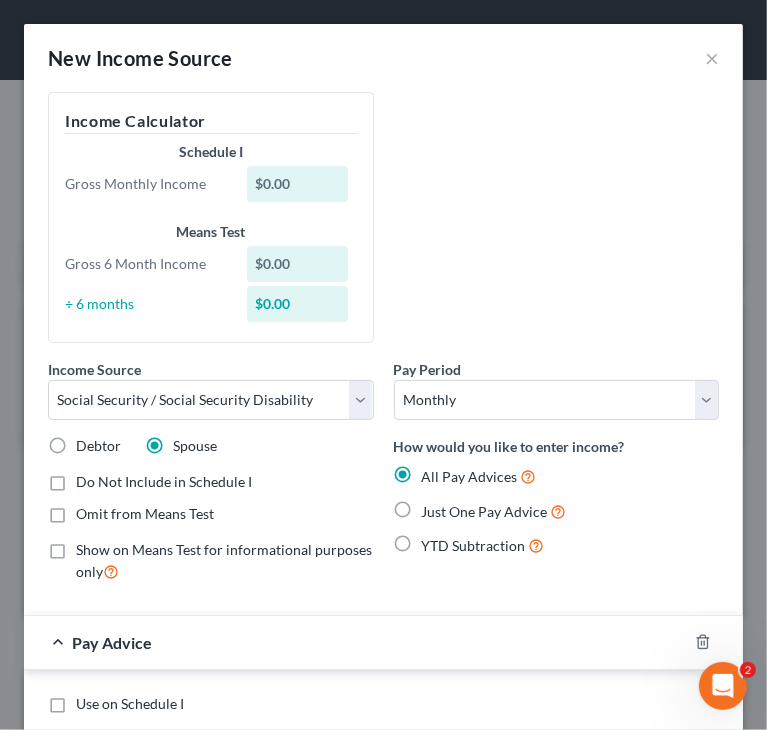 click on "Income Source
*
Select Unemployment Disability (from employer) Pension Retirement Social Security / Social Security Disability Other Government Assistance Interests, Dividends or Royalties Child / Family Support Contributions to Household Property / Rental Business, Professional or Farm Alimony / Maintenance Payments Military Disability Benefits Other Monthly Income Debtor Spouse Do Not Include in Schedule I Omit from Means Test Show on Means Test for informational purposes only  Pay Period Select Monthly Twice Monthly Every Other Week Weekly How would you like to enter income?
All Pay Advices
Just One Pay Advice
YTD Subtraction
Income Calculator
Schedule I Gross Monthly Income $0.00 Means Test Gross 6 Month Income $0.00 ÷ 6 months $0.00" at bounding box center (383, 345) 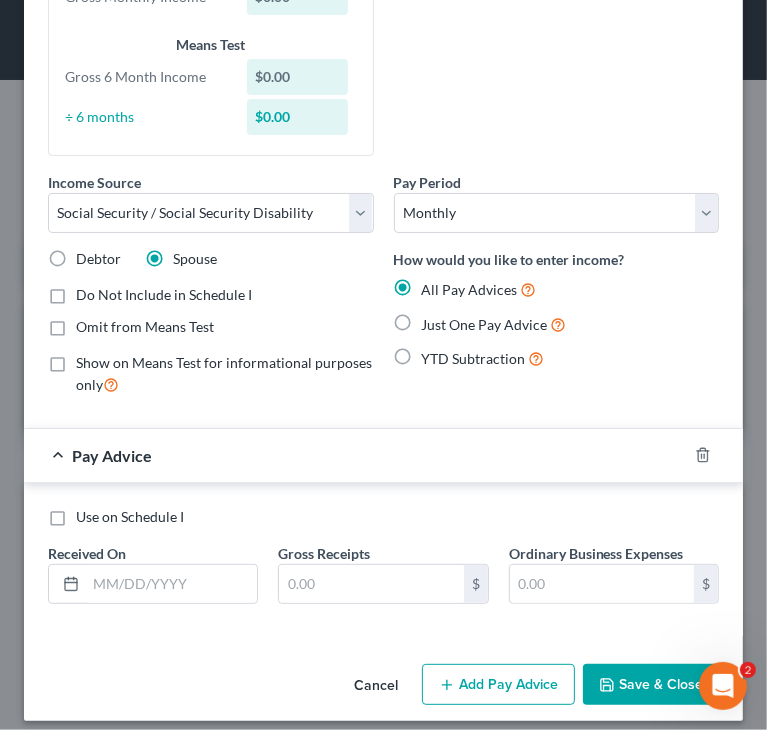 scroll, scrollTop: 200, scrollLeft: 0, axis: vertical 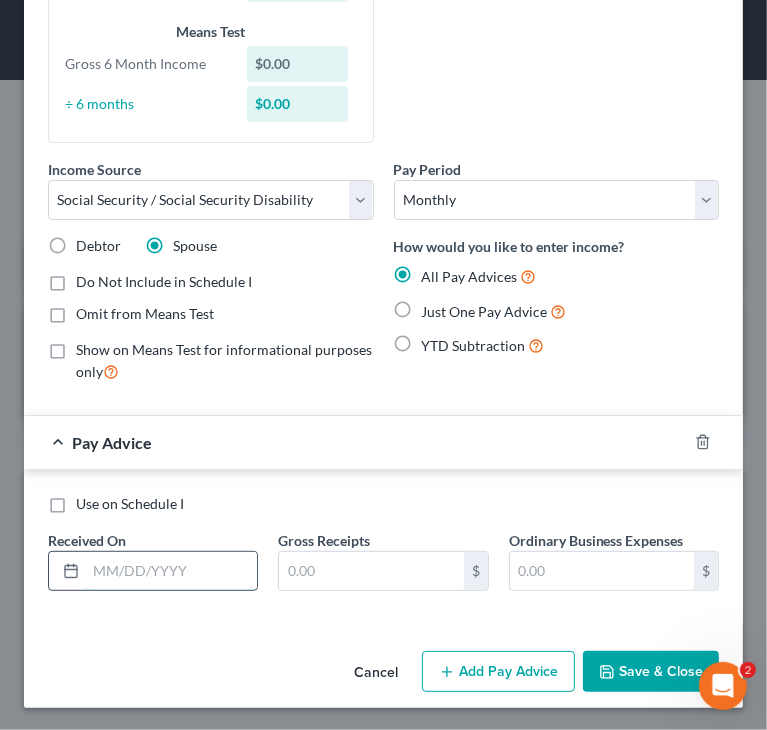 click at bounding box center (171, 571) 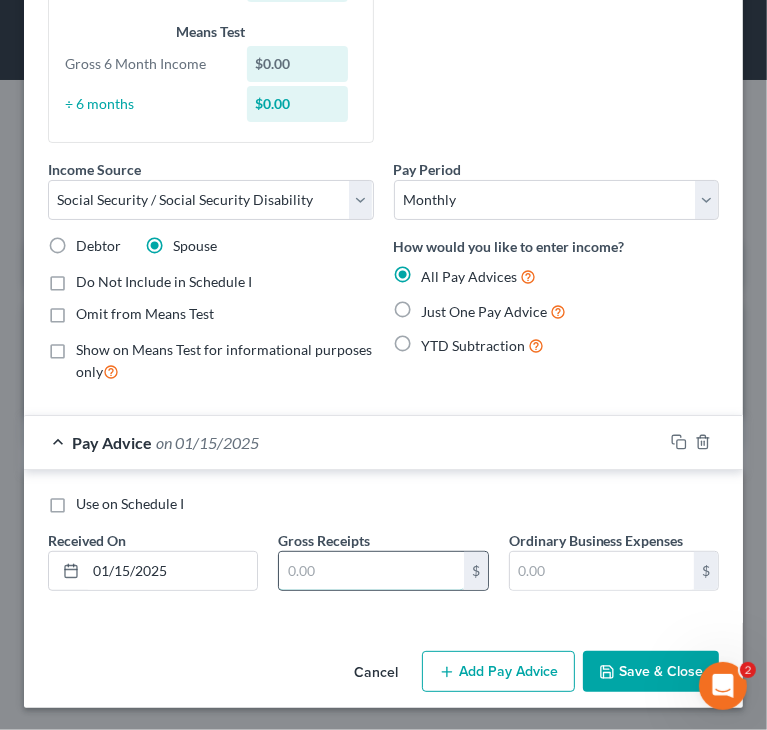click at bounding box center [371, 571] 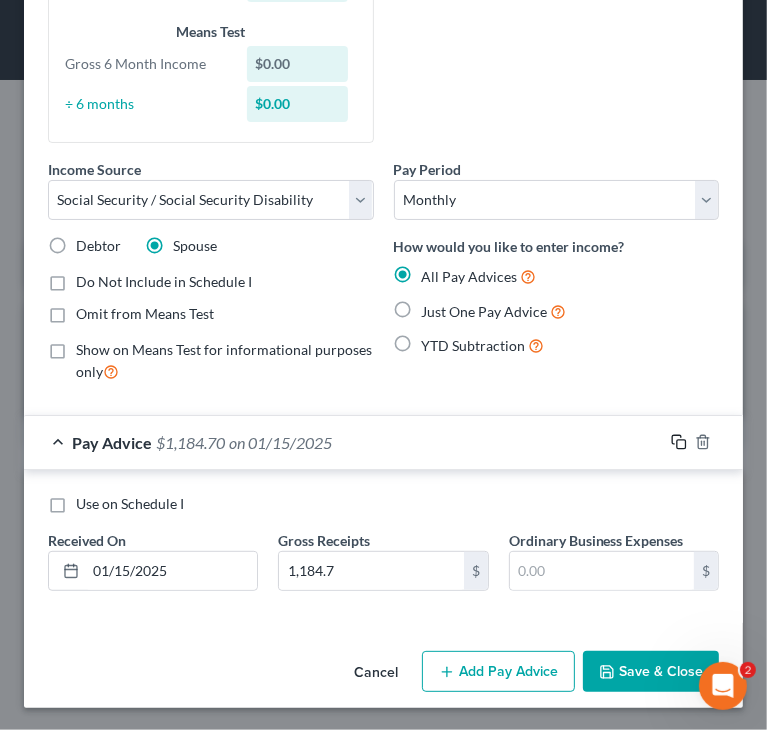 drag, startPoint x: 661, startPoint y: 438, endPoint x: 586, endPoint y: 430, distance: 75.42546 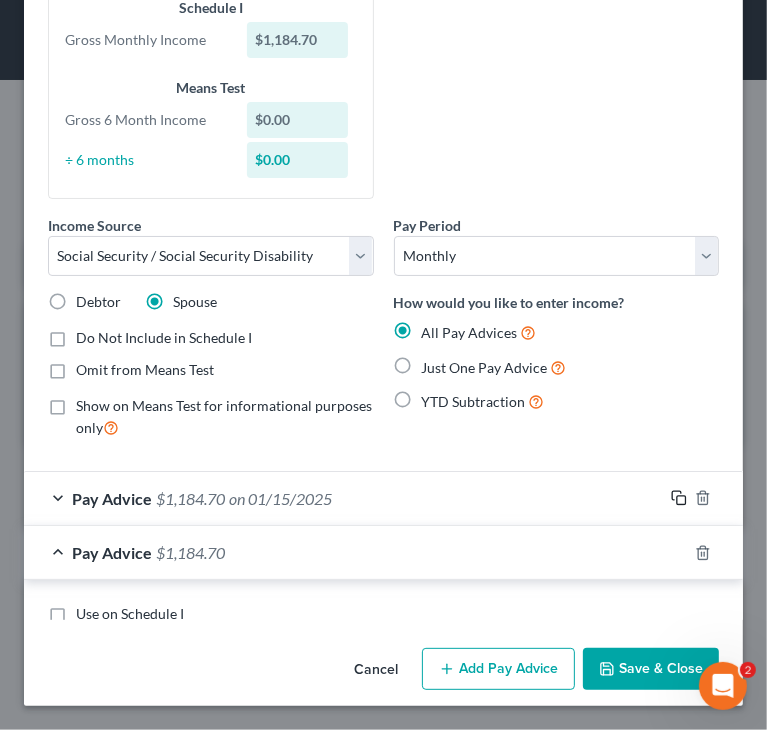 scroll, scrollTop: 200, scrollLeft: 0, axis: vertical 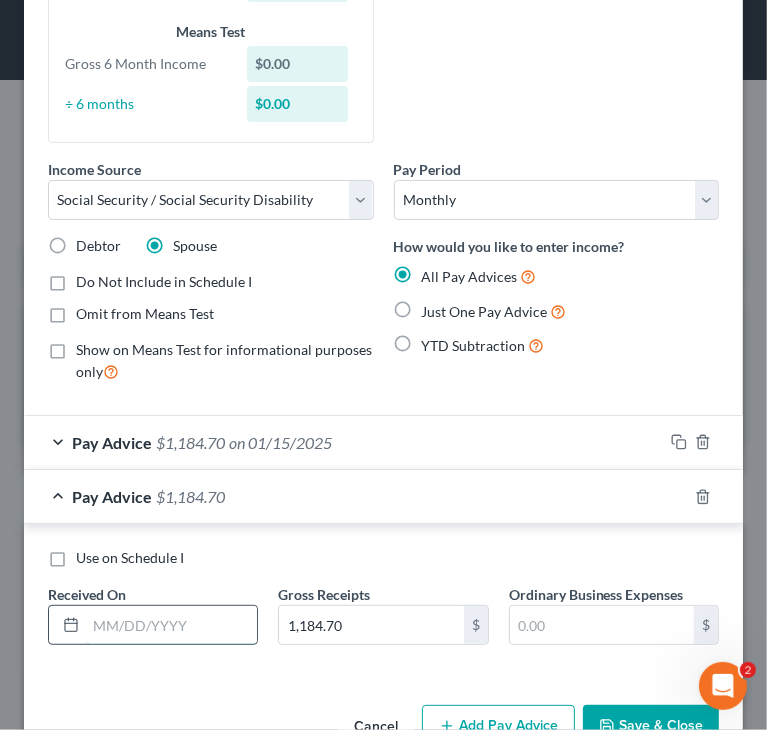 click at bounding box center (171, 625) 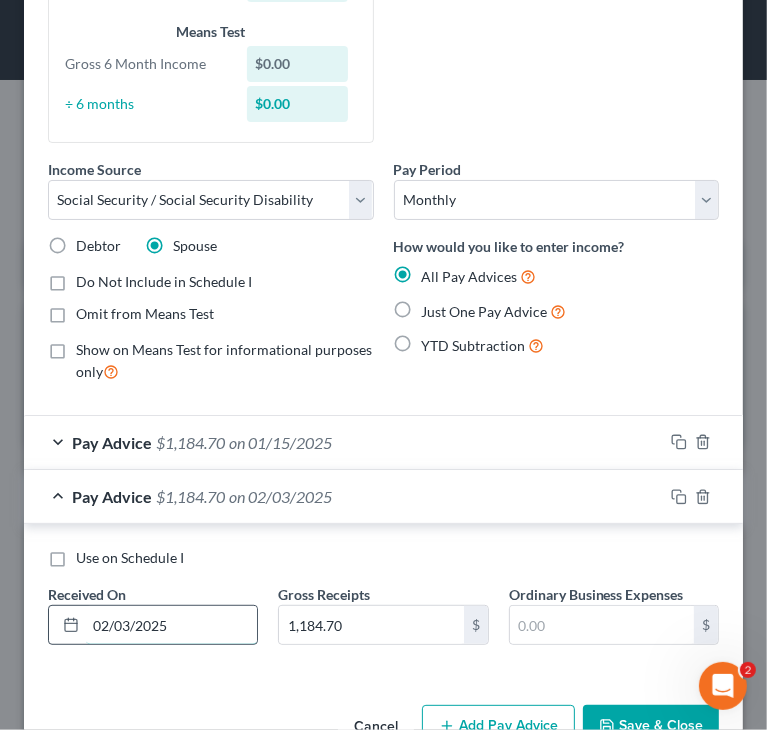 drag, startPoint x: 173, startPoint y: 629, endPoint x: 72, endPoint y: 632, distance: 101.04455 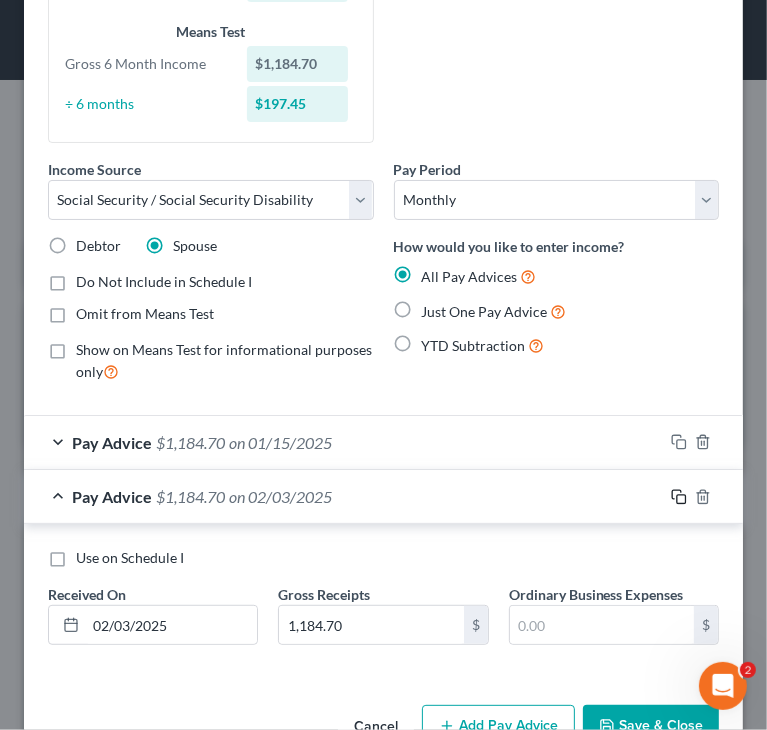click 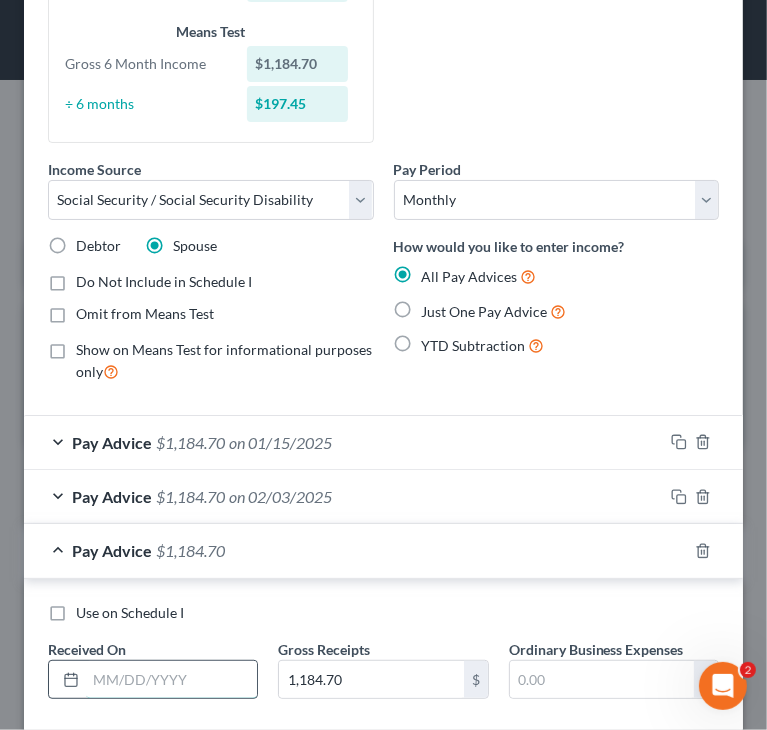 click at bounding box center [171, 680] 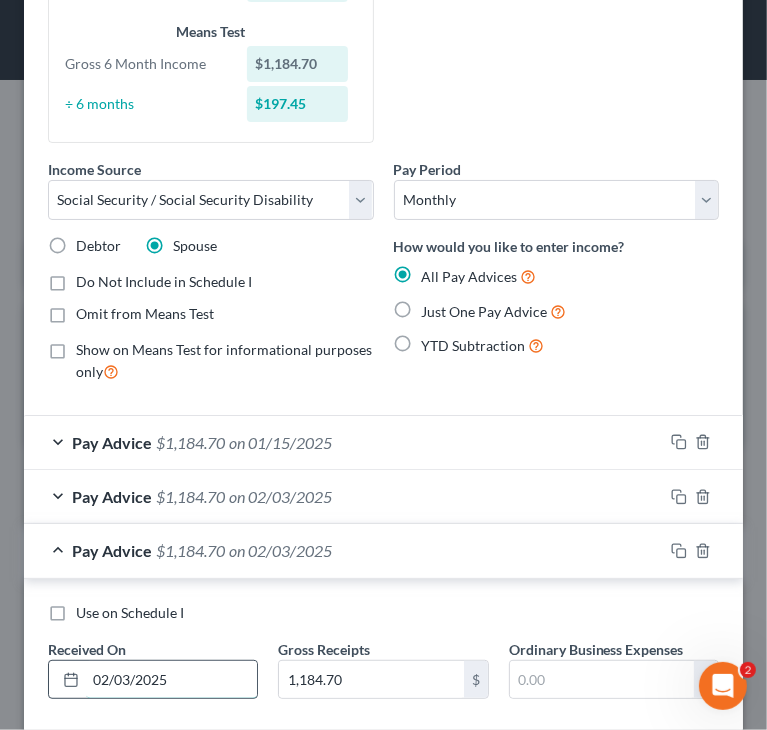 click on "02/03/2025" at bounding box center [171, 680] 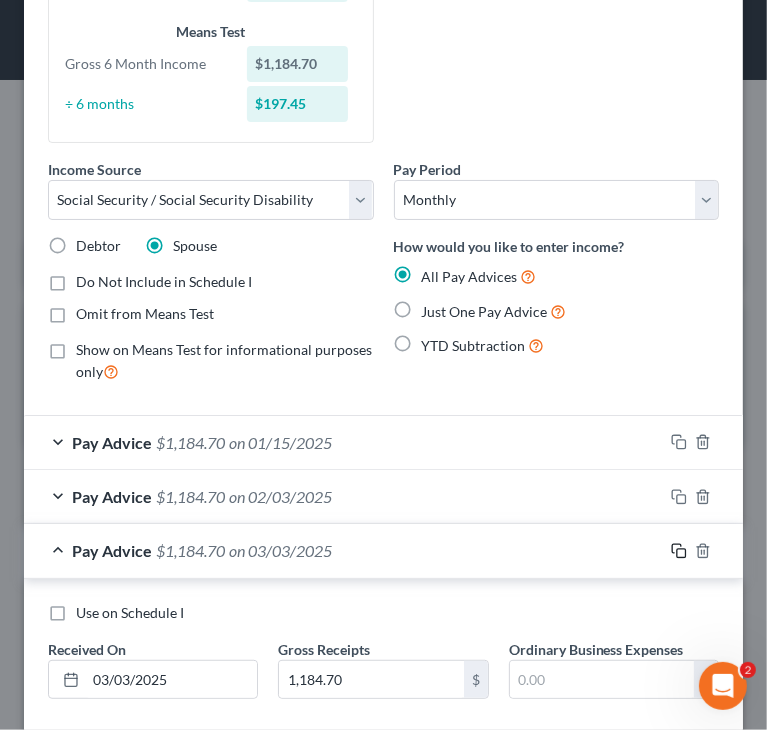 click 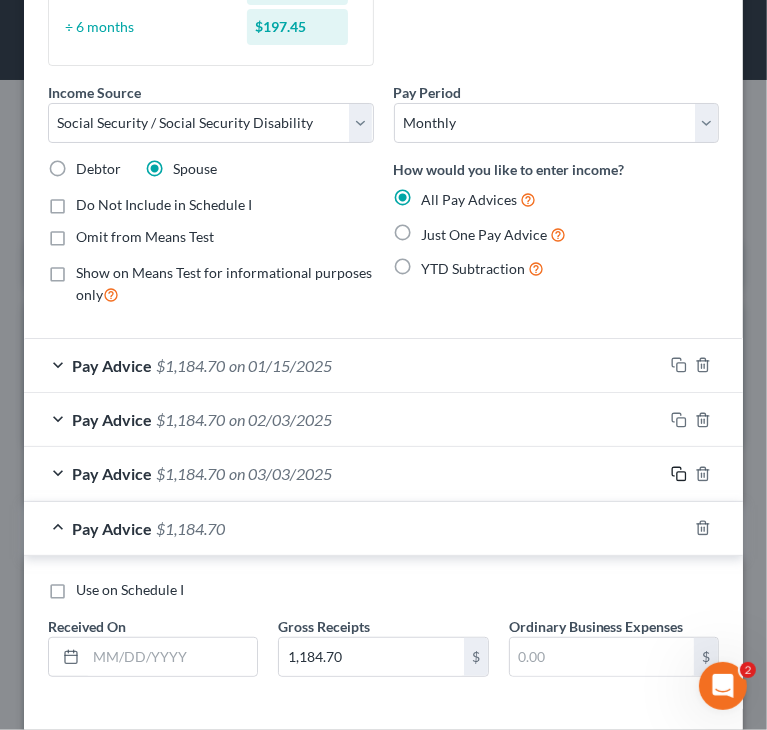 scroll, scrollTop: 363, scrollLeft: 0, axis: vertical 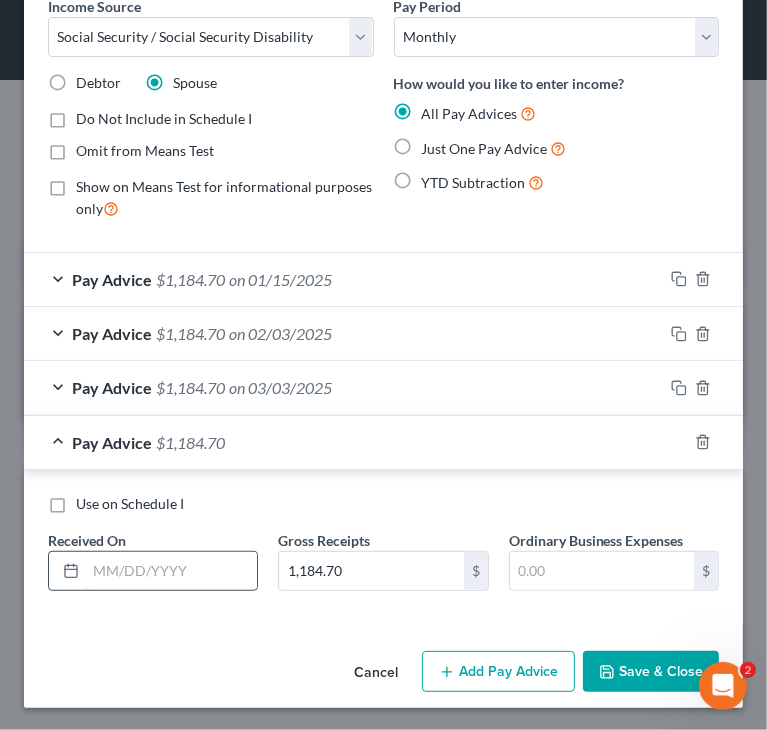 click at bounding box center [171, 571] 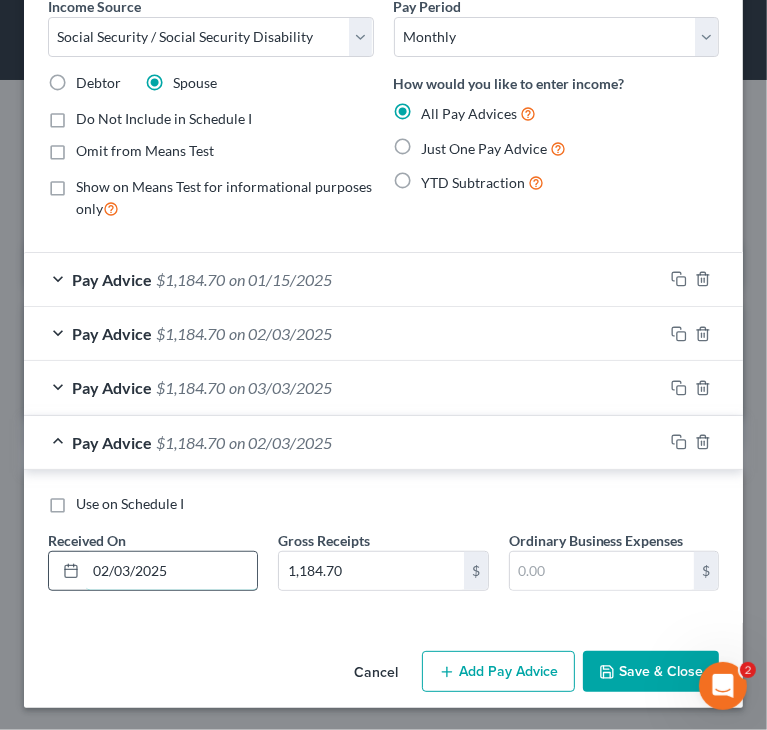 click on "02/03/2025" at bounding box center (171, 571) 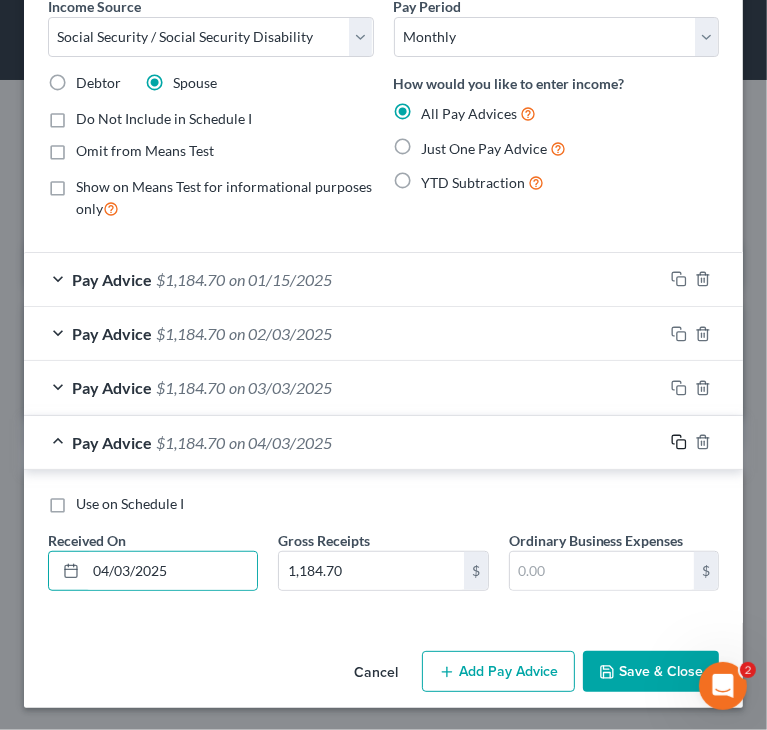 click 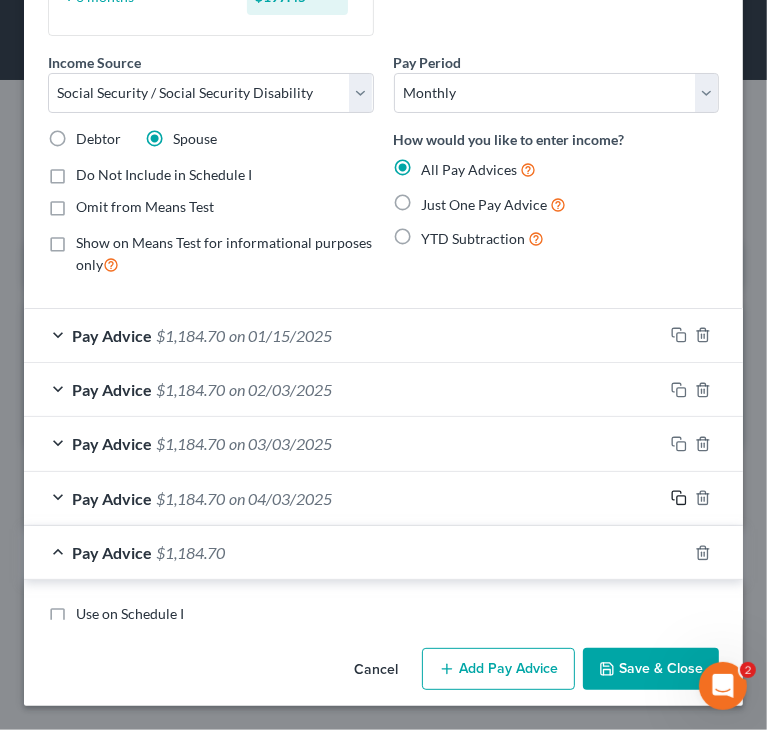 scroll, scrollTop: 363, scrollLeft: 0, axis: vertical 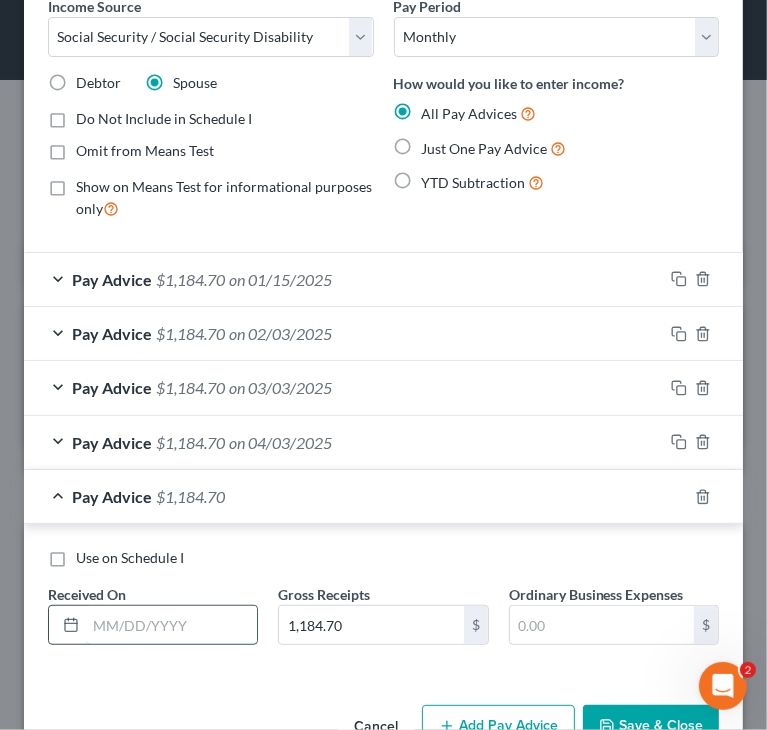 click at bounding box center (171, 625) 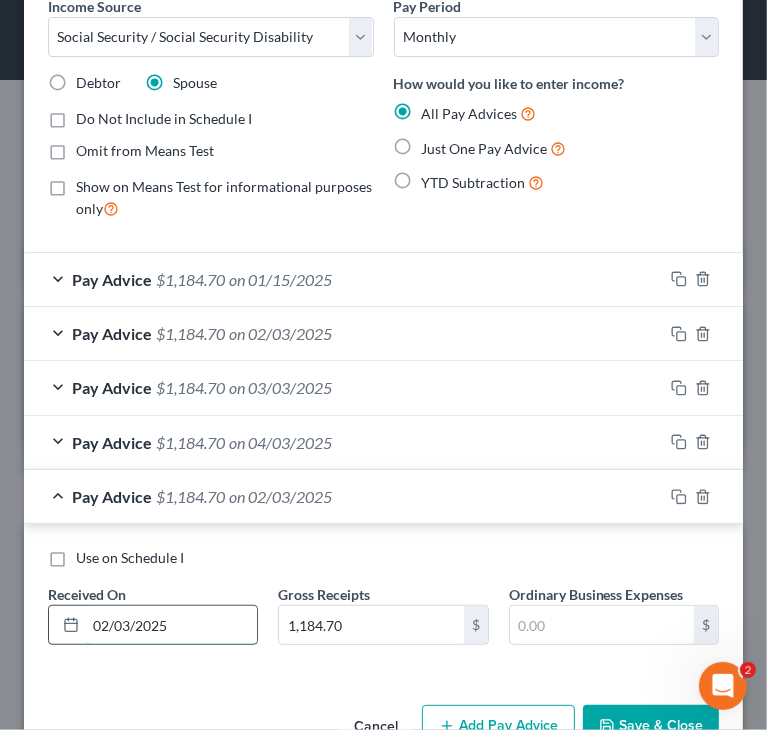 click on "02/03/2025" at bounding box center [171, 625] 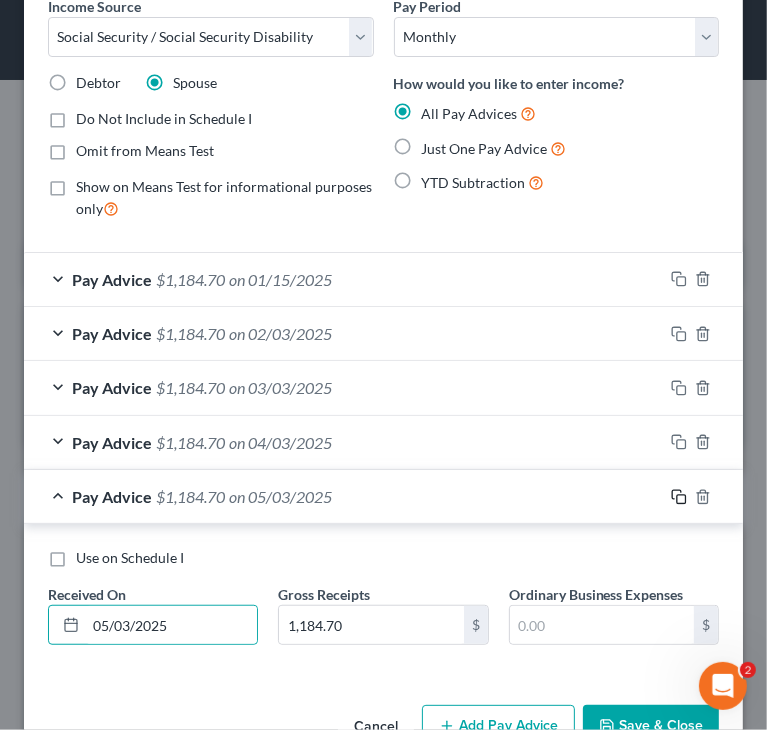 click 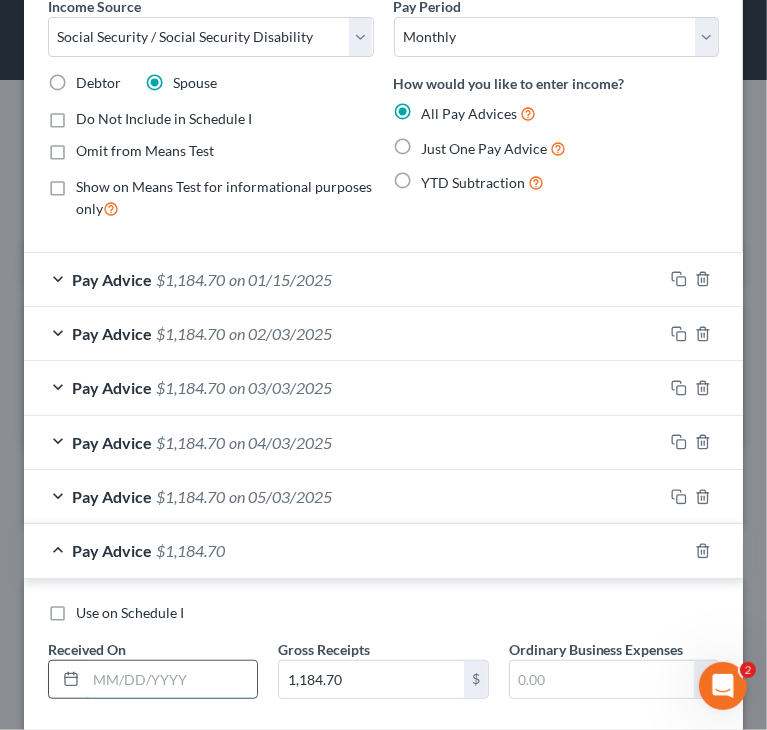 click at bounding box center [171, 680] 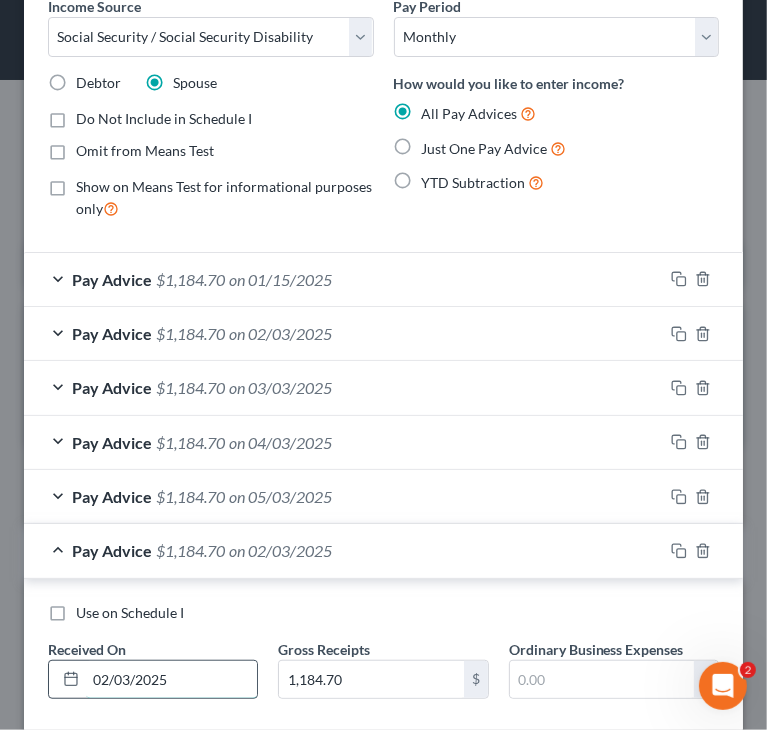 click on "02/03/2025" at bounding box center (171, 680) 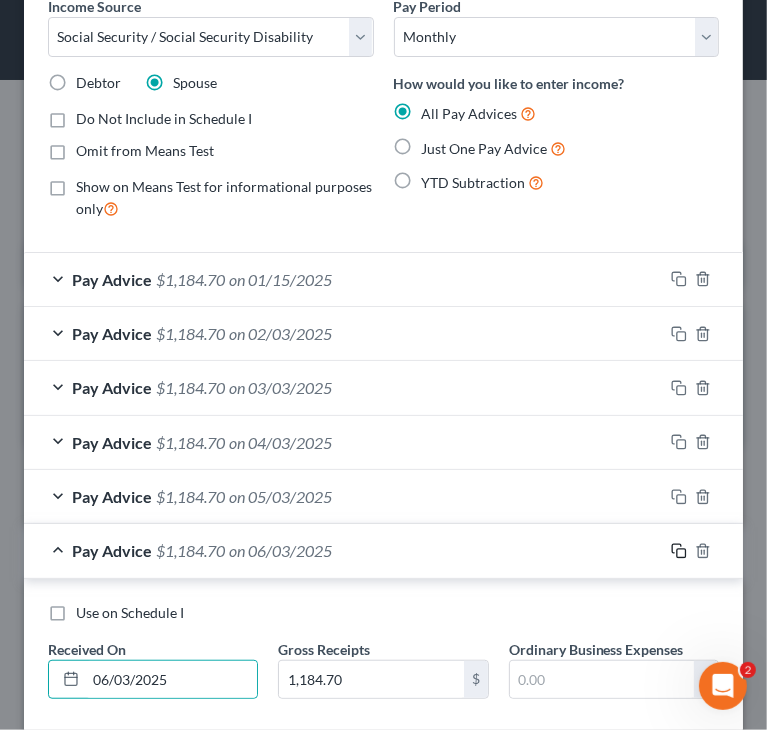 click 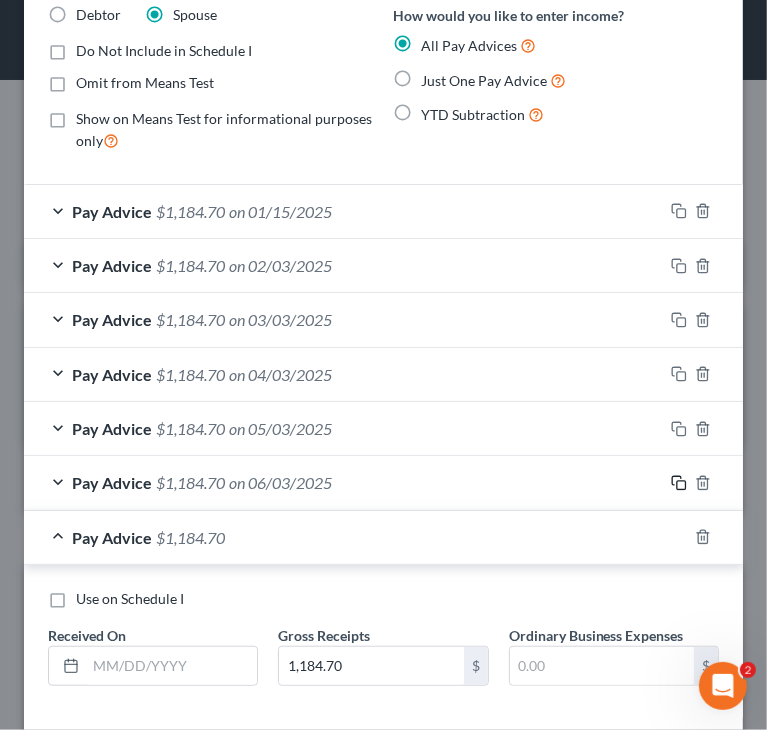 scroll, scrollTop: 463, scrollLeft: 0, axis: vertical 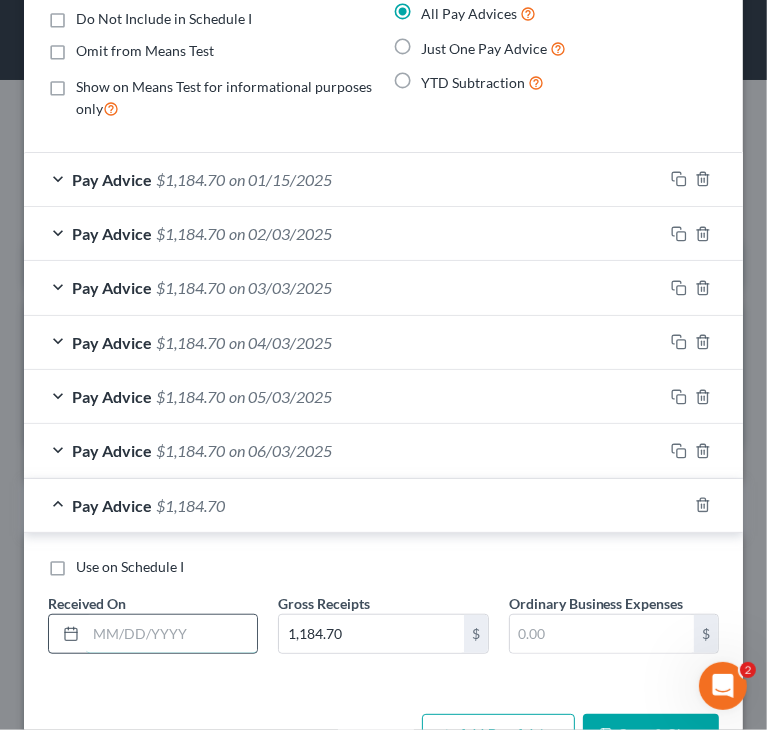 click at bounding box center [171, 634] 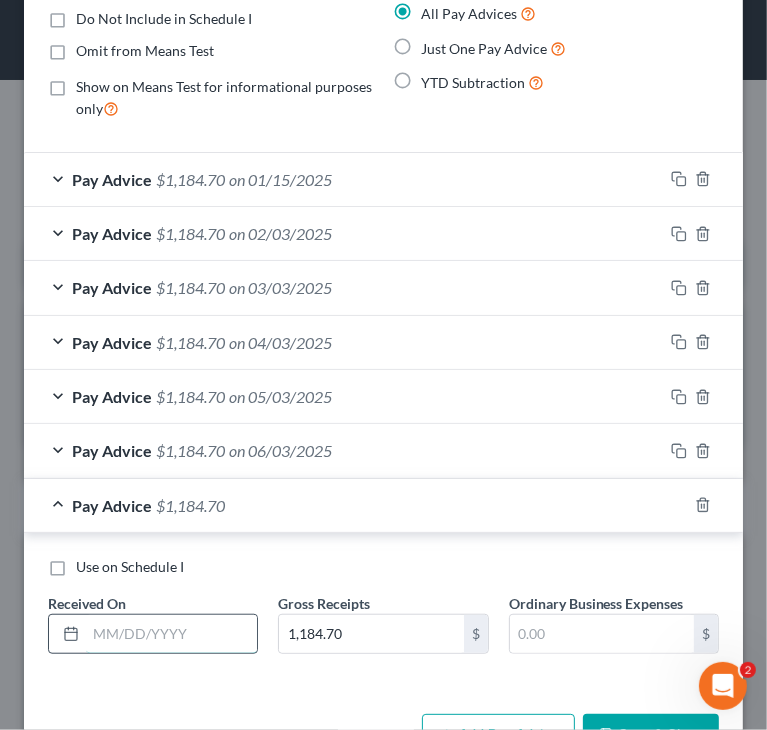 paste on "02/03/2025" 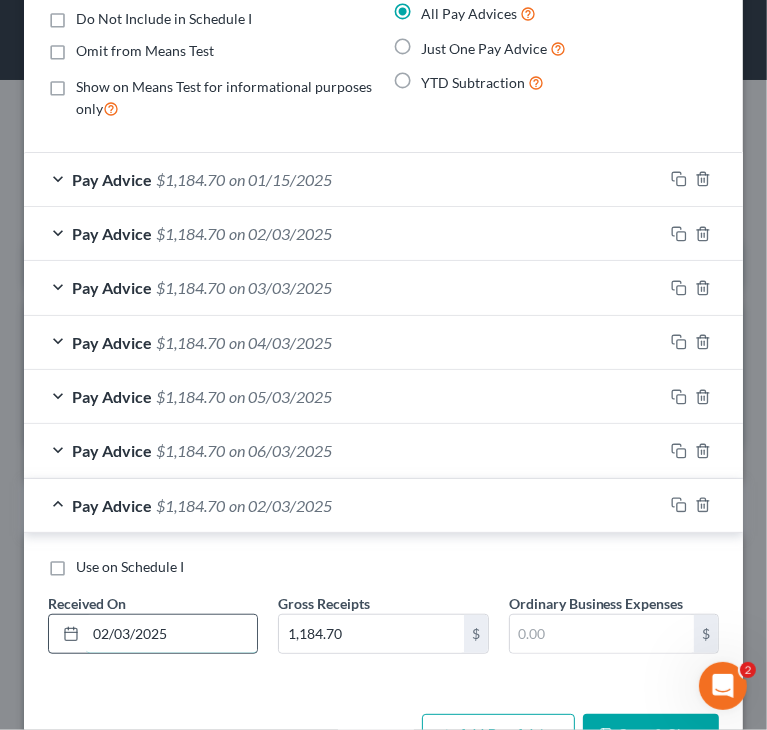 click on "02/03/2025" at bounding box center [171, 634] 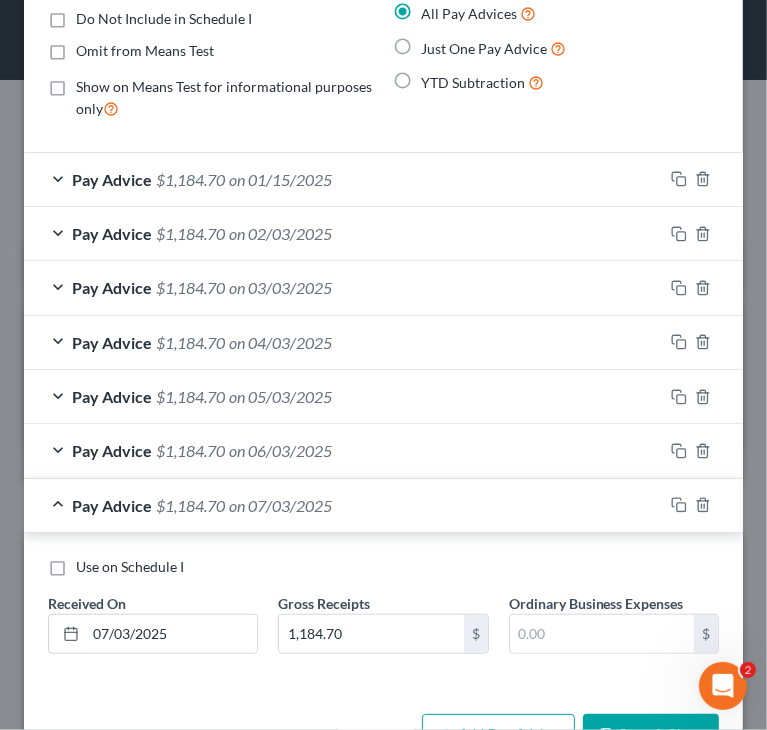 click on "Pay Advice $1,184.70 on [DATE]" at bounding box center [343, 505] 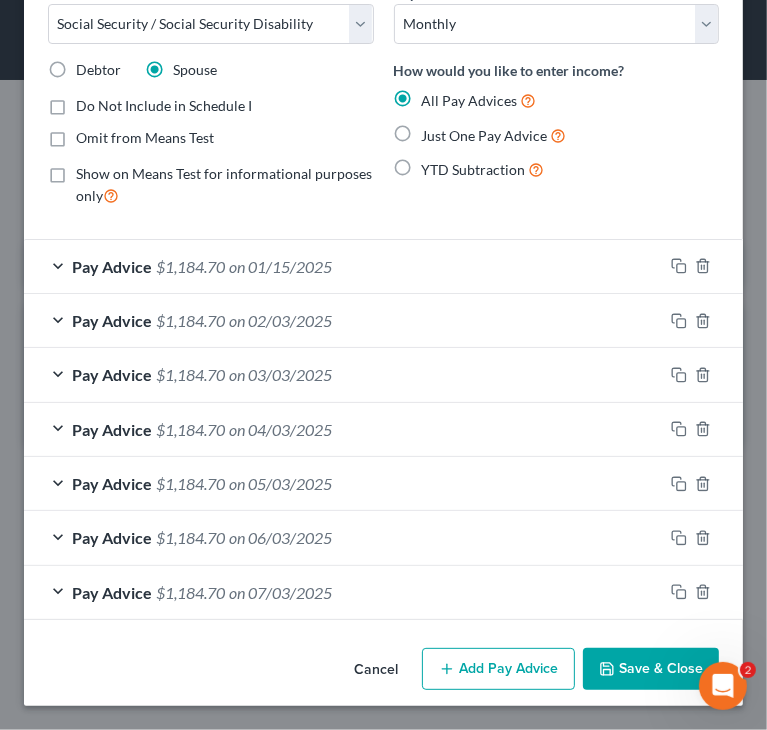 scroll, scrollTop: 373, scrollLeft: 0, axis: vertical 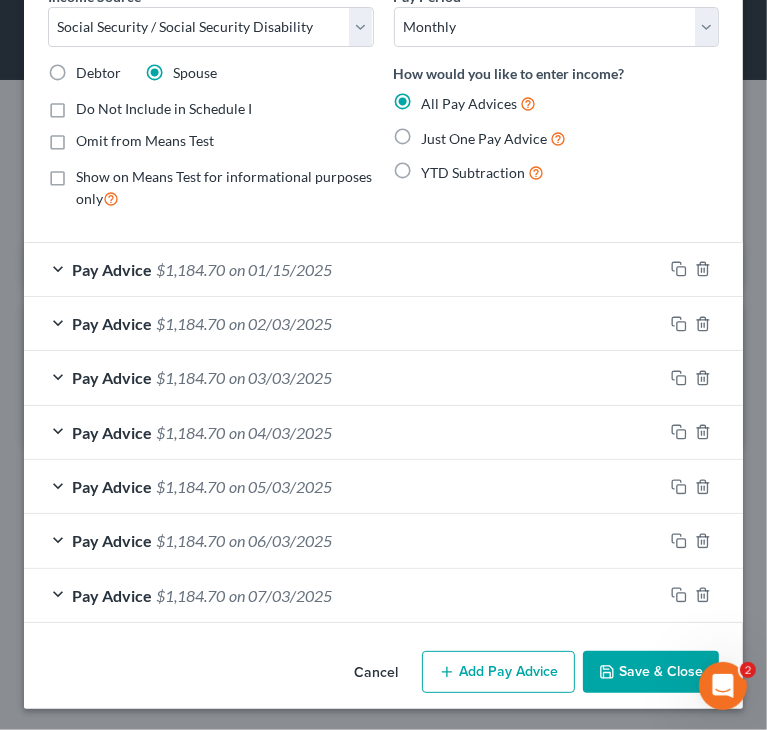click on "Save & Close" at bounding box center (651, 672) 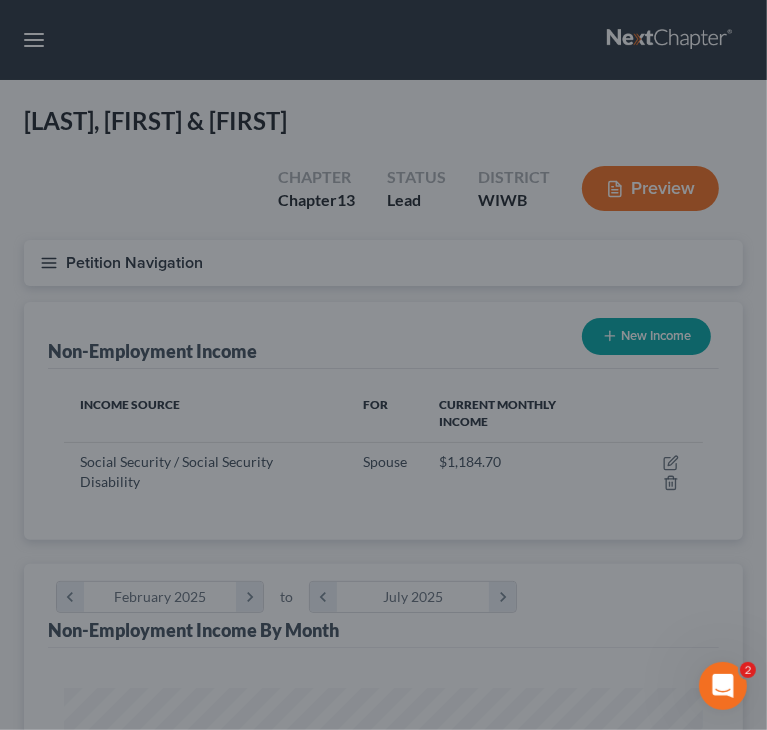 scroll, scrollTop: 999680, scrollLeft: 999320, axis: both 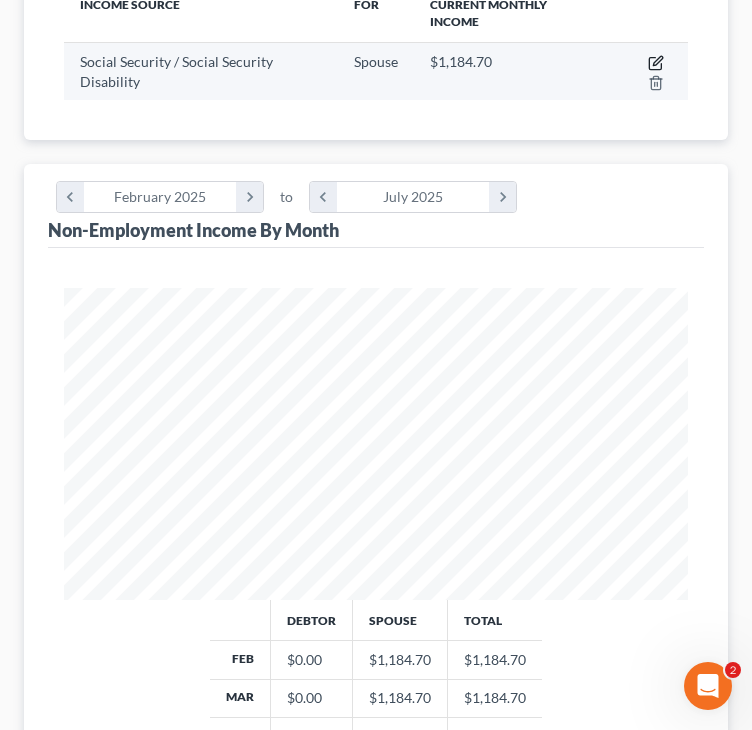 click 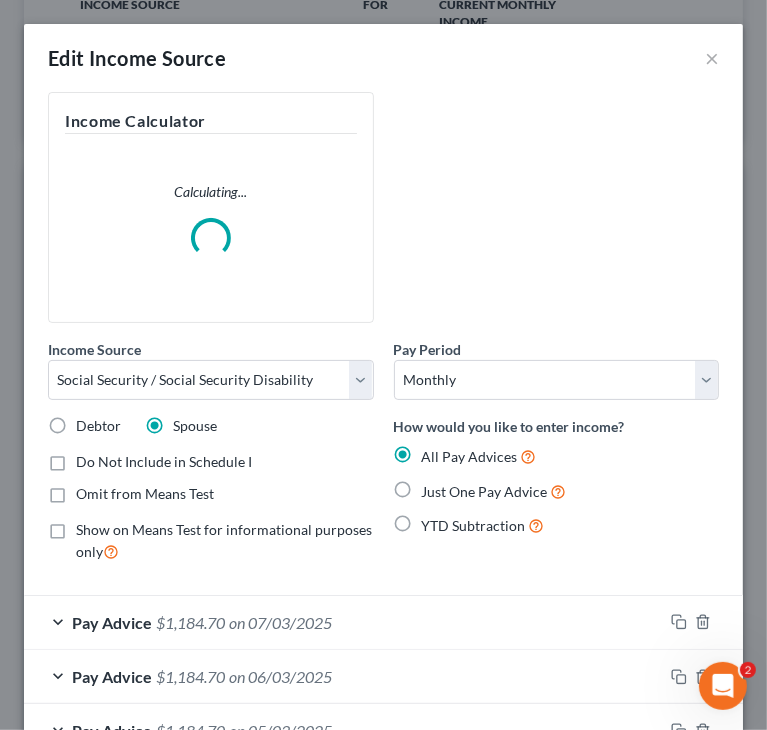 scroll, scrollTop: 999680, scrollLeft: 999320, axis: both 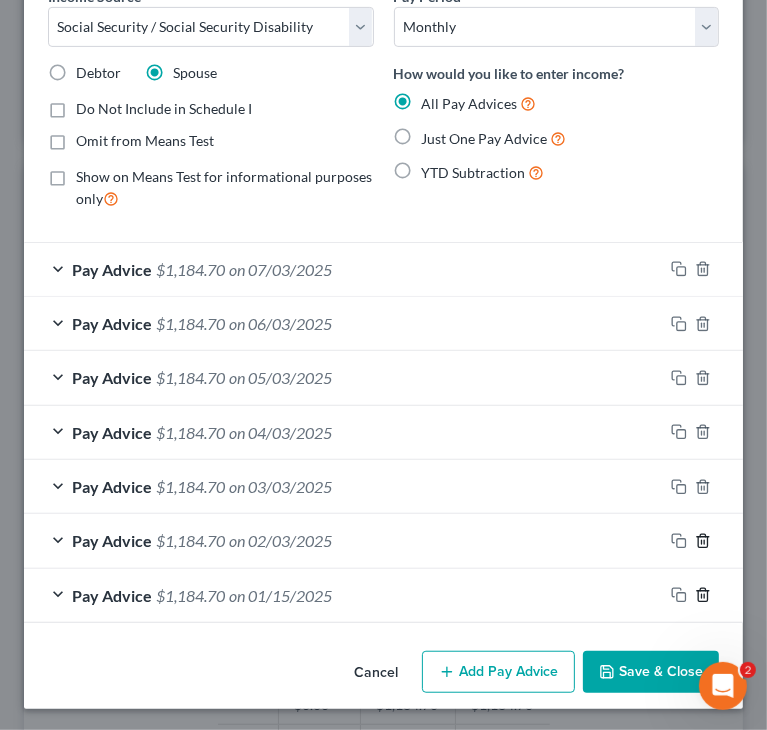 click 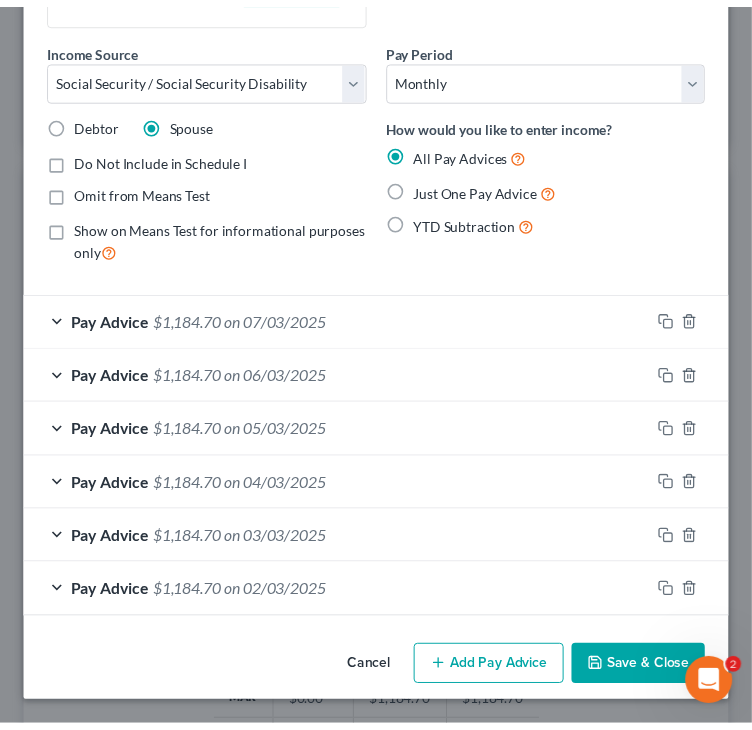 scroll, scrollTop: 319, scrollLeft: 0, axis: vertical 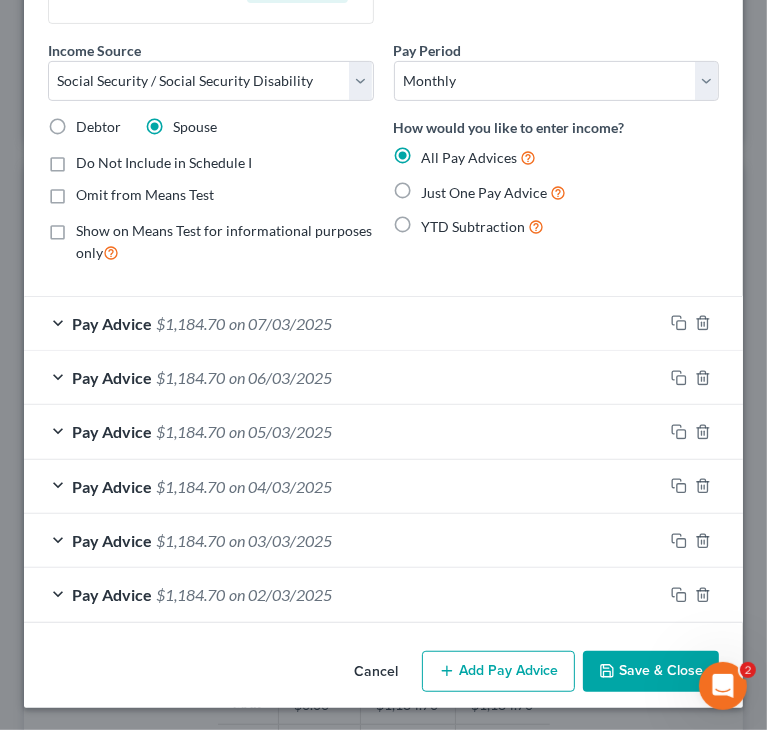 click on "Save & Close" at bounding box center [651, 672] 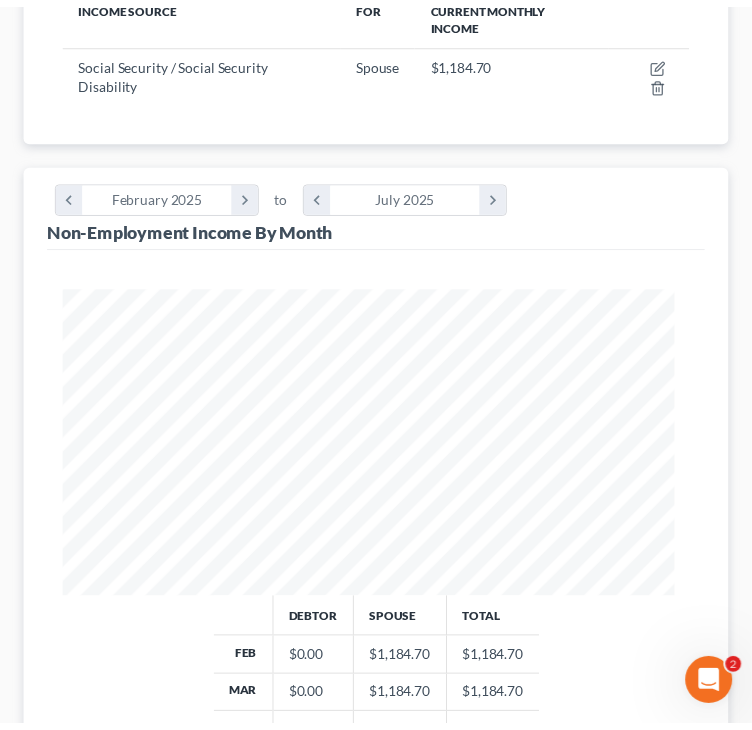 scroll, scrollTop: 312, scrollLeft: 664, axis: both 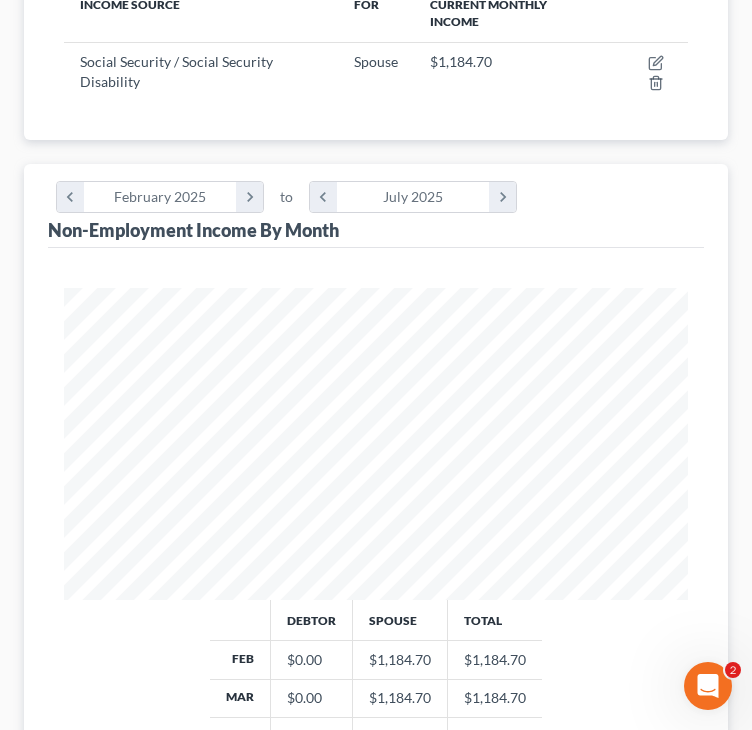 click on "Debtor Spouse
Total
Feb
$0.00
$1,184.70
$1,184.70
Mar
$0.00
$1,184.70
$1,184.70
Apr
$0.00
$1,184.70
$1,184.70
May
$0.00
$1,184.70
$1,184.70
Jun
$0.00
$1,184.70
$1,184.70
Jul
$0.00
$1,184.70
$1,184.70
Avg.
TOTAL
$1,184.70
$7,108.20" at bounding box center (376, 779) 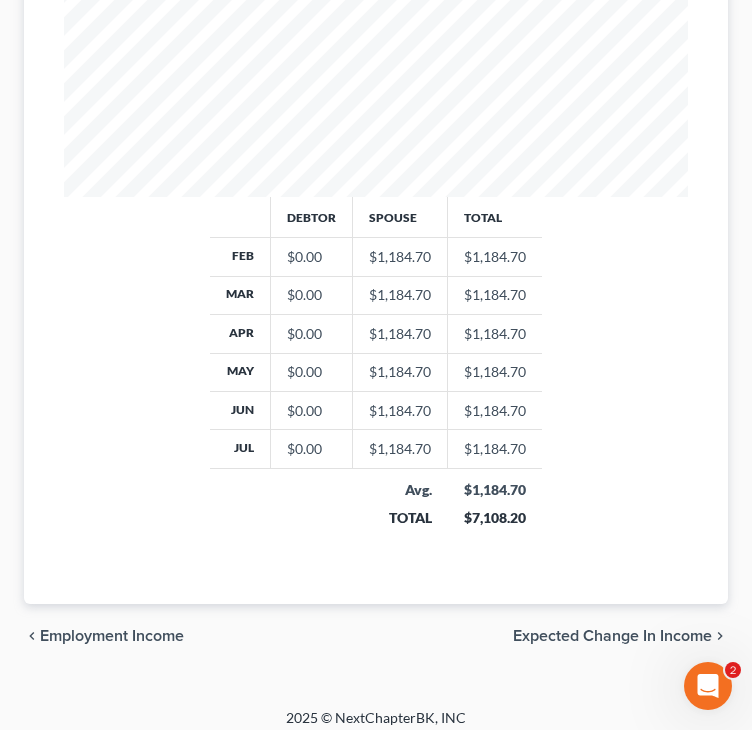 scroll, scrollTop: 813, scrollLeft: 0, axis: vertical 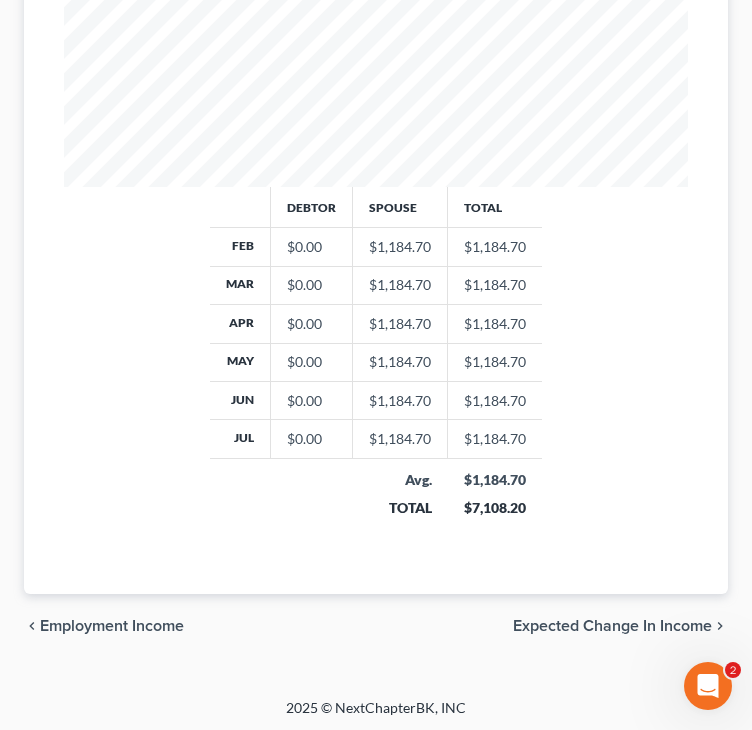 click on "Expected Change in Income" at bounding box center (612, 626) 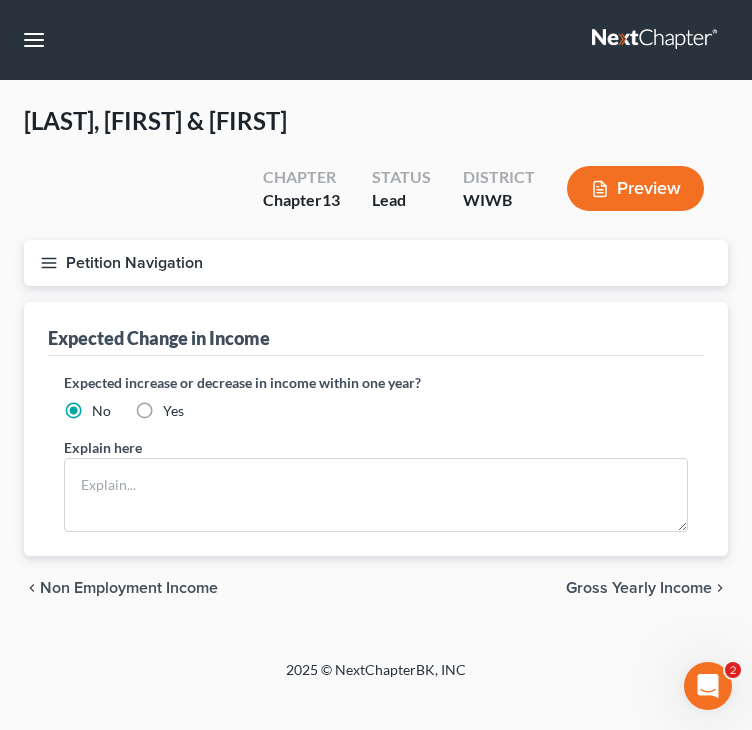 scroll, scrollTop: 0, scrollLeft: 0, axis: both 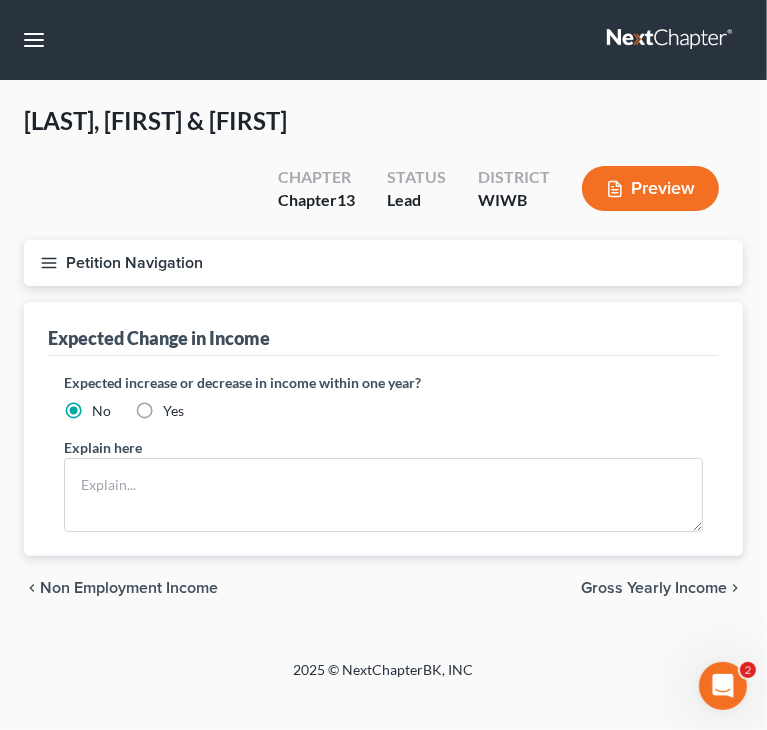 click on "Gross Yearly Income" at bounding box center (654, 588) 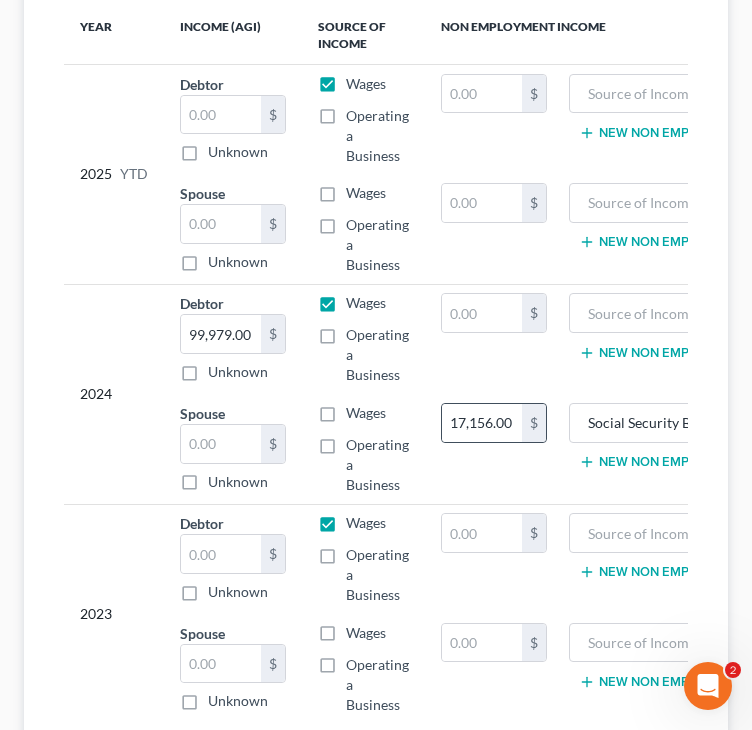 scroll, scrollTop: 400, scrollLeft: 0, axis: vertical 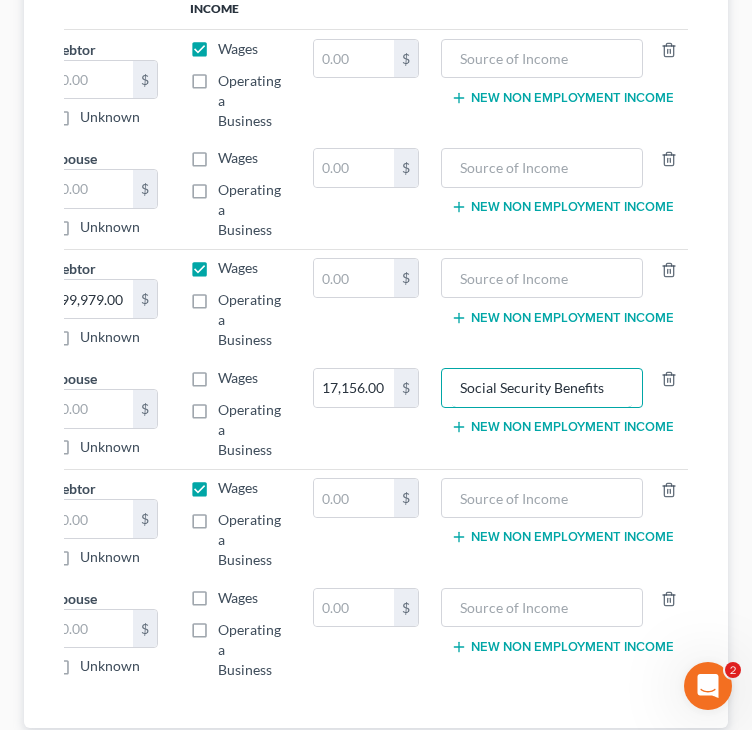 drag, startPoint x: 588, startPoint y: 393, endPoint x: 770, endPoint y: 387, distance: 182.09888 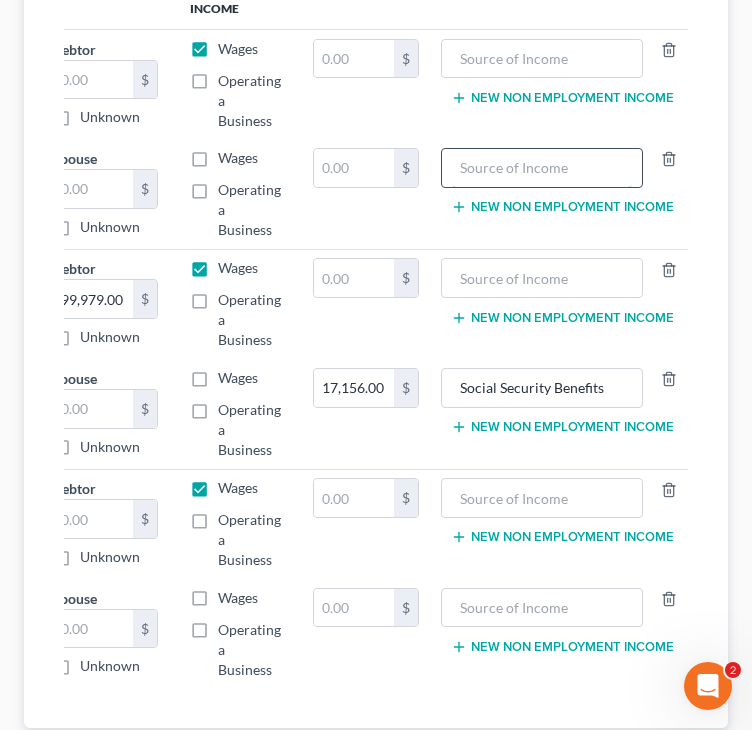 click at bounding box center [542, 168] 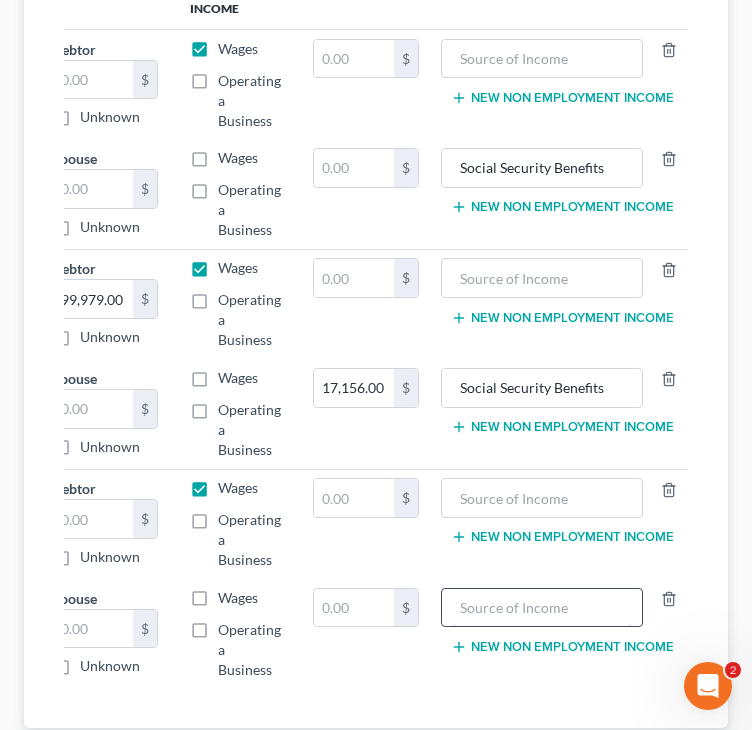 click at bounding box center (542, 608) 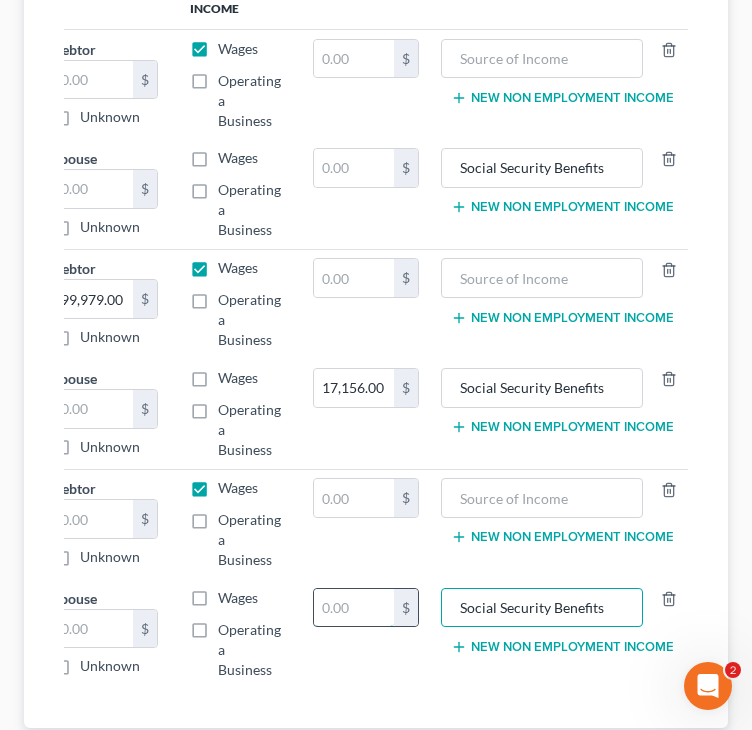 click at bounding box center [354, 608] 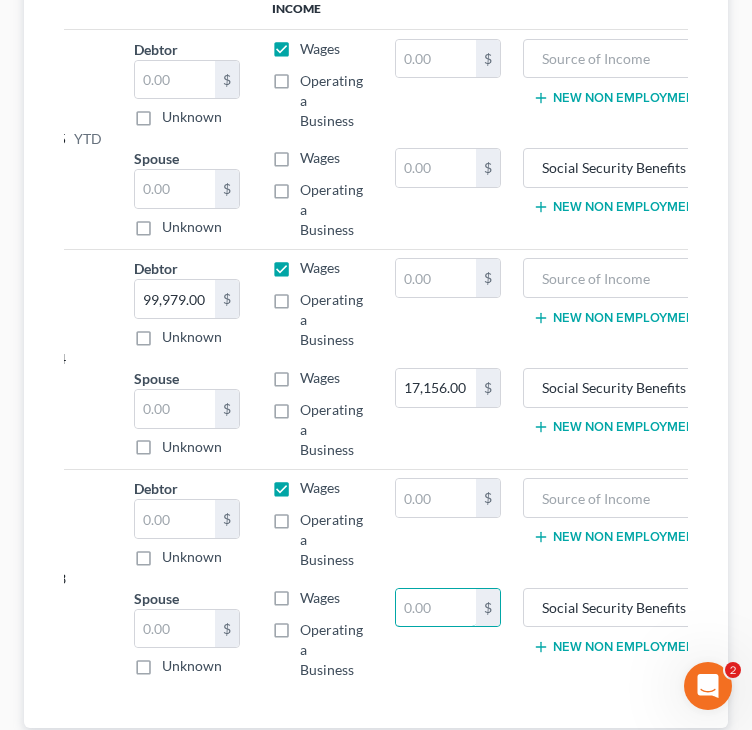 scroll, scrollTop: 0, scrollLeft: 33, axis: horizontal 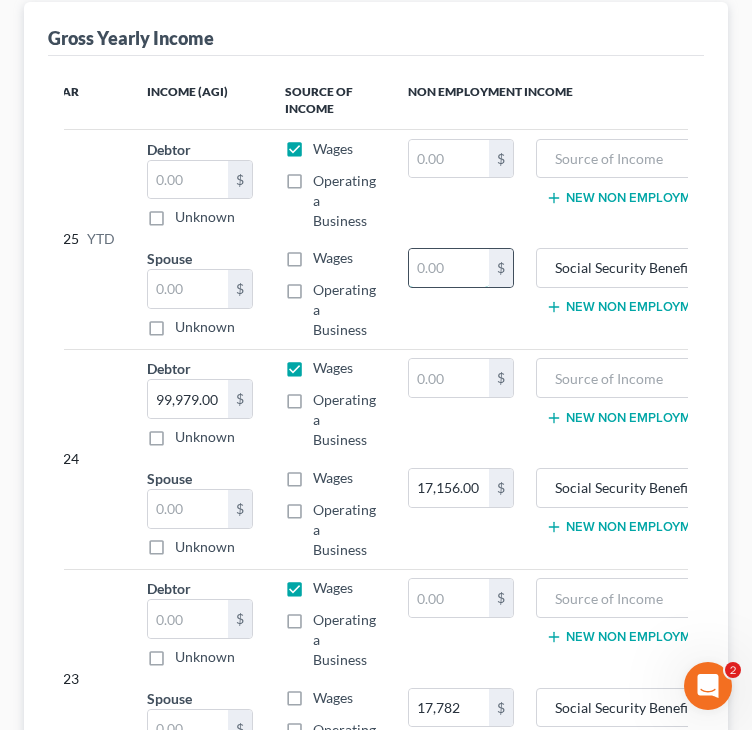 click at bounding box center [449, 268] 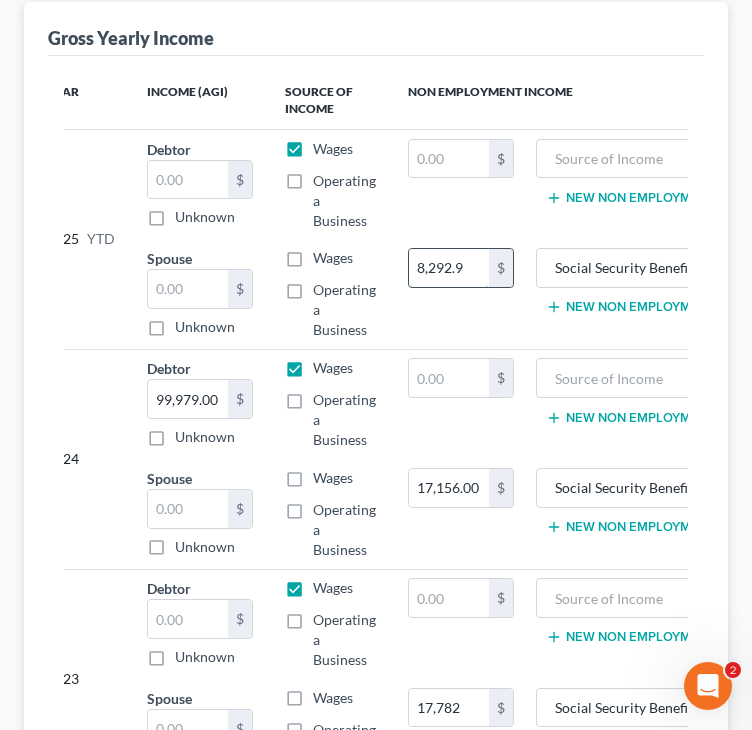 drag, startPoint x: 444, startPoint y: 269, endPoint x: 496, endPoint y: 269, distance: 52 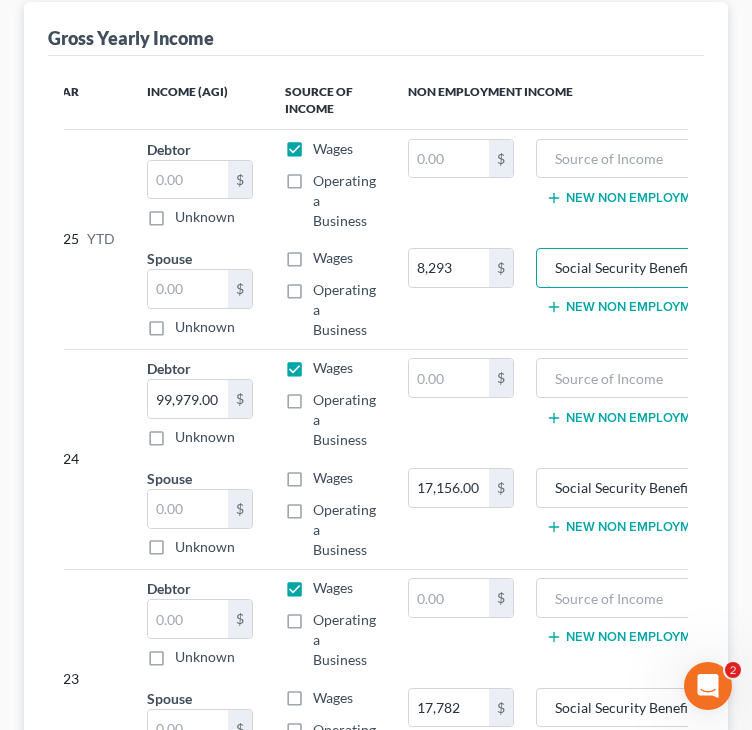 scroll, scrollTop: 0, scrollLeft: 71, axis: horizontal 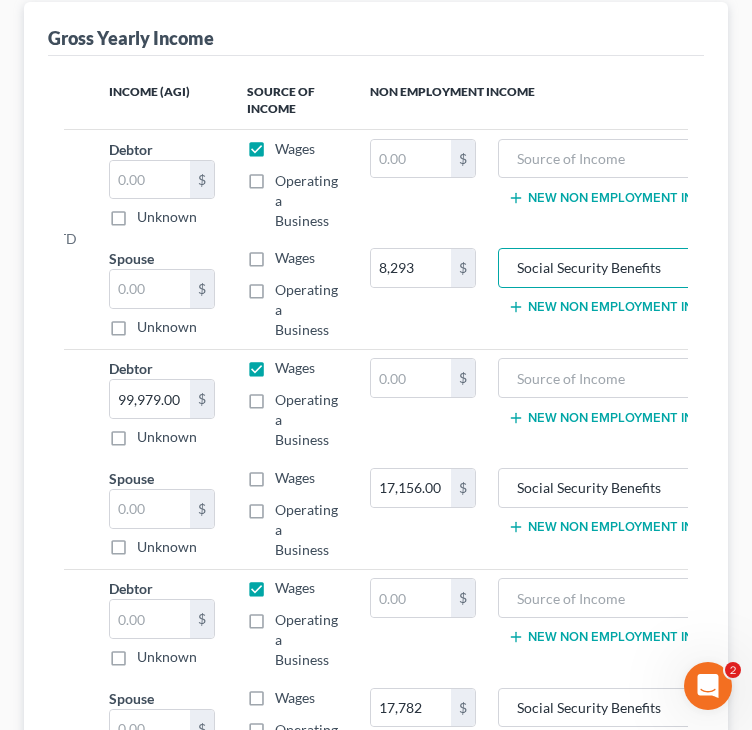 click on "Non Employment Income" at bounding box center [550, 101] 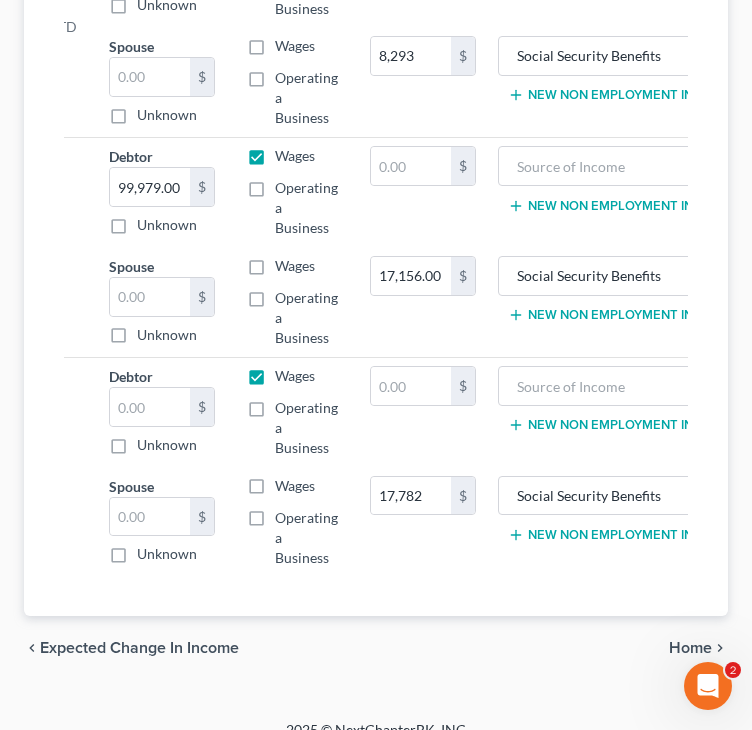 scroll, scrollTop: 552, scrollLeft: 0, axis: vertical 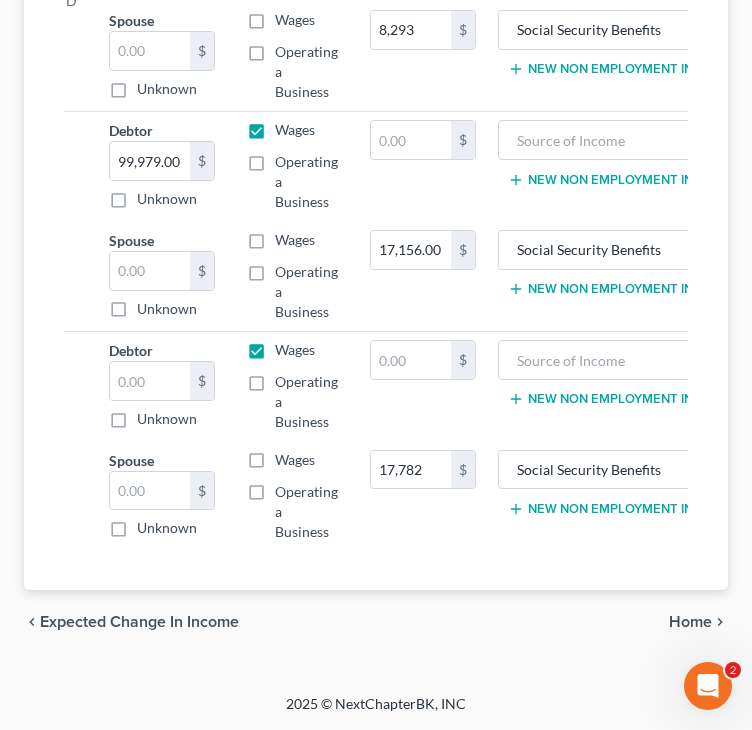 click on "Home" at bounding box center (690, 622) 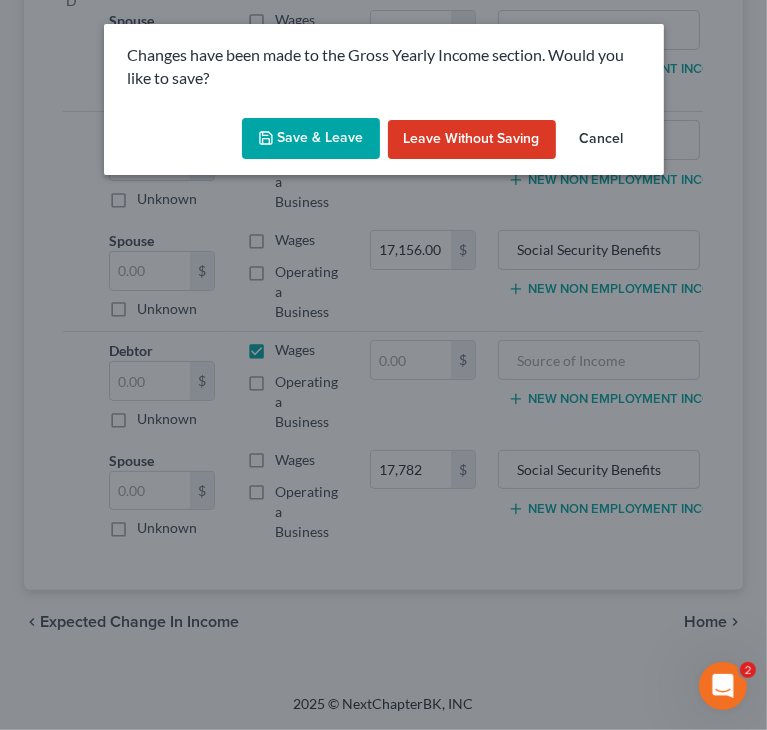 click on "Save & Leave" at bounding box center (311, 139) 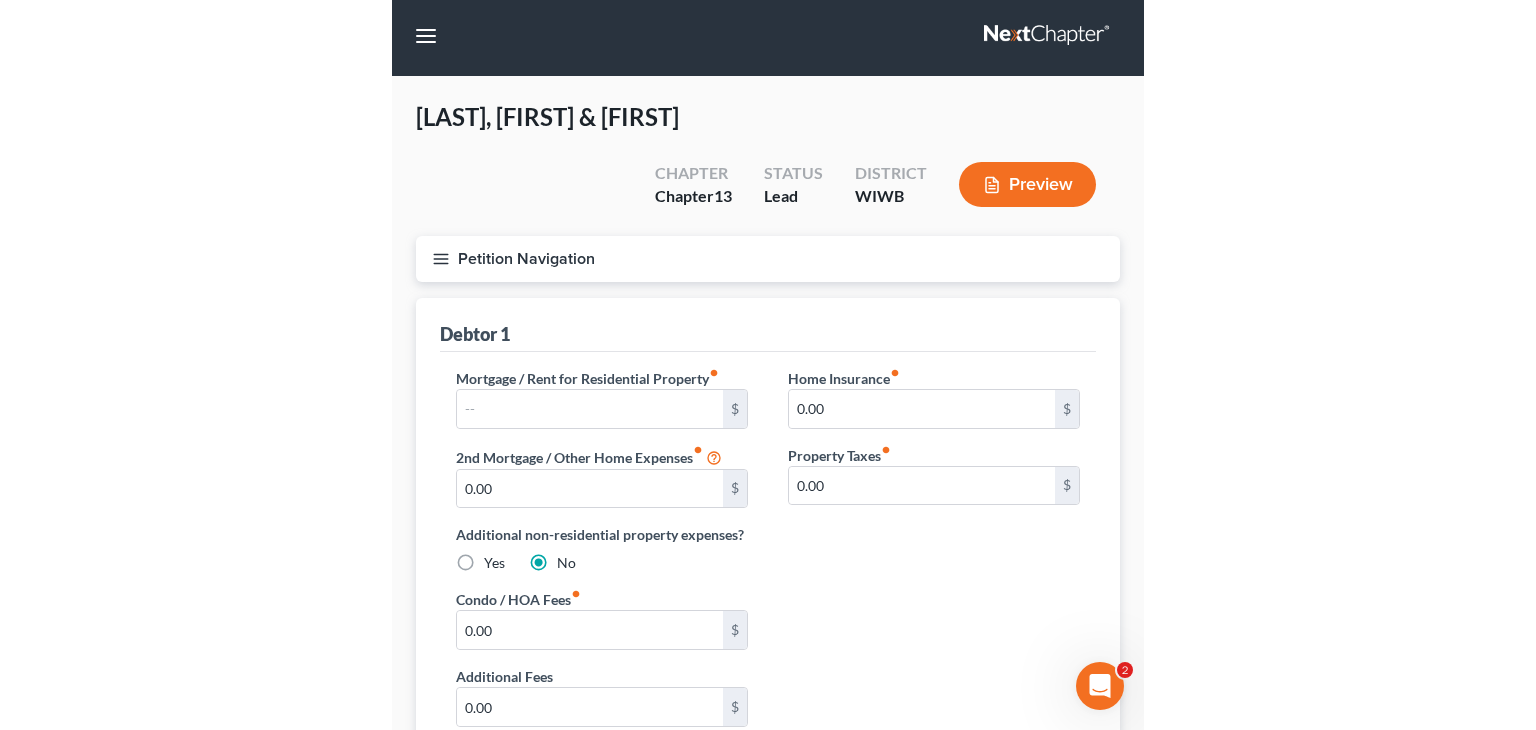 scroll, scrollTop: 0, scrollLeft: 0, axis: both 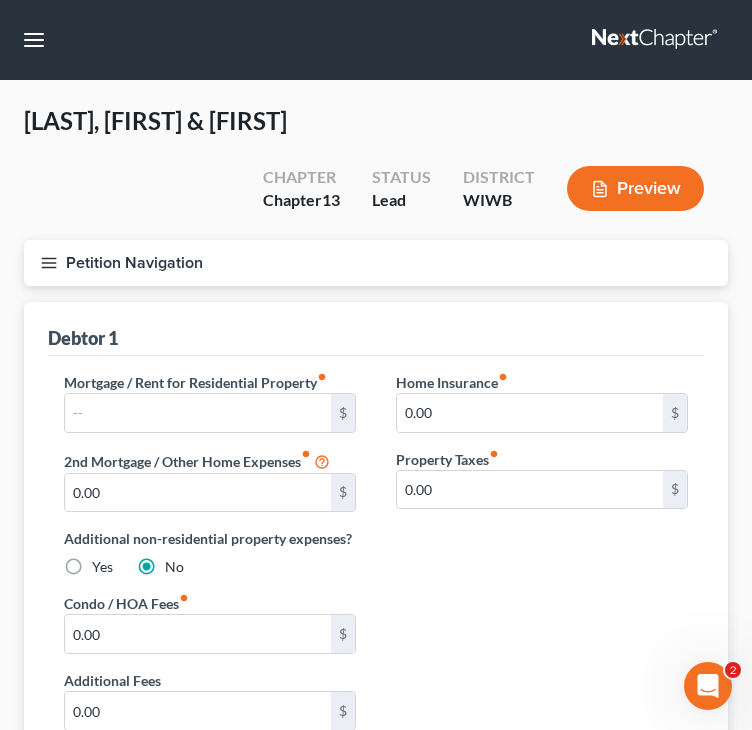 click on "Preview" at bounding box center (635, 188) 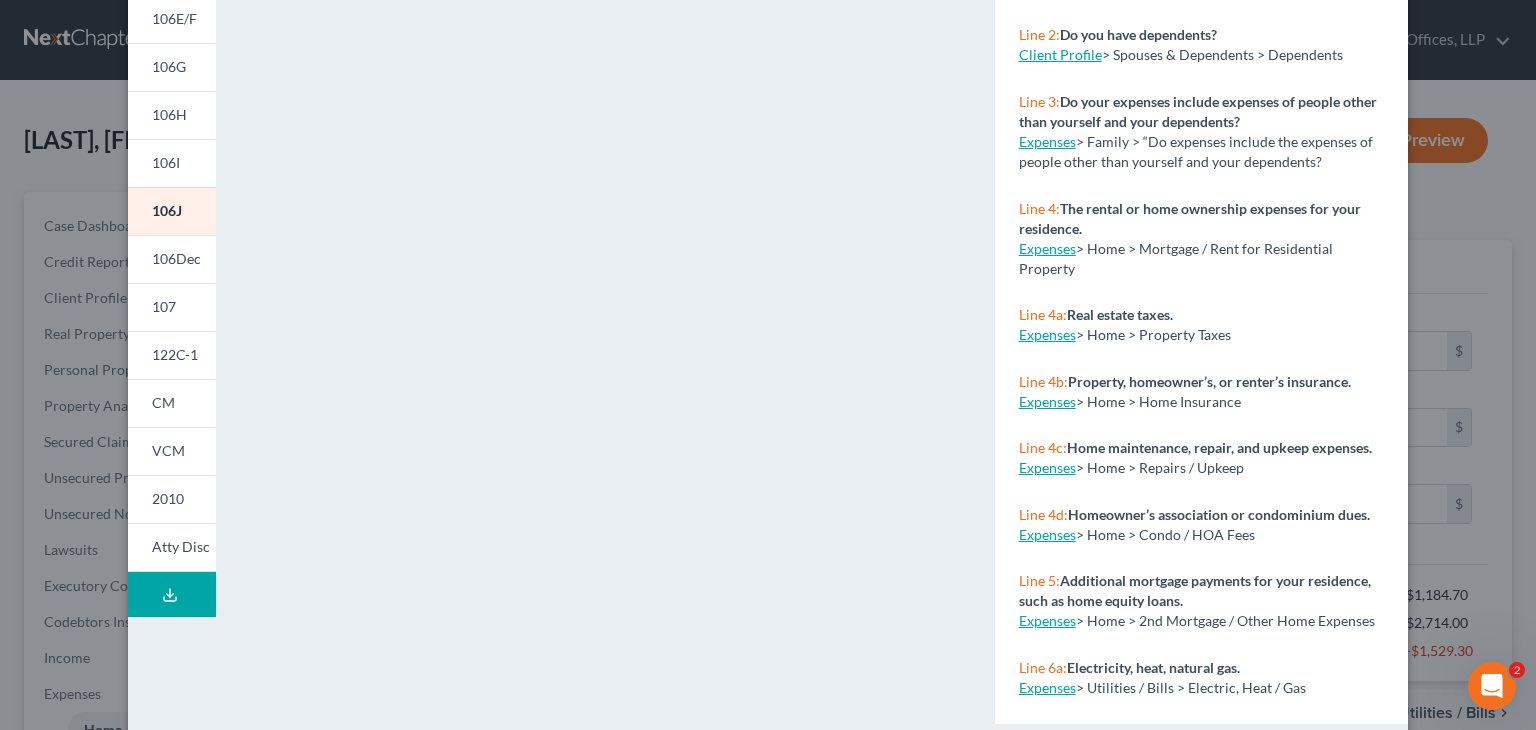 scroll, scrollTop: 398, scrollLeft: 0, axis: vertical 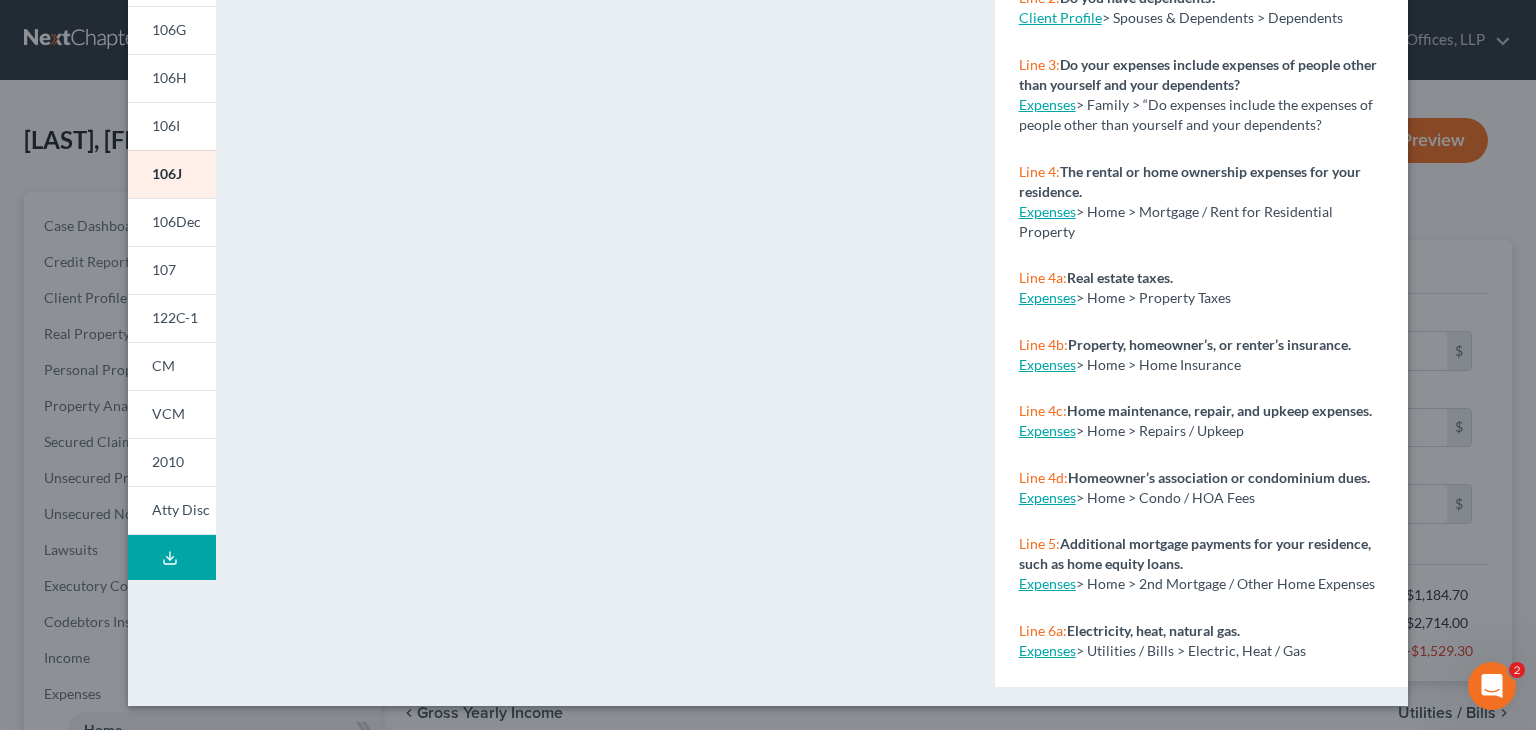 click on "Download Draft" at bounding box center [172, 557] 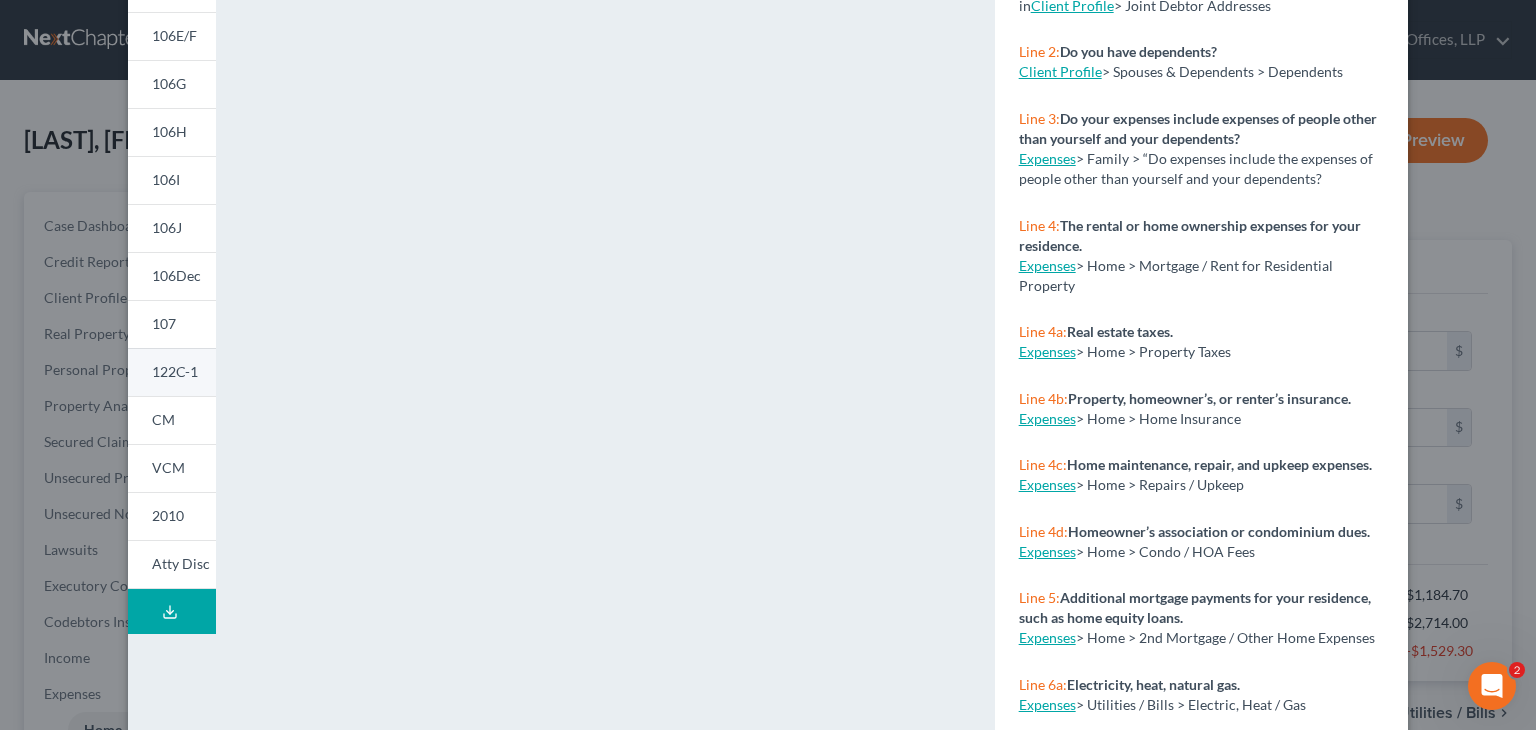 scroll, scrollTop: 379, scrollLeft: 0, axis: vertical 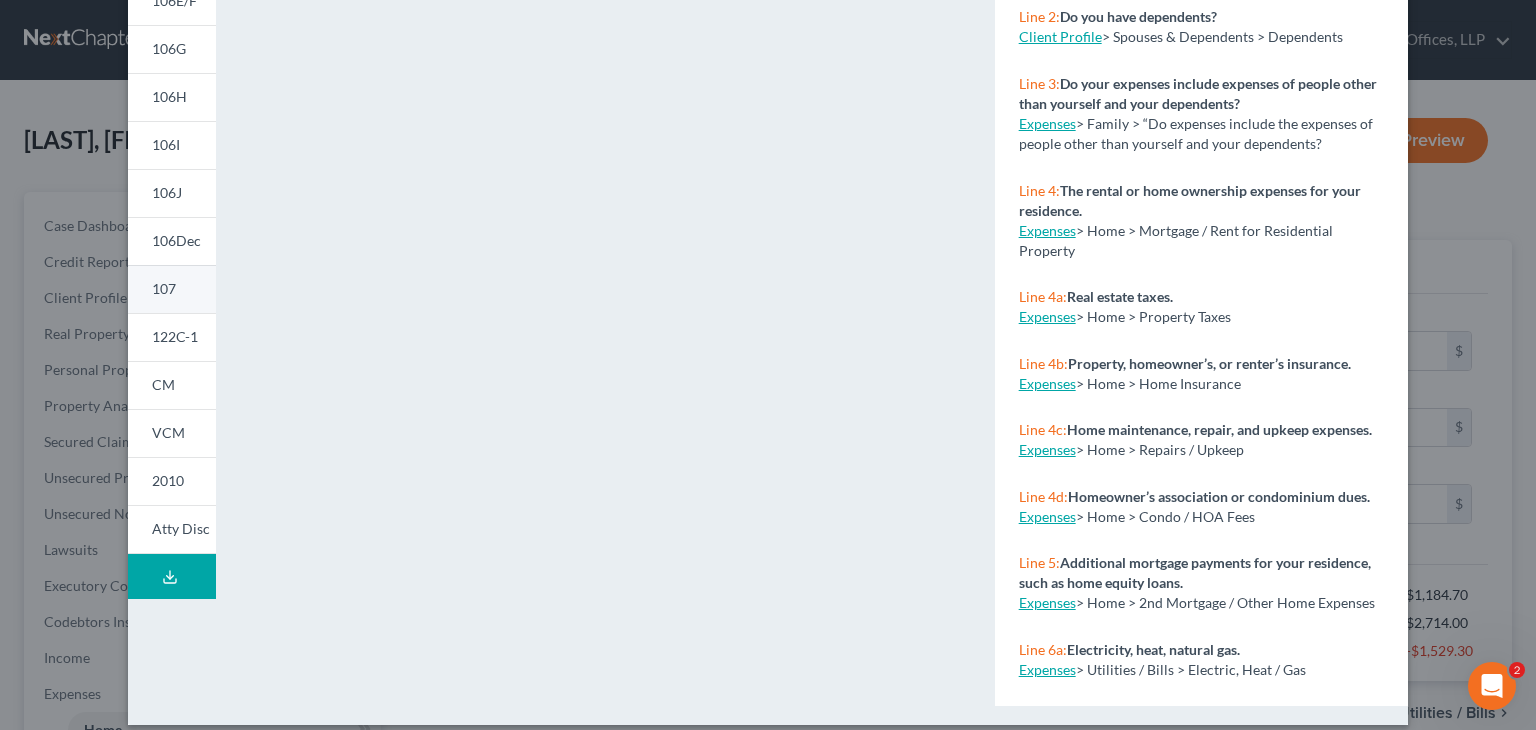 click on "107" at bounding box center (172, 289) 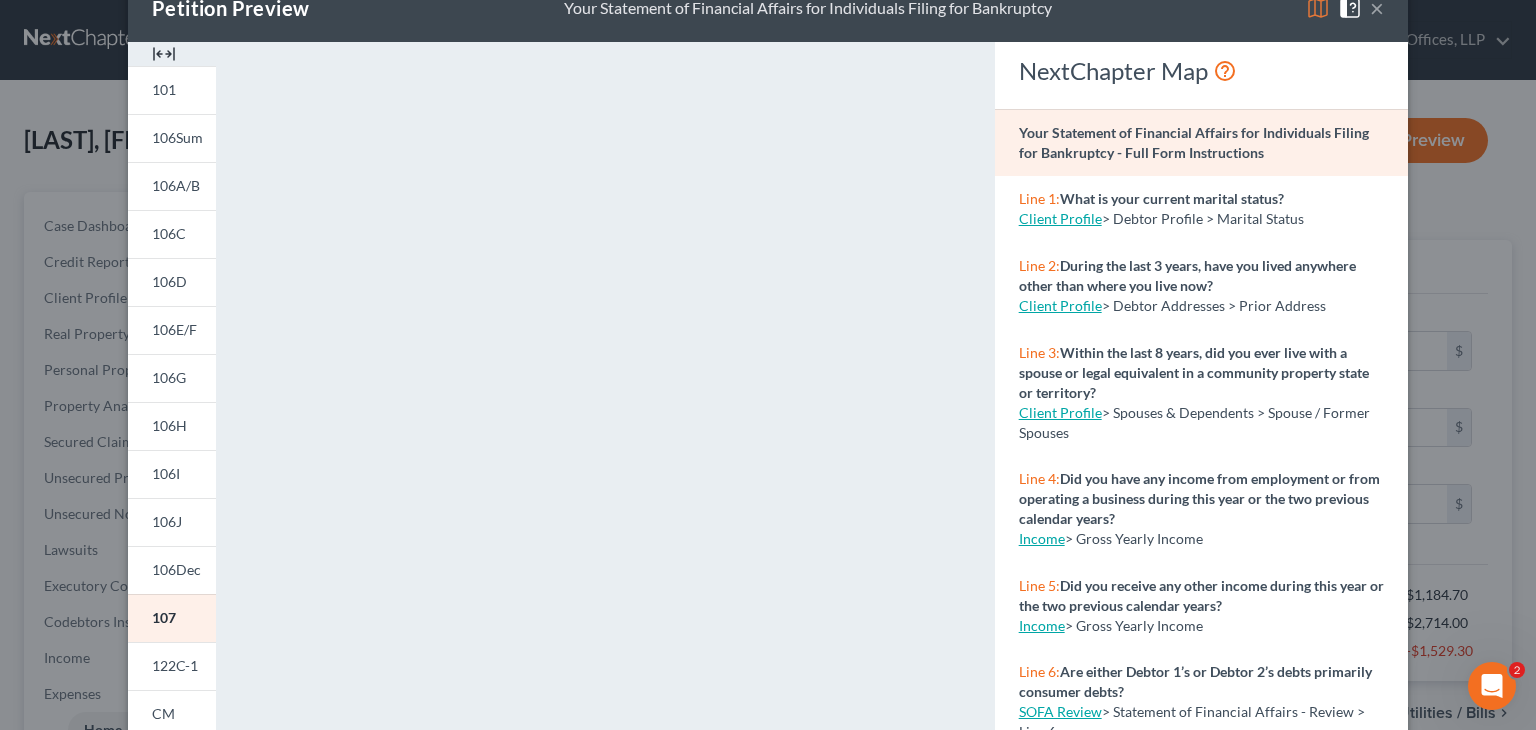 scroll, scrollTop: 0, scrollLeft: 0, axis: both 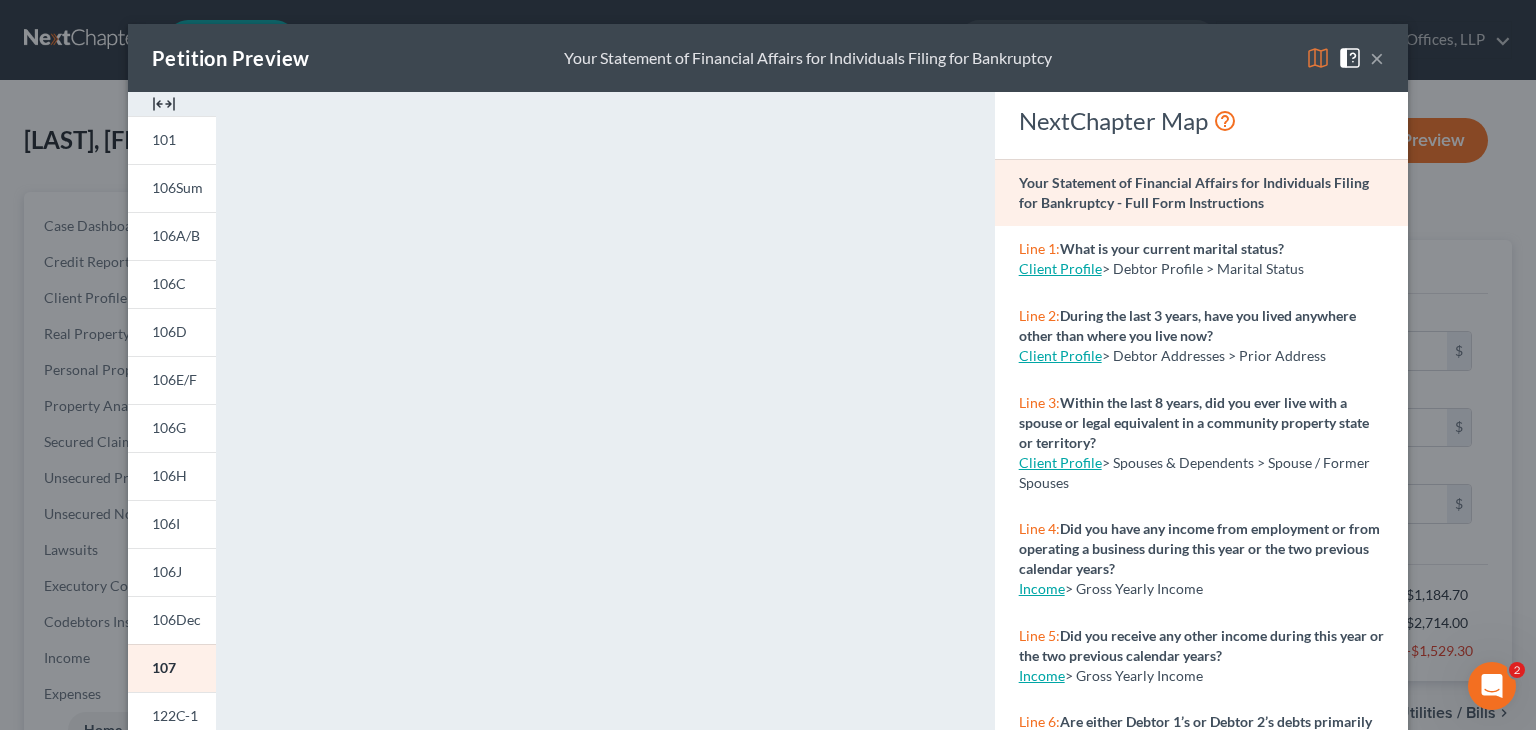 click on "×" at bounding box center [1377, 58] 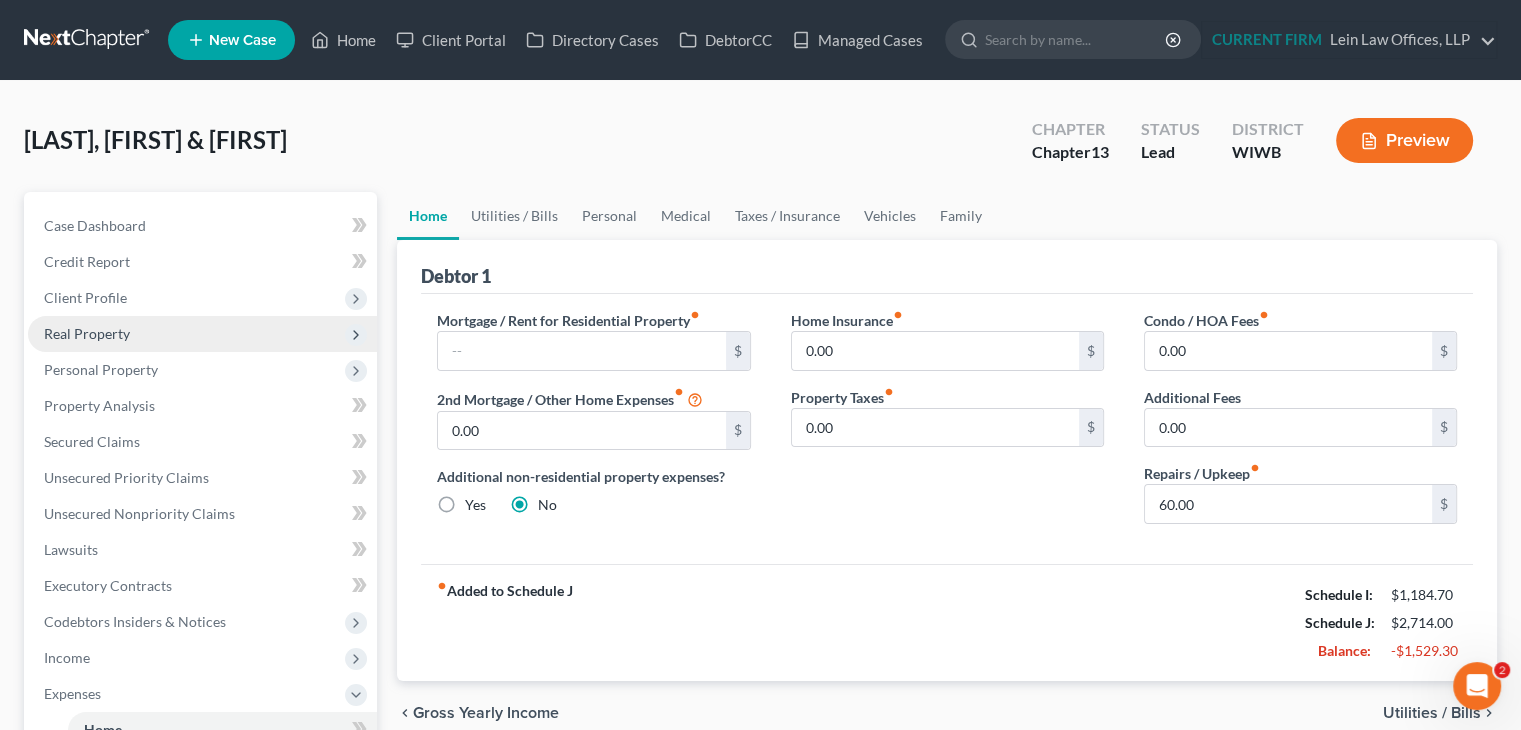 click on "Real Property" at bounding box center (87, 333) 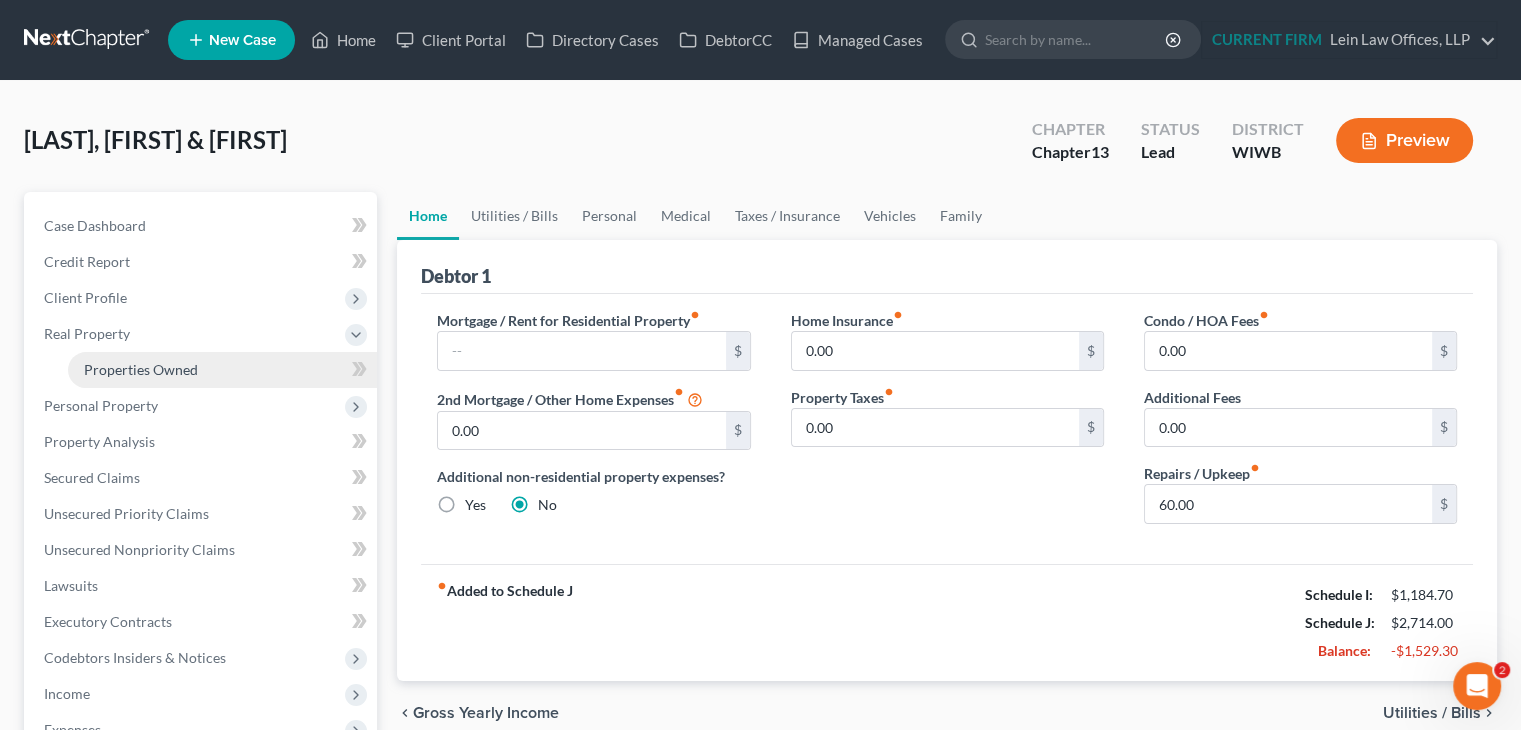 click on "Properties Owned" at bounding box center [141, 369] 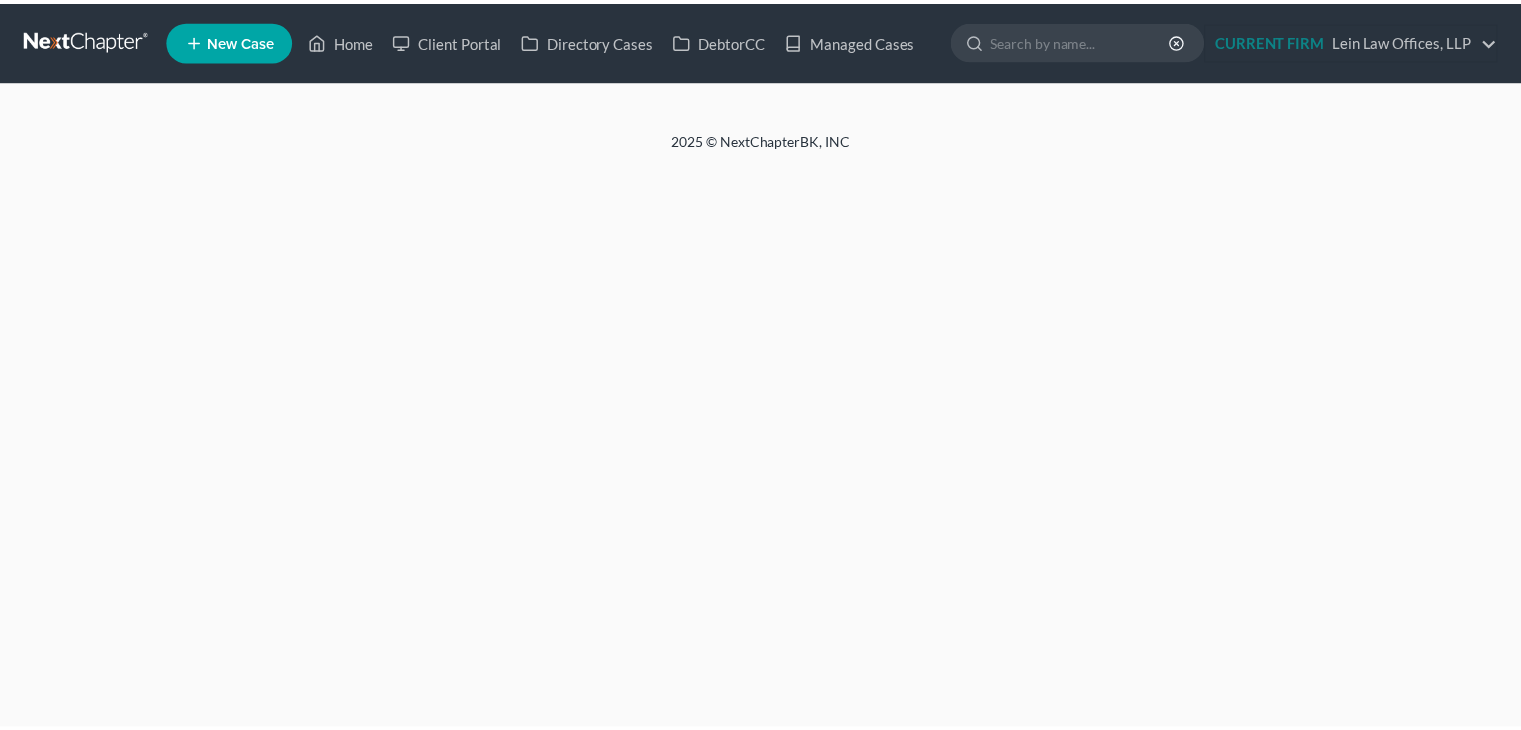 scroll, scrollTop: 0, scrollLeft: 0, axis: both 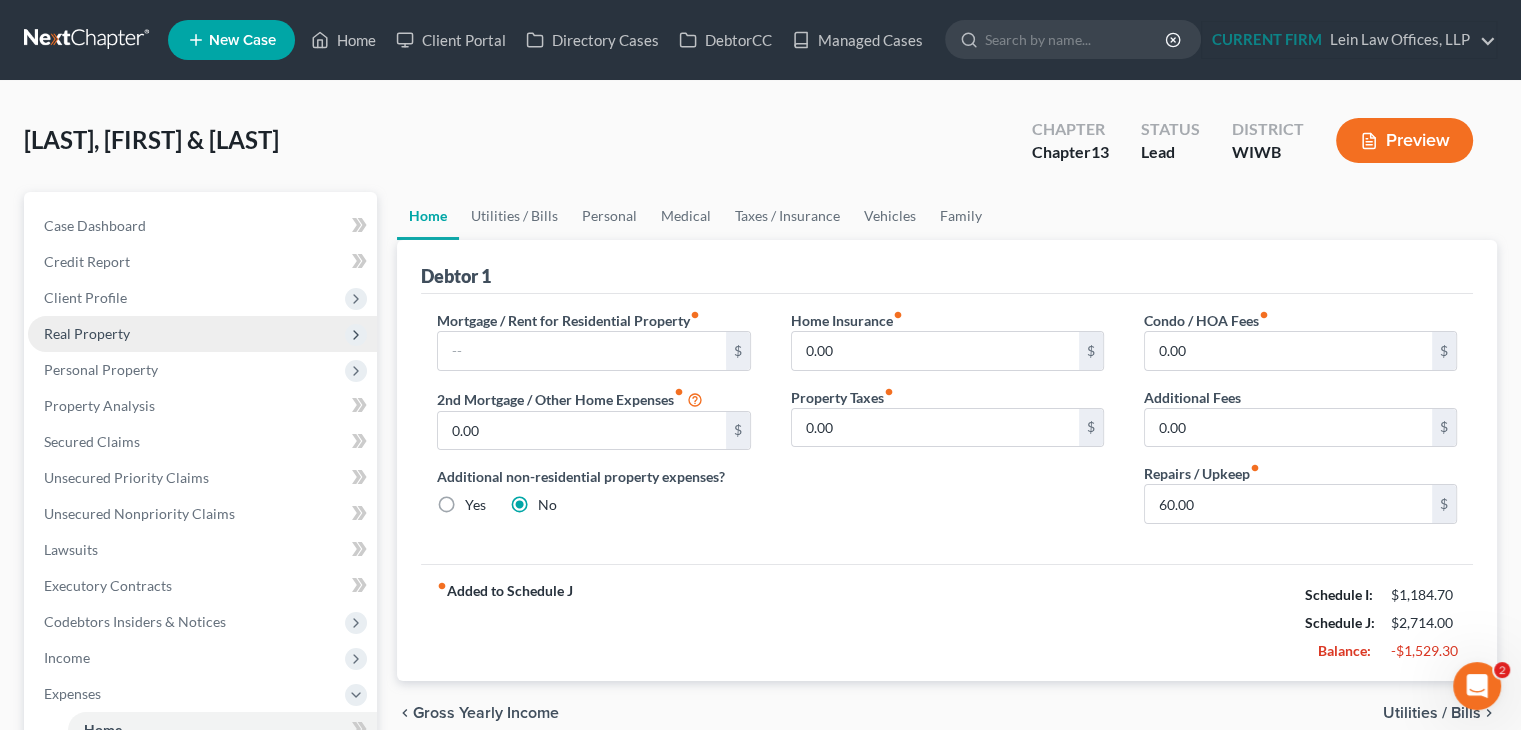 click on "Real Property" at bounding box center [87, 333] 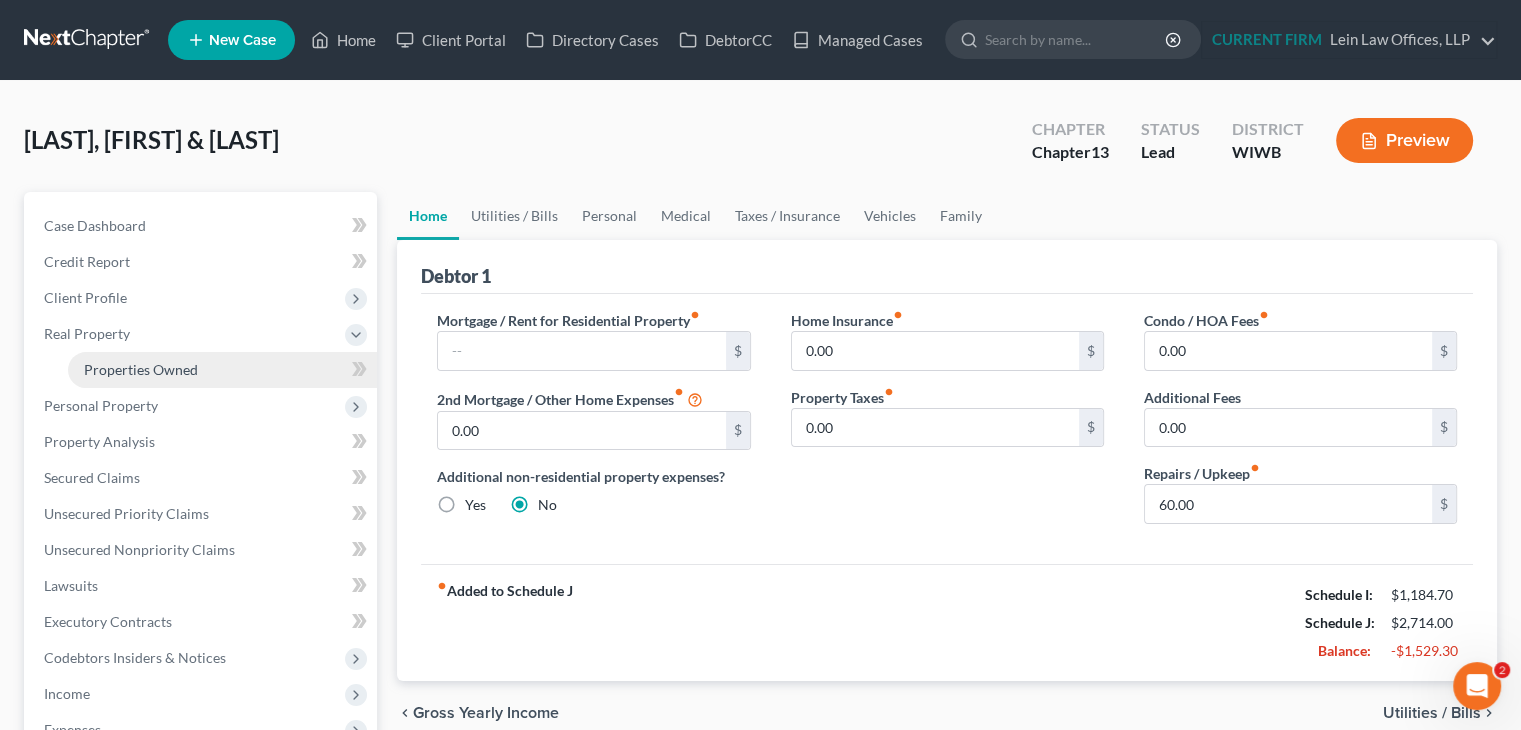 click on "Properties Owned" at bounding box center (141, 369) 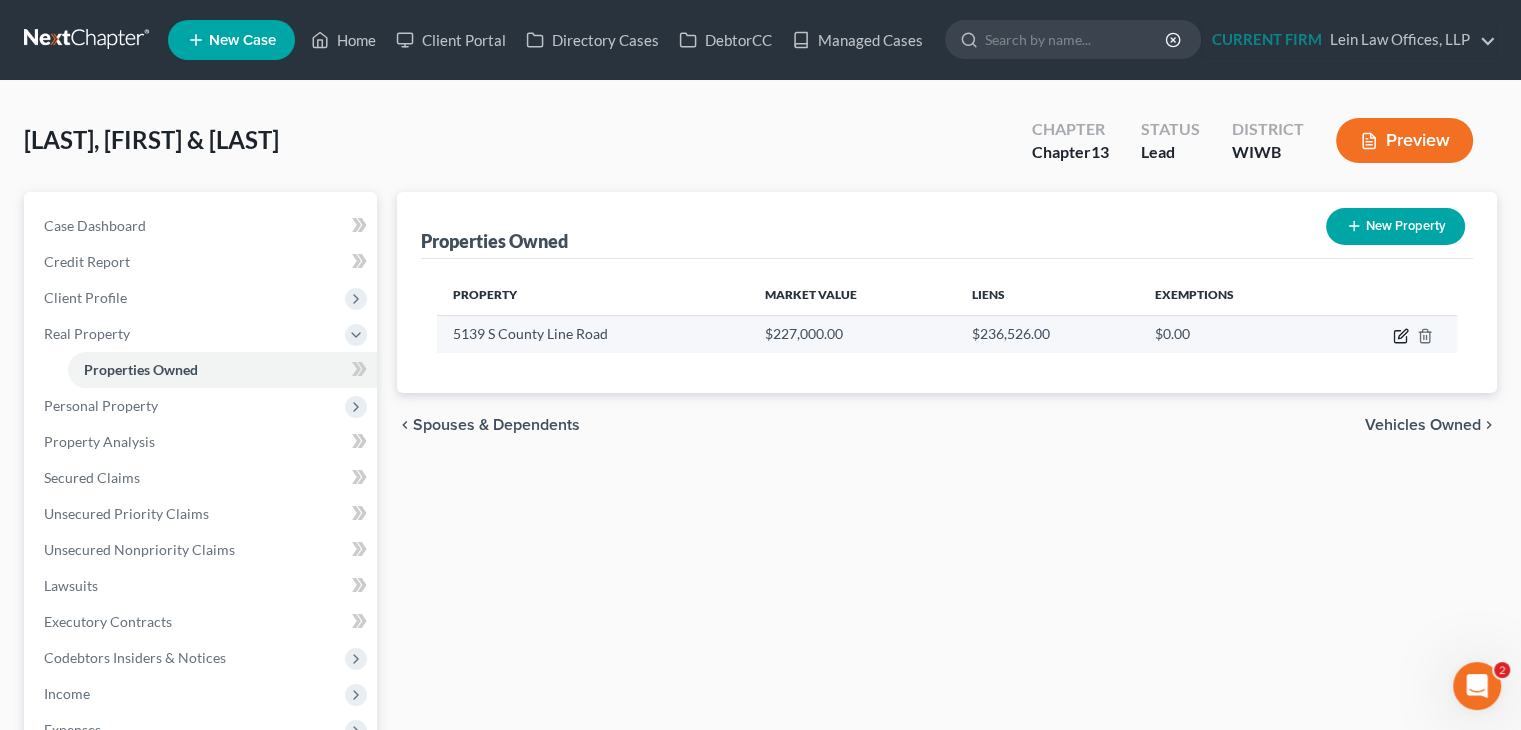 click 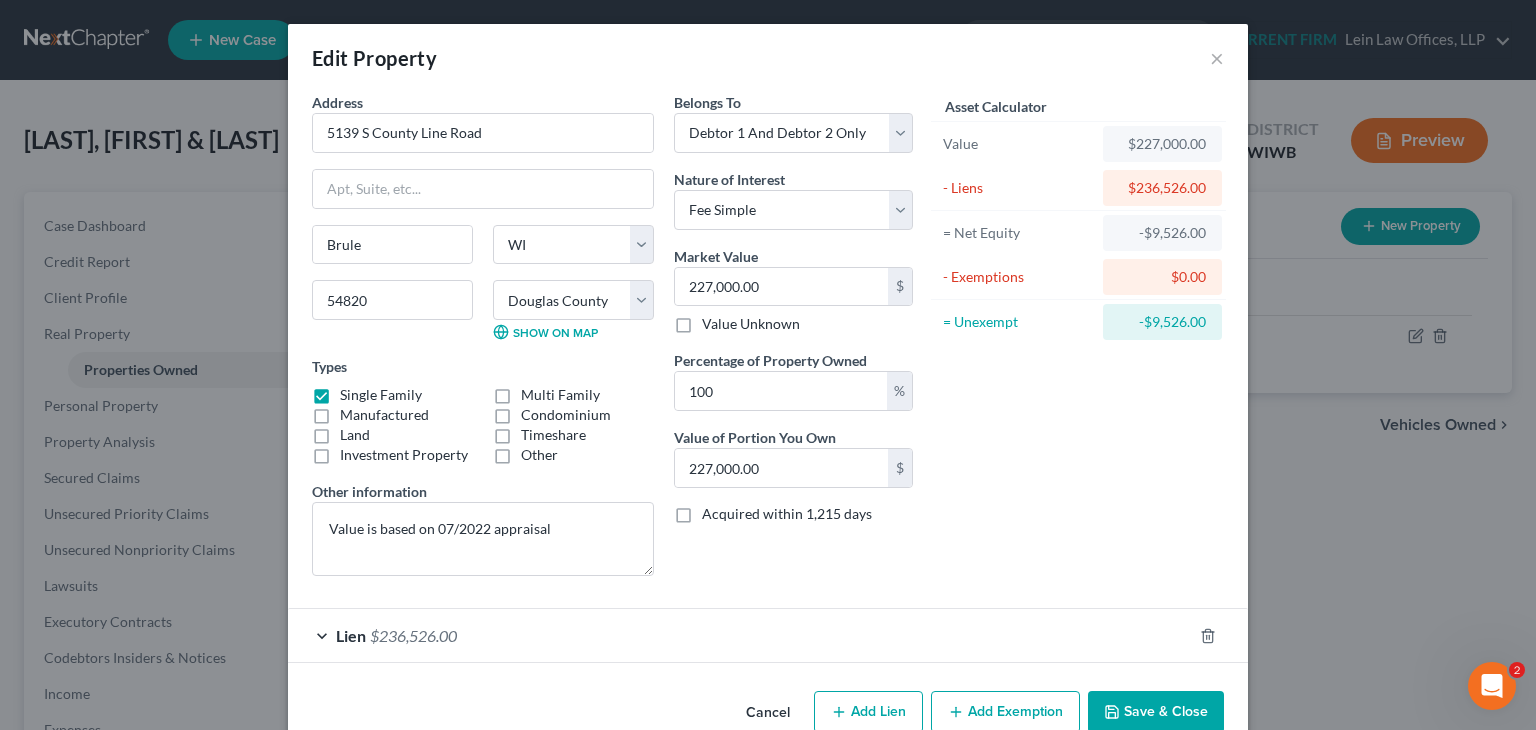 click on "$236,526.00" at bounding box center [413, 635] 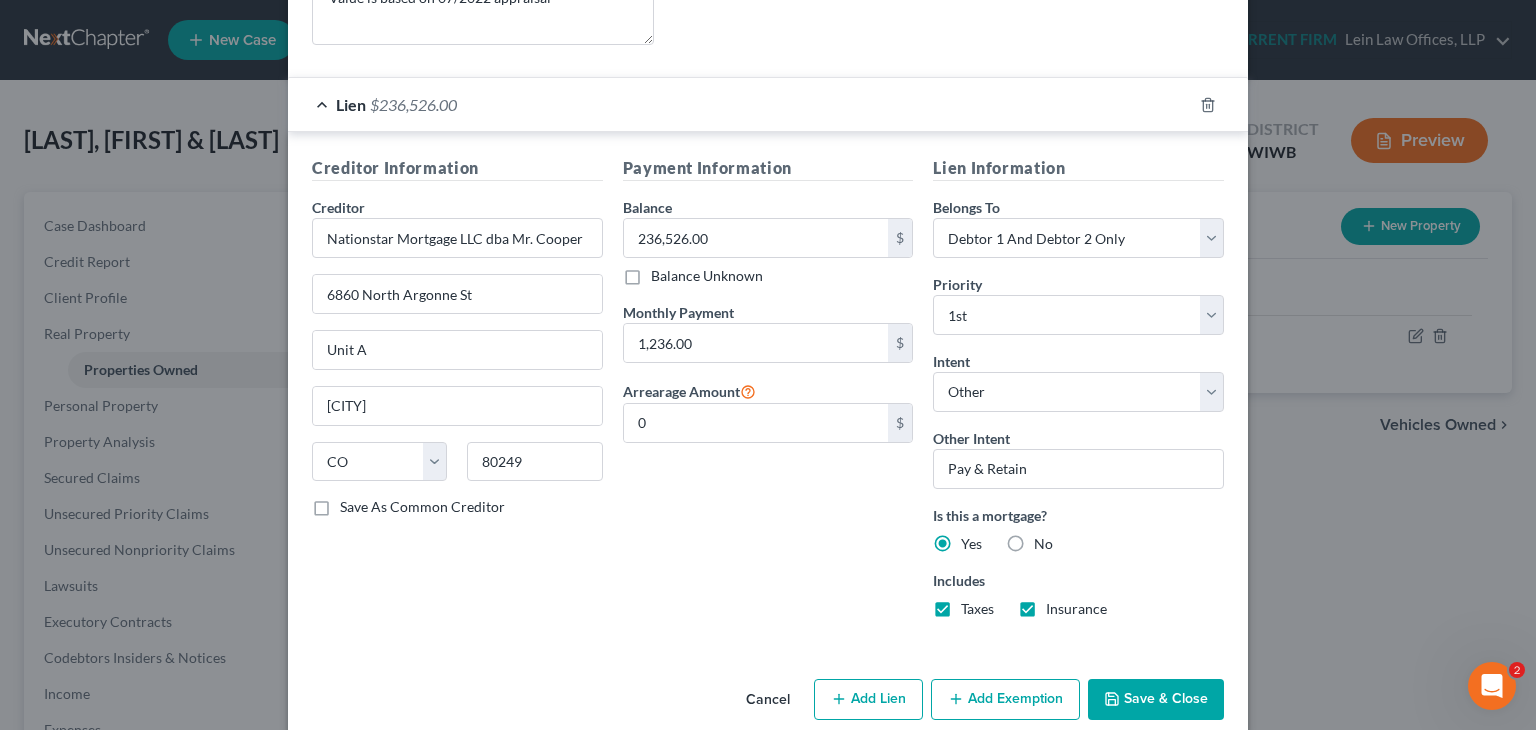 scroll, scrollTop: 557, scrollLeft: 0, axis: vertical 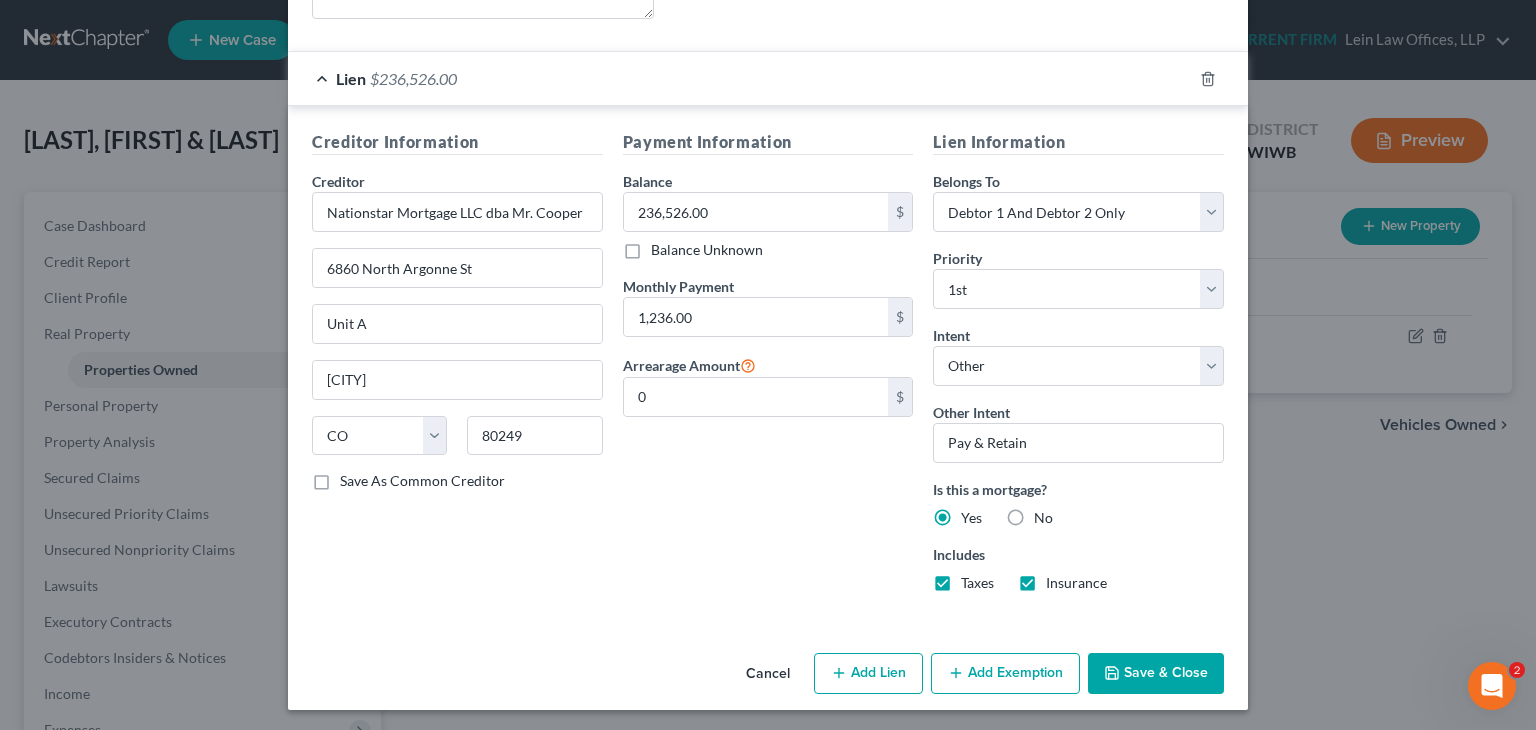 click on "Save & Close" at bounding box center [1156, 674] 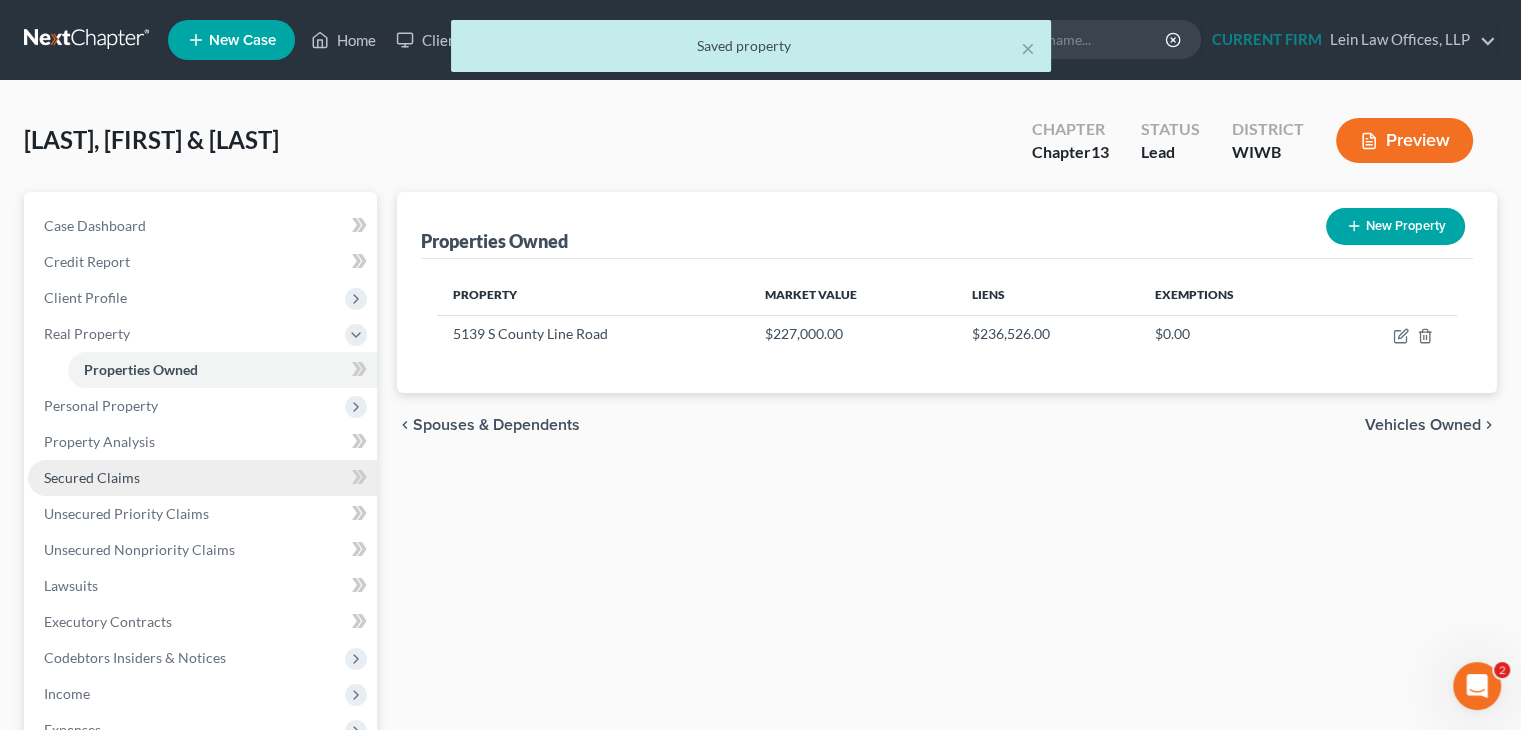 click on "Secured Claims" at bounding box center (92, 477) 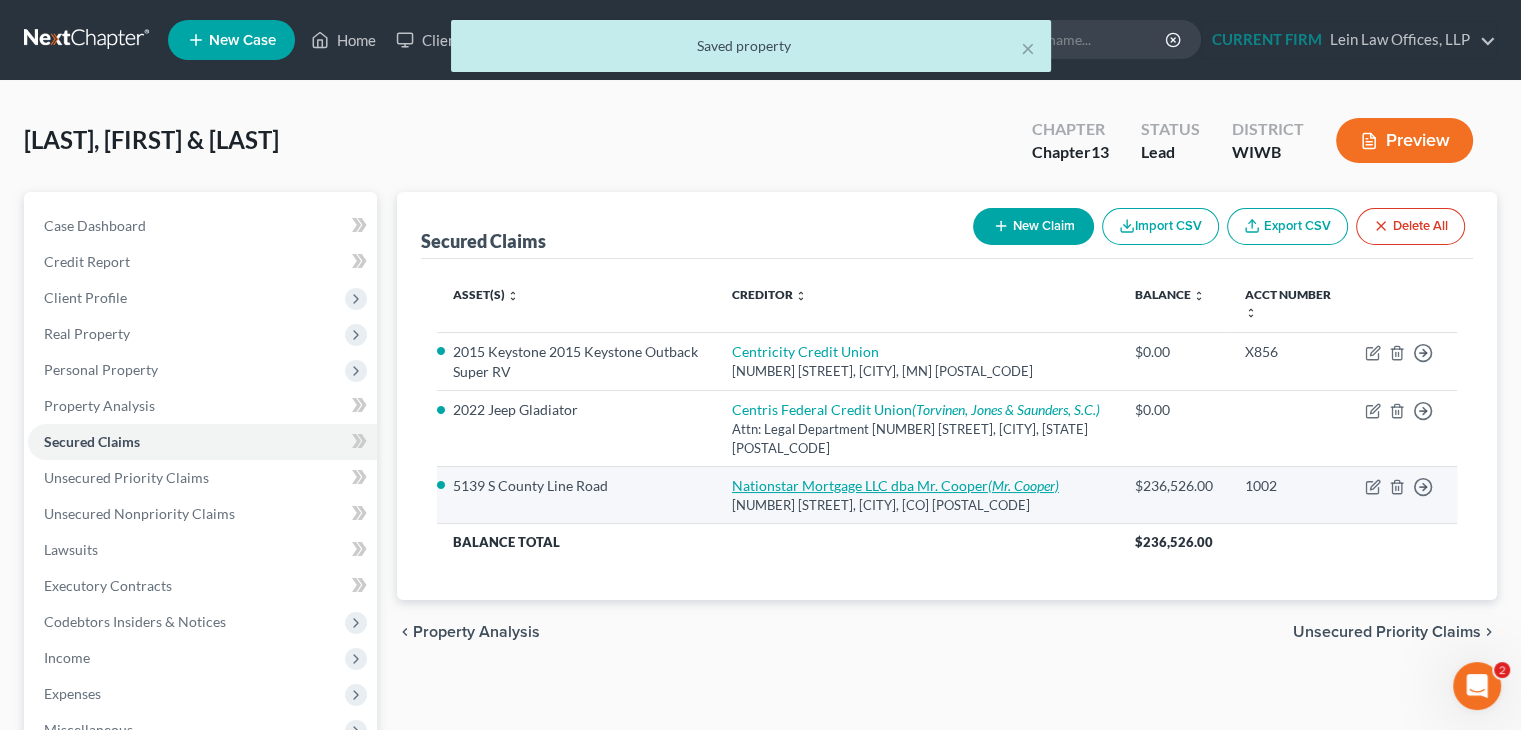 click on "Nationstar Mortgage LLC dba Mr. Cooper  (Mr. Cooper)" at bounding box center [914, 505] 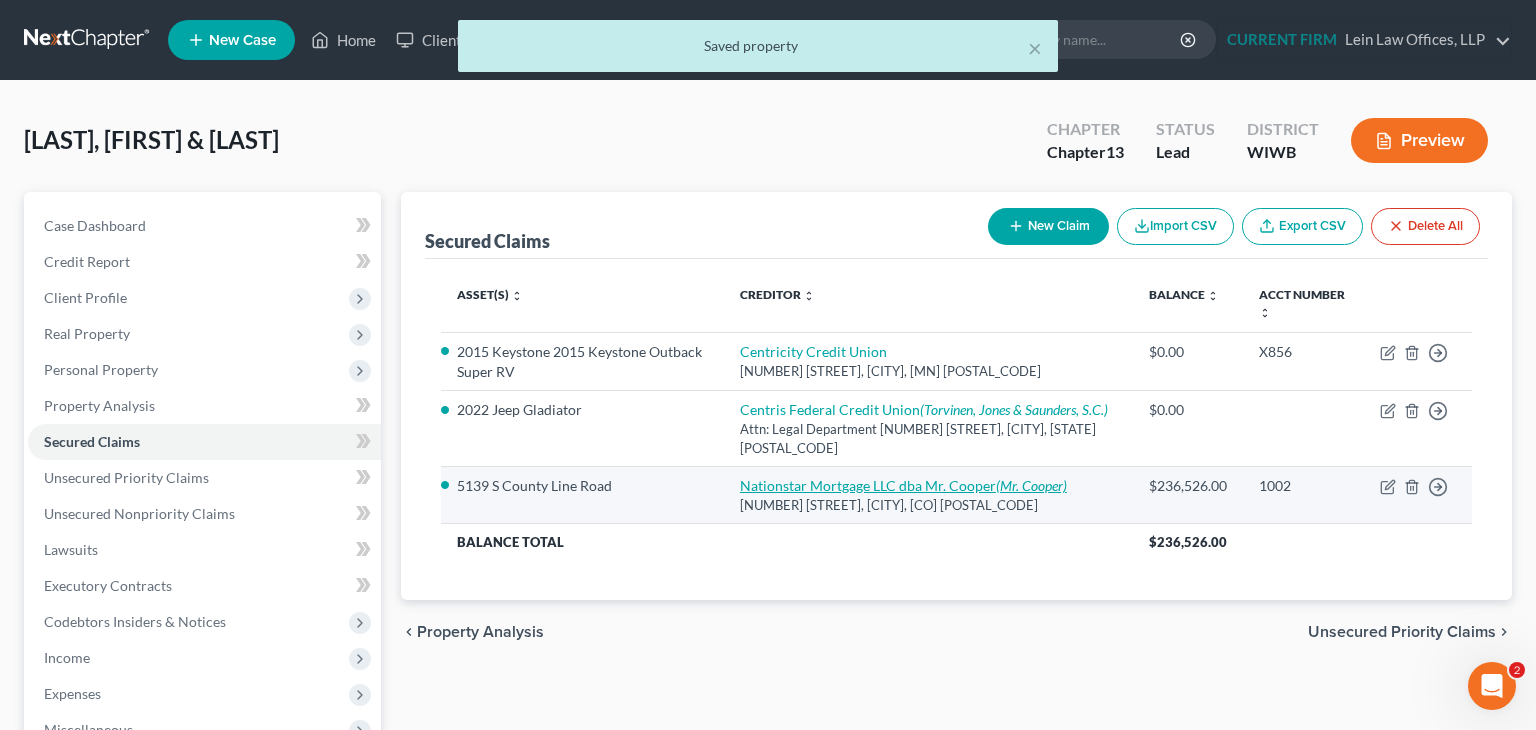 select on "5" 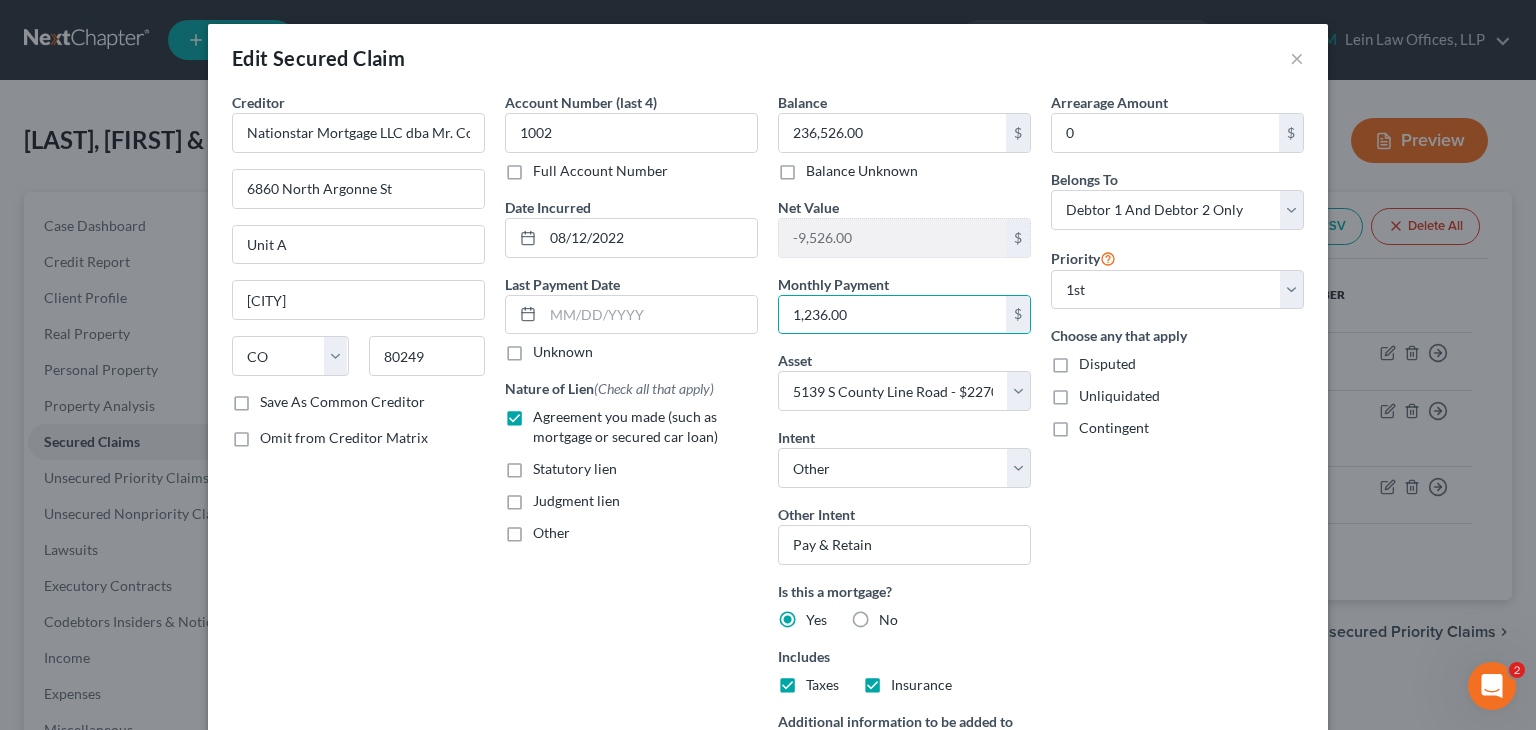 click on "Arrearage Amount 0 $
Belongs To
*
Select Debtor 1 Only Debtor 2 Only Debtor 1 And Debtor 2 Only At Least One Of The Debtors And Another Community Property Priority  Select 1st 2nd 3rd 4th 5th 6th 7th 8th 9th 10th 11th 12th 13th 14th 15th 16th 17th 18th 19th 20th 21th 22th 23th 24th 25th 26th 27th 28th 29th 30th Choose any that apply Disputed Unliquidated Contingent" at bounding box center [1177, 467] 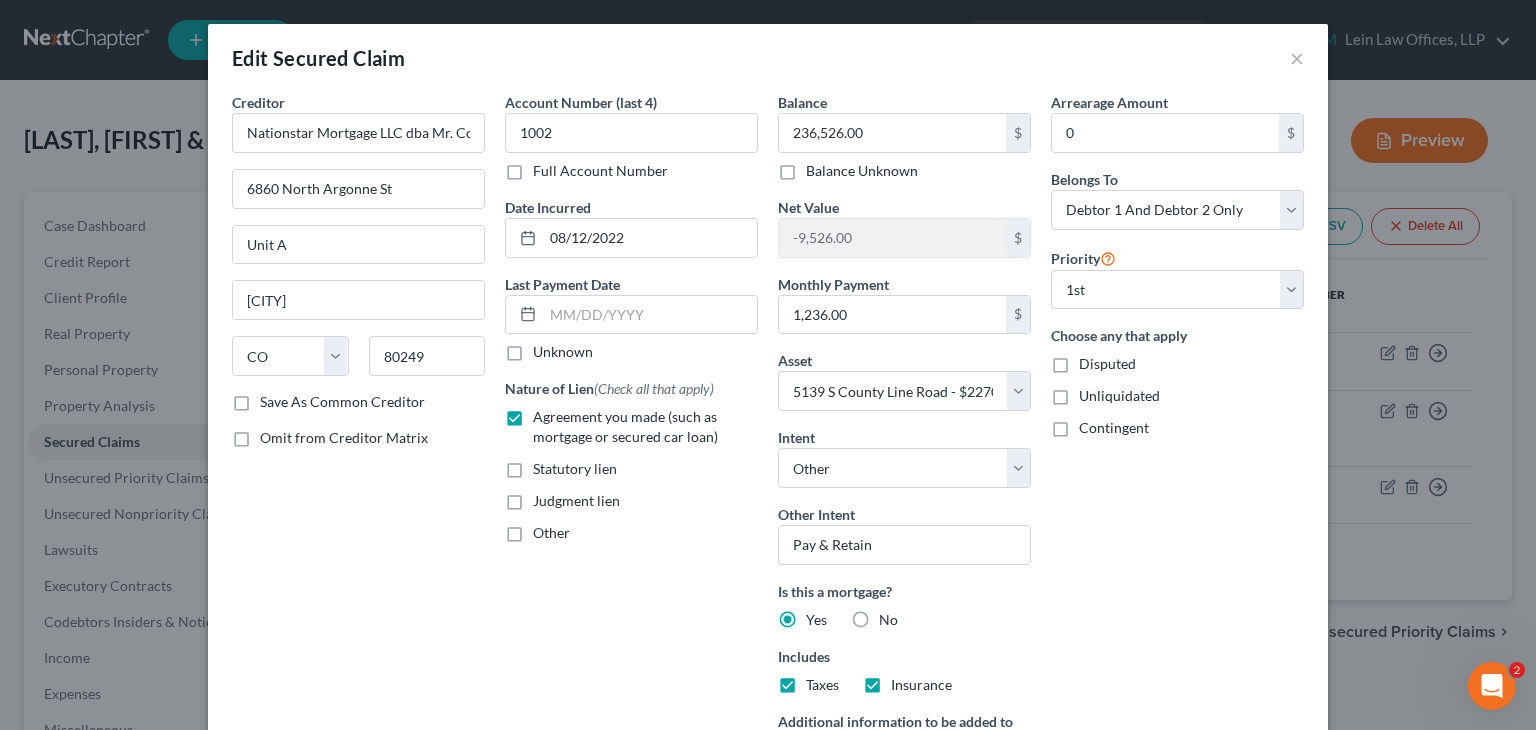 click on "Arrearage Amount 0 $
Belongs To
*
Select Debtor 1 Only Debtor 2 Only Debtor 1 And Debtor 2 Only At Least One Of The Debtors And Another Community Property Priority  Select 1st 2nd 3rd 4th 5th 6th 7th 8th 9th 10th 11th 12th 13th 14th 15th 16th 17th 18th 19th 20th 21th 22th 23th 24th 25th 26th 27th 28th 29th 30th Choose any that apply Disputed Unliquidated Contingent" at bounding box center (1177, 467) 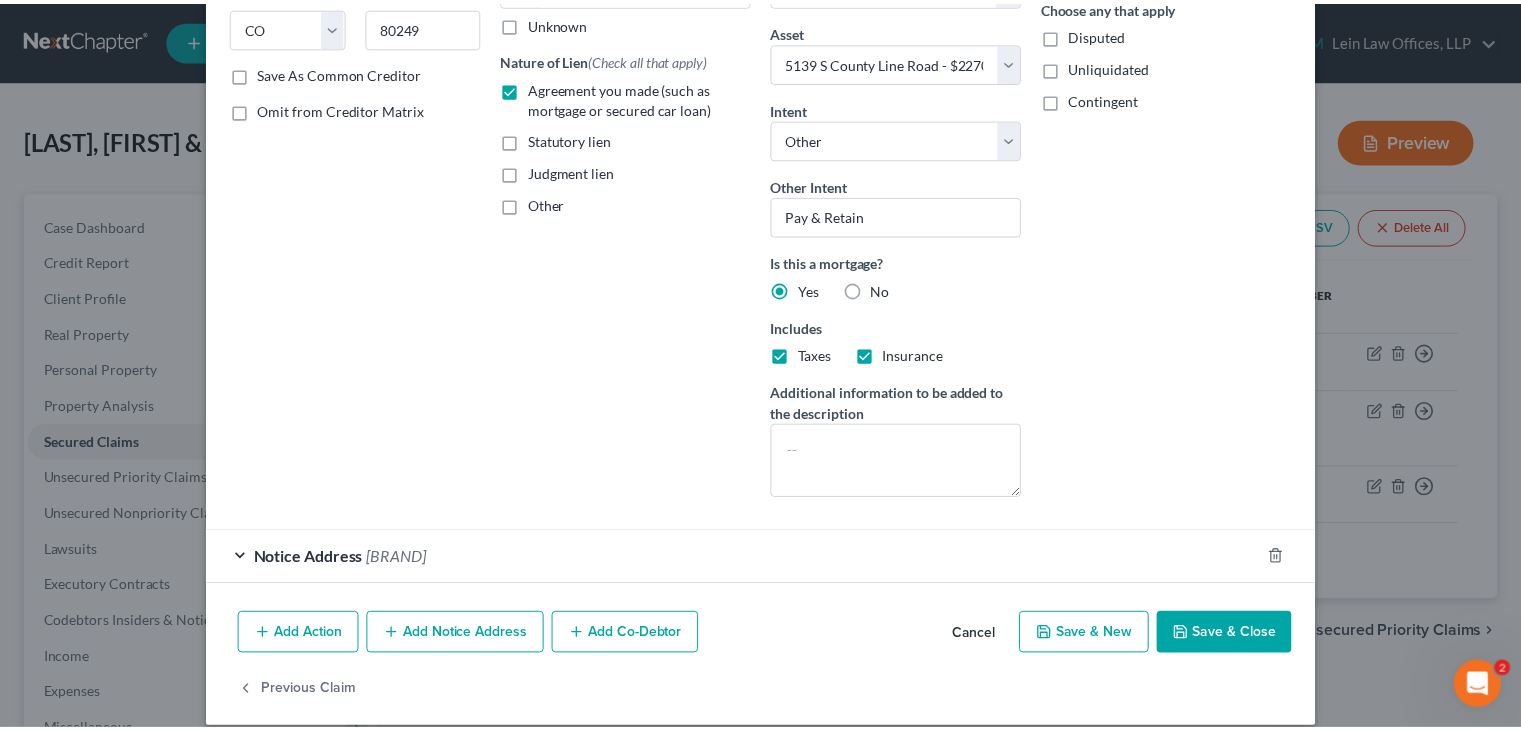 scroll, scrollTop: 348, scrollLeft: 0, axis: vertical 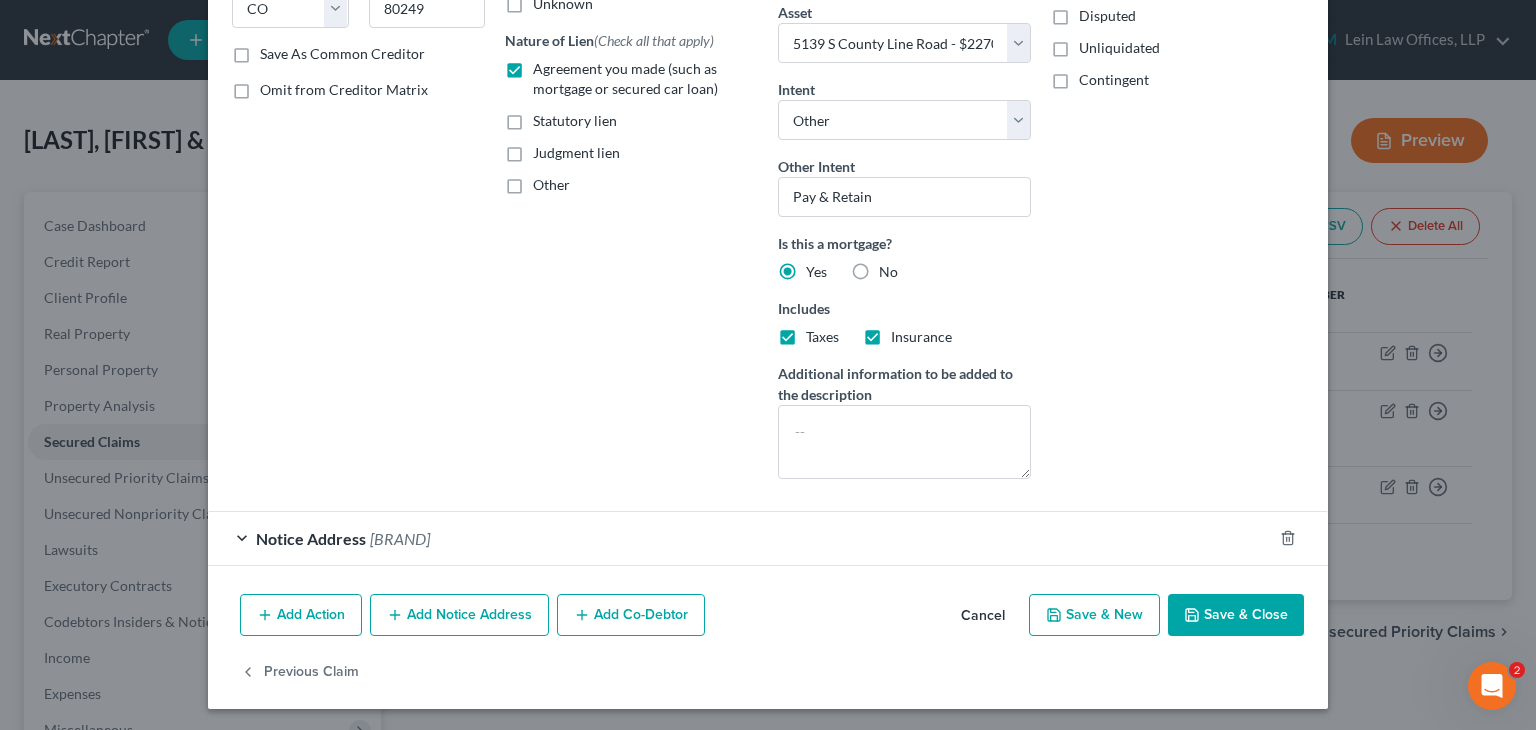 click on "Save & Close" at bounding box center [1236, 615] 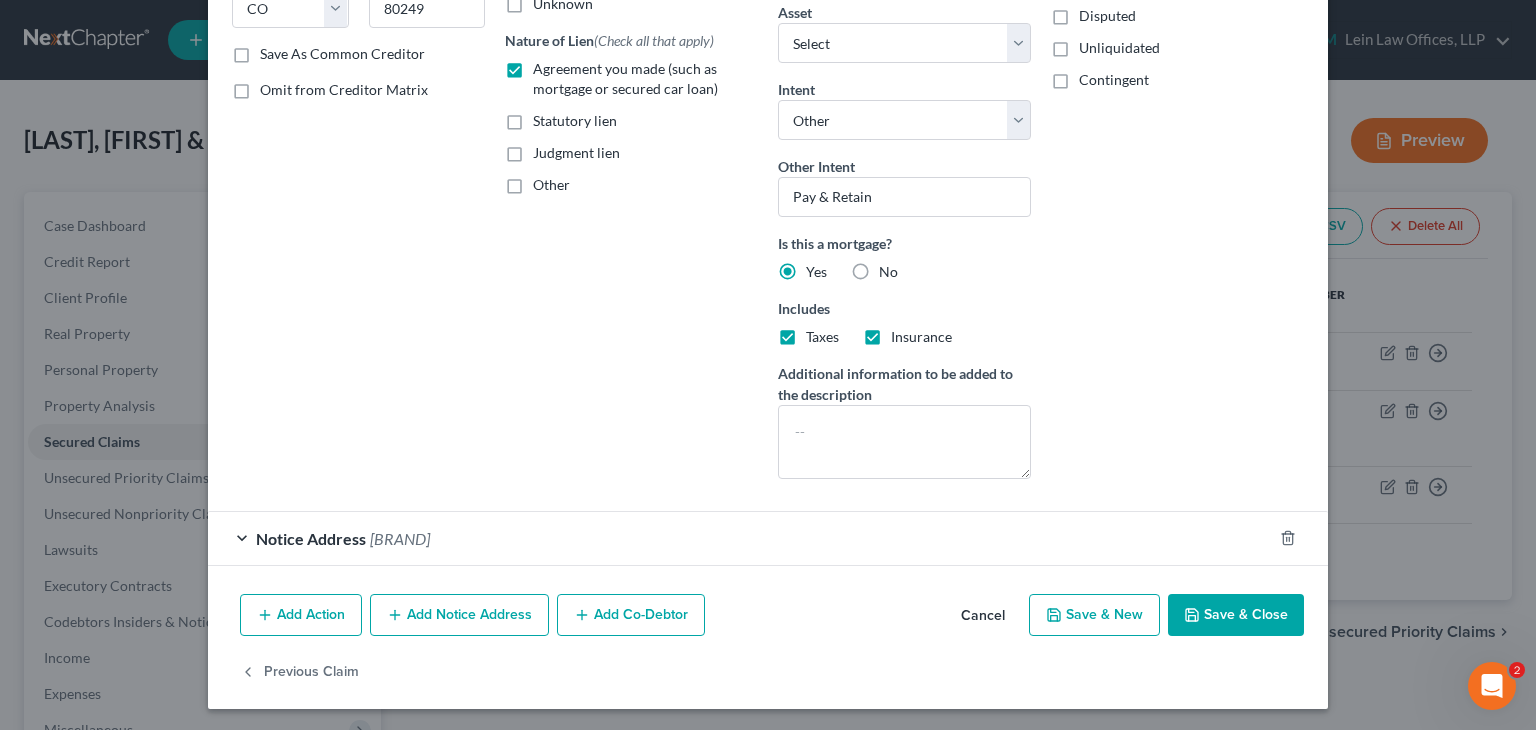 select on "3" 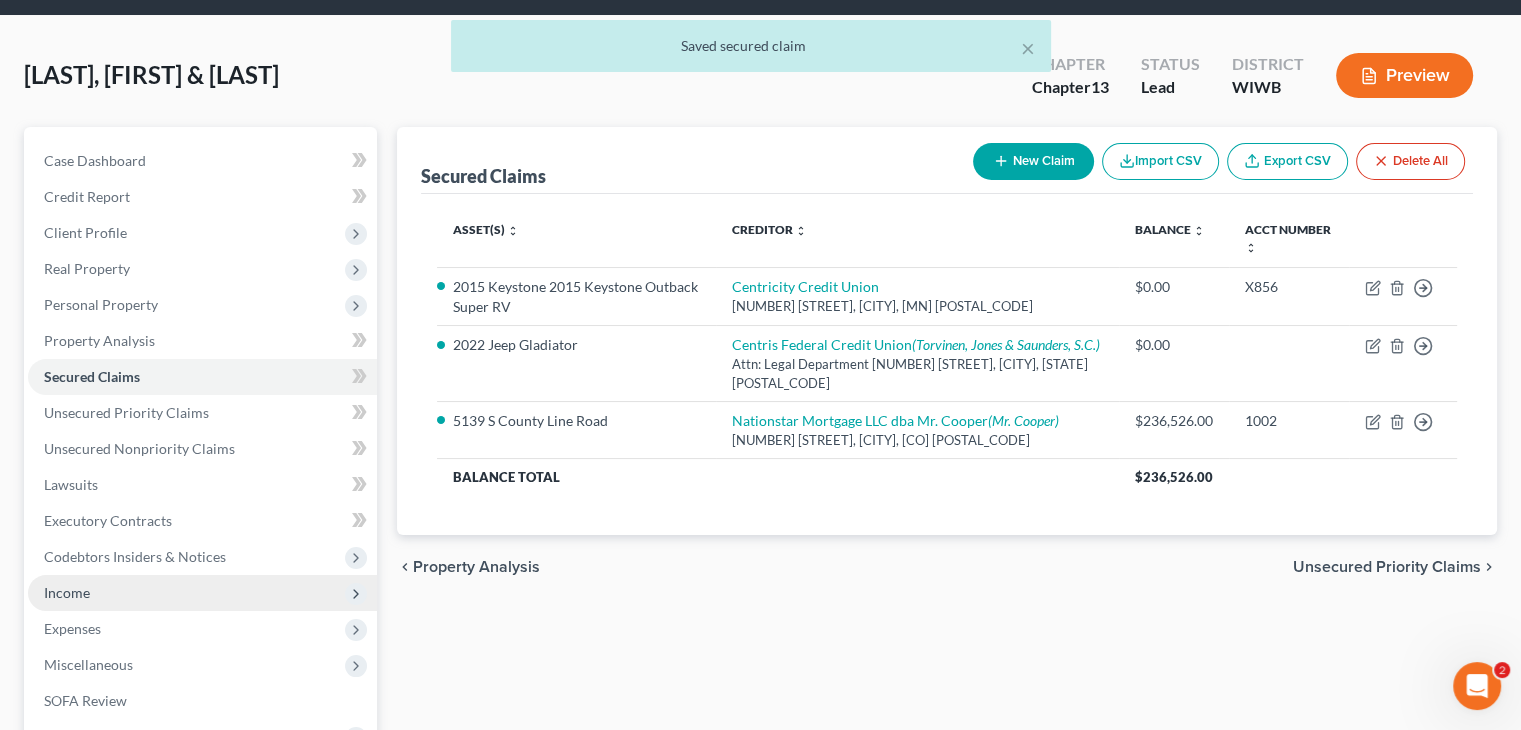 scroll, scrollTop: 100, scrollLeft: 0, axis: vertical 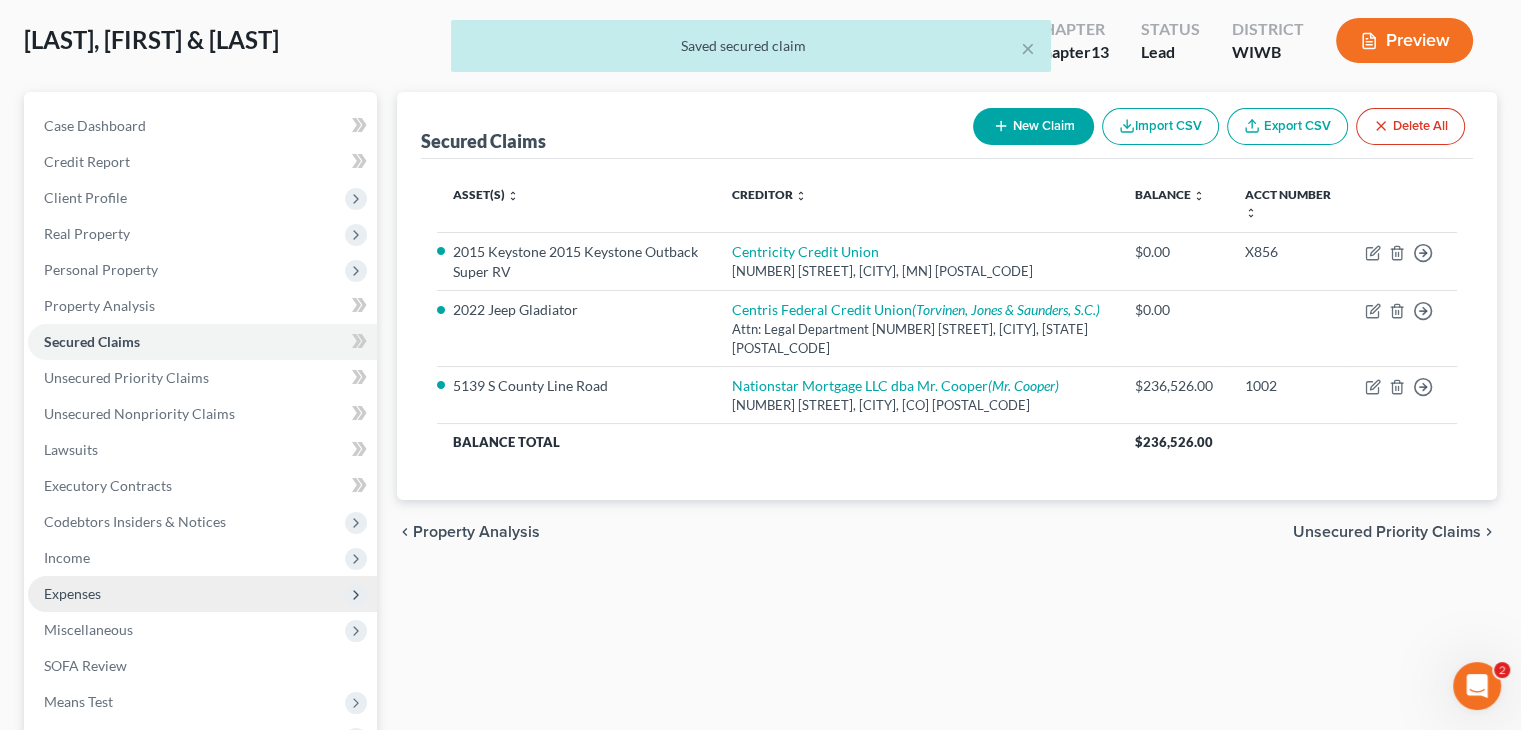 click on "Expenses" at bounding box center (202, 594) 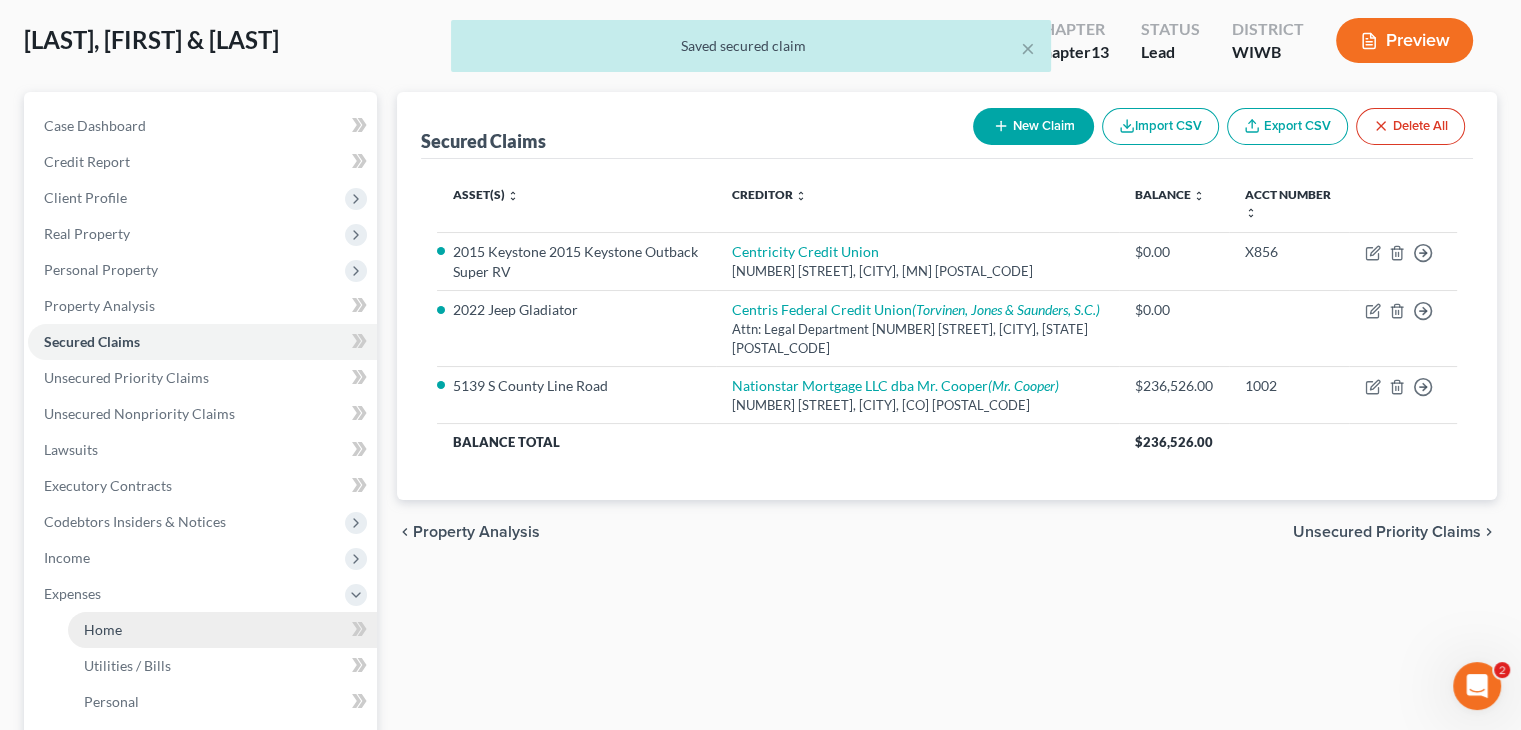 click on "Home" at bounding box center (222, 630) 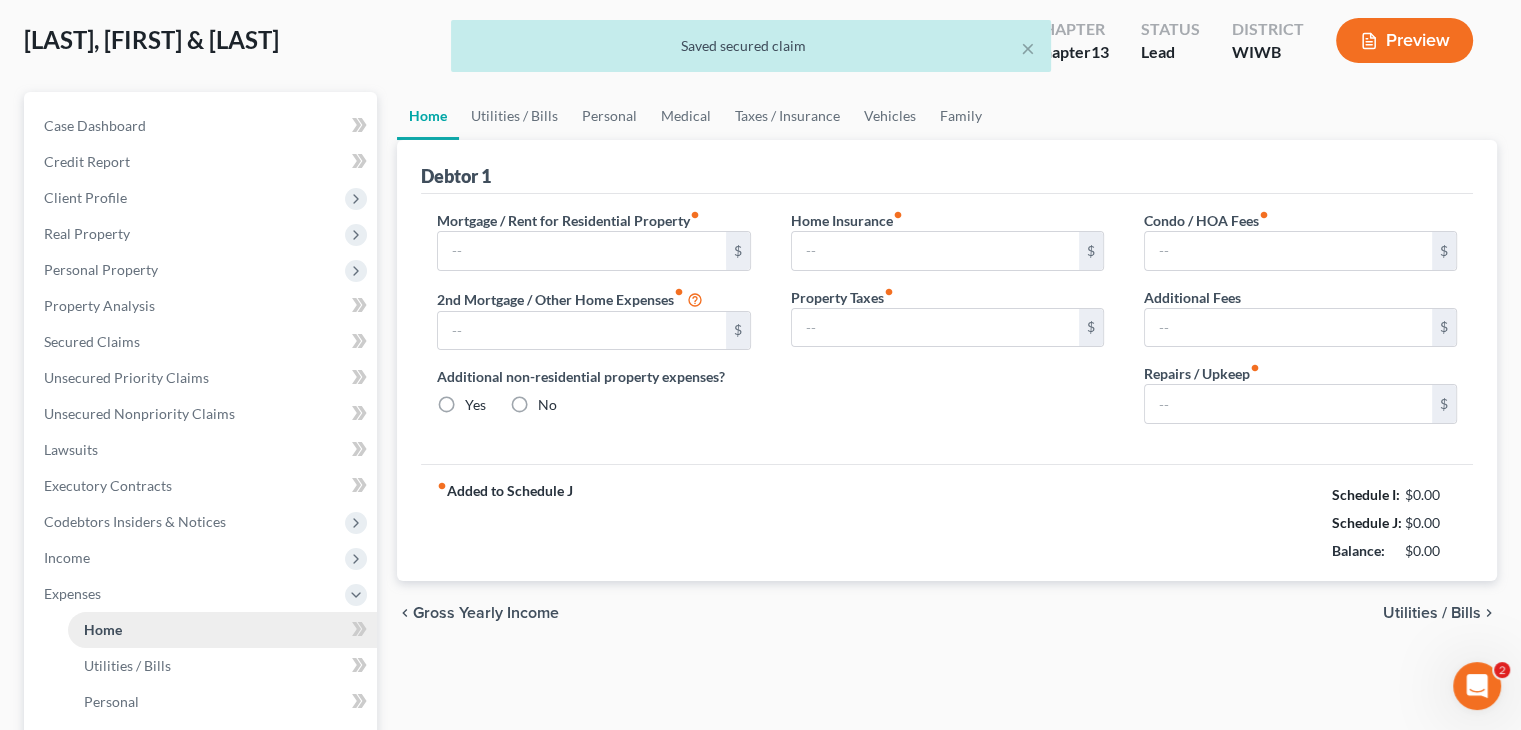 type on "0.00" 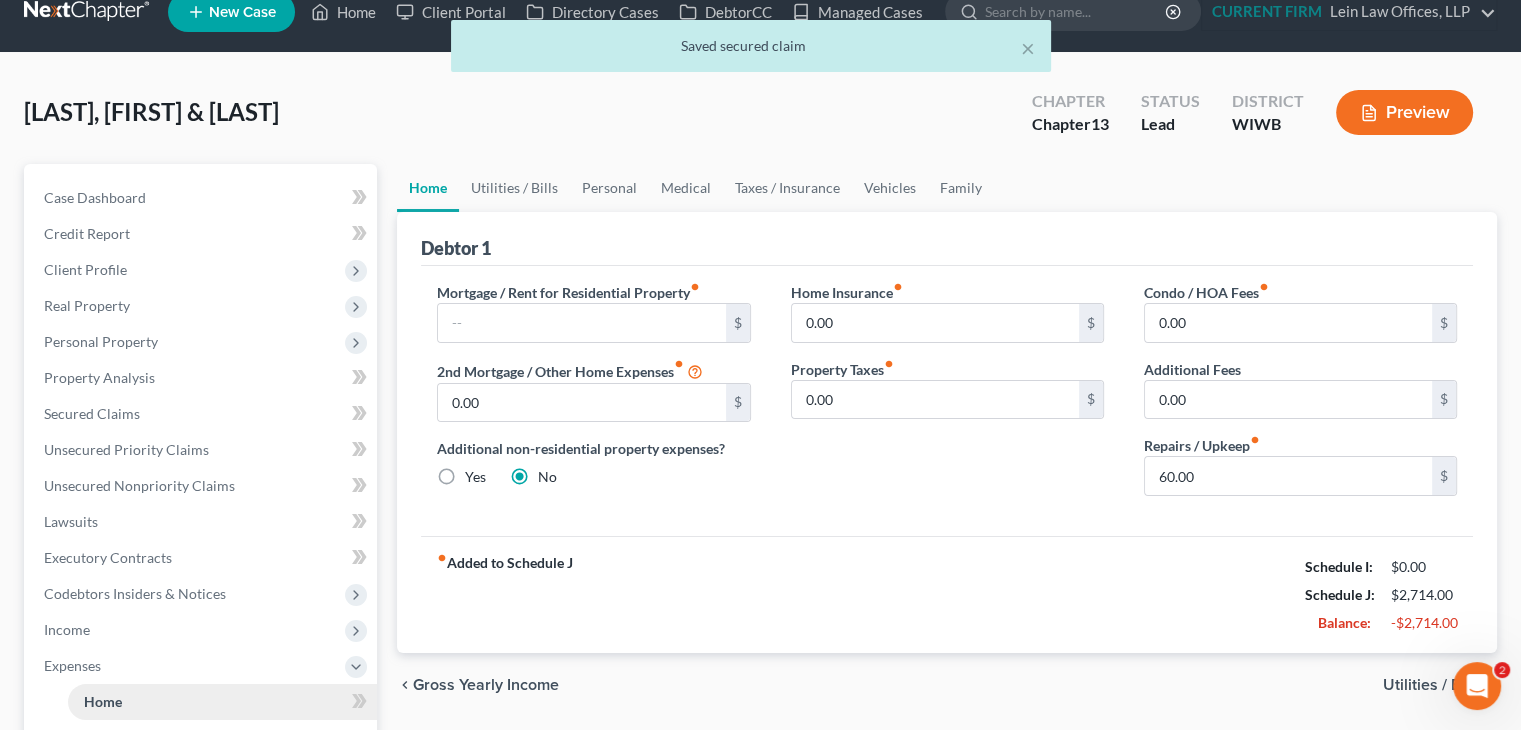 scroll, scrollTop: 0, scrollLeft: 0, axis: both 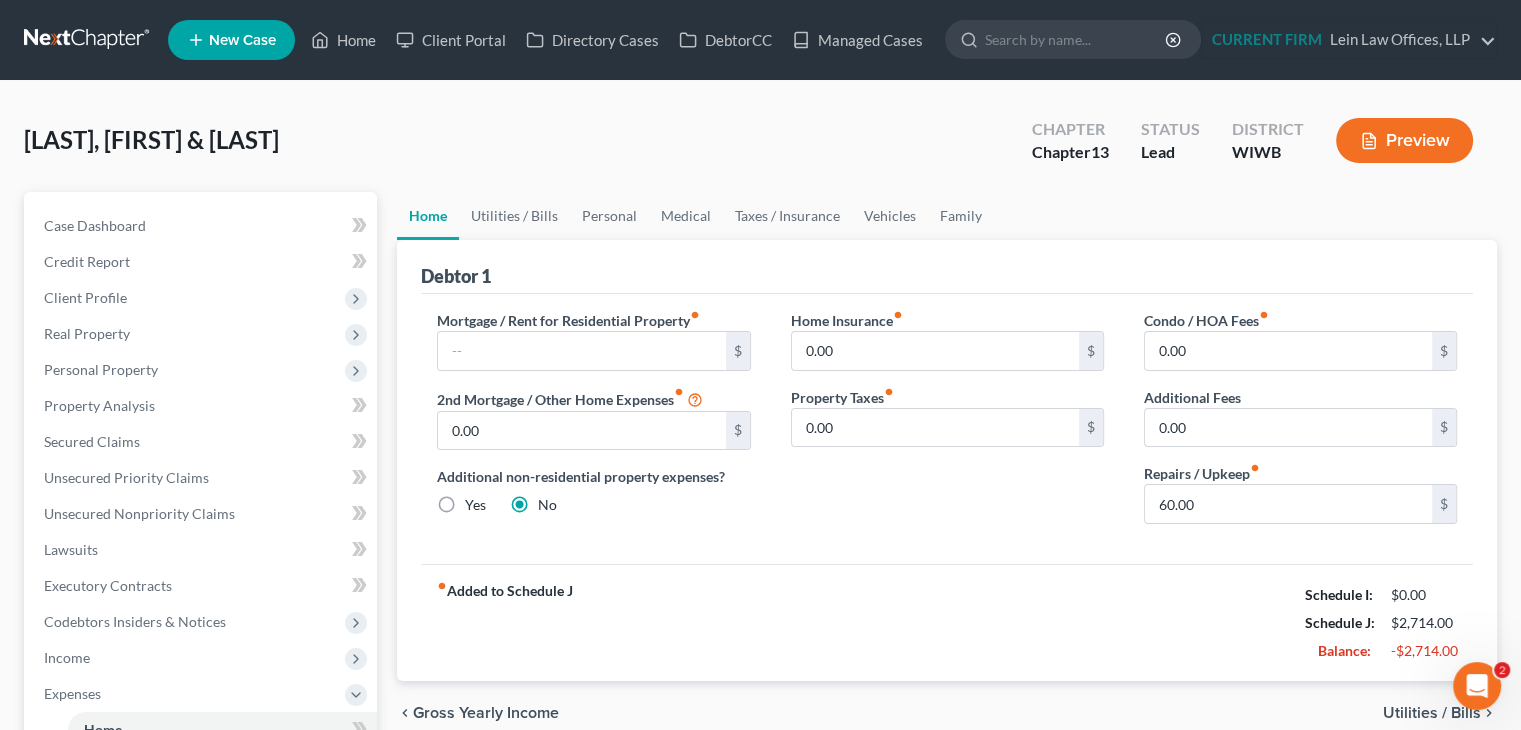 click on "Mortgage / Rent for Residential Property  fiber_manual_record $ 2nd Mortgage / Other Home Expenses  fiber_manual_record   0.00 $ Additional non-residential property expenses? Yes No" at bounding box center (593, 425) 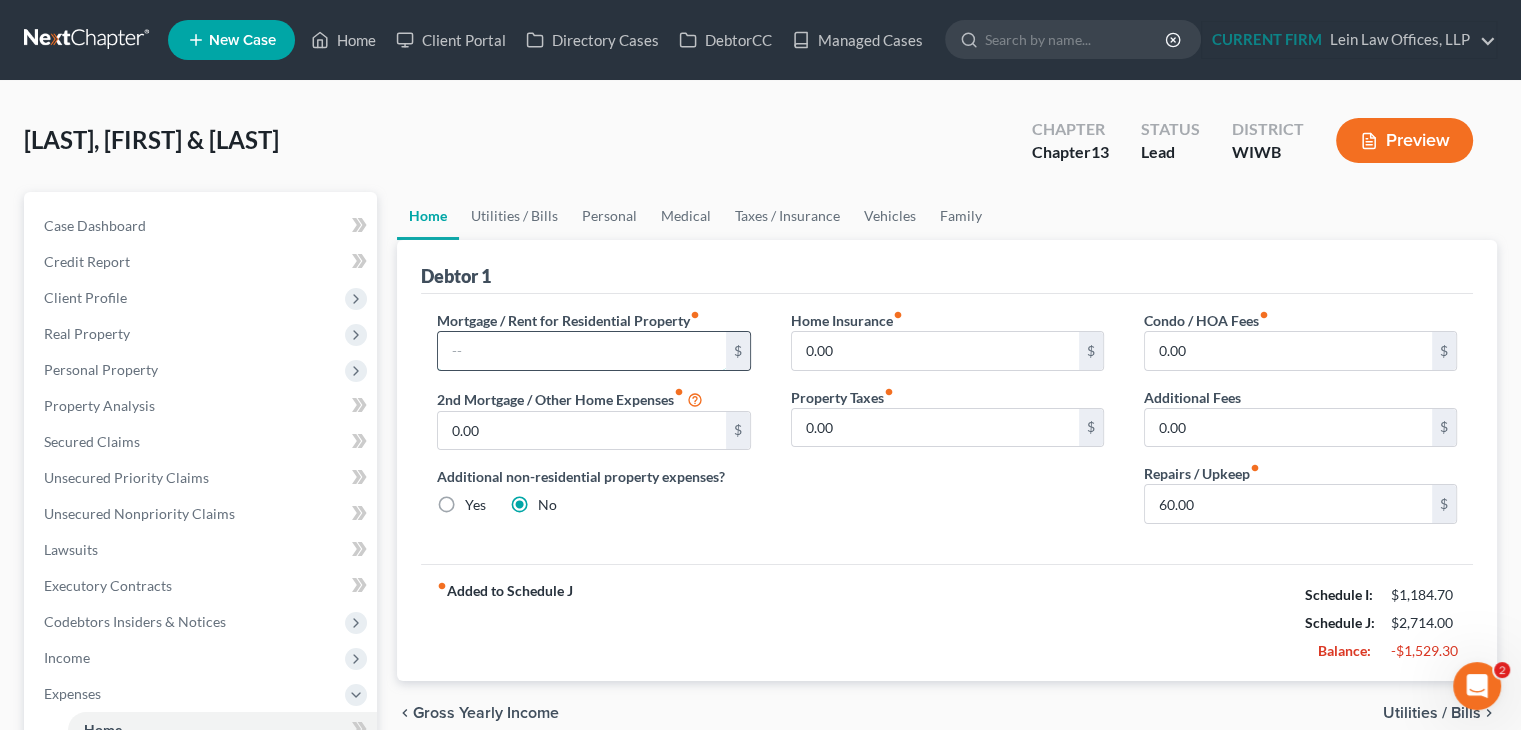 click at bounding box center [581, 351] 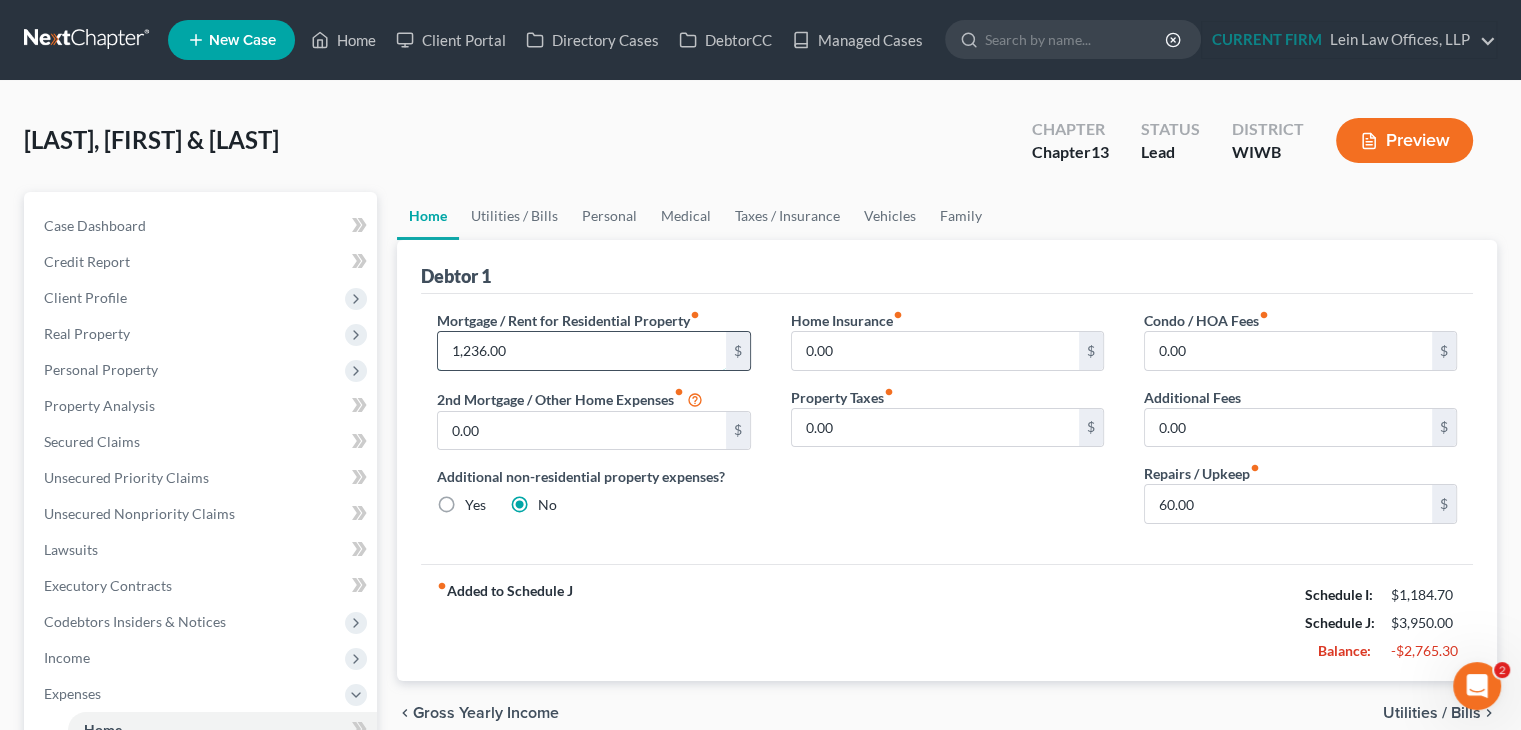 type on "1,236.00" 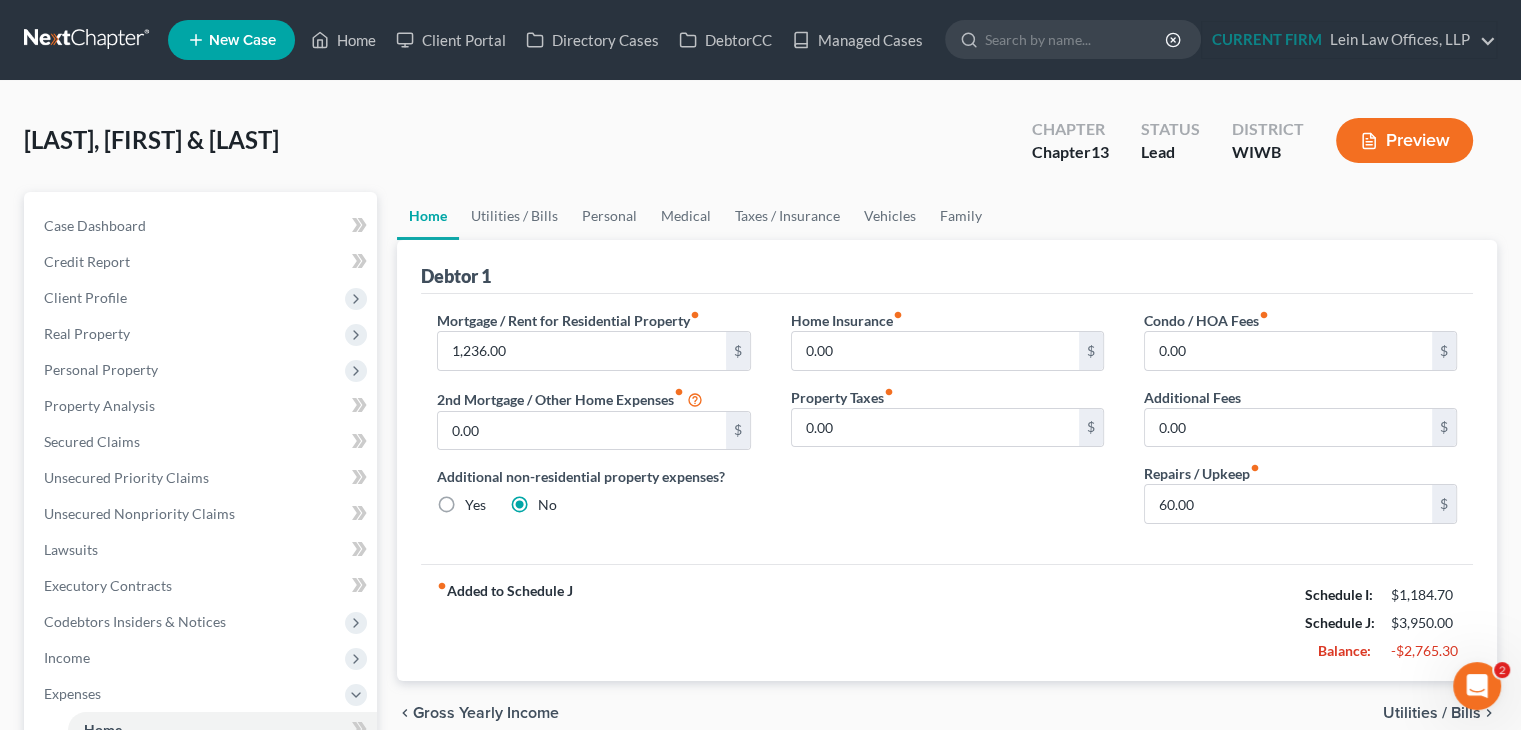 click on "Home Insurance  fiber_manual_record 0.00 $ Property Taxes  fiber_manual_record 0.00 $" at bounding box center [947, 425] 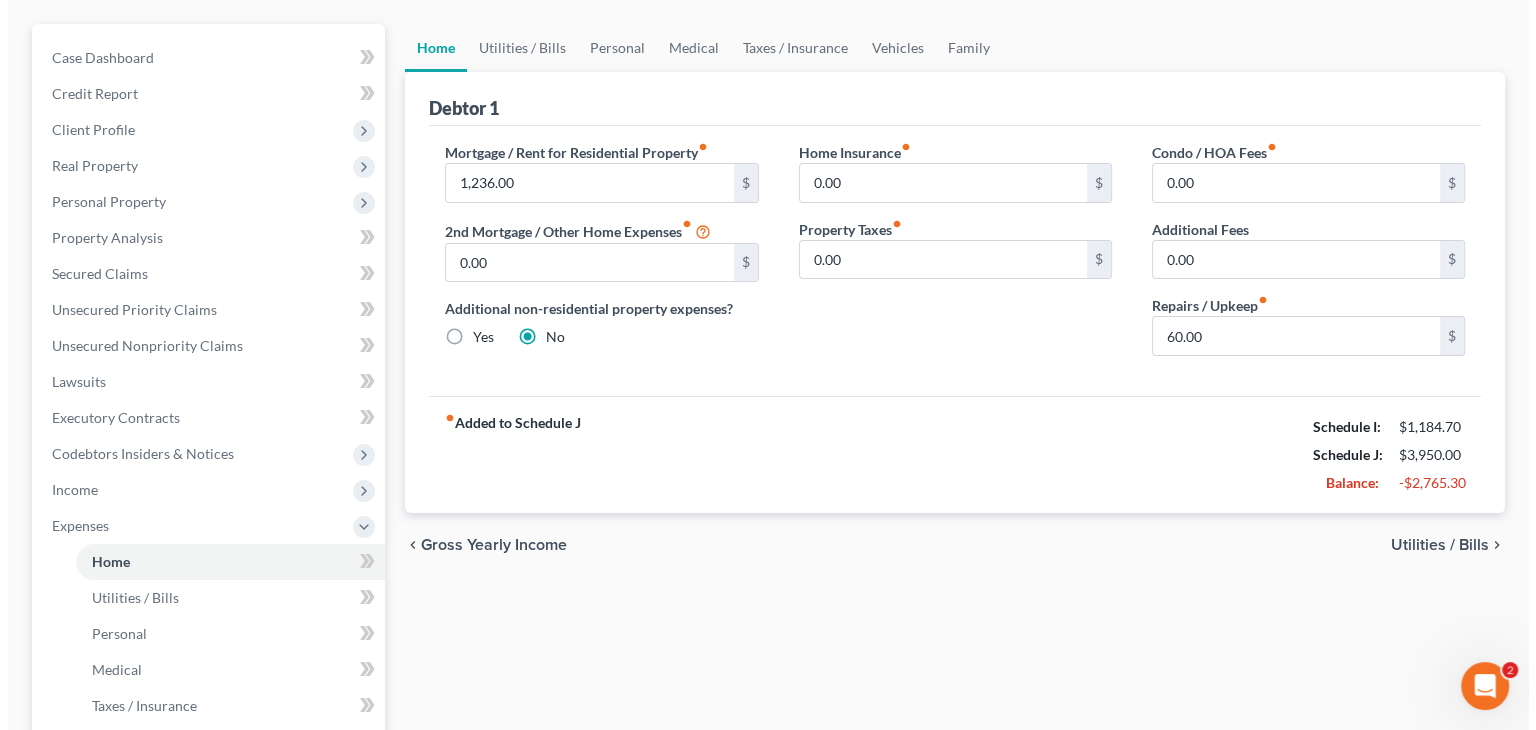 scroll, scrollTop: 200, scrollLeft: 0, axis: vertical 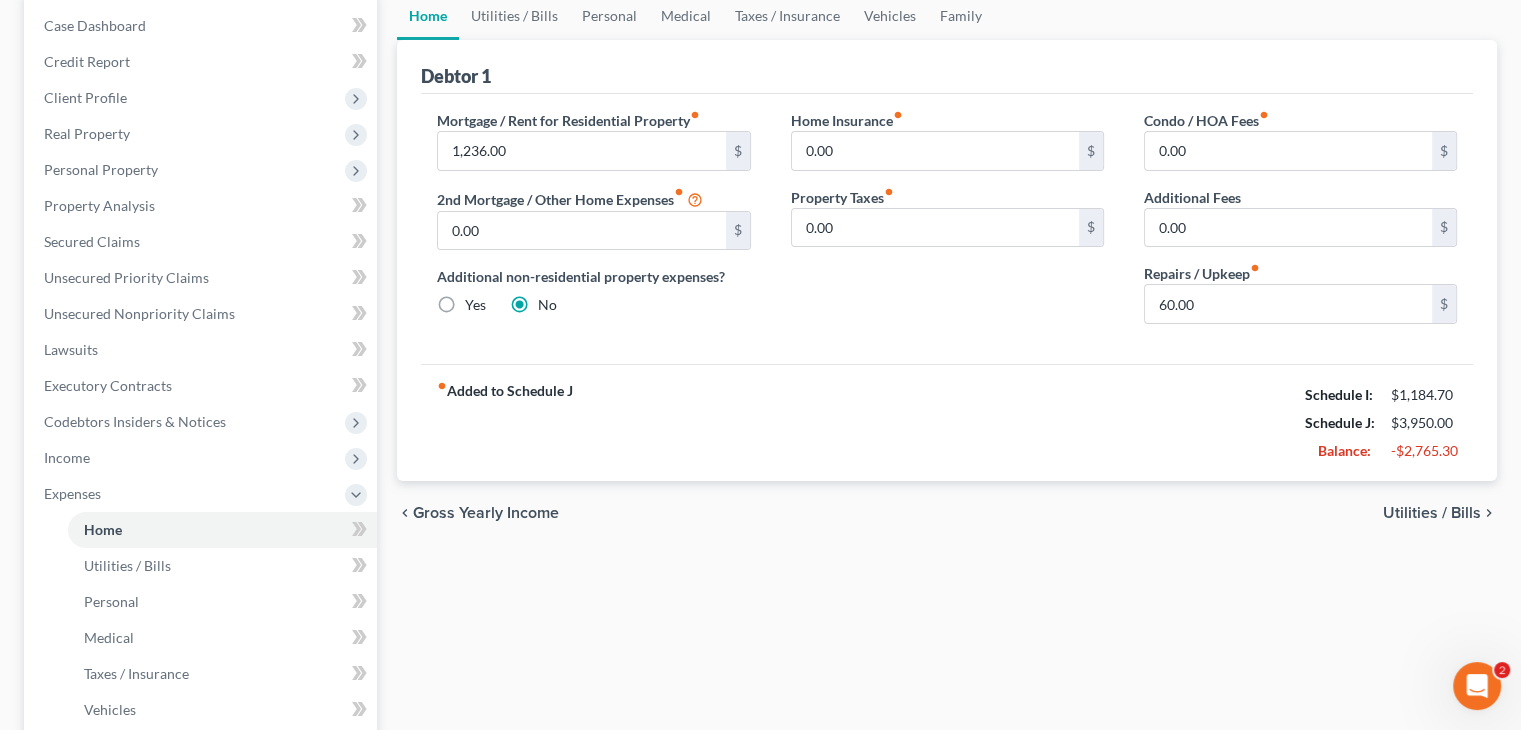 click on "Gross Yearly Income" at bounding box center [486, 513] 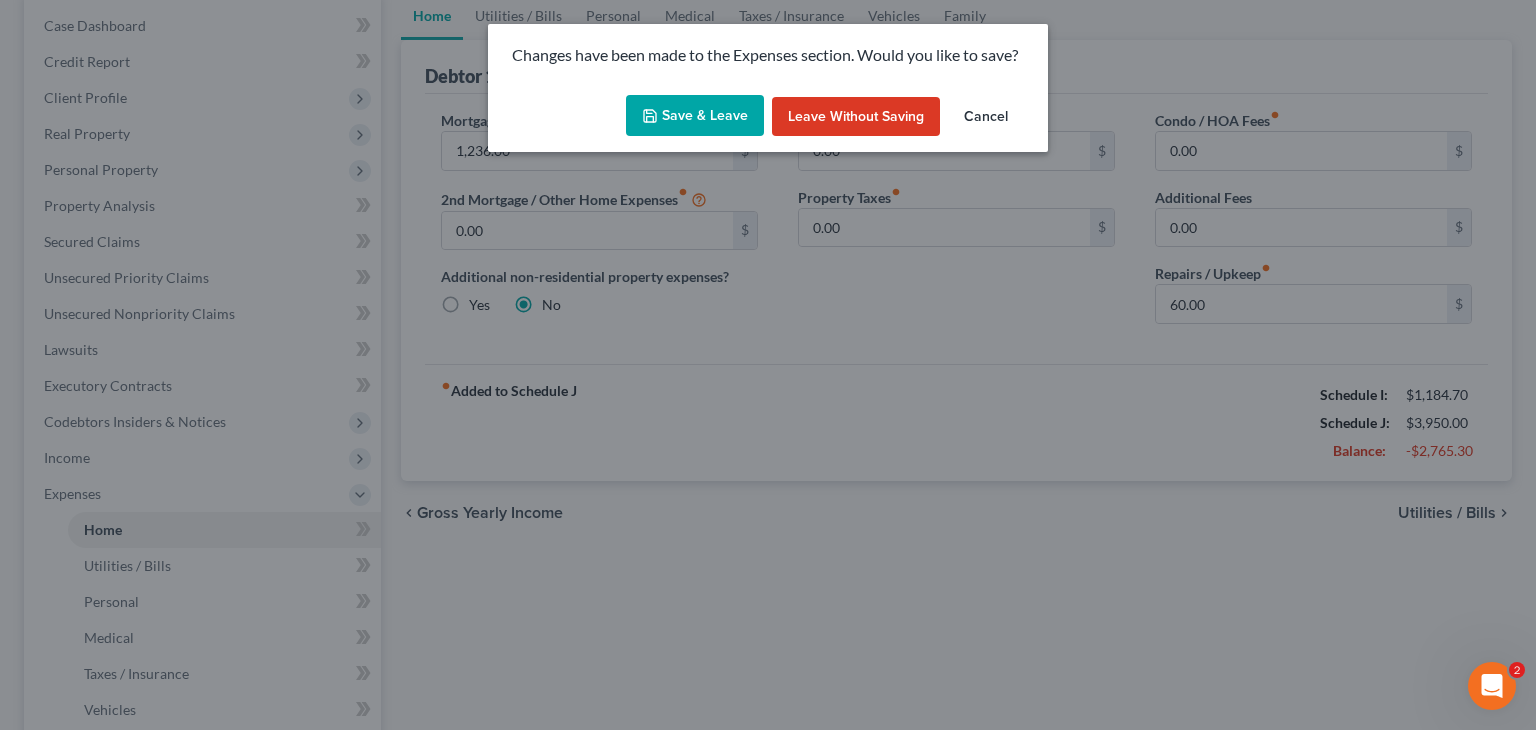 click on "Save & Leave" at bounding box center [695, 116] 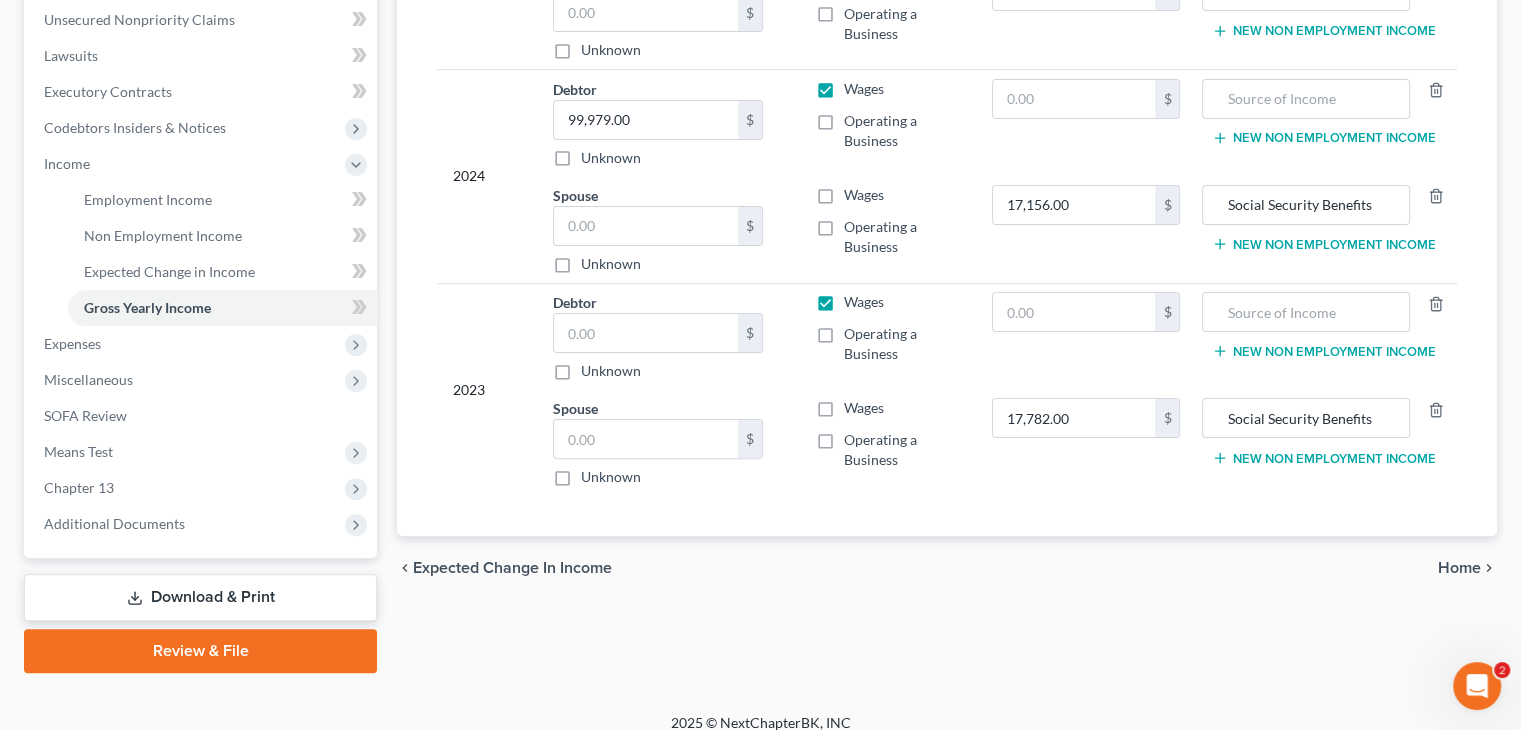 scroll, scrollTop: 512, scrollLeft: 0, axis: vertical 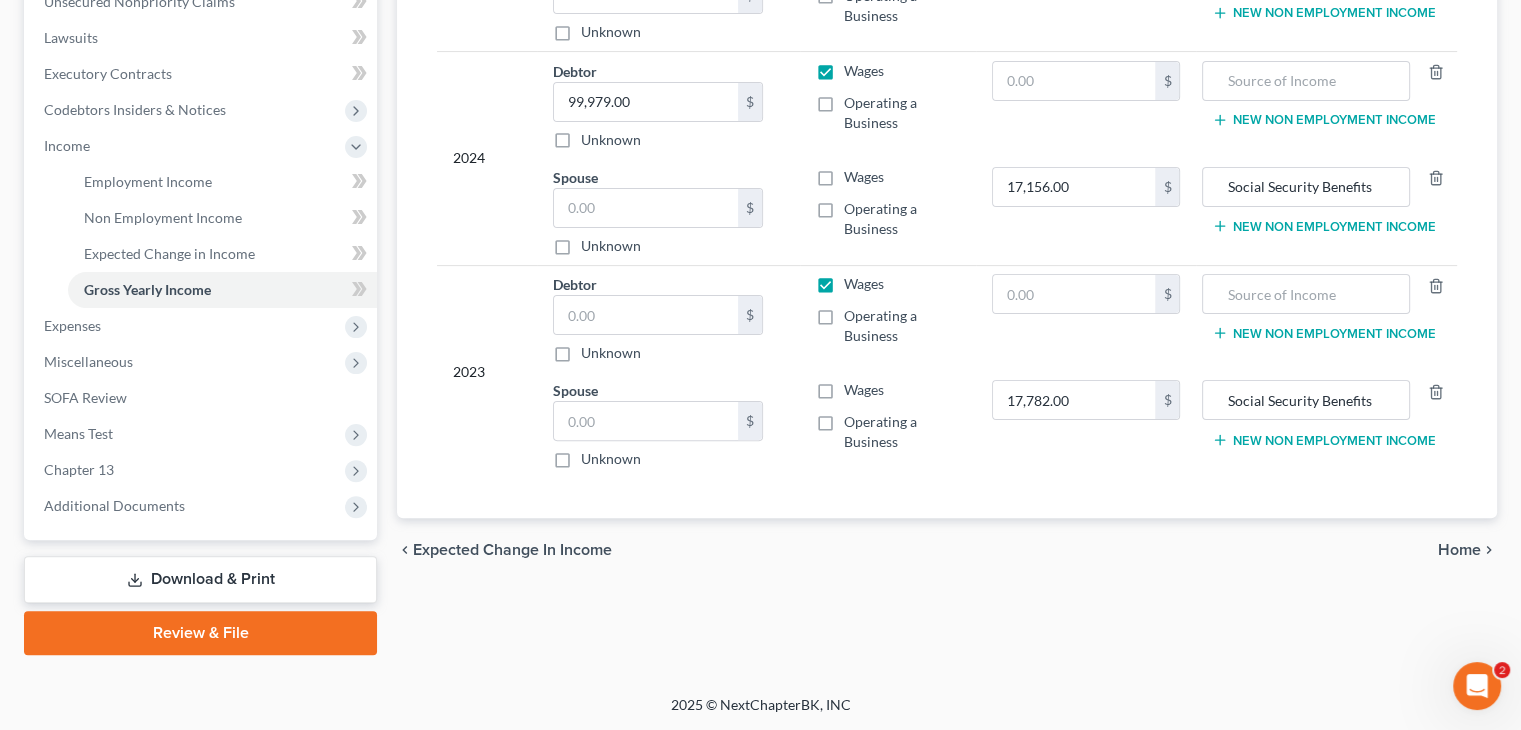 click on "Gross Yearly Income
Year Income (AGI) Source of Income Non Employment Income 2025  YTD Debtor
$
Unknown
Balance Undetermined
$
Unknown
Wages Operating a Business $ New Non Employment Income Spouse
$
Unknown
Balance Undetermined
$
Unknown
Wages Operating a Business 8,293.00 $ Social Security Benefits New Non Employment Income 2024 Debtor
99,979.00 $
Unknown
Balance Undetermined
99,979.00 $
Unknown
Wages Operating a Business $ New Non Employment Income Spouse
$
Unknown
Balance Undetermined
$
Unknown
Wages Operating a Business 17,156.00 $ 2023 Debtor
$" at bounding box center (947, 123) 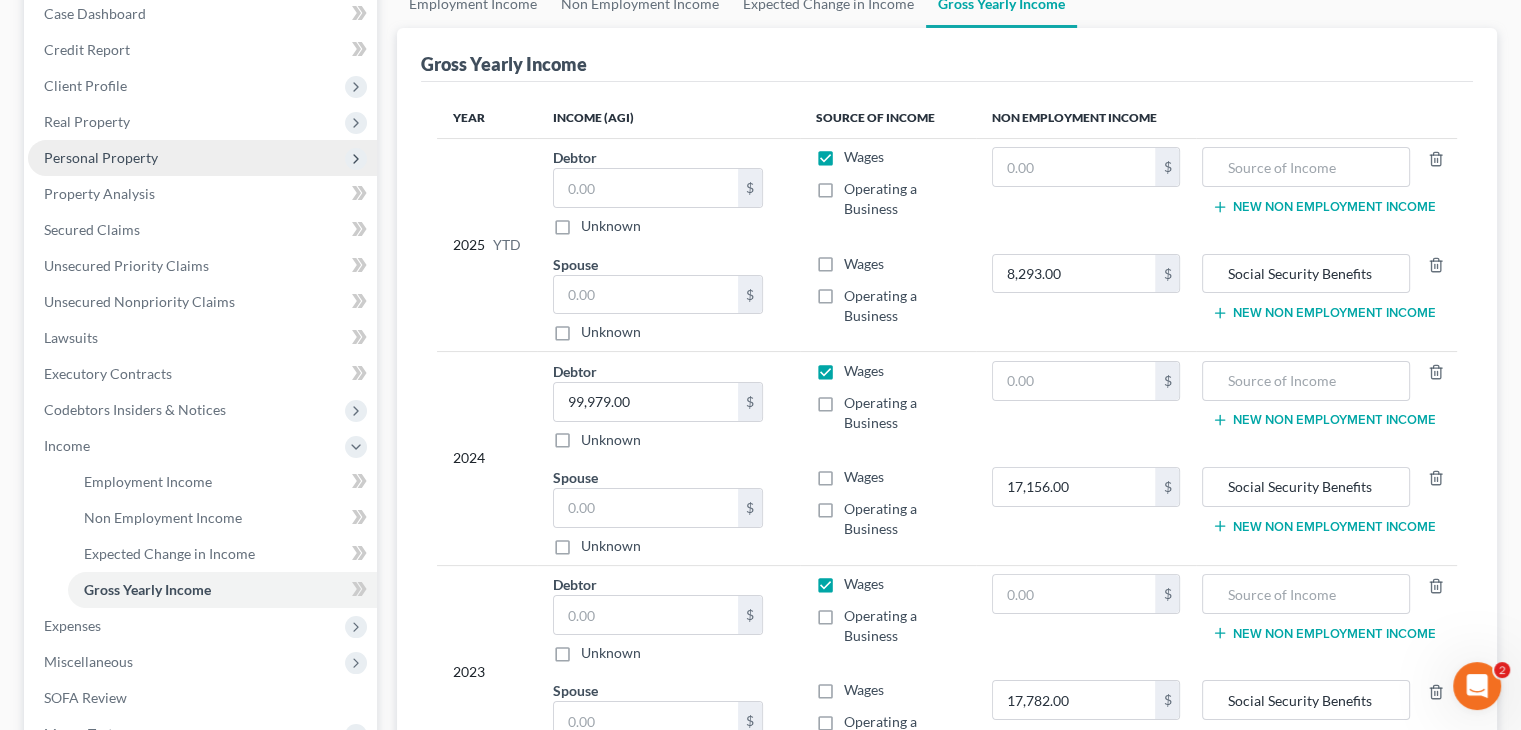 scroll, scrollTop: 112, scrollLeft: 0, axis: vertical 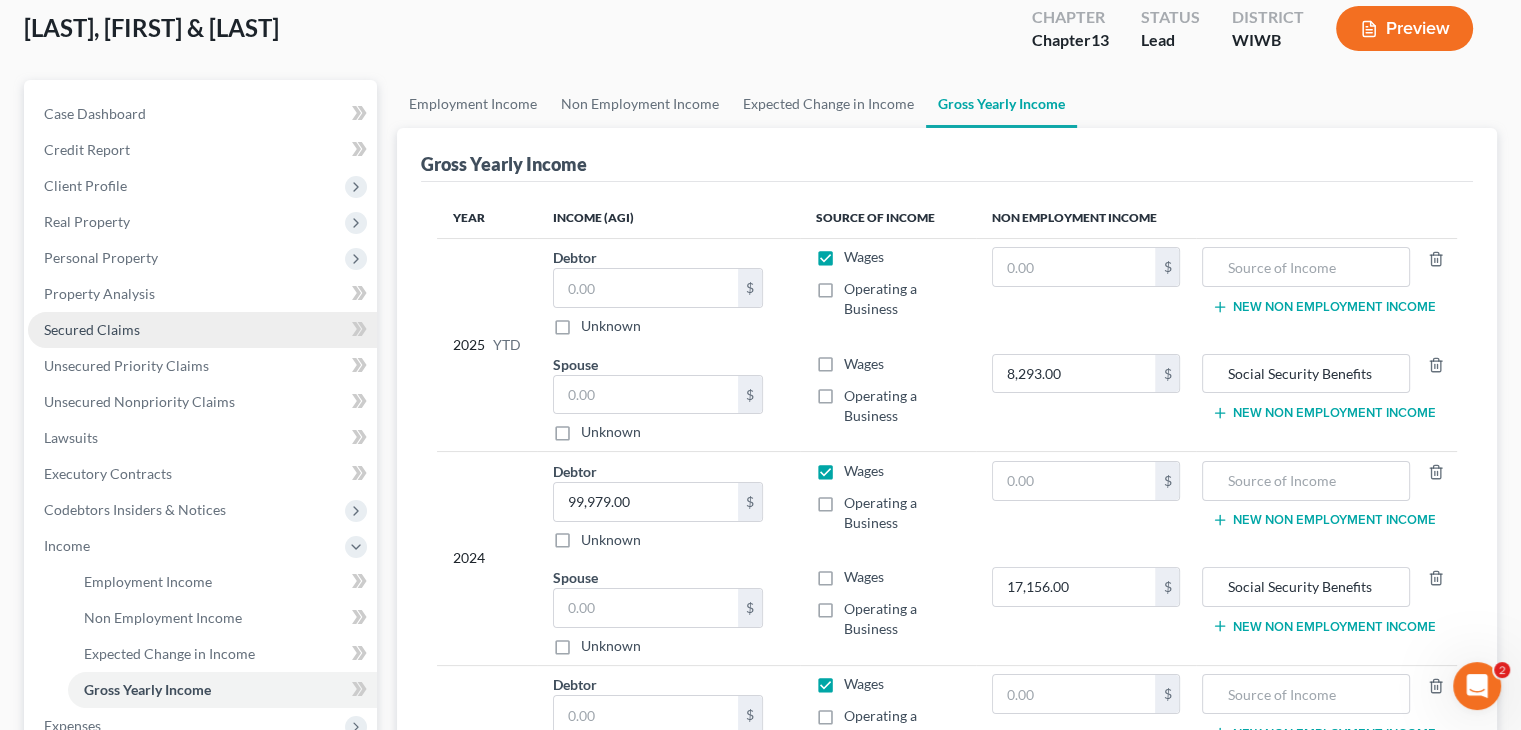 click on "Secured Claims" at bounding box center (202, 330) 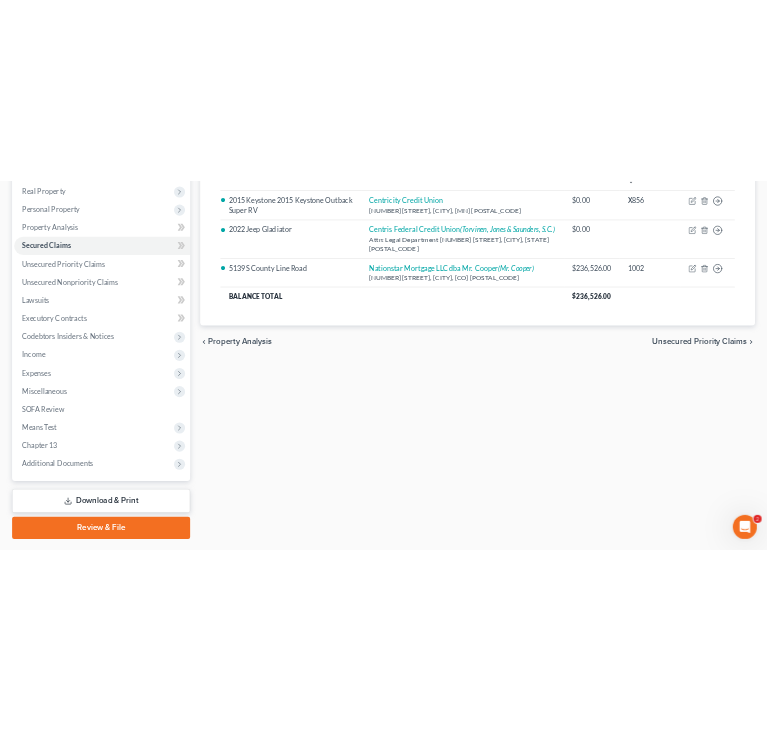 scroll, scrollTop: 268, scrollLeft: 0, axis: vertical 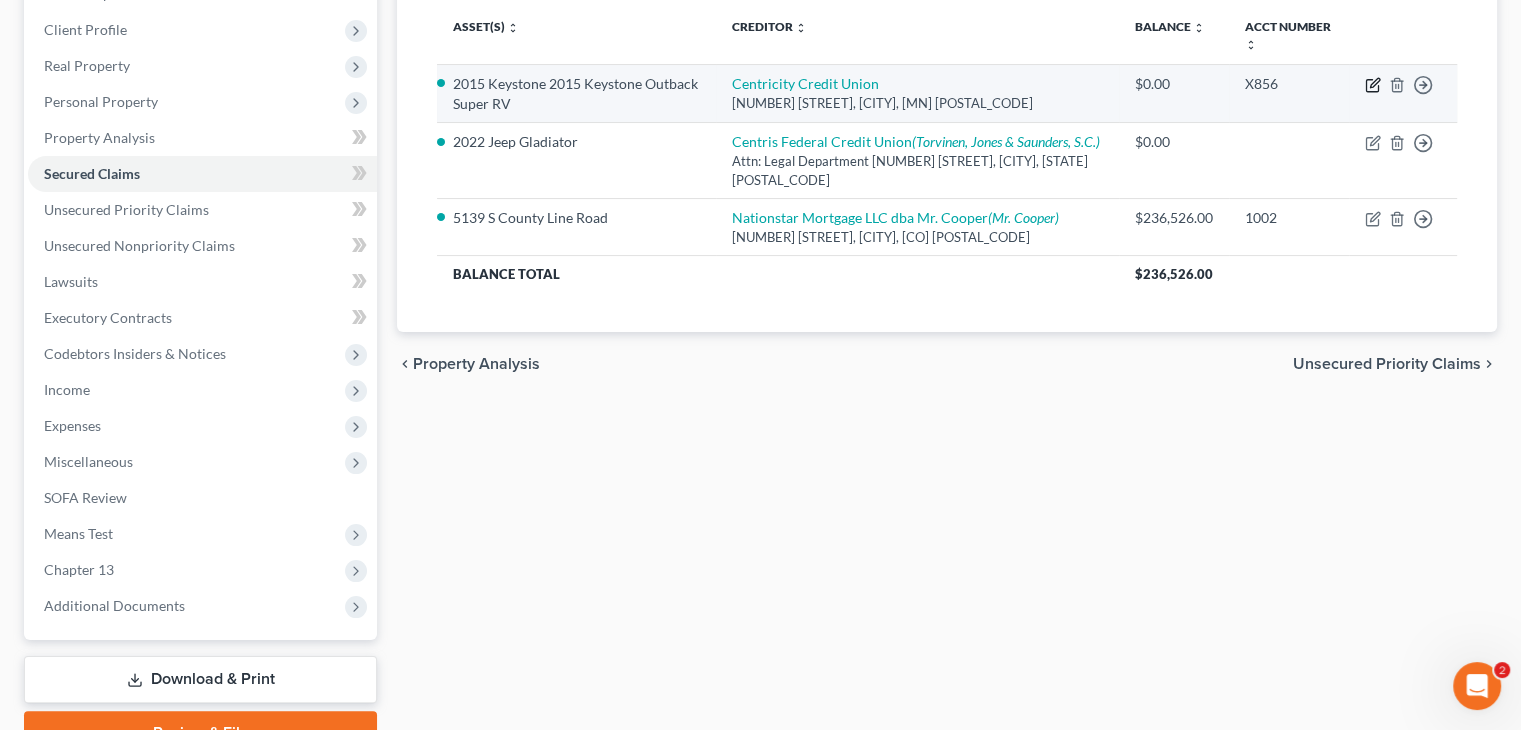click 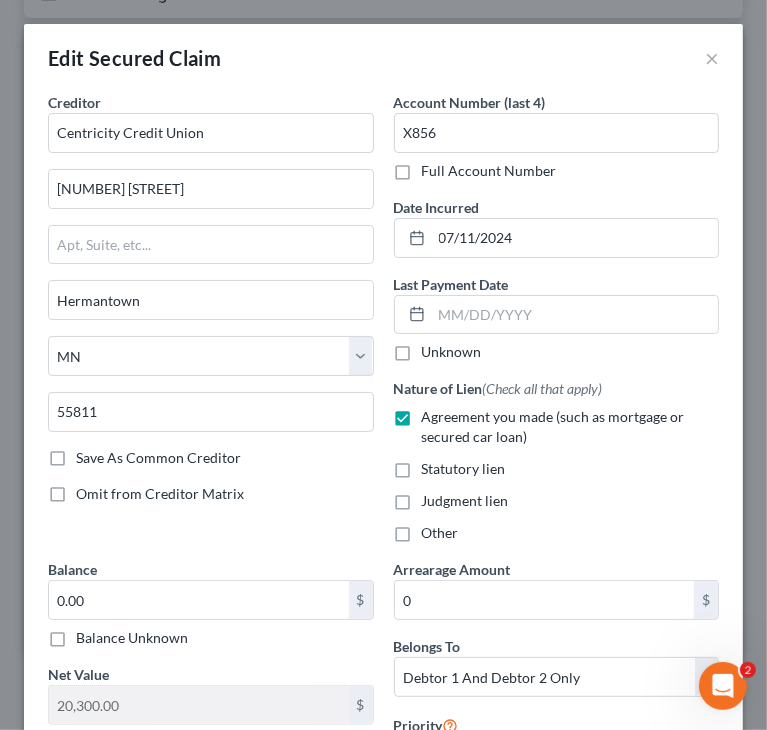 click on "Creditor *    Centricity Credit Union                      4477 LaVaque Road Hermantown State AL AK AR AZ CA CO CT DE DC FL GA GU HI ID IL IN IA KS KY LA ME MD MA MI MN MS MO MT NC ND NE NV NH NJ NM NY OH OK OR PA PR RI SC SD TN TX UT VI VA VT WA WV WI WY 55811 Save As Common Creditor Omit from Creditor Matrix" at bounding box center (211, 325) 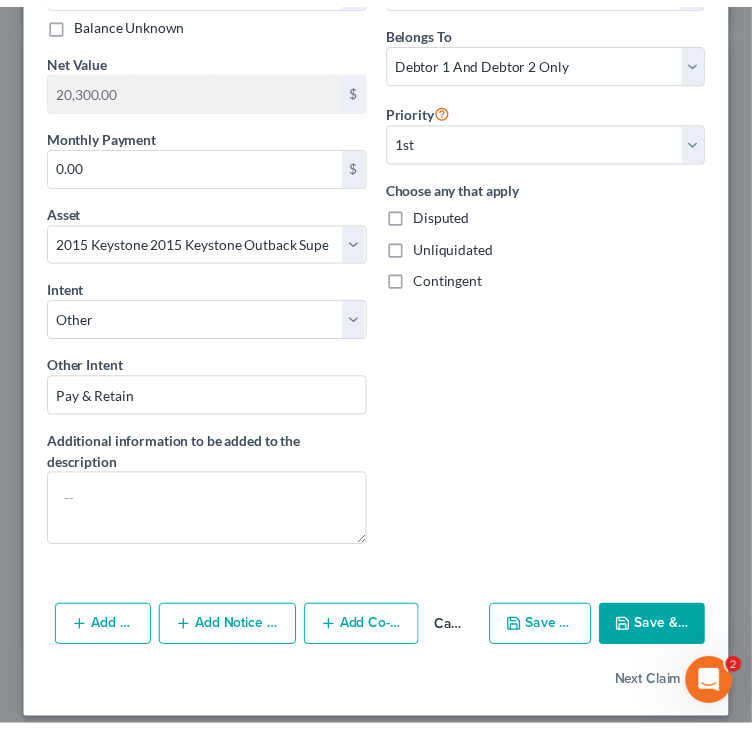 scroll, scrollTop: 629, scrollLeft: 0, axis: vertical 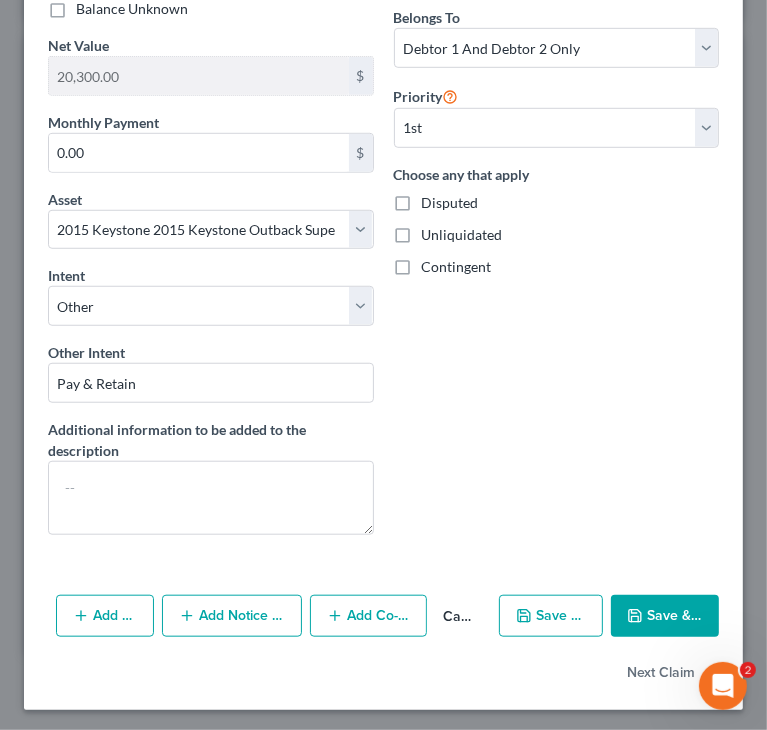 click on "Cancel" at bounding box center [459, 617] 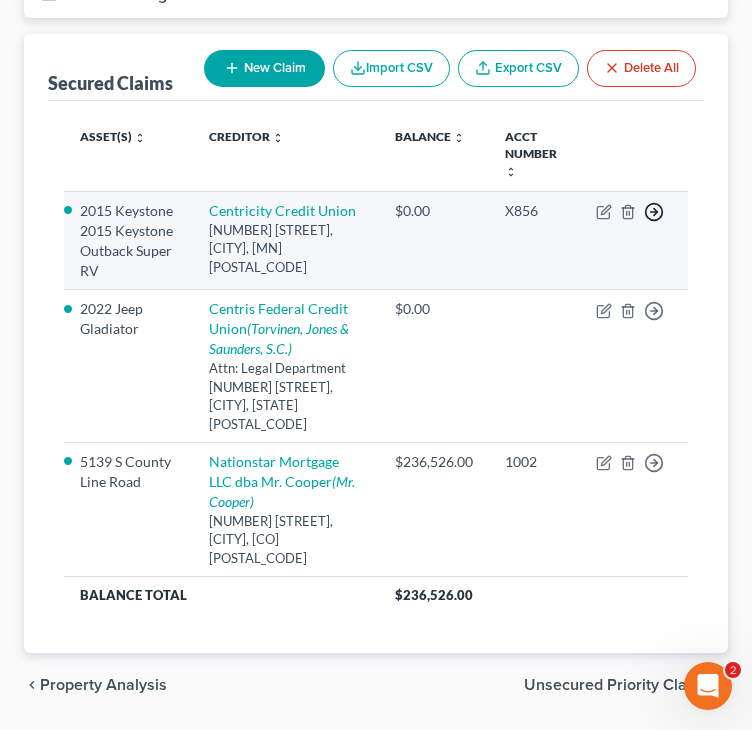 click 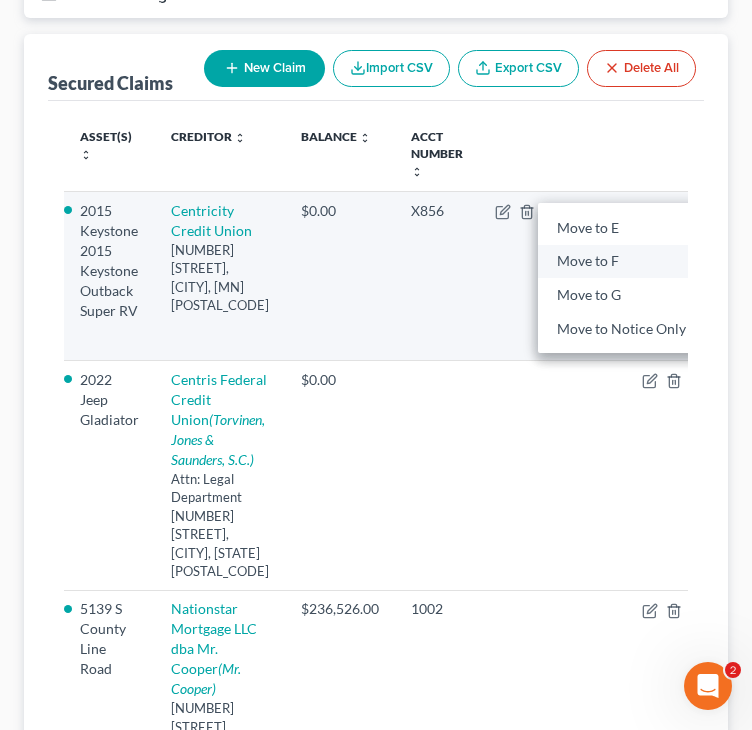 click on "Move to F" at bounding box center (617, 261) 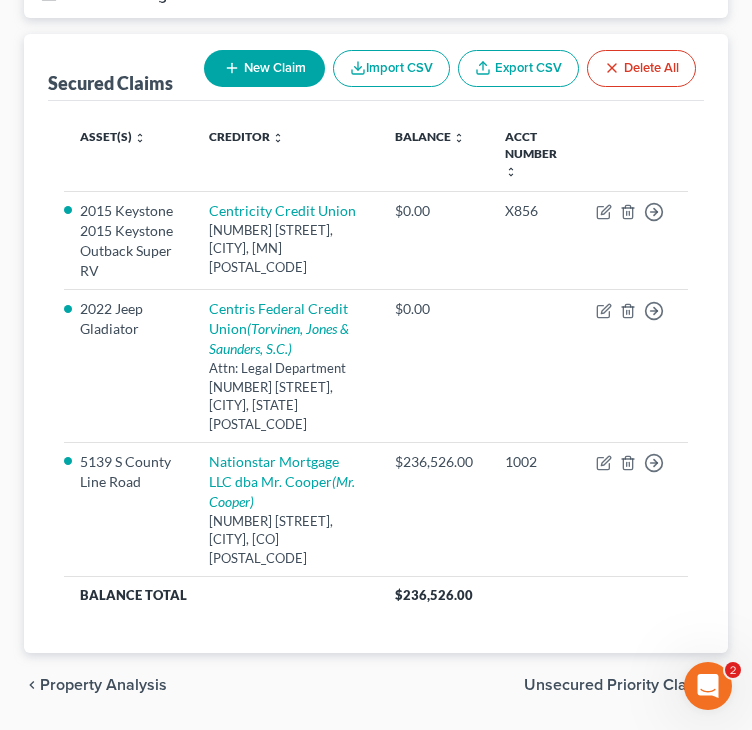 scroll, scrollTop: 194, scrollLeft: 0, axis: vertical 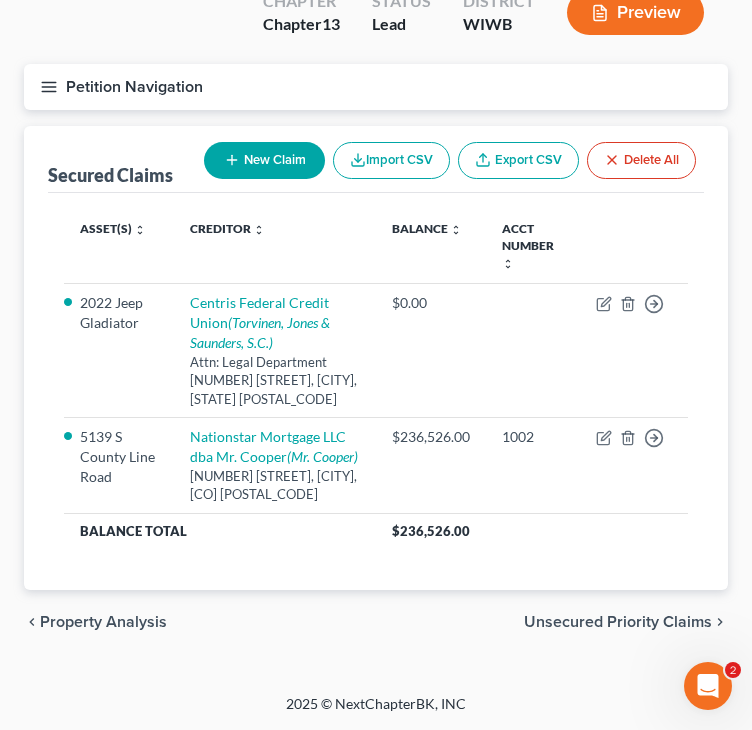 click 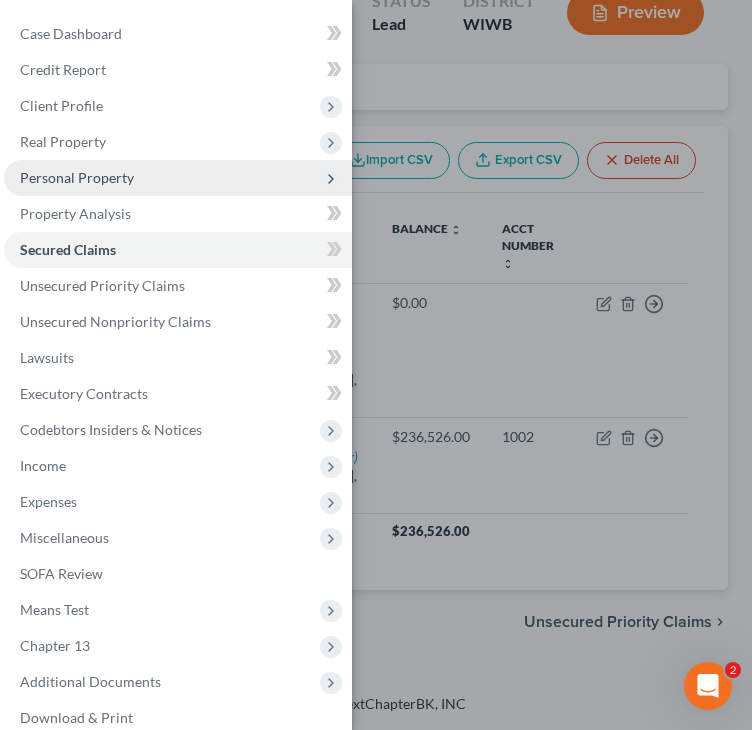 click on "Personal Property" at bounding box center [77, 177] 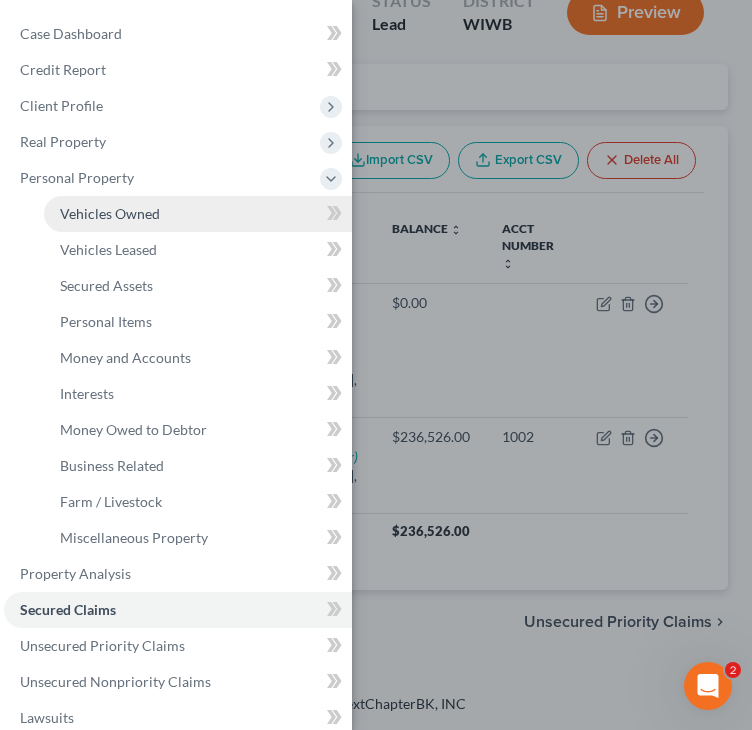 click on "Vehicles Owned" at bounding box center (110, 213) 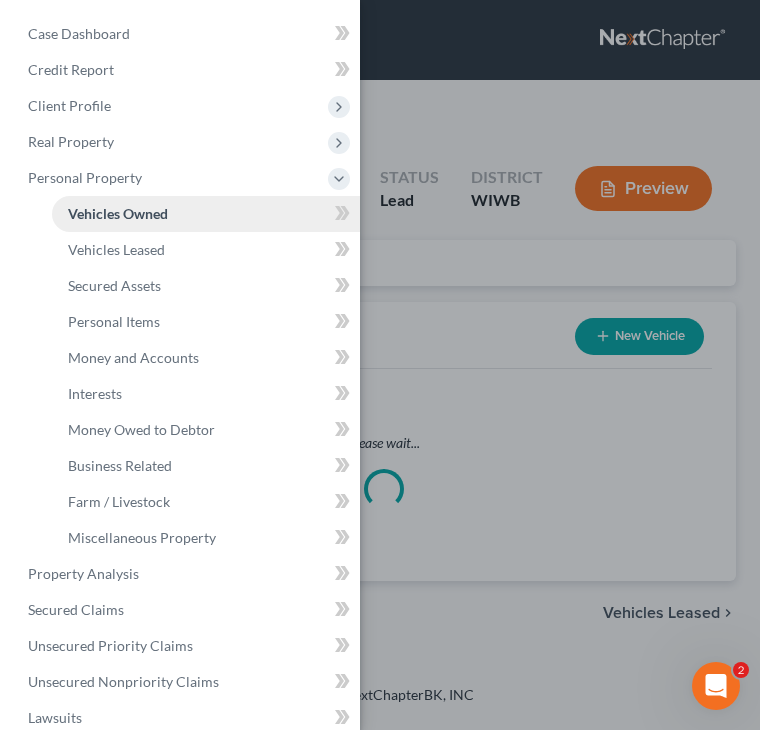 scroll, scrollTop: 0, scrollLeft: 0, axis: both 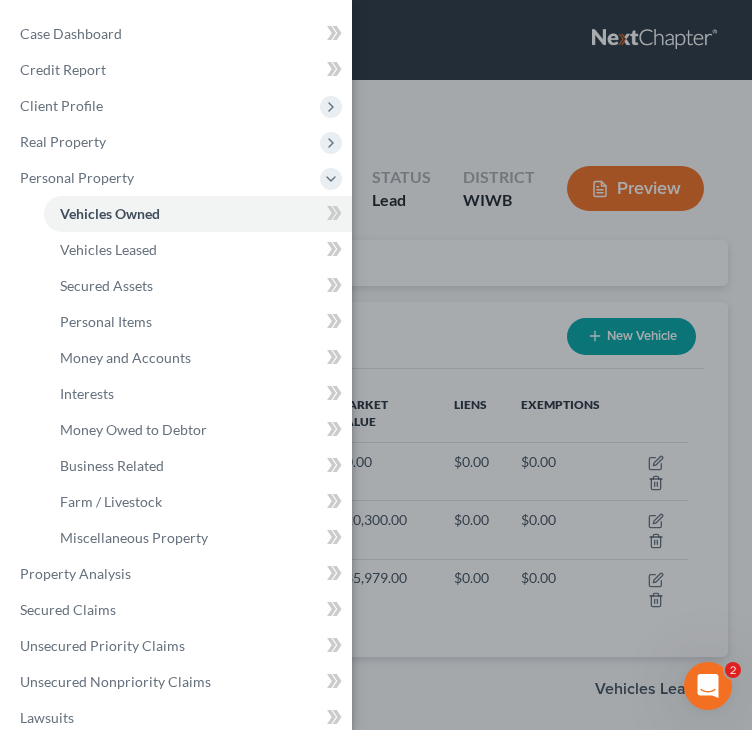 click on "Case Dashboard
Payments
Invoices
Payments
Payments
Credit Report
Client Profile" at bounding box center (376, 365) 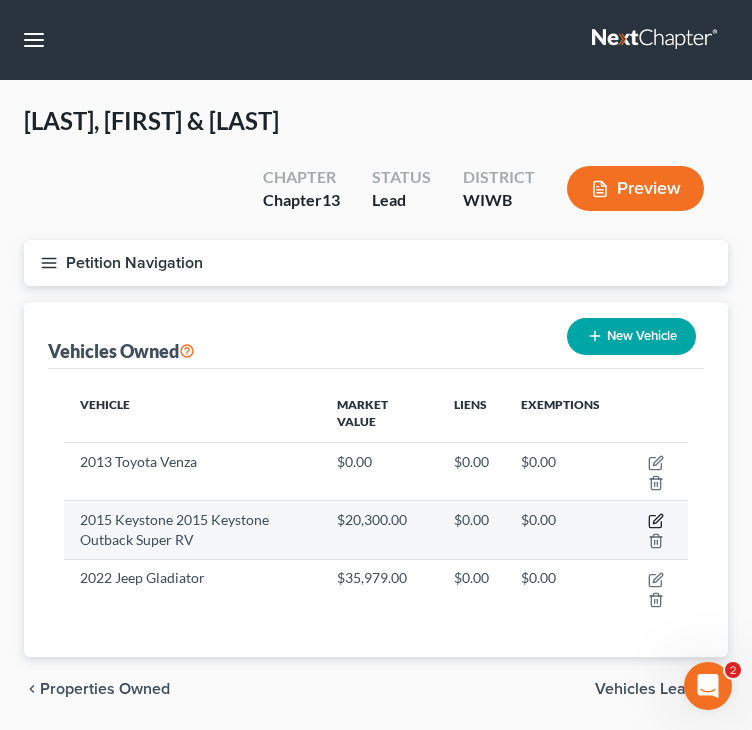 click 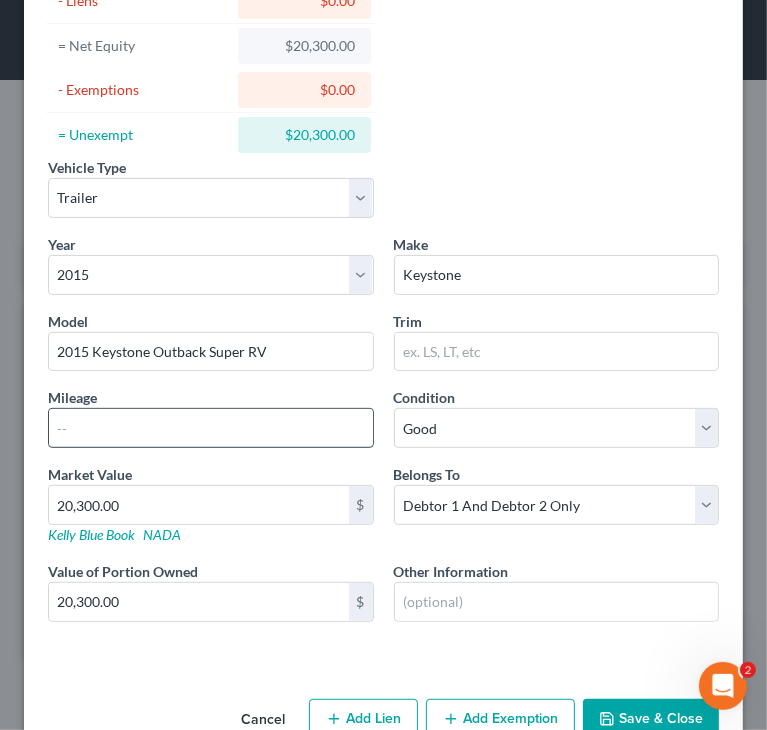 scroll, scrollTop: 200, scrollLeft: 0, axis: vertical 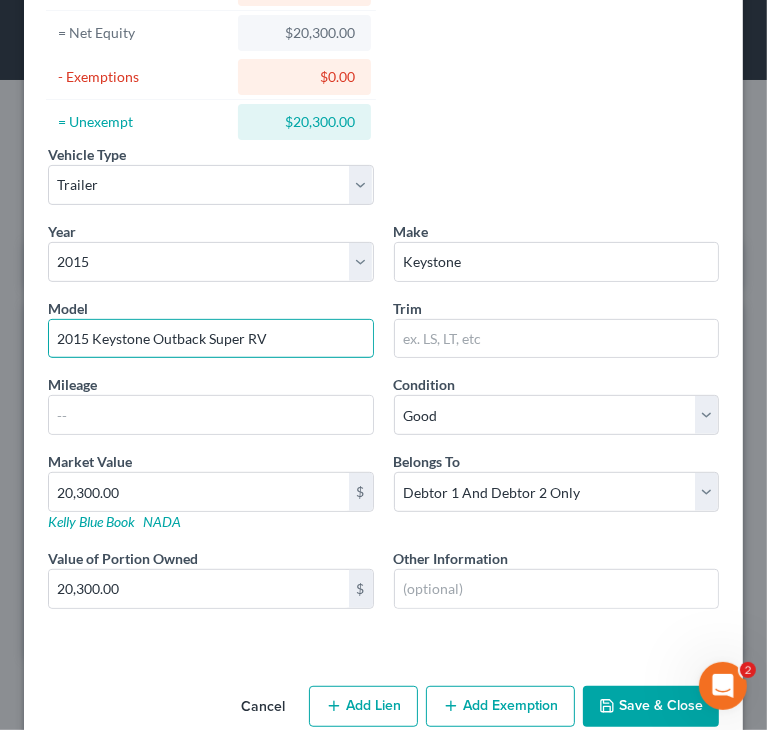 drag, startPoint x: 307, startPoint y: 343, endPoint x: 28, endPoint y: 333, distance: 279.17917 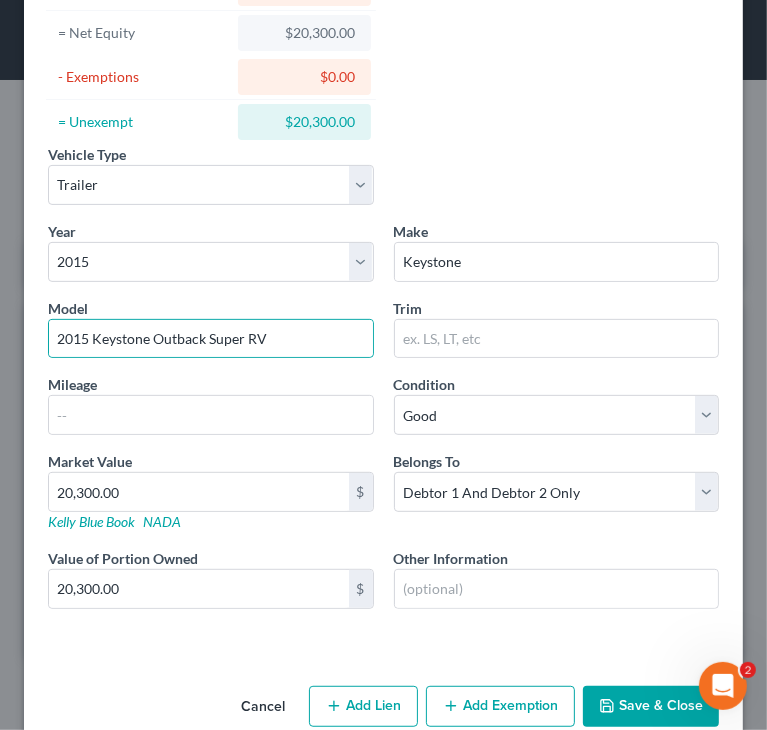 click on "Cancel" at bounding box center (263, 708) 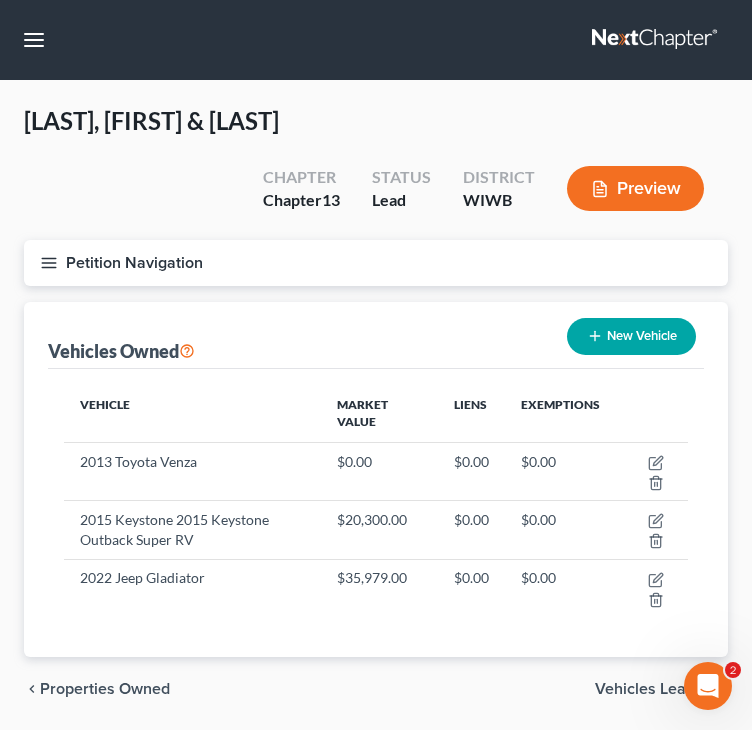 click 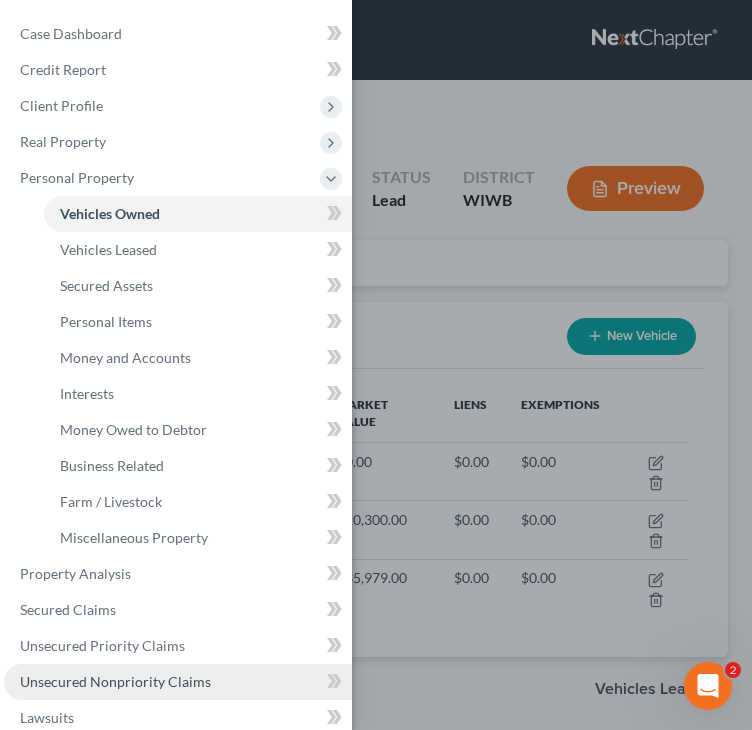 click on "Unsecured Nonpriority Claims" at bounding box center [115, 681] 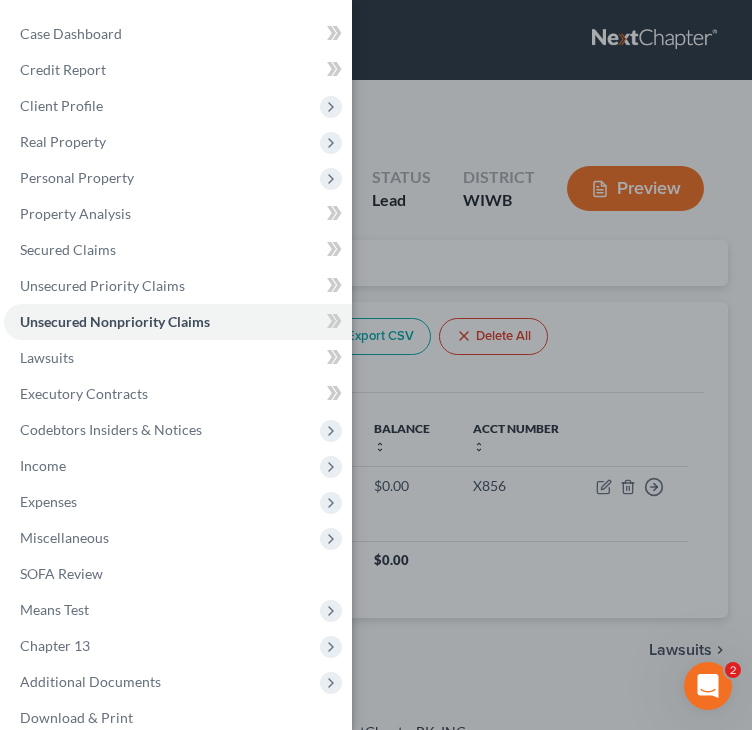 click on "Case Dashboard
Payments
Invoices
Payments
Payments
Credit Report
Client Profile" at bounding box center [376, 365] 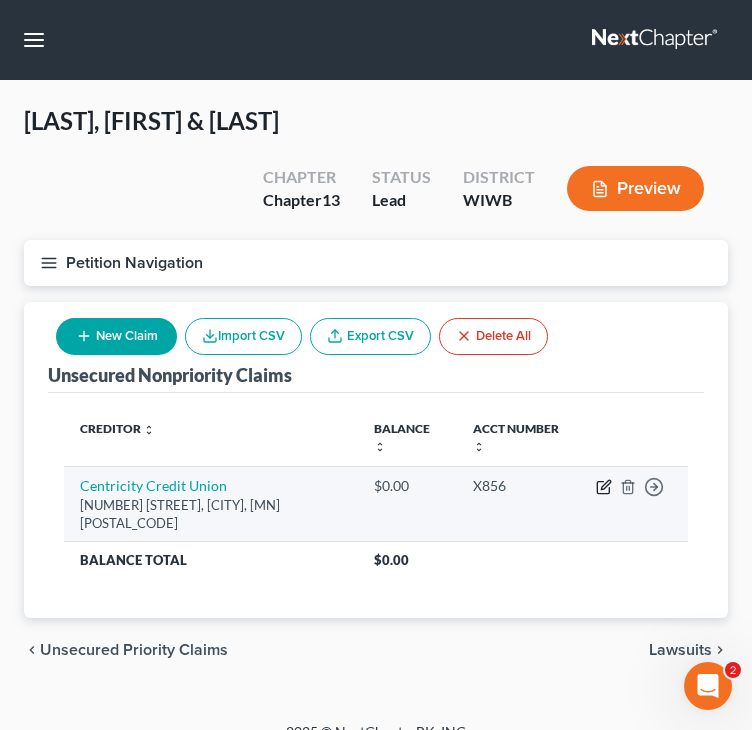 click 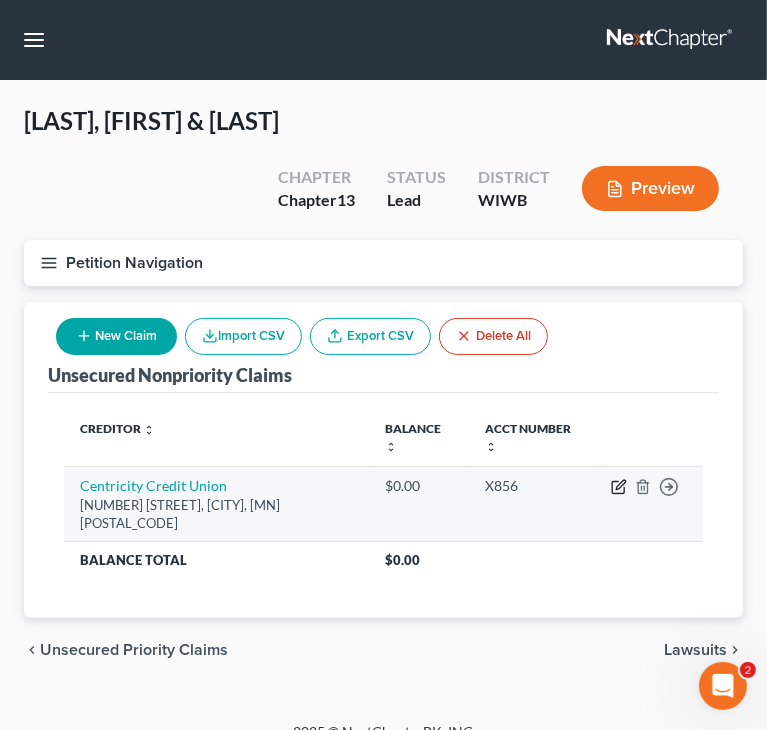 select on "24" 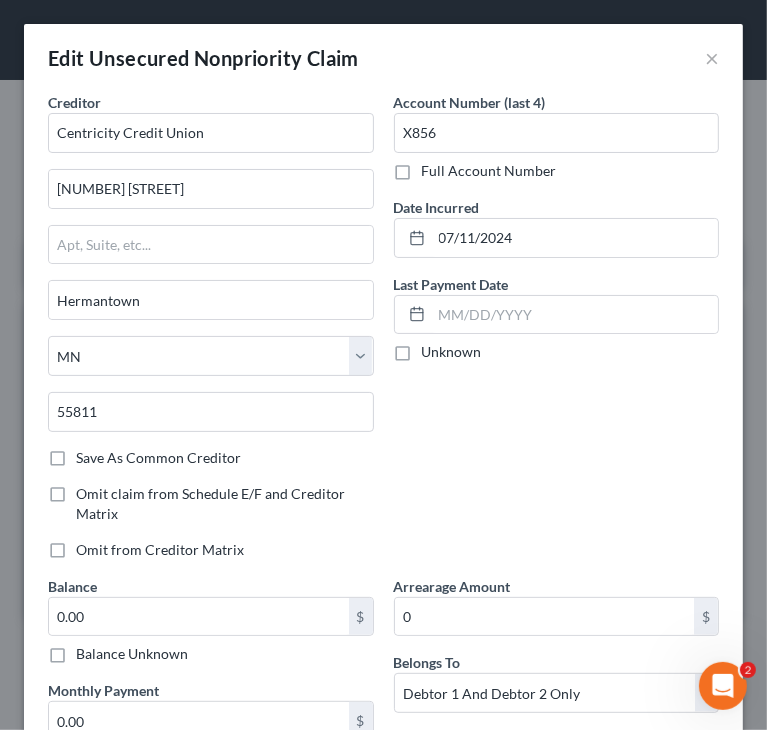 click on "Account Number (last 4)
X856
Full Account Number
Date Incurred         07/11/2024 Last Payment Date         Unknown" at bounding box center [557, 334] 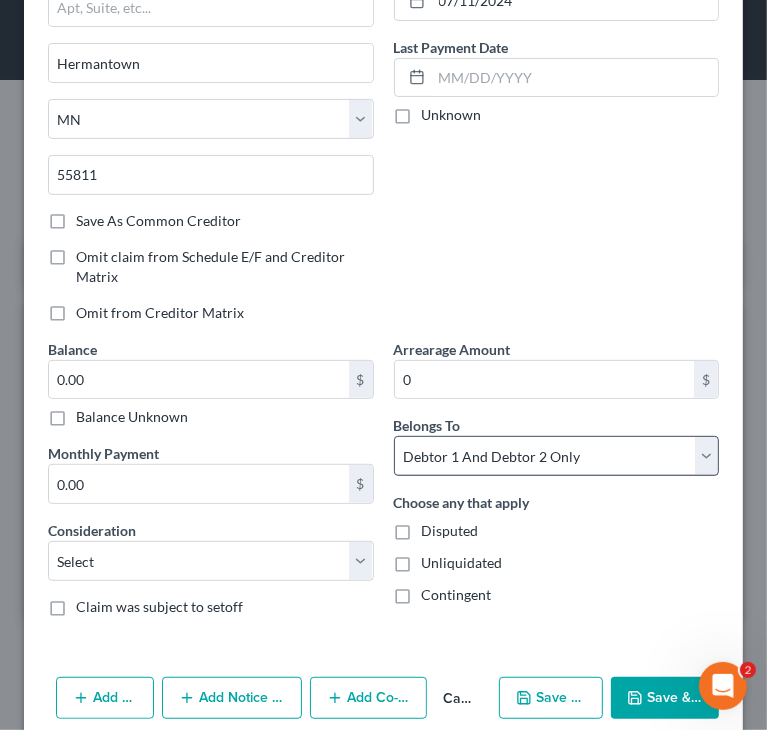 scroll, scrollTop: 278, scrollLeft: 0, axis: vertical 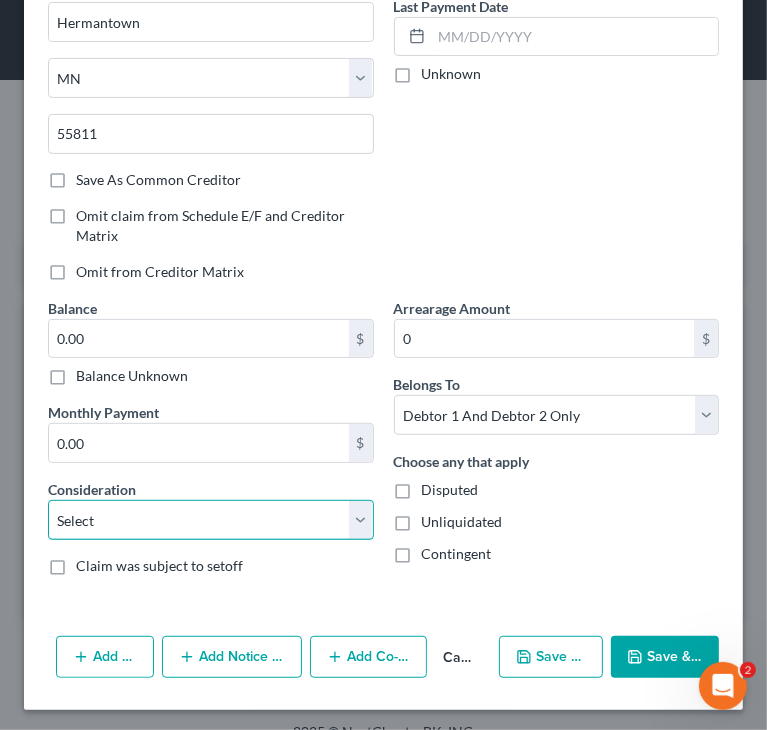 click on "Select Cable / Satellite Services Collection Agency Credit Card Debt Debt Counseling / Attorneys Deficiency Balance Domestic Support Obligations Home / Car Repairs Income Taxes Judgment Liens Medical Services Monies Loaned / Advanced Mortgage Obligation From Divorce Or Separation Obligation To Pensions Other Overdrawn Bank Account Promised To Help Pay Creditors Student Loans Suppliers And Vendors Telephone / Internet Services Utility Services" at bounding box center [211, 520] 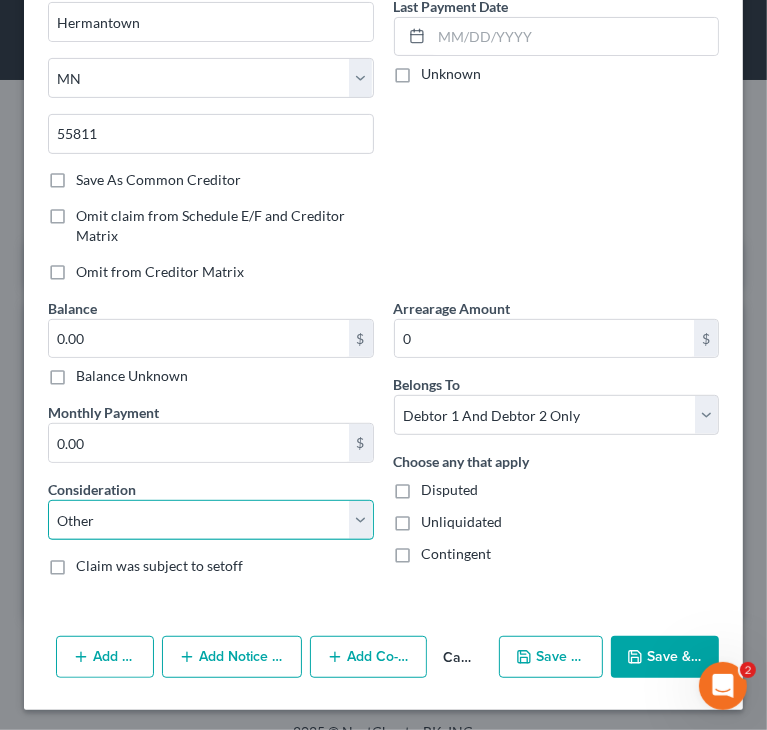 click on "Select Cable / Satellite Services Collection Agency Credit Card Debt Debt Counseling / Attorneys Deficiency Balance Domestic Support Obligations Home / Car Repairs Income Taxes Judgment Liens Medical Services Monies Loaned / Advanced Mortgage Obligation From Divorce Or Separation Obligation To Pensions Other Overdrawn Bank Account Promised To Help Pay Creditors Student Loans Suppliers And Vendors Telephone / Internet Services Utility Services" at bounding box center [211, 520] 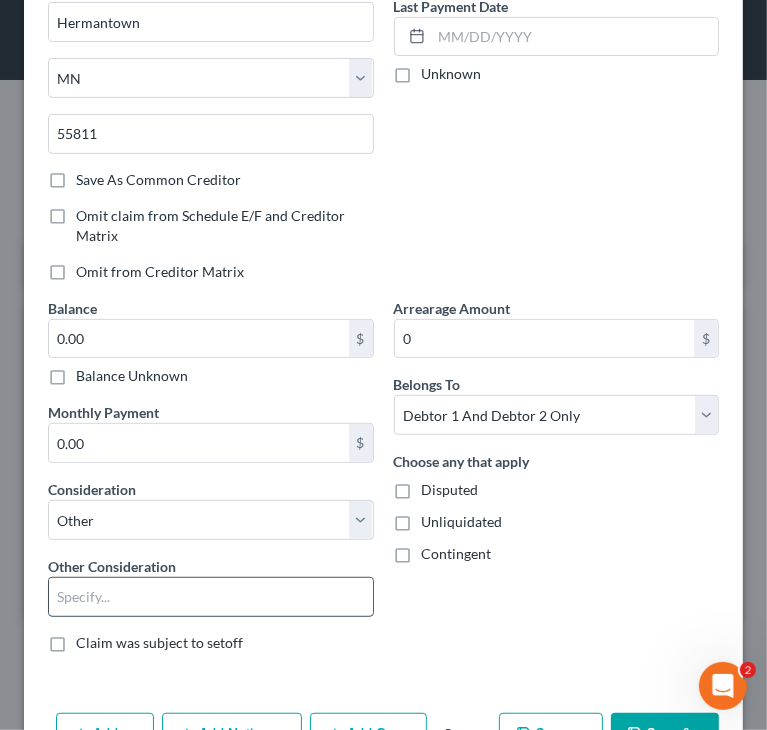 click at bounding box center (211, 597) 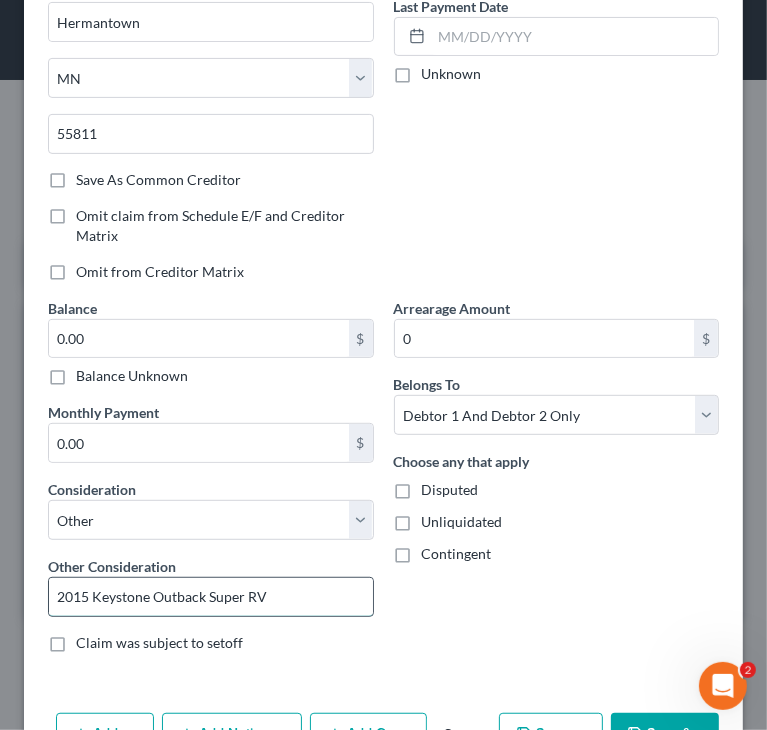 click on "2015 Keystone Outback Super RV" at bounding box center (211, 597) 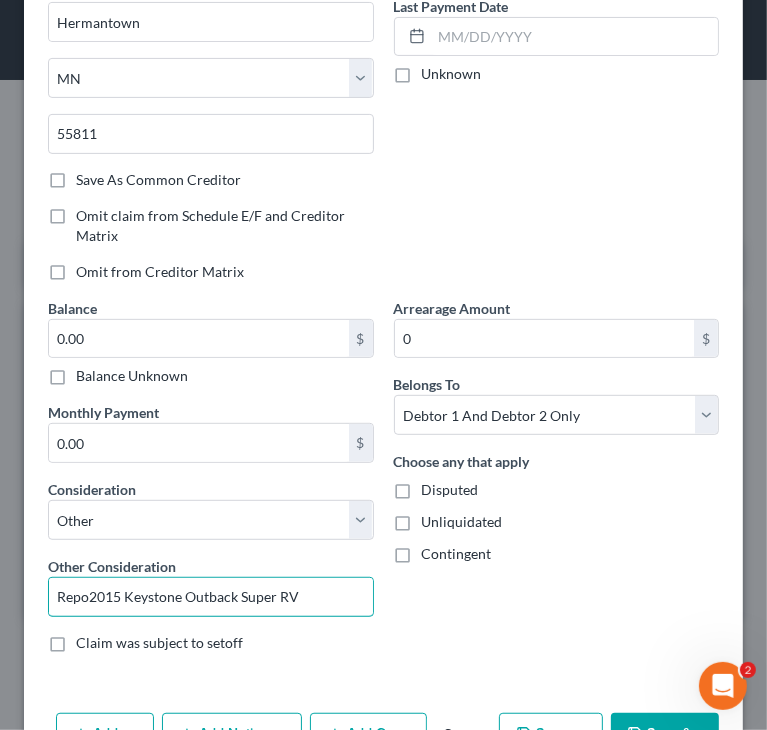drag, startPoint x: 90, startPoint y: 592, endPoint x: 4, endPoint y: 600, distance: 86.37129 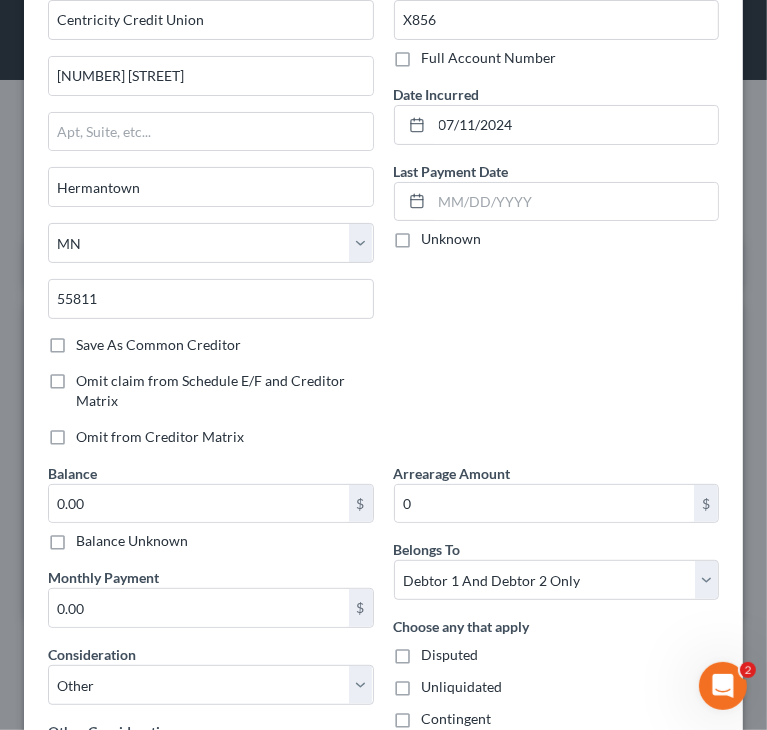 scroll, scrollTop: 78, scrollLeft: 0, axis: vertical 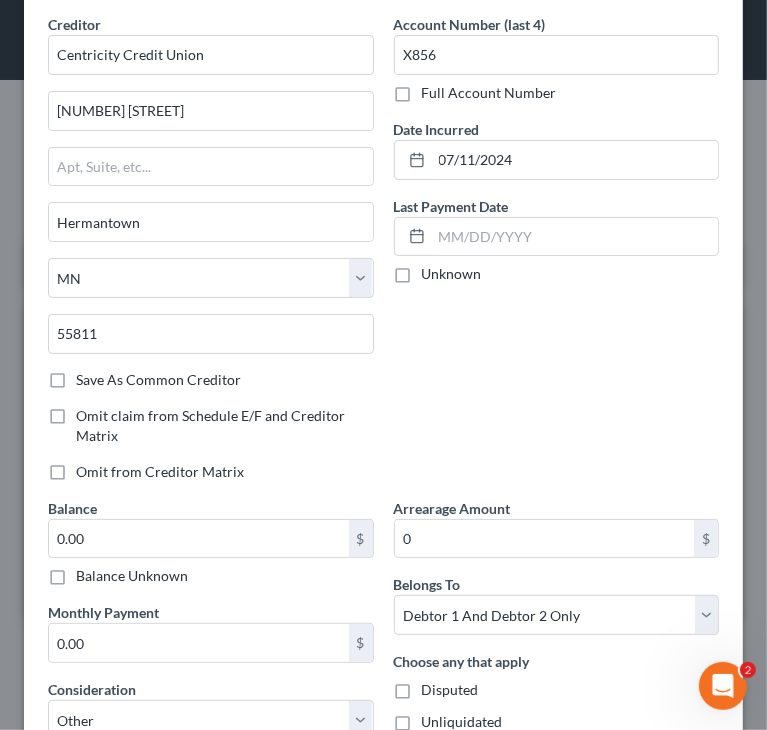 click on "Account Number (last 4)
X856
Full Account Number
Date Incurred         07/11/2024 Last Payment Date         Unknown" at bounding box center [557, 256] 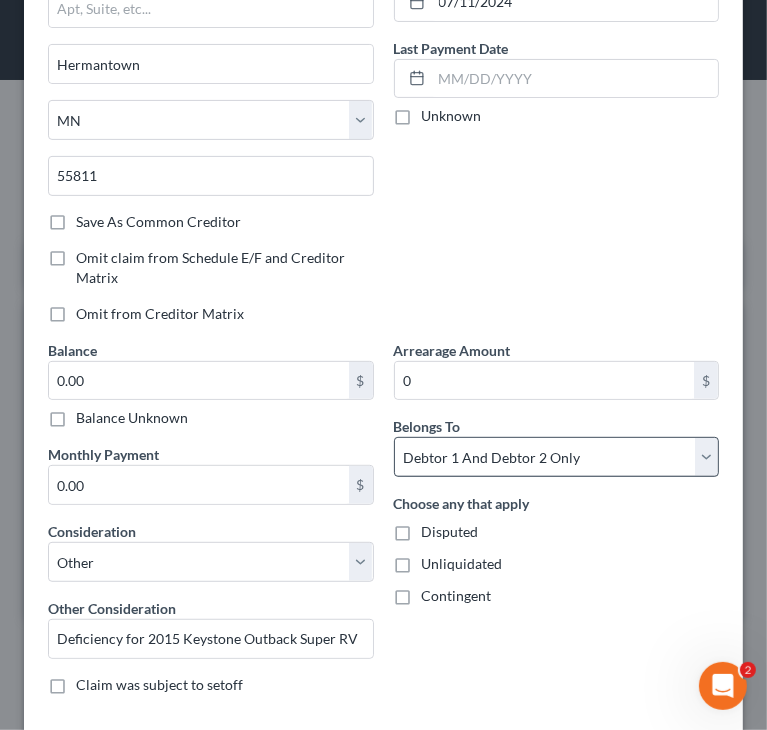 scroll, scrollTop: 278, scrollLeft: 0, axis: vertical 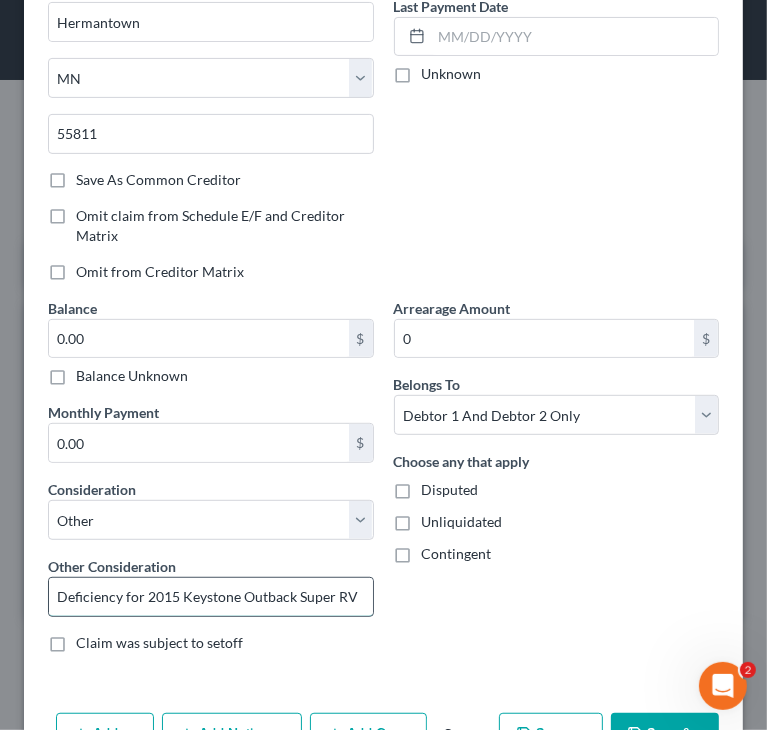 click on "Deficiency for 2015 Keystone Outback Super RV" at bounding box center (211, 597) 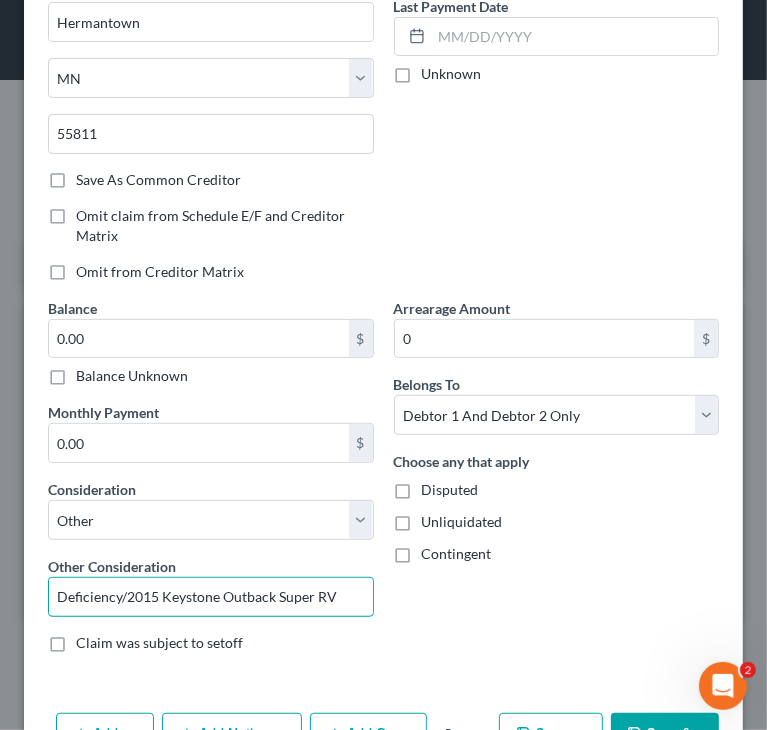 type on "Deficiency/2015 Keystone Outback Super RV" 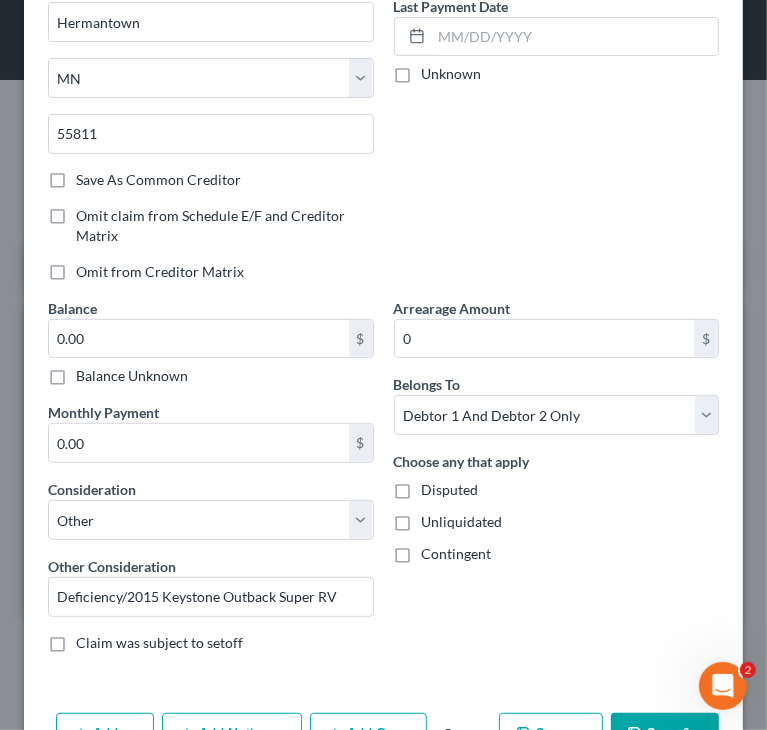 click on "Account Number (last 4)
X856
Full Account Number
Date Incurred         07/11/2024 Last Payment Date         Unknown" at bounding box center [557, 56] 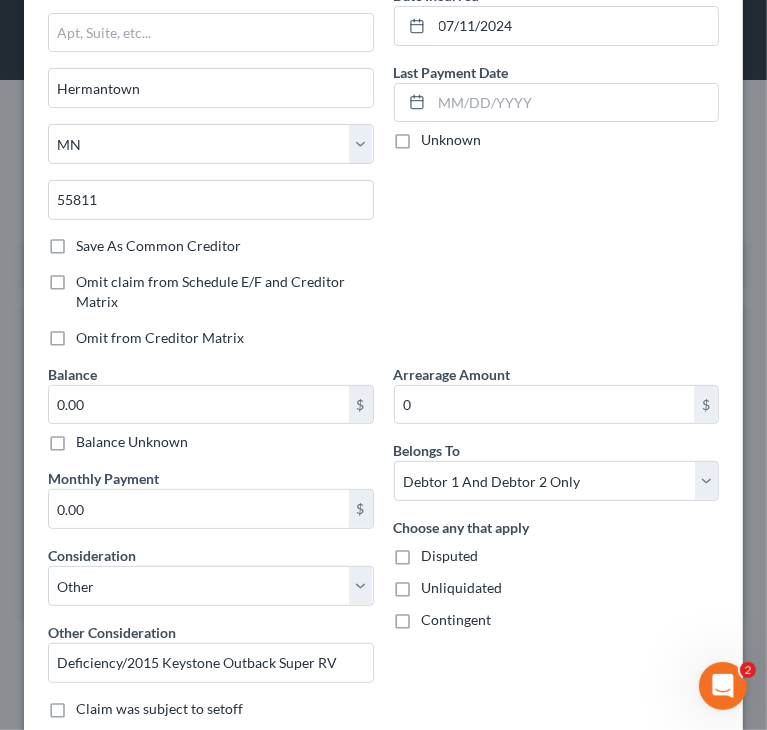 scroll, scrollTop: 178, scrollLeft: 0, axis: vertical 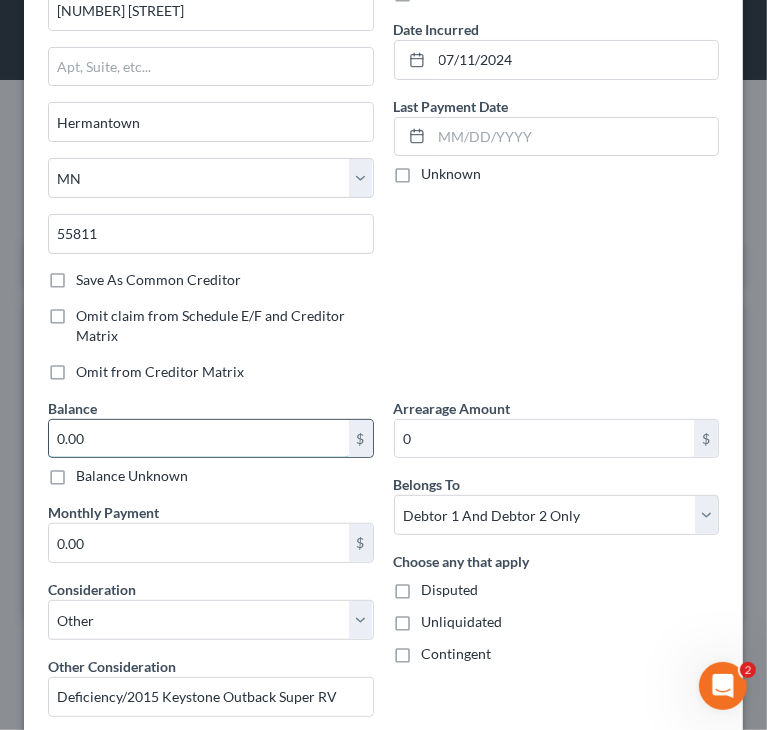 click on "0.00" at bounding box center [199, 439] 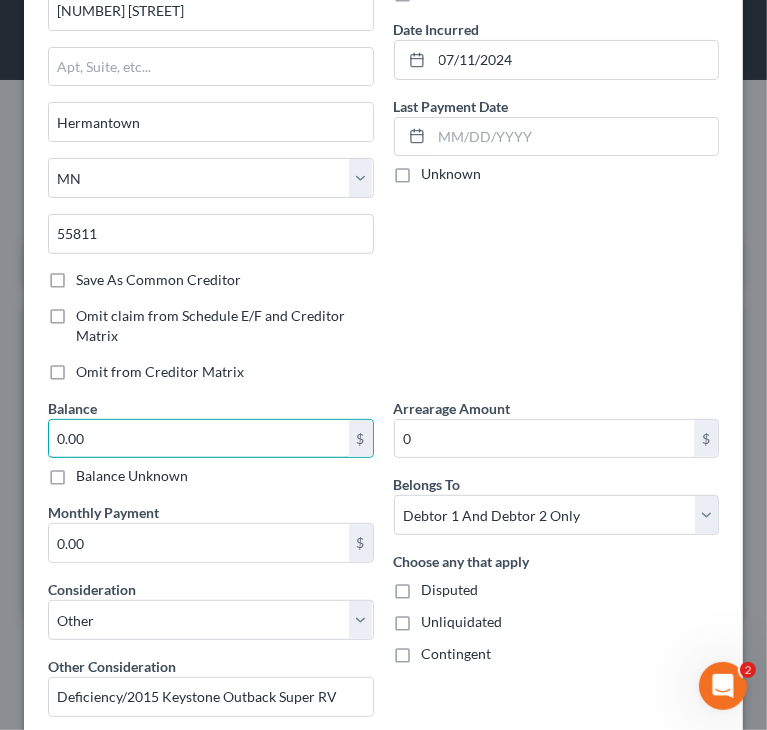 drag, startPoint x: 193, startPoint y: 429, endPoint x: 0, endPoint y: 438, distance: 193.20973 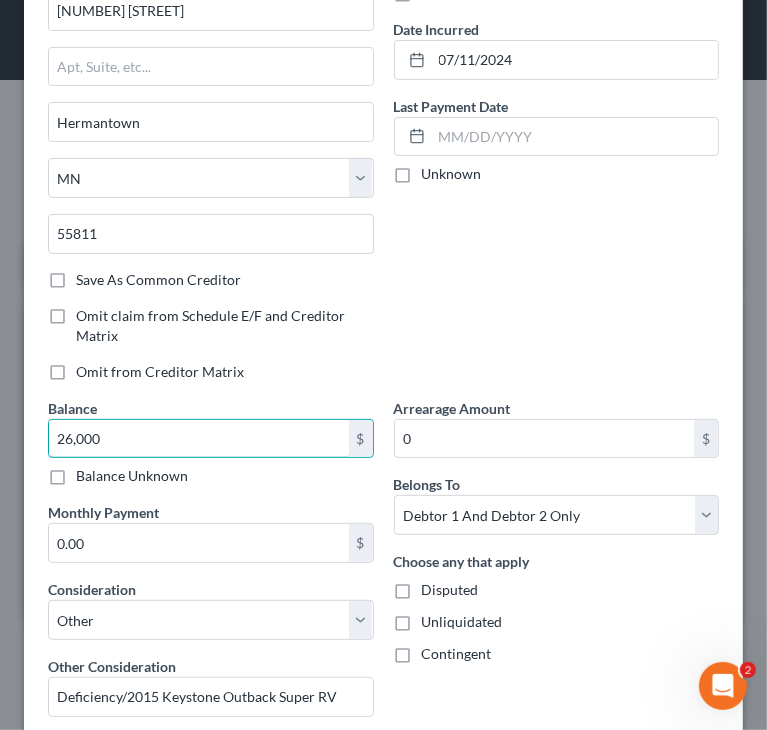 type on "26,000" 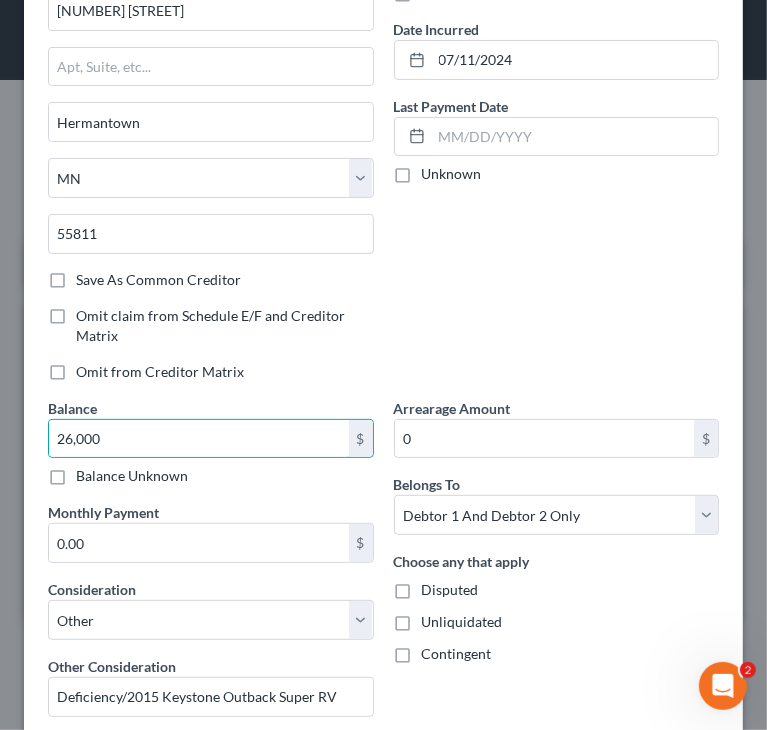 click on "Account Number (last 4)
X856
Full Account Number
Date Incurred         07/11/2024 Last Payment Date         Unknown" at bounding box center [557, 156] 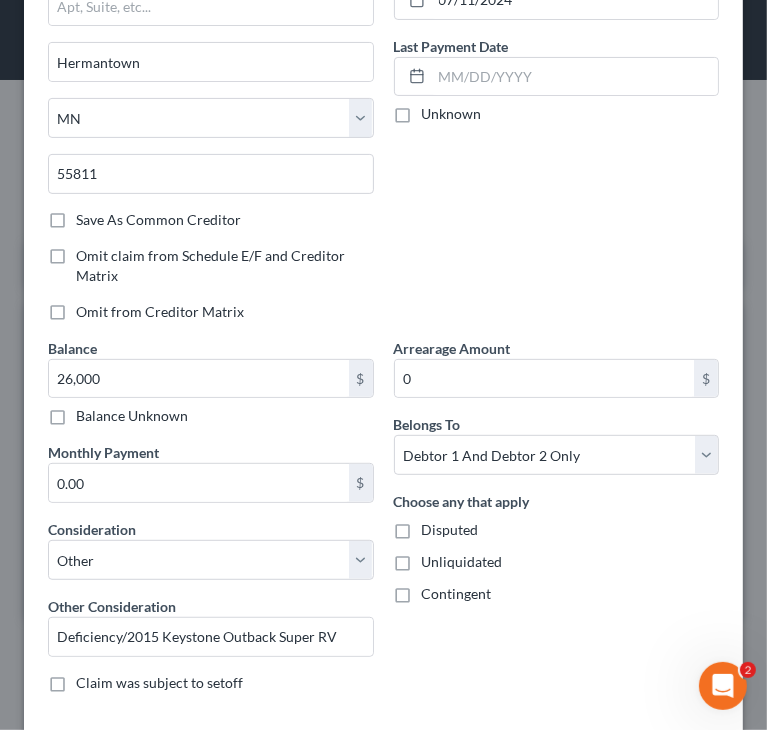 scroll, scrollTop: 355, scrollLeft: 0, axis: vertical 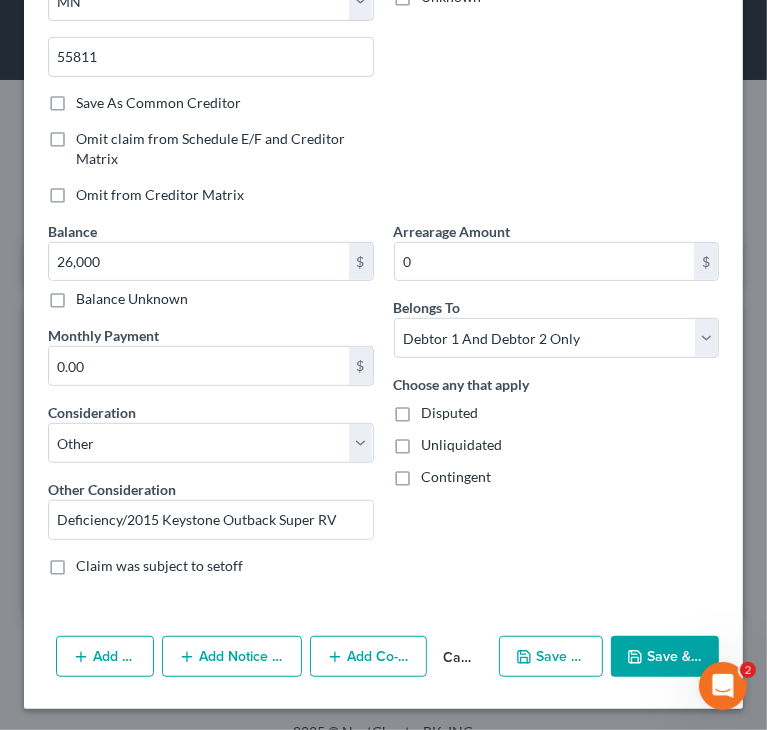 click on "Add Notice Address" at bounding box center (232, 657) 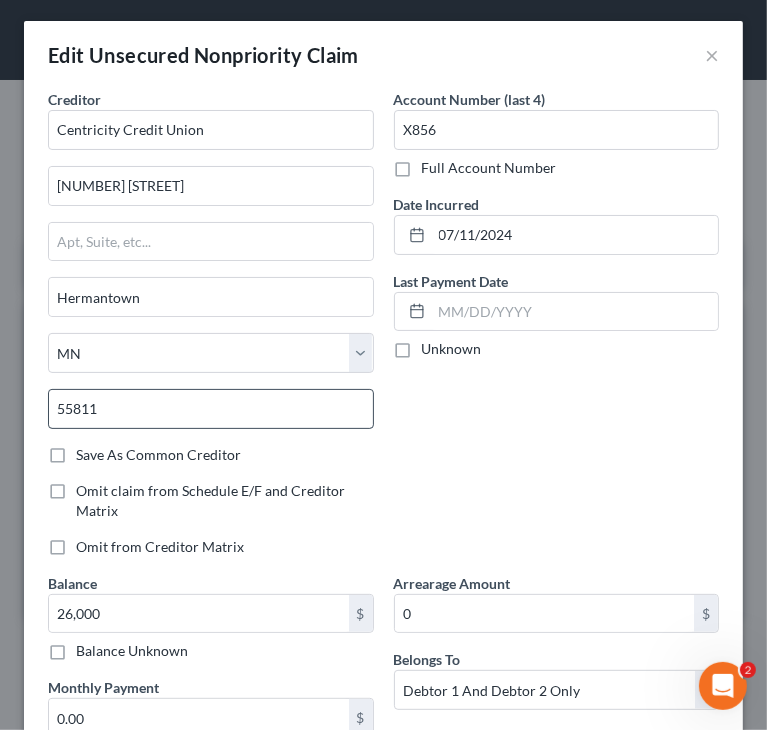 scroll, scrollTop: 0, scrollLeft: 0, axis: both 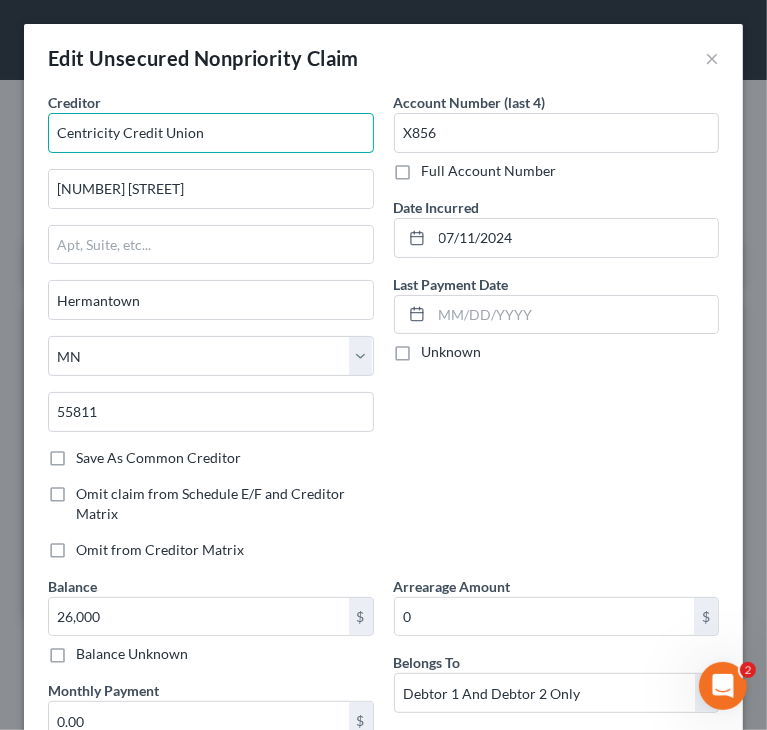drag, startPoint x: 161, startPoint y: 137, endPoint x: 13, endPoint y: 153, distance: 148.86235 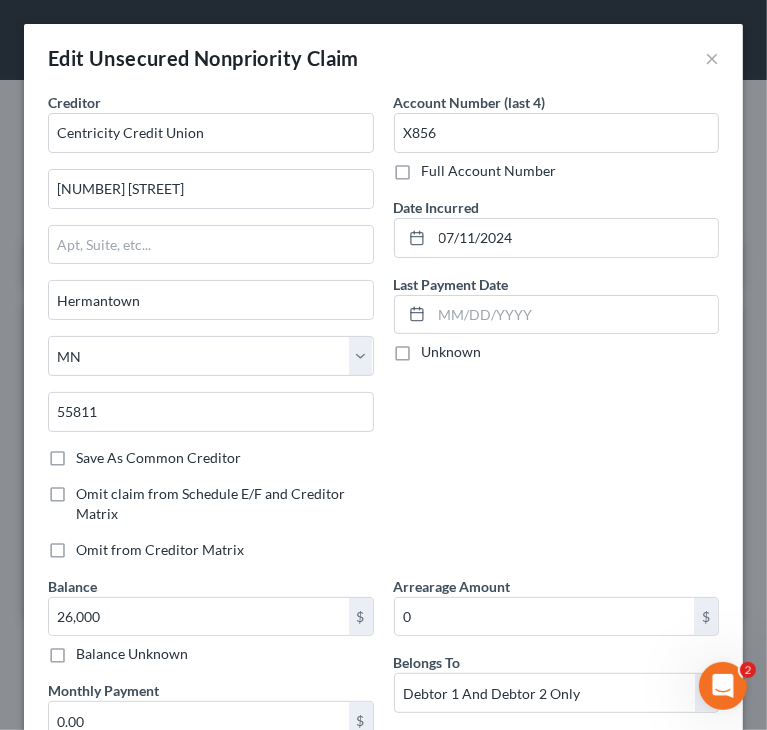 click on "Account Number (last 4)
X856
Full Account Number
Date Incurred         07/11/2024 Last Payment Date         Unknown" at bounding box center (557, 334) 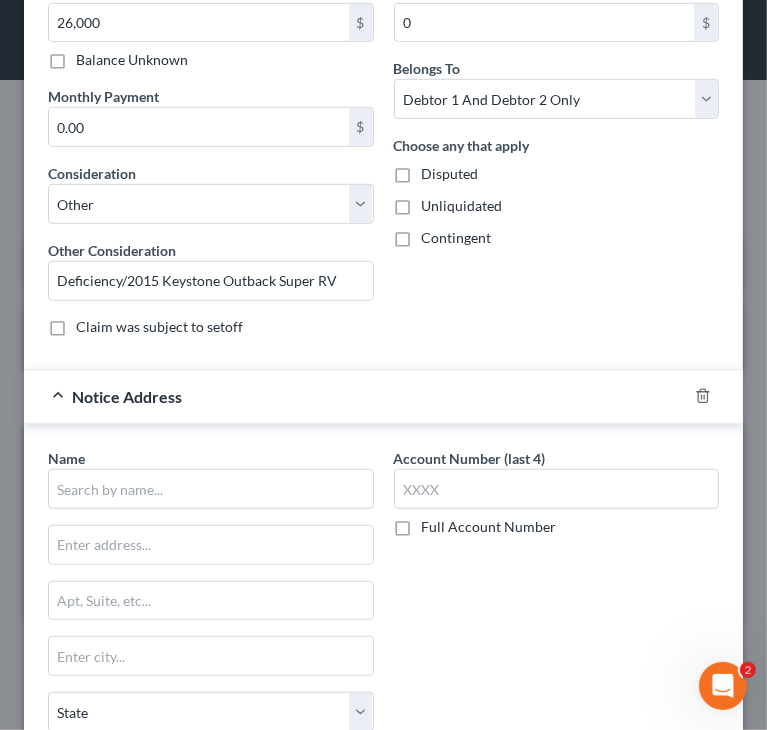 scroll, scrollTop: 600, scrollLeft: 0, axis: vertical 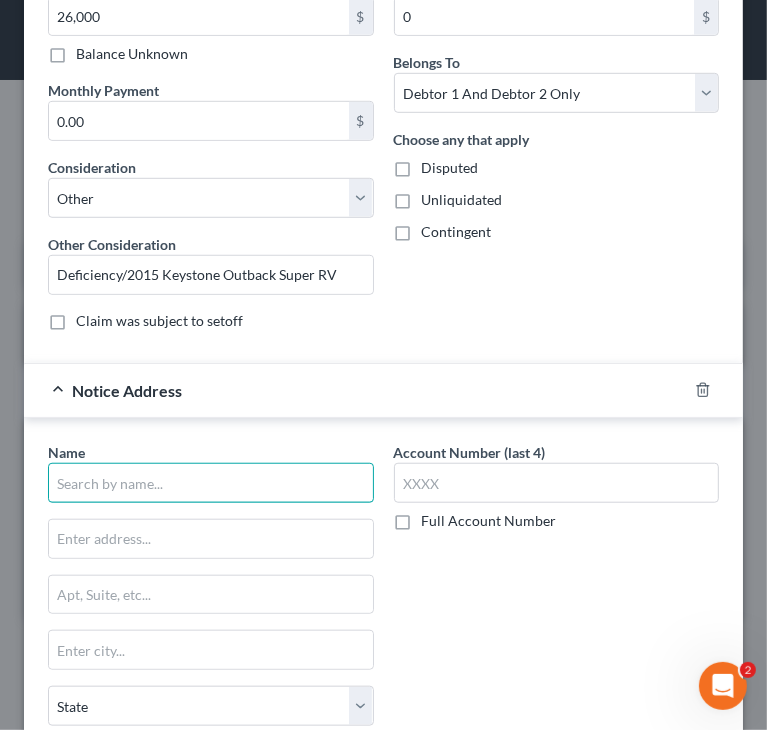 click at bounding box center [211, 483] 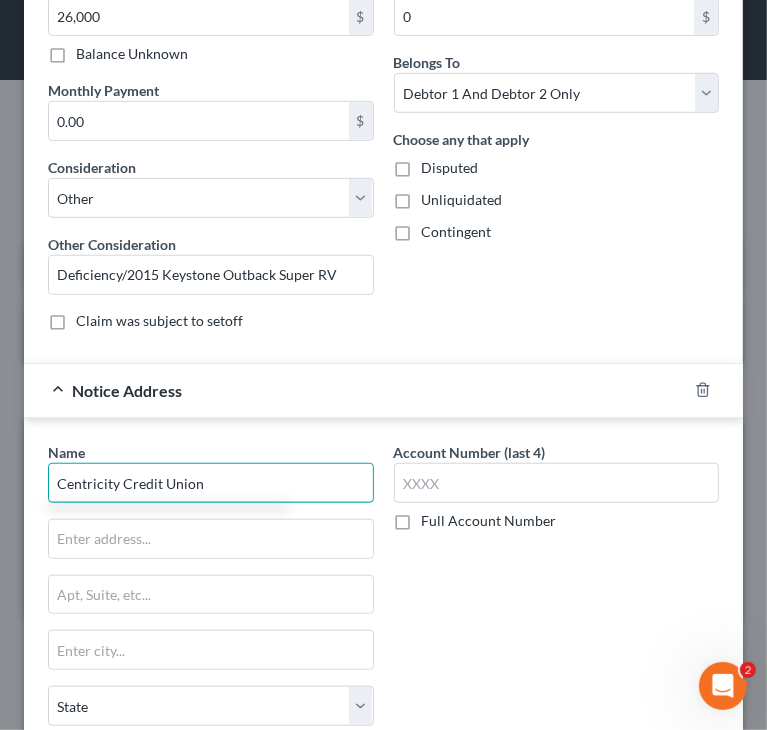 type on "Centricity Credit Union" 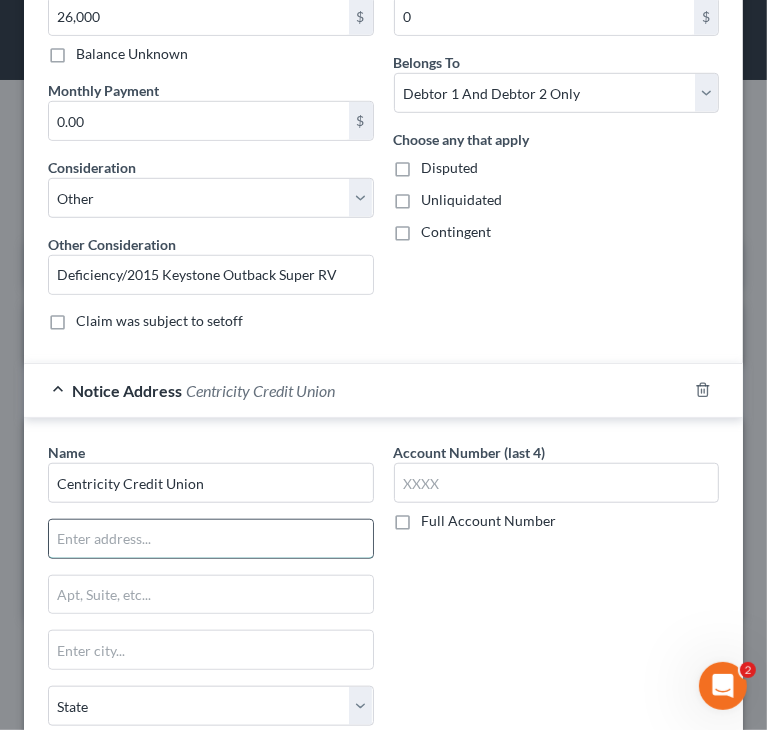 click at bounding box center (211, 539) 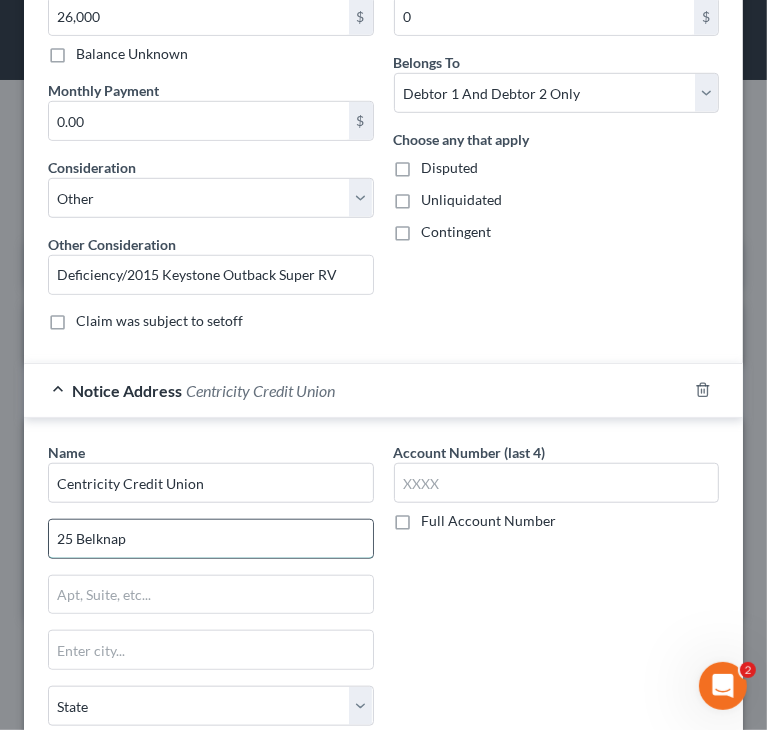 click on "25 Belknap" at bounding box center (211, 539) 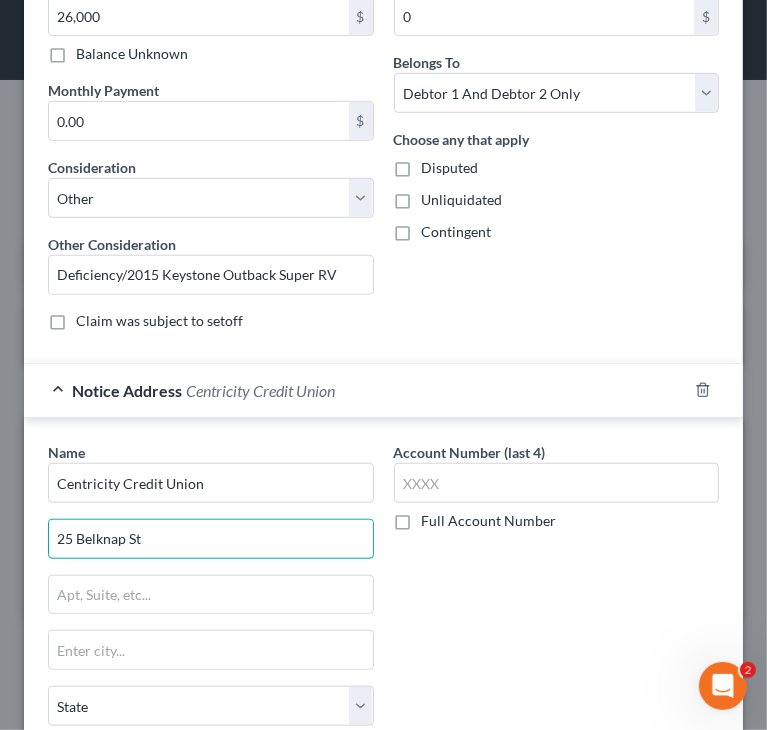 type on "25 Belknap St" 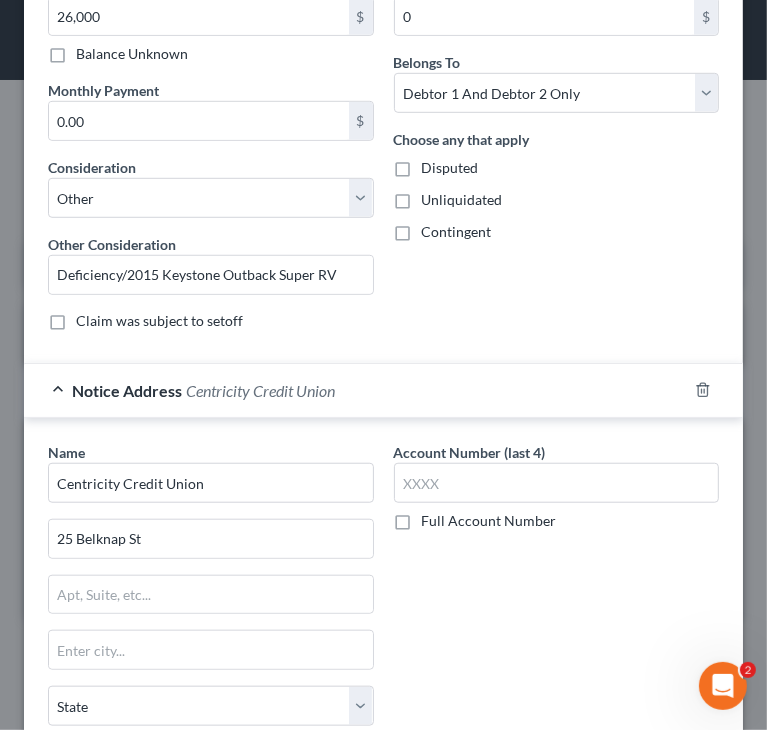 click on "Account Number (last 4)
Full Account Number" at bounding box center (557, 638) 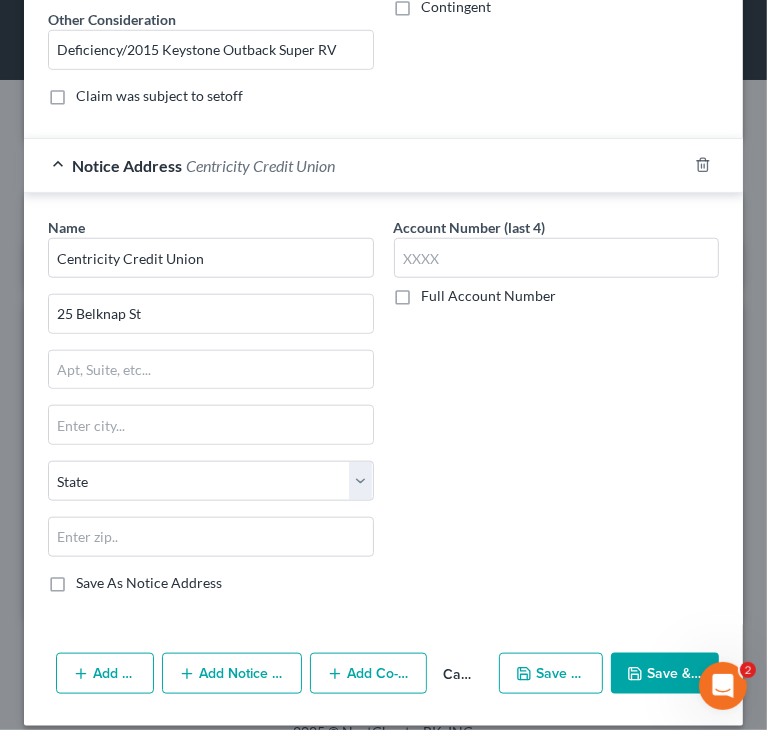 scroll, scrollTop: 839, scrollLeft: 0, axis: vertical 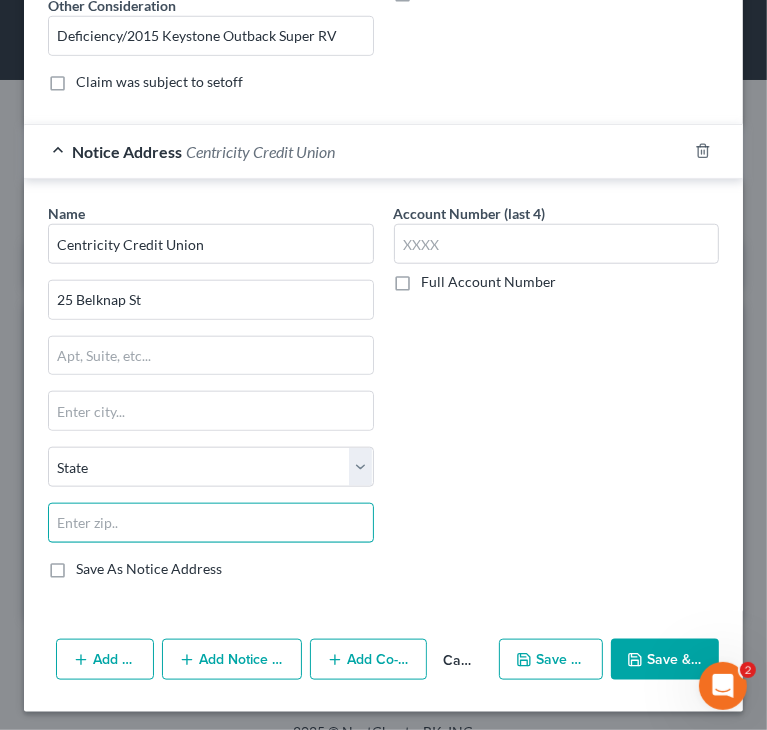 click at bounding box center [211, 523] 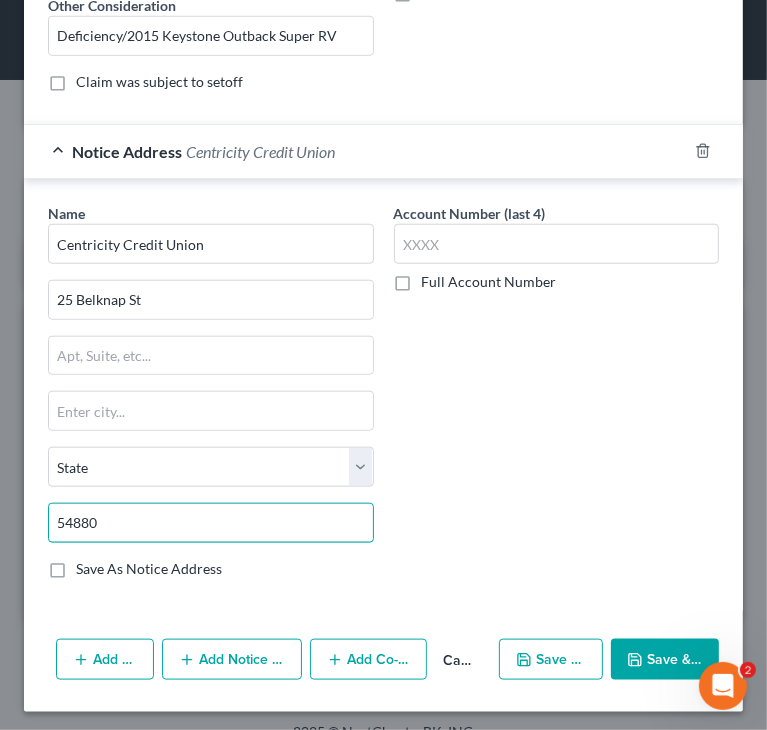 type on "54880" 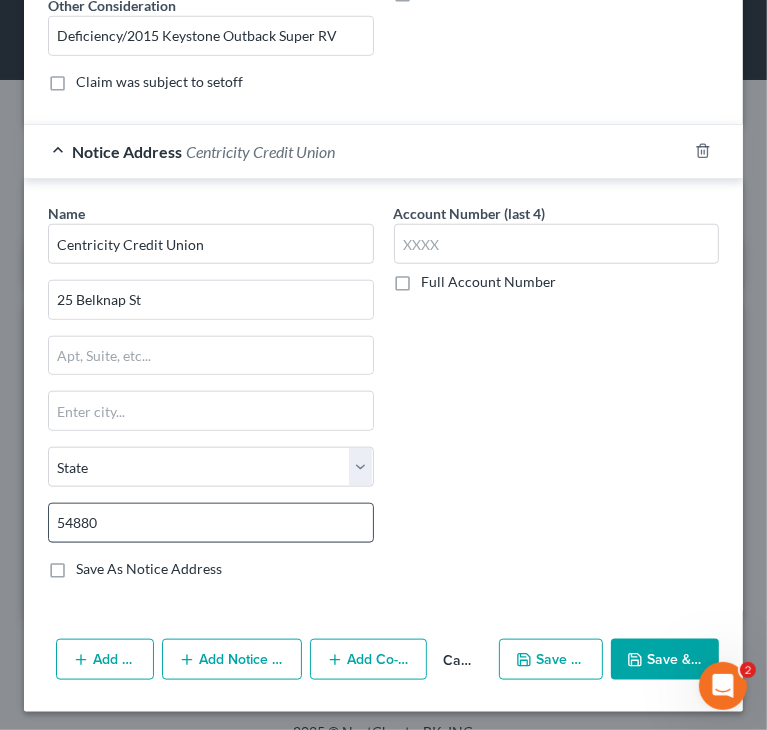 type on "Superior" 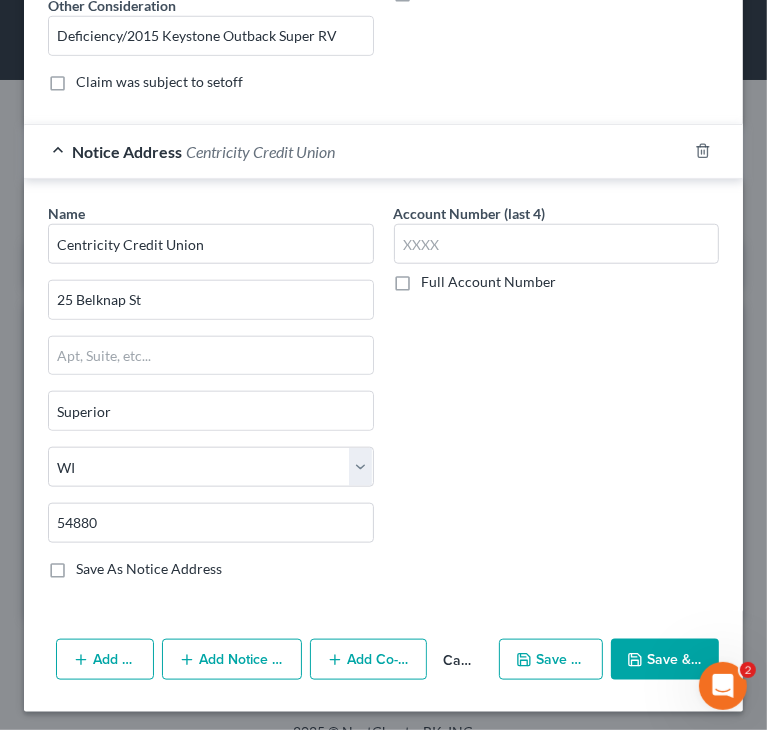 click on "Save & Close" at bounding box center [665, 660] 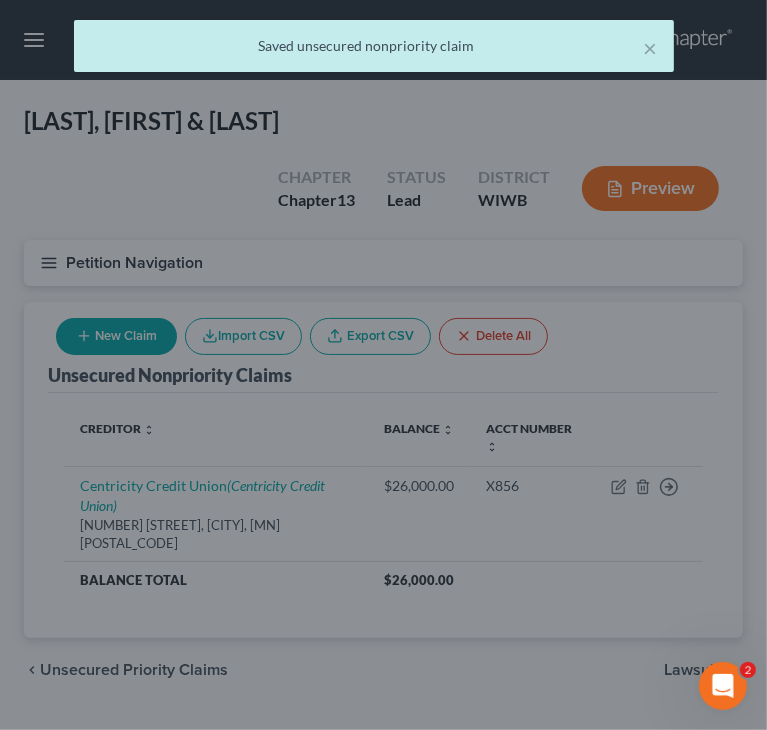 scroll, scrollTop: 0, scrollLeft: 0, axis: both 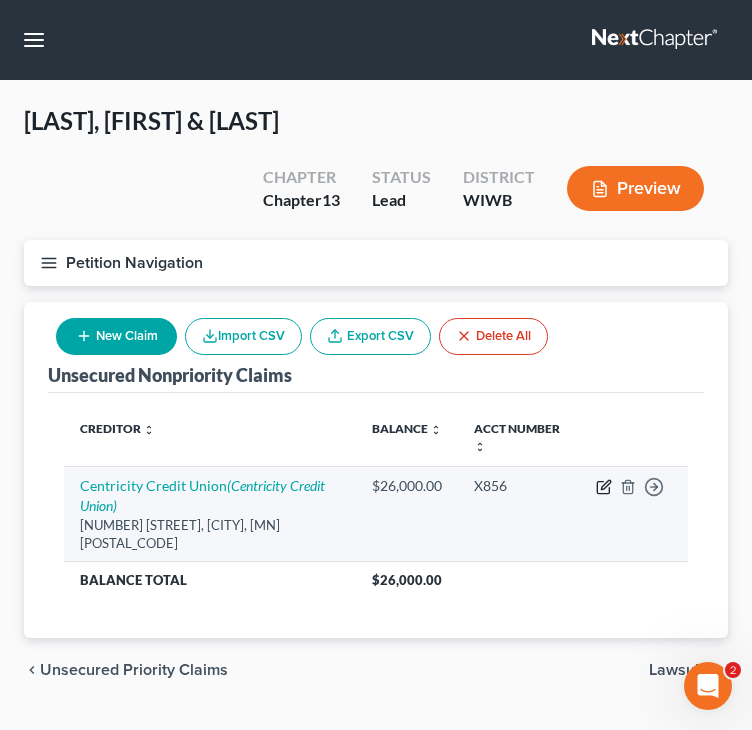 click 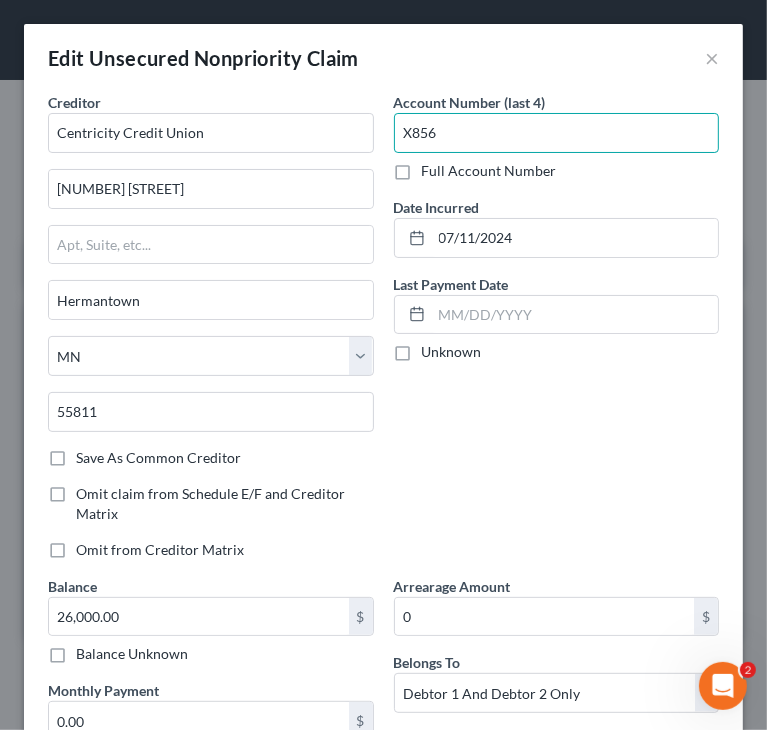 drag, startPoint x: 400, startPoint y: 130, endPoint x: 376, endPoint y: 132, distance: 24.083189 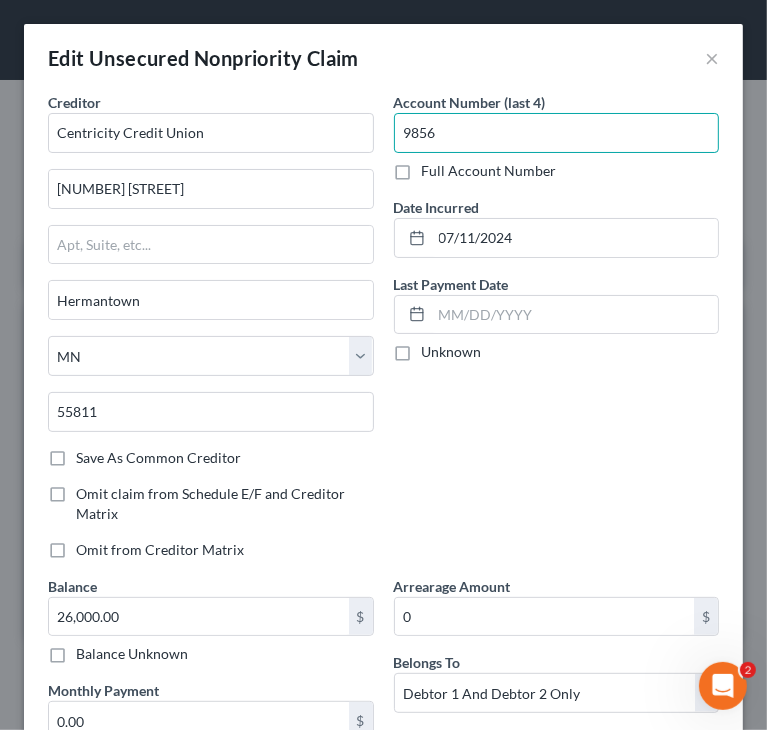 type on "9856" 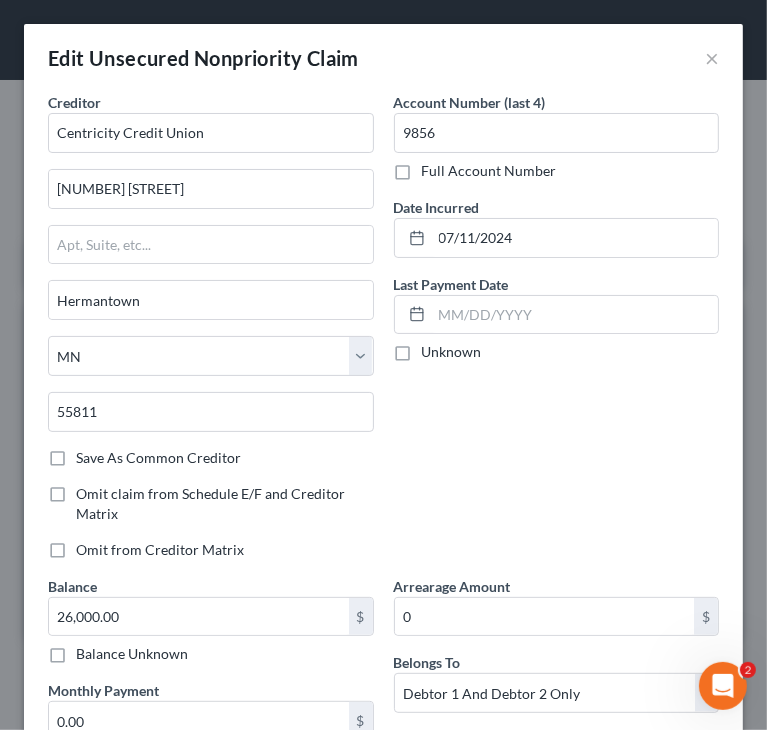 click on "Account Number (last 4)
9856
Full Account Number
Date Incurred         07/11/2024 Last Payment Date         Unknown" at bounding box center [557, 334] 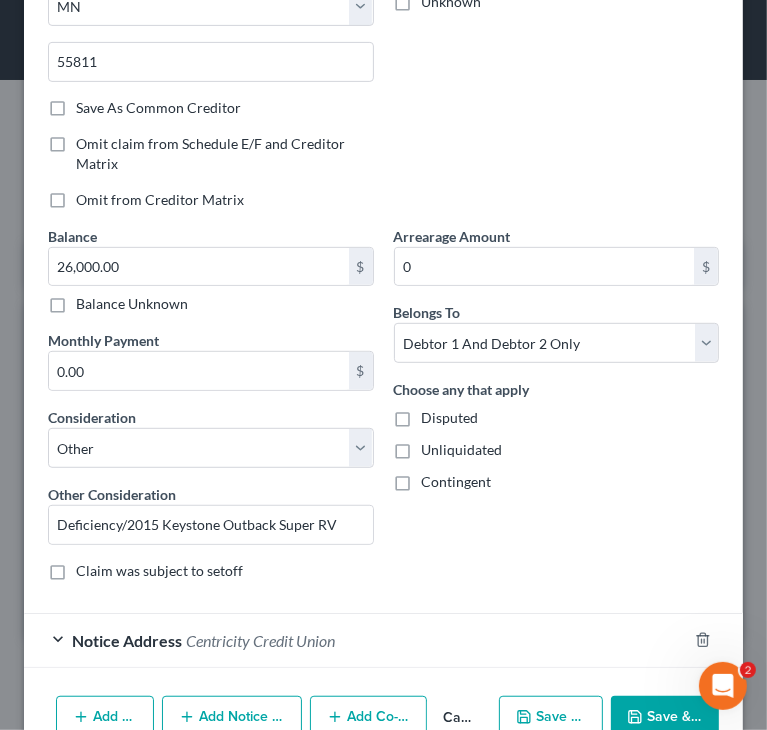 scroll, scrollTop: 409, scrollLeft: 0, axis: vertical 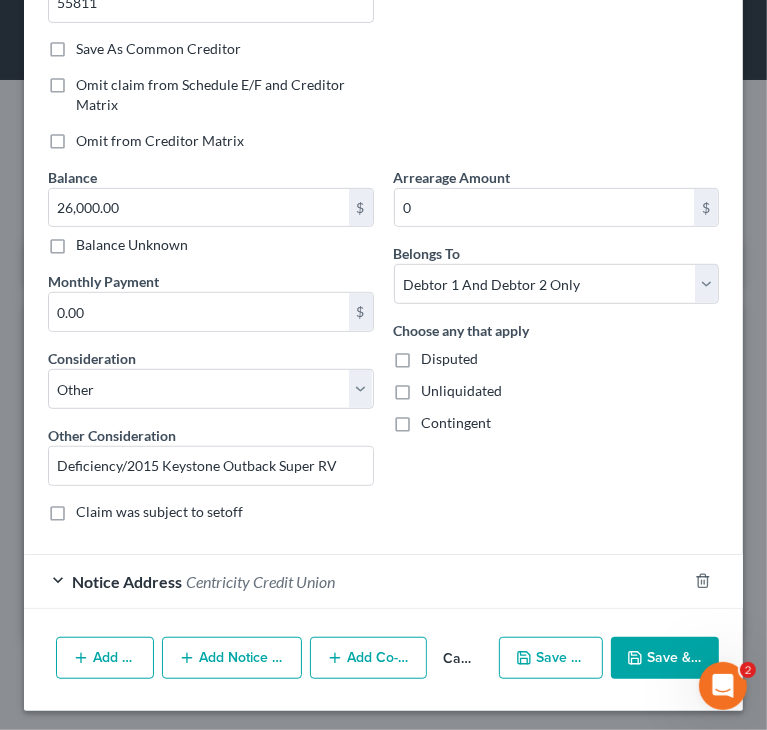 drag, startPoint x: 625, startPoint y: 657, endPoint x: 615, endPoint y: 660, distance: 10.440307 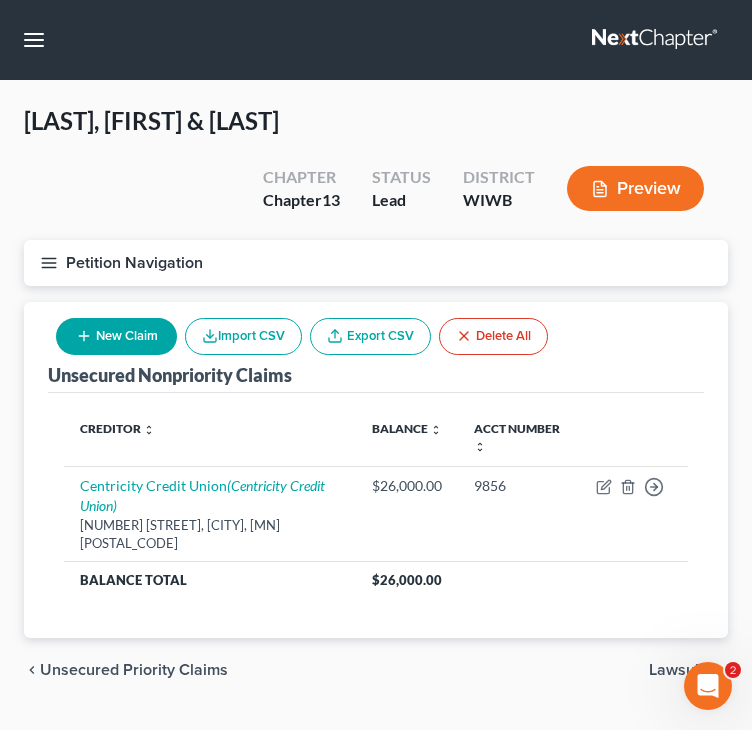click on "[LAST], [FIRST] & [LAST] Upgraded Chapter Chapter  13 Status Lead District WIWB Preview" at bounding box center (376, 172) 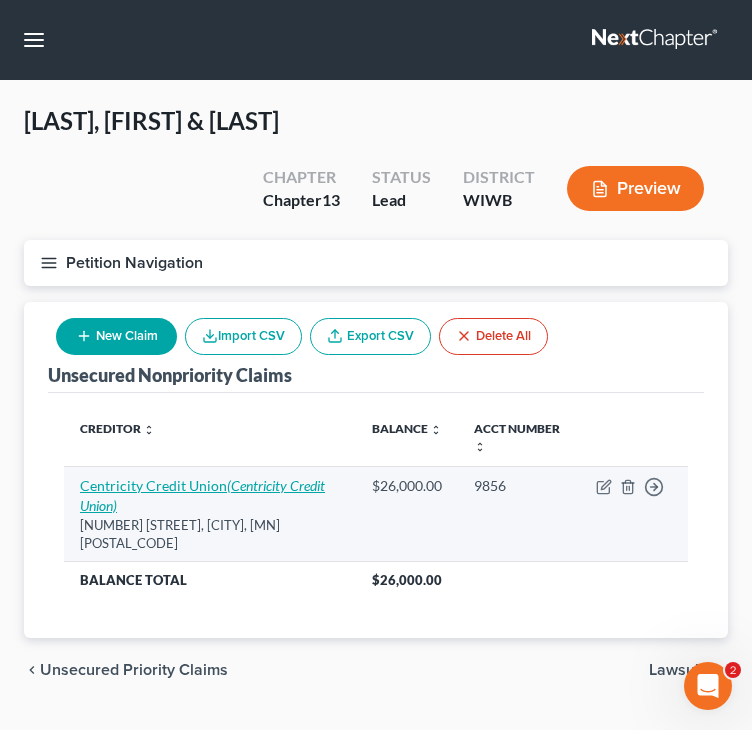 click on "Centricity Credit Union  (Centricity Credit Union)" at bounding box center (202, 495) 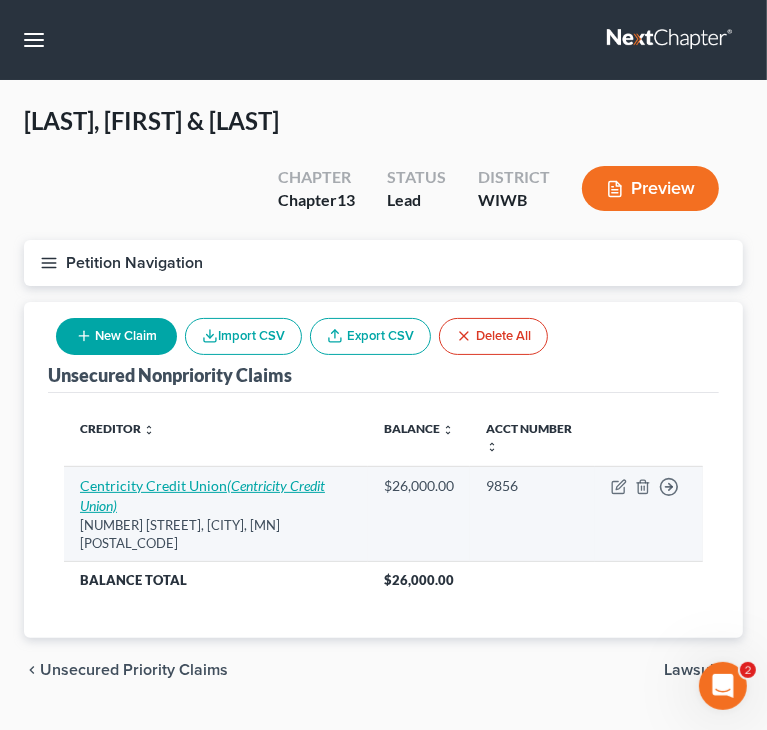 select on "24" 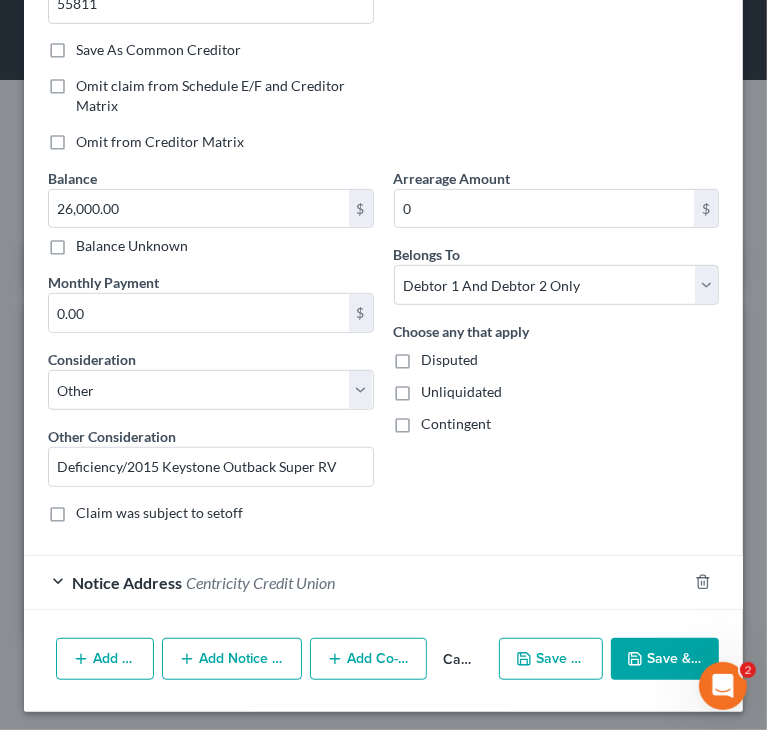 scroll, scrollTop: 409, scrollLeft: 0, axis: vertical 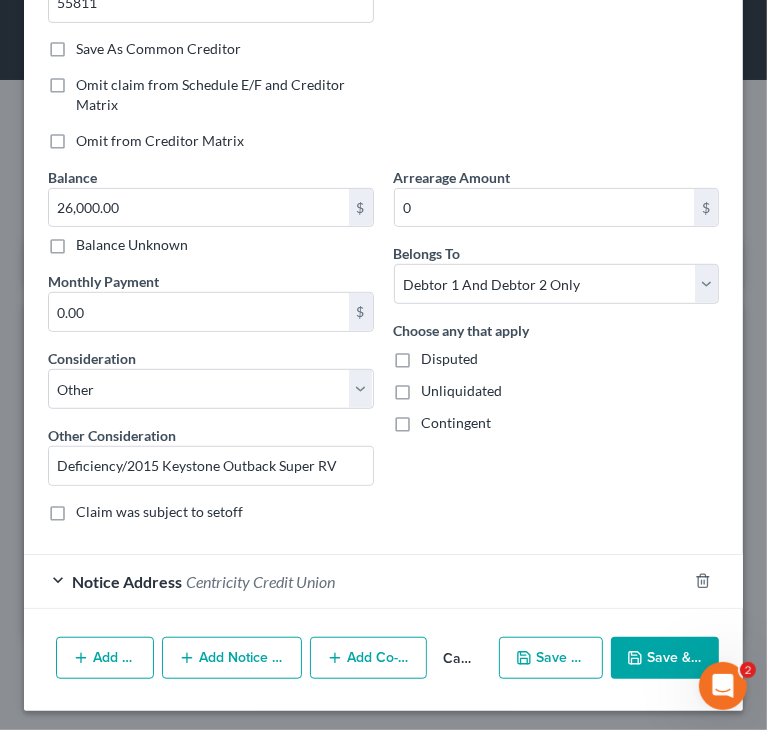 click on "Add Action" at bounding box center [105, 658] 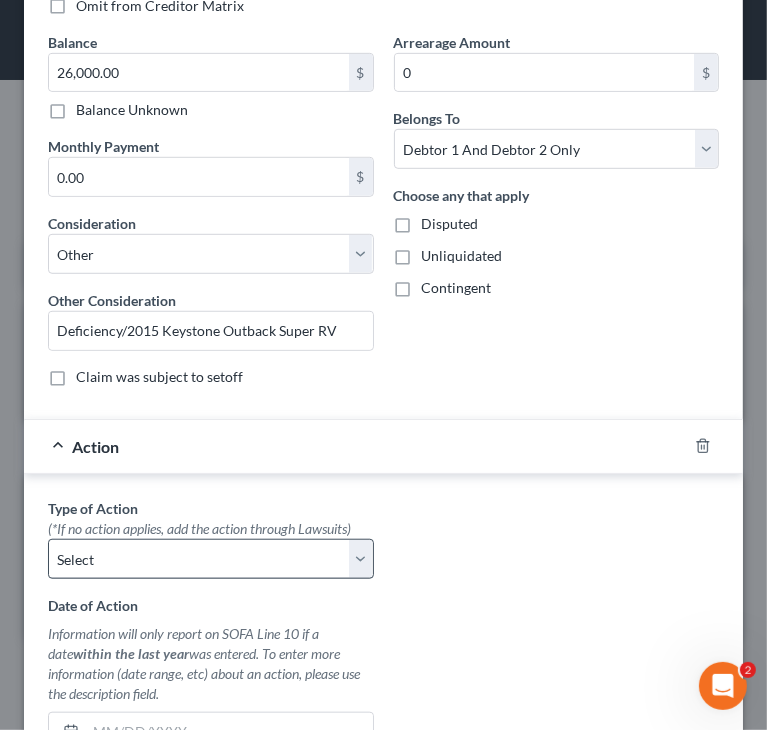 scroll, scrollTop: 609, scrollLeft: 0, axis: vertical 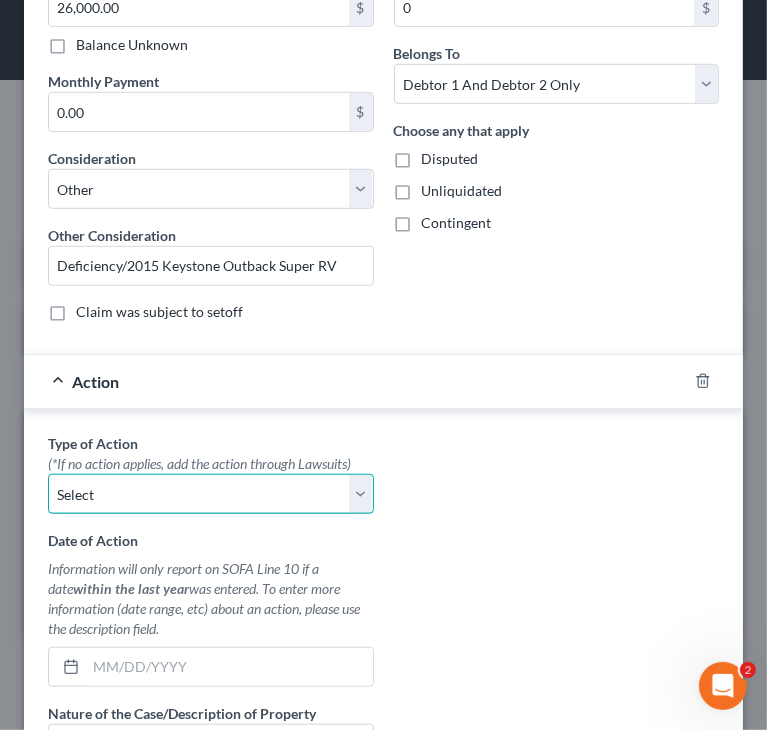 click on "Select Repossession Garnishment Foreclosure Personal Injury Attached, Seized, Or Levied" at bounding box center (211, 494) 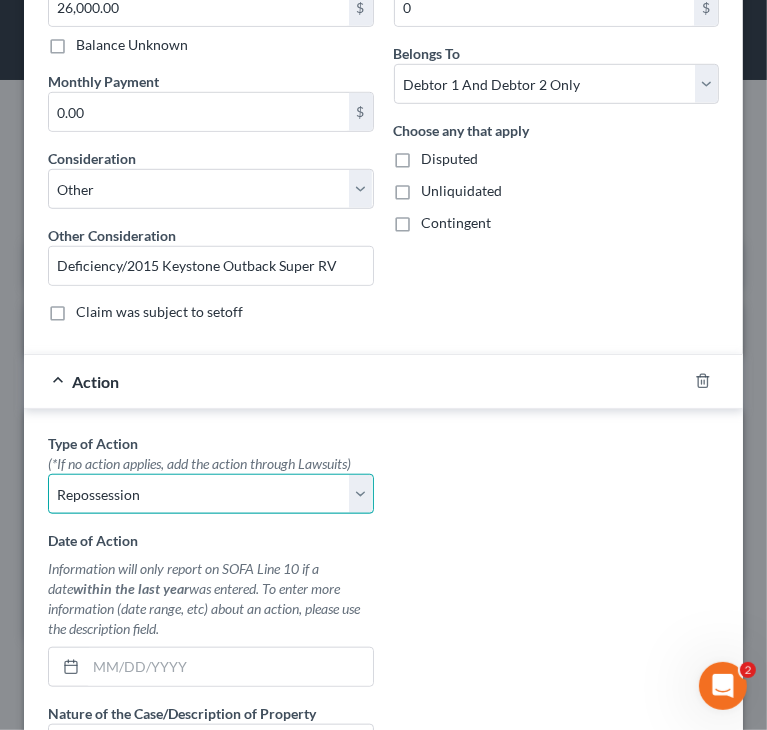 click on "Select Repossession Garnishment Foreclosure Personal Injury Attached, Seized, Or Levied" at bounding box center [211, 494] 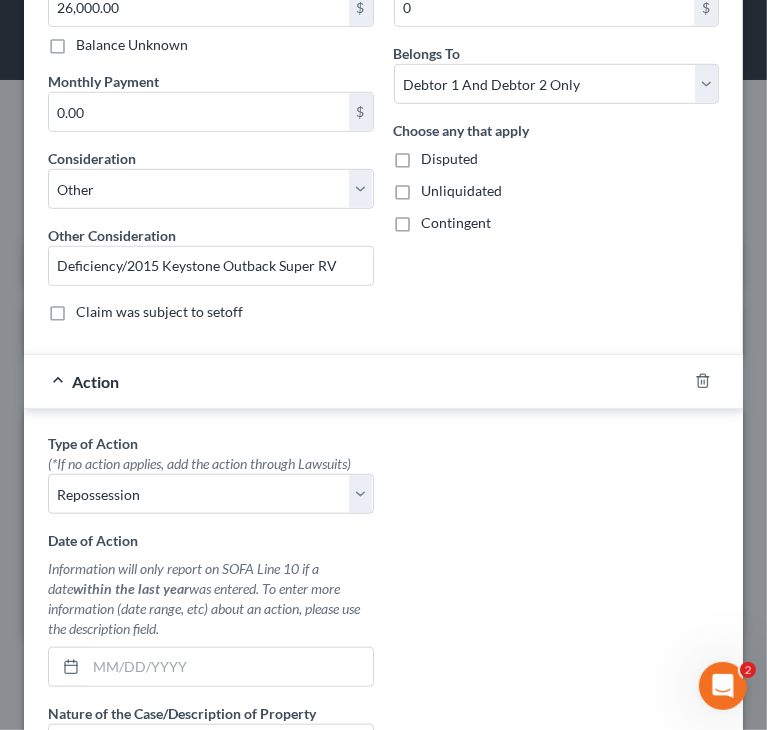 click on "Type of Action
*
(*If no action applies, add the action through Lawsuits) Select Repossession Garnishment Foreclosure Personal Injury Attached, Seized, Or Levied Date of Action Information will only report on SOFA Line 10 if a date  within the last year  was entered. To enter more information (date range, etc) about an action, please use the description field.         Nature of the Case/Description of Property Value of Property
$
Value Unknown
Balance Undetermined
$
Value Unknown
Add to SOFA #9 (Lawsuit)" at bounding box center [383, 693] 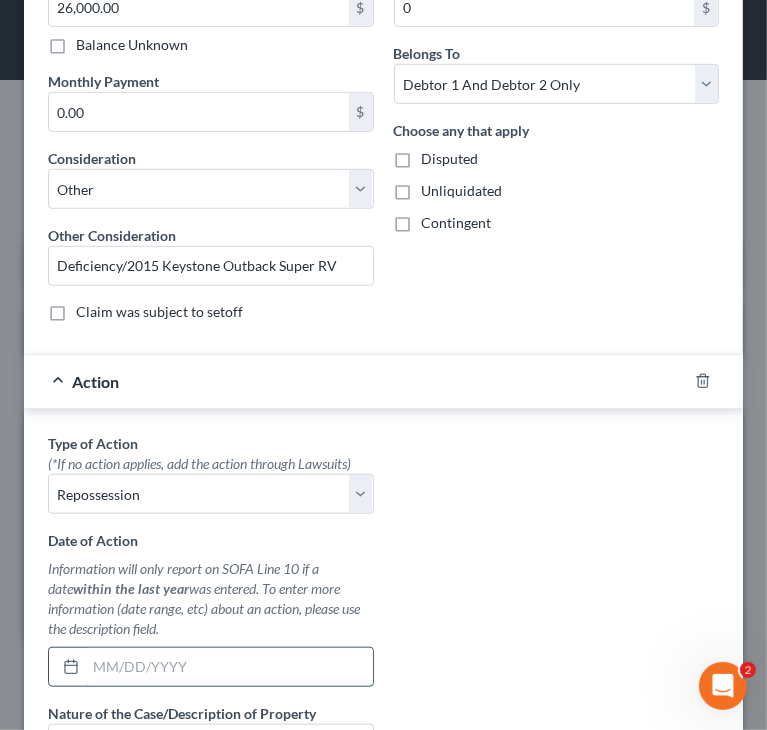 click at bounding box center [229, 667] 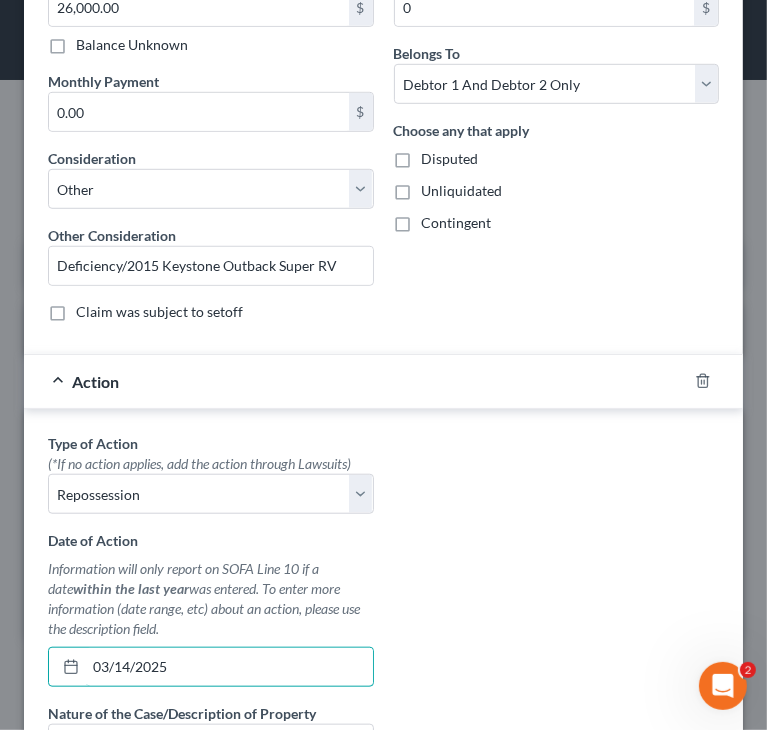 type on "03/14/2025" 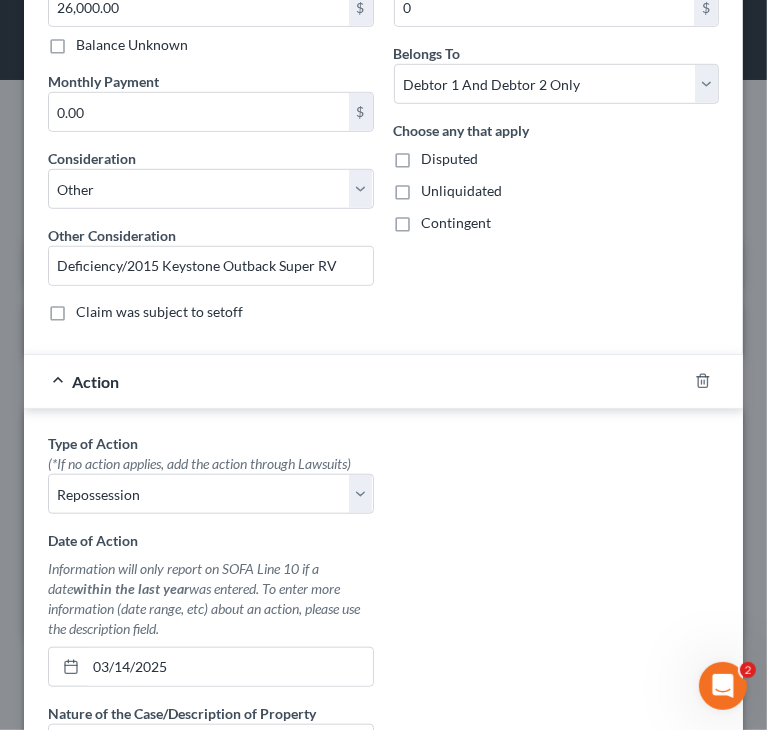click on "Type of Action
*
(*If no action applies, add the action through Lawsuits) Select Repossession Garnishment Foreclosure Personal Injury Attached, Seized, Or Levied Date of Action Information will only report on SOFA Line 10 if a date  within the last year  was entered. To enter more information (date range, etc) about an action, please use the description field.         03/14/2025 Nature of the Case/Description of Property Value of Property
$
Value Unknown
Balance Undetermined
$
Value Unknown
Add to SOFA #9 (Lawsuit)" at bounding box center [383, 693] 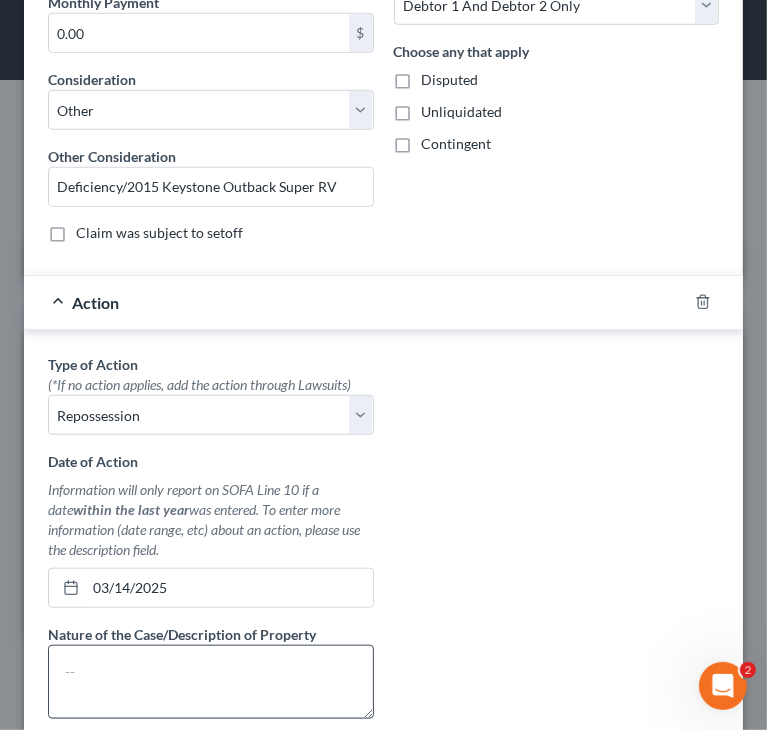 scroll, scrollTop: 809, scrollLeft: 0, axis: vertical 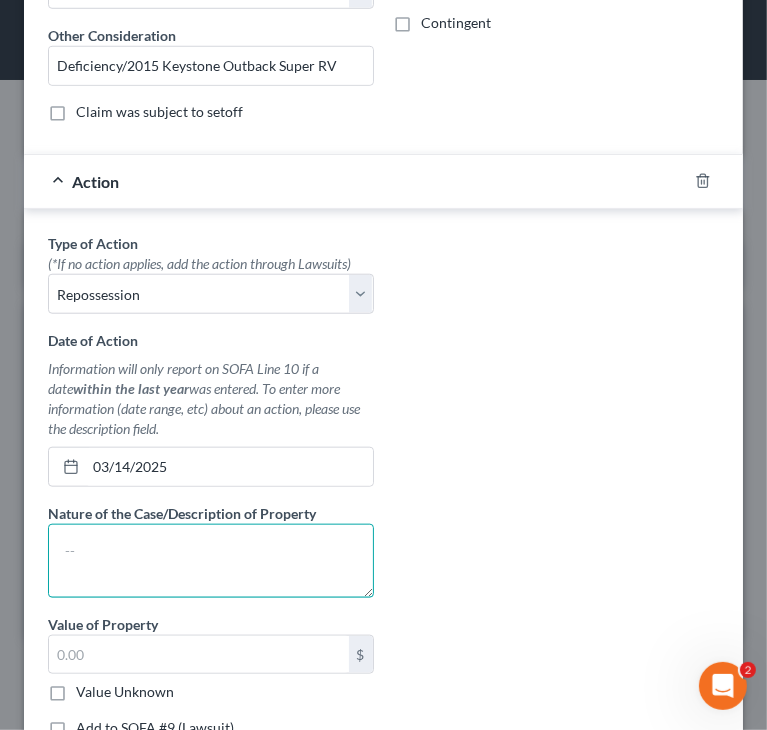 click at bounding box center [211, 561] 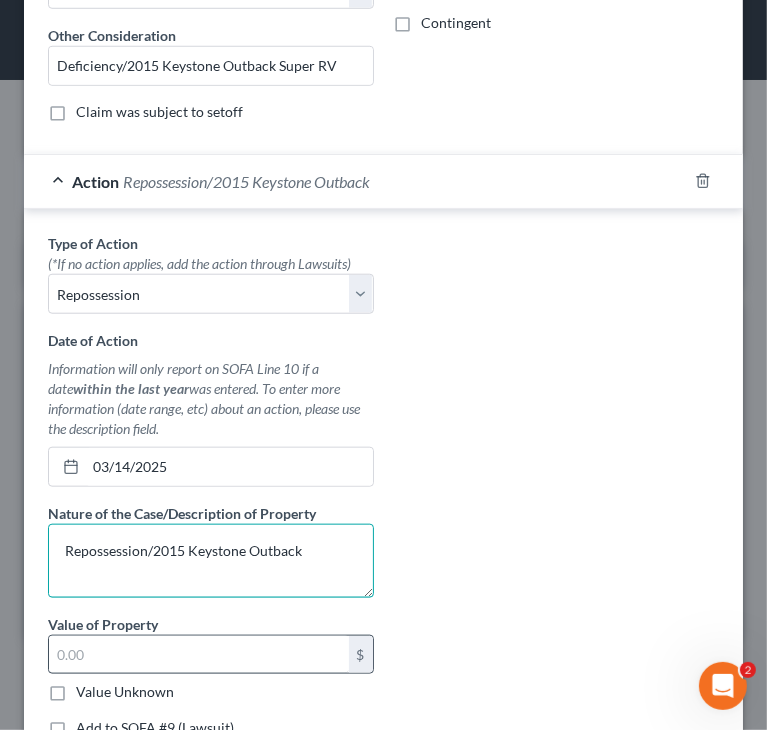 type on "Repossession/2015 Keystone Outback" 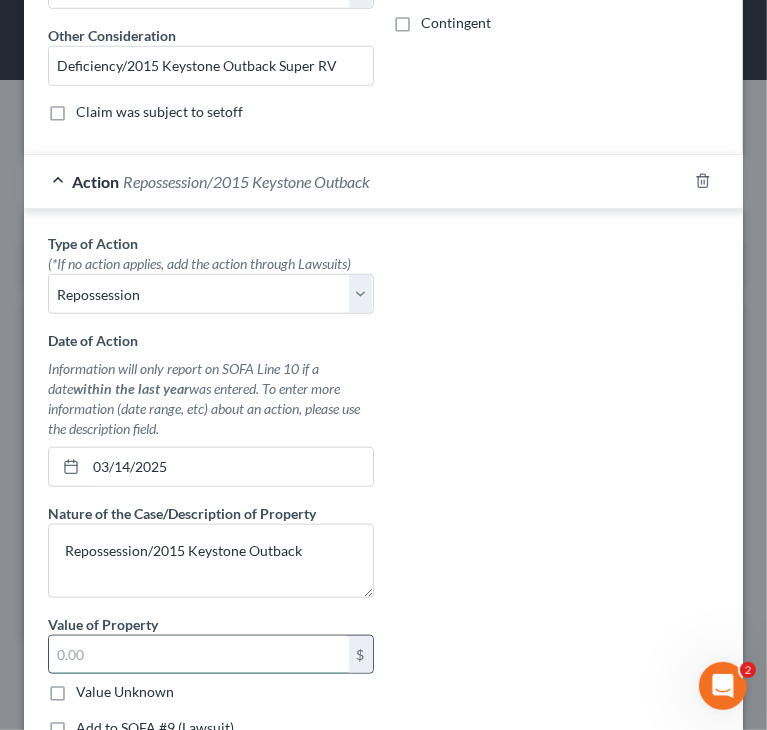 click at bounding box center [199, 655] 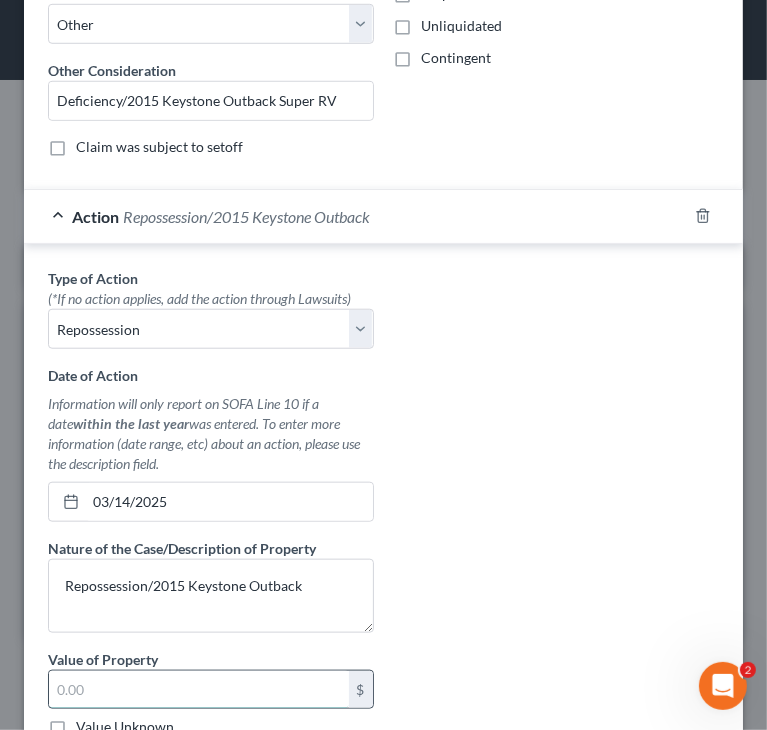 scroll, scrollTop: 809, scrollLeft: 0, axis: vertical 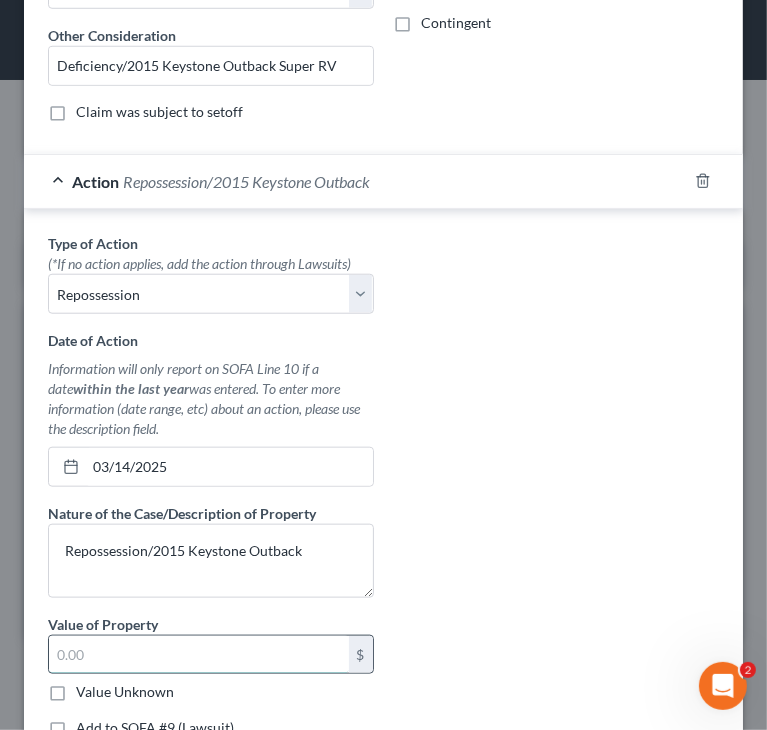 click at bounding box center [199, 655] 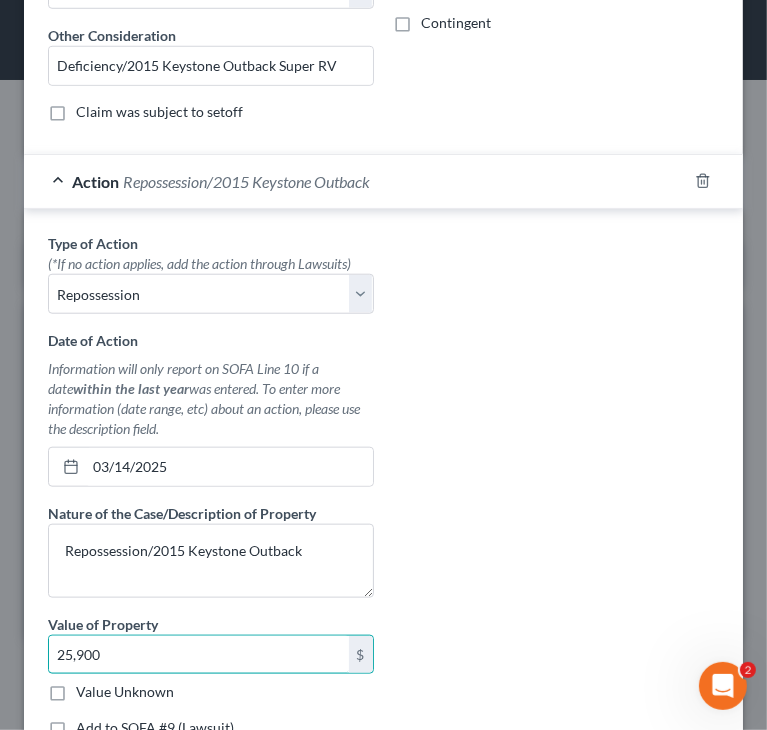type on "25,900" 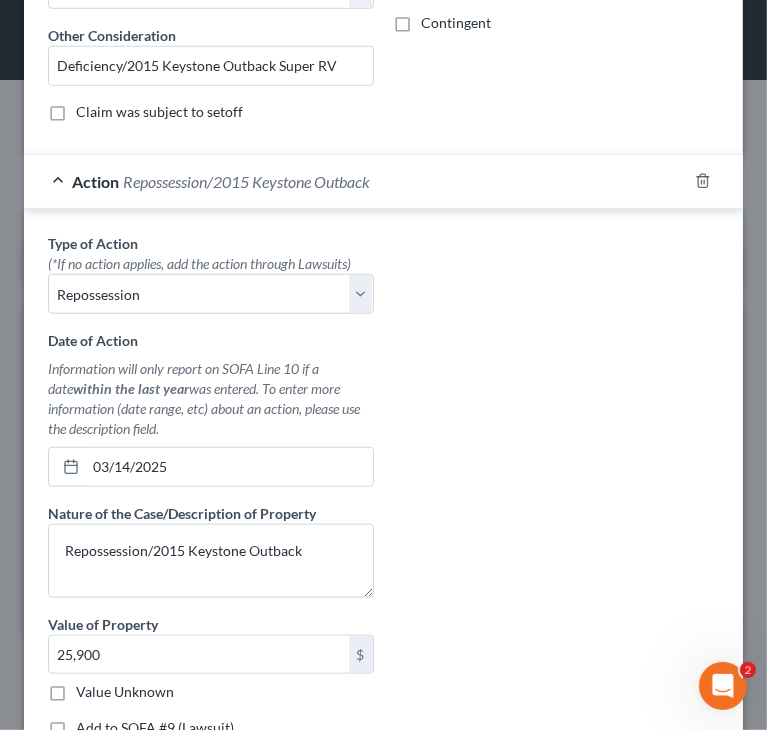 click on "Type of Action
*
(*If no action applies, add the action through Lawsuits) Select Repossession Garnishment Foreclosure Personal Injury Attached, Seized, Or Levied Date of Action Information will only report on SOFA Line 10 if a date  within the last year  was entered. To enter more information (date range, etc) about an action, please use the description field.         03/14/2025 Nature of the Case/Description of Property Repossession/2015 Keystone Outback Value of Property
25,900.00 $
Value Unknown
Balance Undetermined
25,900 $
Value Unknown
Add to SOFA #9 (Lawsuit)" at bounding box center [383, 493] 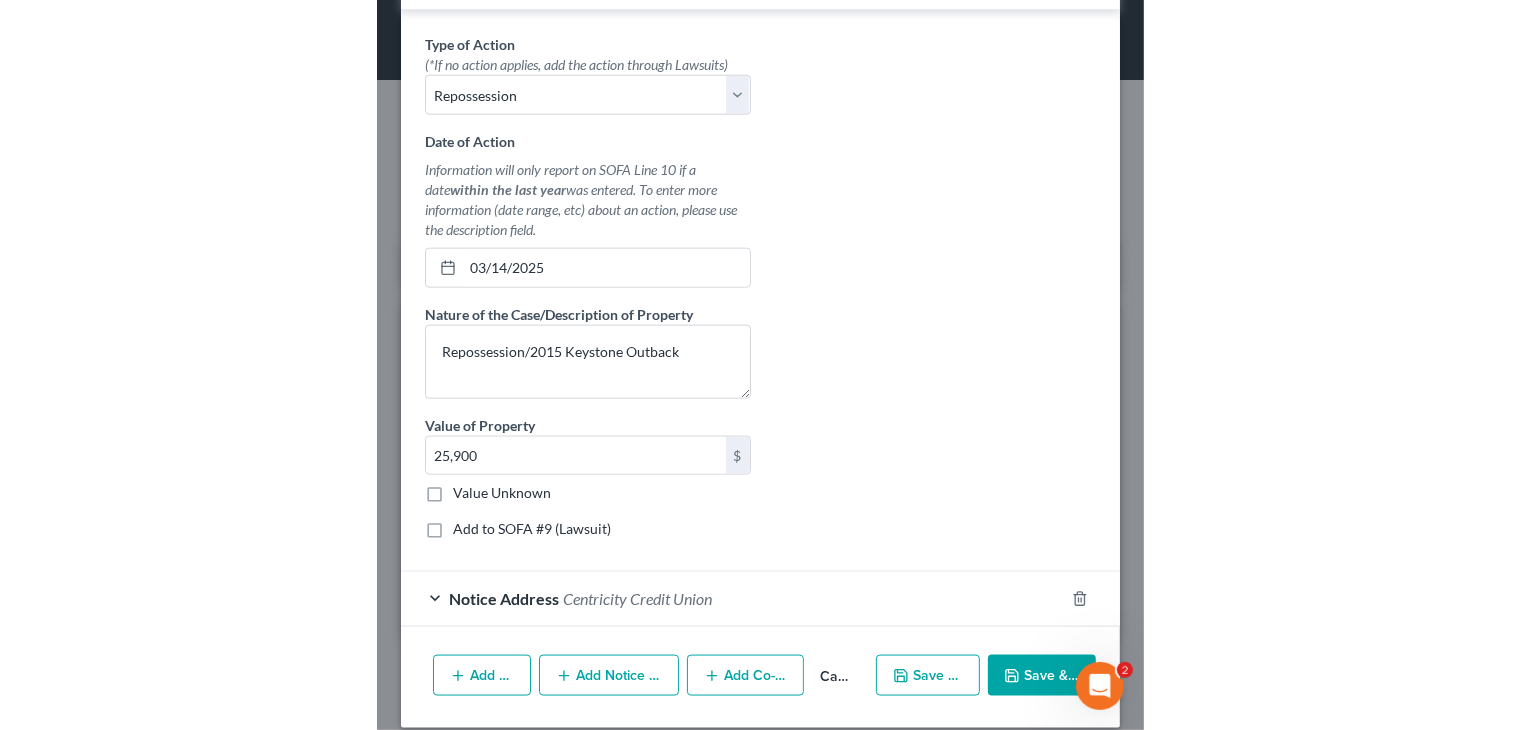 scroll, scrollTop: 1024, scrollLeft: 0, axis: vertical 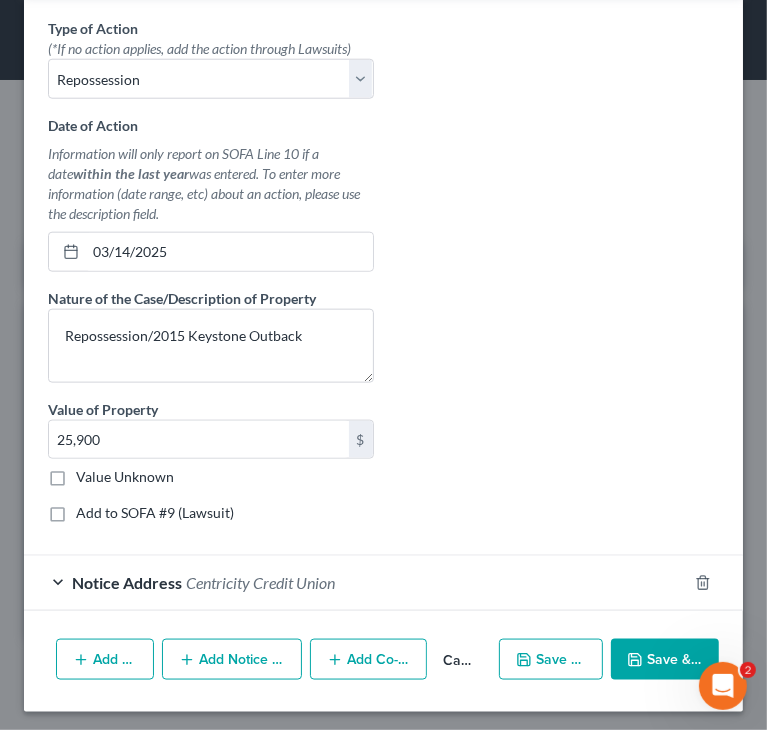 click on "Type of Action
*
(*If no action applies, add the action through Lawsuits) Select Repossession Garnishment Foreclosure Personal Injury Attached, Seized, Or Levied Date of Action Information will only report on SOFA Line 10 if a date  within the last year  was entered. To enter more information (date range, etc) about an action, please use the description field.         03/14/2025 Nature of the Case/Description of Property Repossession/2015 Keystone Outback Value of Property
25,900.00 $
Value Unknown
Balance Undetermined
25,900 $
Value Unknown
Add to SOFA #9 (Lawsuit)" at bounding box center [383, 278] 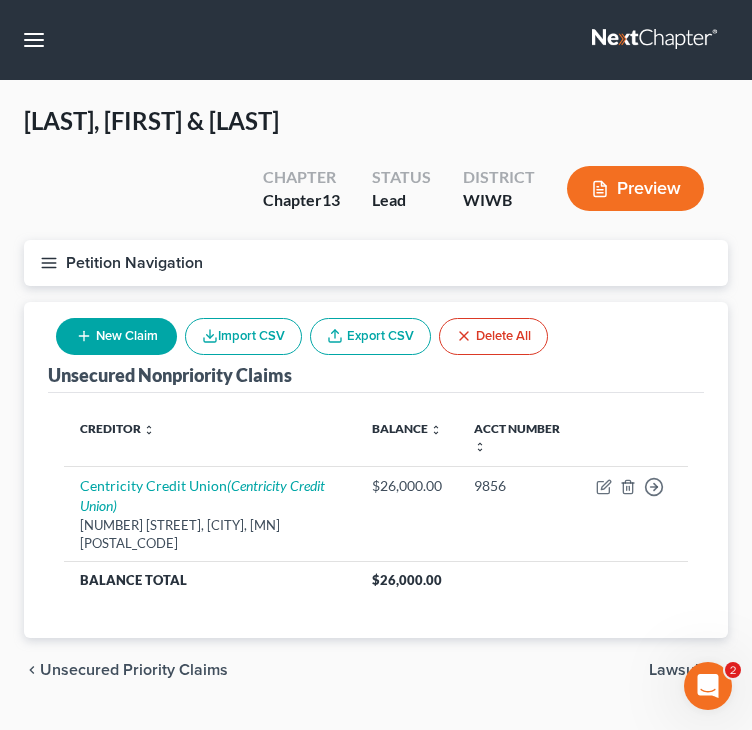 click on "[LAST], [FIRST] & [LAST] Upgraded Chapter Chapter  13 Status Lead District WIWB Preview" at bounding box center (376, 172) 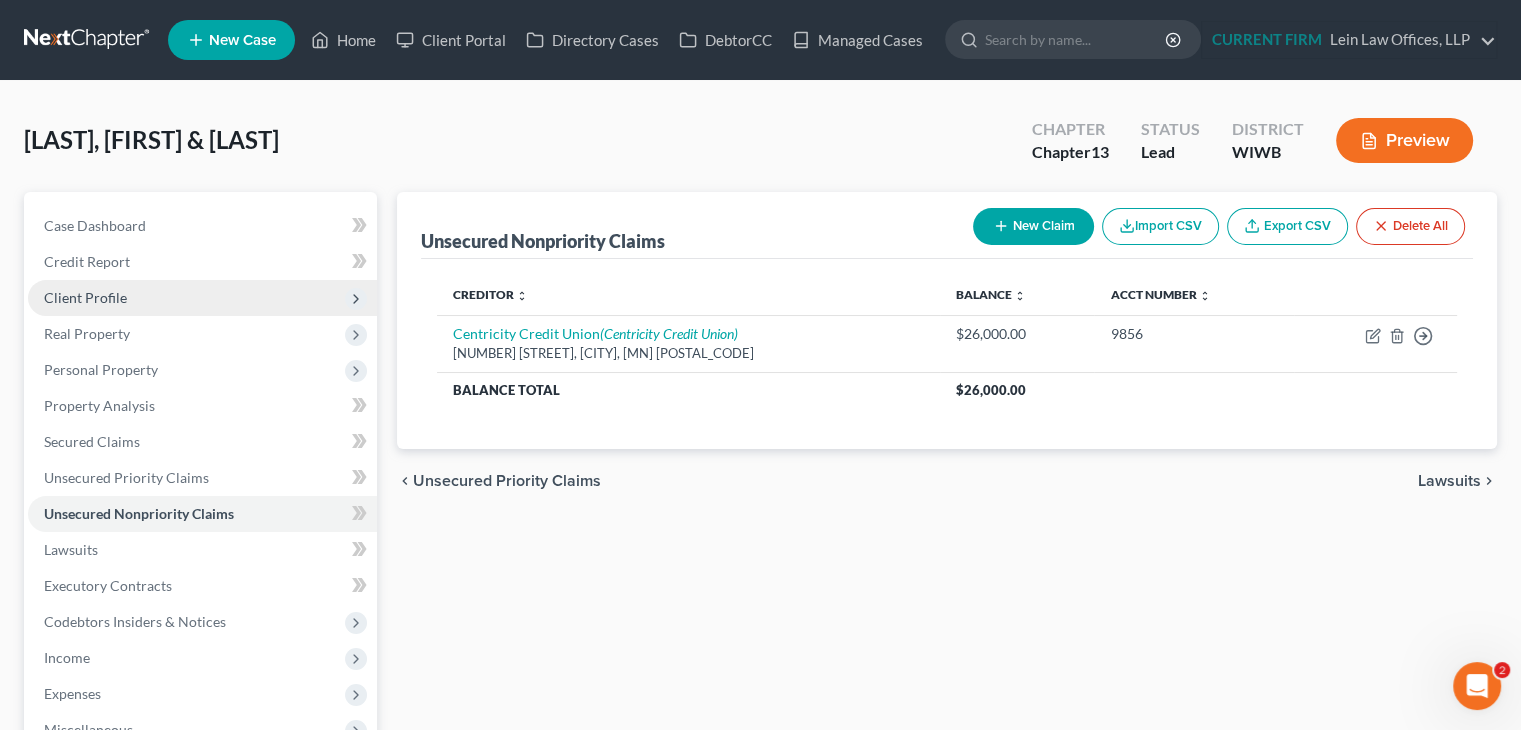 click on "Client Profile" at bounding box center (85, 297) 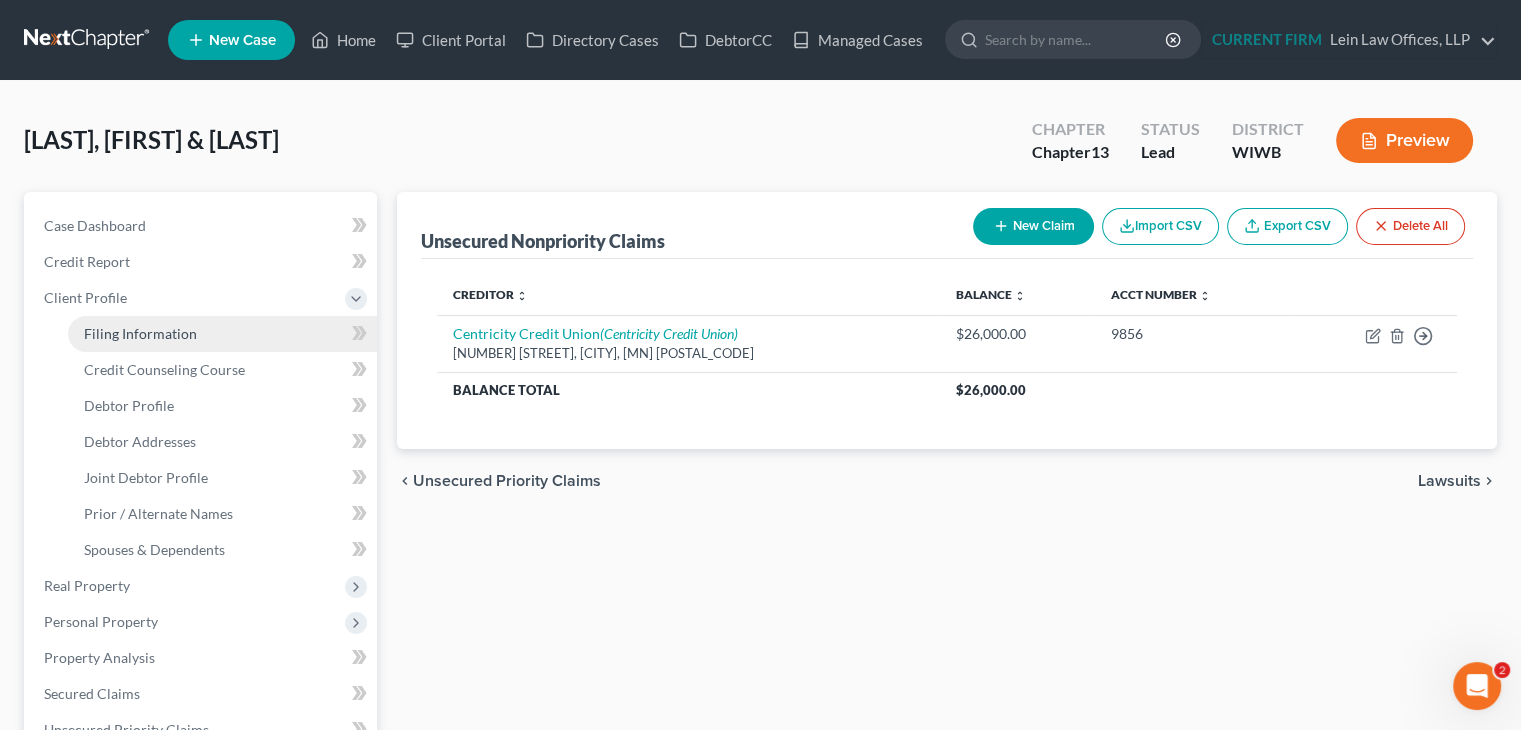 click on "Filing Information" at bounding box center (140, 333) 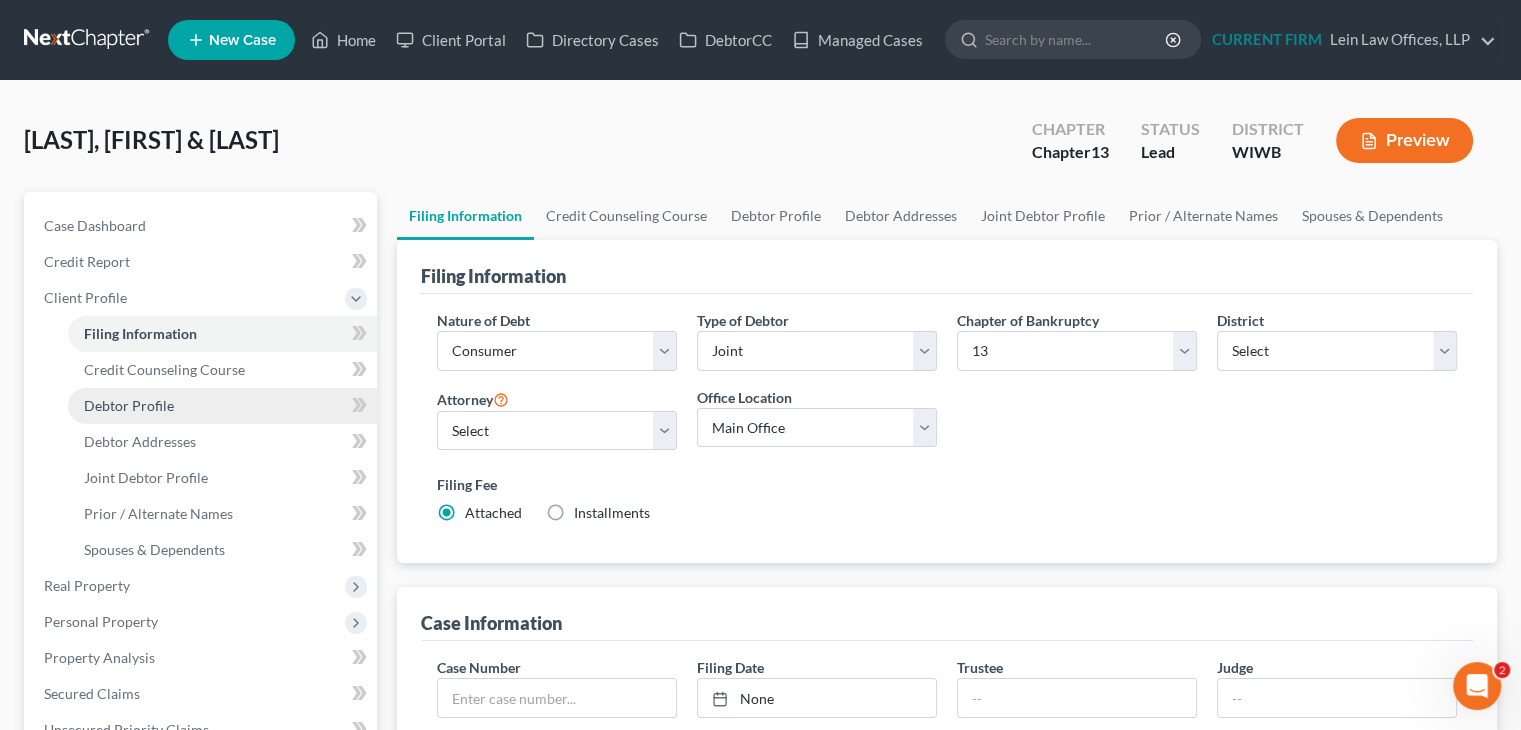 click on "Debtor Profile" at bounding box center (222, 406) 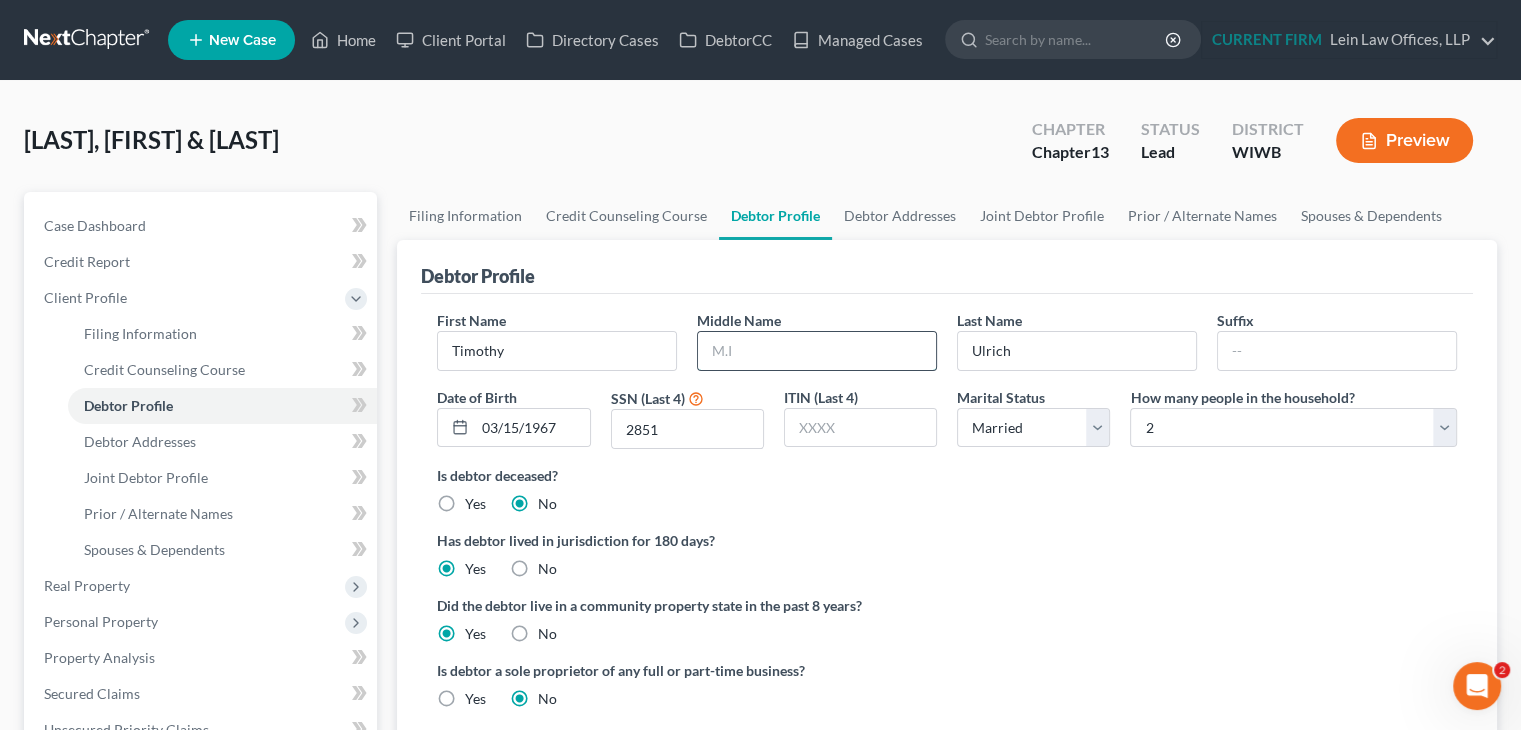 click at bounding box center [817, 351] 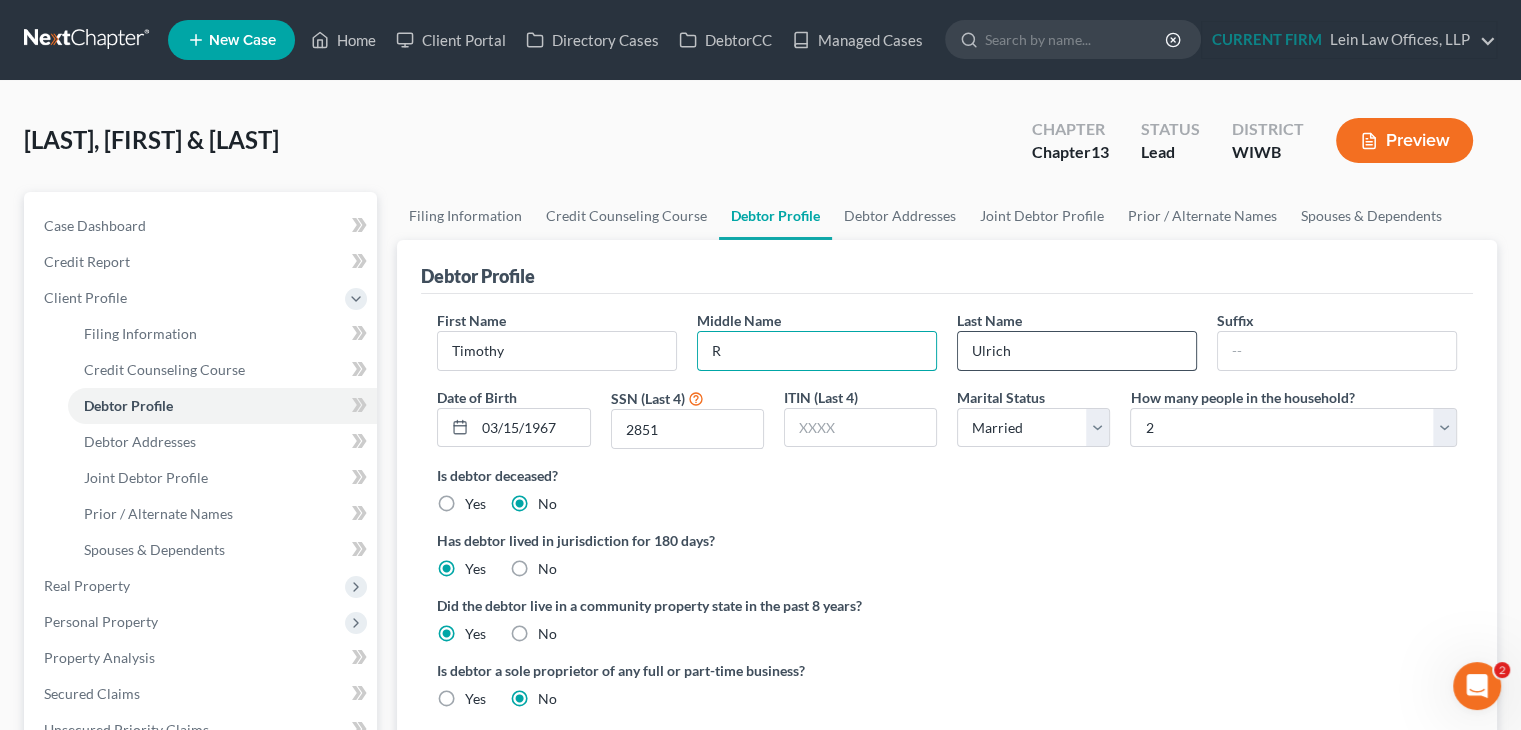 type on "R" 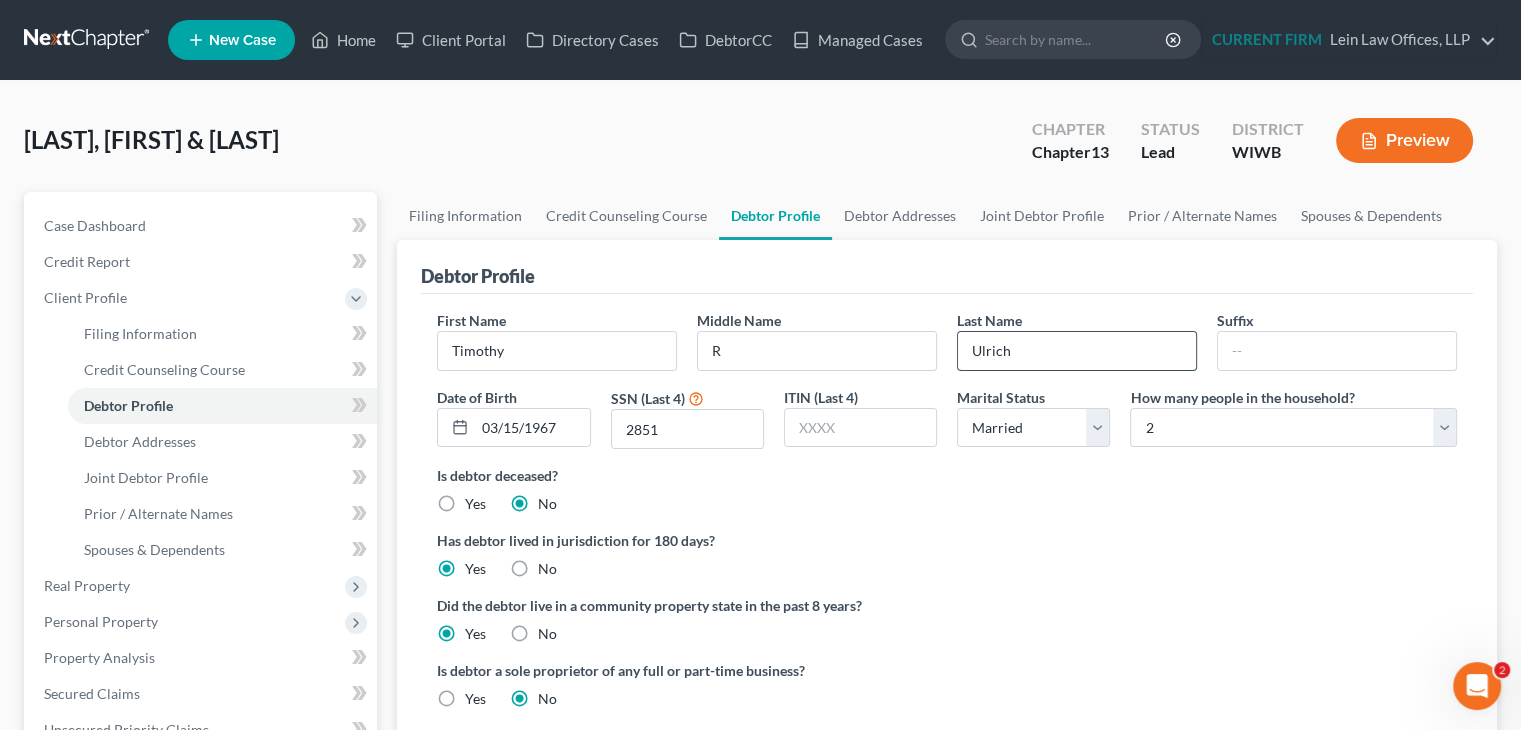 click on "Ulrich" at bounding box center [1077, 351] 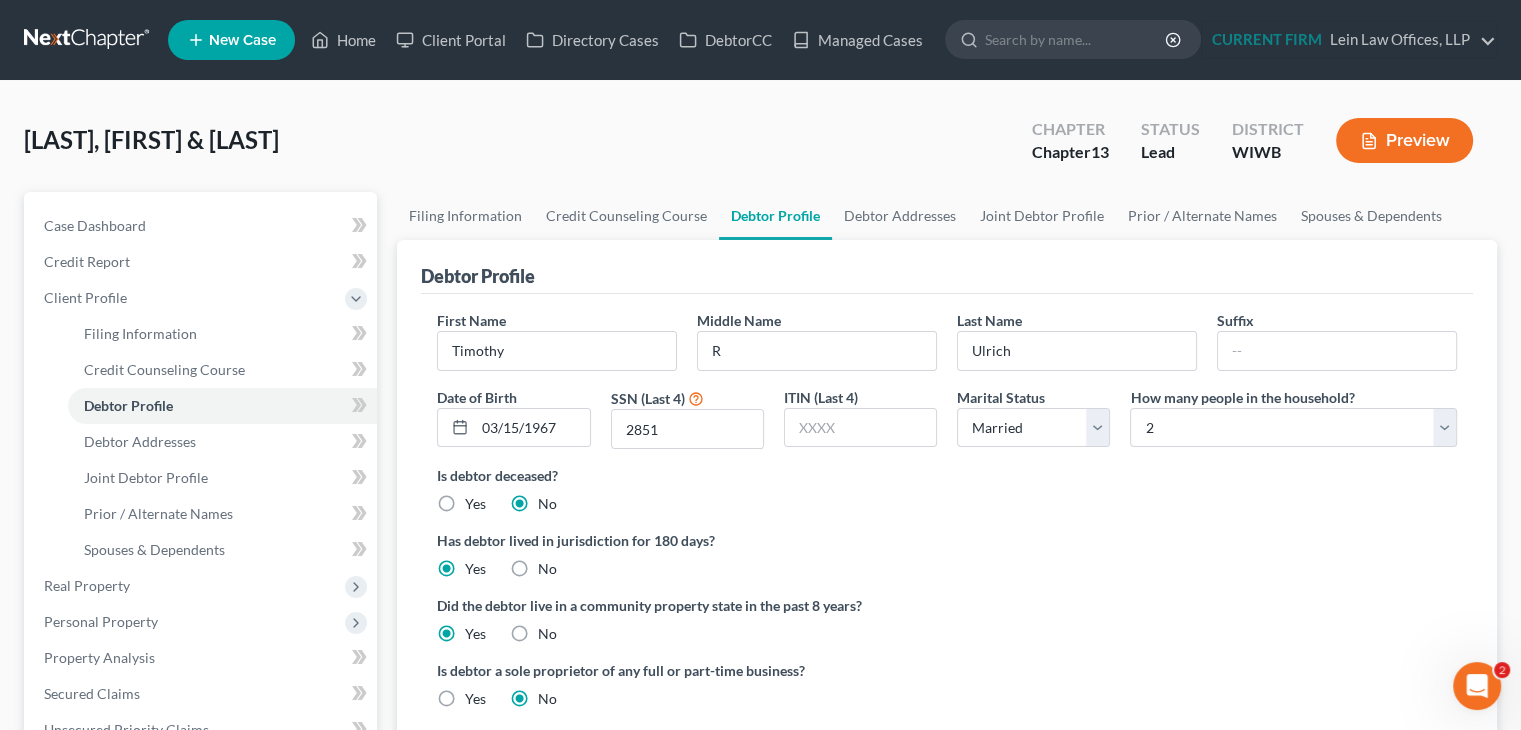 click on "Debtor Profile" at bounding box center (947, 267) 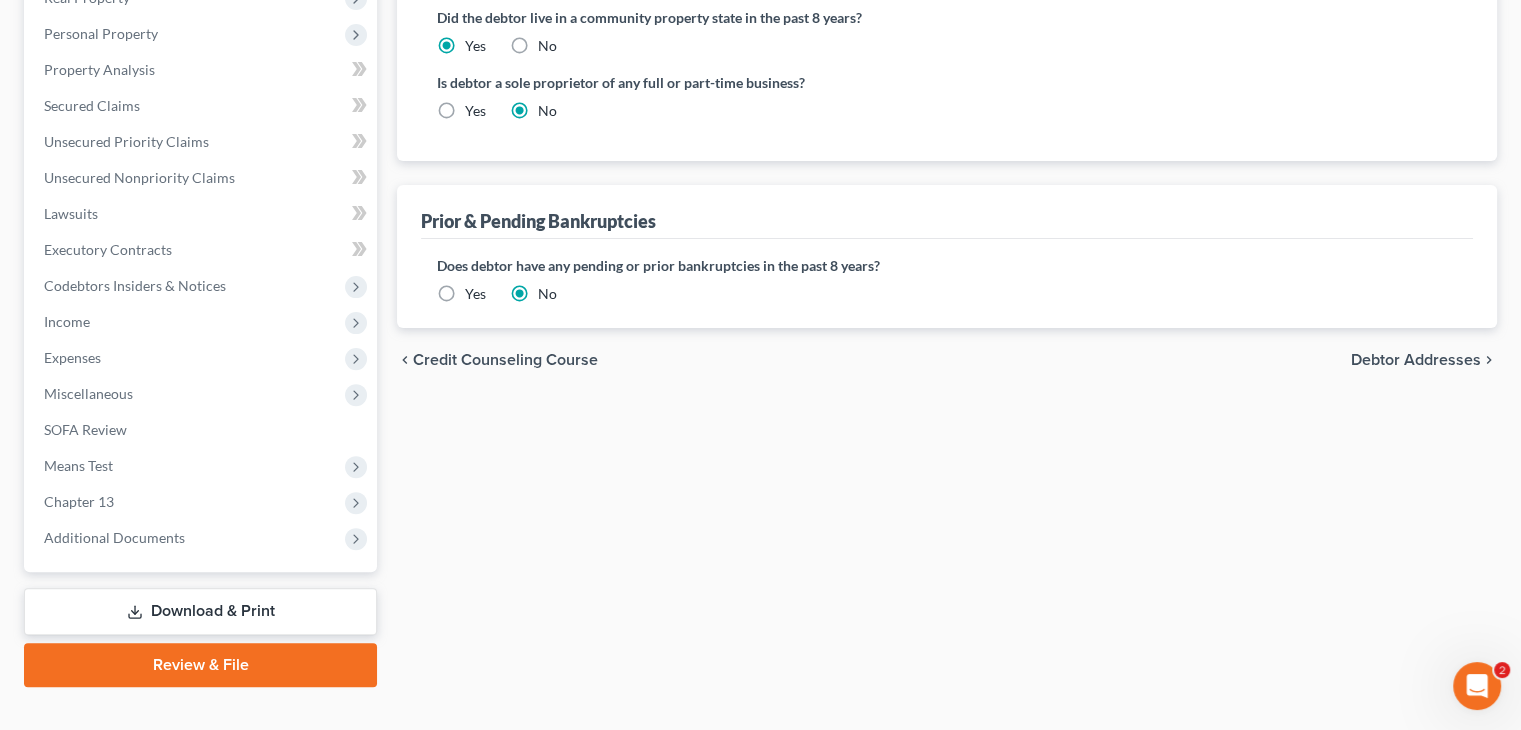 scroll, scrollTop: 620, scrollLeft: 0, axis: vertical 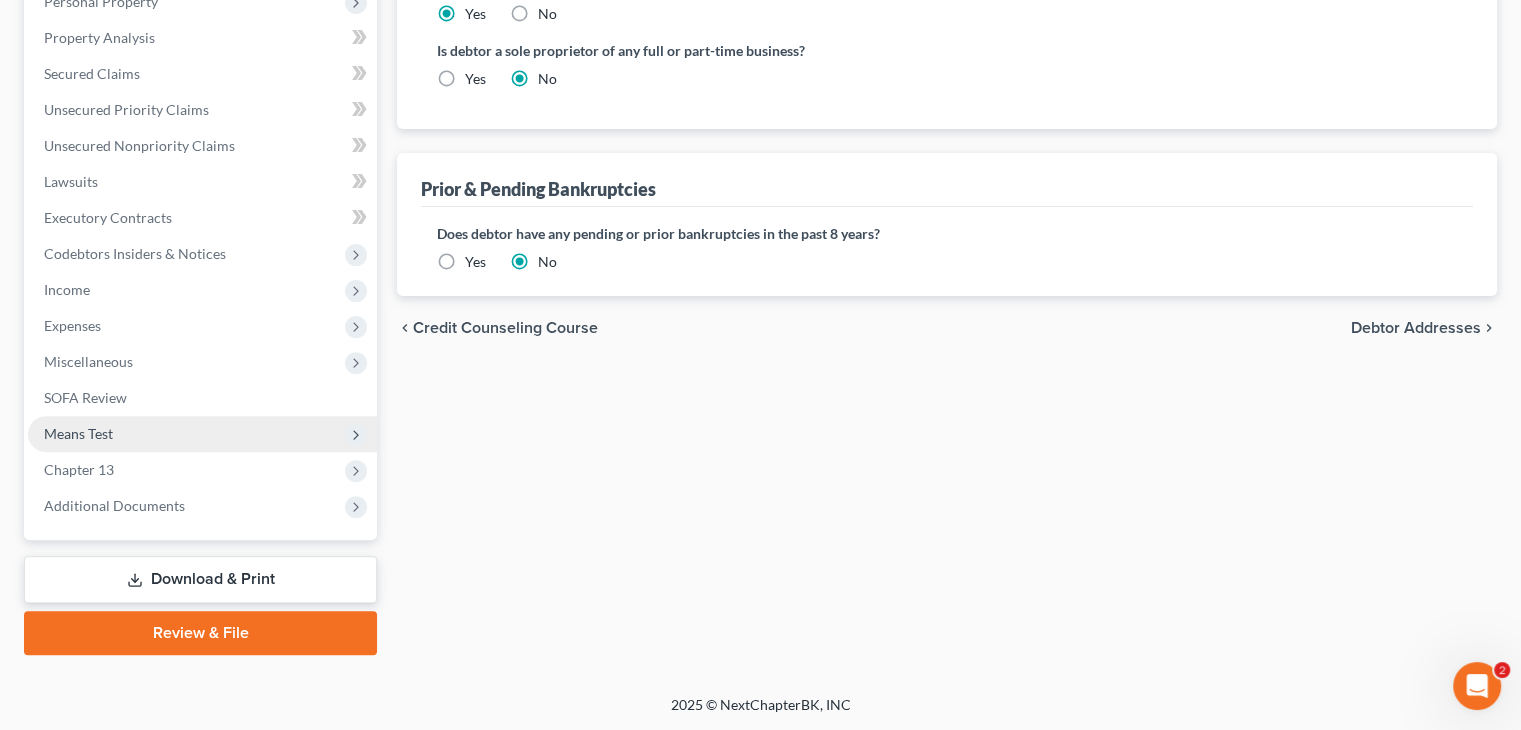 click on "Means Test" at bounding box center (202, 434) 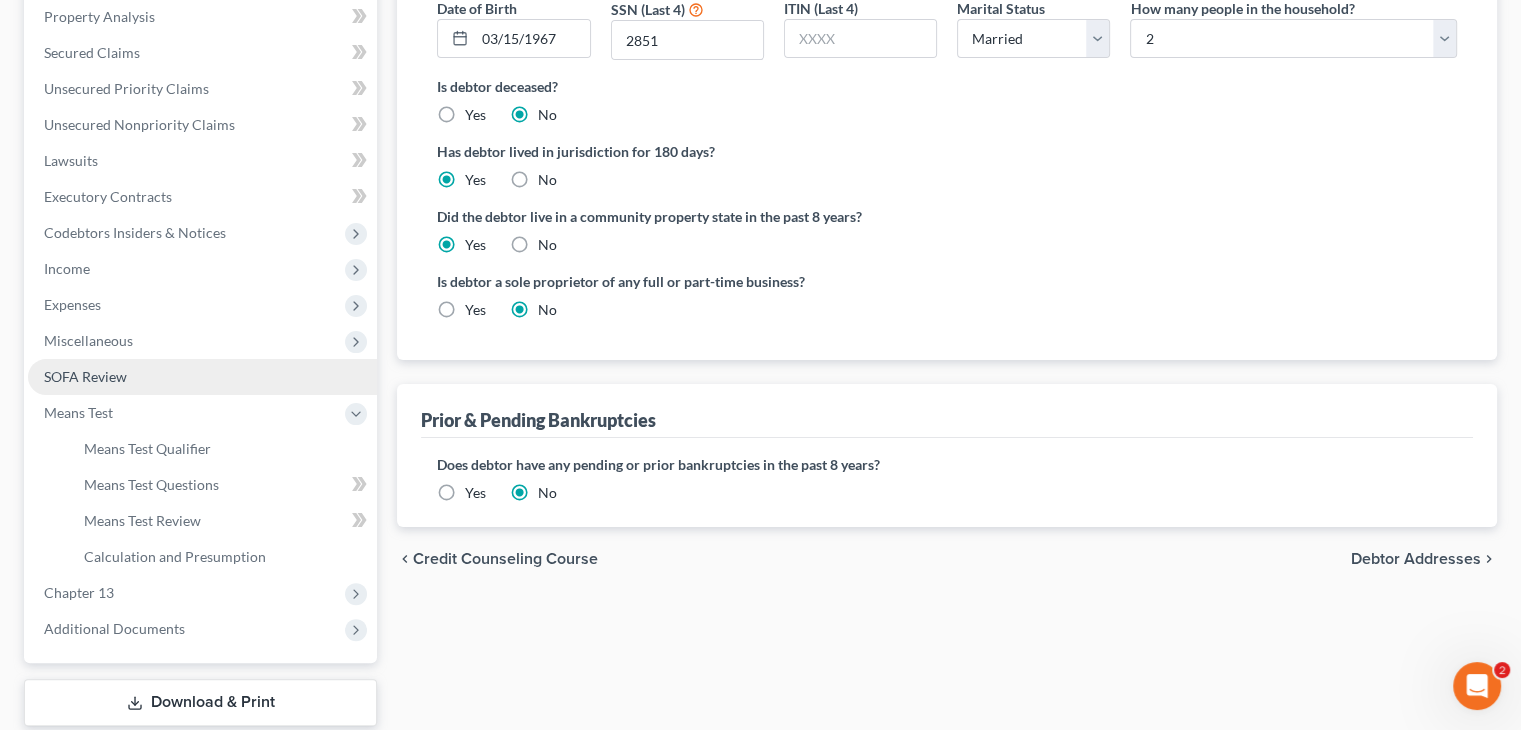 scroll, scrollTop: 368, scrollLeft: 0, axis: vertical 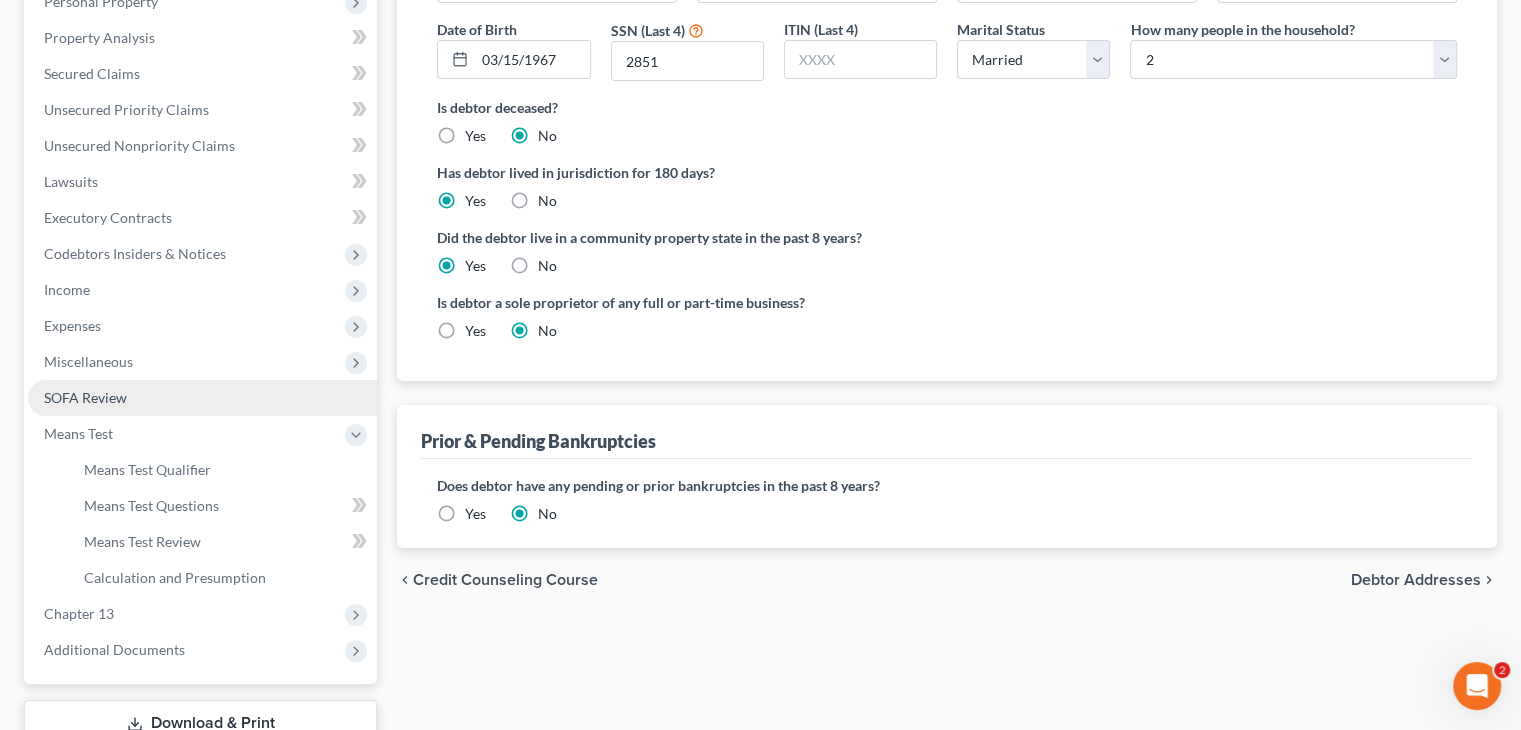 click on "SOFA Review" at bounding box center (85, 397) 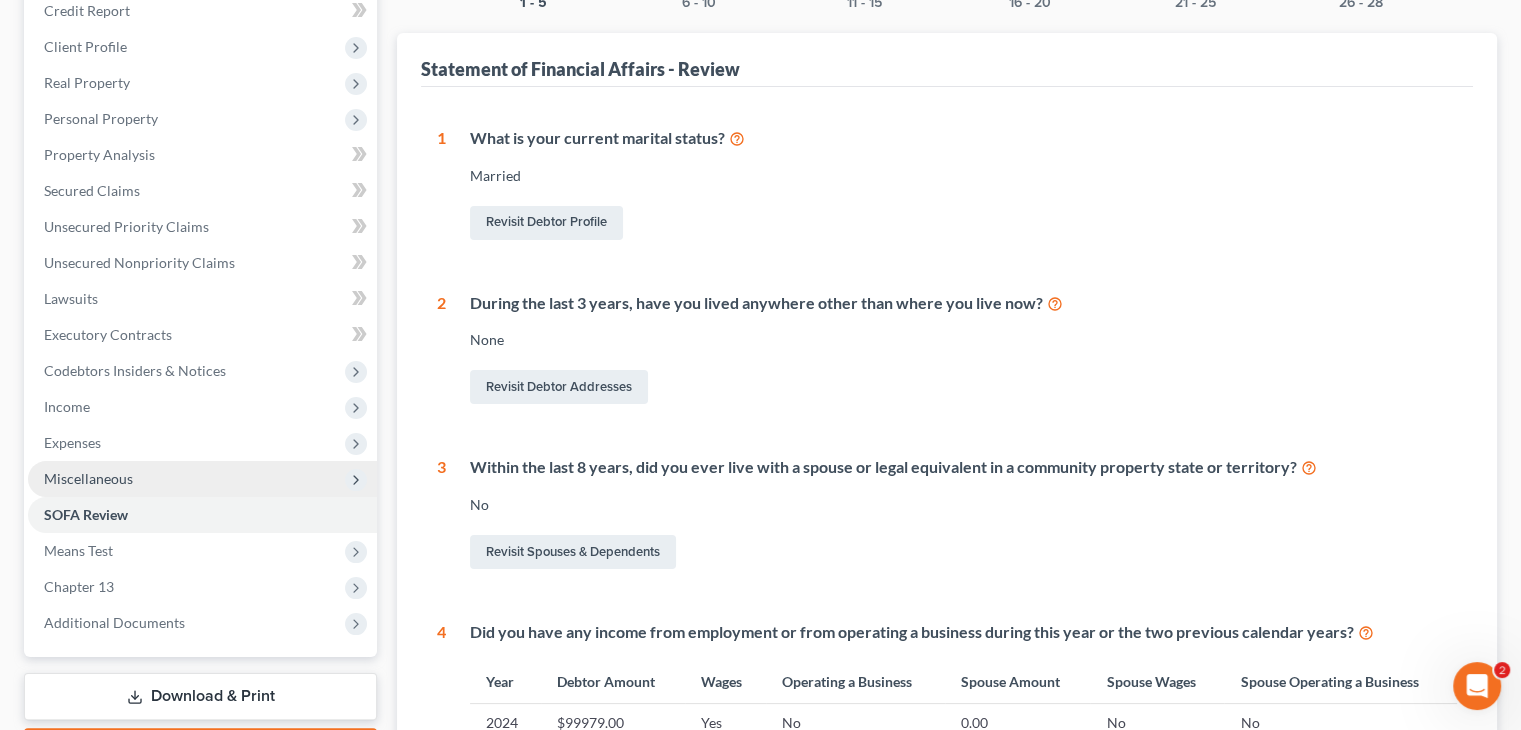 scroll, scrollTop: 300, scrollLeft: 0, axis: vertical 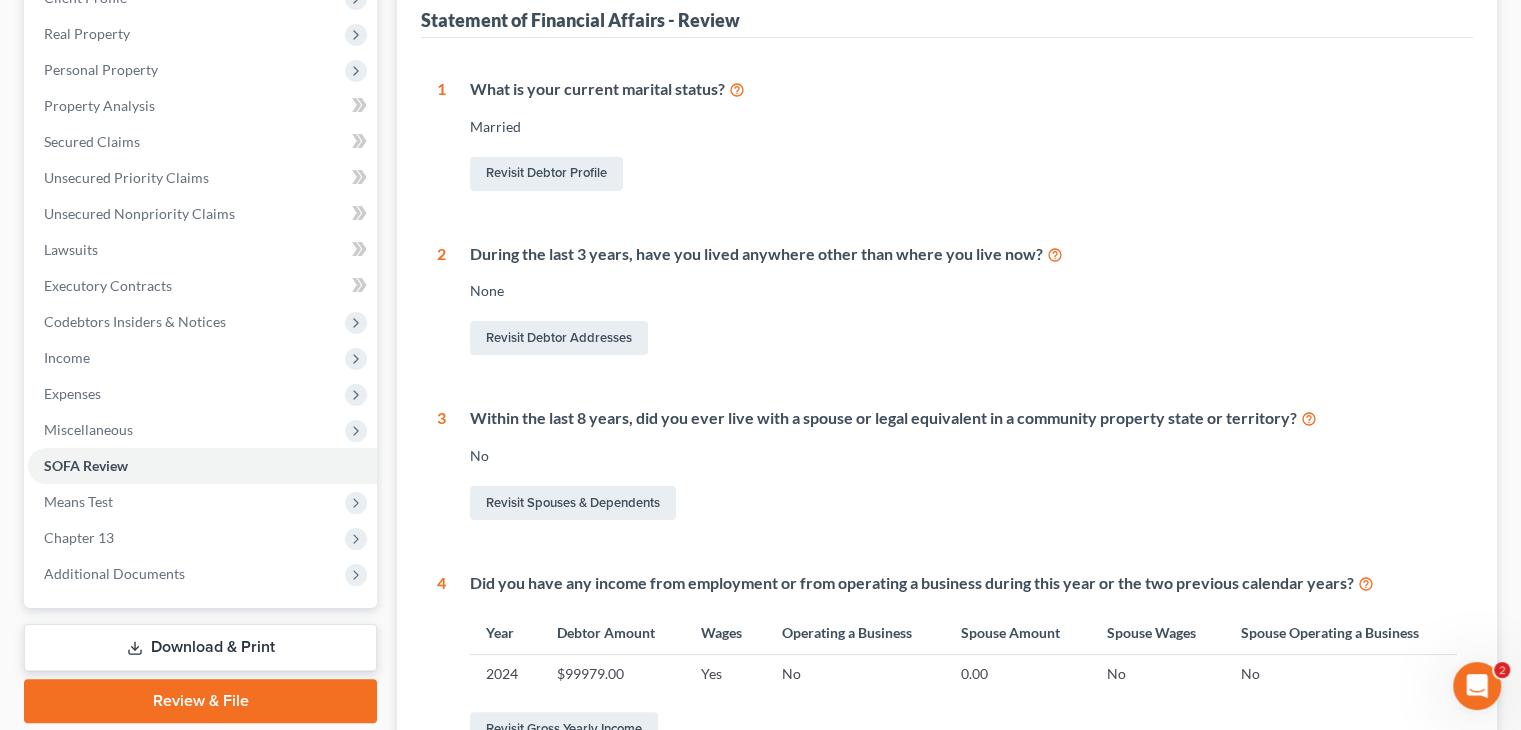 click on "During the last 3 years, have you lived anywhere other than where you live now?  None Revisit Debtor Addresses" at bounding box center [951, 301] 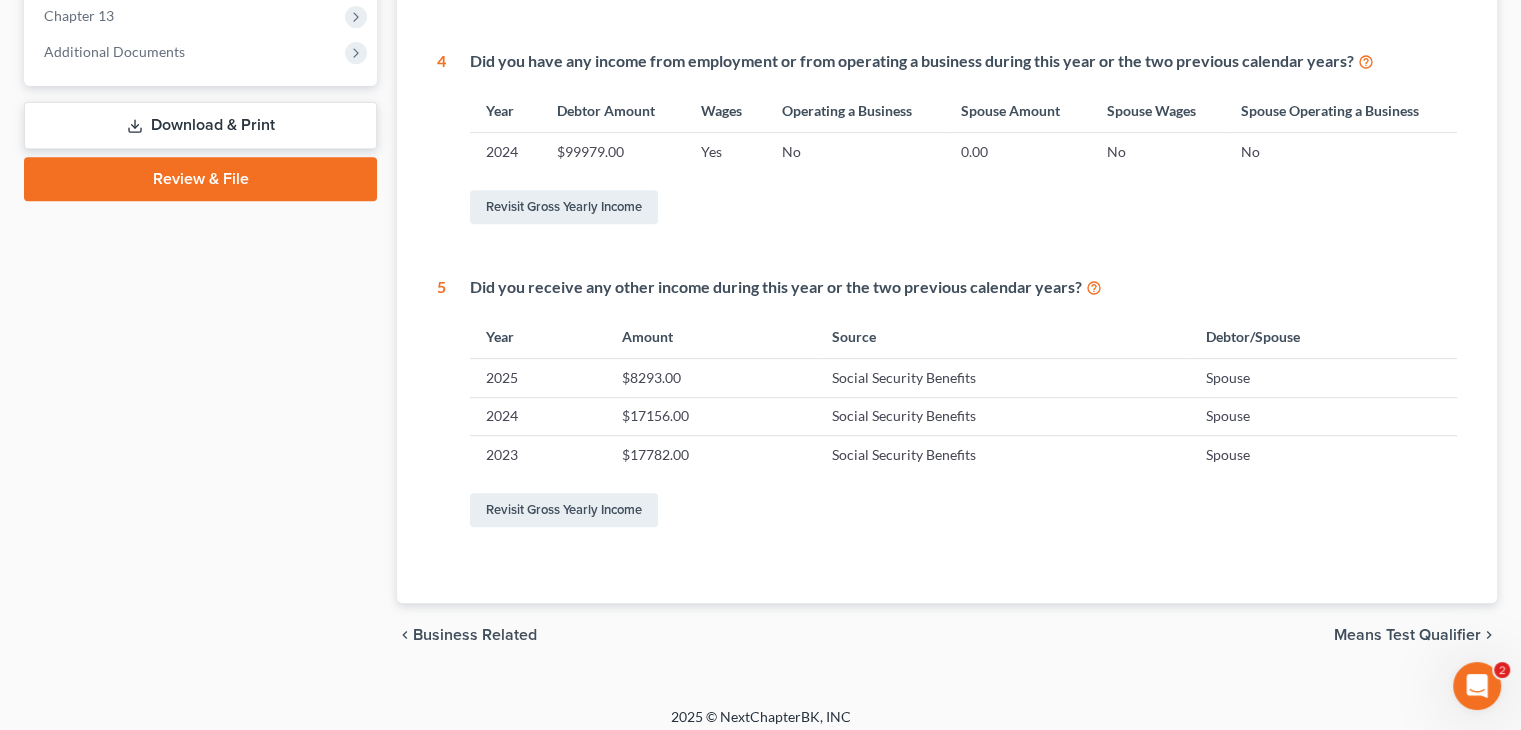 scroll, scrollTop: 834, scrollLeft: 0, axis: vertical 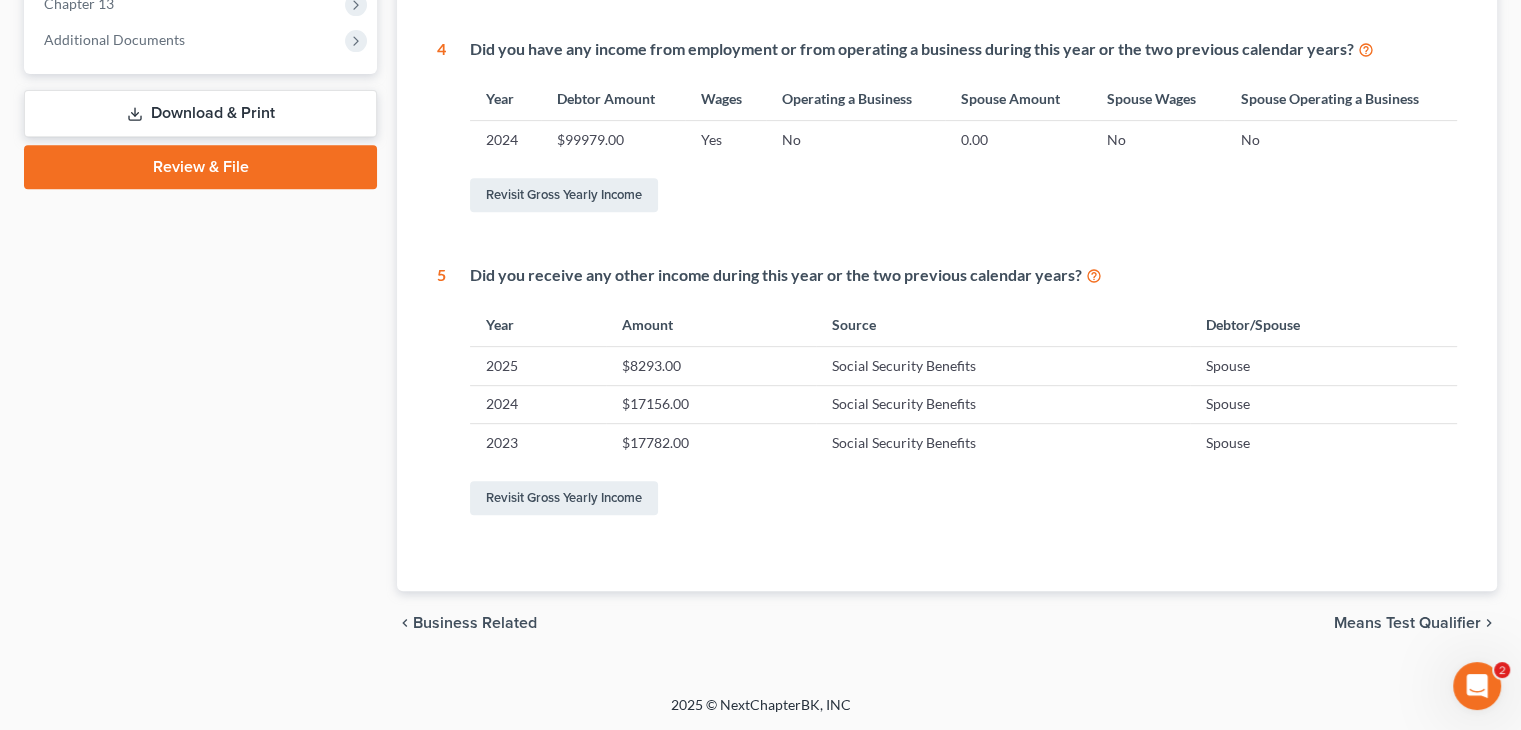 click on "Means Test Qualifier" at bounding box center (1407, 623) 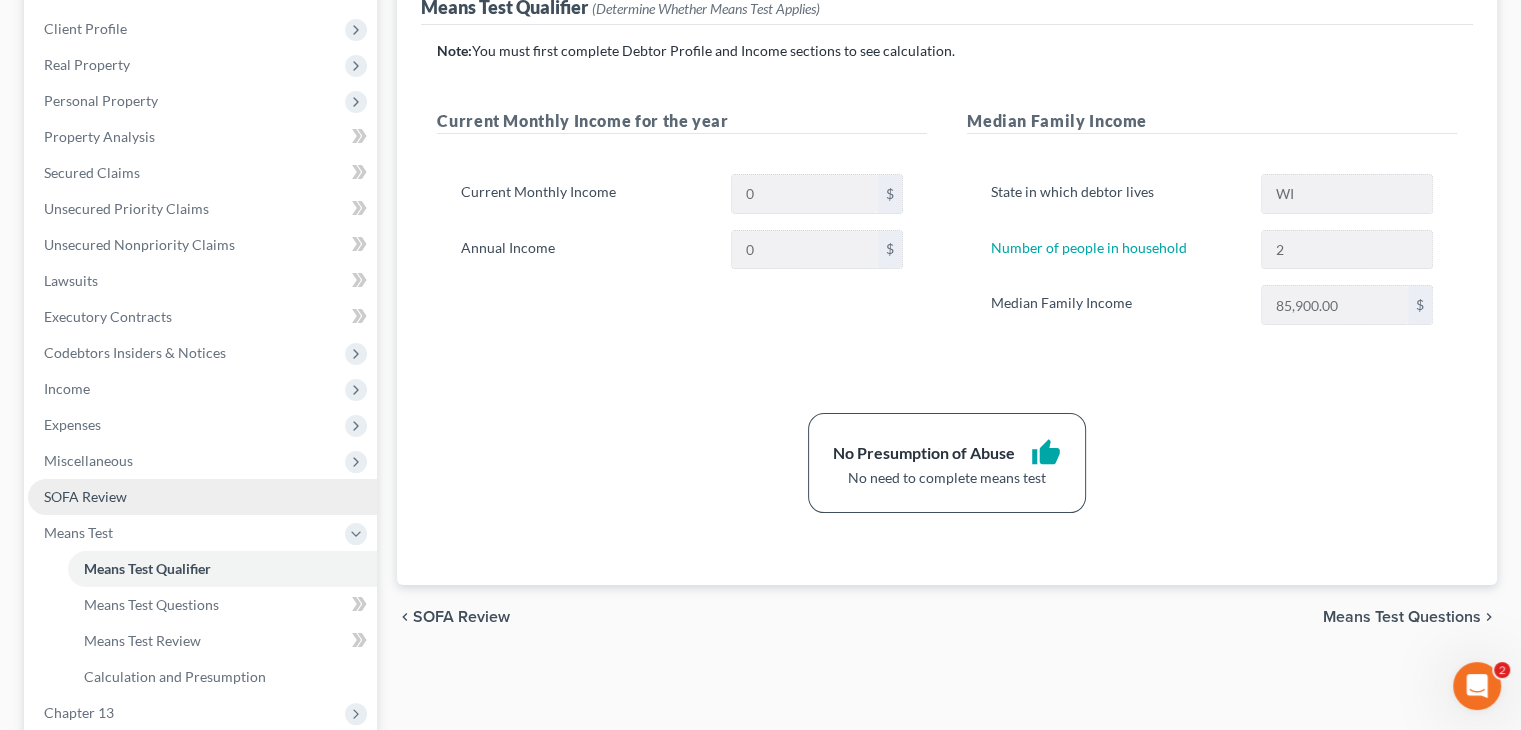 scroll, scrollTop: 300, scrollLeft: 0, axis: vertical 